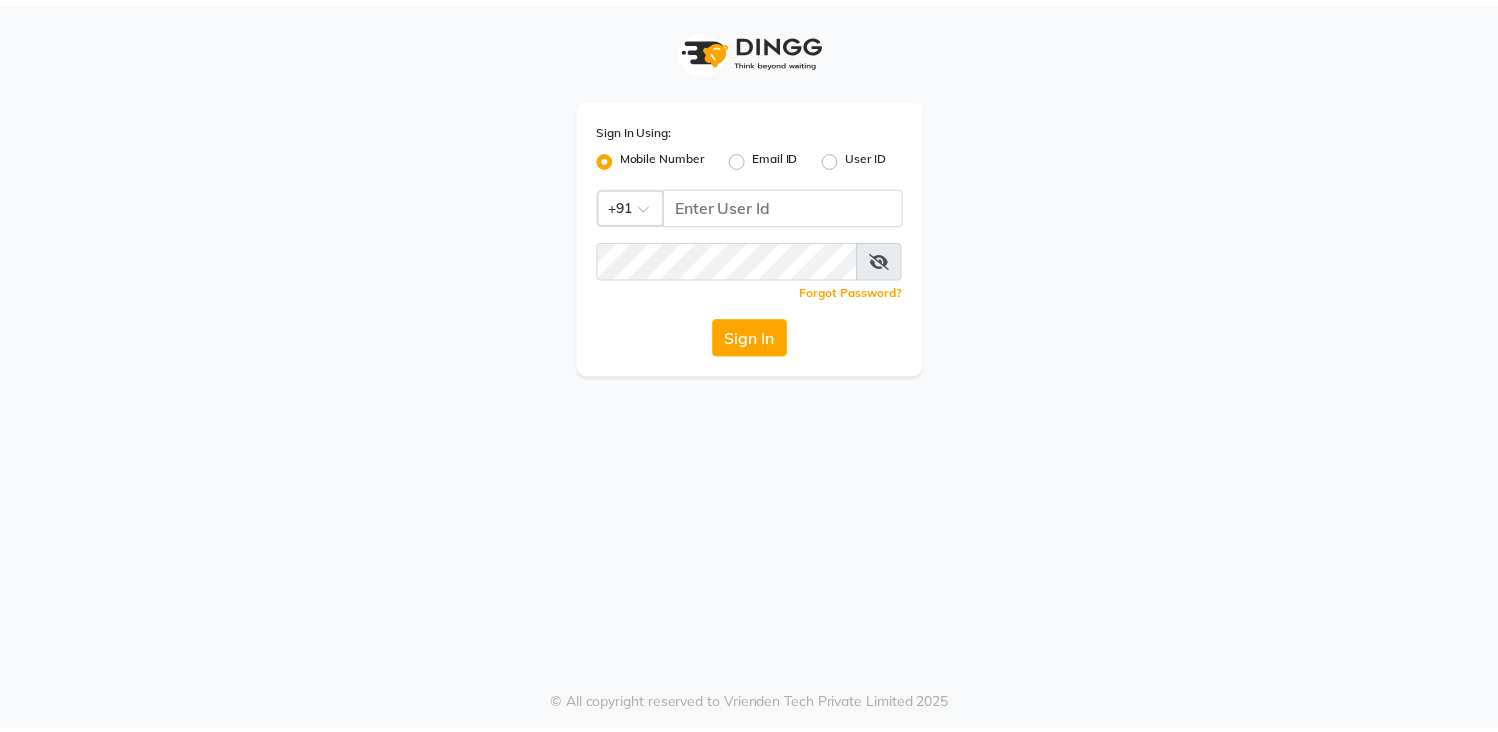 scroll, scrollTop: 0, scrollLeft: 0, axis: both 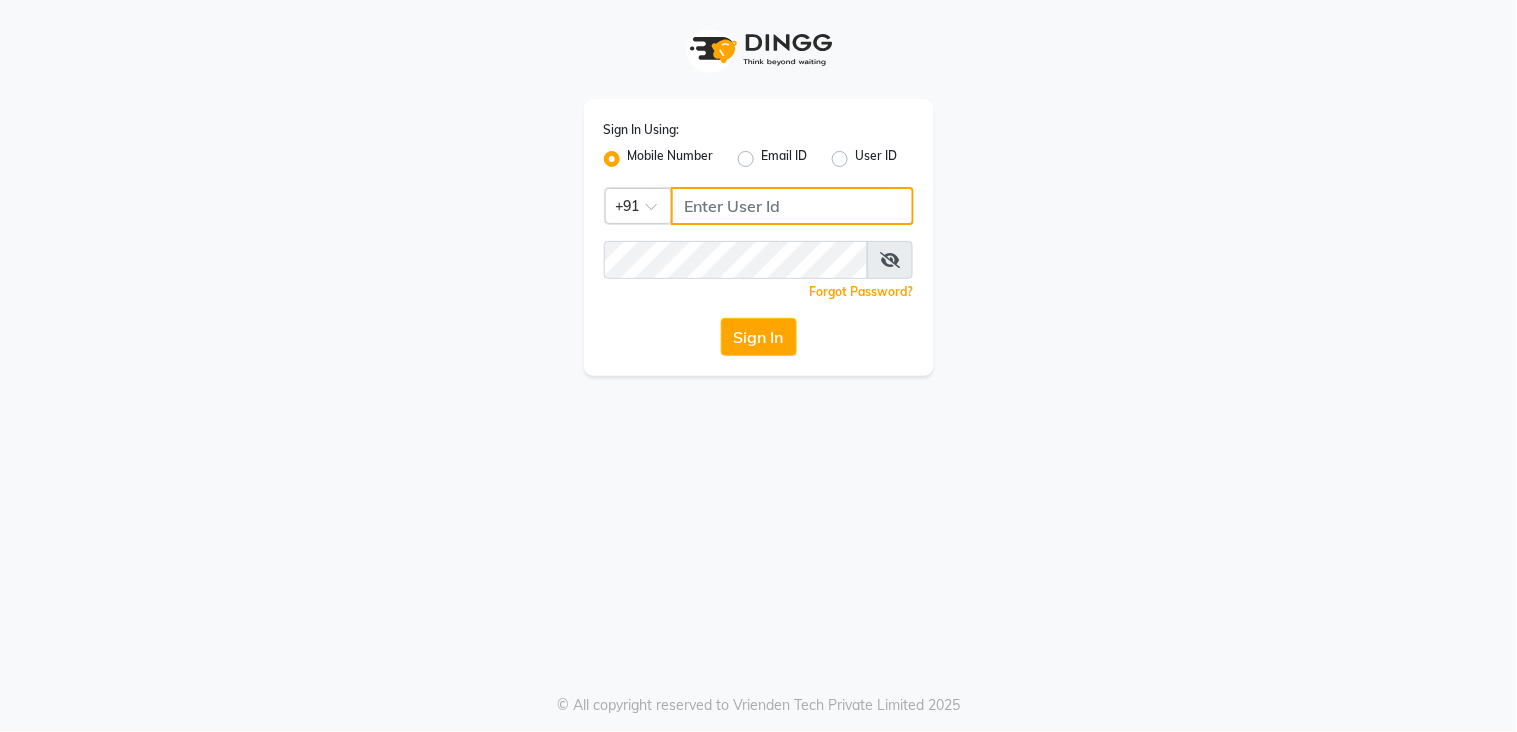 click 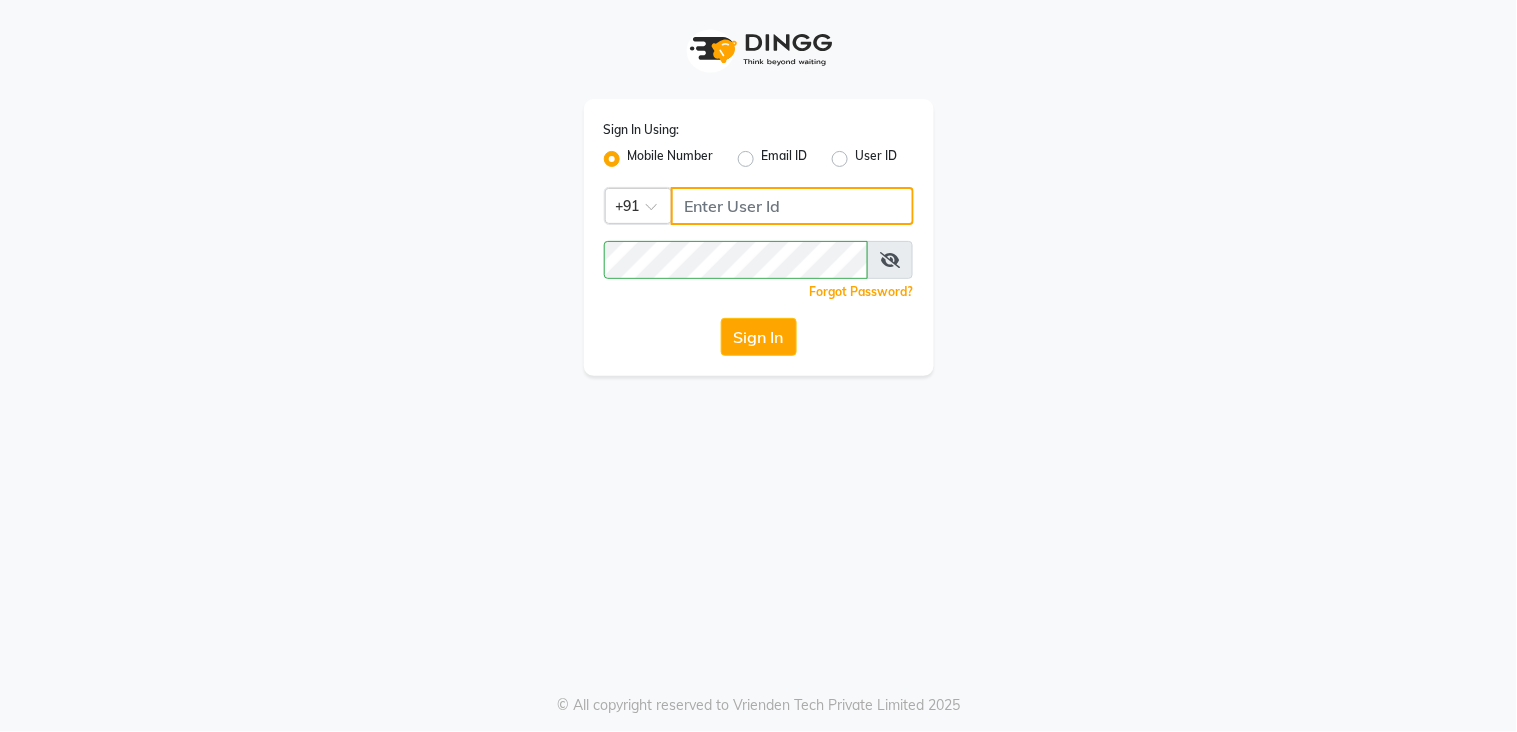 type on "9136266936" 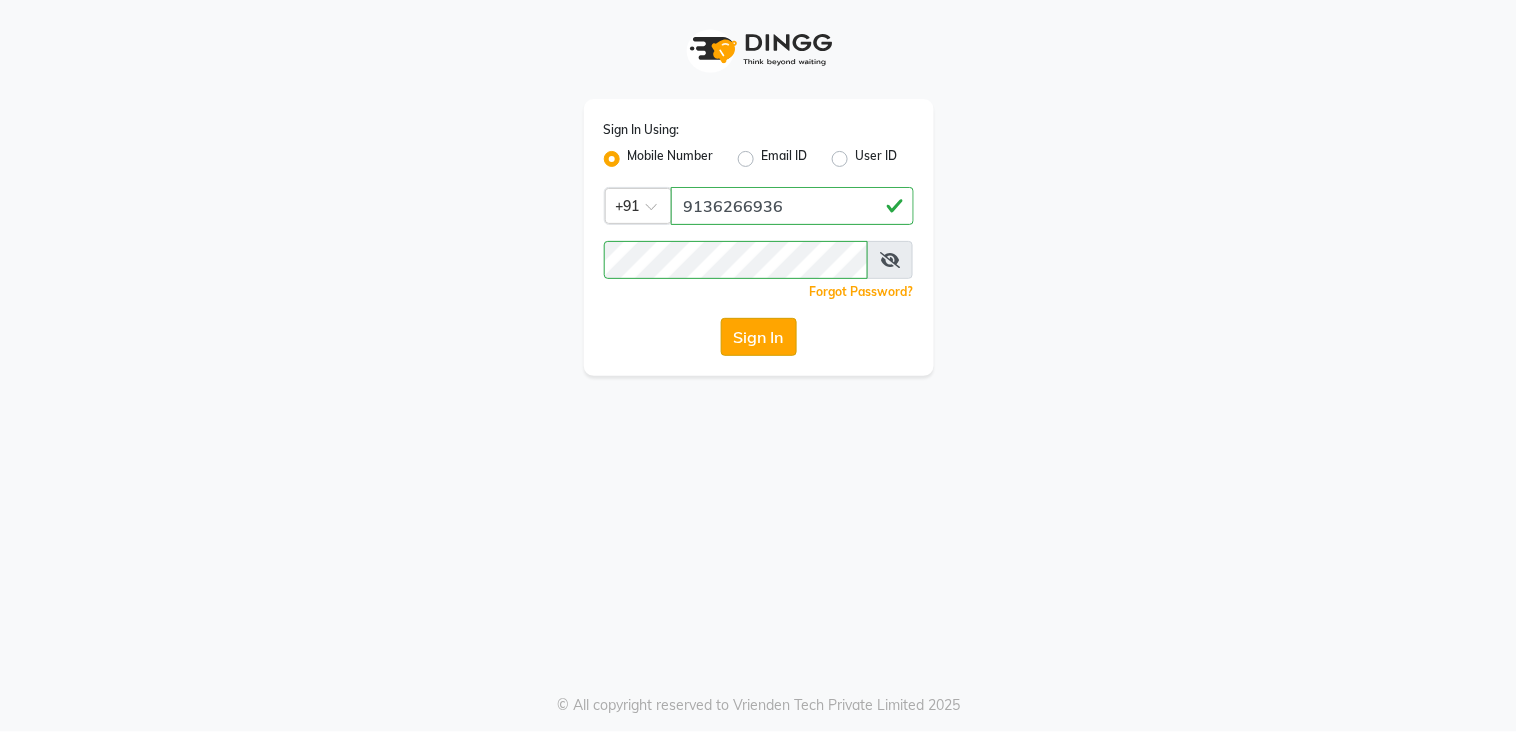 click on "Sign In" 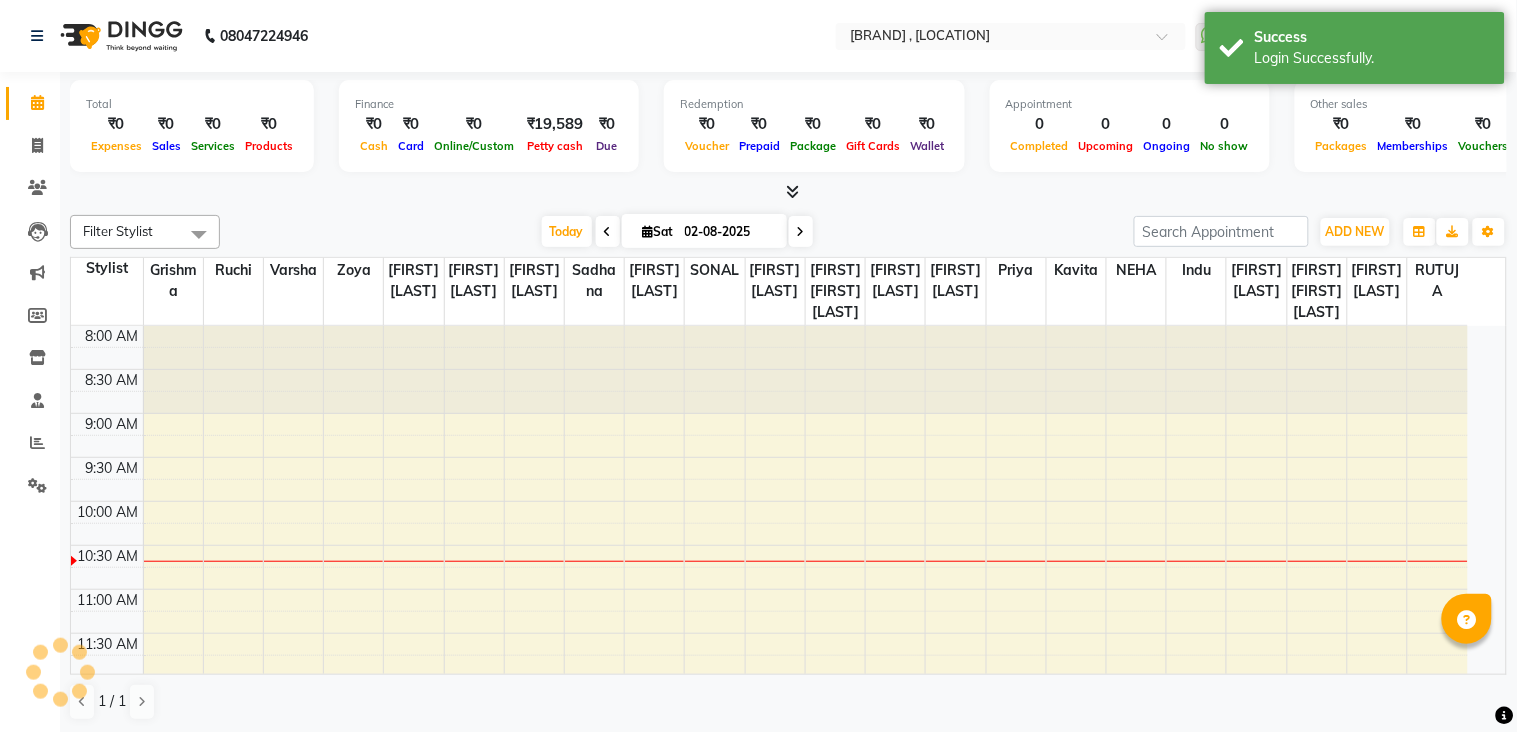 select on "en" 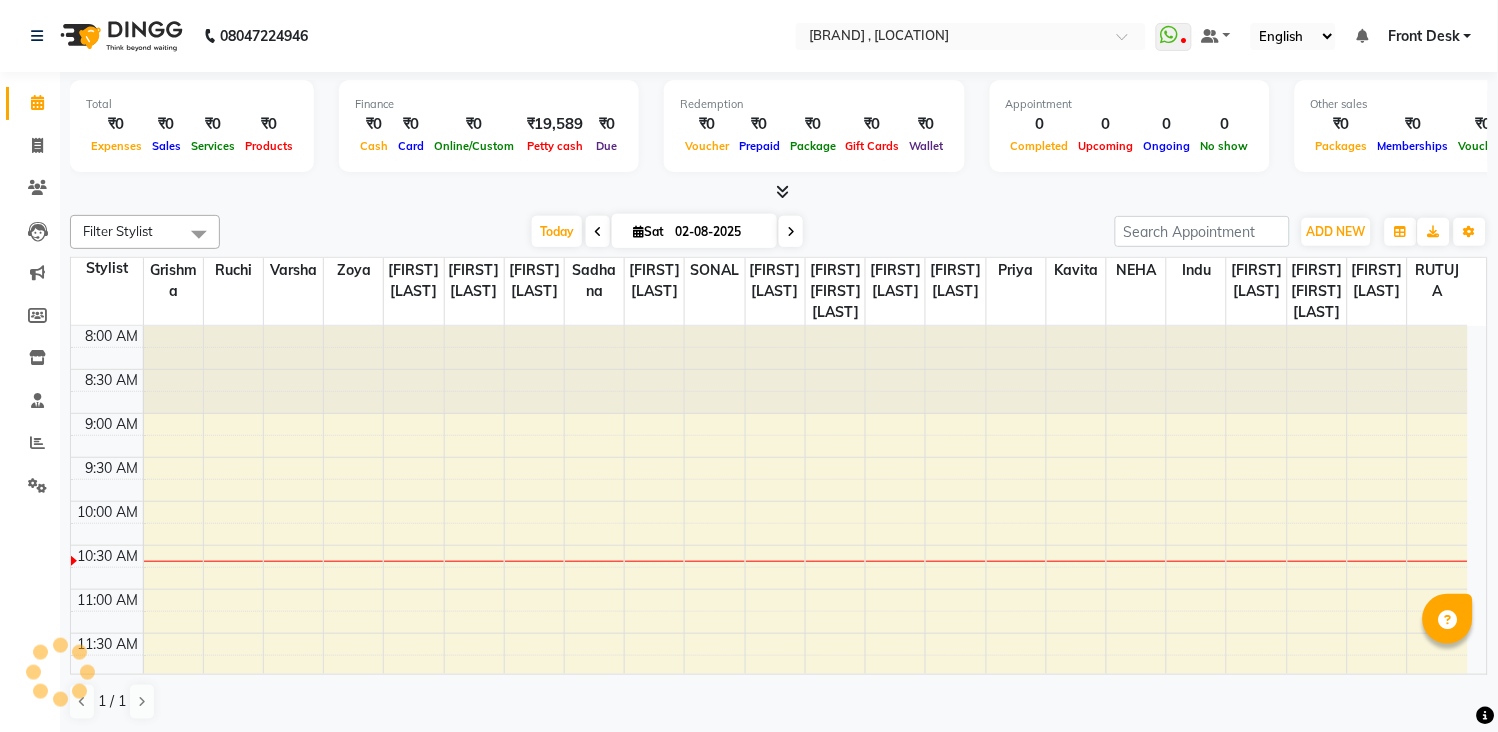 scroll, scrollTop: 0, scrollLeft: 0, axis: both 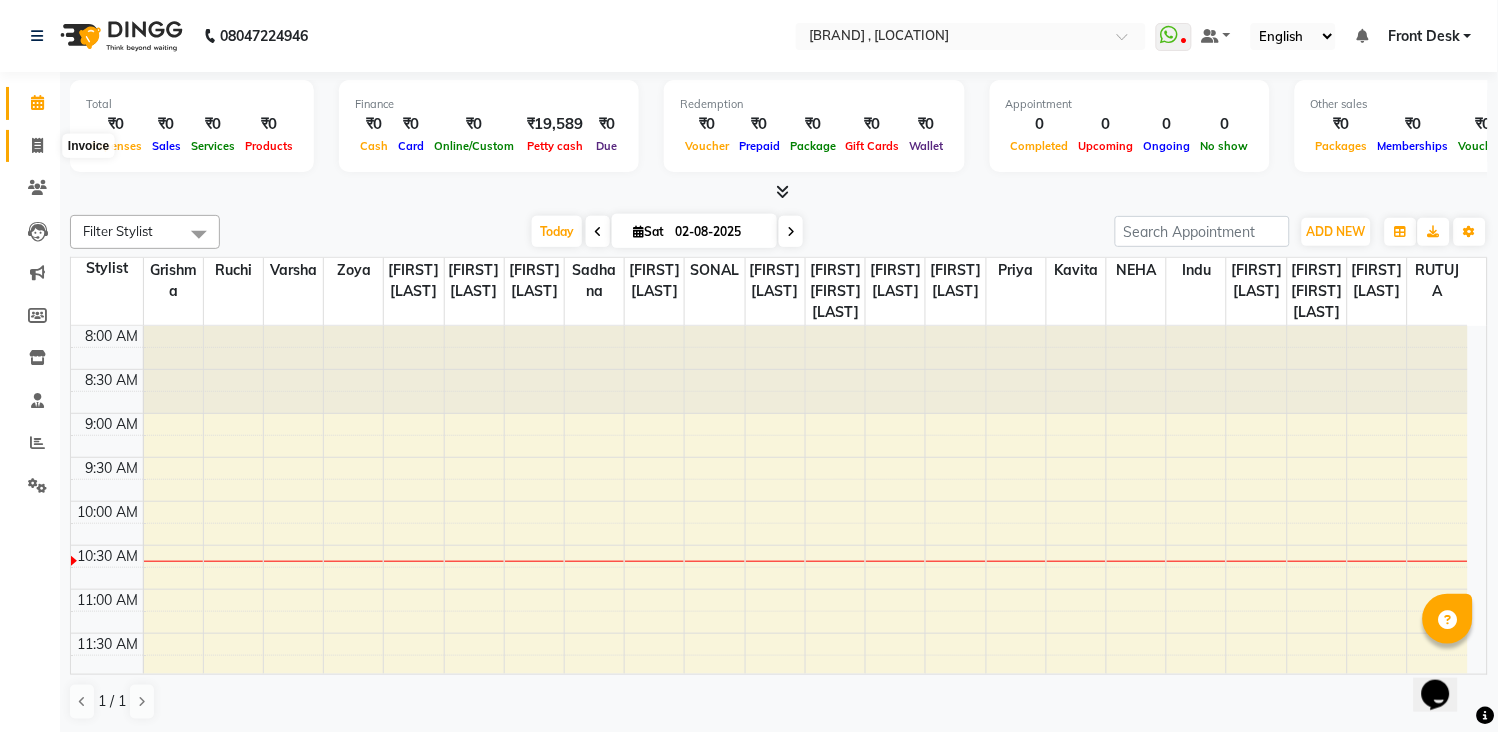 click 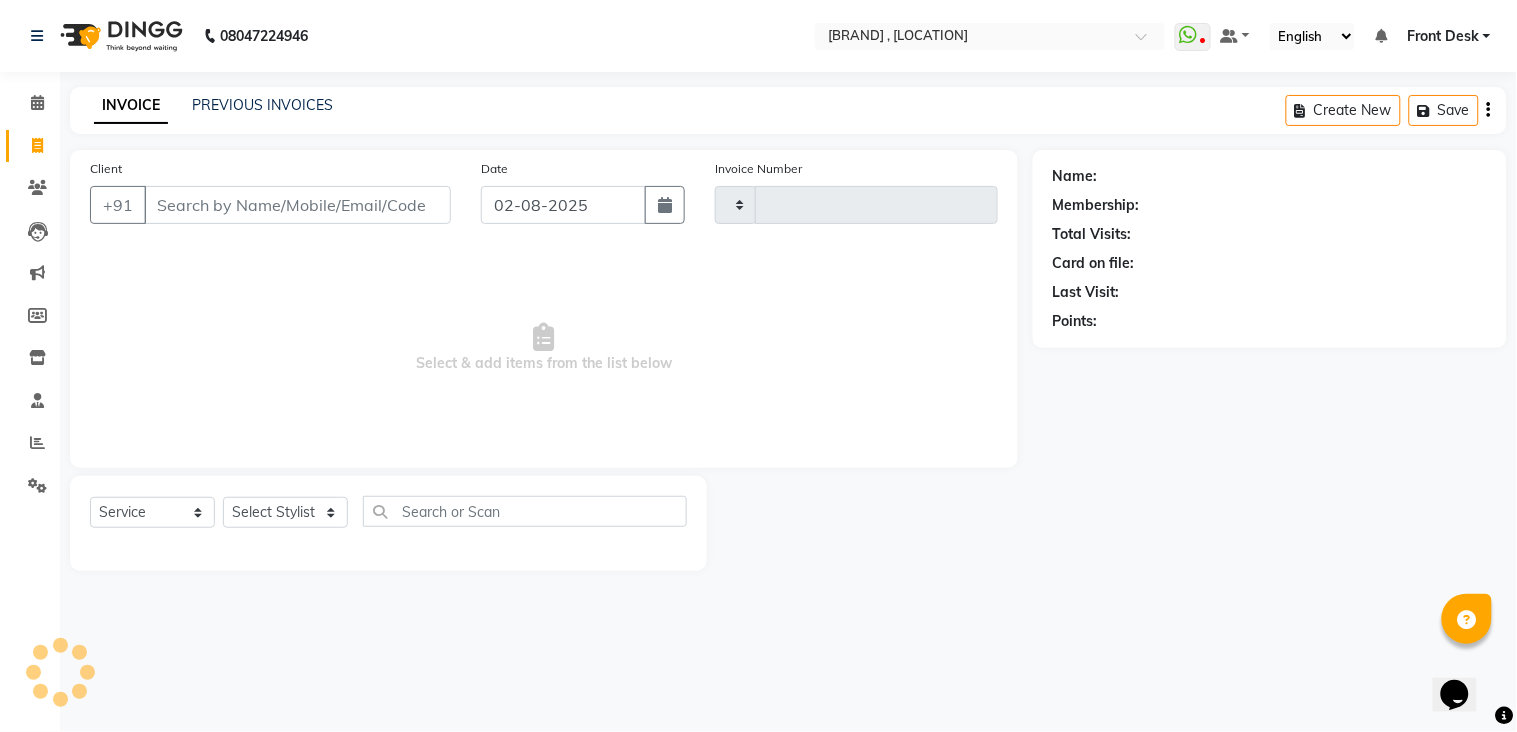 click on "Client" at bounding box center [297, 205] 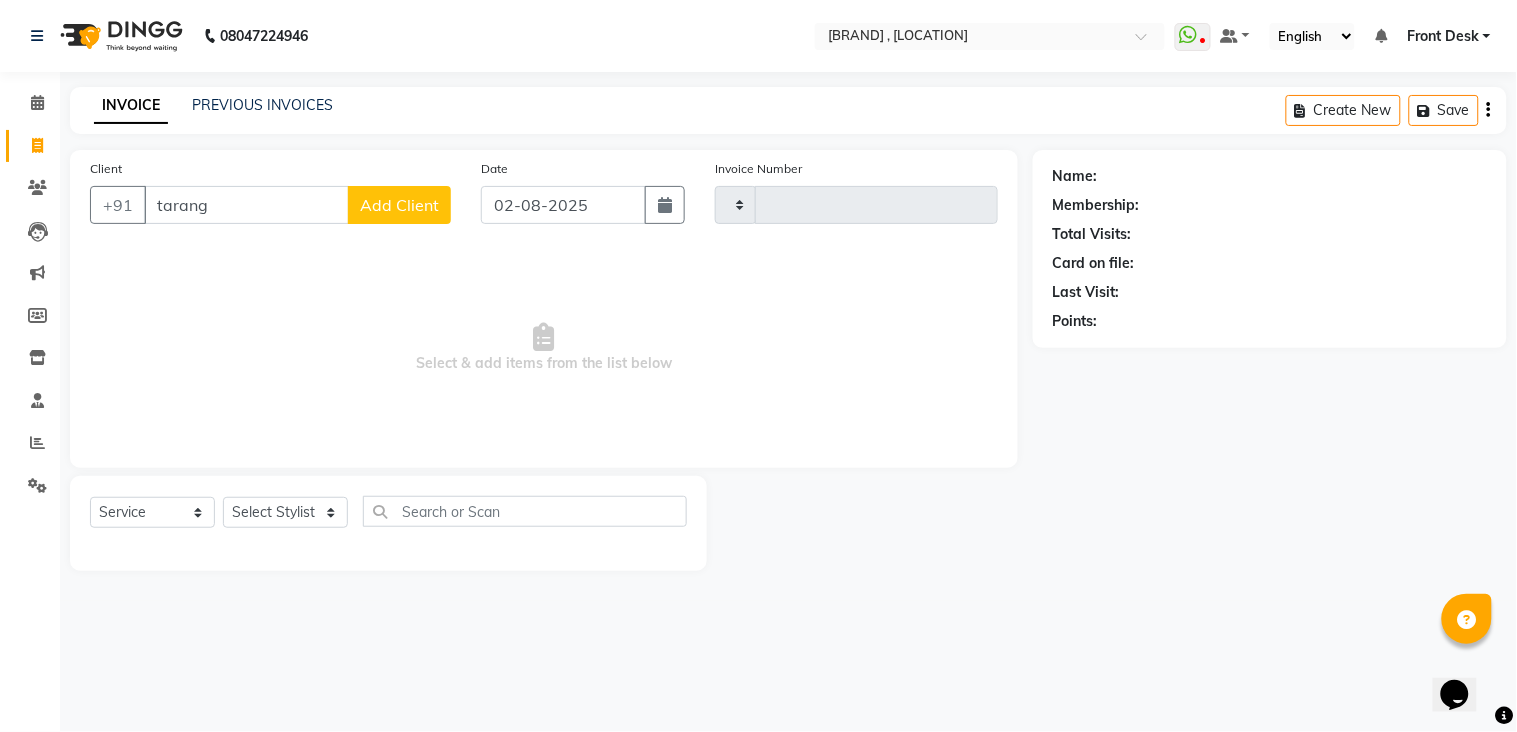 click on "tarang" at bounding box center [246, 205] 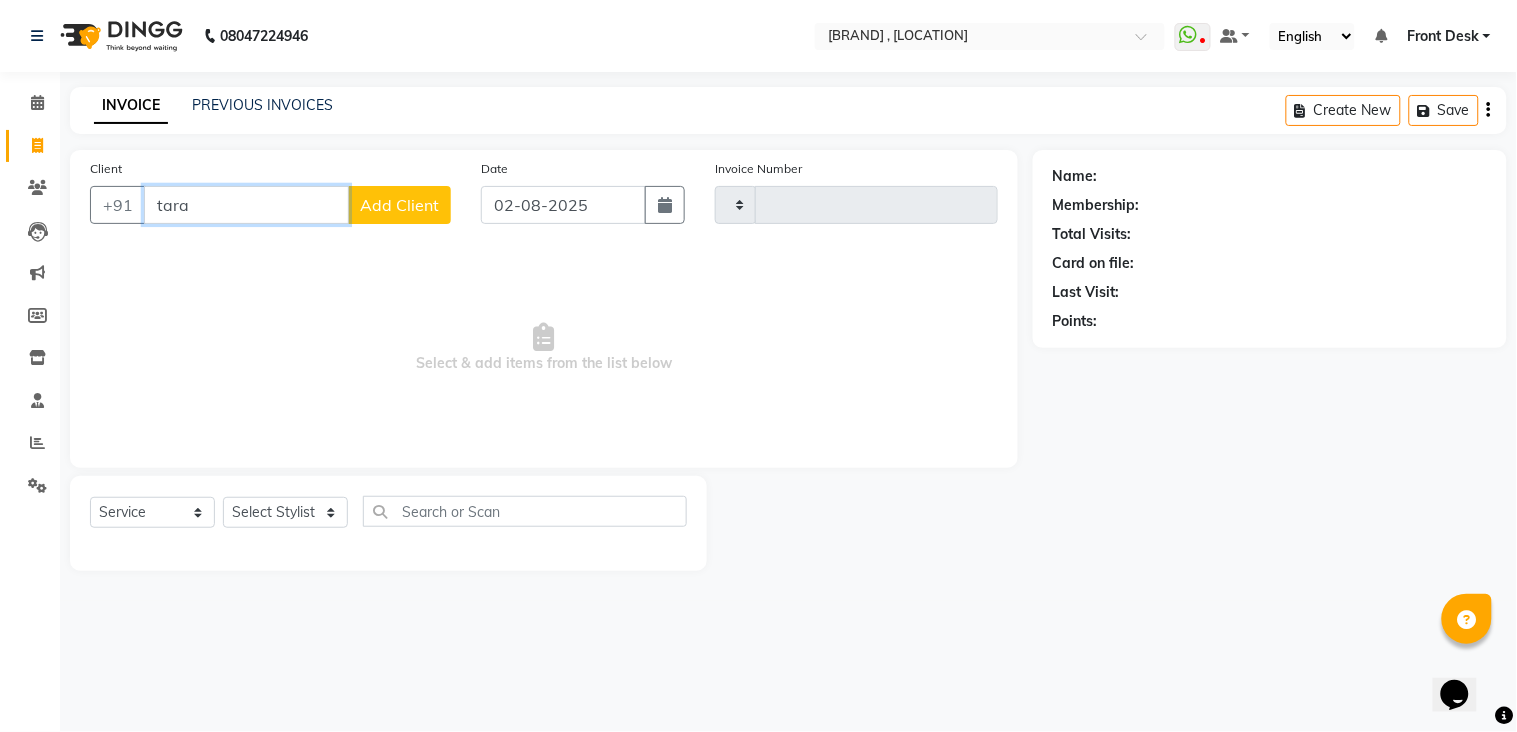 click on "tara" at bounding box center (246, 205) 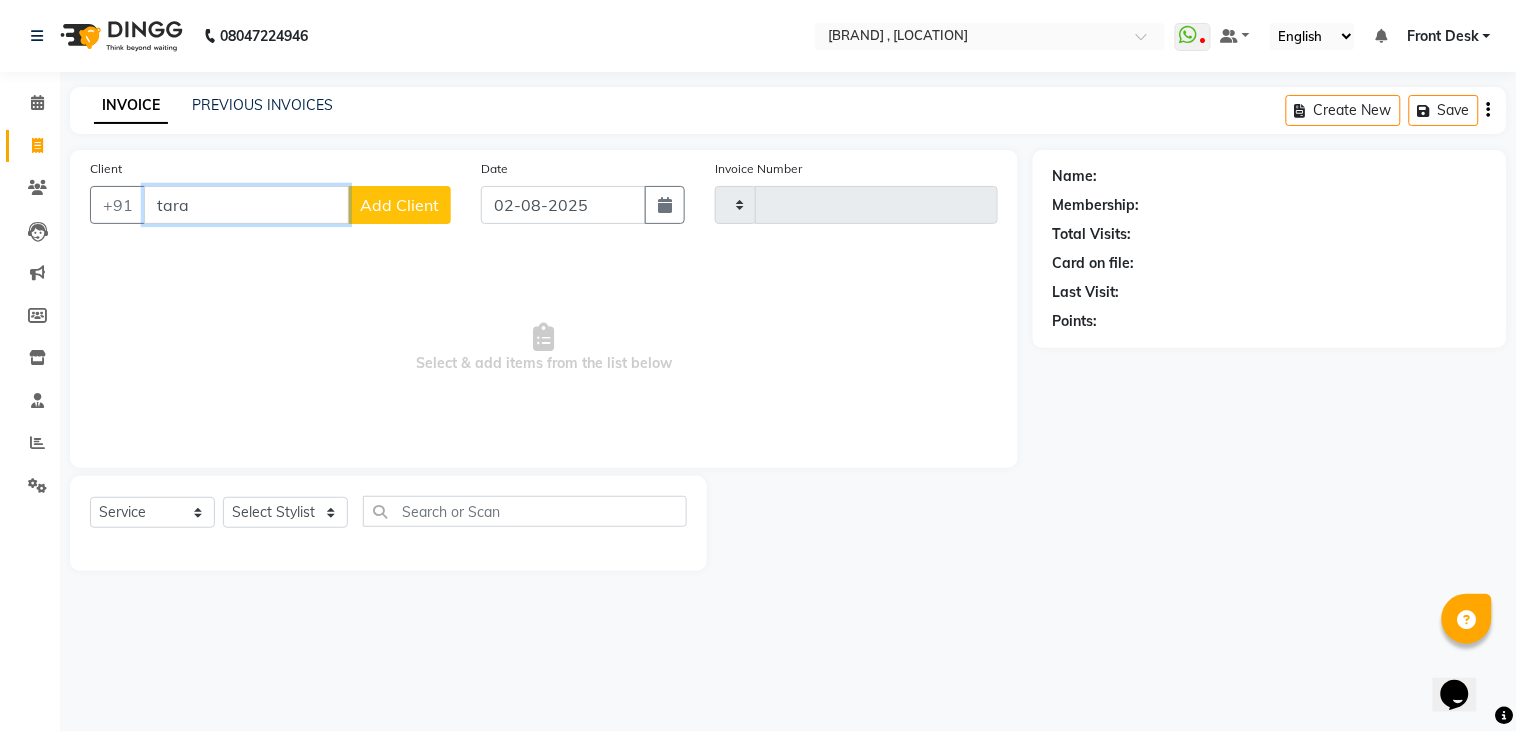 click on "tara" at bounding box center [246, 205] 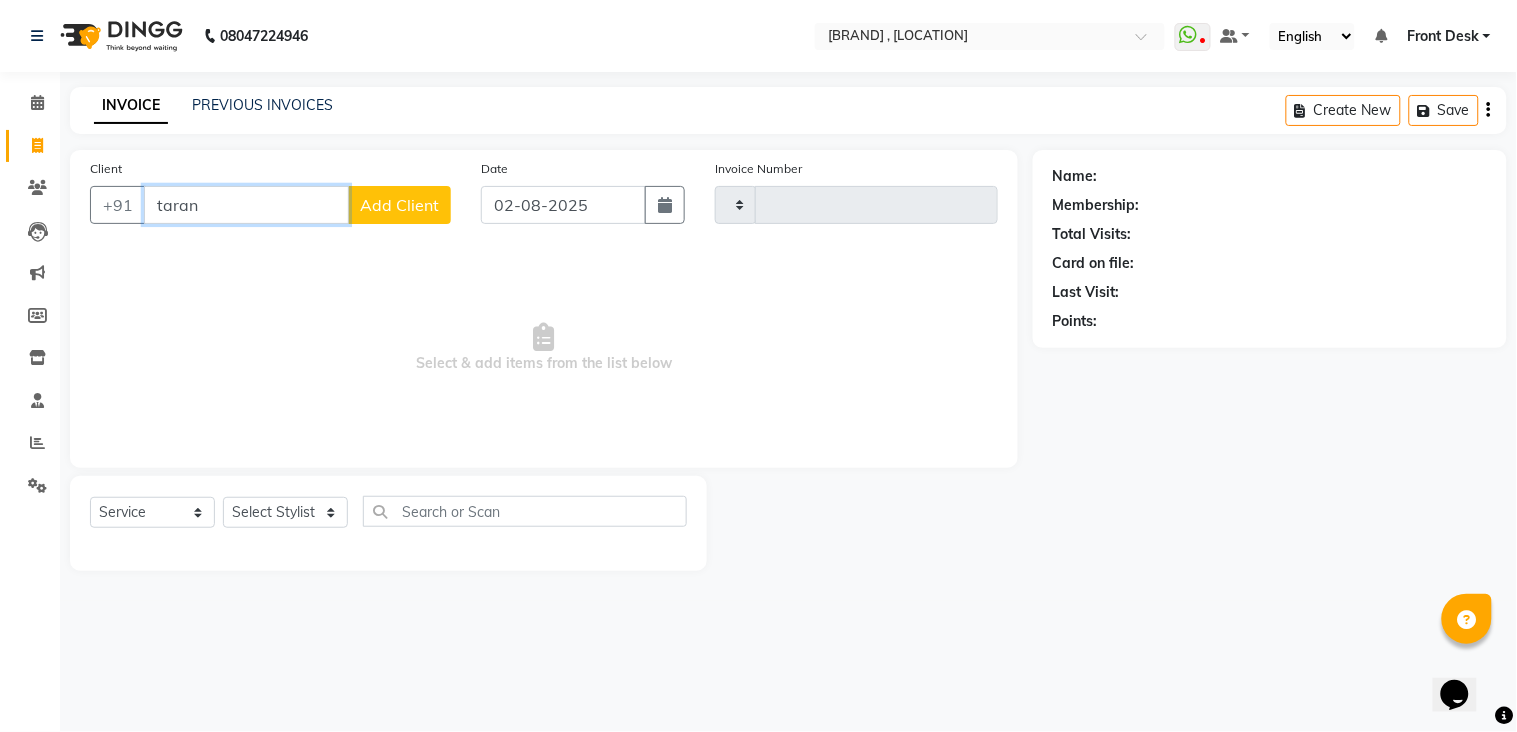 click on "taran" at bounding box center [246, 205] 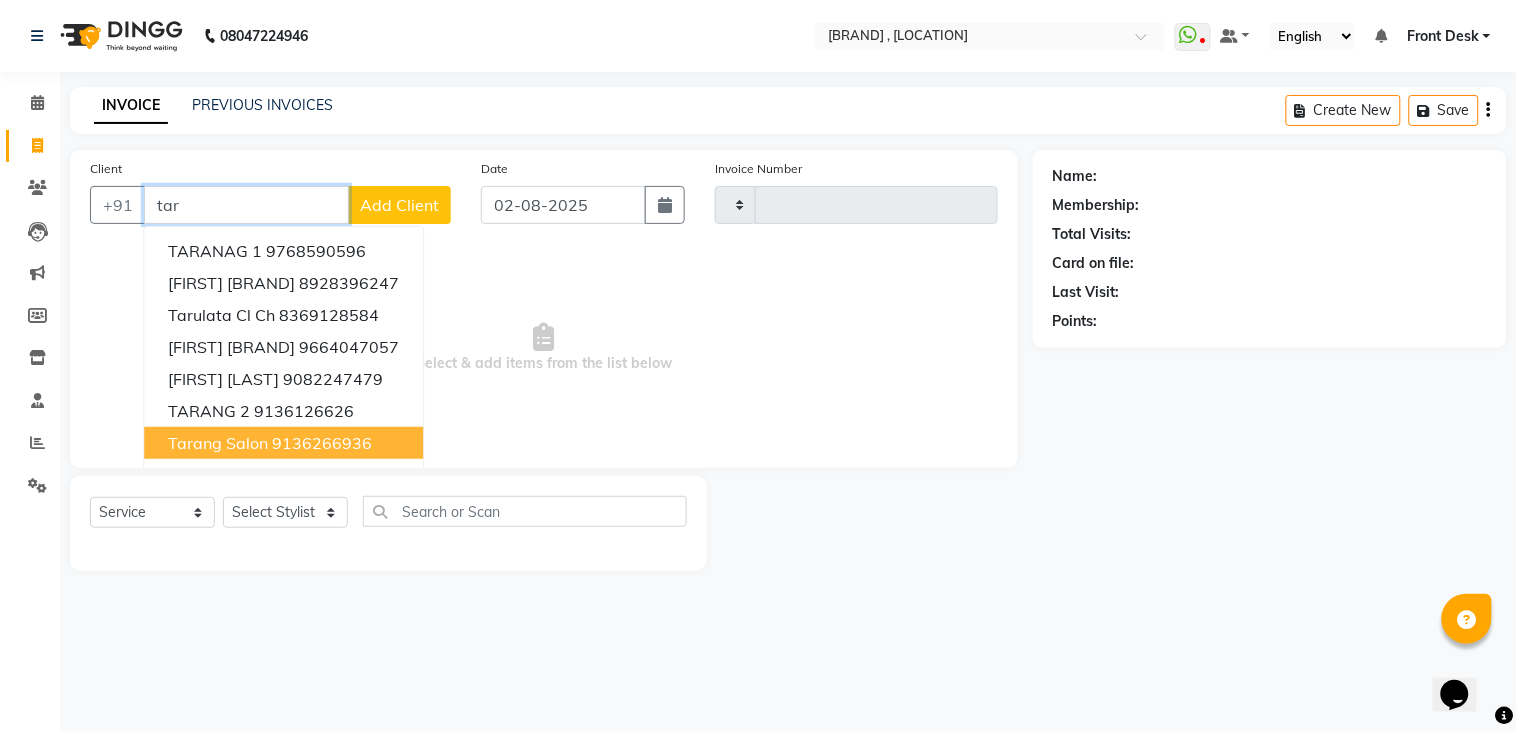 click on "9136266936" at bounding box center (322, 443) 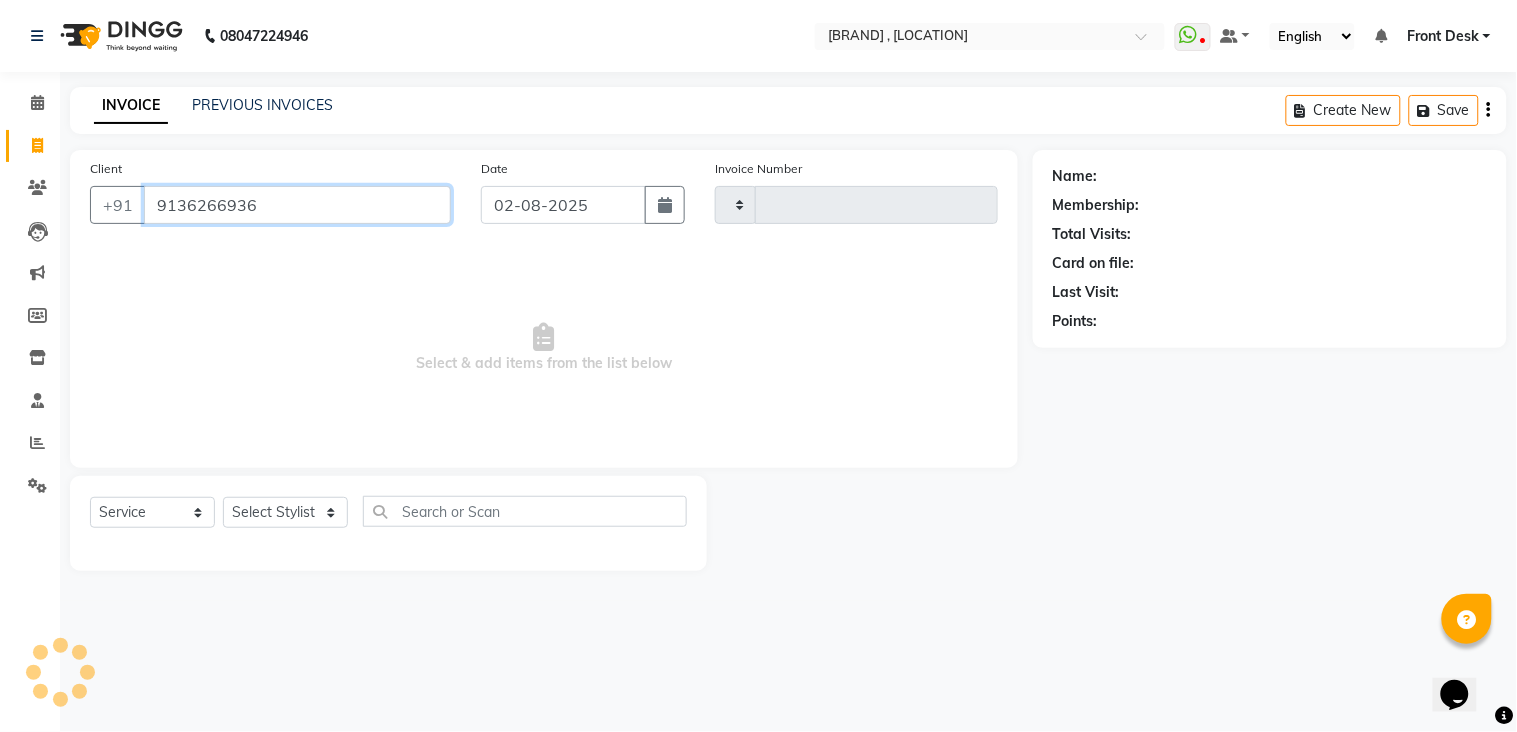 type on "9136266936" 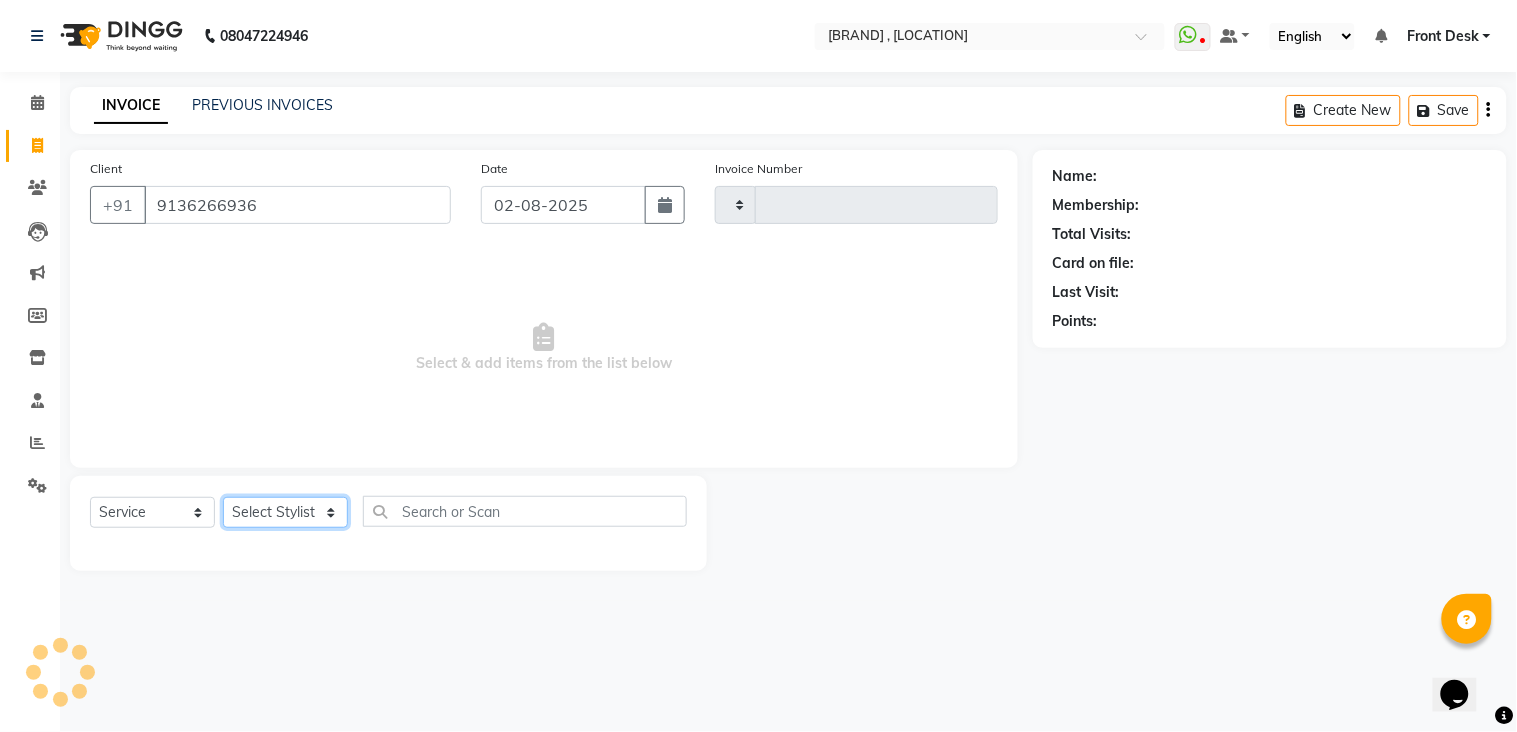 click on "Select Stylist" 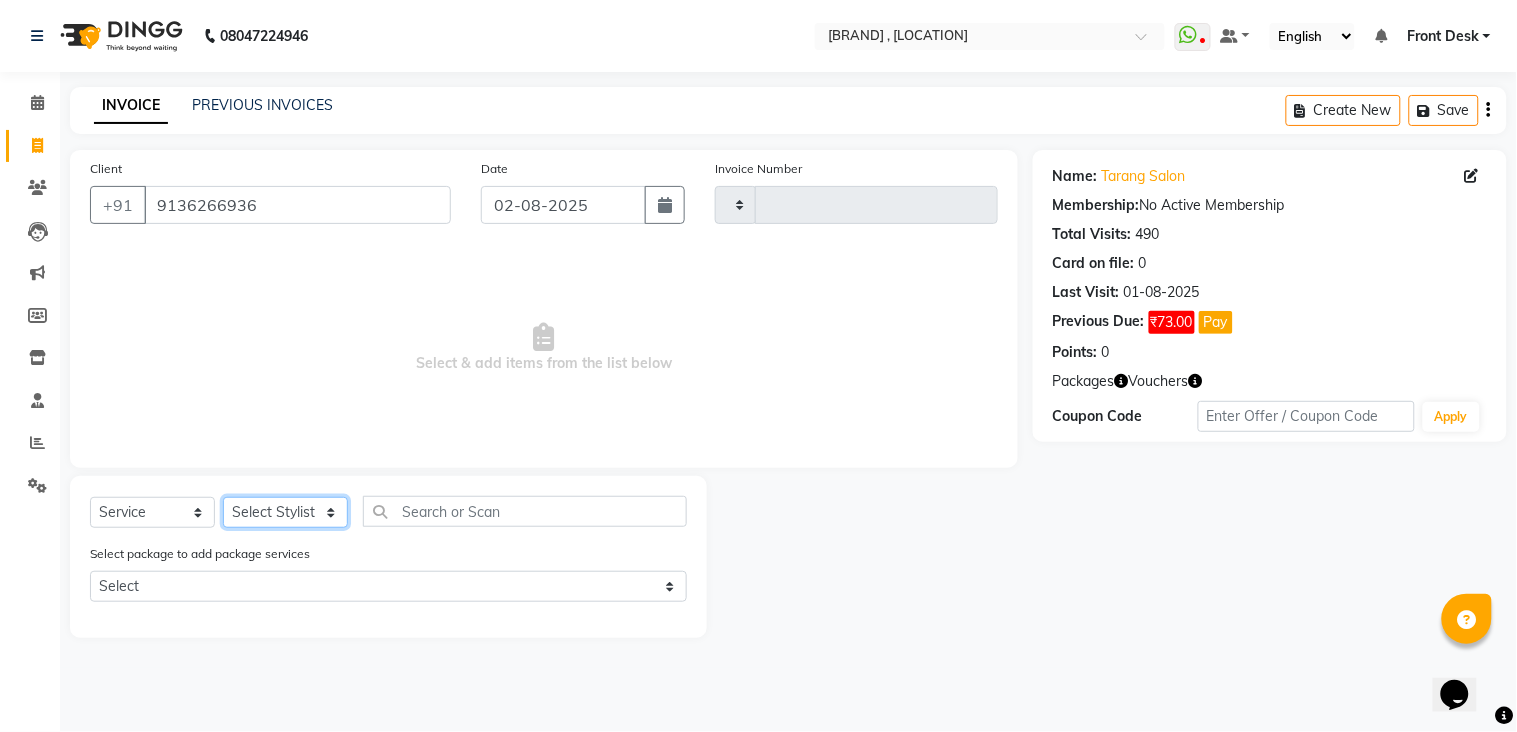 click on "Select Stylist" 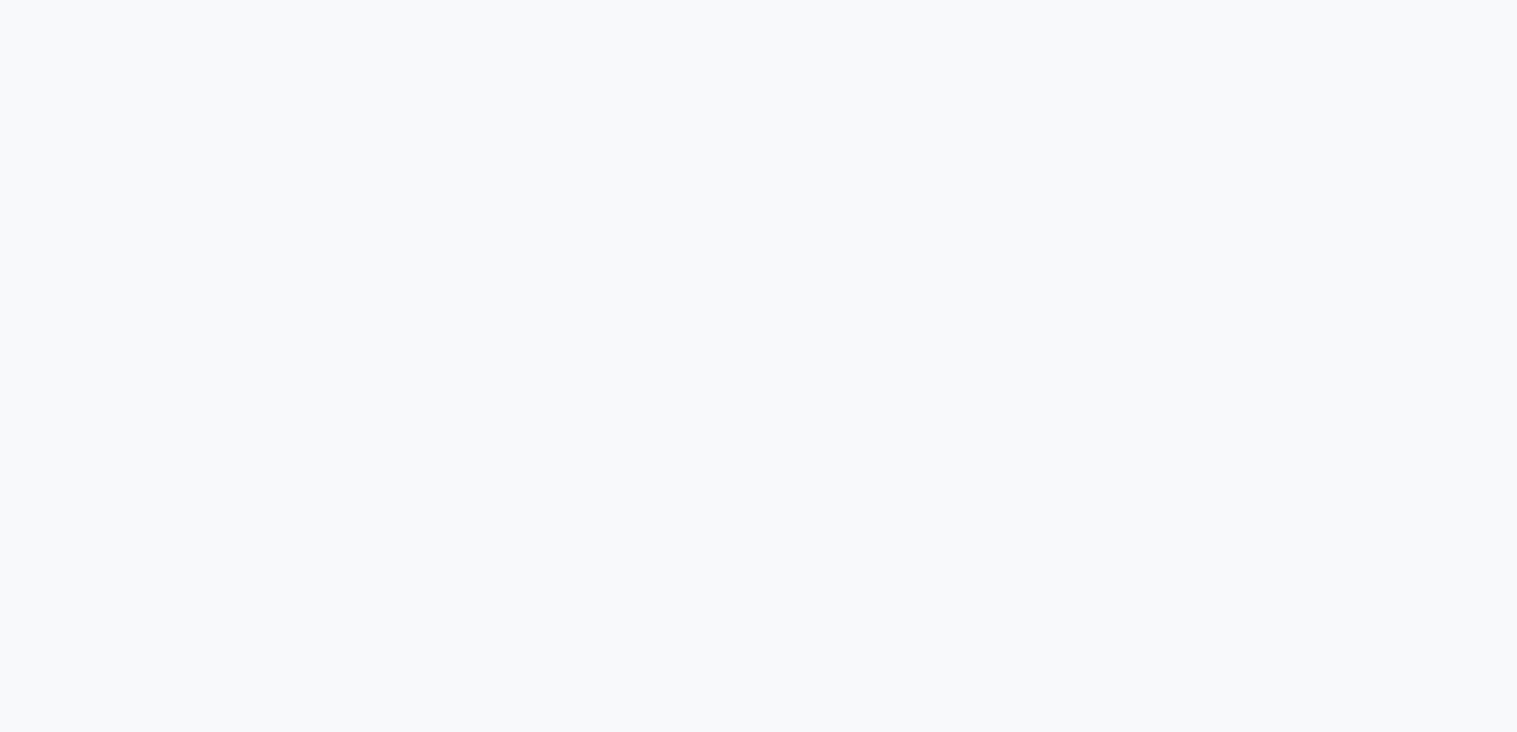scroll, scrollTop: 0, scrollLeft: 0, axis: both 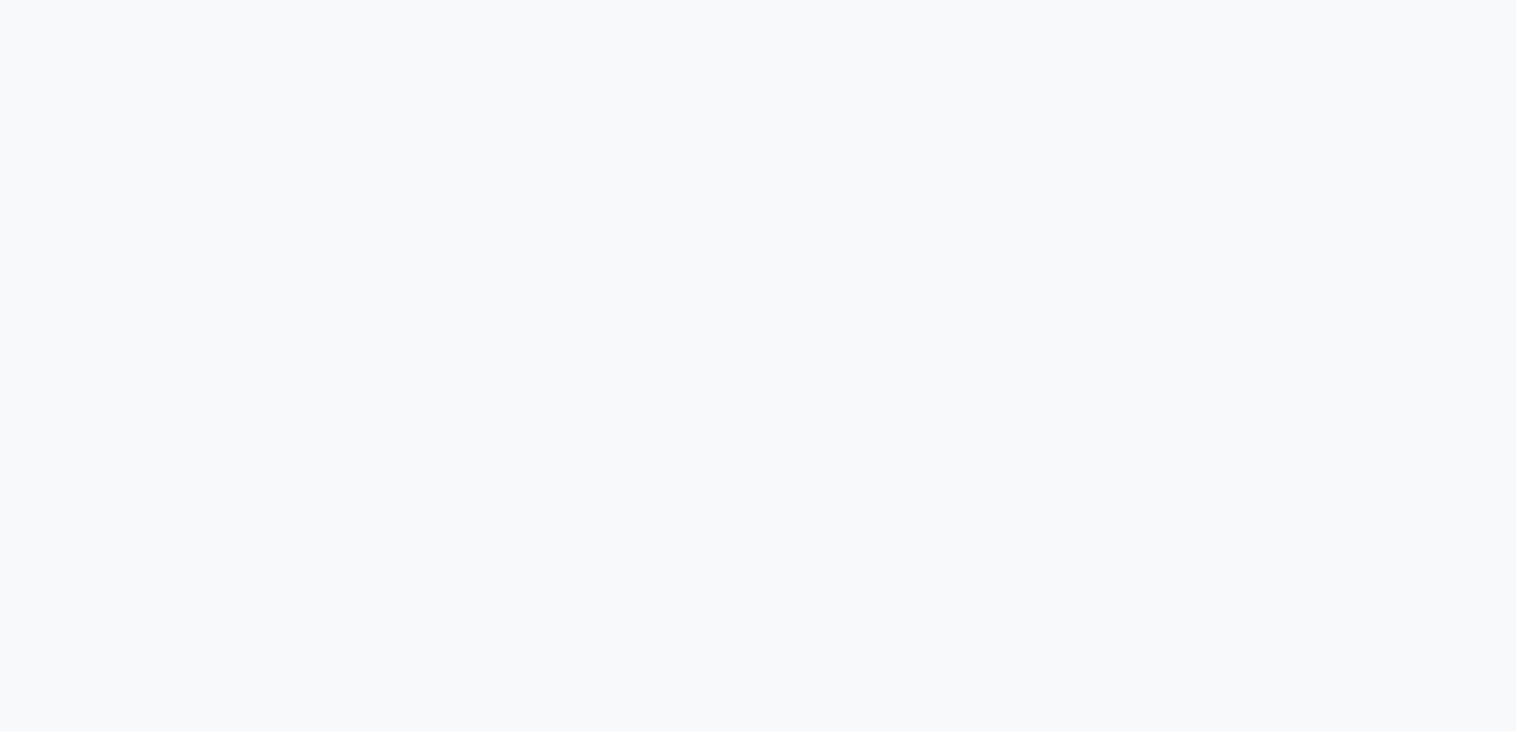 select on "service" 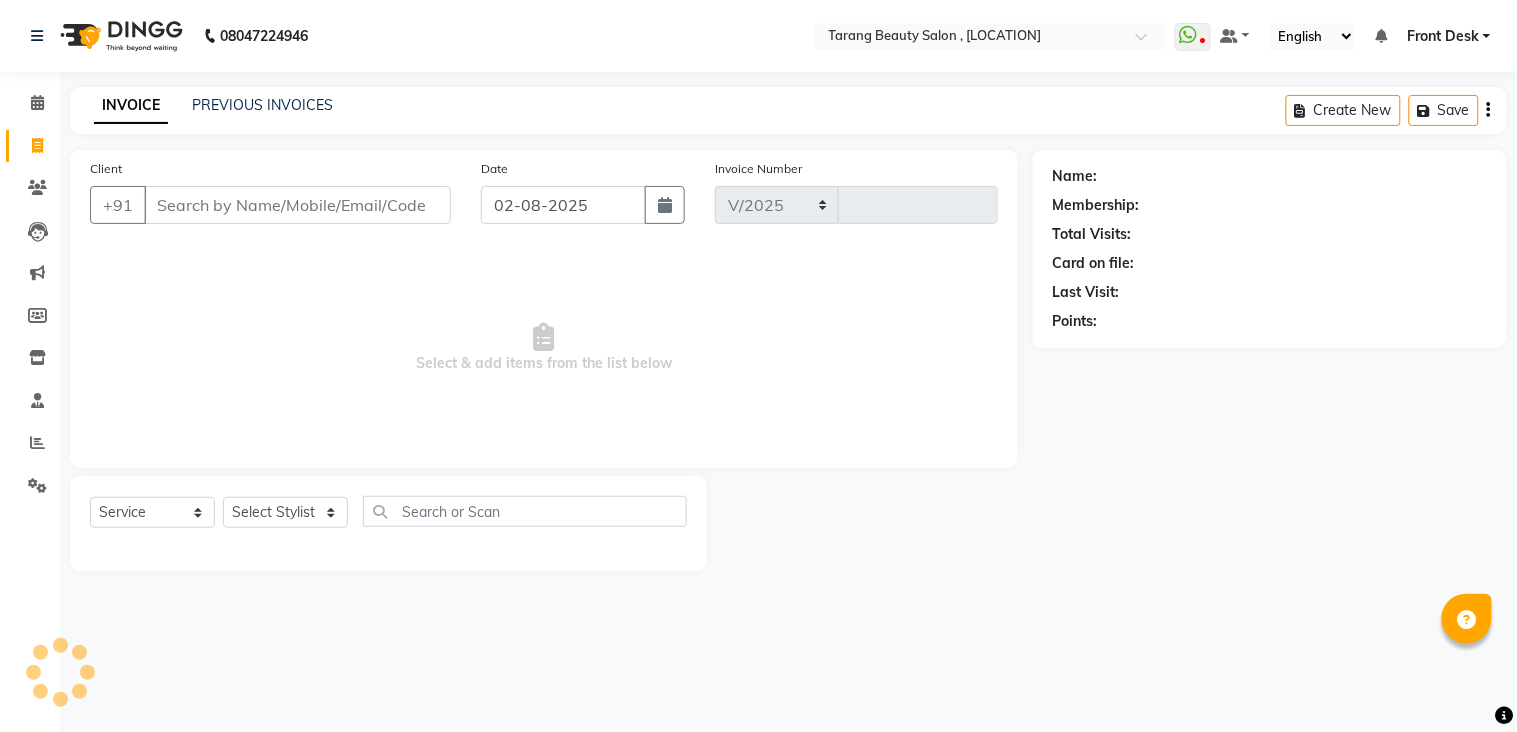 select on "en" 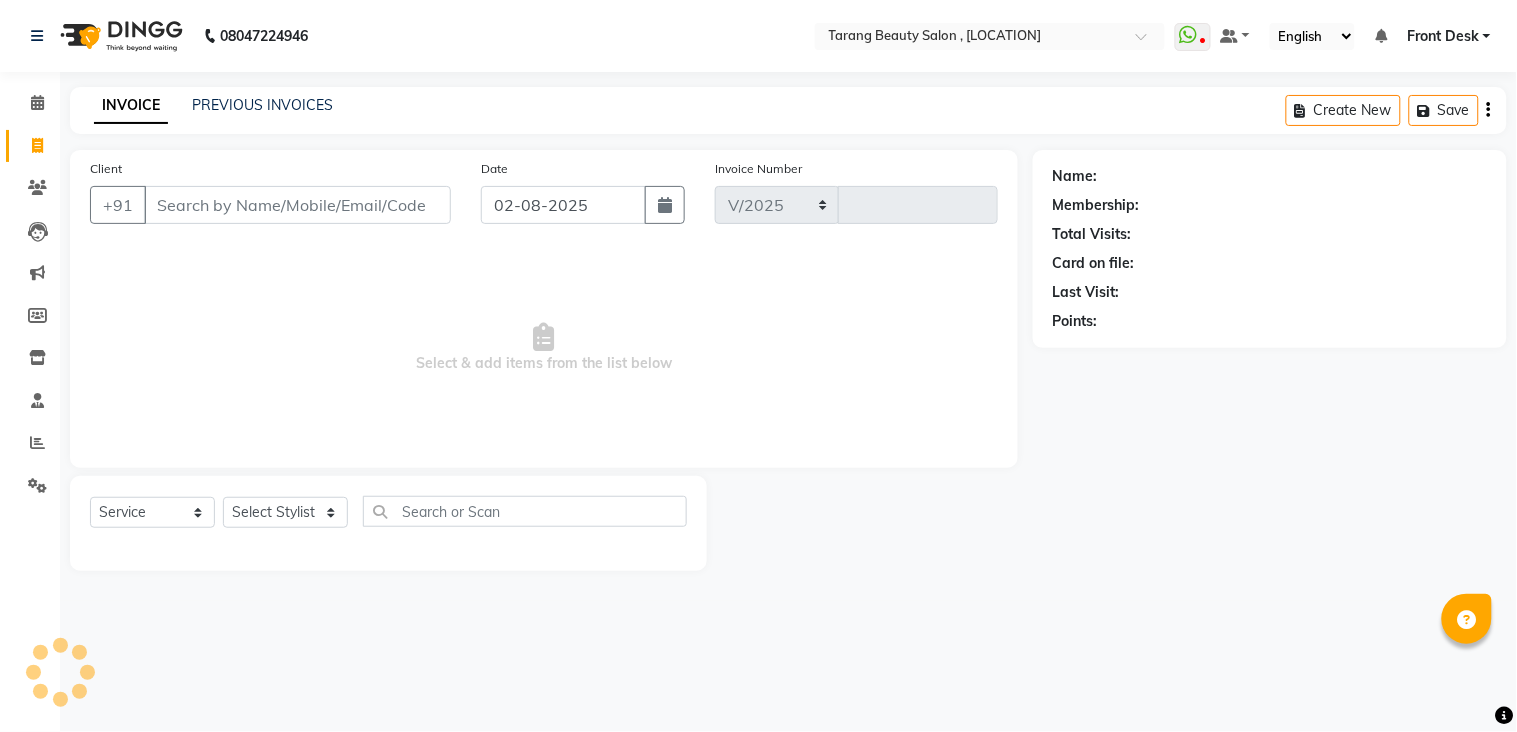 select on "5133" 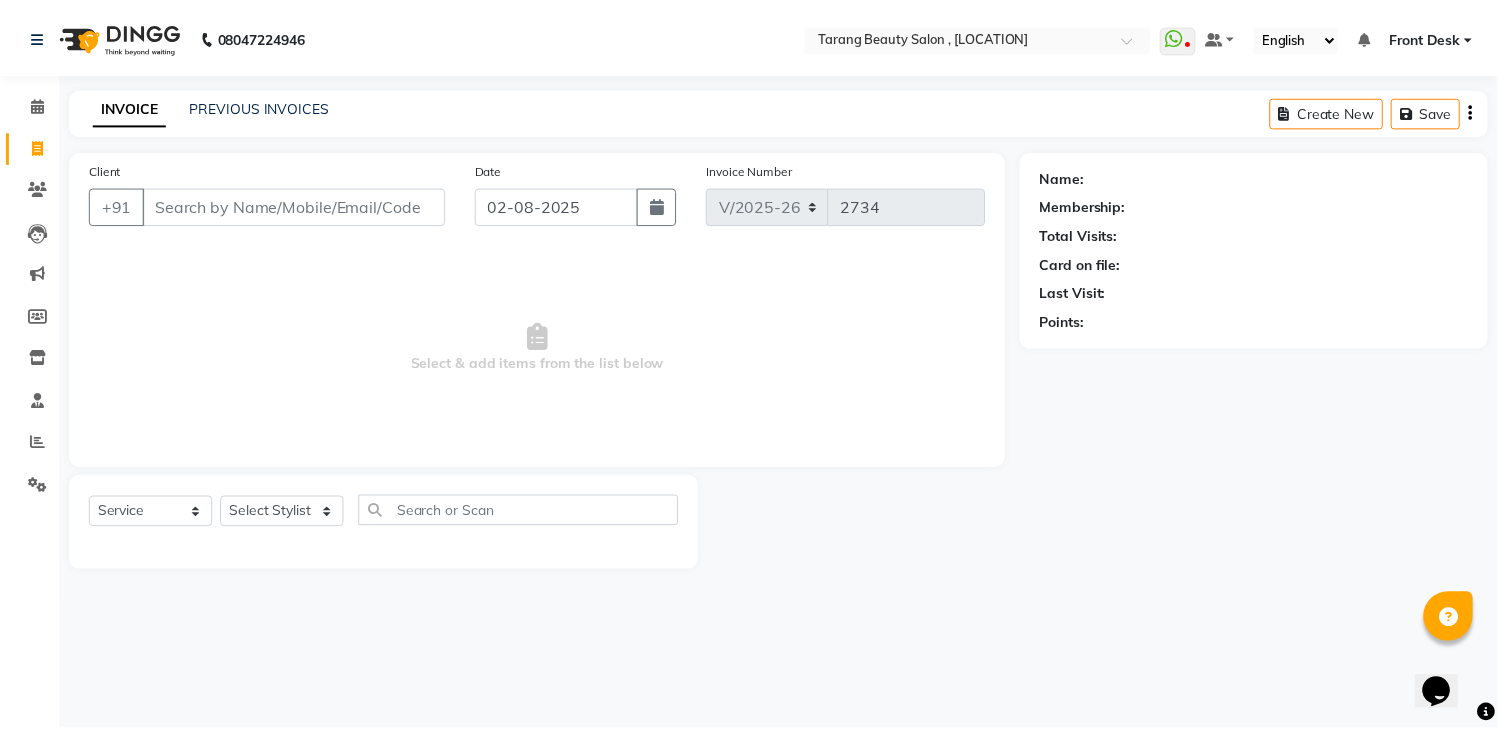 scroll, scrollTop: 0, scrollLeft: 0, axis: both 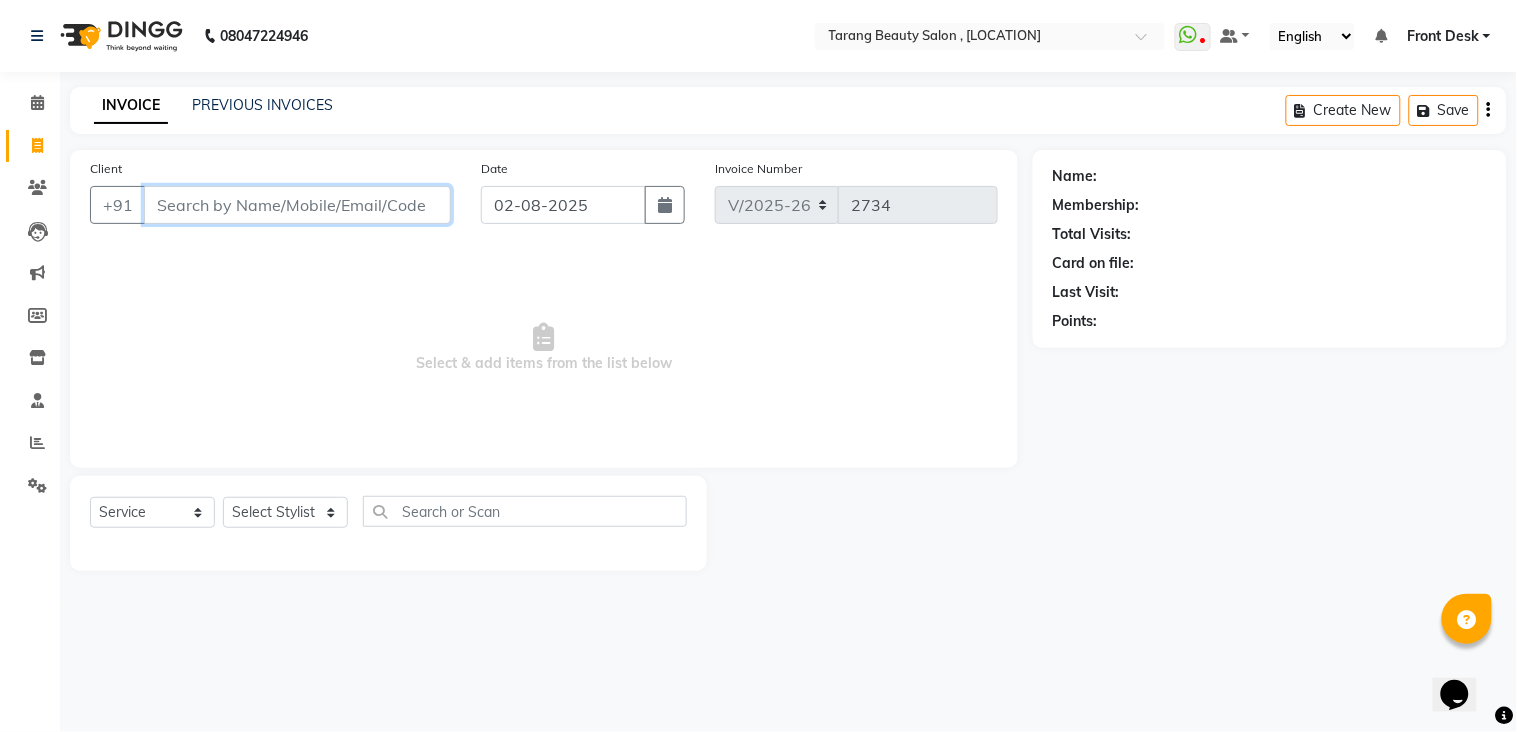 click on "Client" at bounding box center (297, 205) 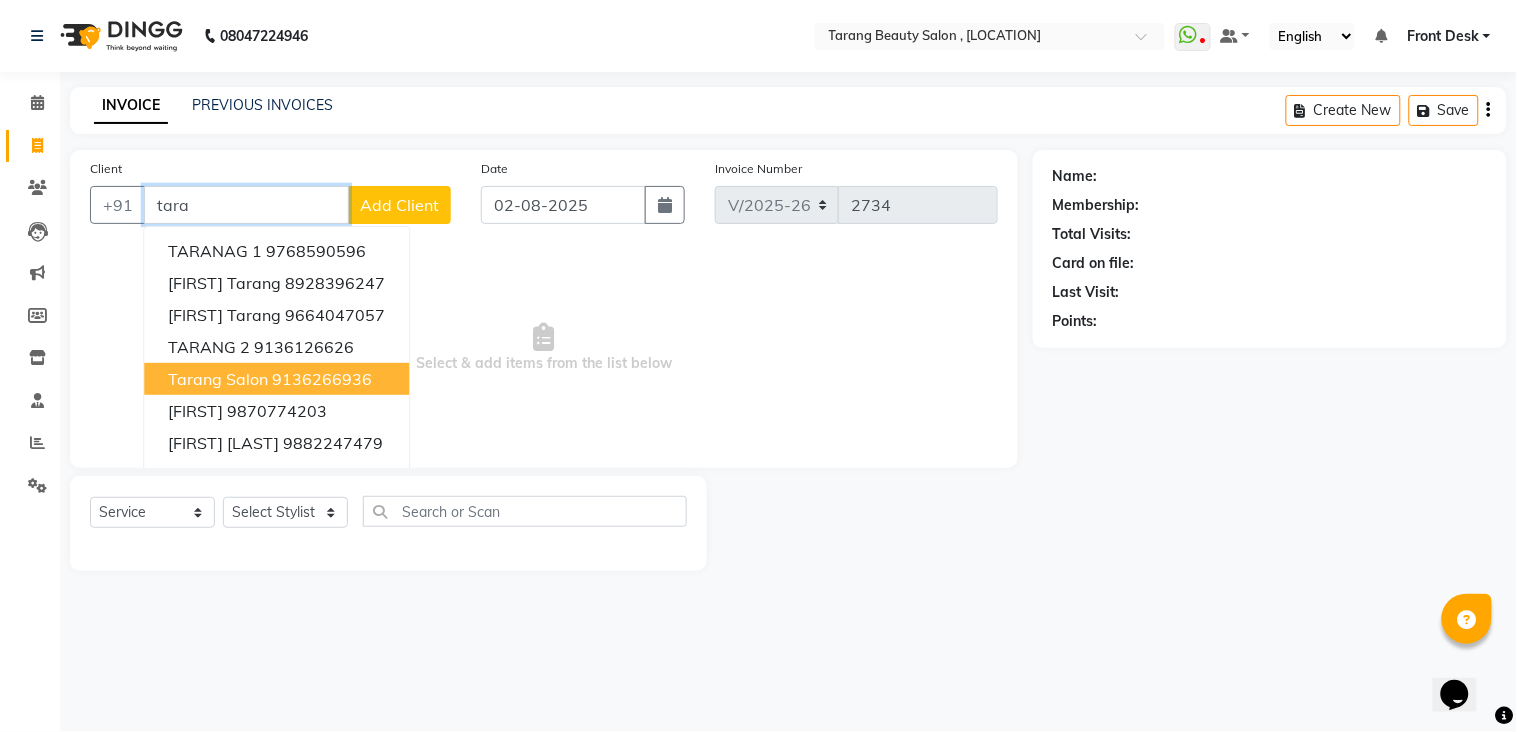 click on "9136266936" at bounding box center [322, 379] 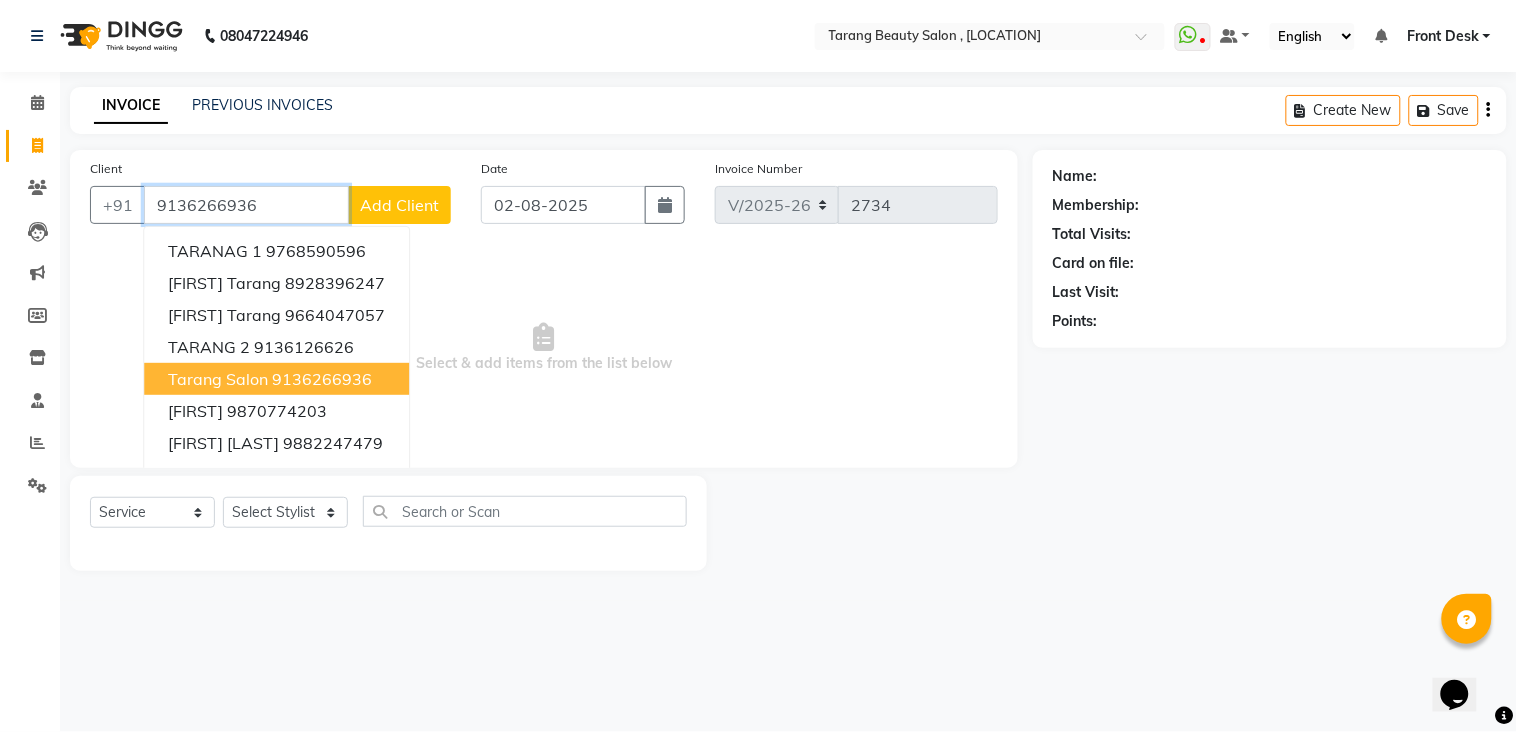 type on "9136266936" 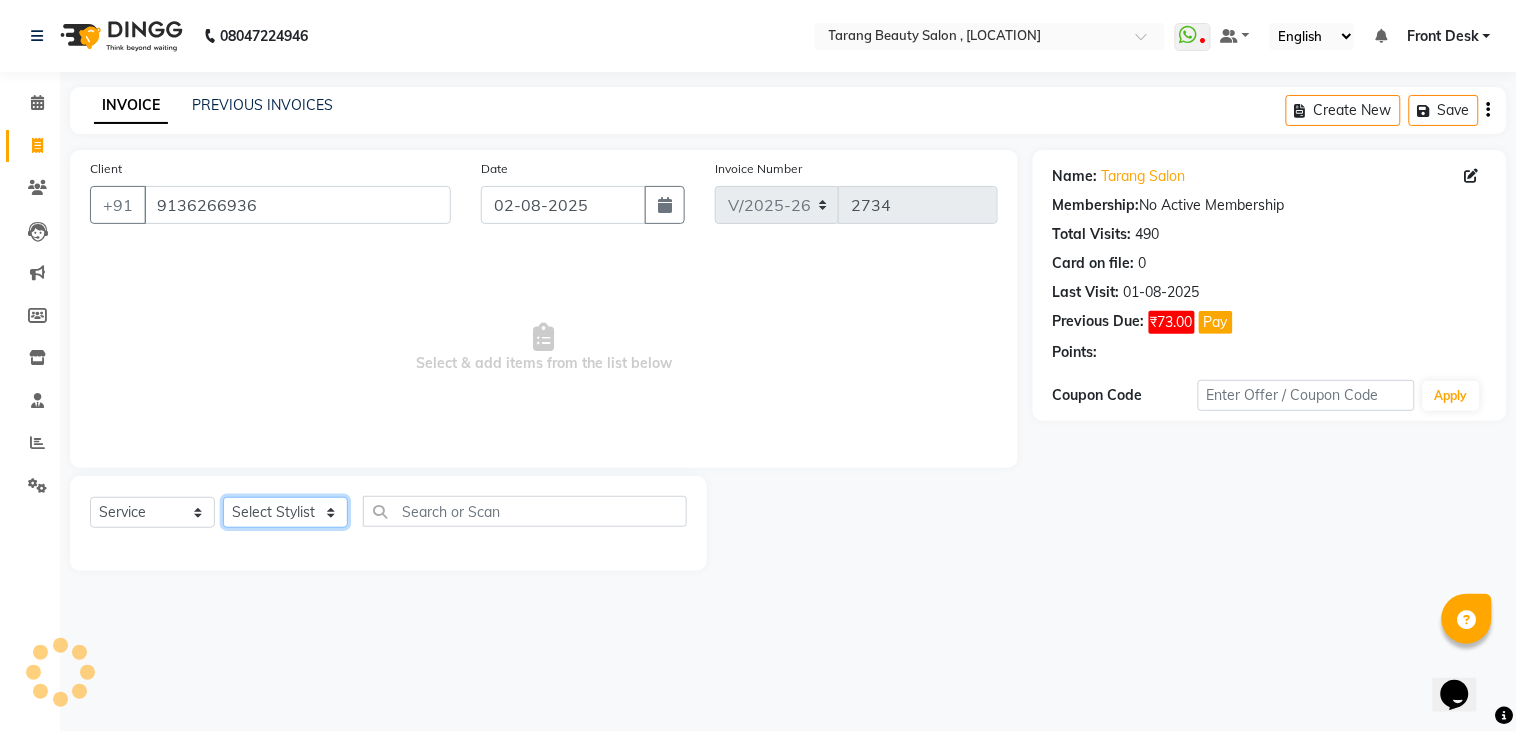 click on "Select Stylist [NAME] [NAME] [NAME] [NAME] Front Desk [NAME] [NAME]    [NAME] [NAME] [NAME] [NAME] [NAME] [NAME] [NAME] [NAME] [NAME] [NAME] [NAME] [NAME] [NAME] [NAME] [NAME] [NAME] [NAME]" 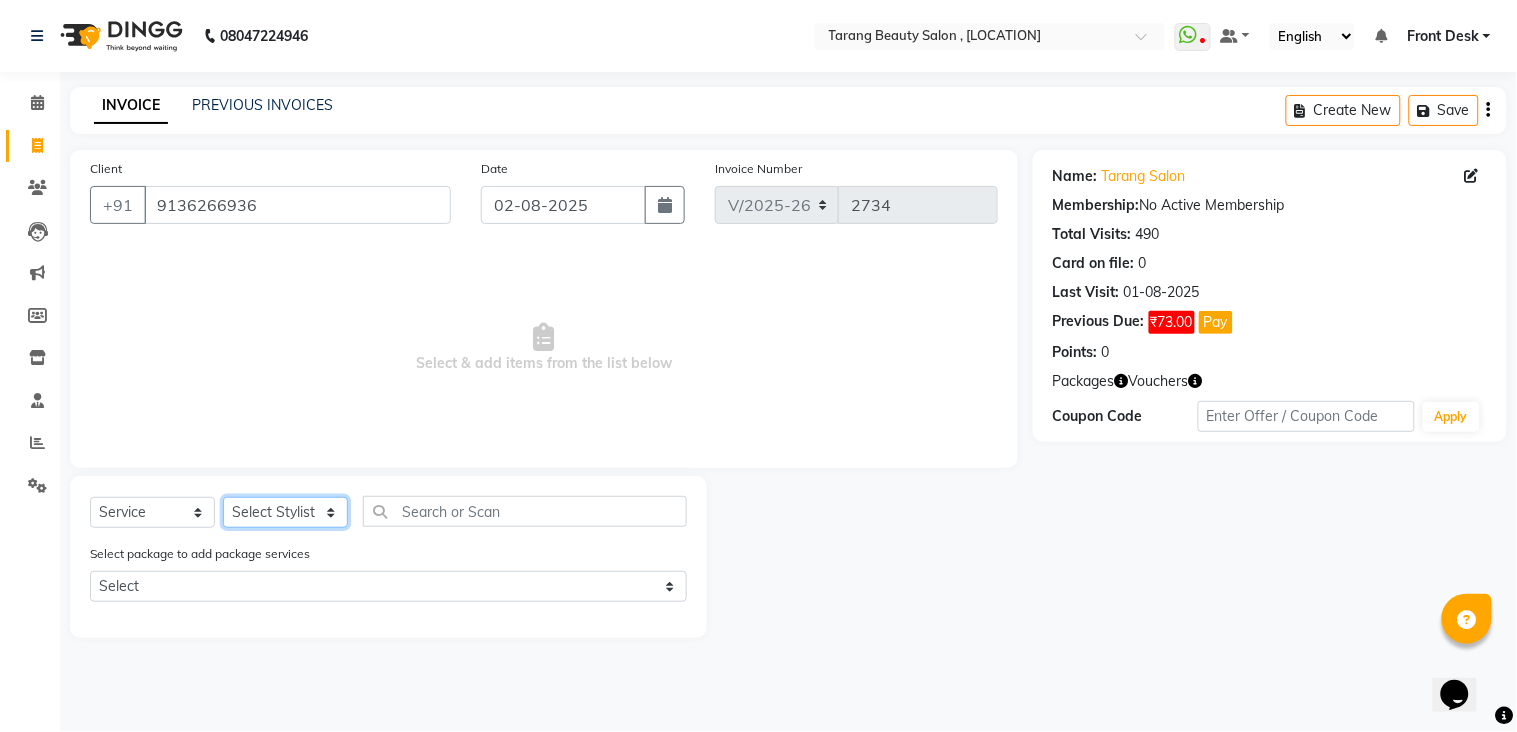 select on "45699" 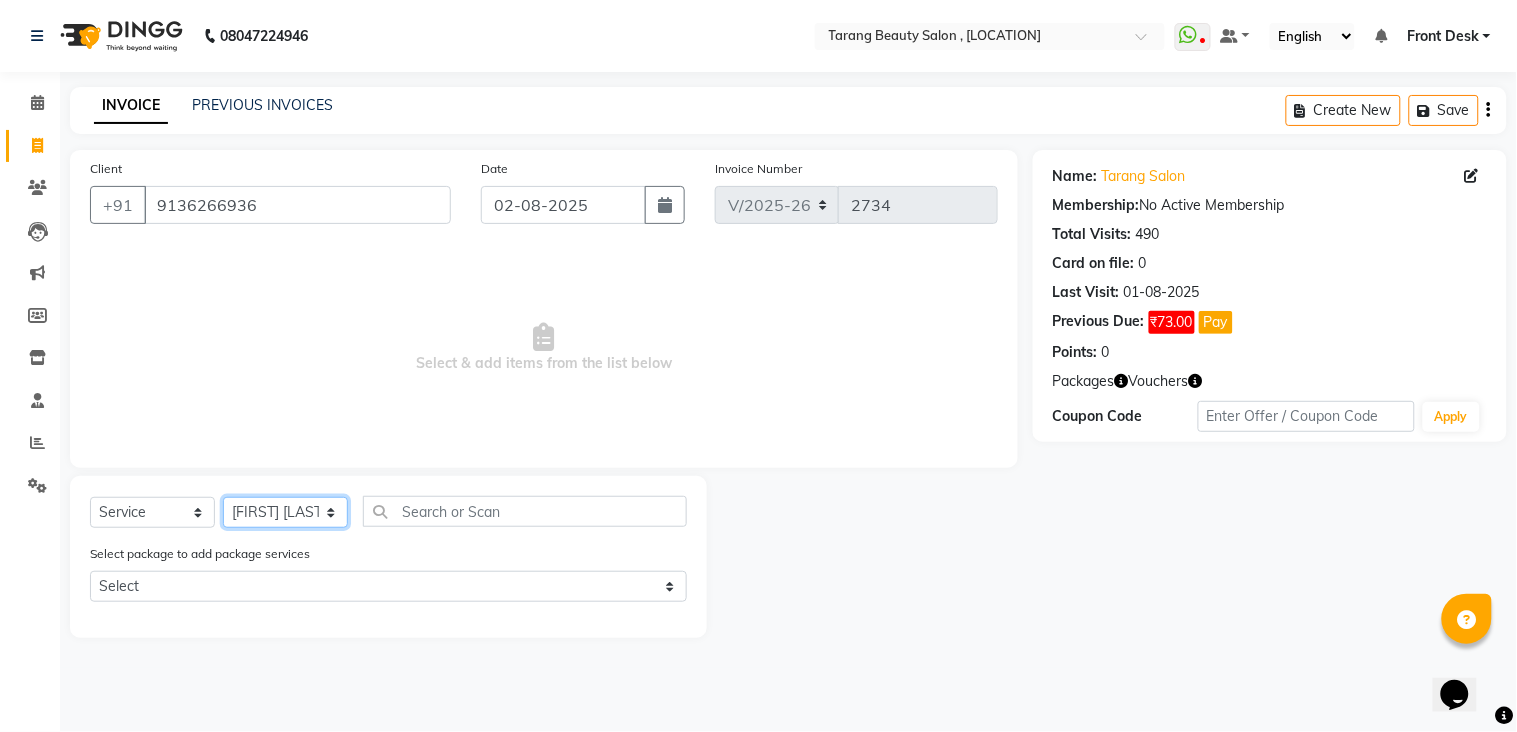 click on "Select Stylist [NAME] [NAME] [NAME] [NAME] Front Desk [NAME] [NAME]    [NAME] [NAME] [NAME] [NAME] [NAME] [NAME] [NAME] [NAME] [NAME] [NAME] [NAME] [NAME] [NAME] [NAME] [NAME] [NAME] [NAME]" 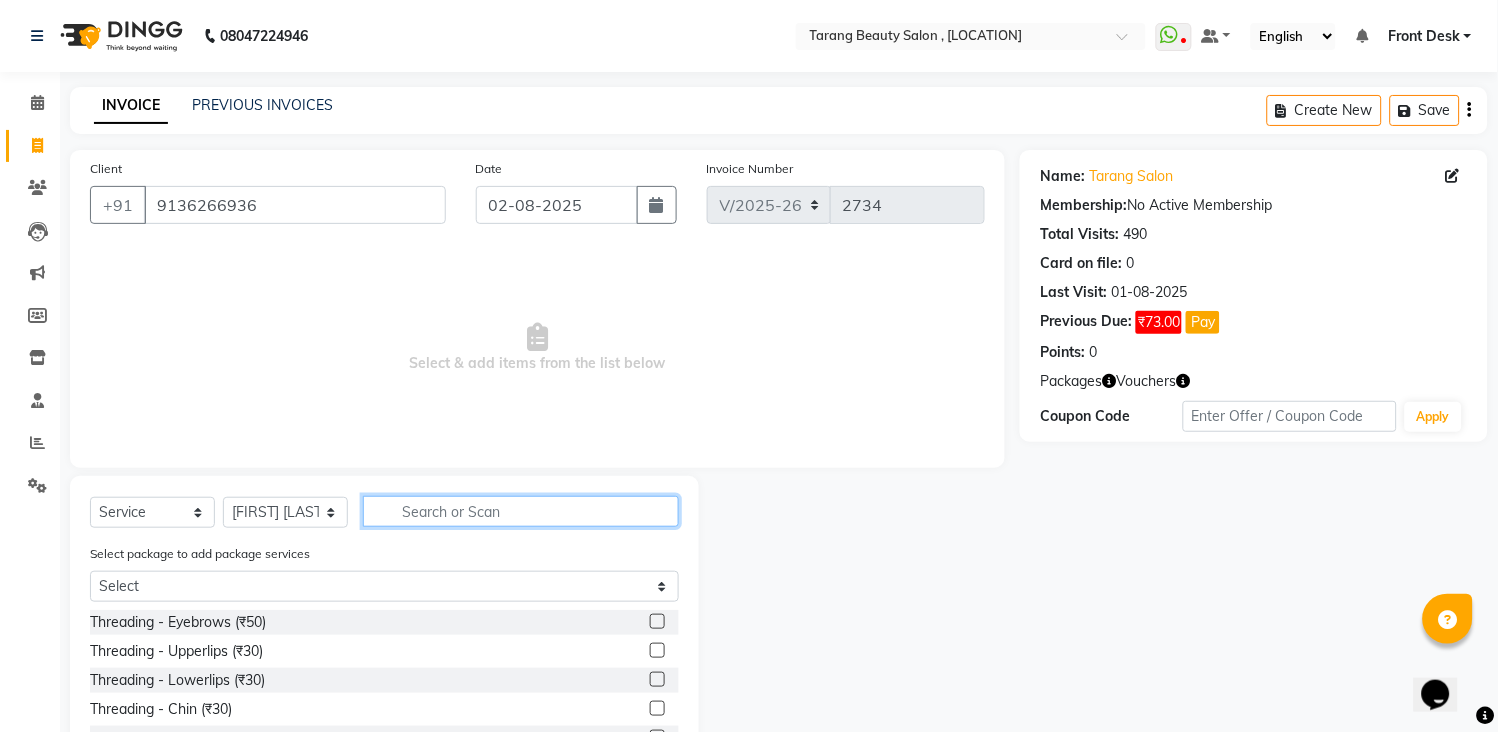click 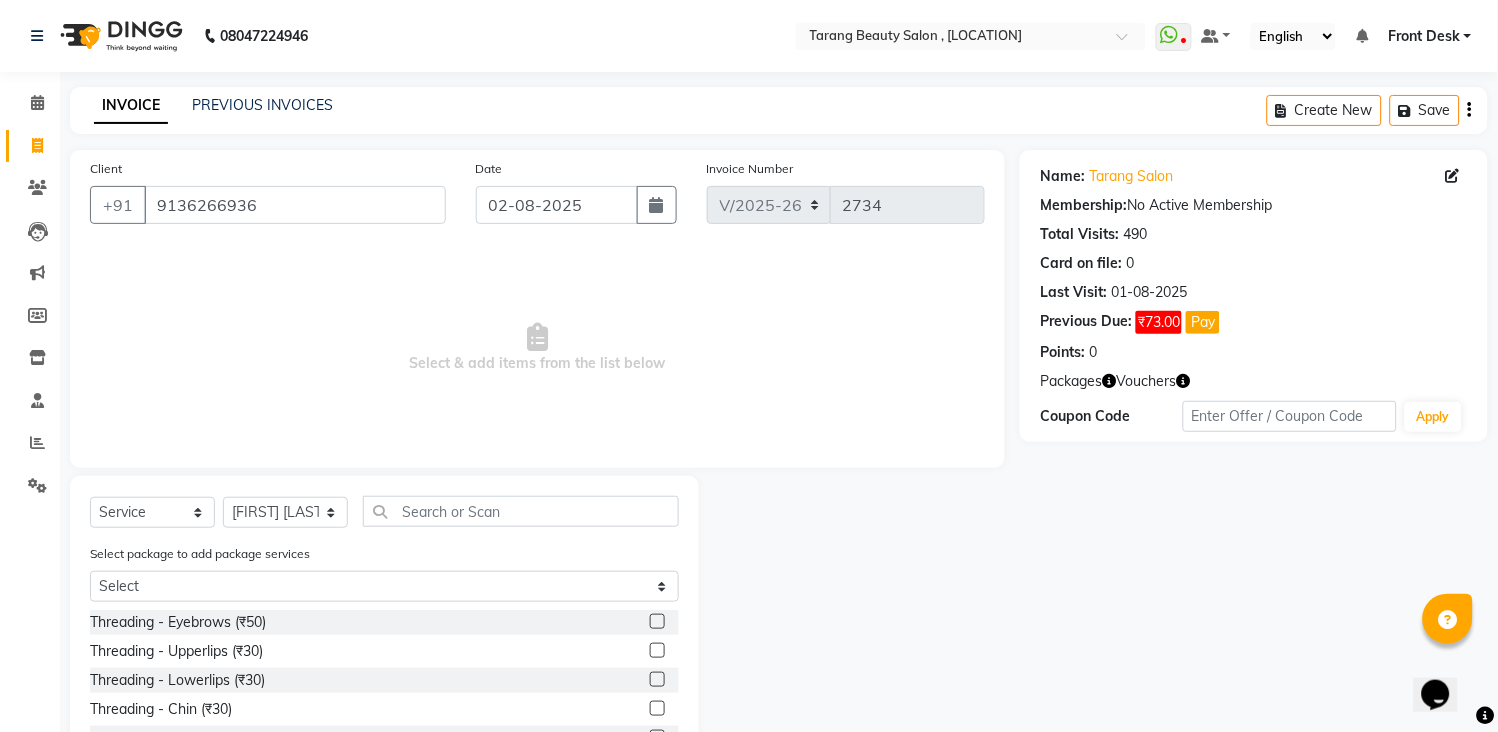 click 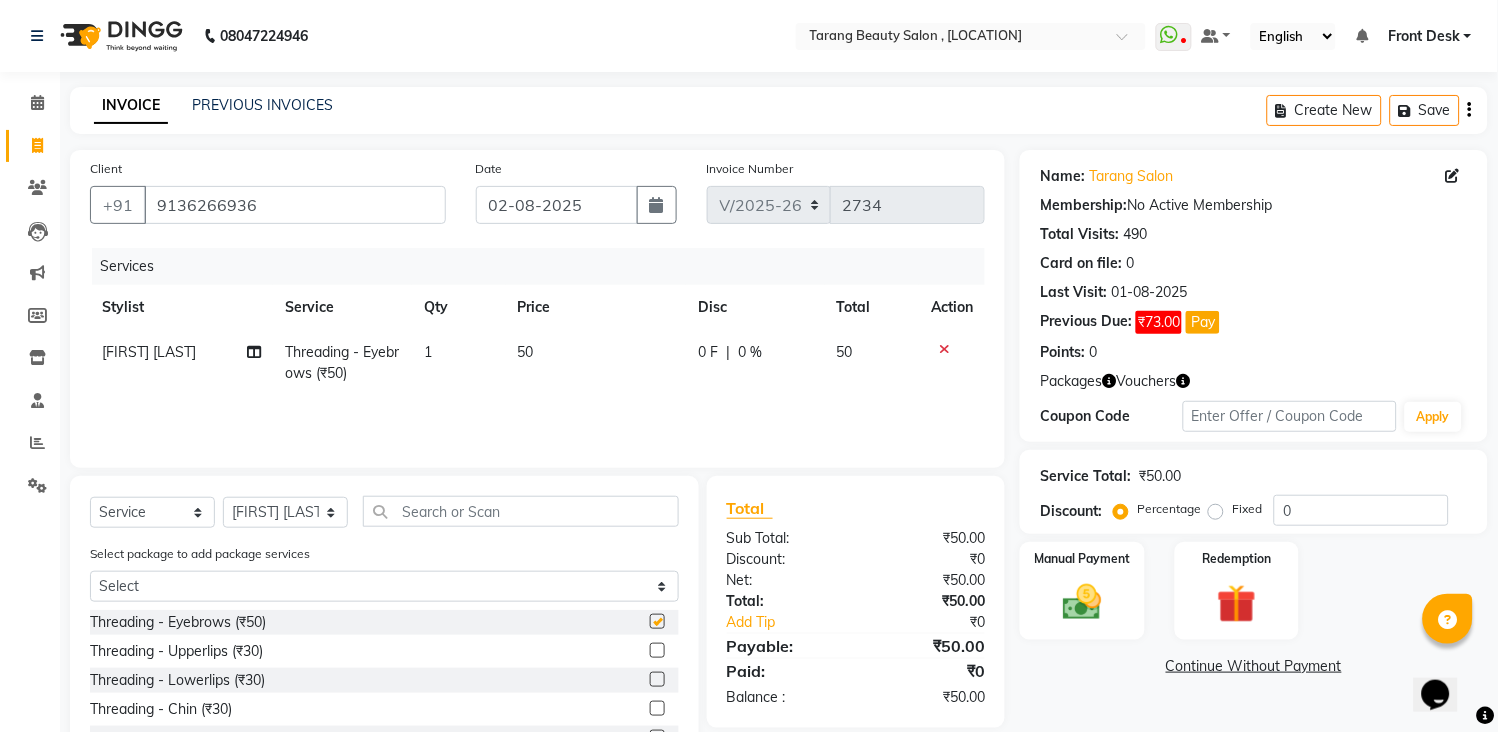 checkbox on "false" 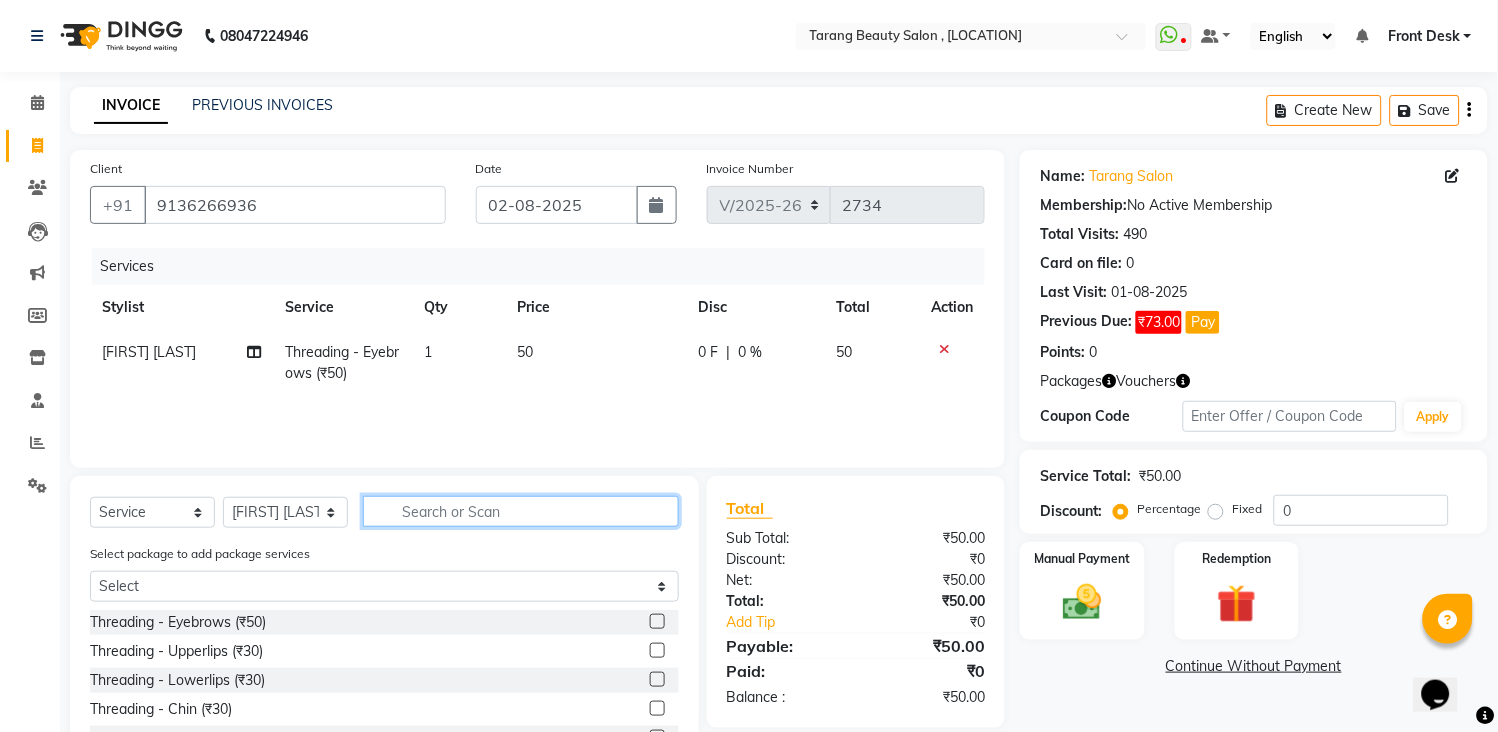 click 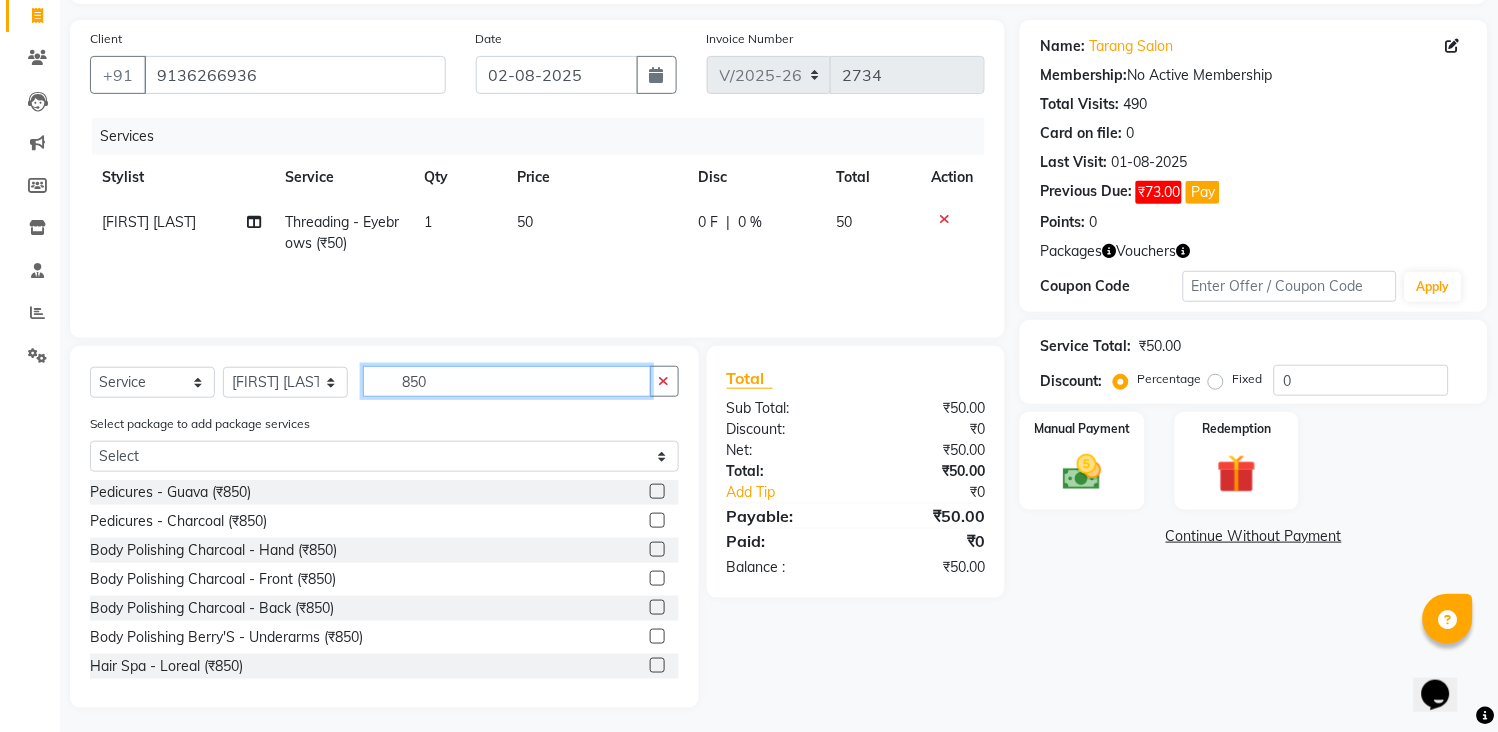 scroll, scrollTop: 136, scrollLeft: 0, axis: vertical 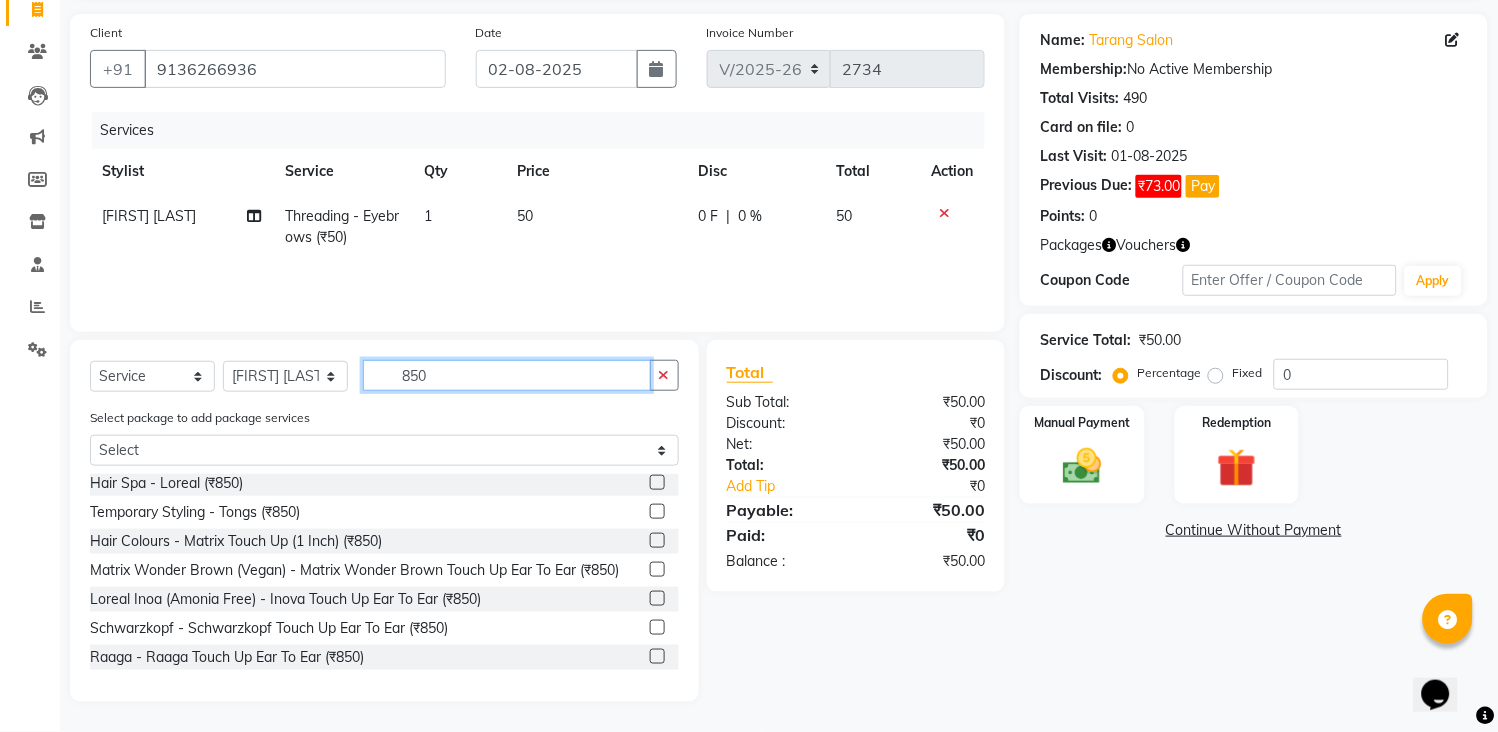 type on "850" 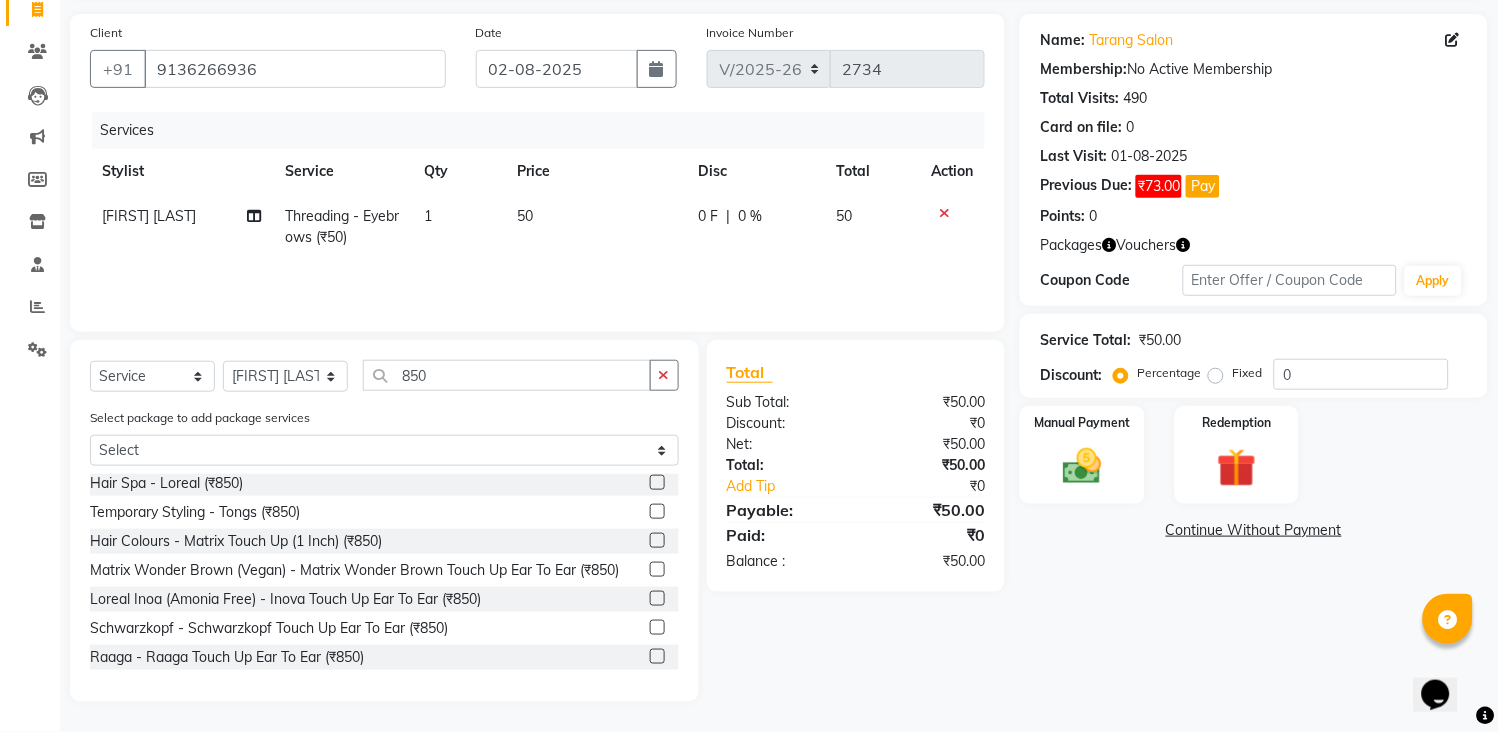 click 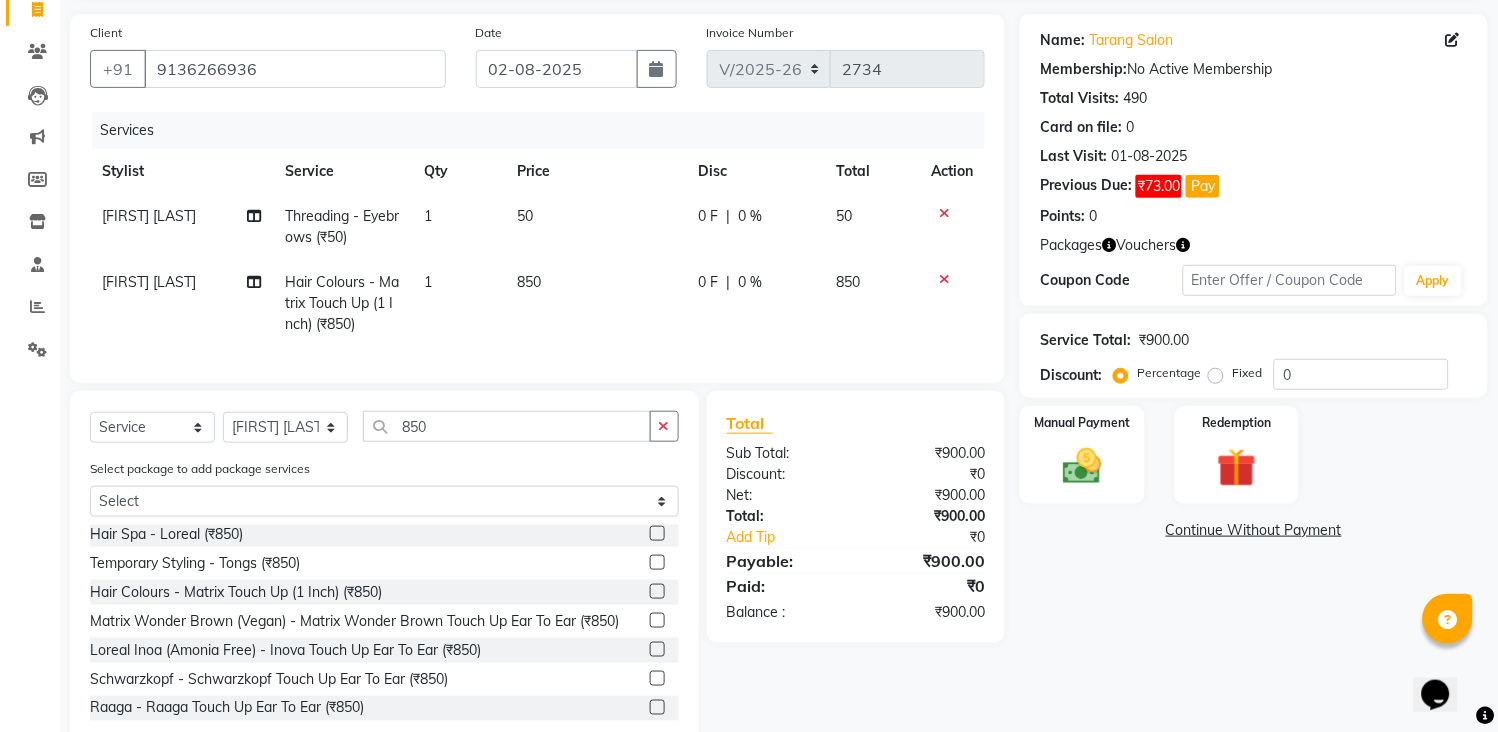 checkbox on "false" 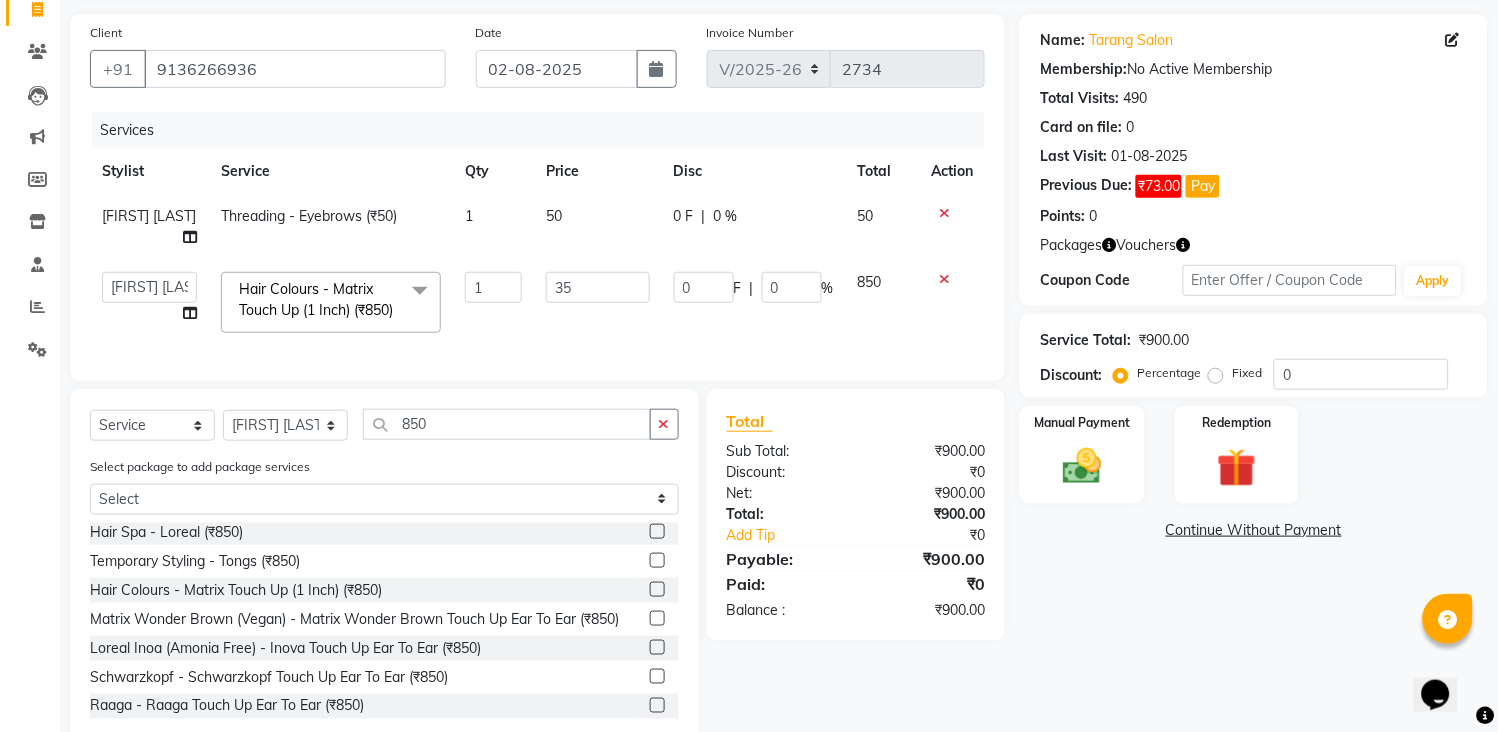 type on "350" 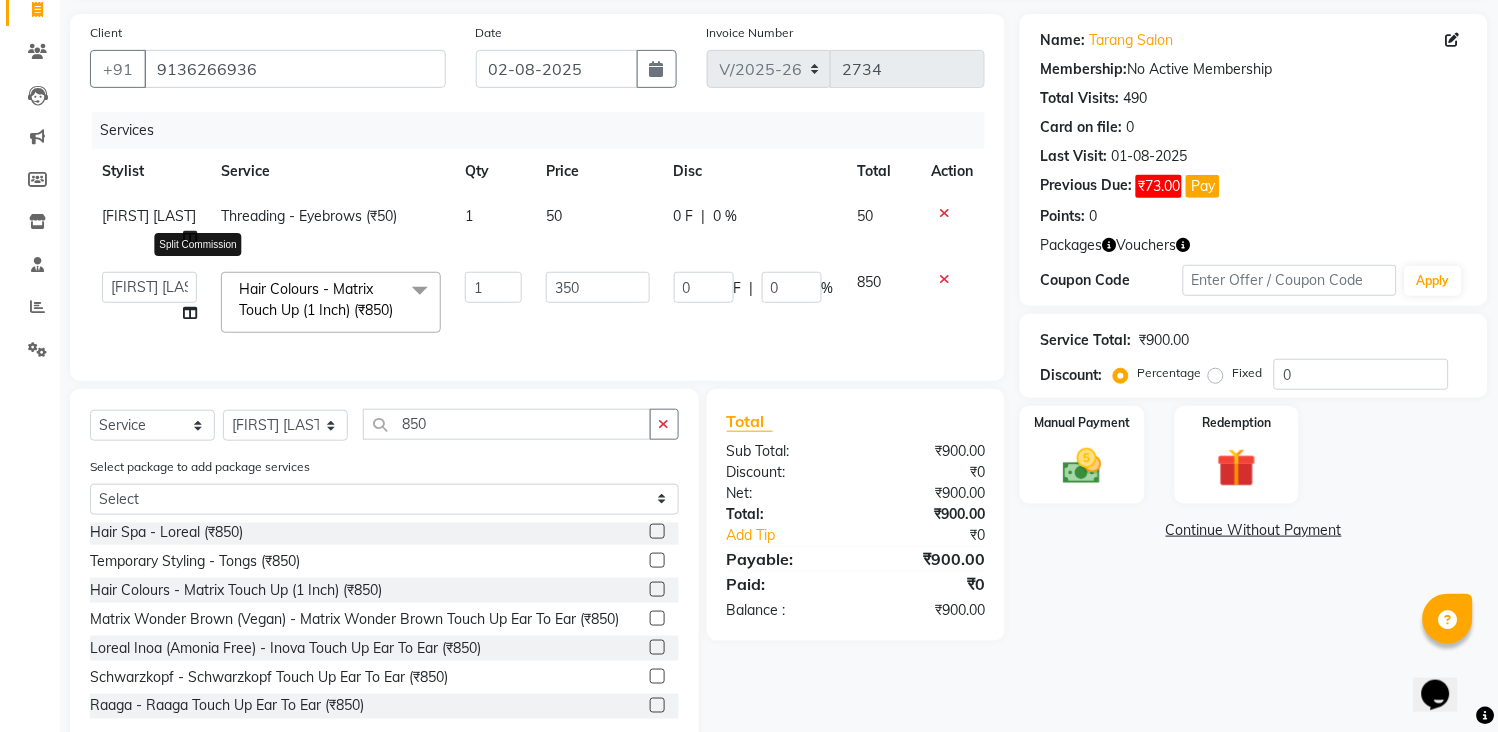 click on "Select Stylist [NAME] [NAME] [NAME] [NAME] Front Desk [NAME] [NAME]    [NAME] [NAME] [NAME] [NAME] [NAME] [NAME] [NAME] [NAME] [NAME] [NAME] [NAME] [NAME] [NAME] [NAME] [NAME] [NAME] [NAME] Split Commission" 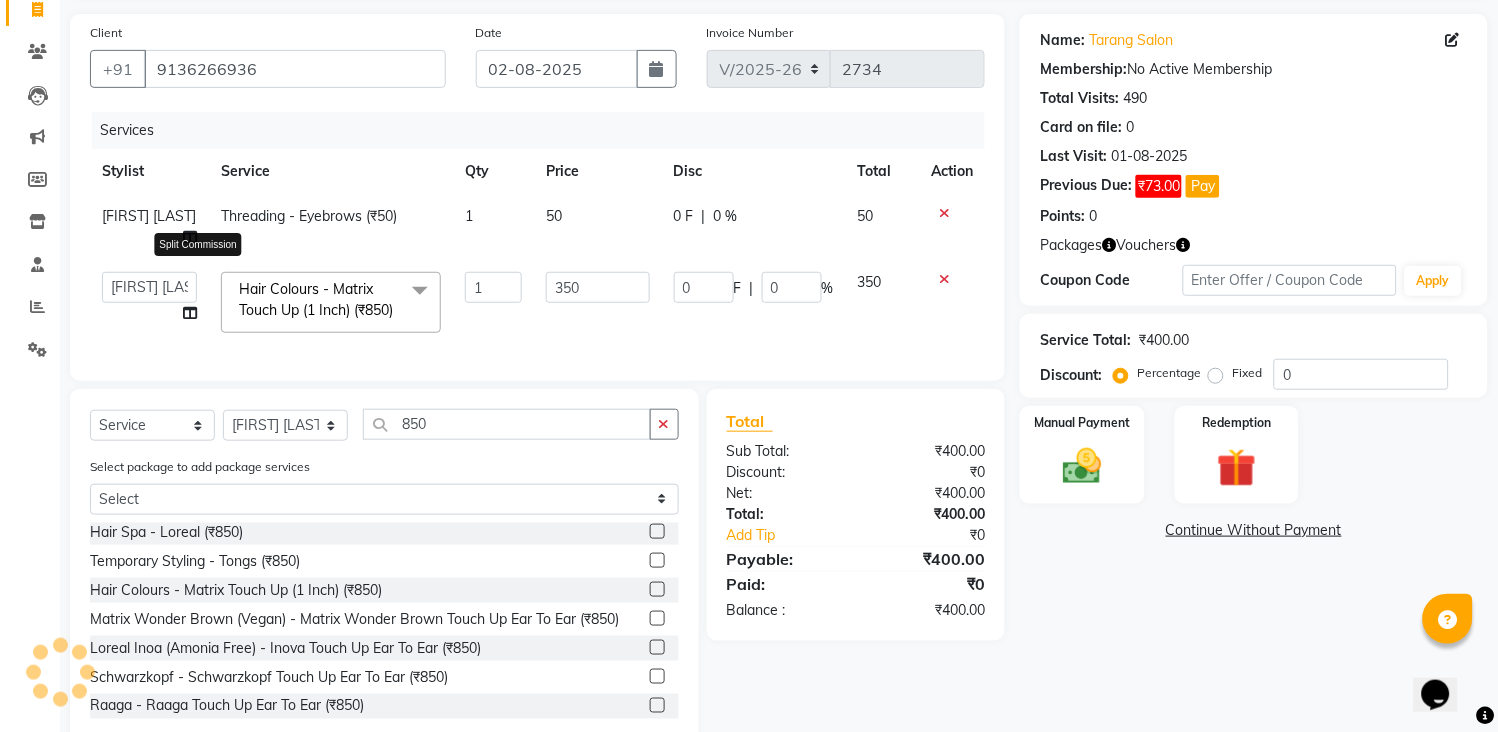 click 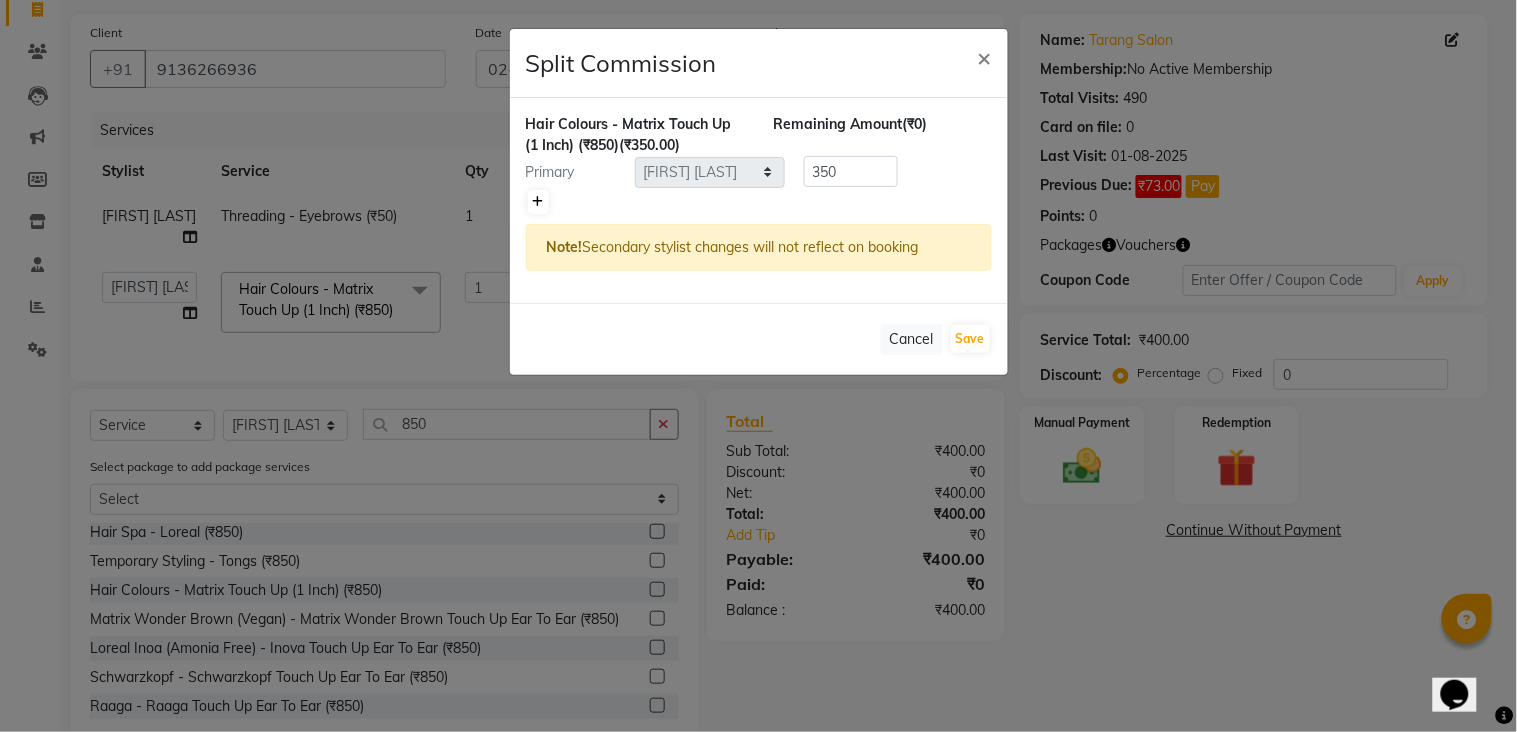 click 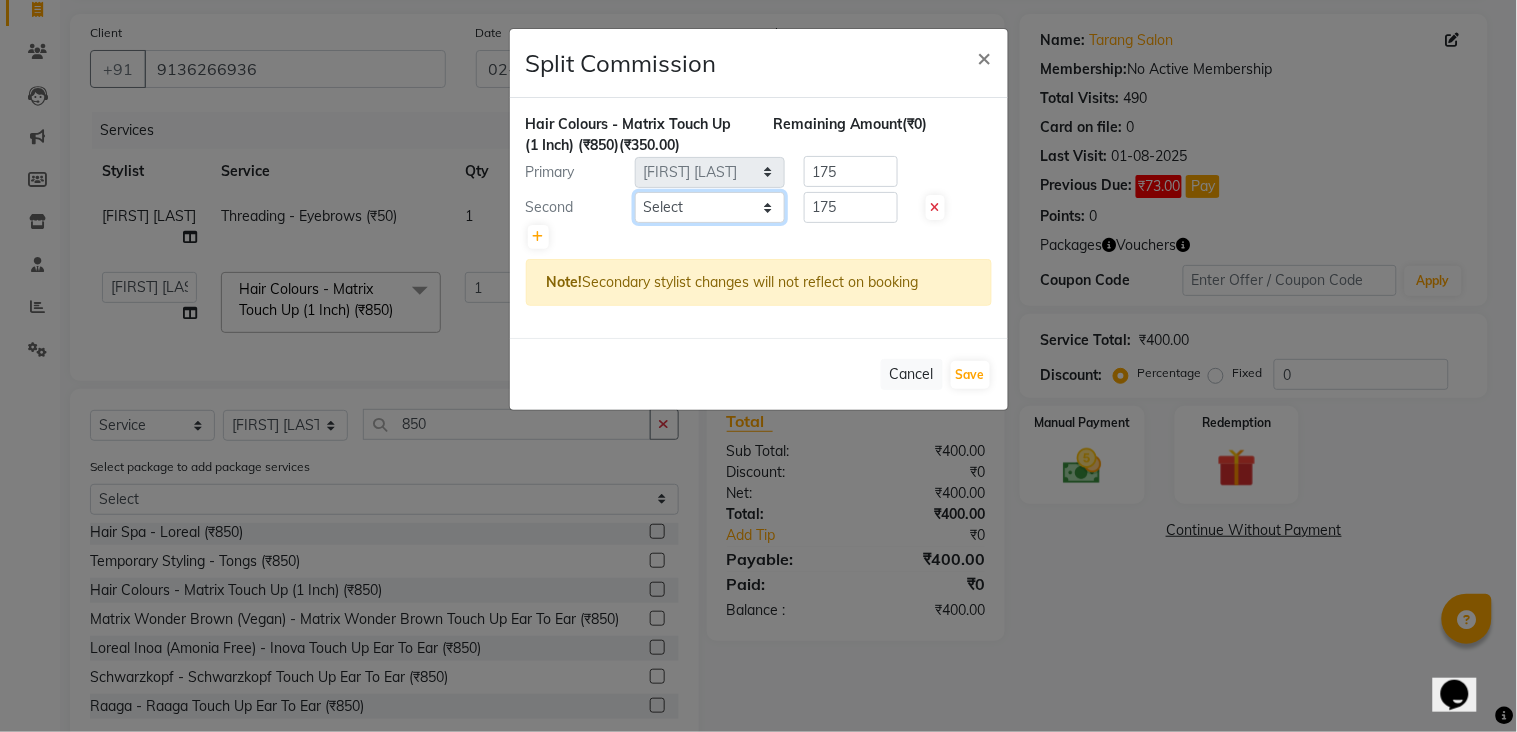 click on "Select  [NAME]   [NAME]   [NAME]   [NAME]   Front Desk   [NAME]   [NAME]    [NAME] [NAME] [NAME] [NAME] [NAME] [NAME] [NAME] [NAME] [NAME] [NAME] [NAME] [NAME] [NAME] [NAME] [NAME] [NAME] [NAME]" 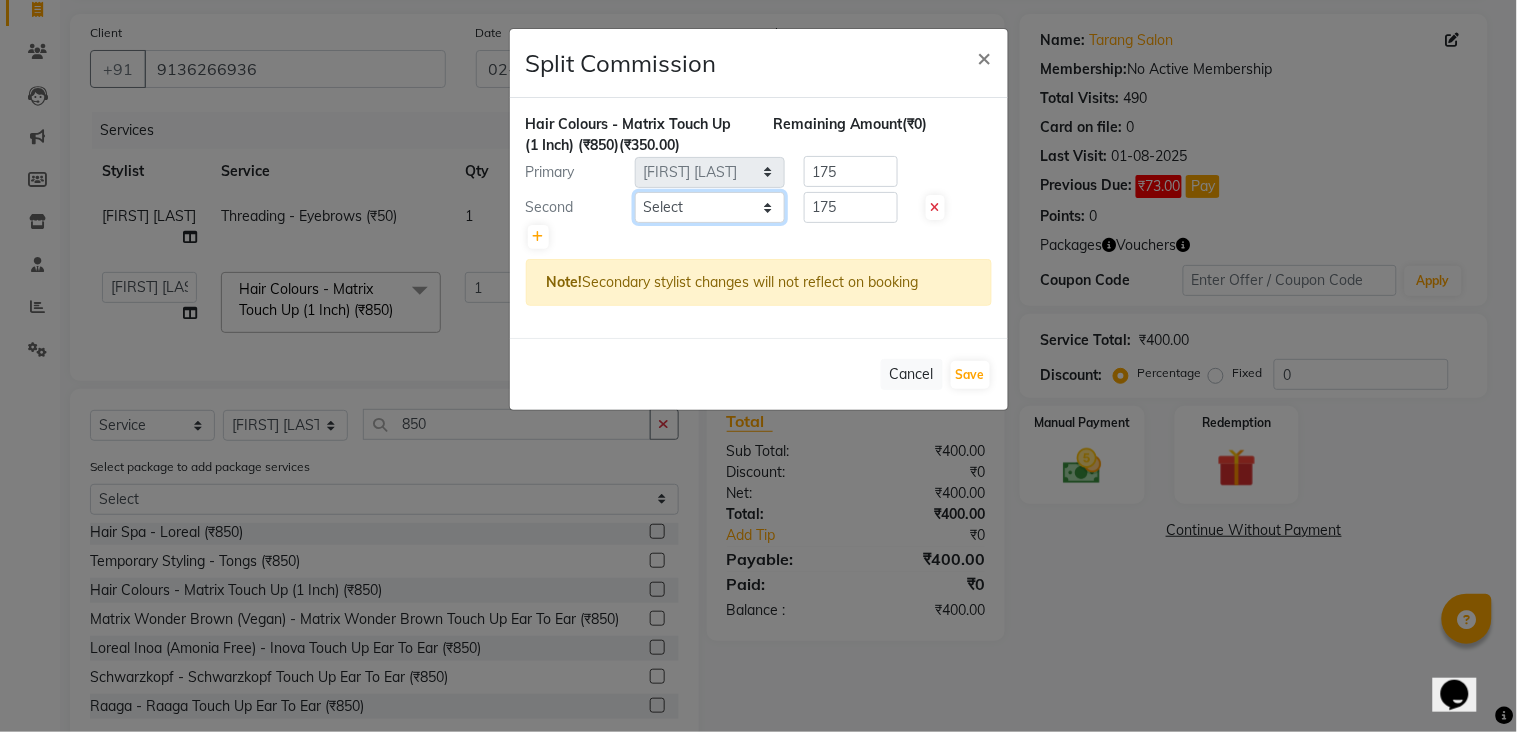 select on "47114" 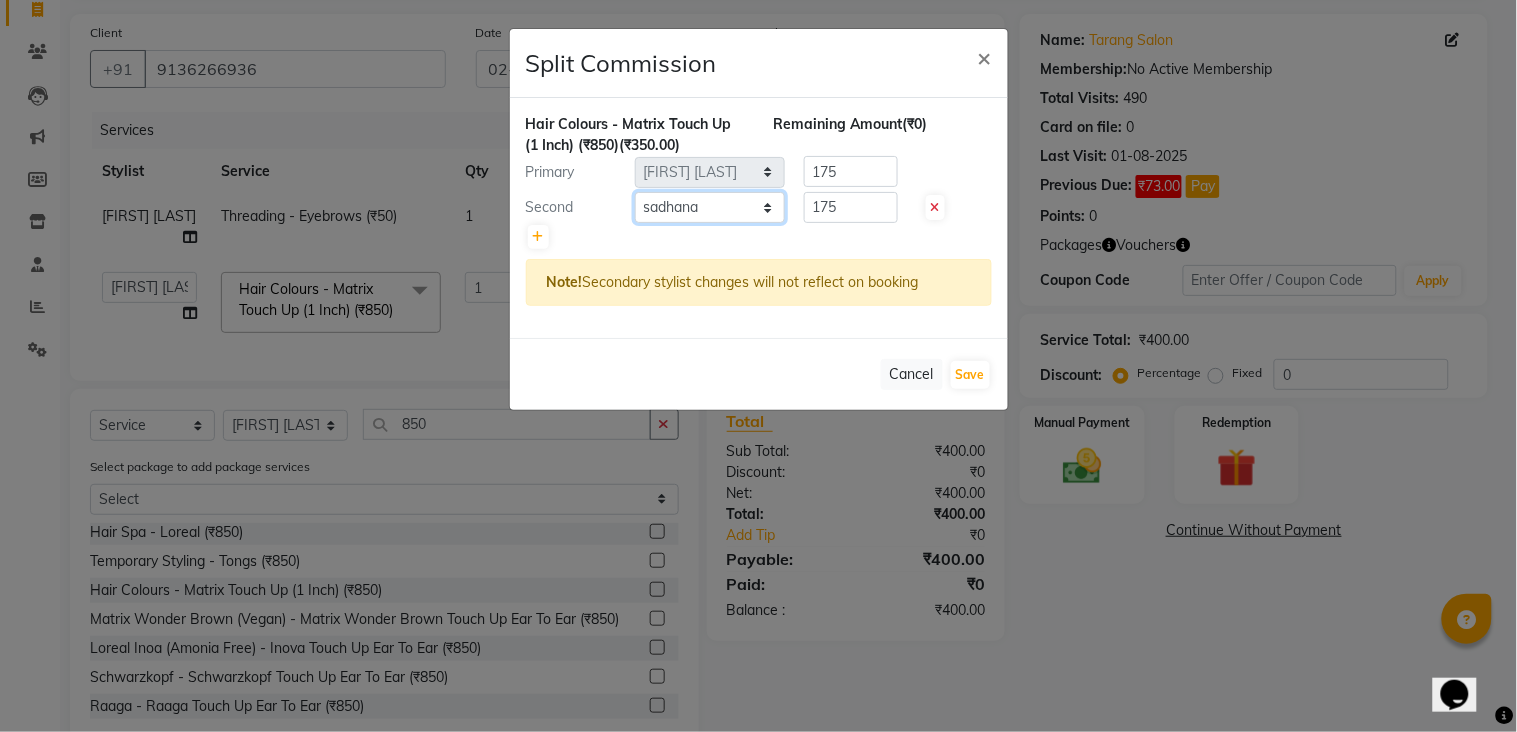 click on "Select  [NAME]   [NAME]   [NAME]   [NAME]   Front Desk   [NAME]   [NAME]    [NAME] [NAME] [NAME] [NAME] [NAME] [NAME] [NAME] [NAME] [NAME] [NAME] [NAME] [NAME] [NAME] [NAME] [NAME] [NAME] [NAME]" 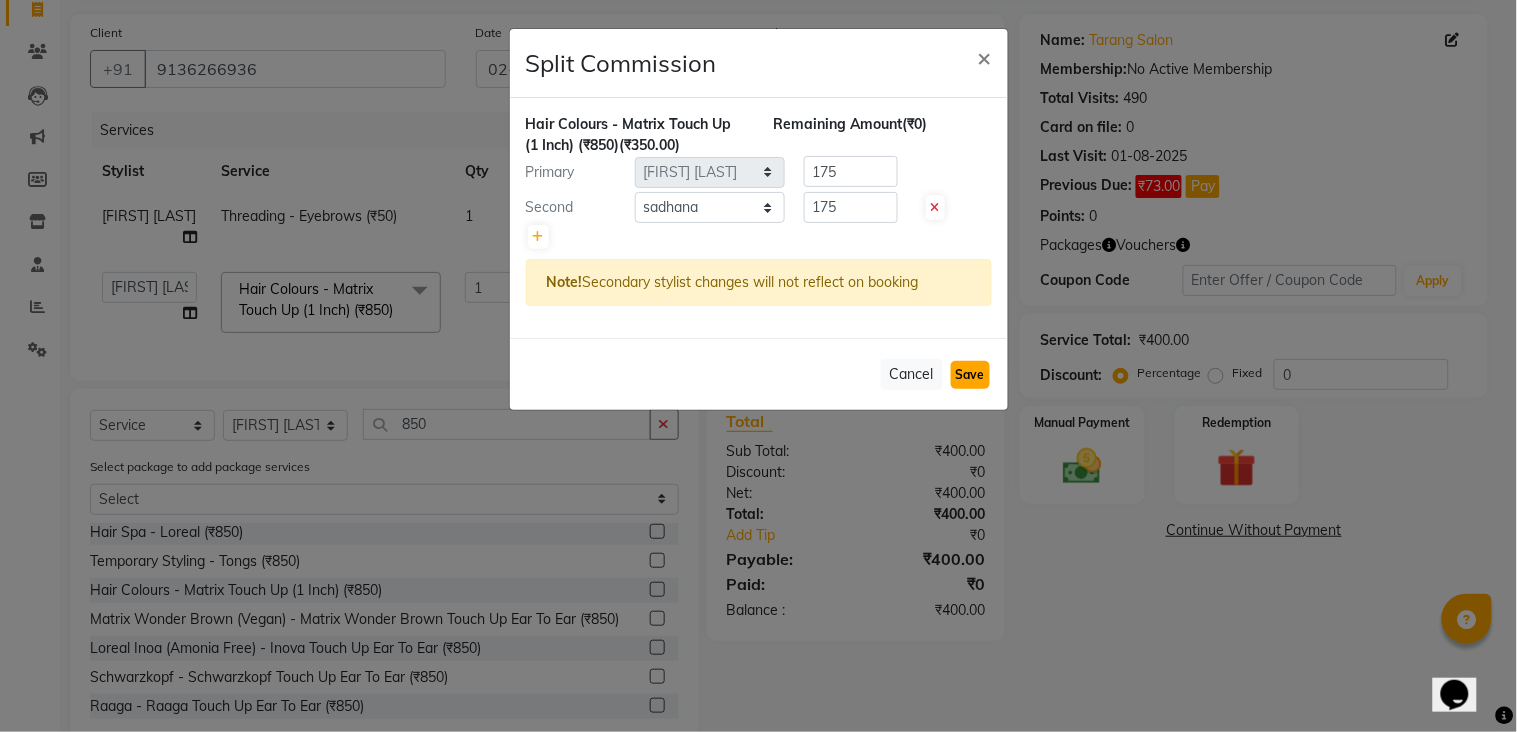 click on "Save" 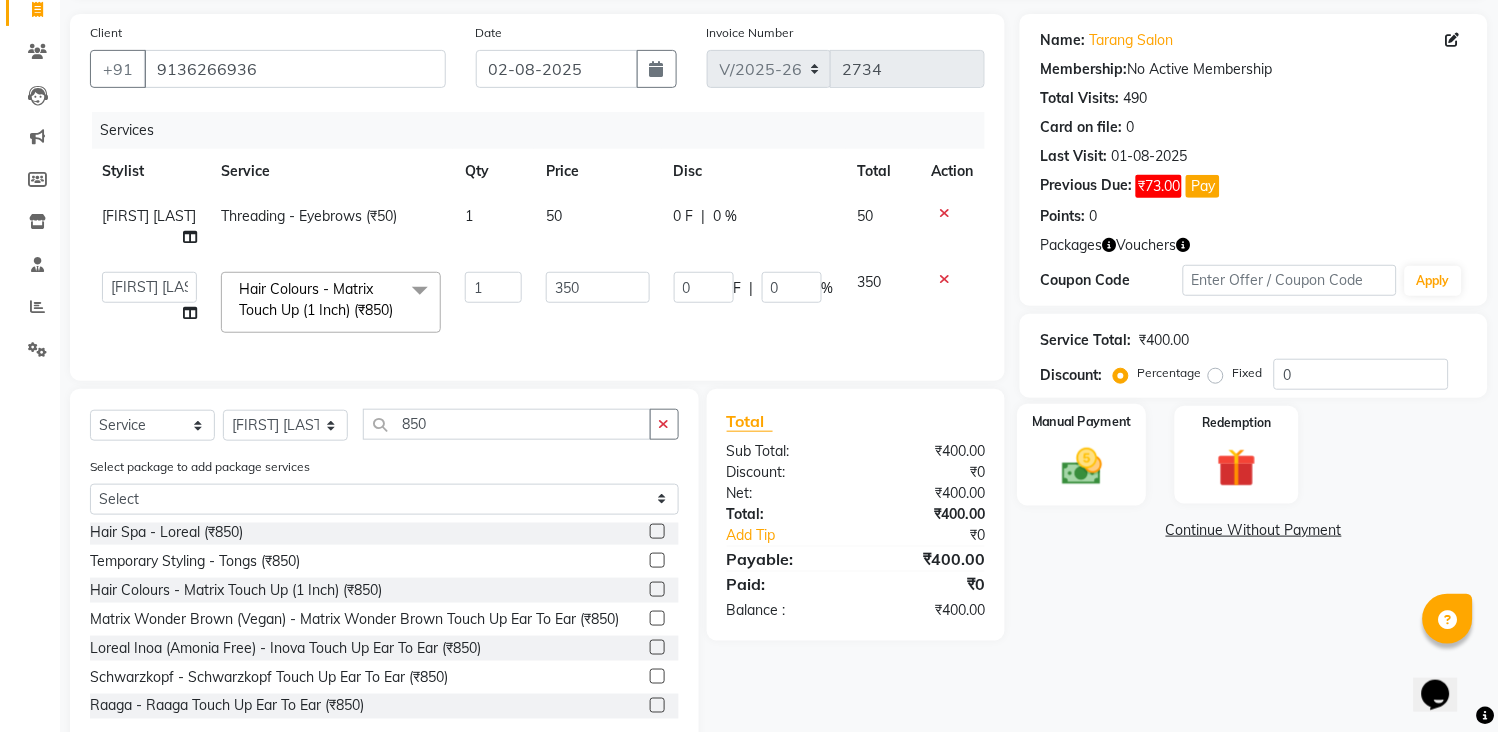 click 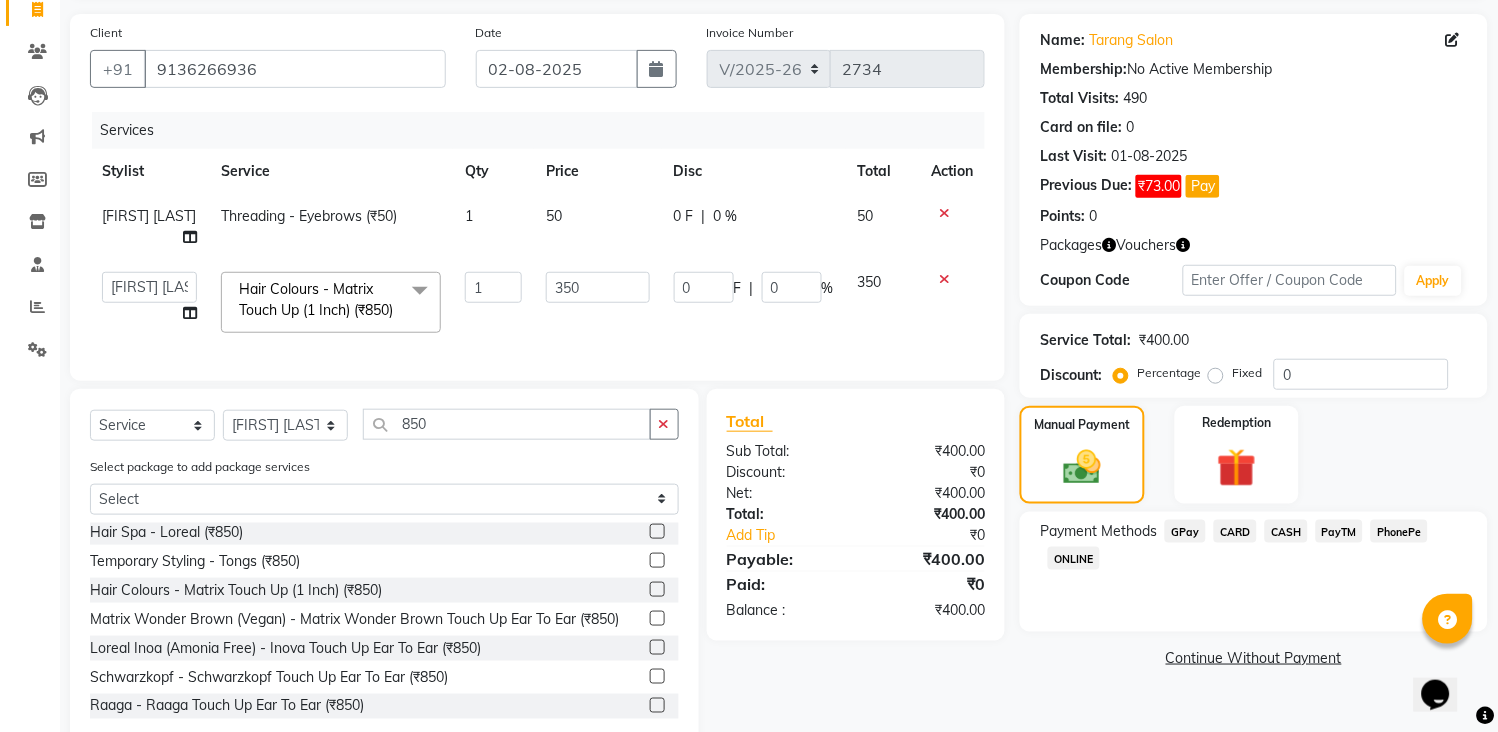 click on "CASH" 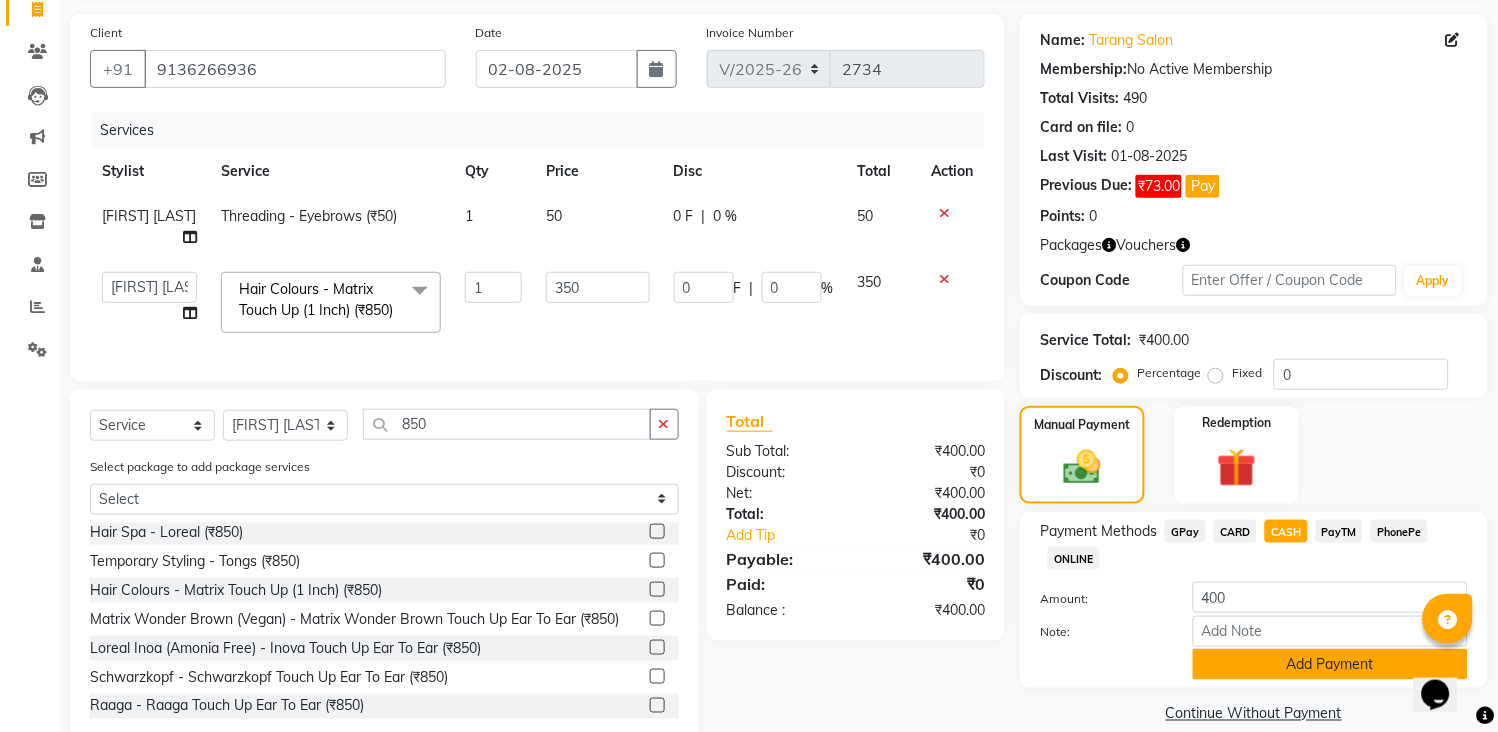click on "Add Payment" 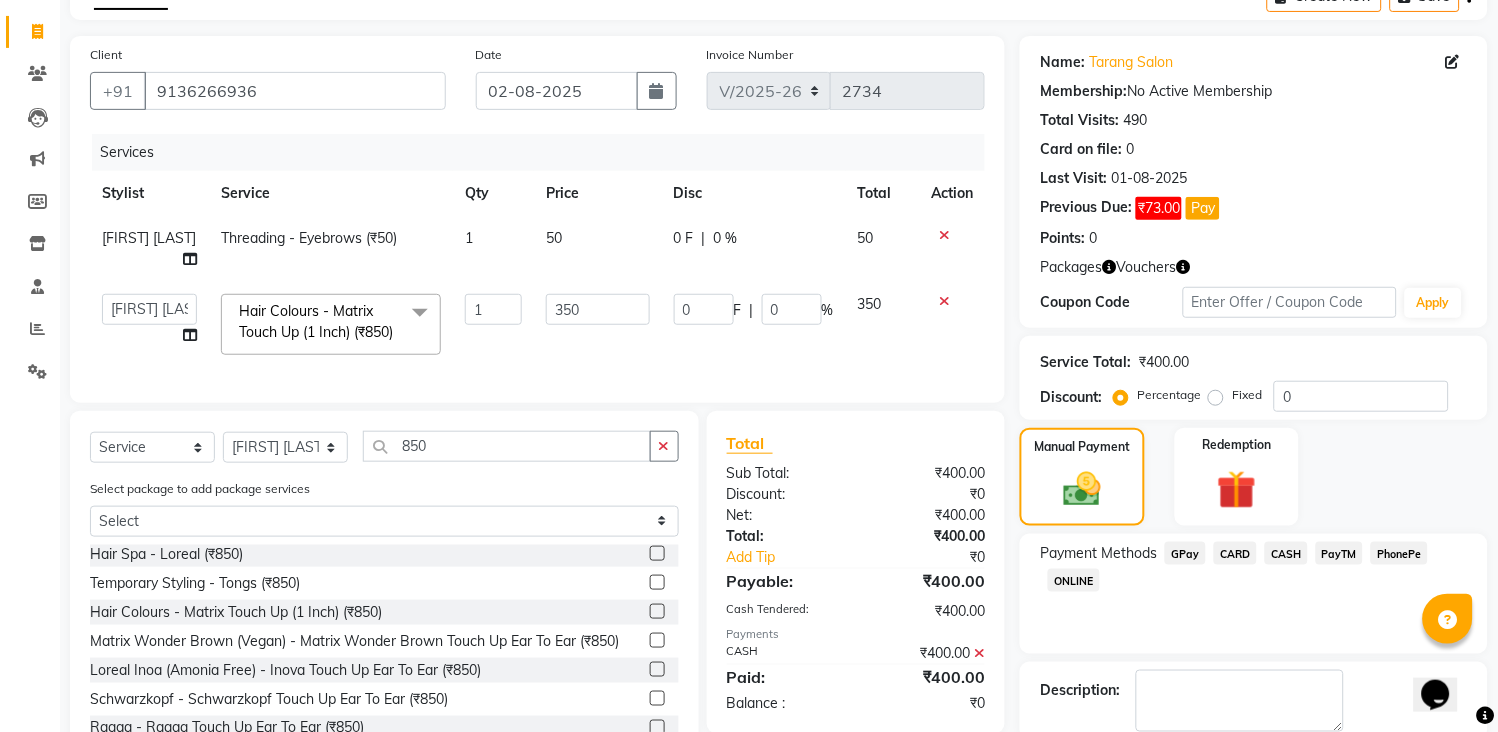 scroll, scrollTop: 225, scrollLeft: 0, axis: vertical 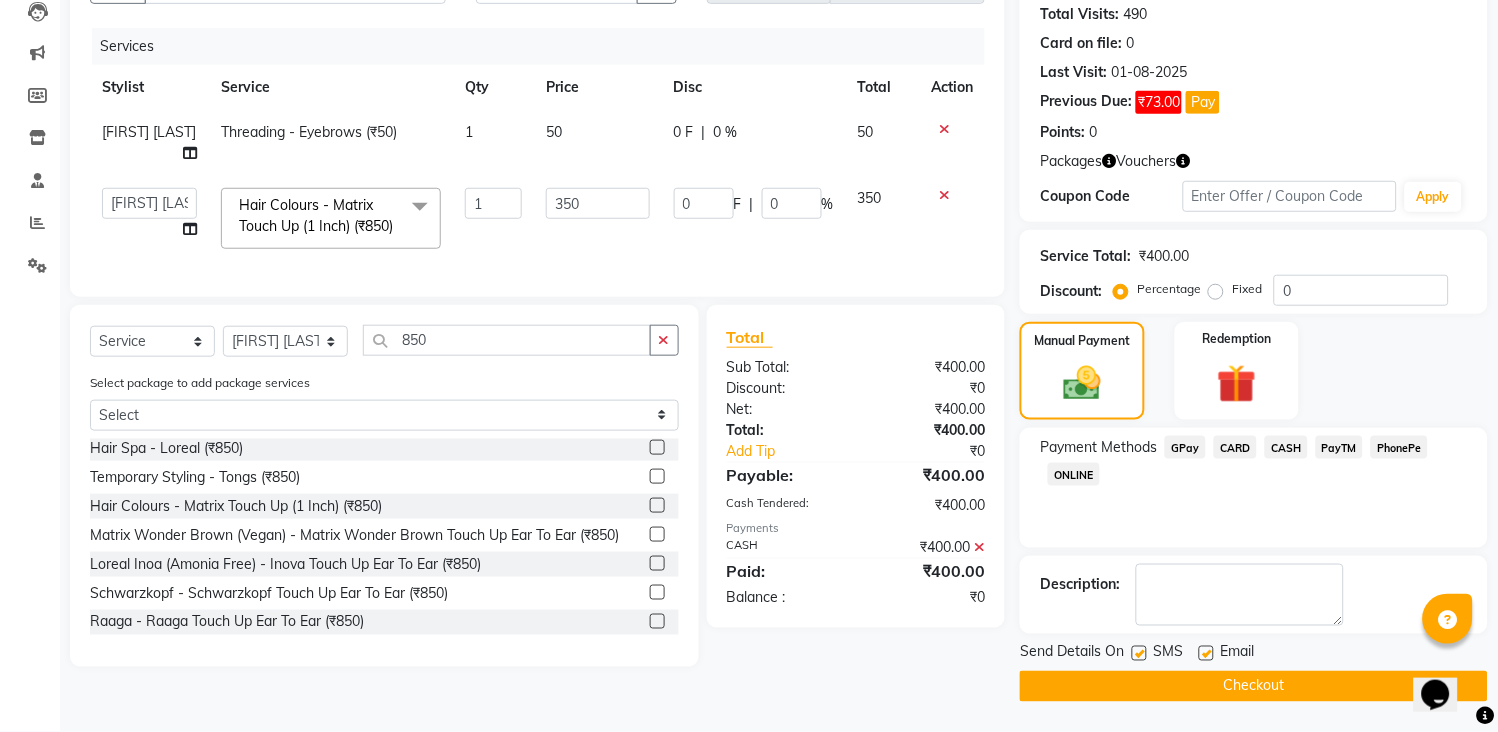 click on "Checkout" 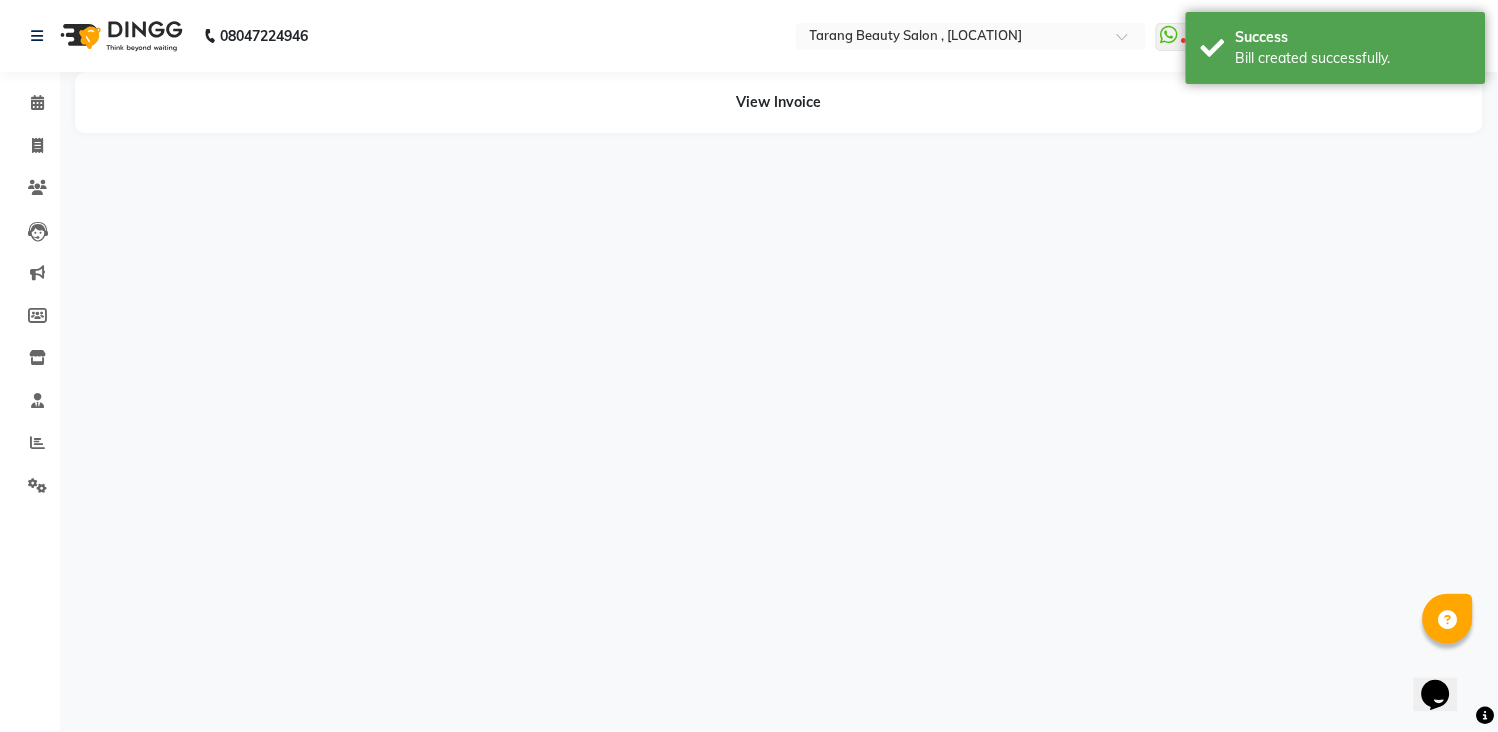 scroll, scrollTop: 0, scrollLeft: 0, axis: both 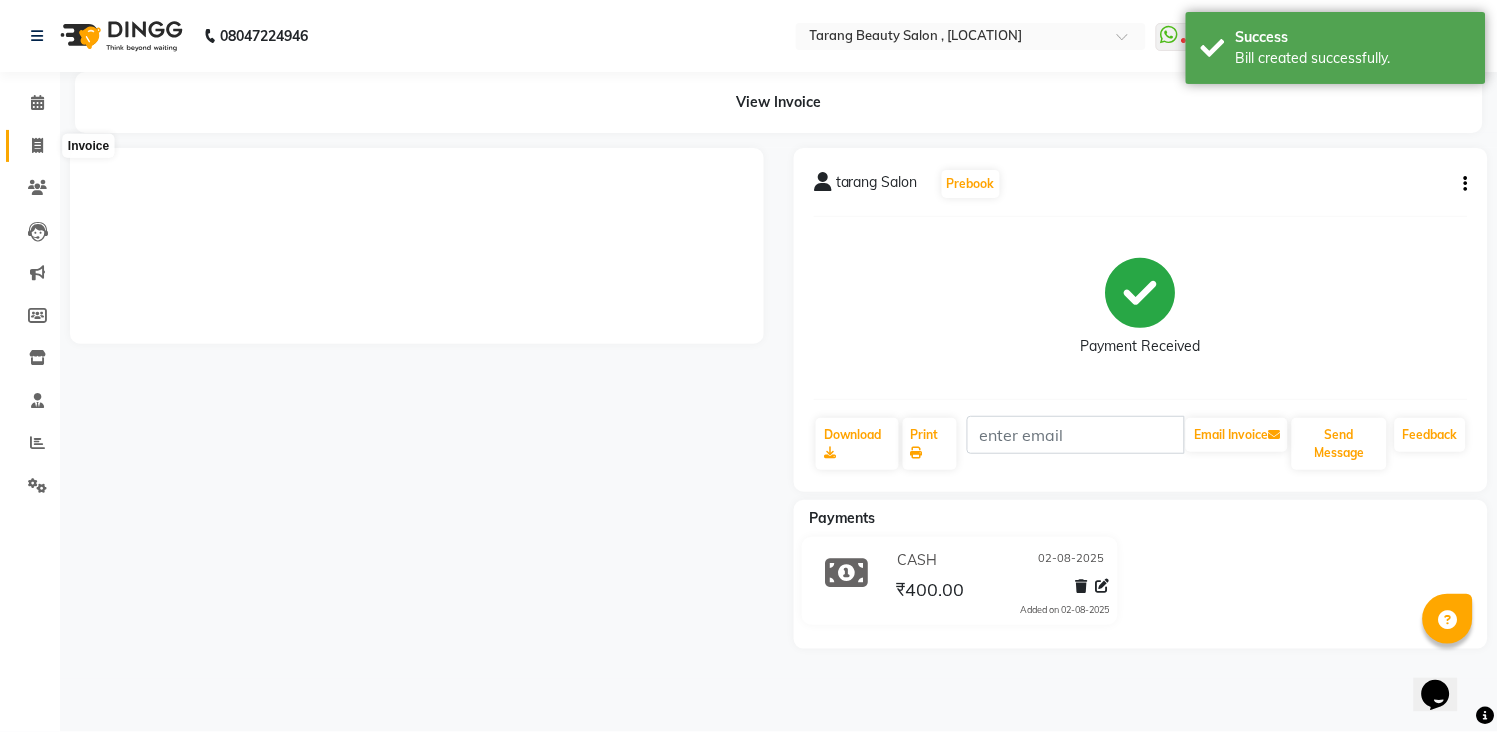 click 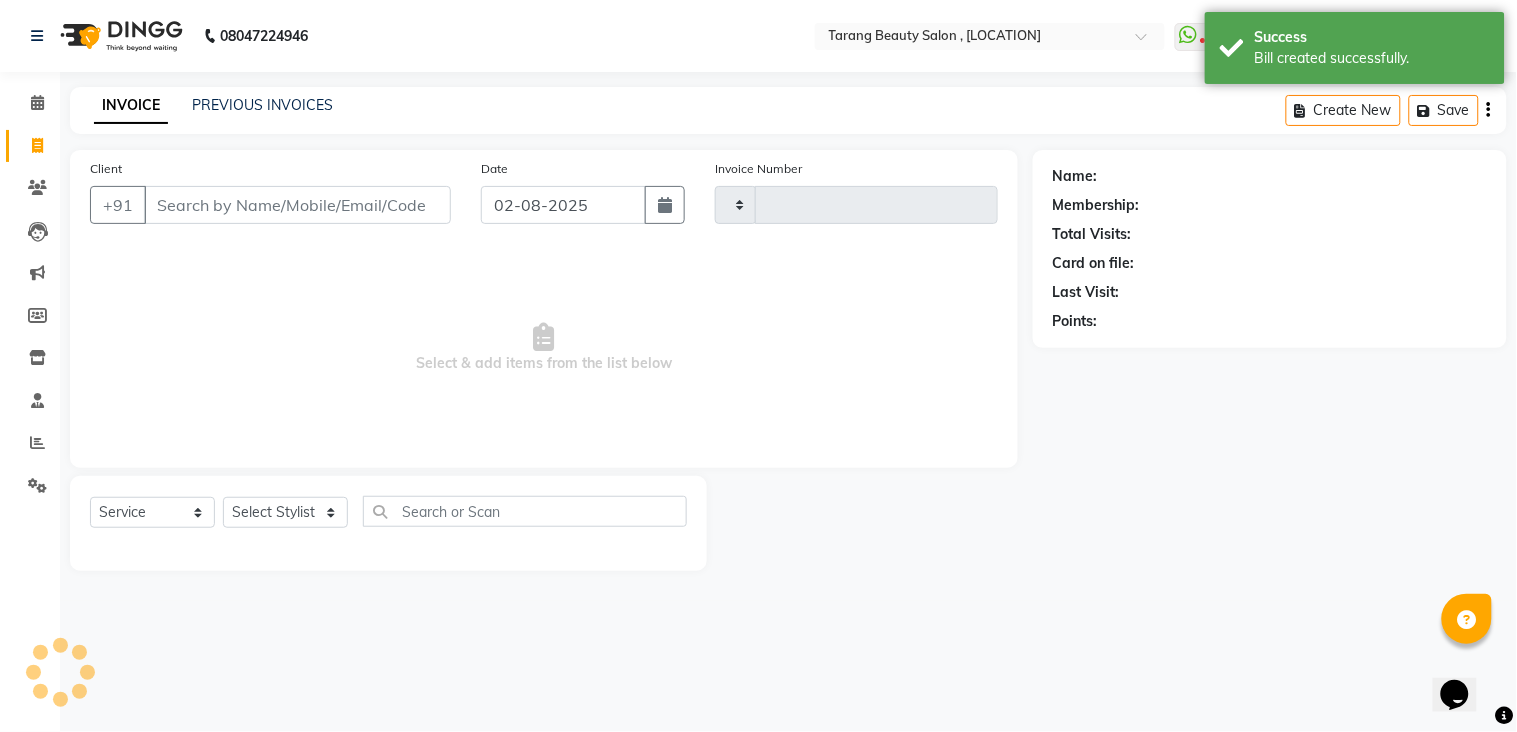 type on "2735" 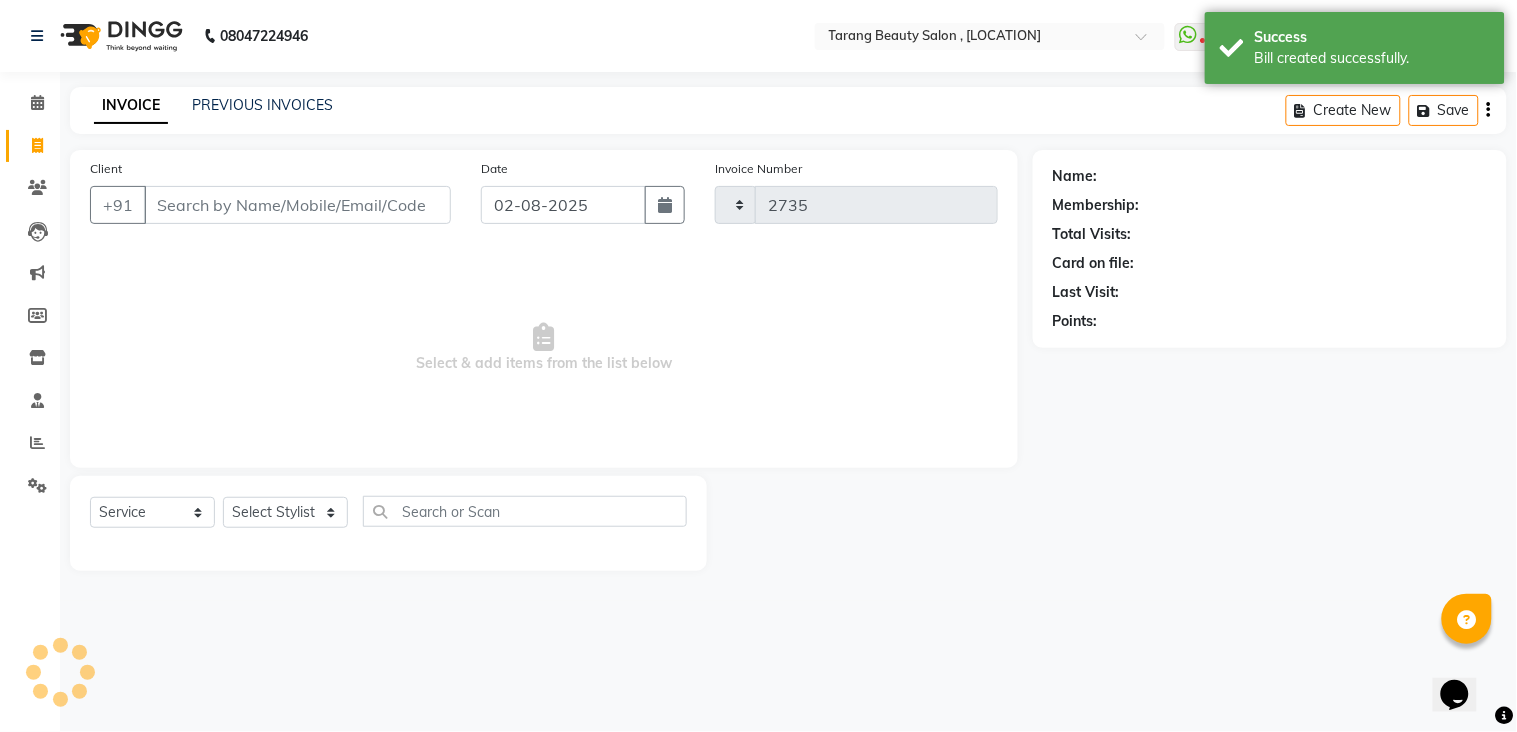 select on "5133" 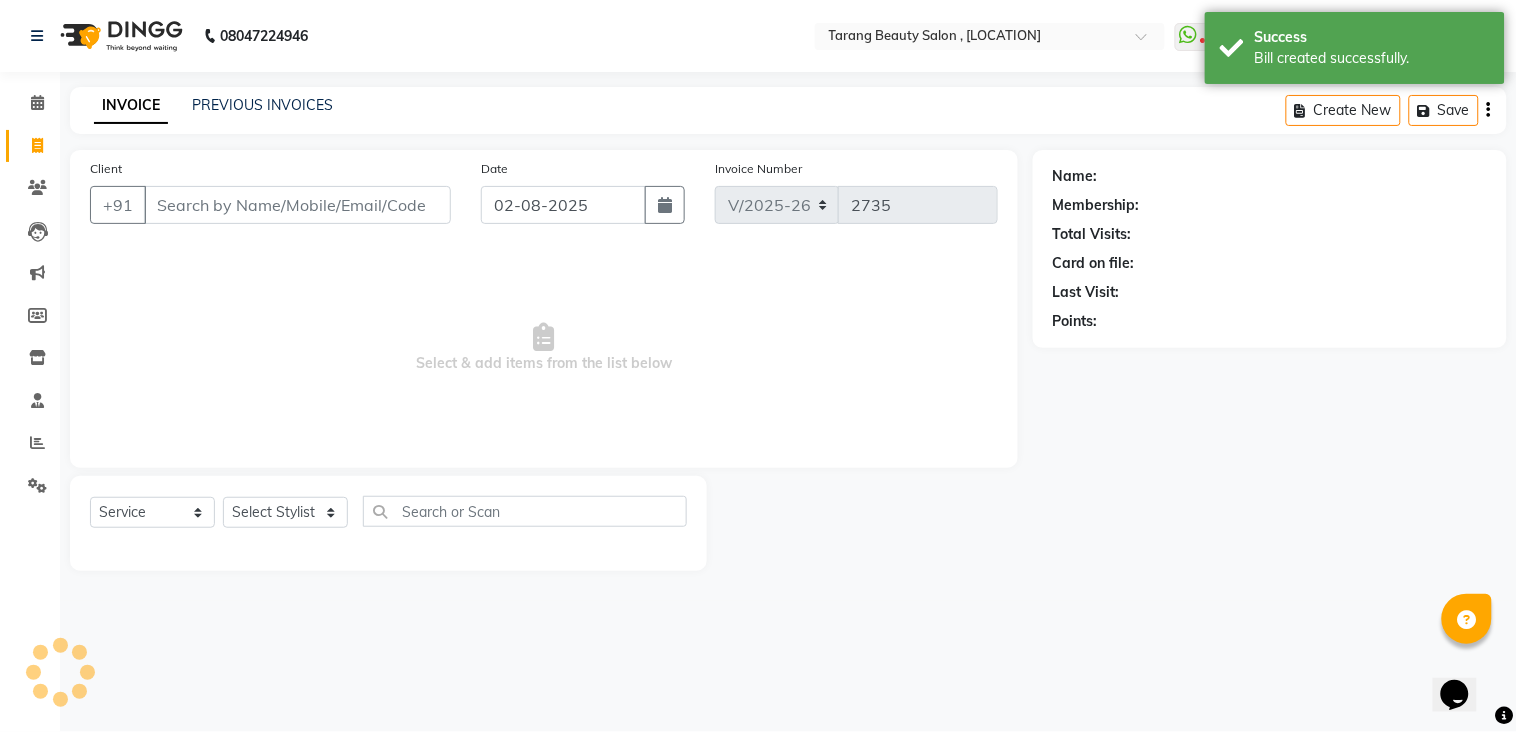 click on "Client" at bounding box center (297, 205) 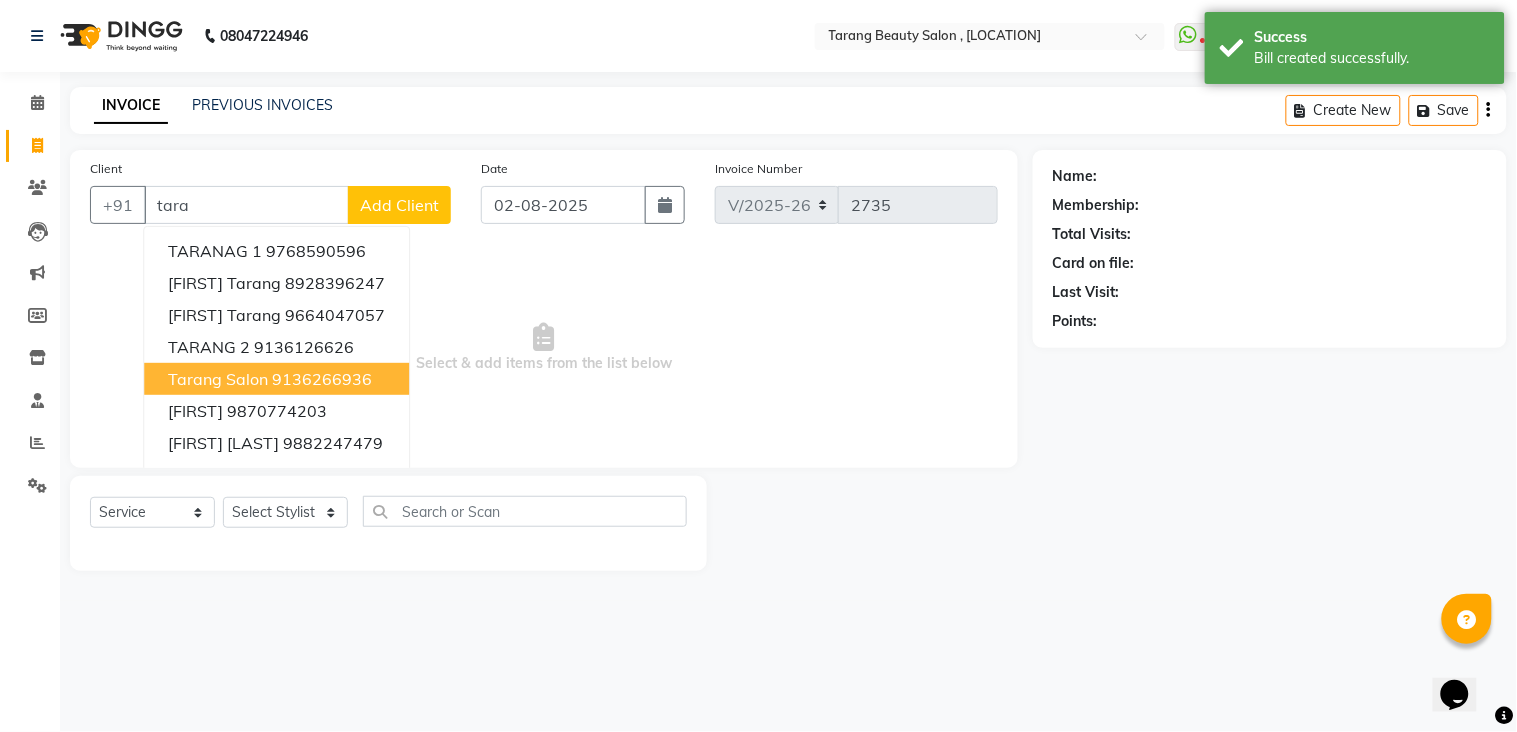 click on "9136266936" at bounding box center [322, 379] 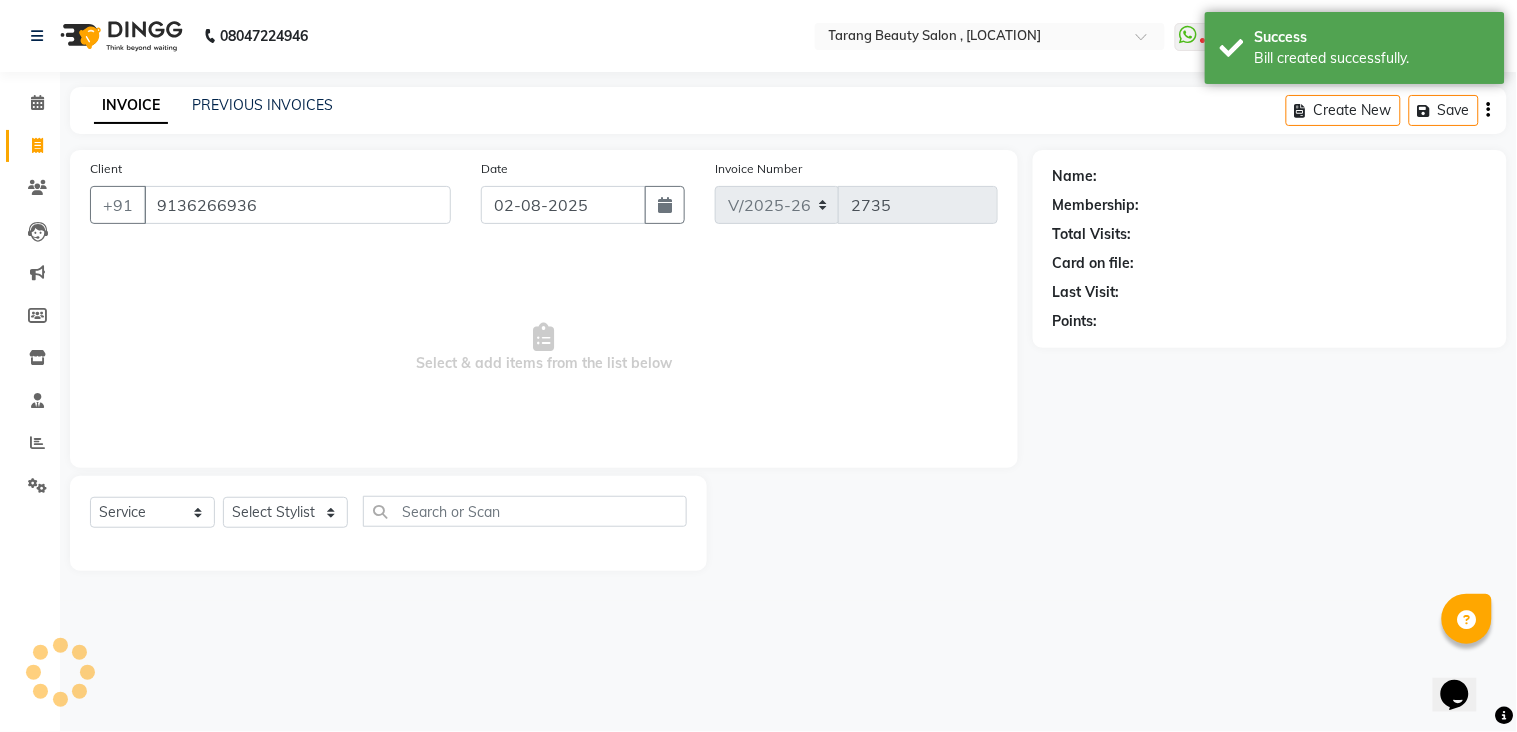 type on "9136266936" 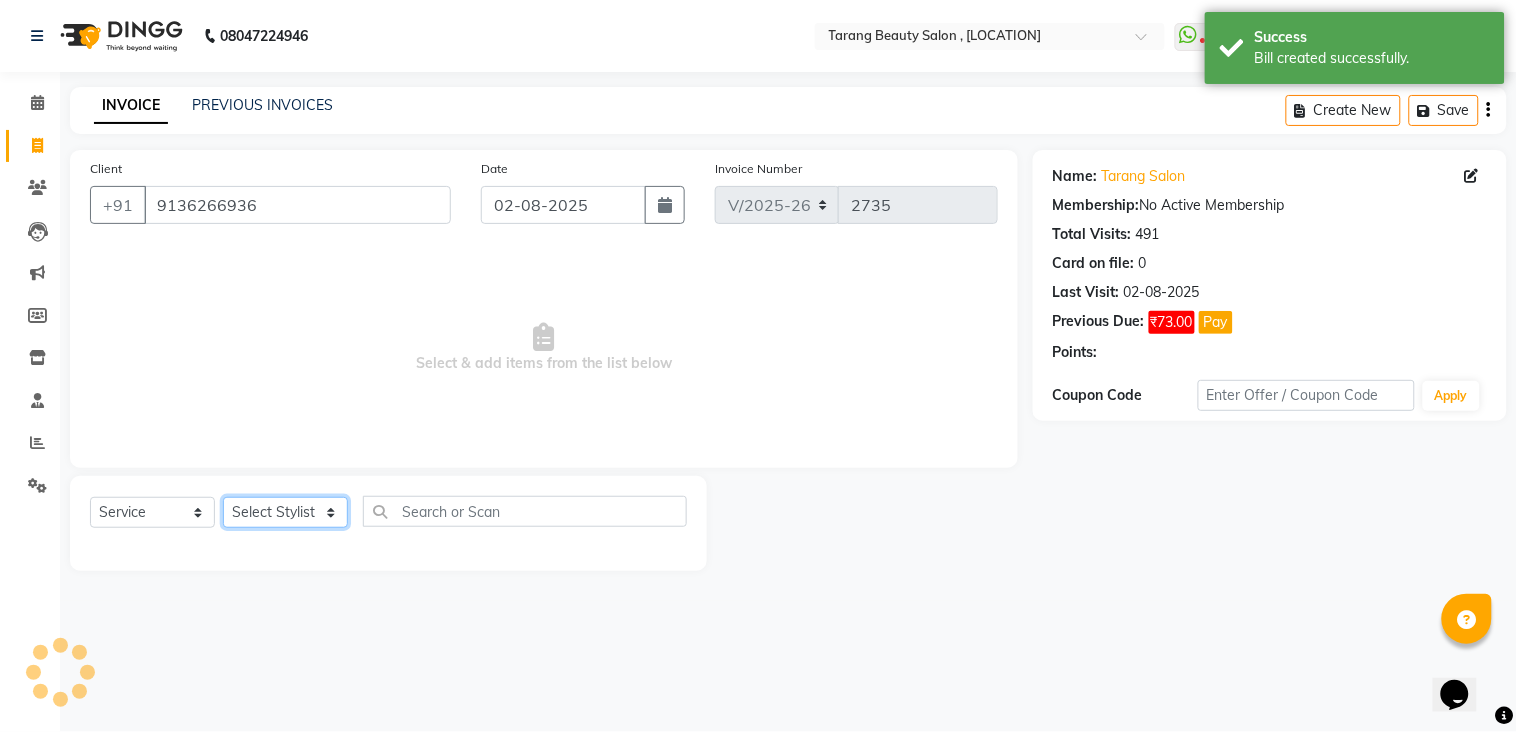 click on "Select Stylist [NAME] [NAME] [NAME] [NAME] Front Desk [NAME] [NAME]    [NAME] [NAME] [NAME] [NAME] [NAME] [NAME] [NAME] [NAME] [NAME] [NAME] [NAME] [NAME] [NAME] [NAME] [NAME] [NAME] [NAME]" 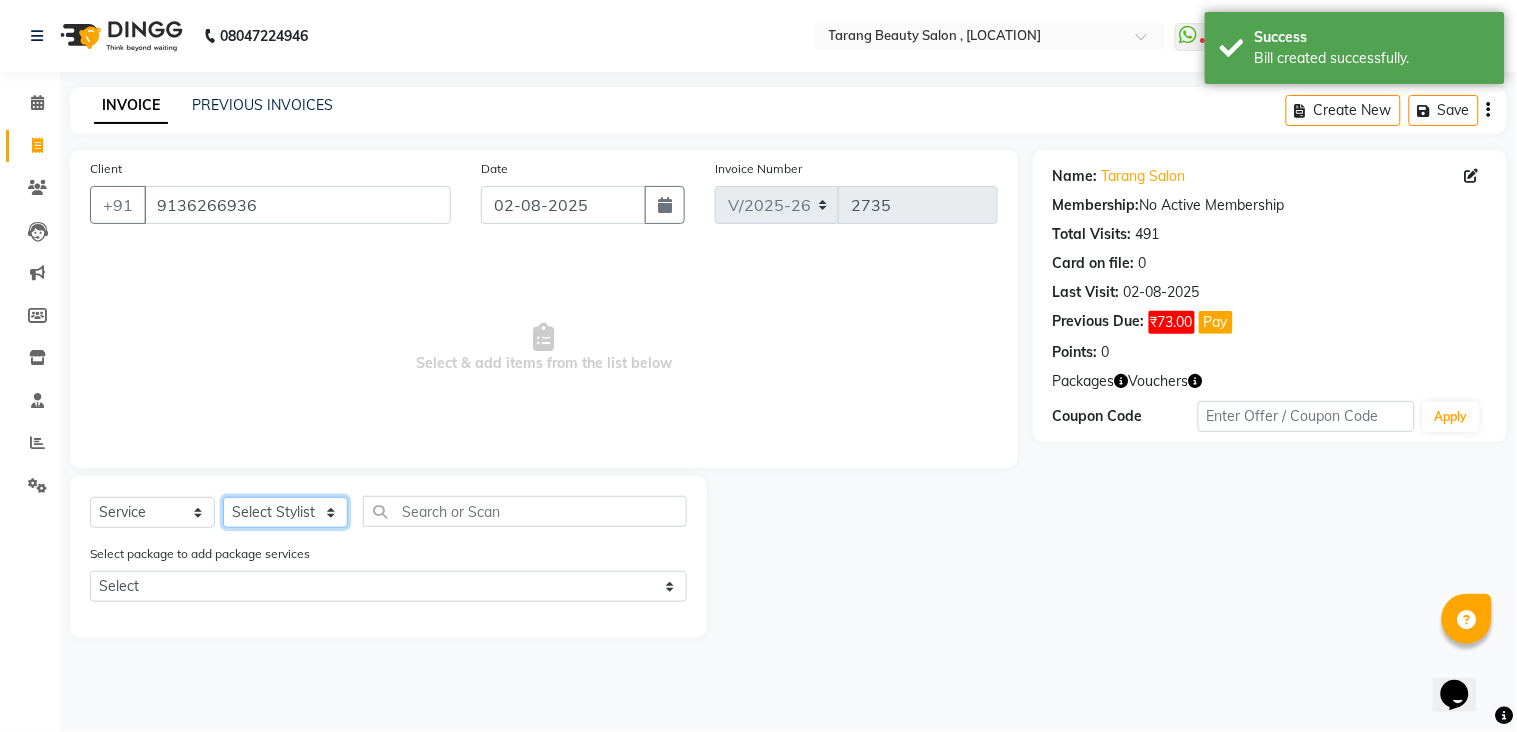 select on "[NUMBER]" 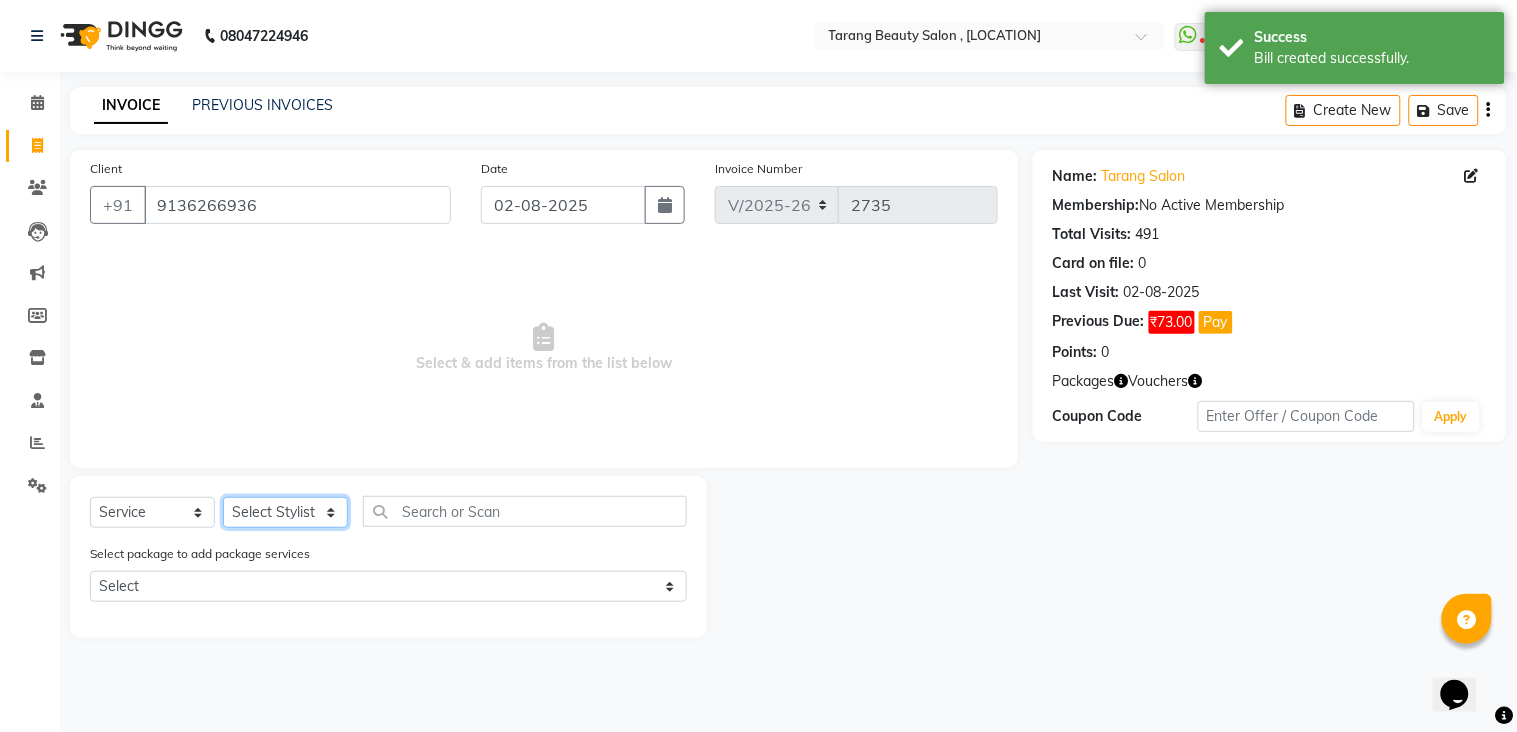 click on "Select Stylist [NAME] [NAME] [NAME] [NAME] Front Desk [NAME] [NAME]    [NAME] [NAME] [NAME] [NAME] [NAME] [NAME] [NAME] [NAME] [NAME] [NAME] [NAME] [NAME] [NAME] [NAME] [NAME] [NAME] [NAME]" 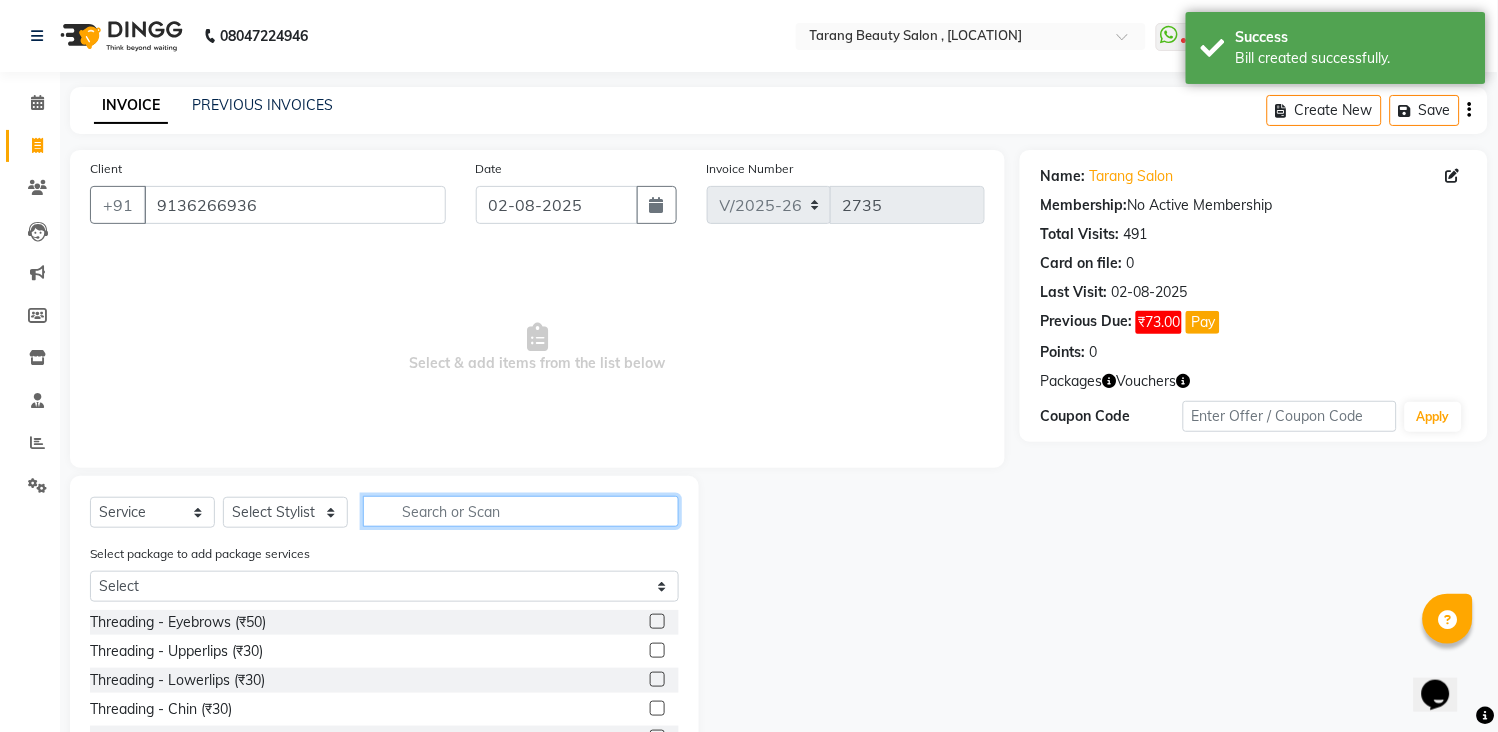 click 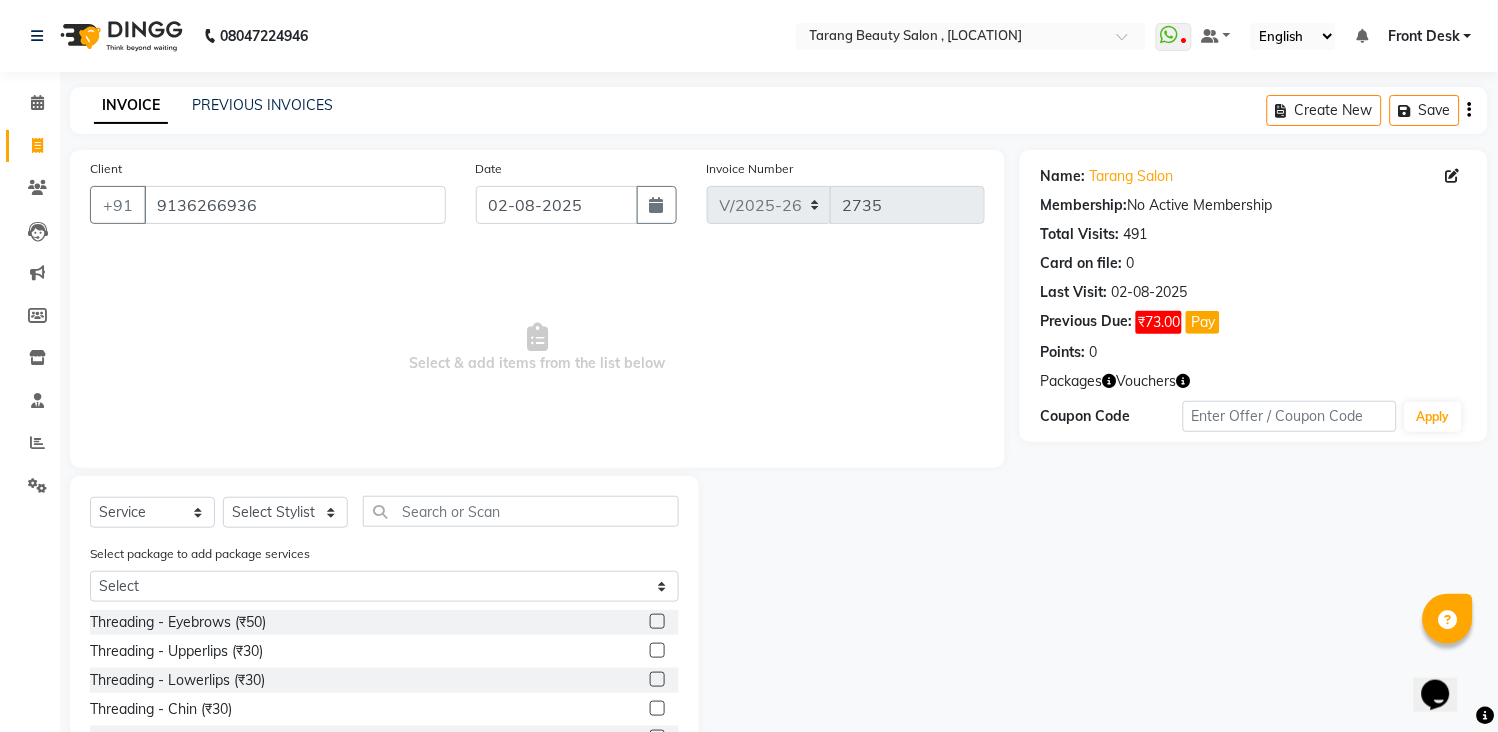click 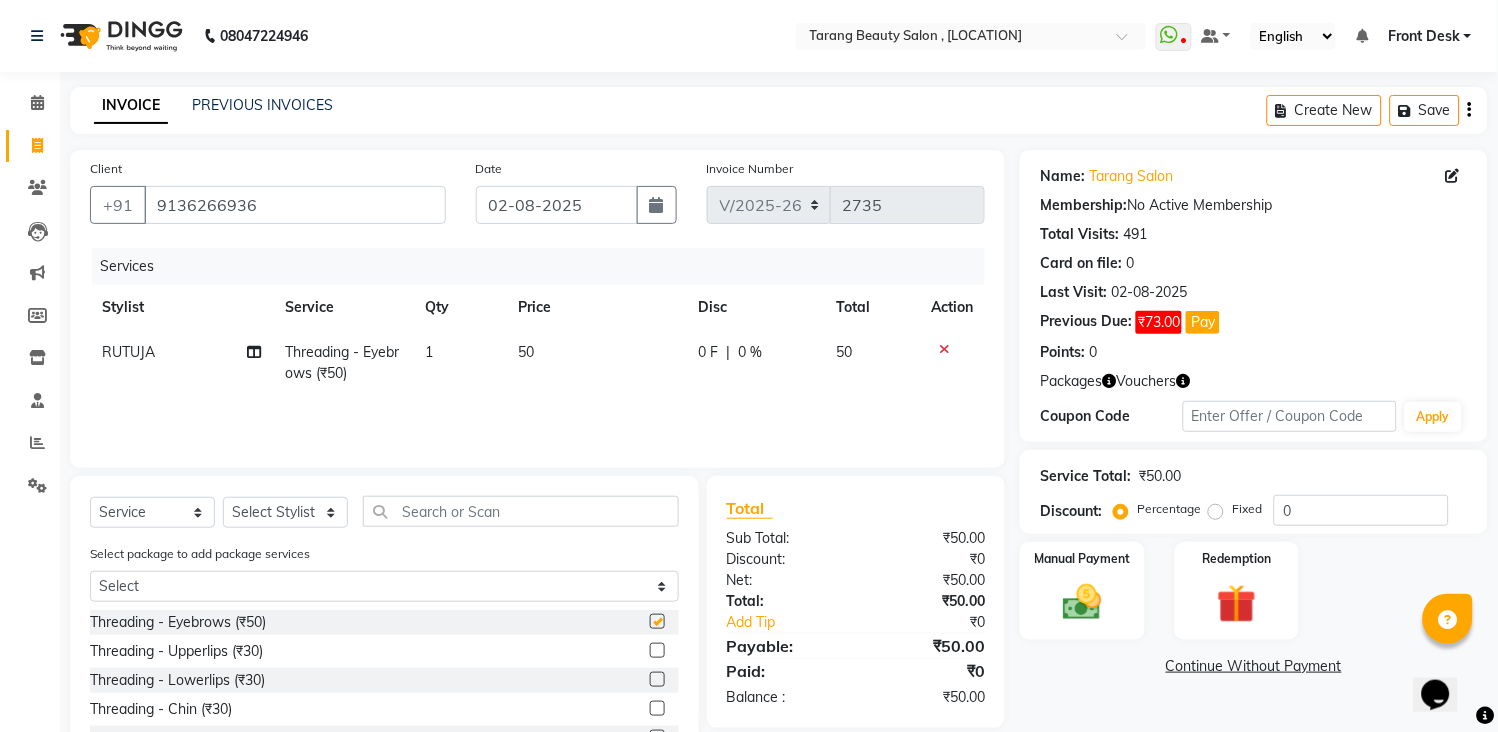 checkbox on "false" 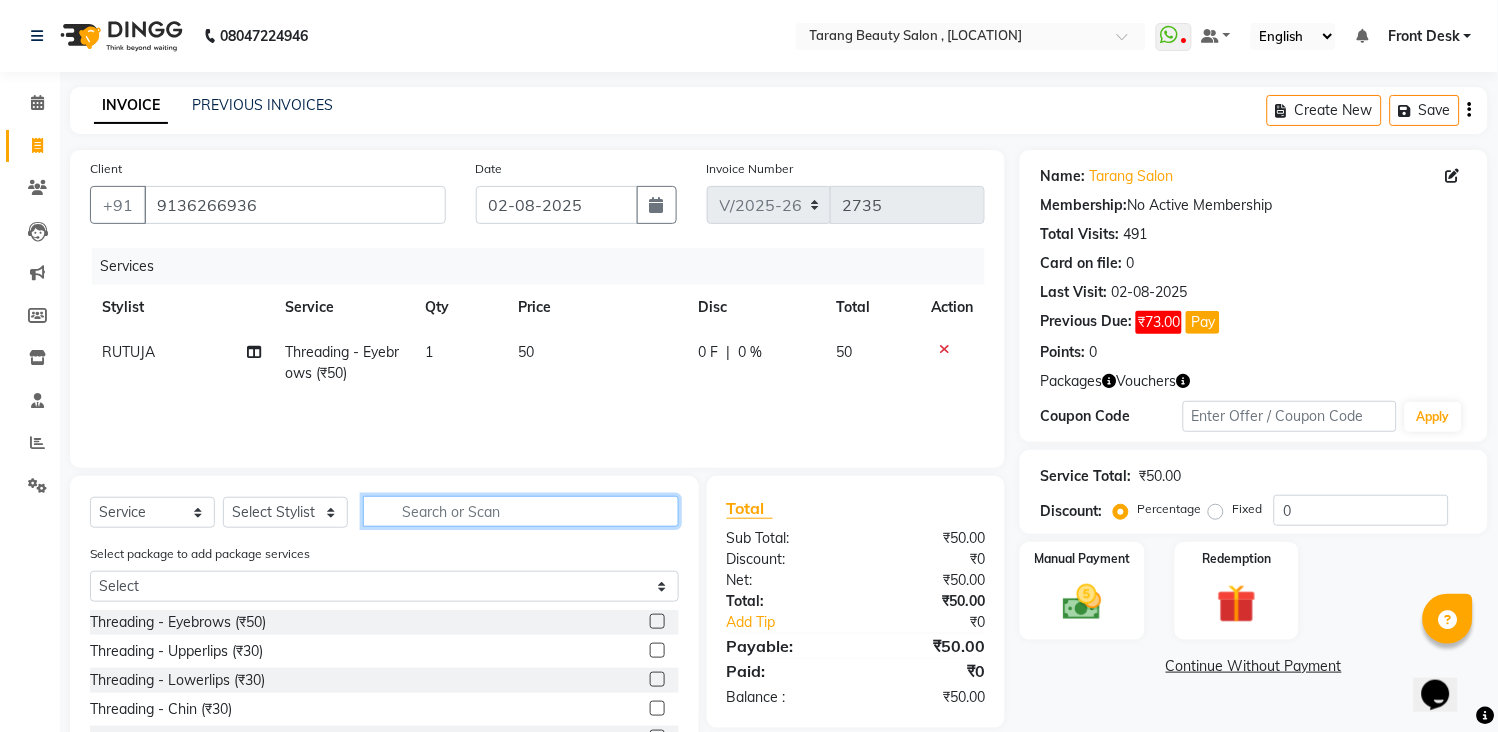 click 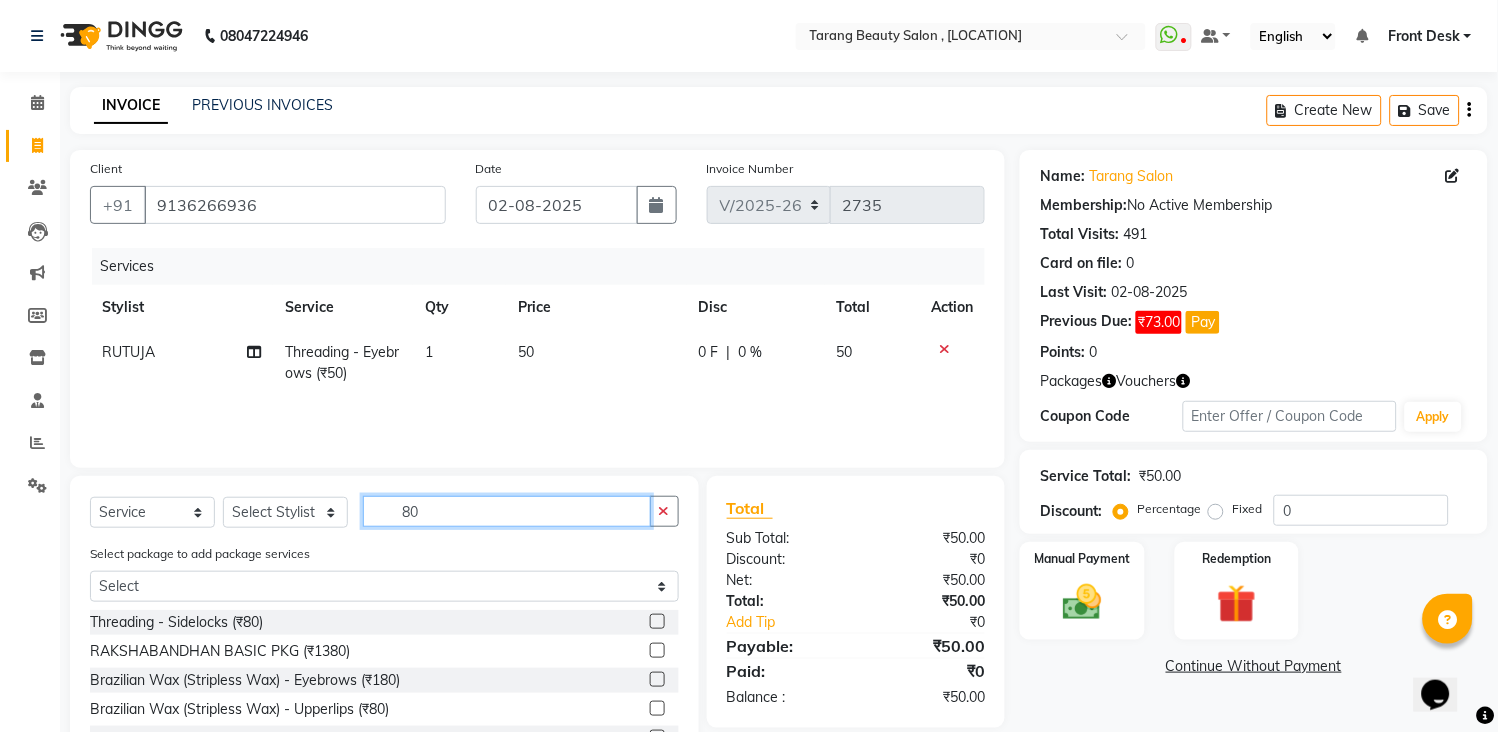 type on "80" 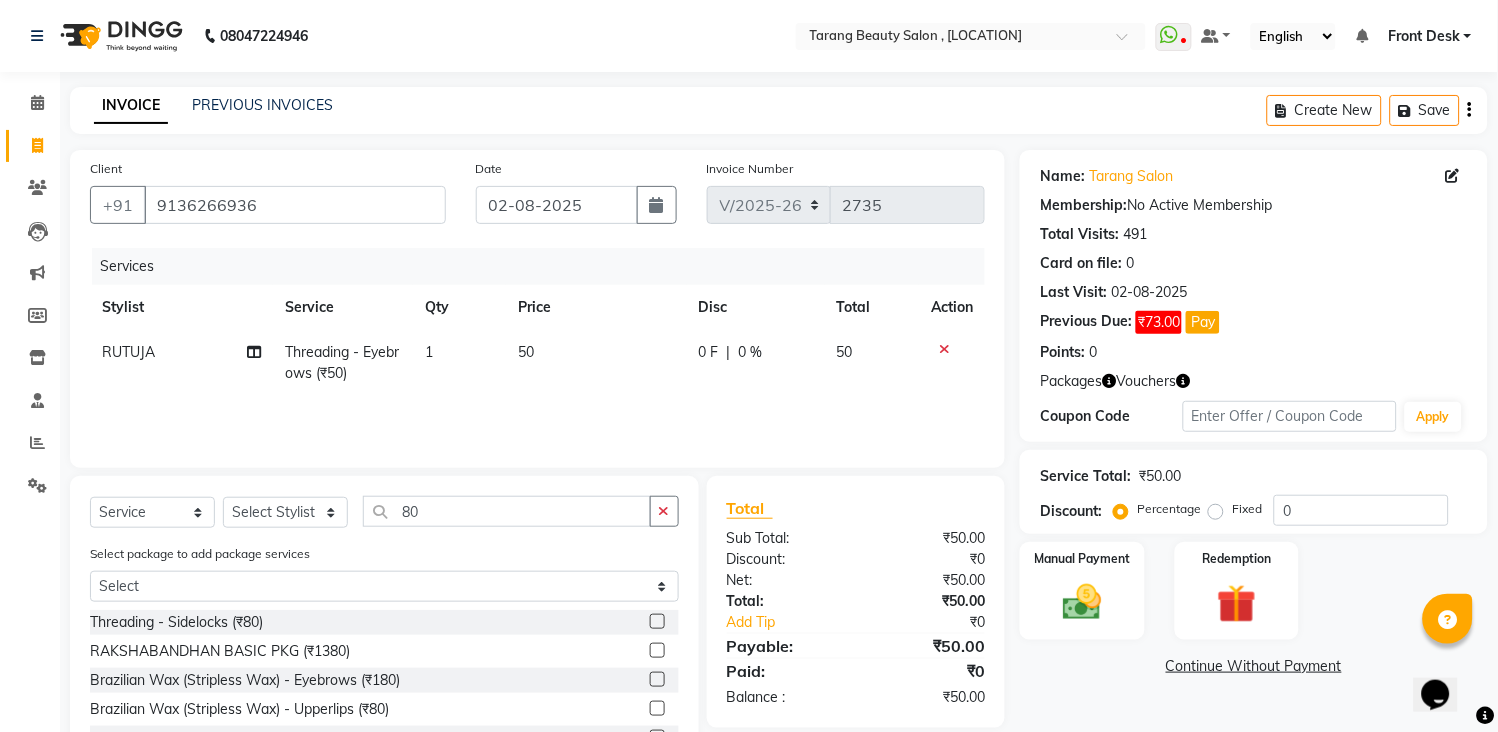 click 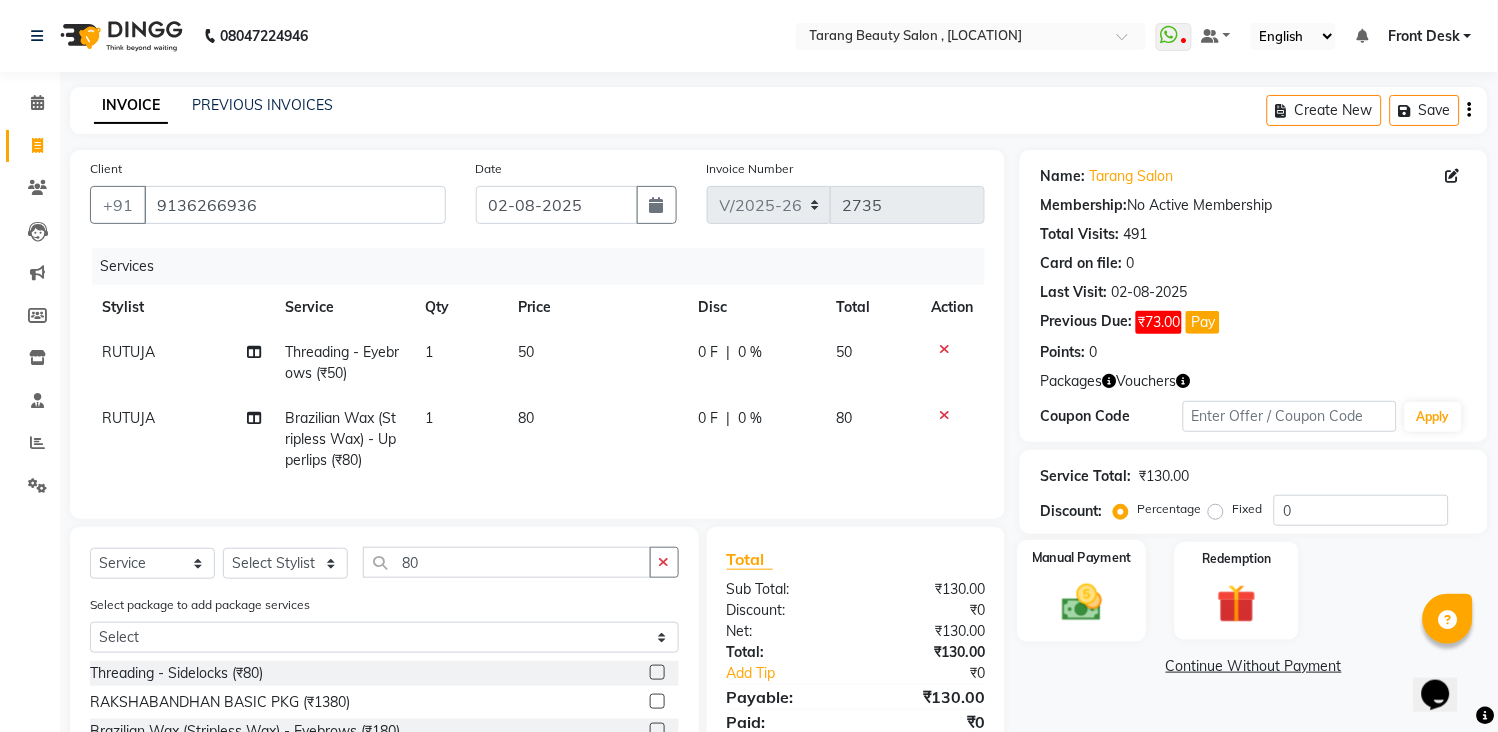 checkbox on "false" 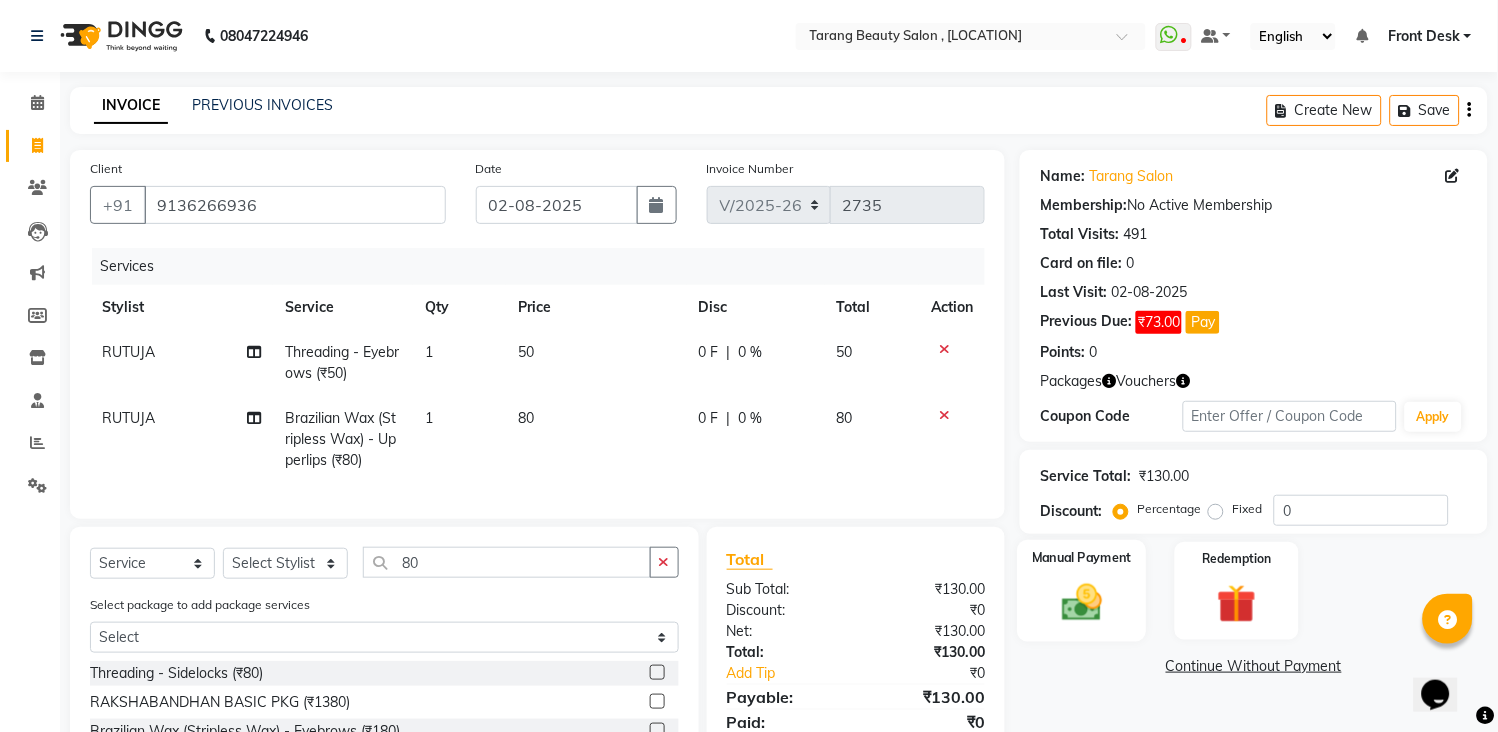 click 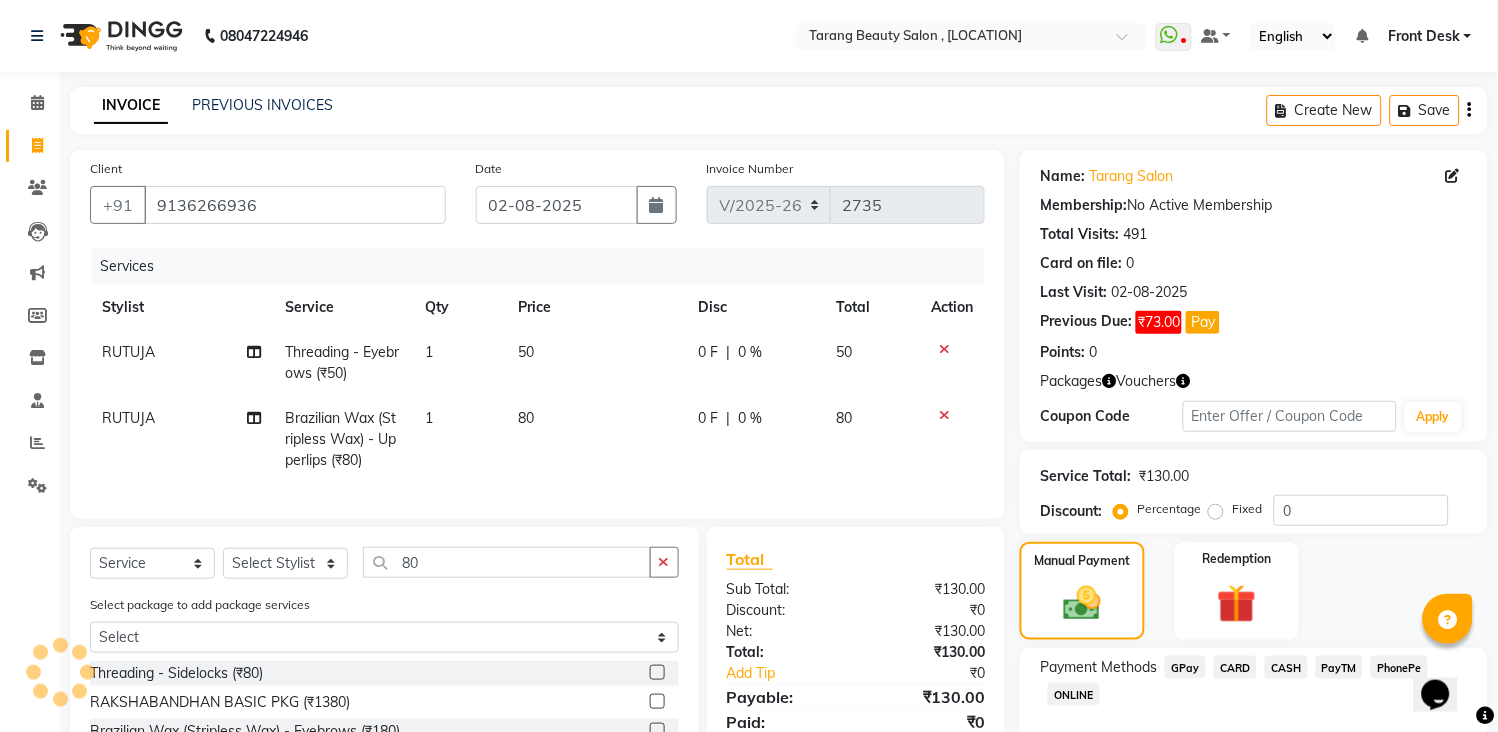 click on "CASH" 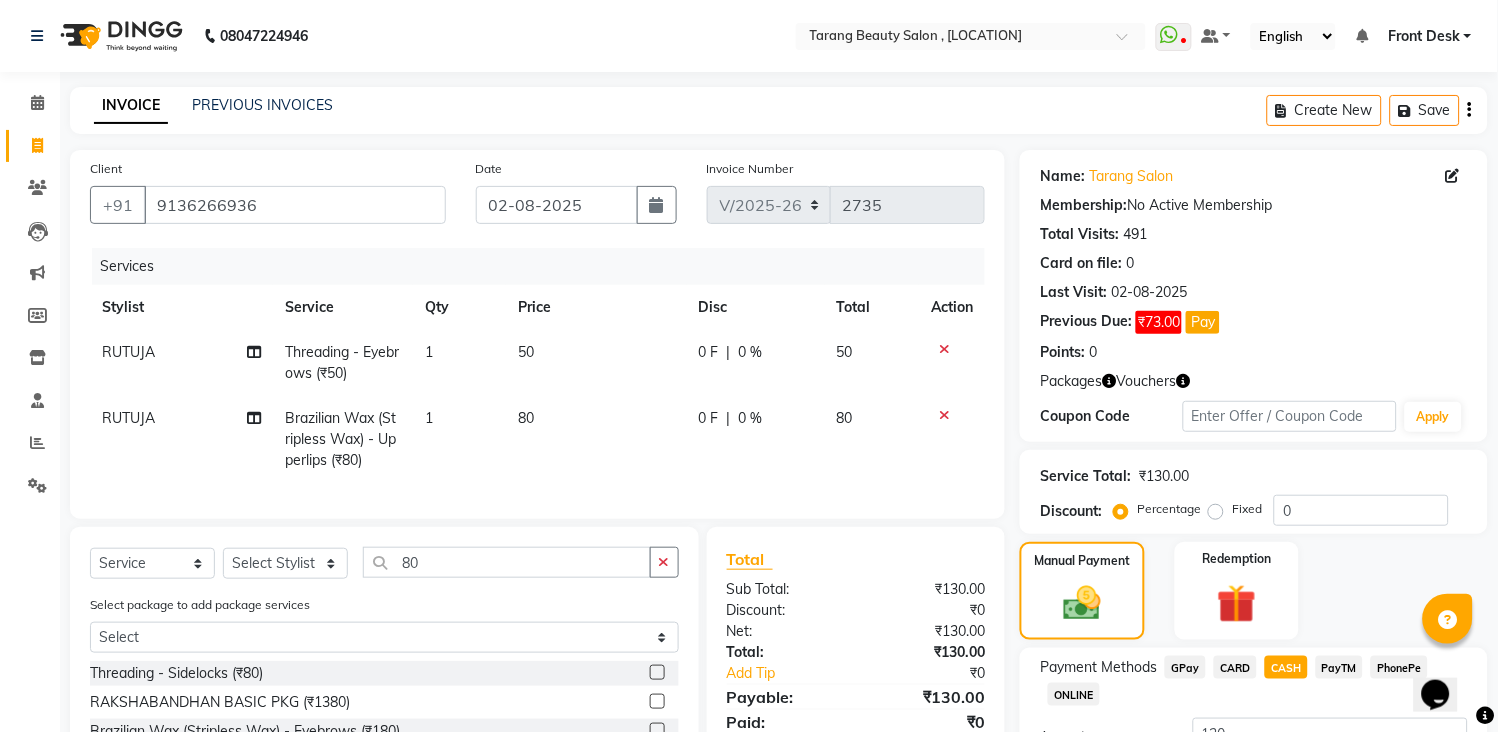 scroll, scrollTop: 206, scrollLeft: 0, axis: vertical 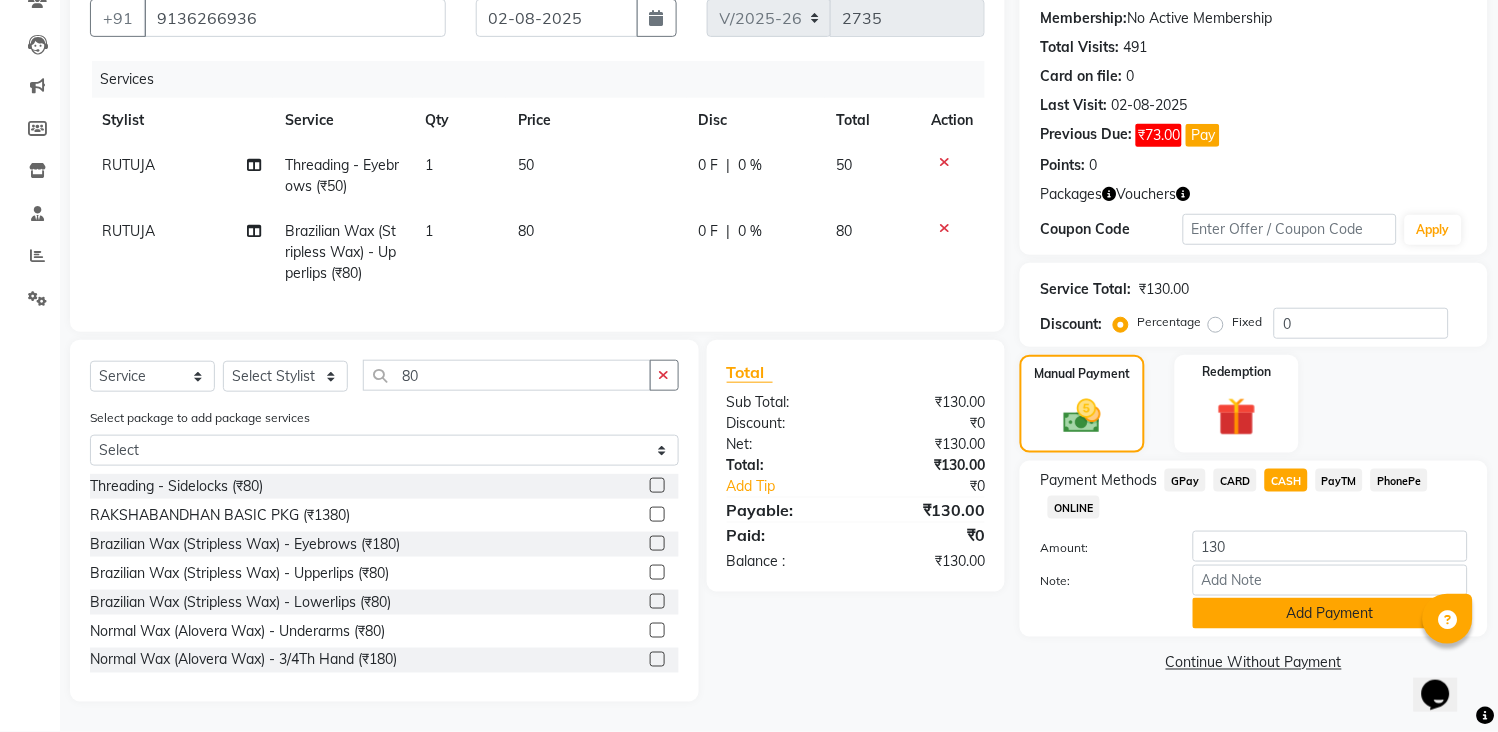 click on "Add Payment" 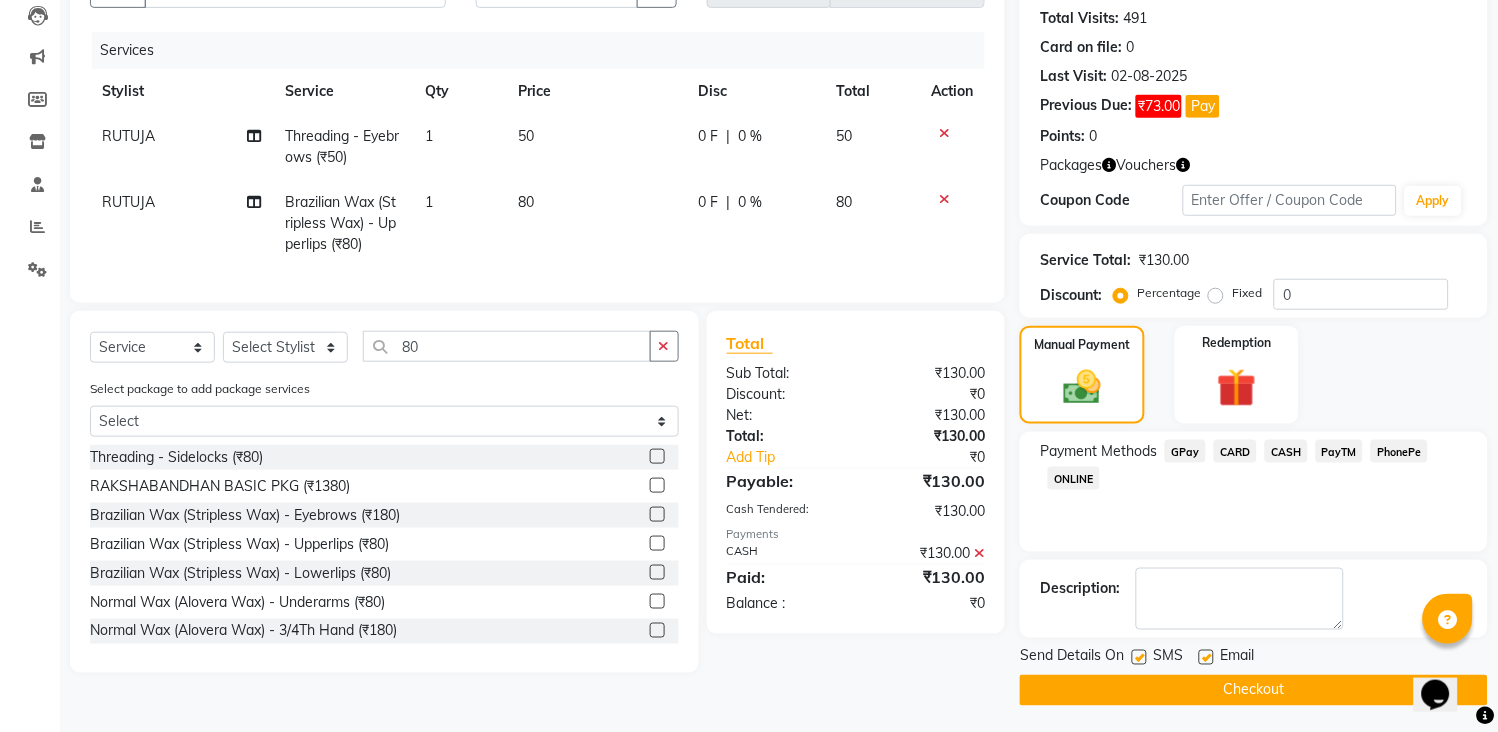 scroll, scrollTop: 220, scrollLeft: 0, axis: vertical 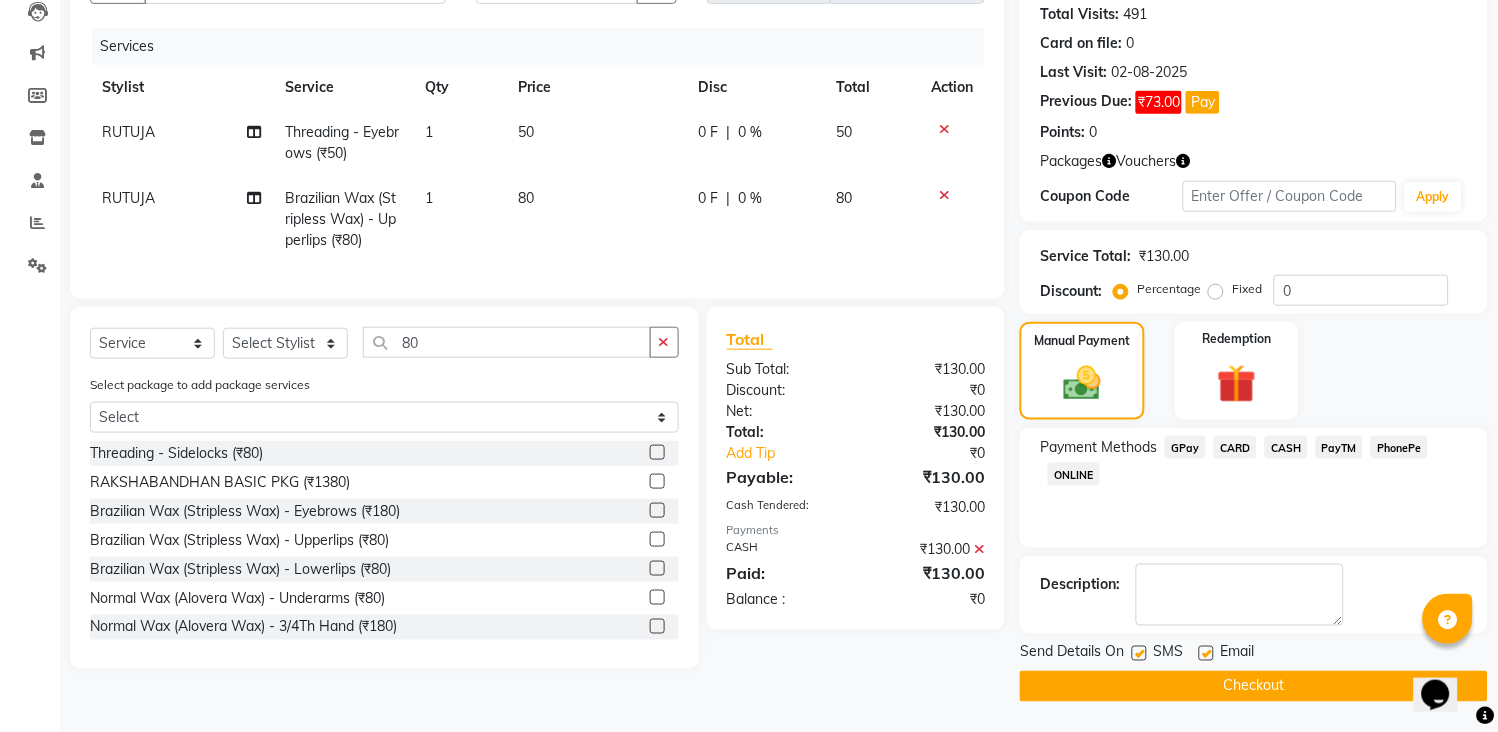 click on "Checkout" 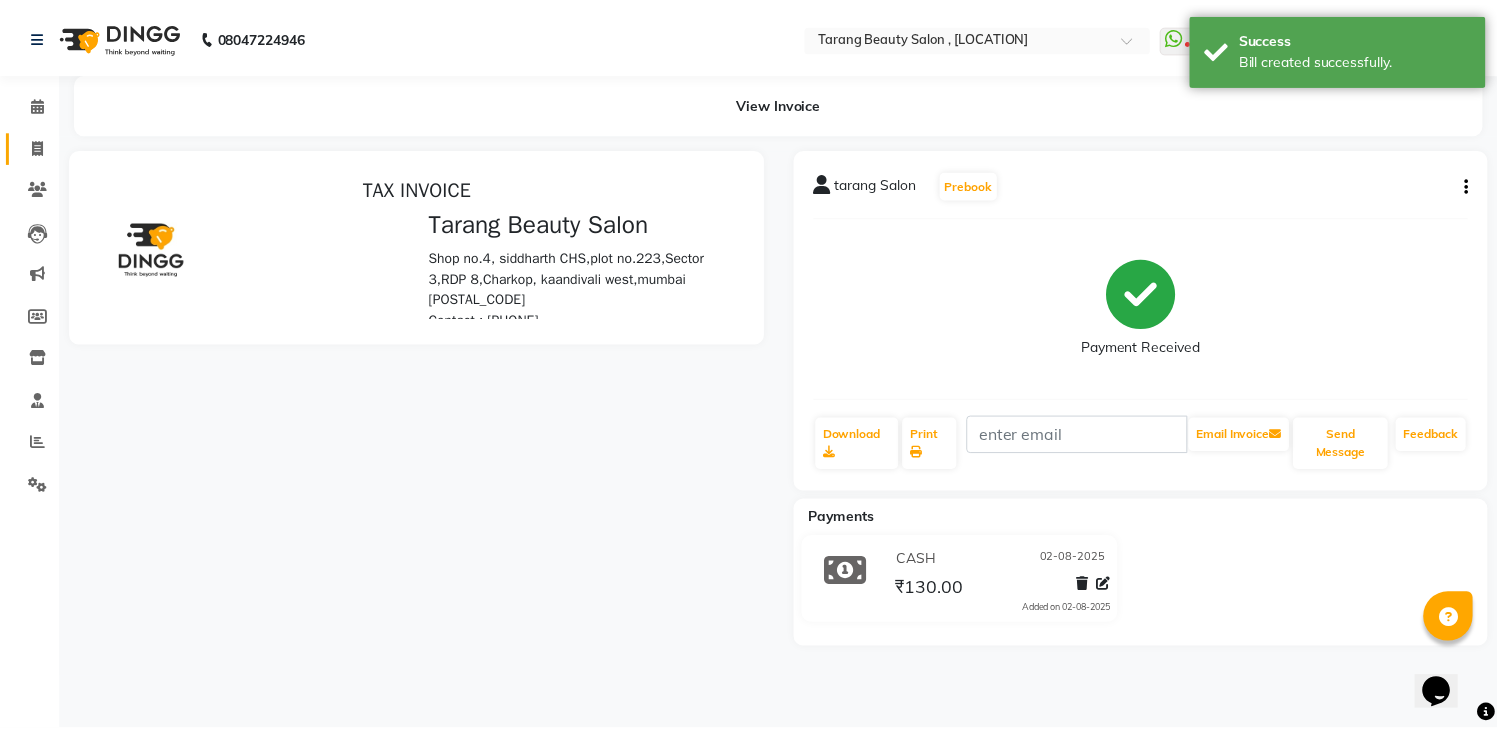scroll, scrollTop: 0, scrollLeft: 0, axis: both 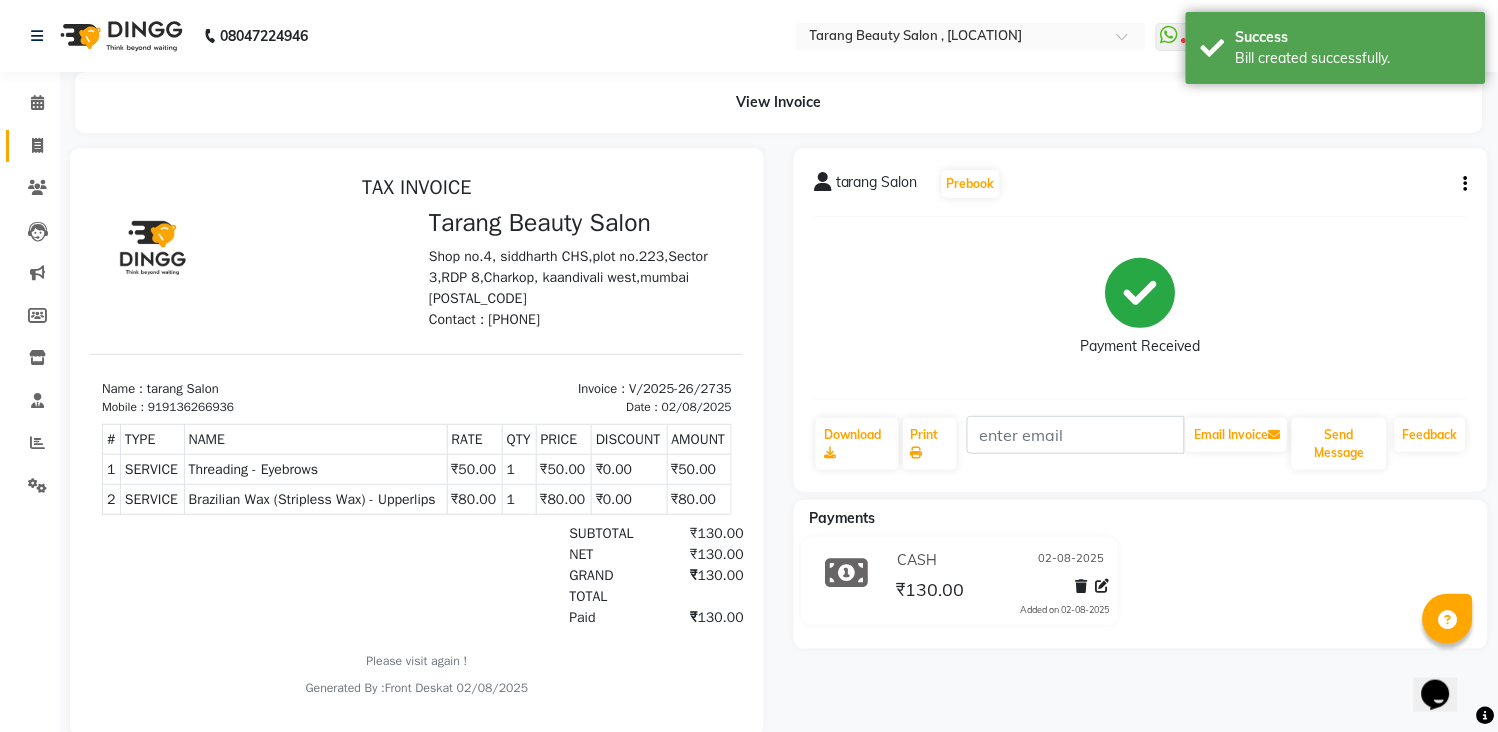 click 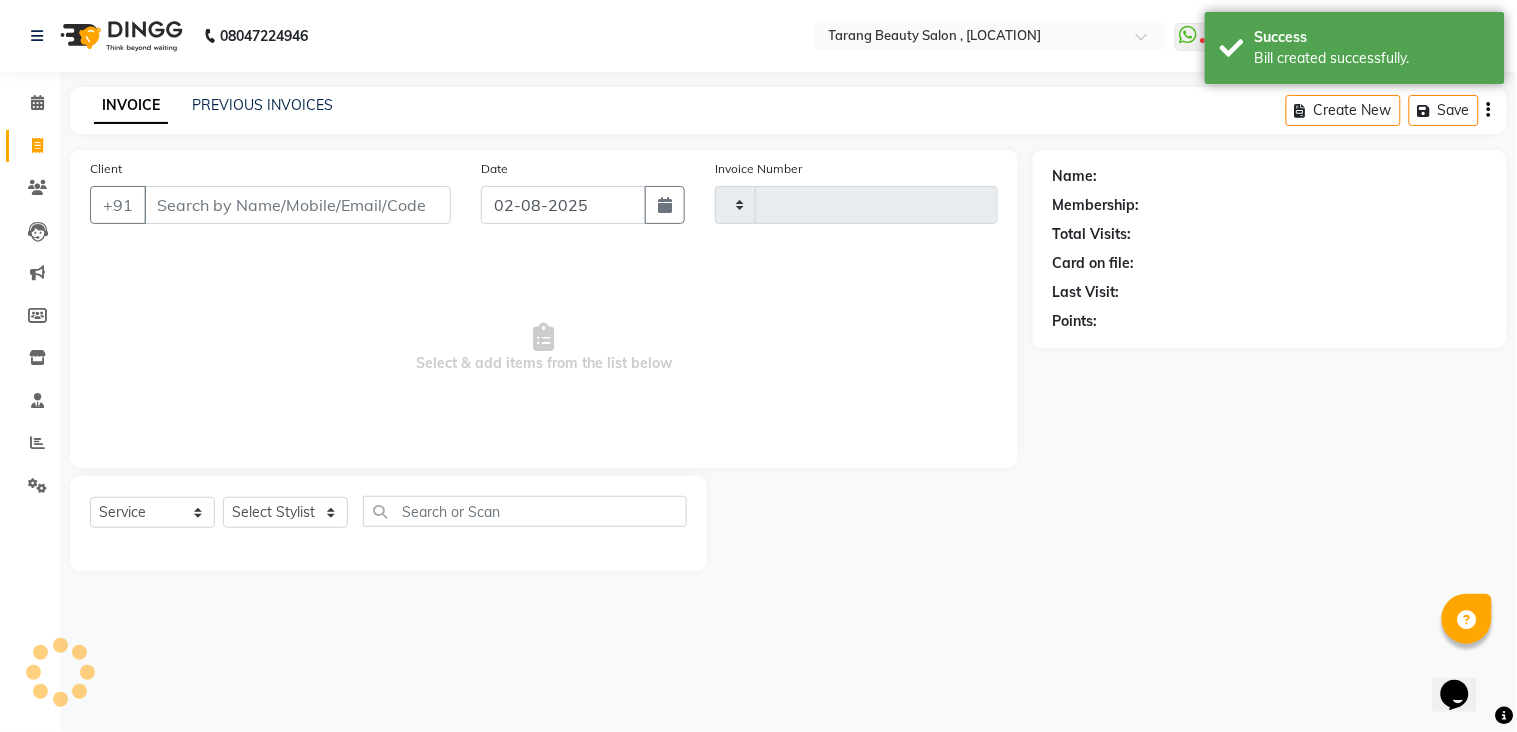 click on "Client" at bounding box center [297, 205] 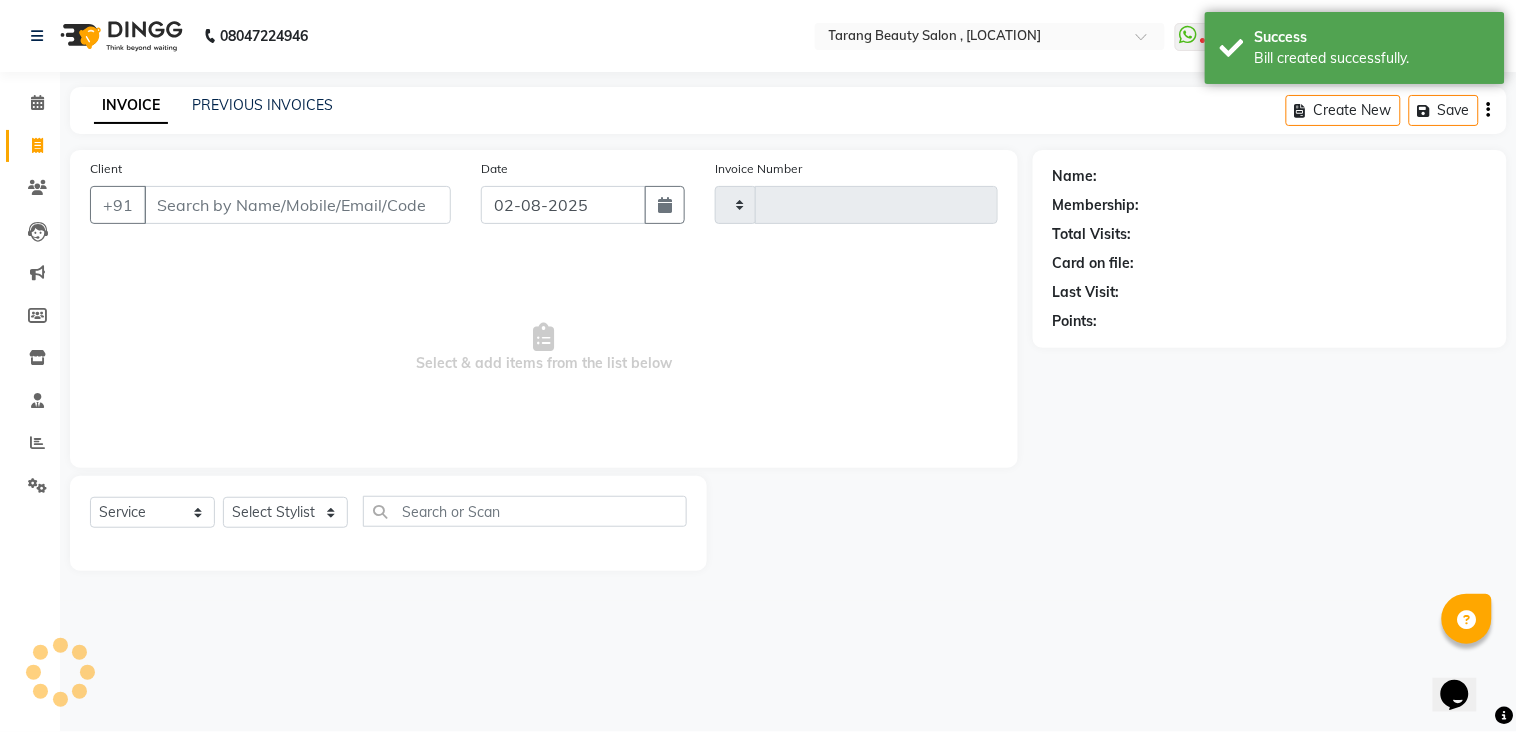 type on "2736" 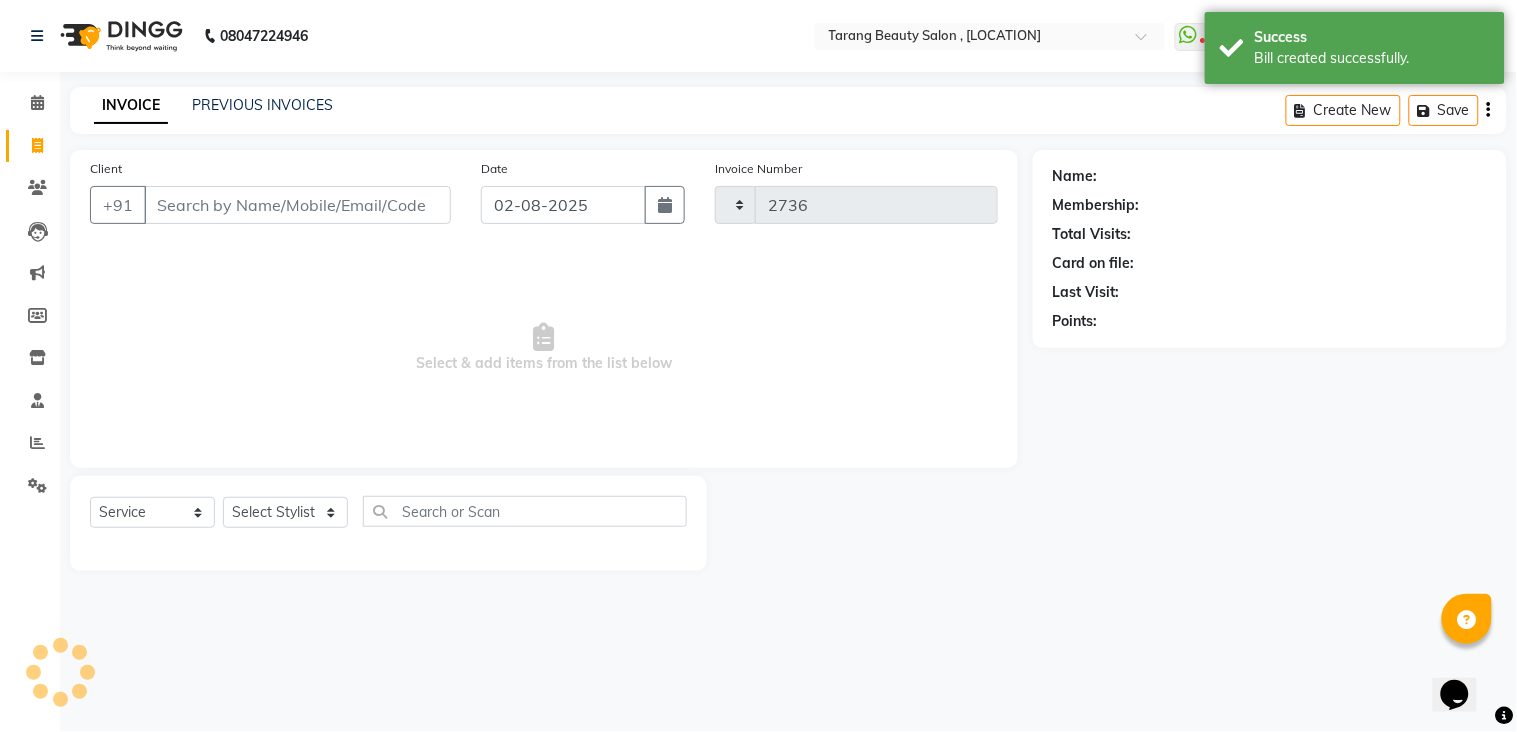 select on "5133" 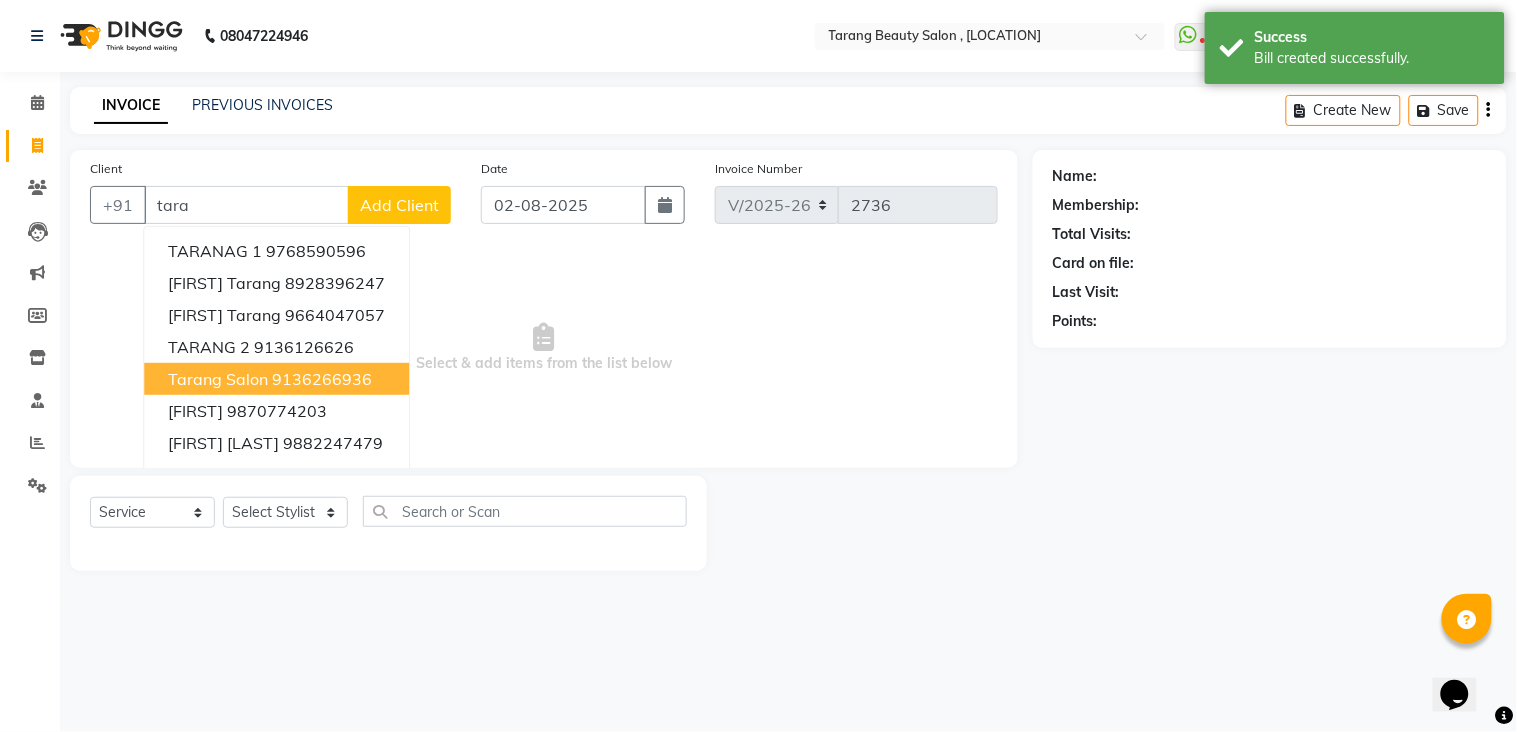 click on "tarang Salon  9136266936" at bounding box center [276, 379] 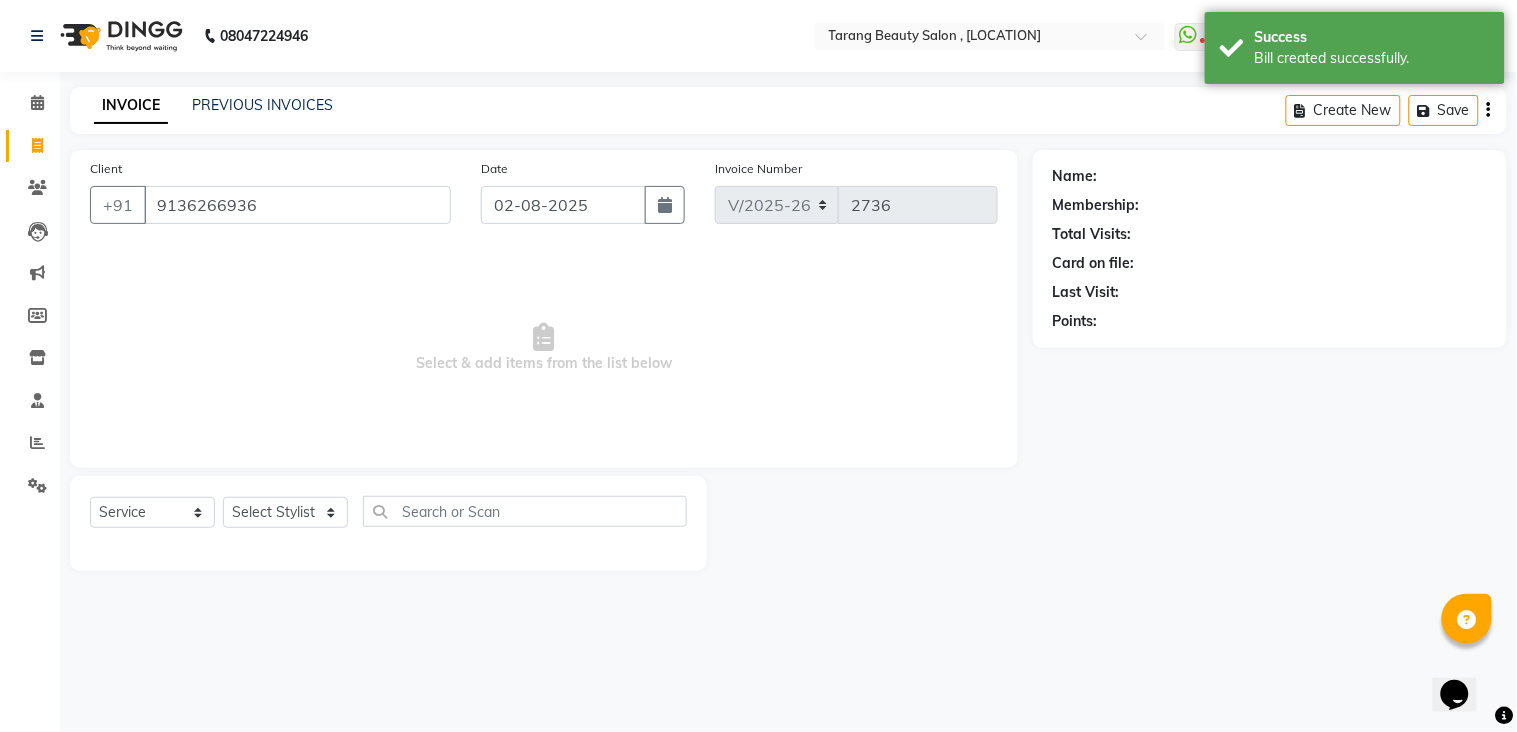type on "9136266936" 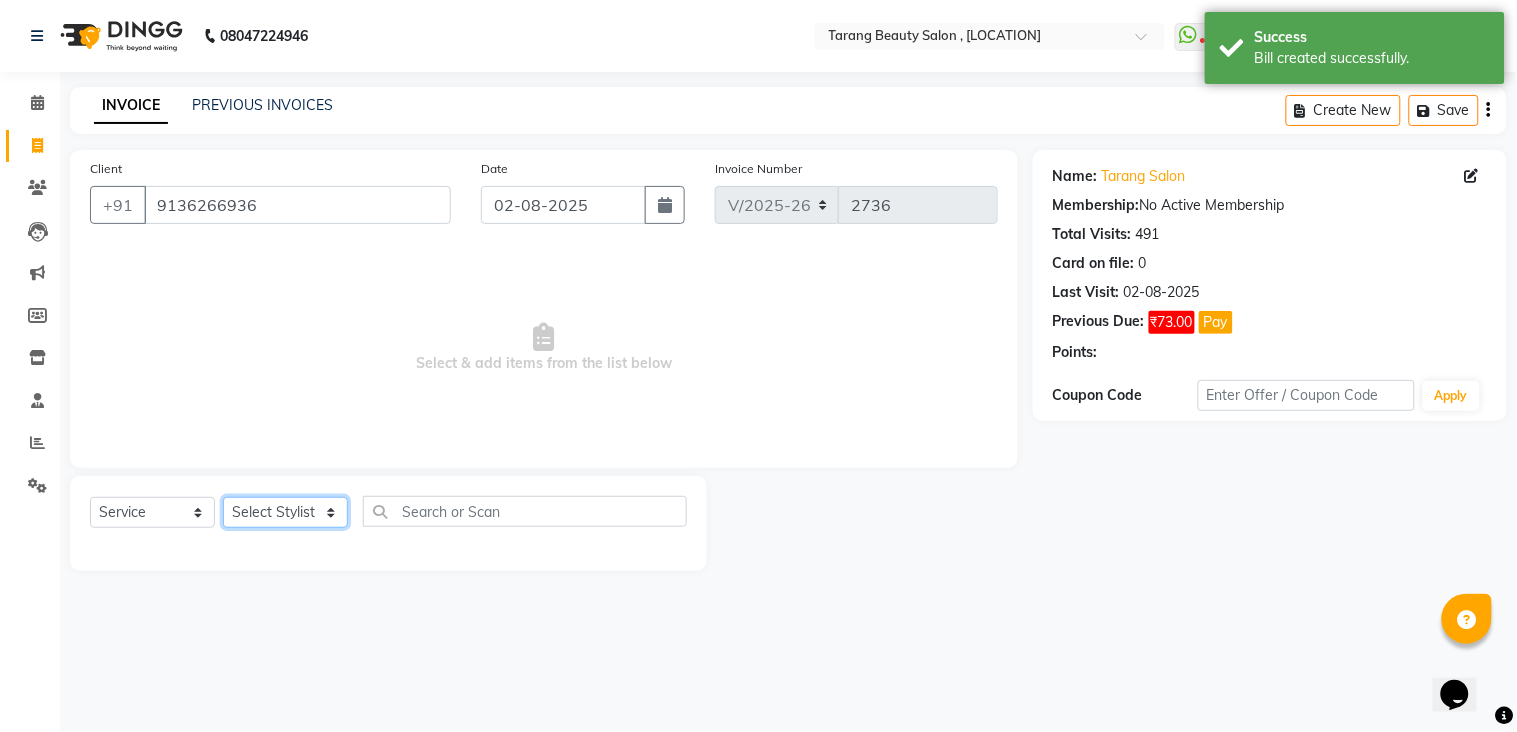 click on "Select Stylist [NAME] [NAME] [NAME] [NAME] Front Desk [NAME] [NAME]    [NAME] [NAME] [NAME] [NAME] [NAME] [NAME] [NAME] [NAME] [NAME] [NAME] [NAME] [NAME] [NAME] [NAME] [NAME] [NAME] [NAME]" 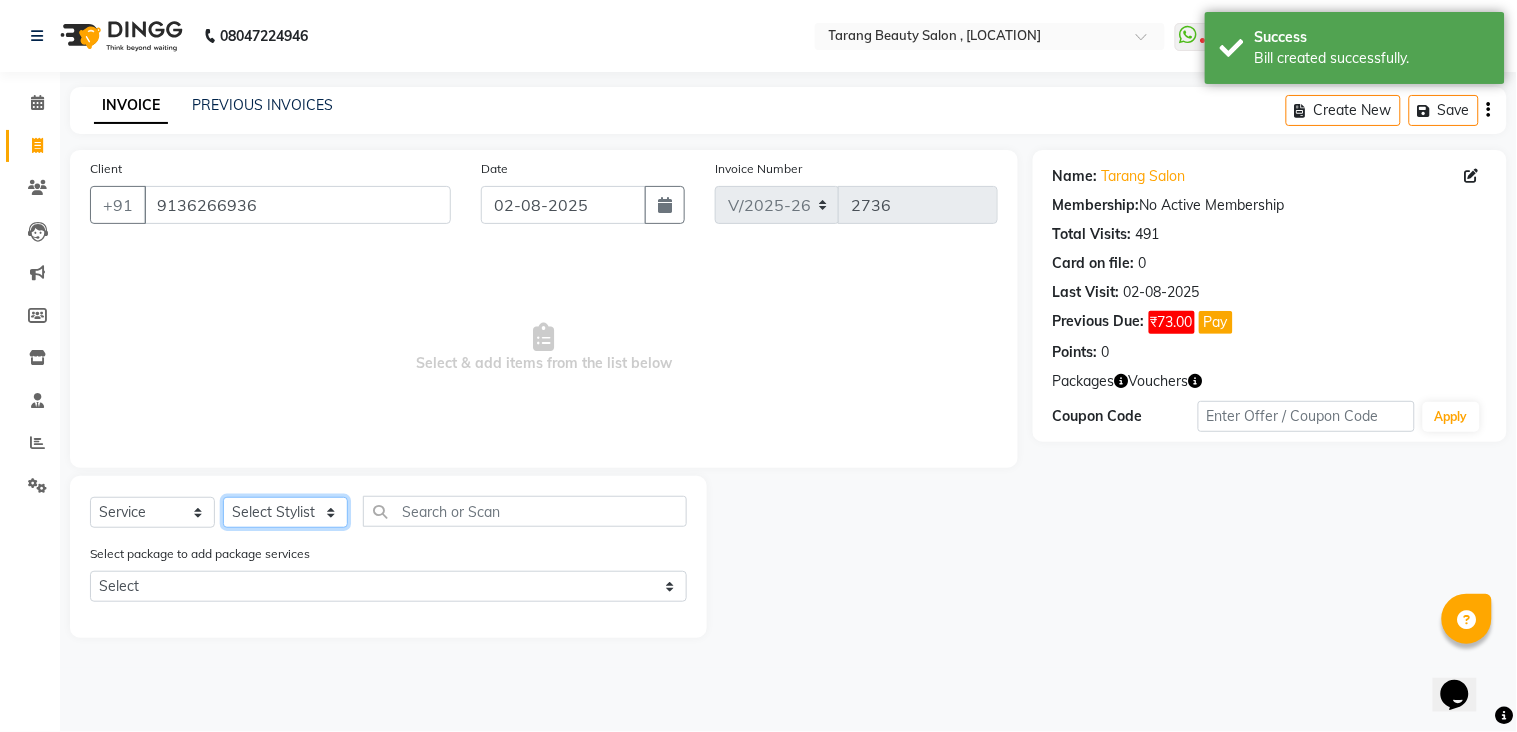 select on "[NUMBER]" 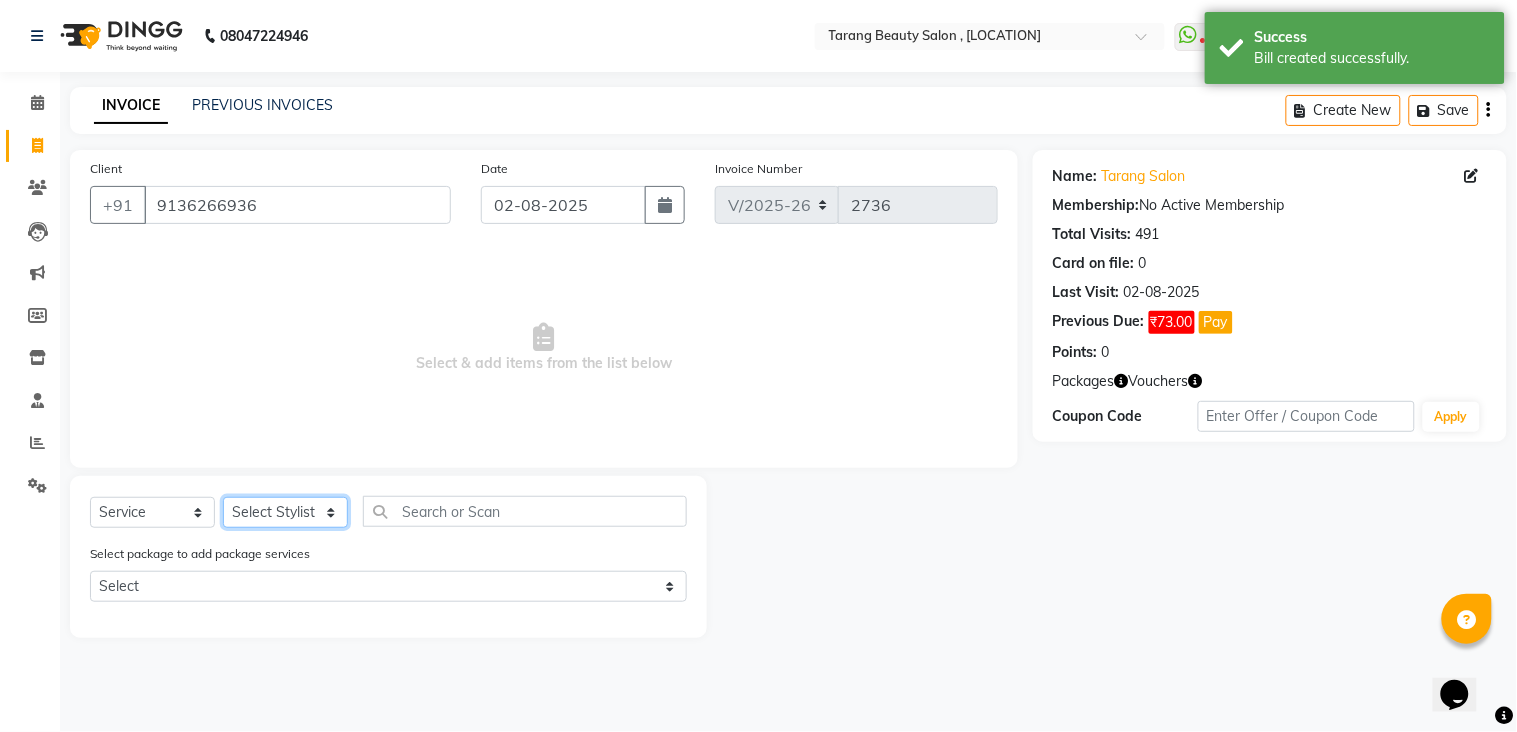 click on "Select Stylist [NAME] [NAME] [NAME] [NAME] Front Desk [NAME] [NAME]    [NAME] [NAME] [NAME] [NAME] [NAME] [NAME] [NAME] [NAME] [NAME] [NAME] [NAME] [NAME] [NAME] [NAME] [NAME] [NAME] [NAME]" 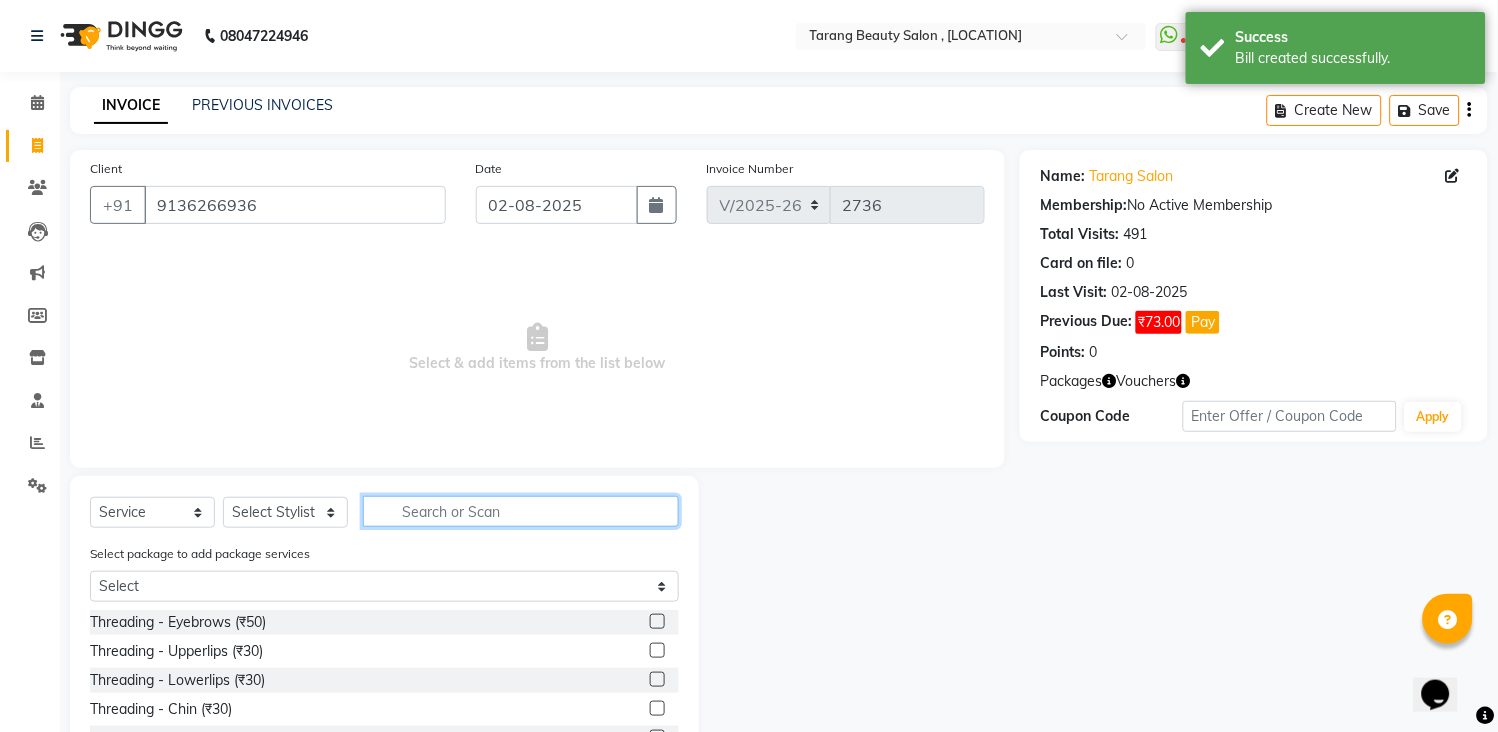 click 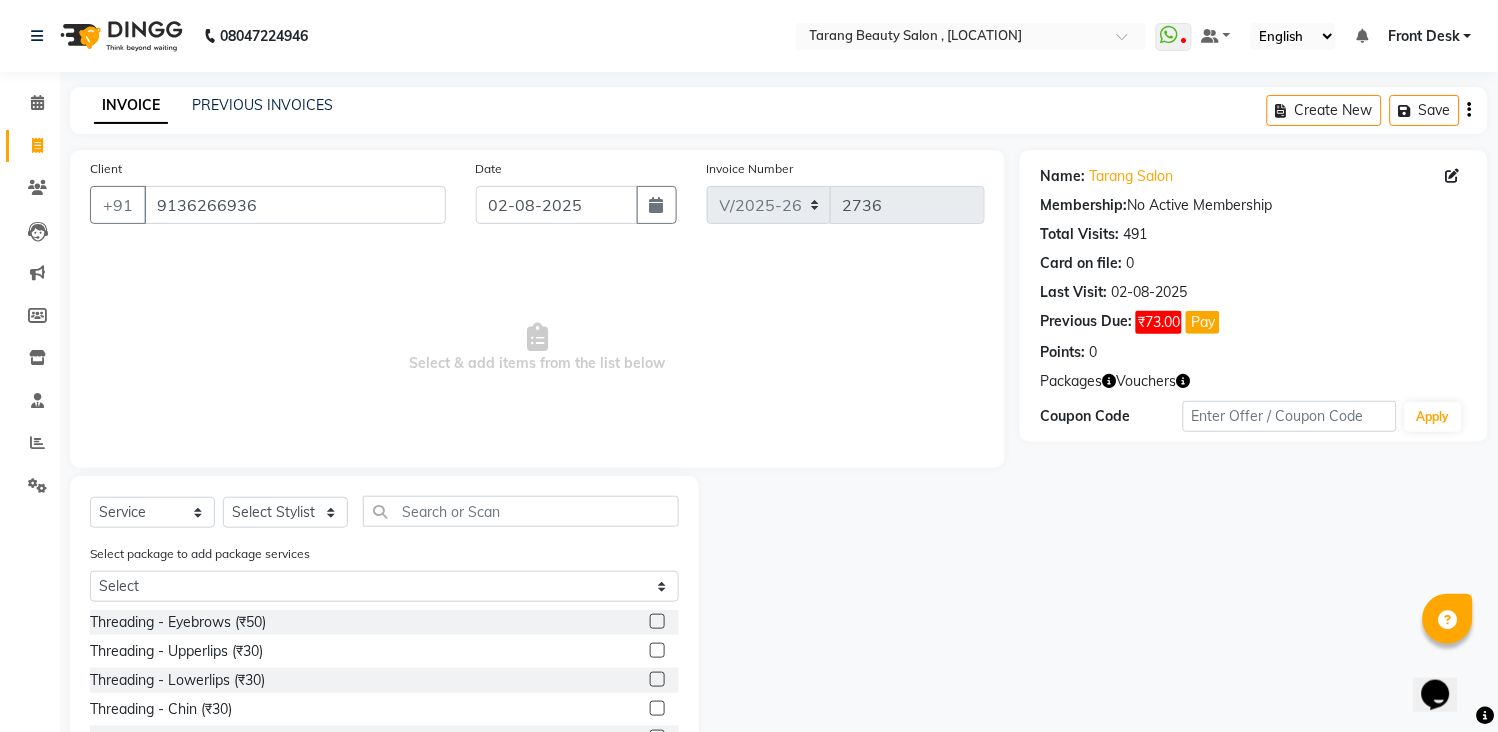click 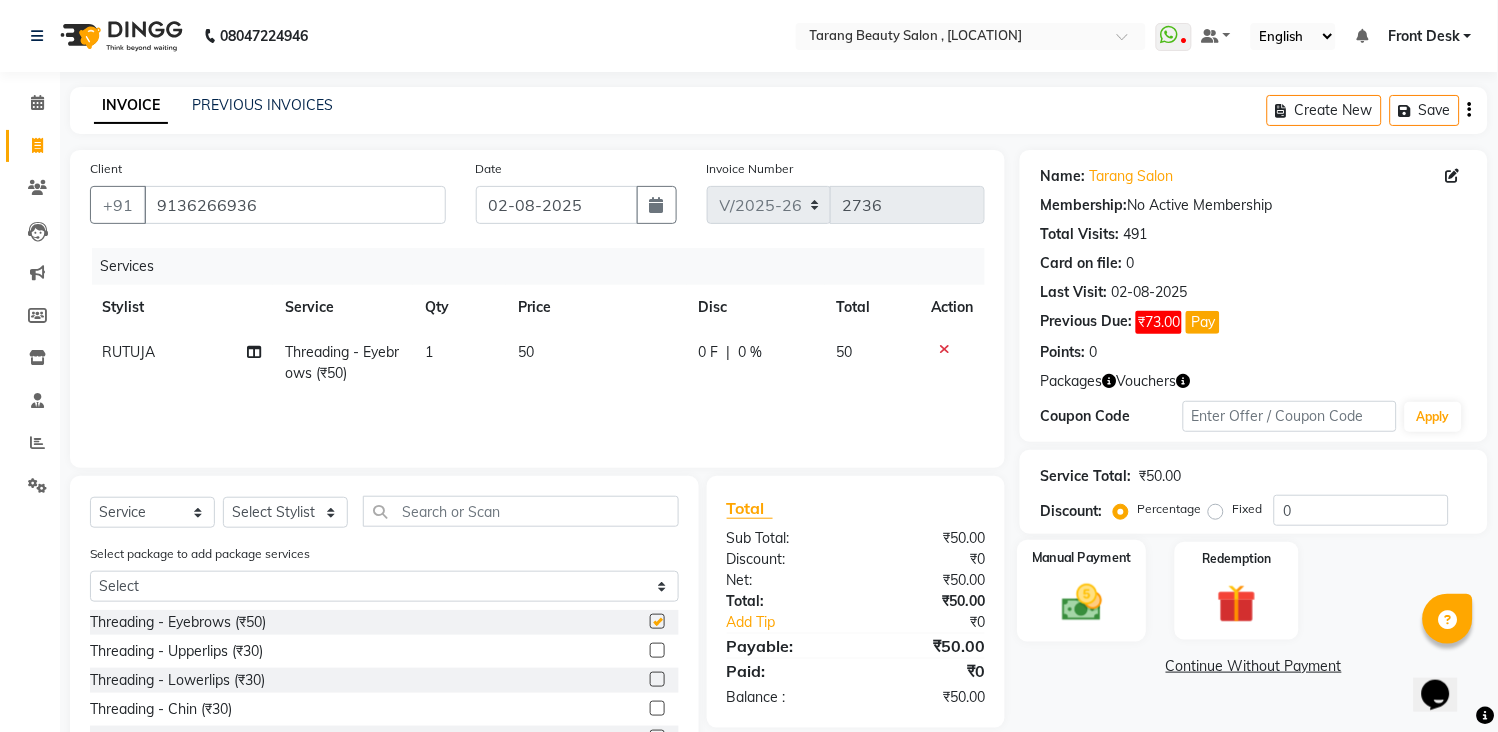 checkbox on "false" 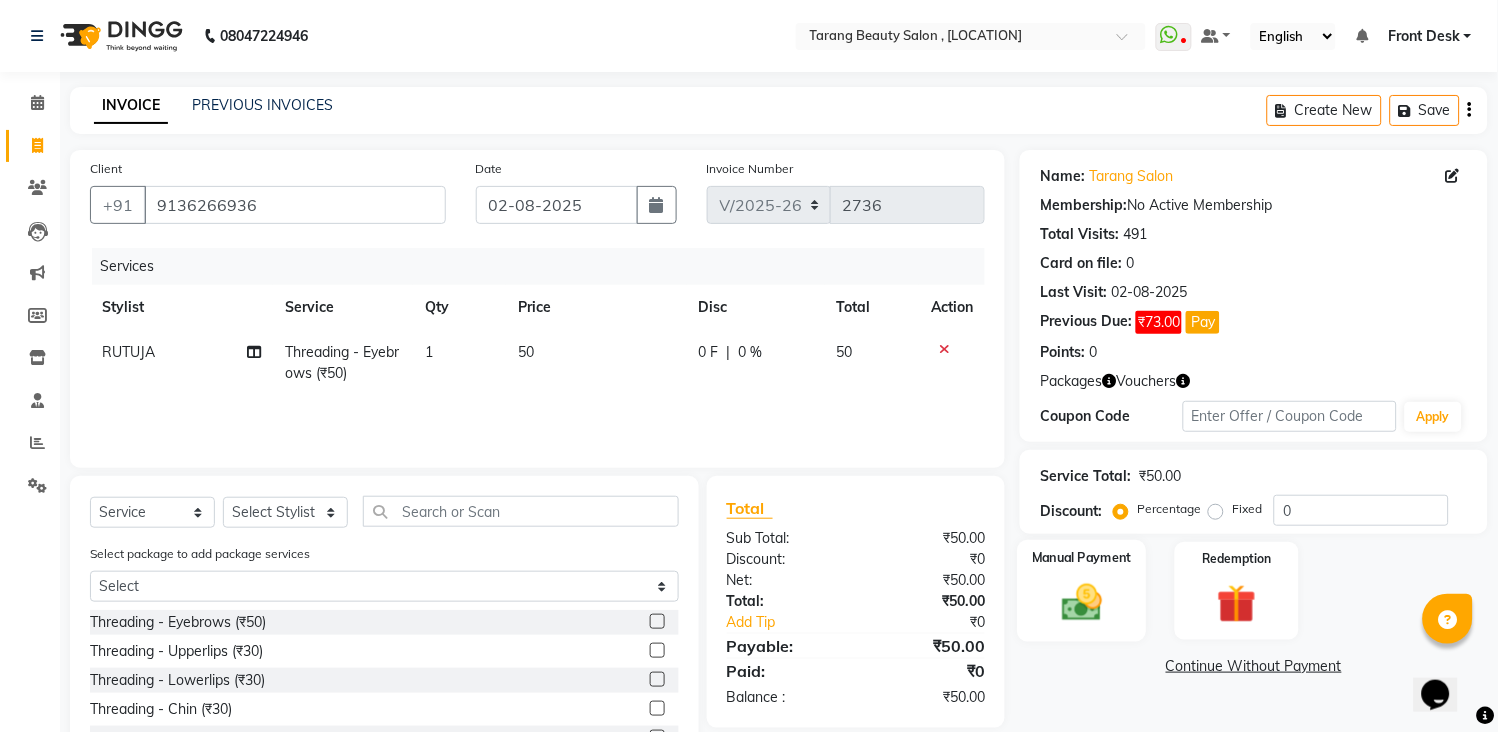 click 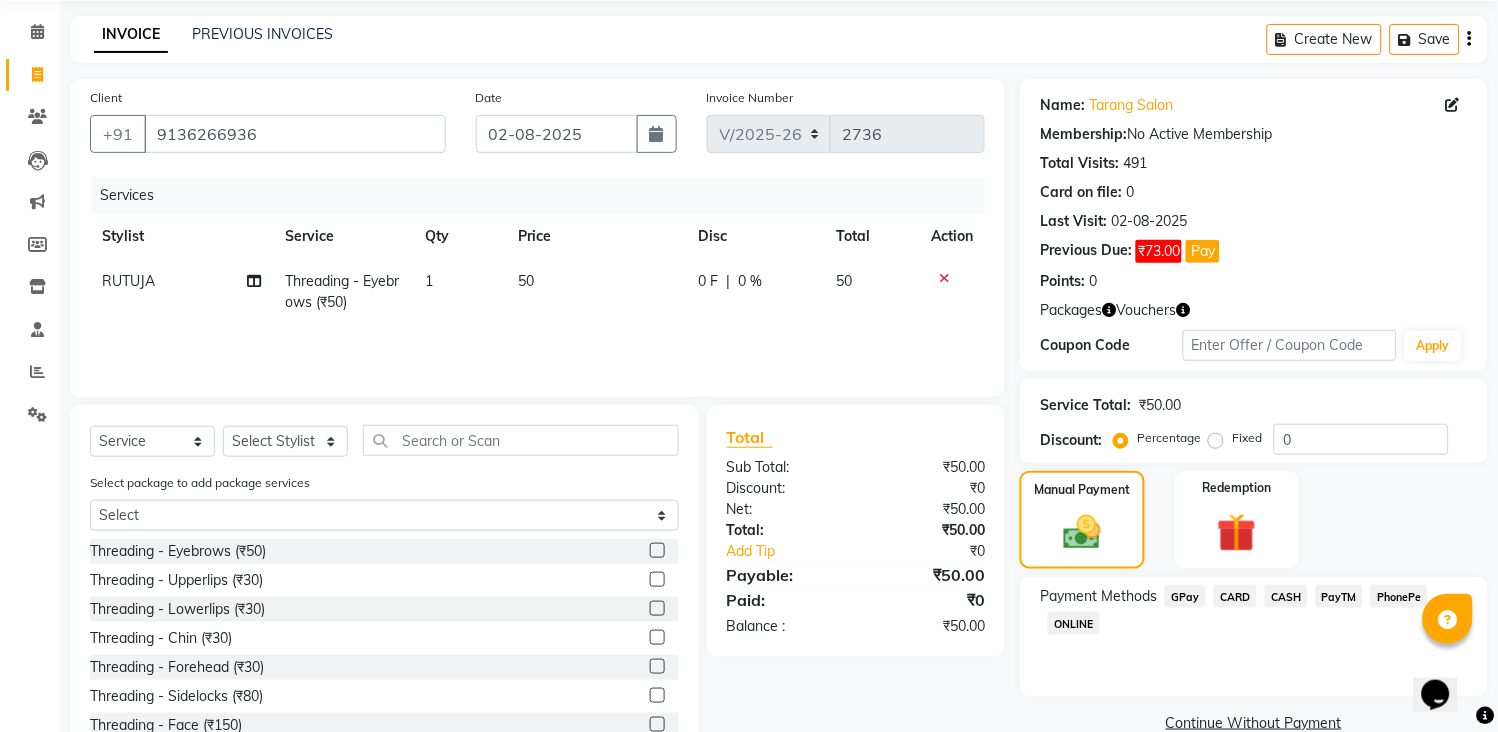 scroll, scrollTop: 136, scrollLeft: 0, axis: vertical 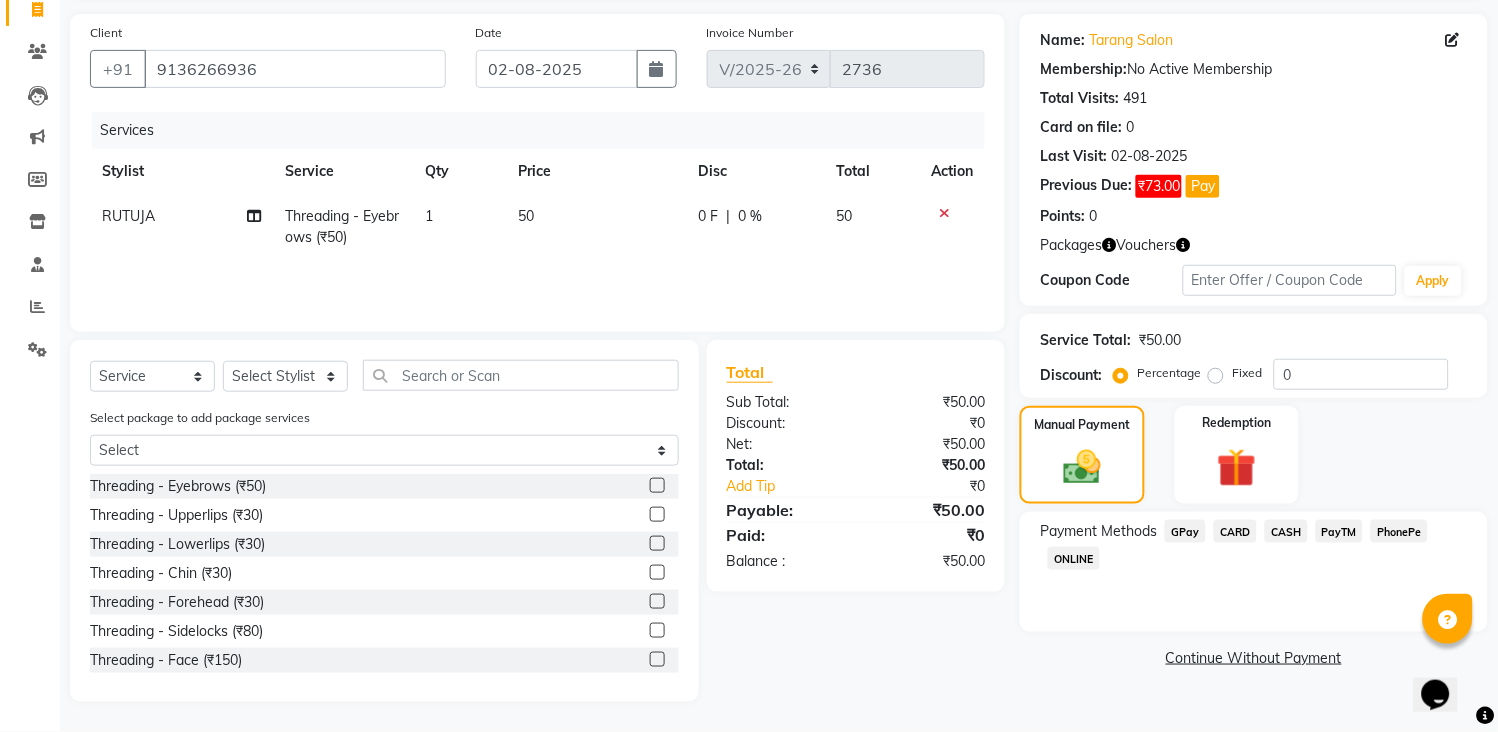 click on "GPay" 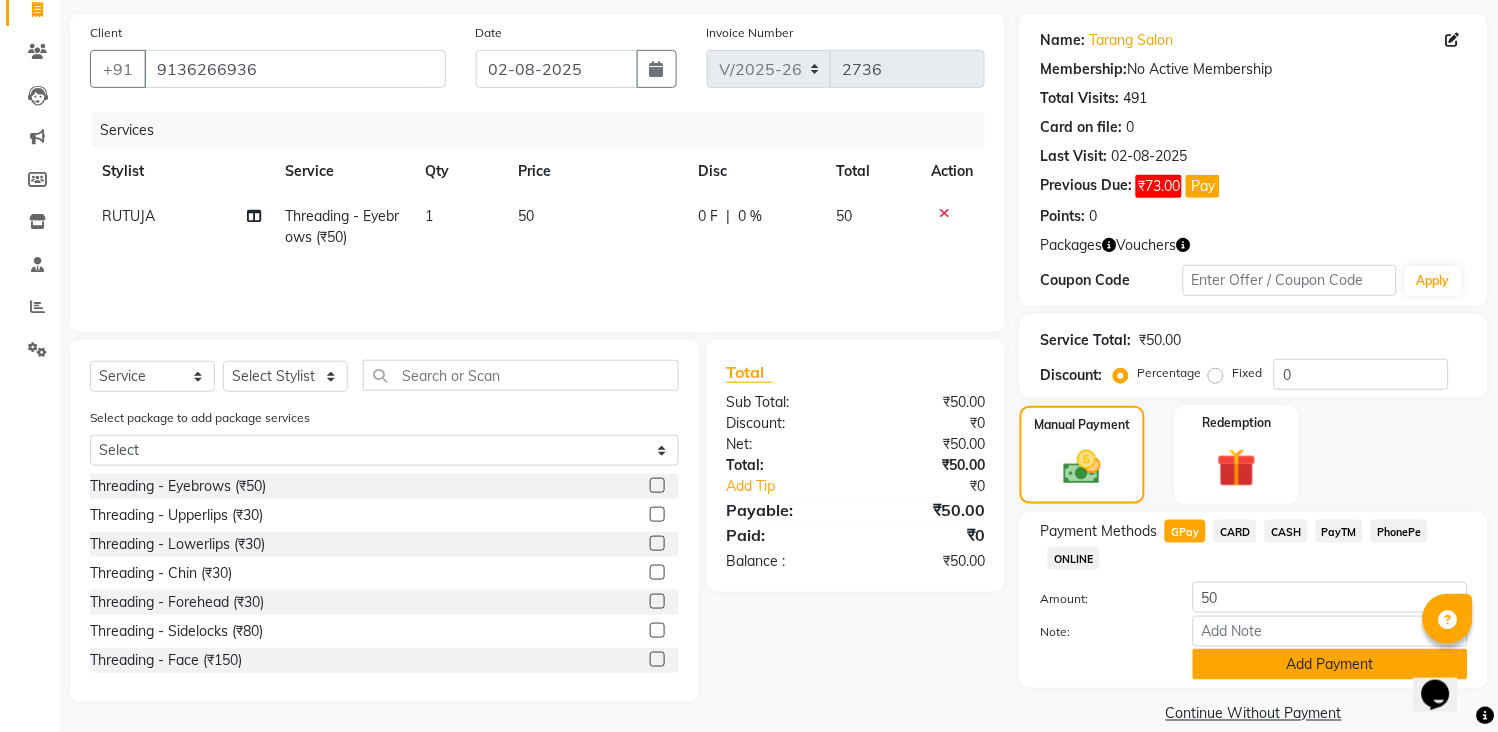 click on "Add Payment" 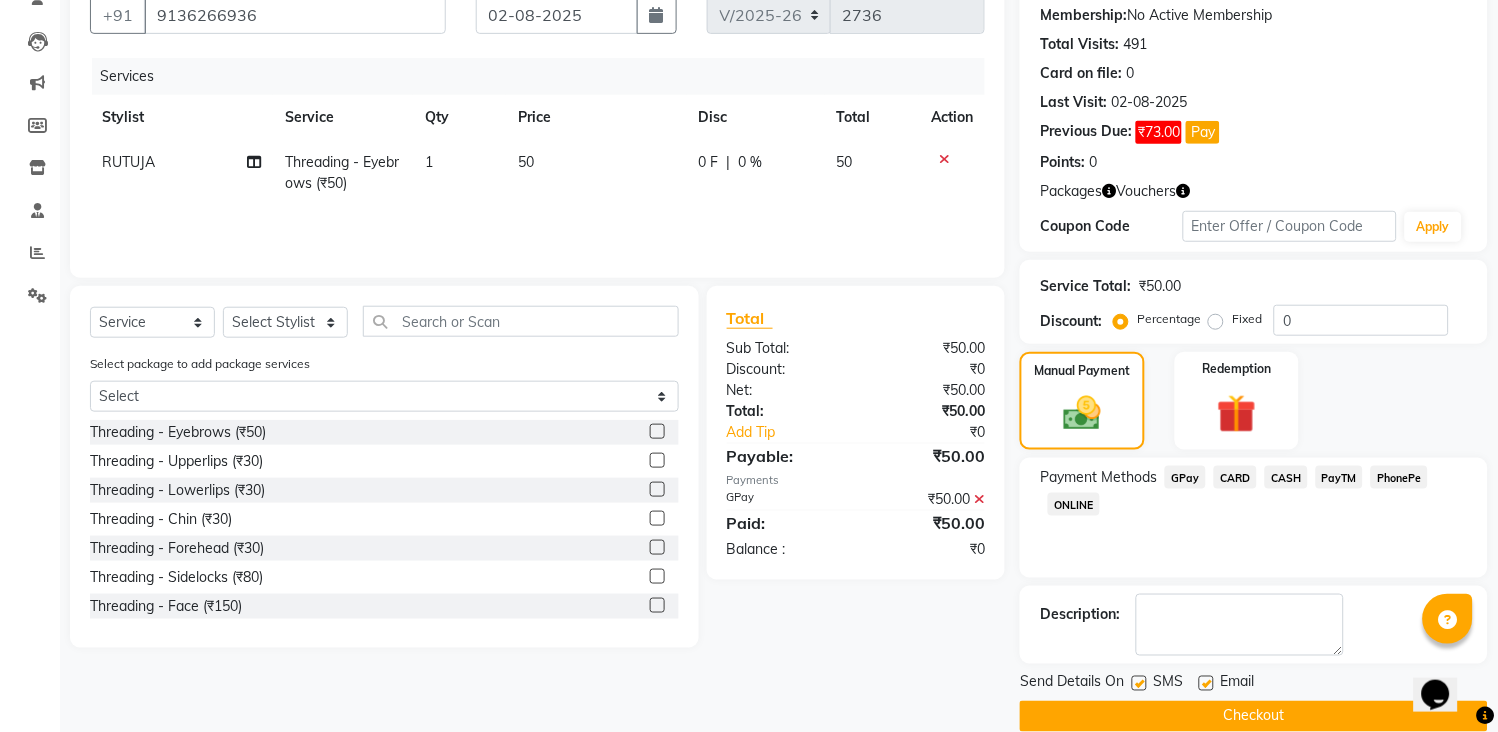 scroll, scrollTop: 220, scrollLeft: 0, axis: vertical 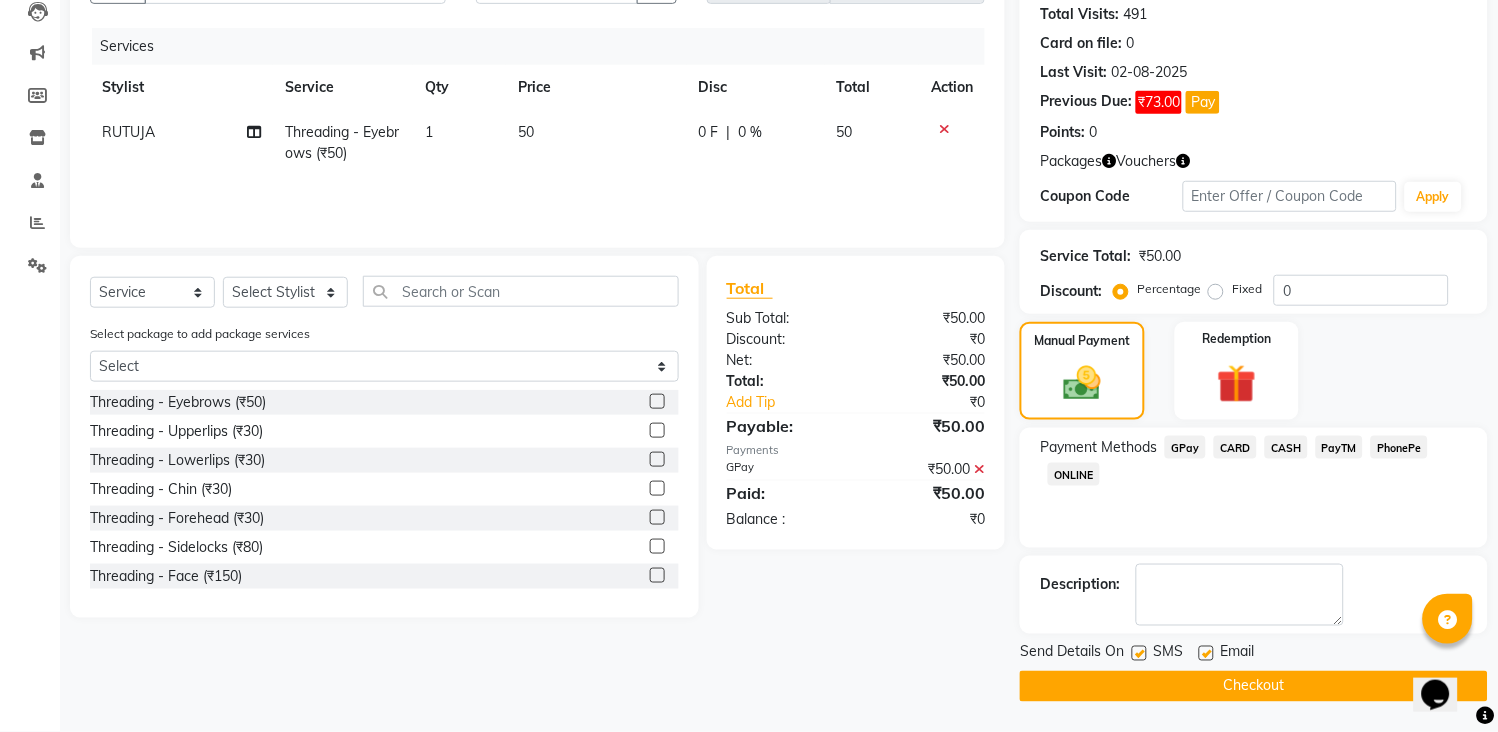 click on "Checkout" 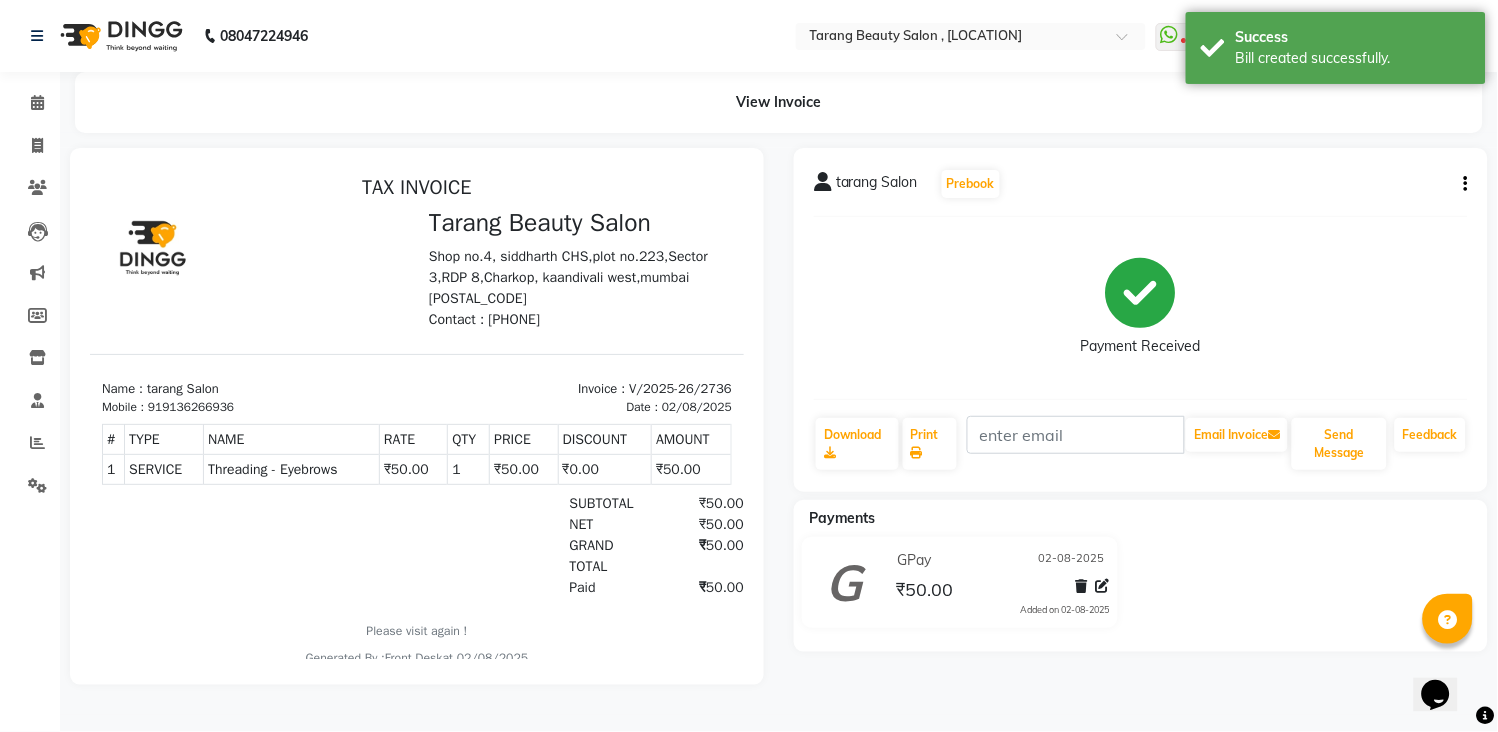 scroll, scrollTop: 0, scrollLeft: 0, axis: both 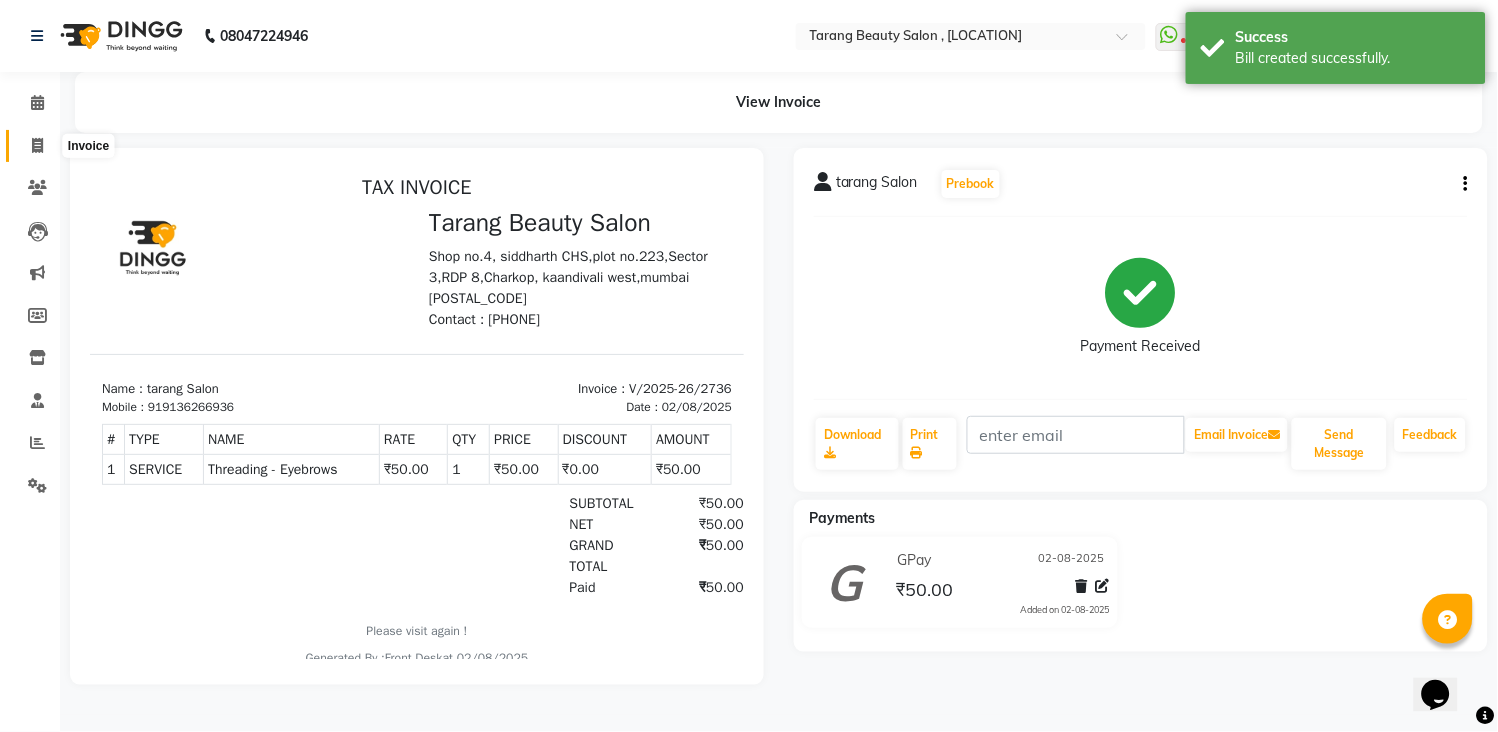 click 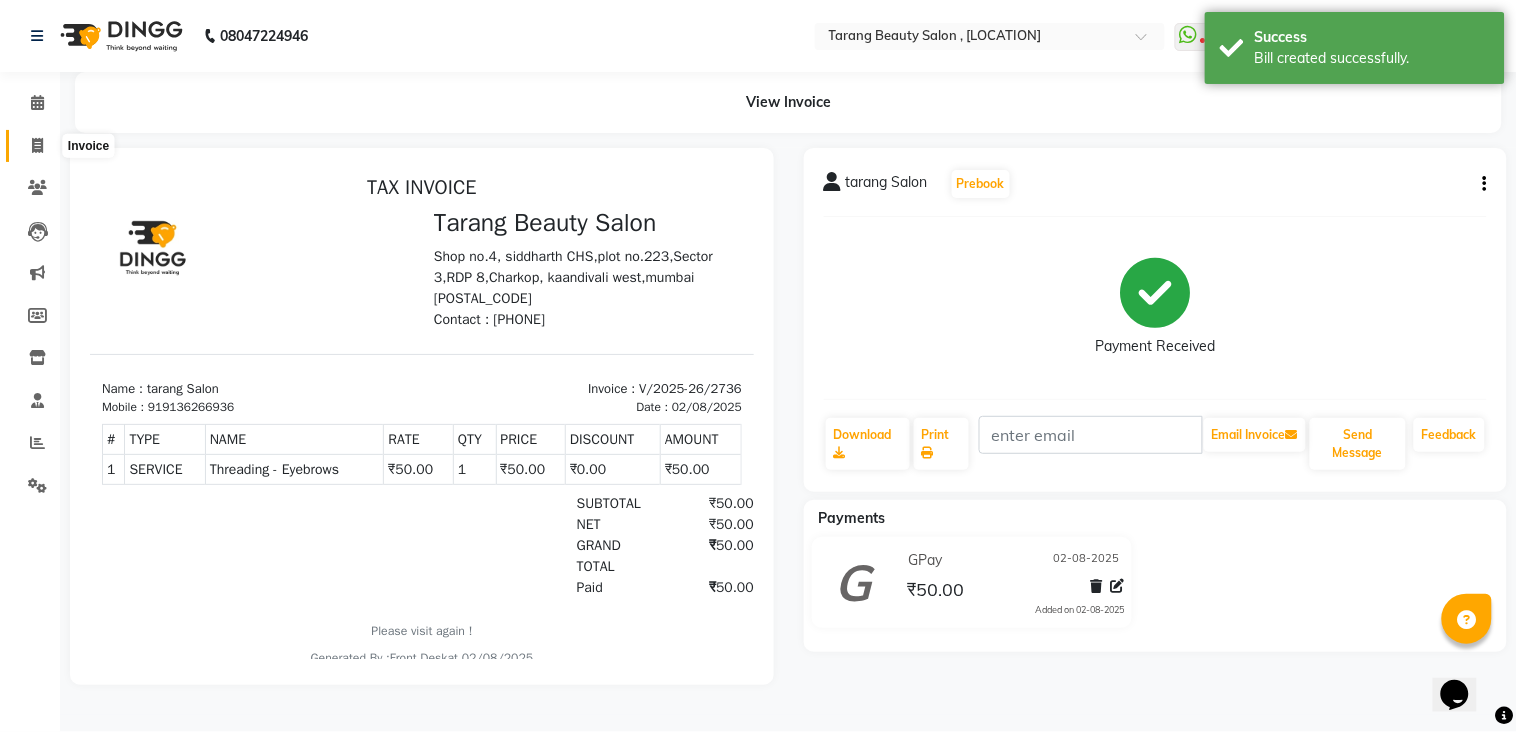 select on "service" 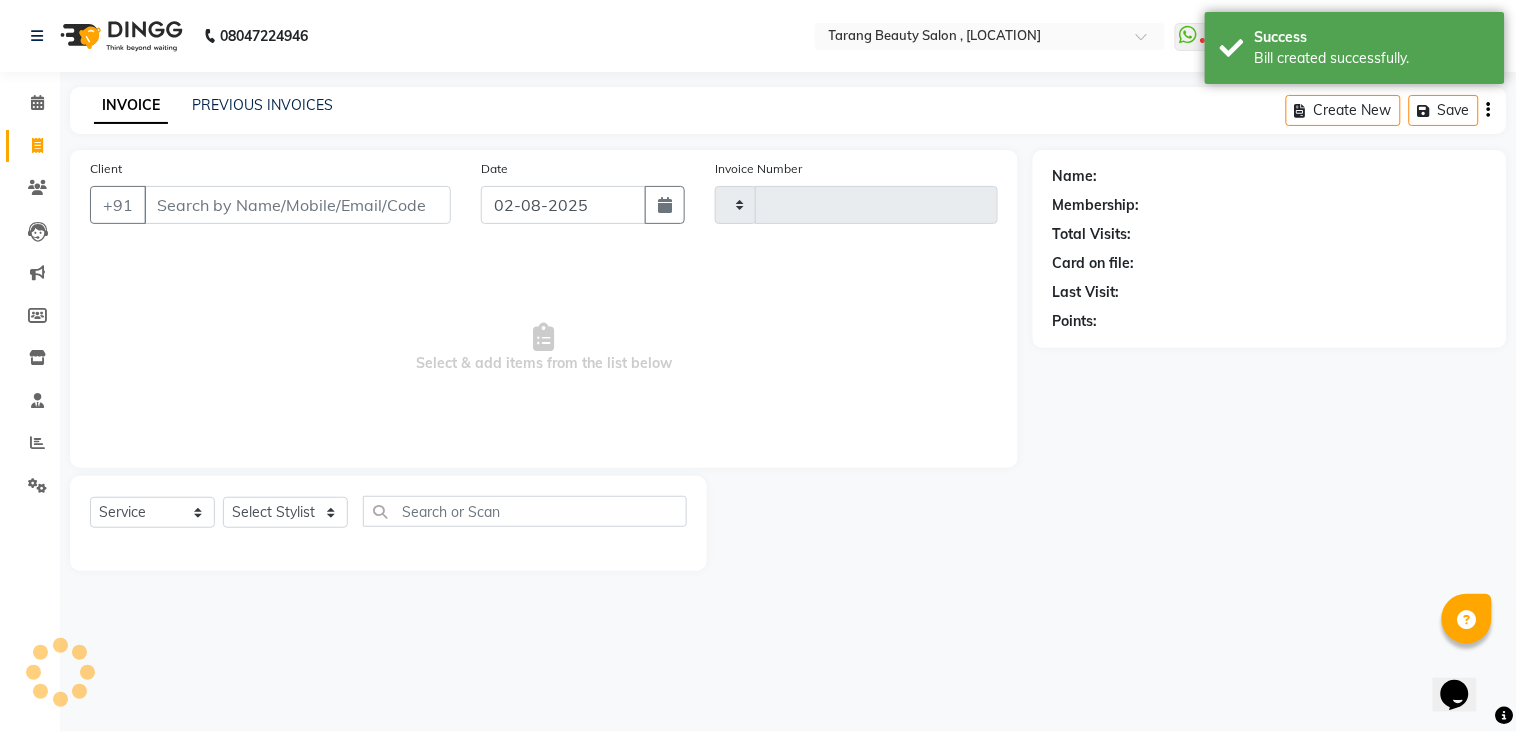 type on "2737" 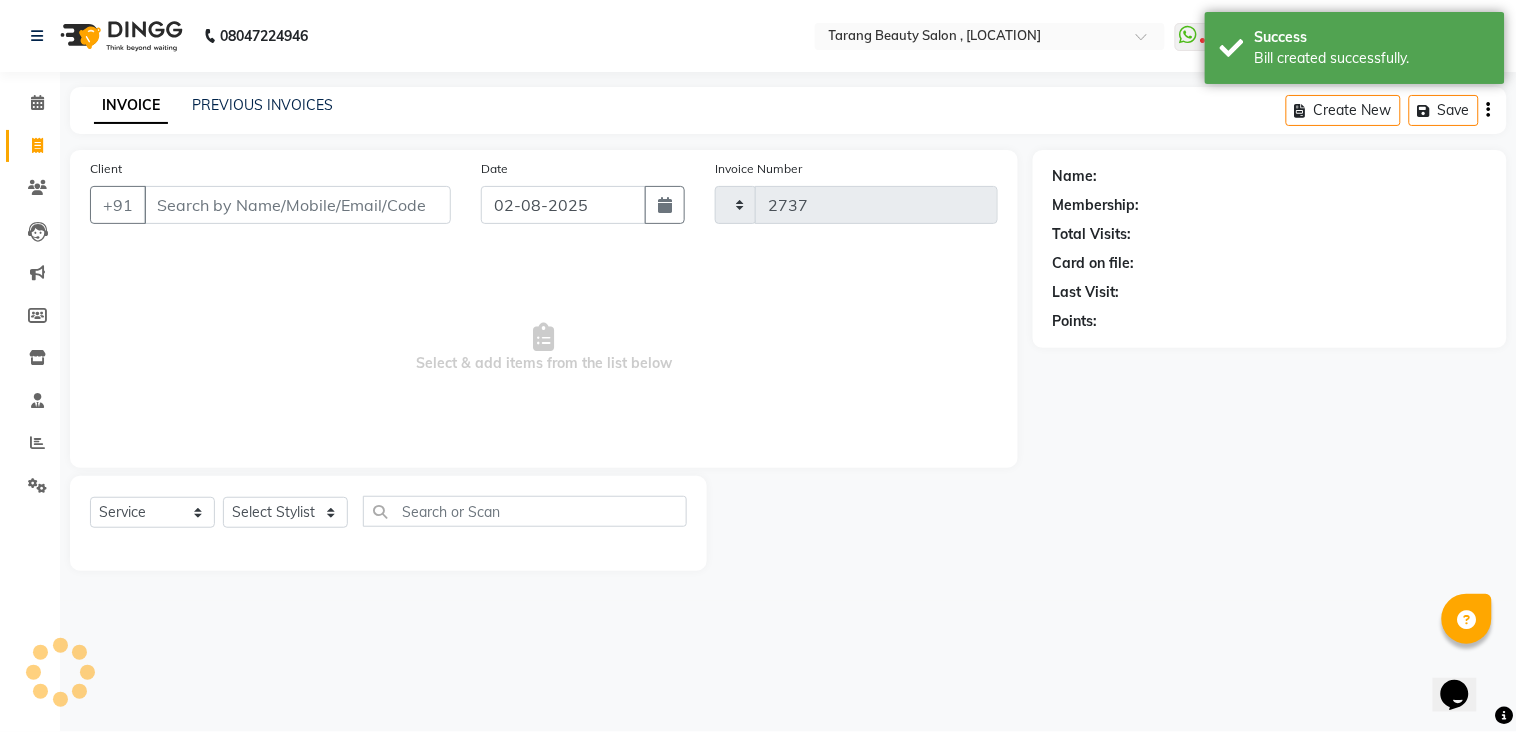 select on "5133" 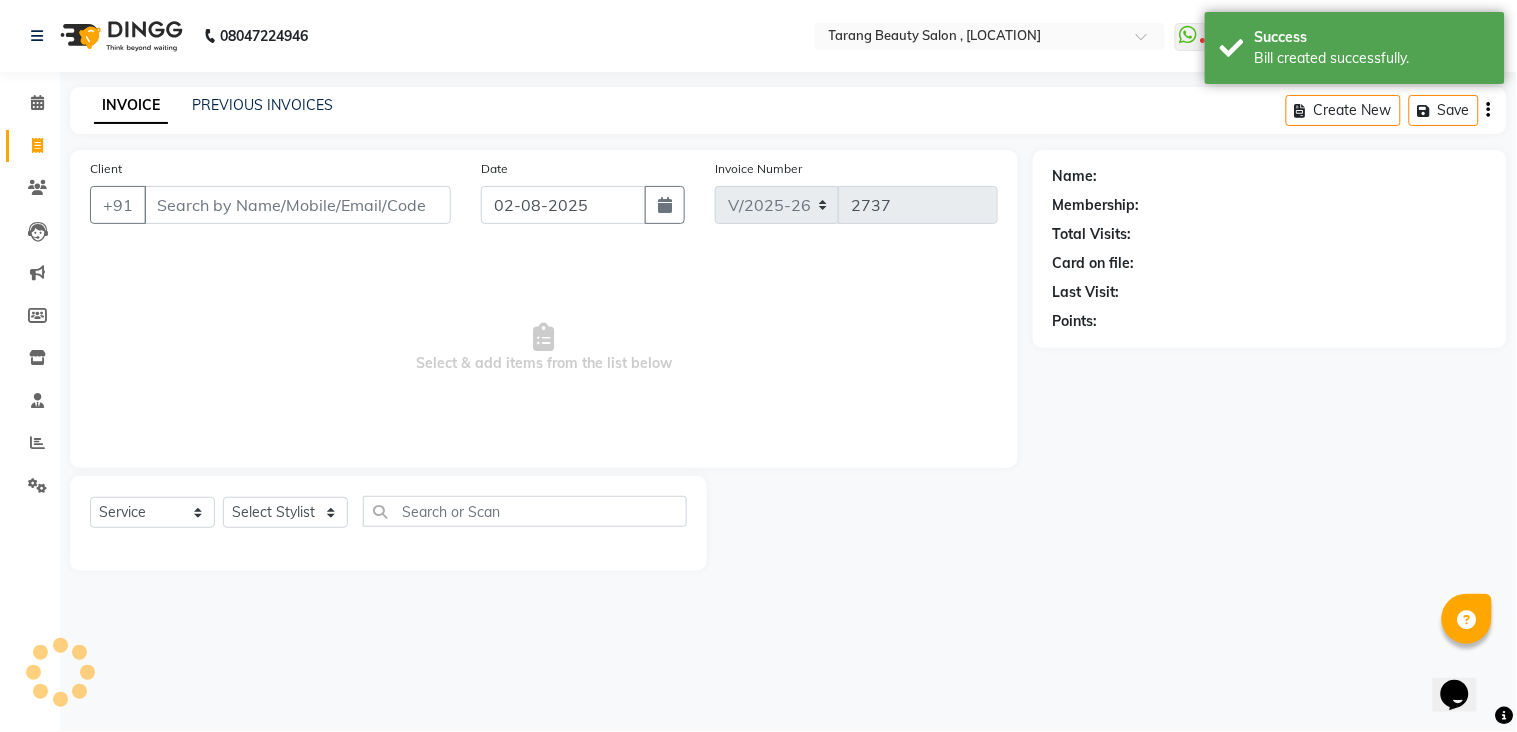 click on "Client" at bounding box center [297, 205] 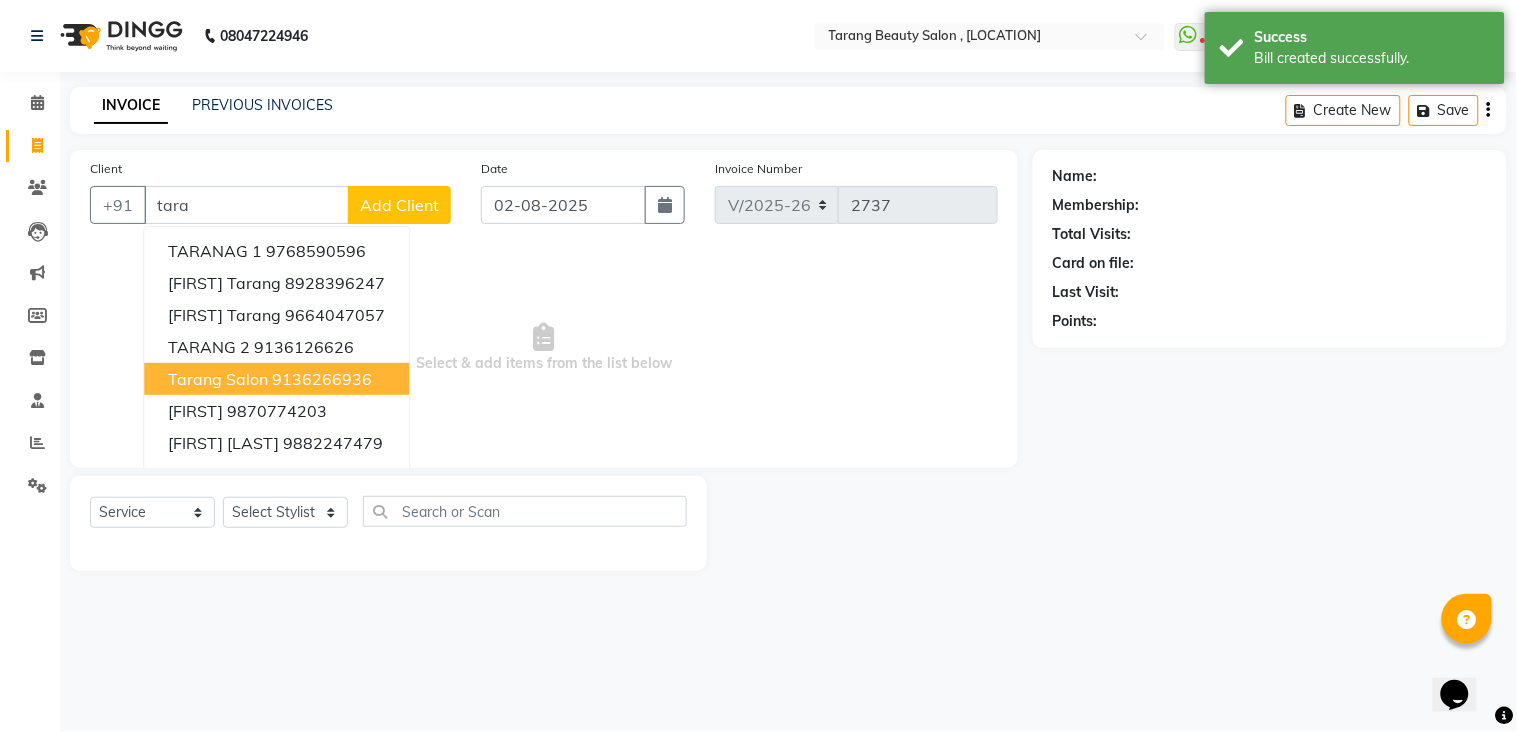 click on "9136266936" at bounding box center [322, 379] 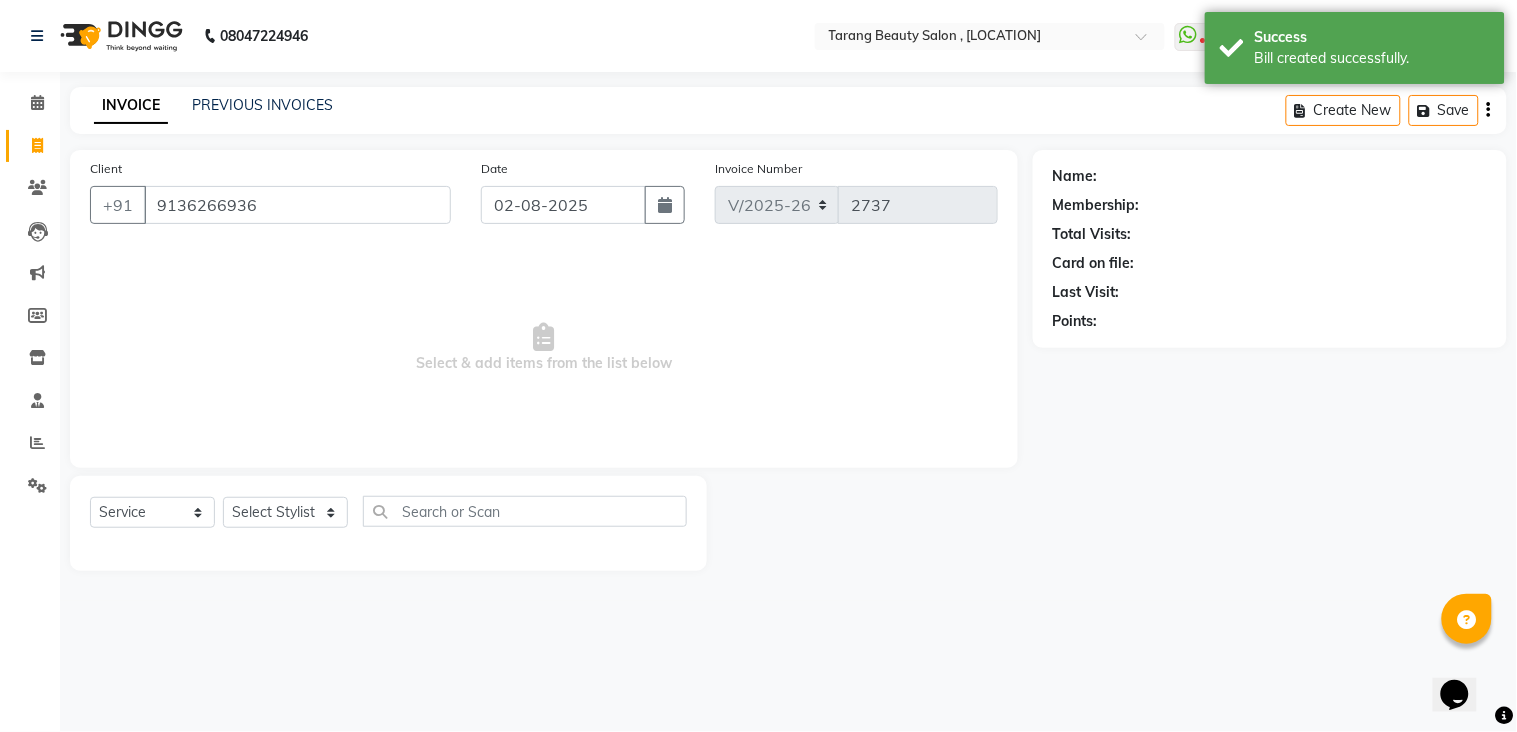 type on "9136266936" 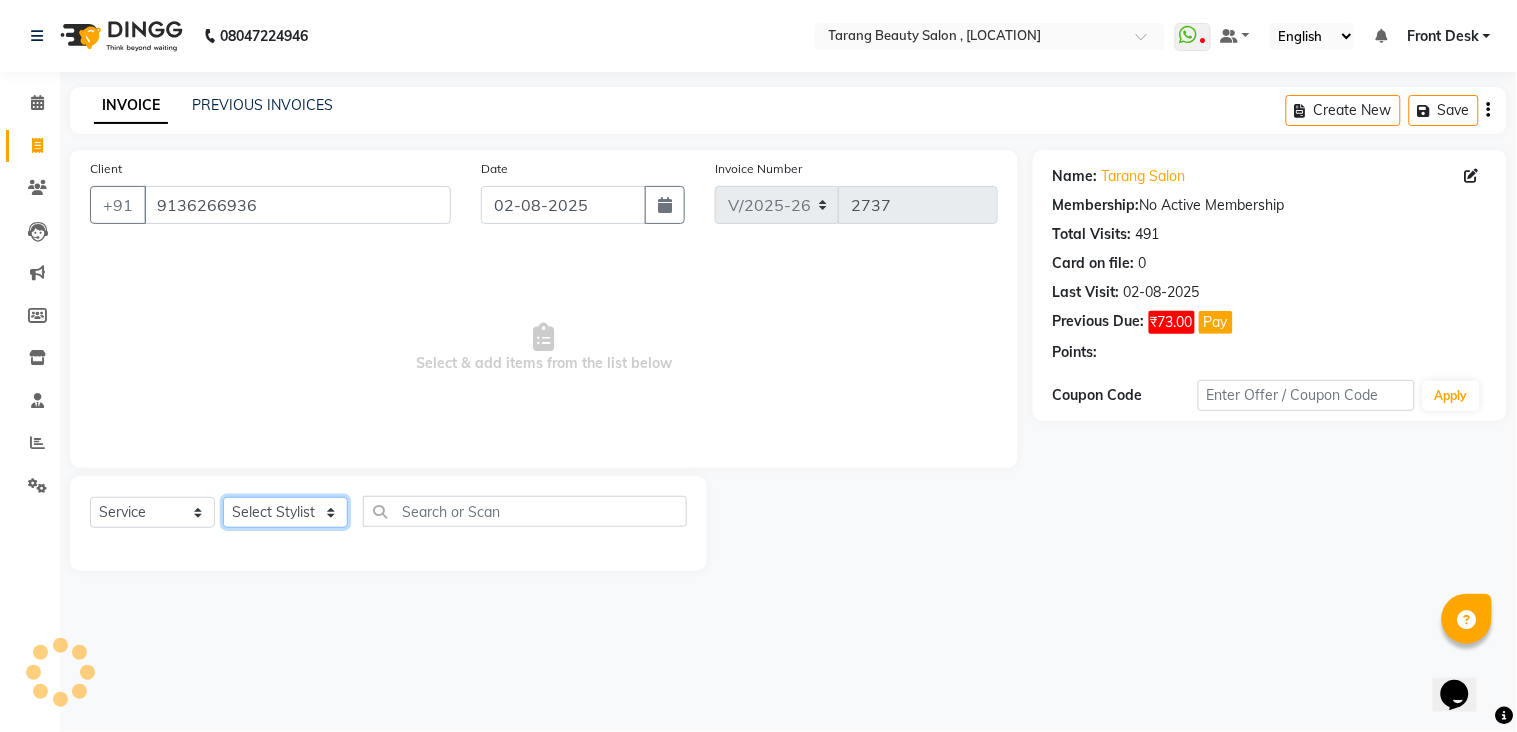 click on "Select Stylist [NAME] [NAME] [NAME] [NAME] Front Desk [NAME] [NAME]    [NAME] [NAME] [NAME] [NAME] [NAME] [NAME] [NAME] [NAME] [NAME] [NAME] [NAME] [NAME] [NAME] [NAME] [NAME] [NAME] [NAME]" 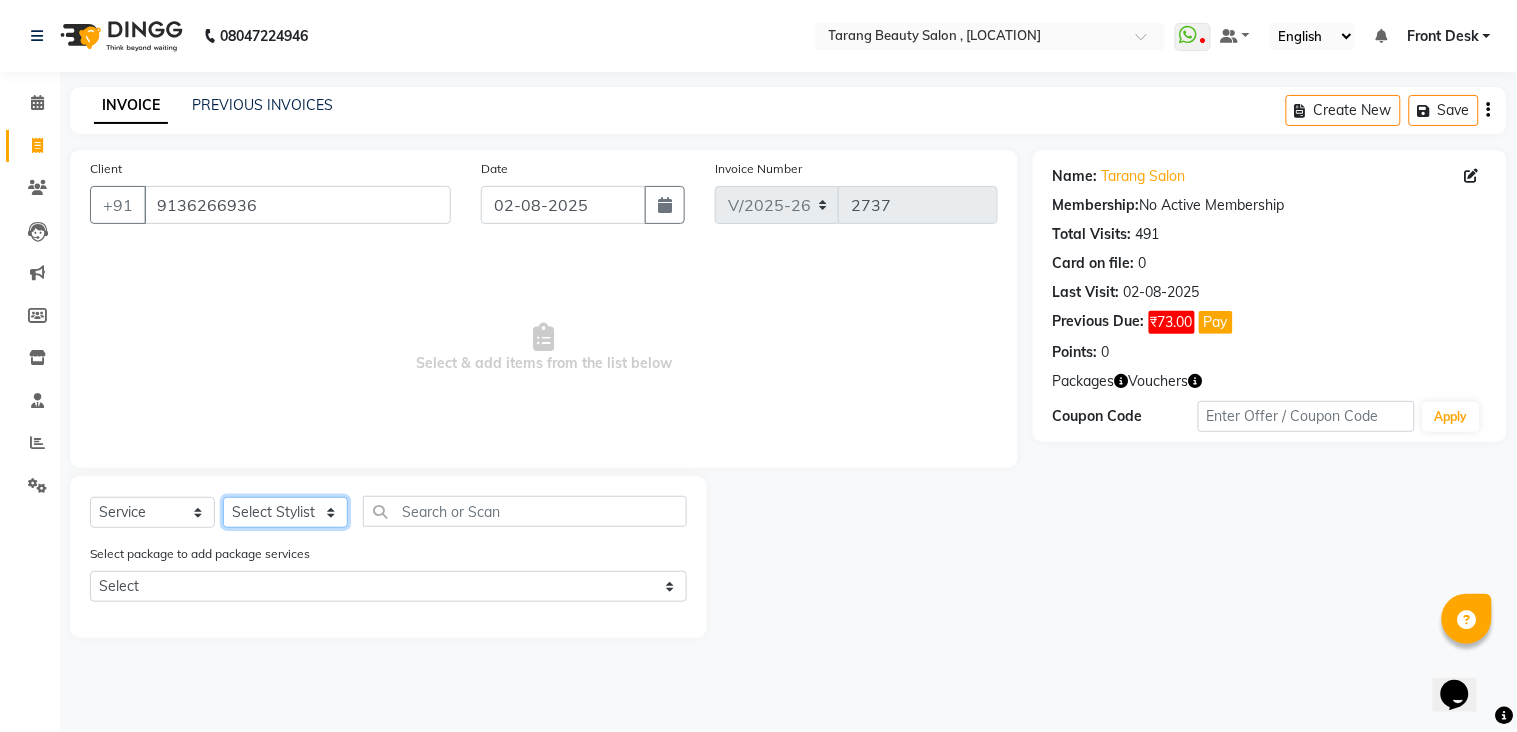 select on "45699" 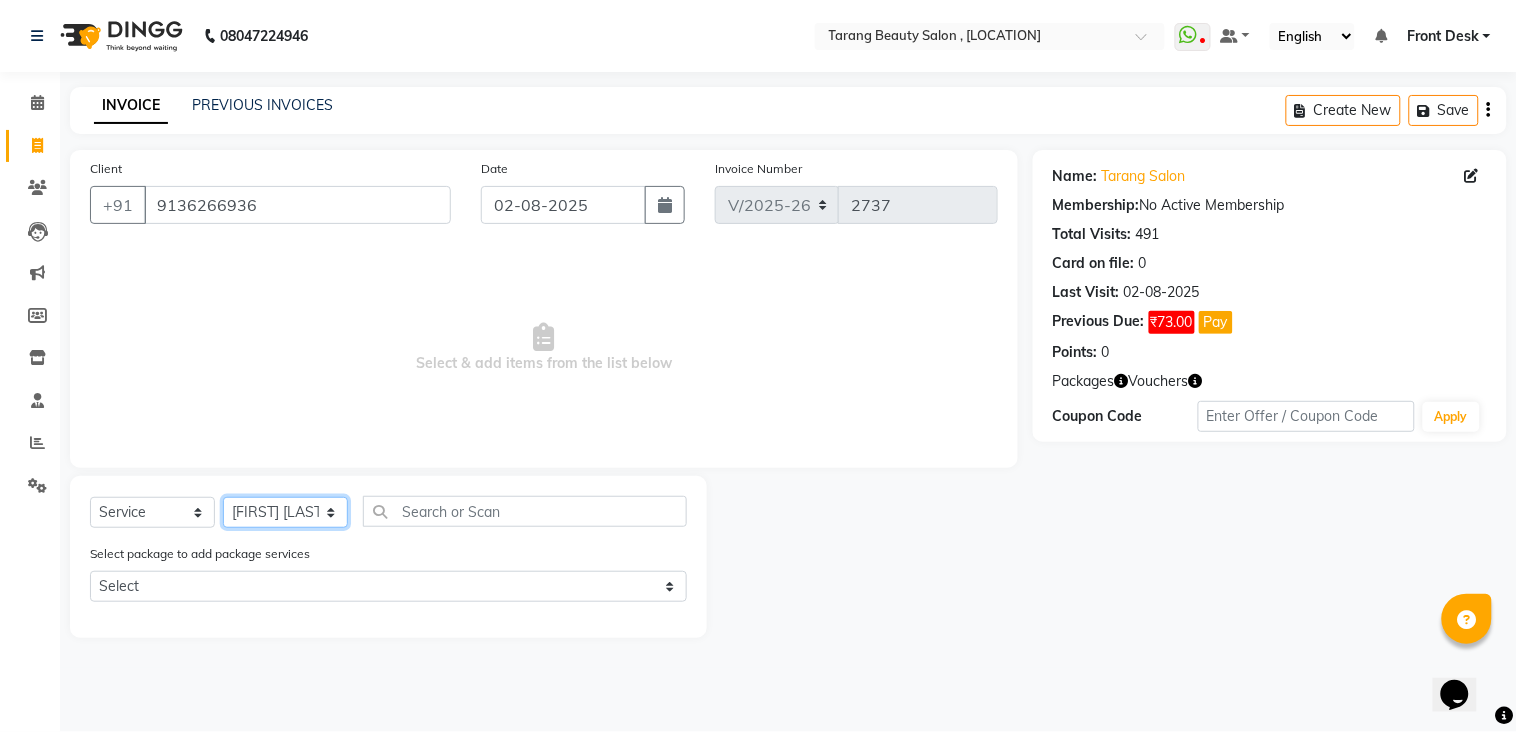 click on "Select Stylist [NAME] [NAME] [NAME] [NAME] Front Desk [NAME] [NAME]    [NAME] [NAME] [NAME] [NAME] [NAME] [NAME] [NAME] [NAME] [NAME] [NAME] [NAME] [NAME] [NAME] [NAME] [NAME] [NAME] [NAME]" 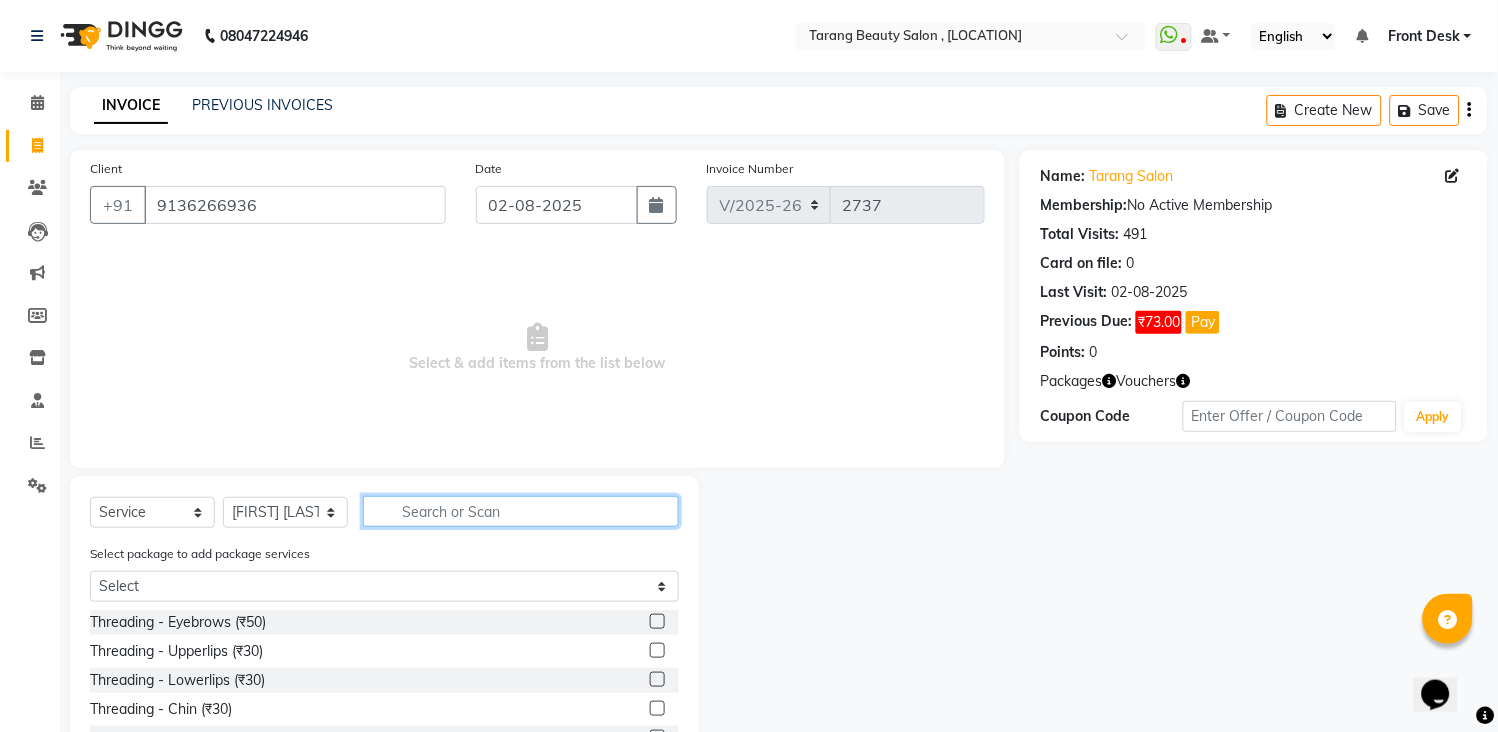 click 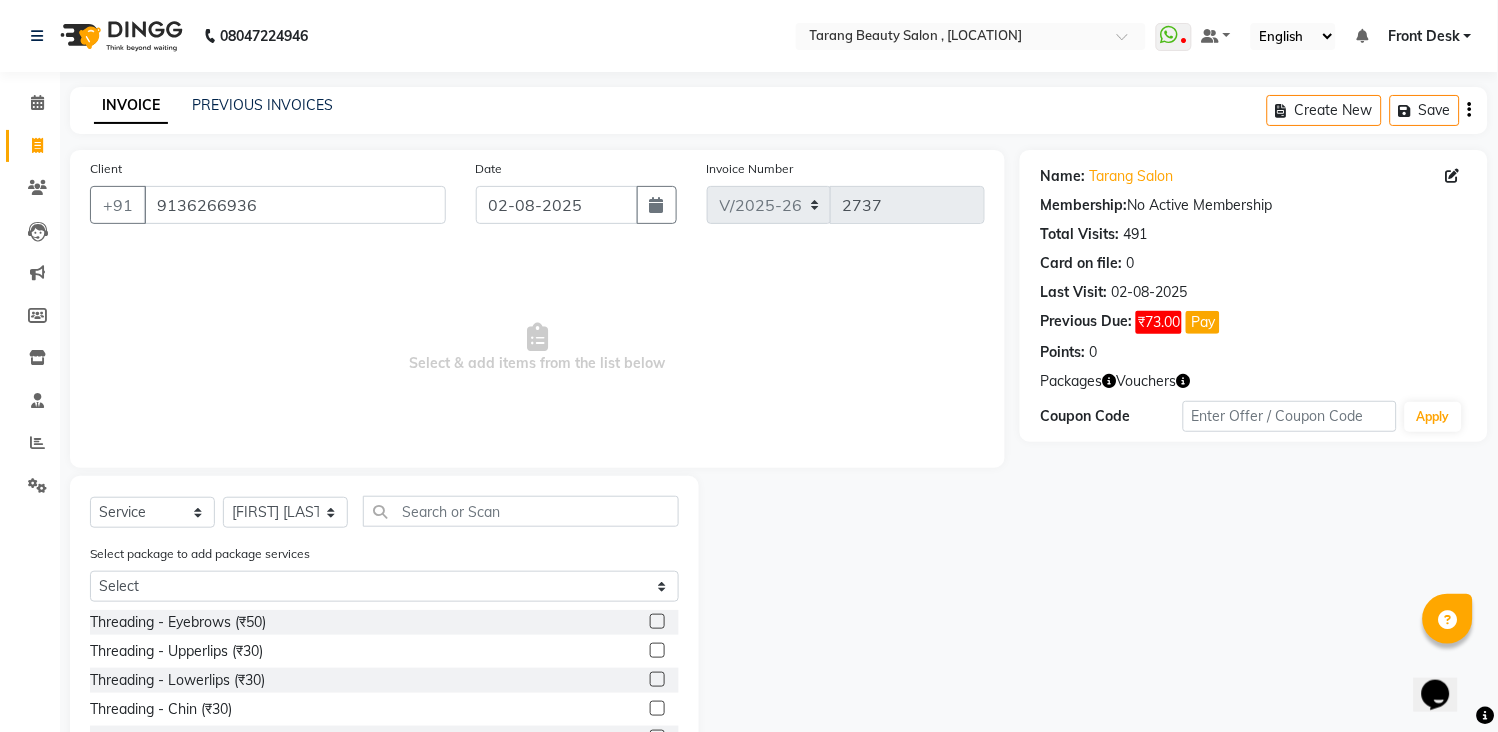click 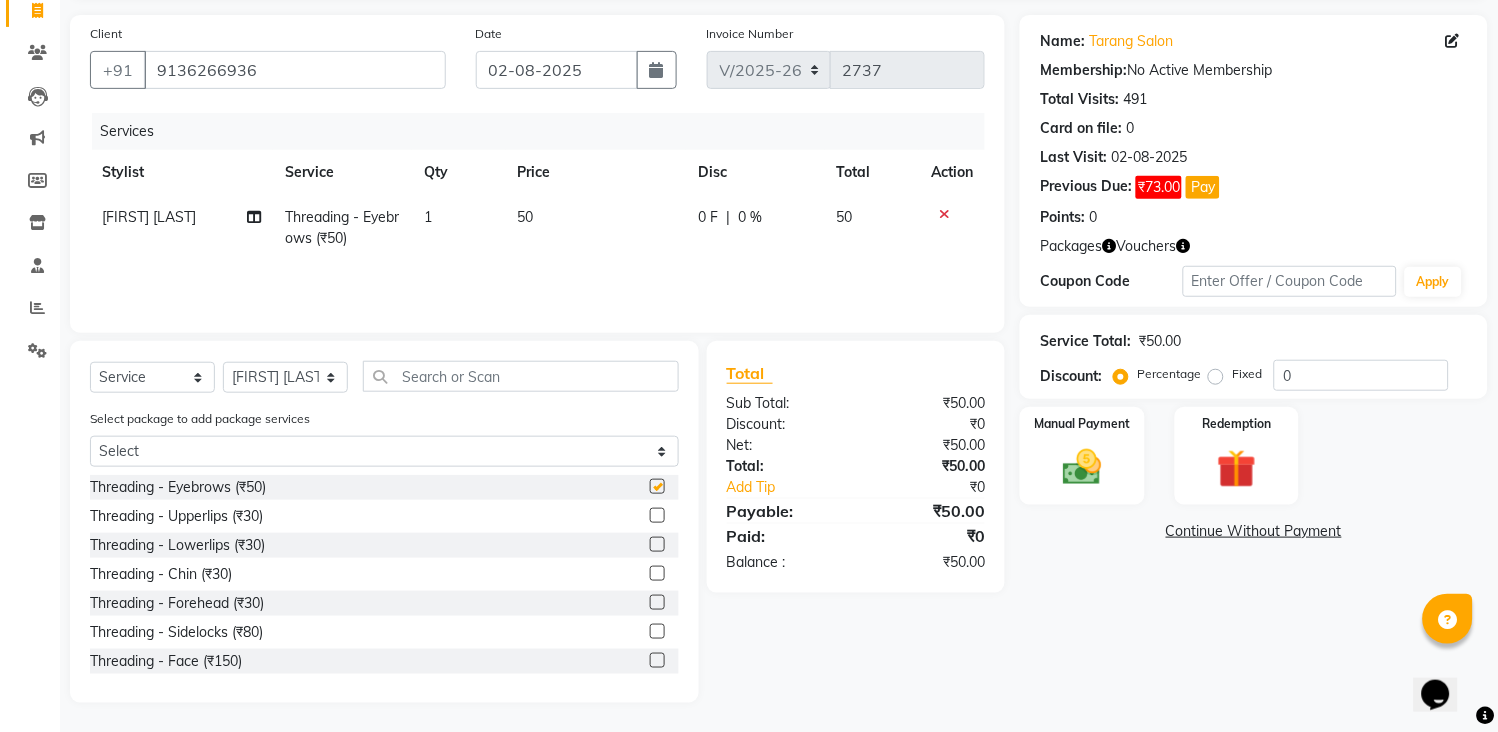 checkbox on "false" 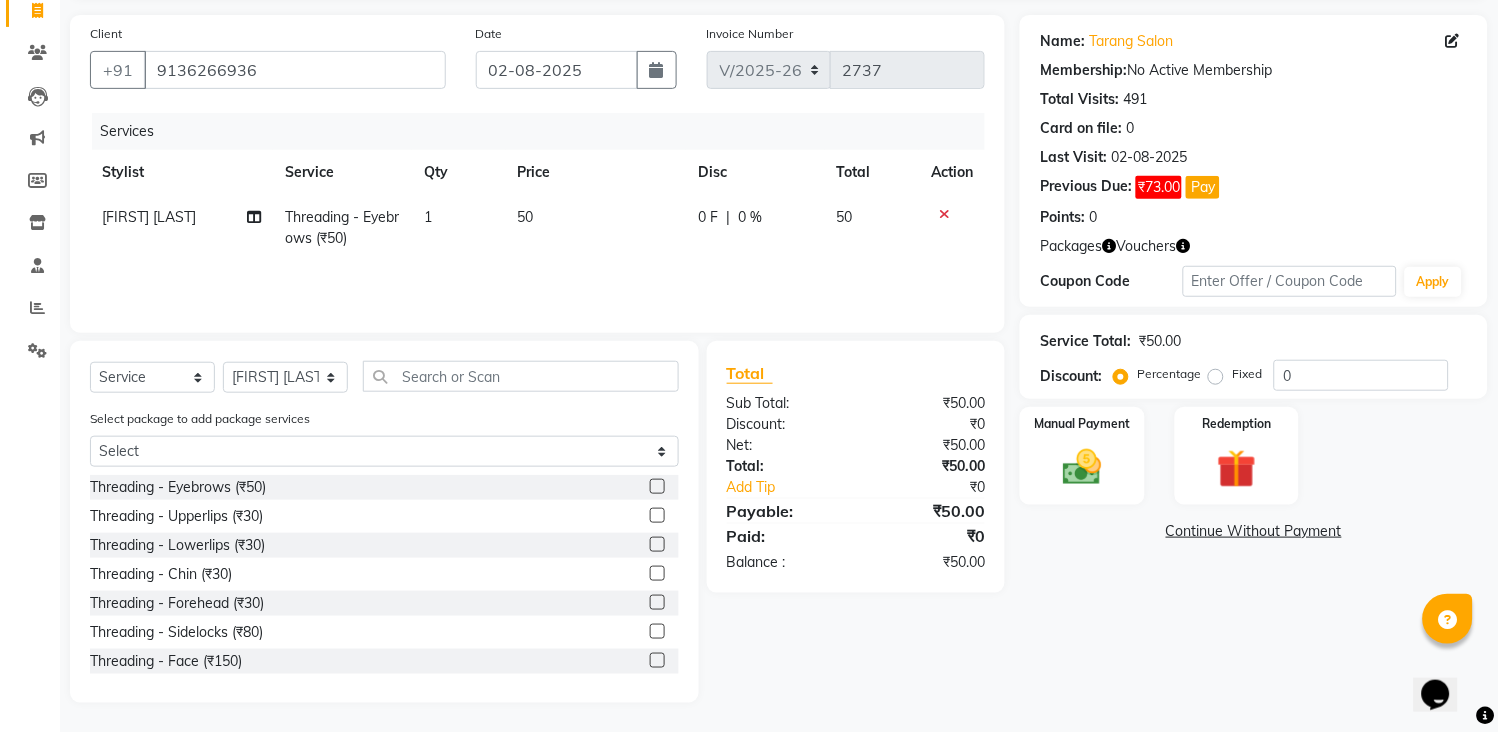 scroll, scrollTop: 136, scrollLeft: 0, axis: vertical 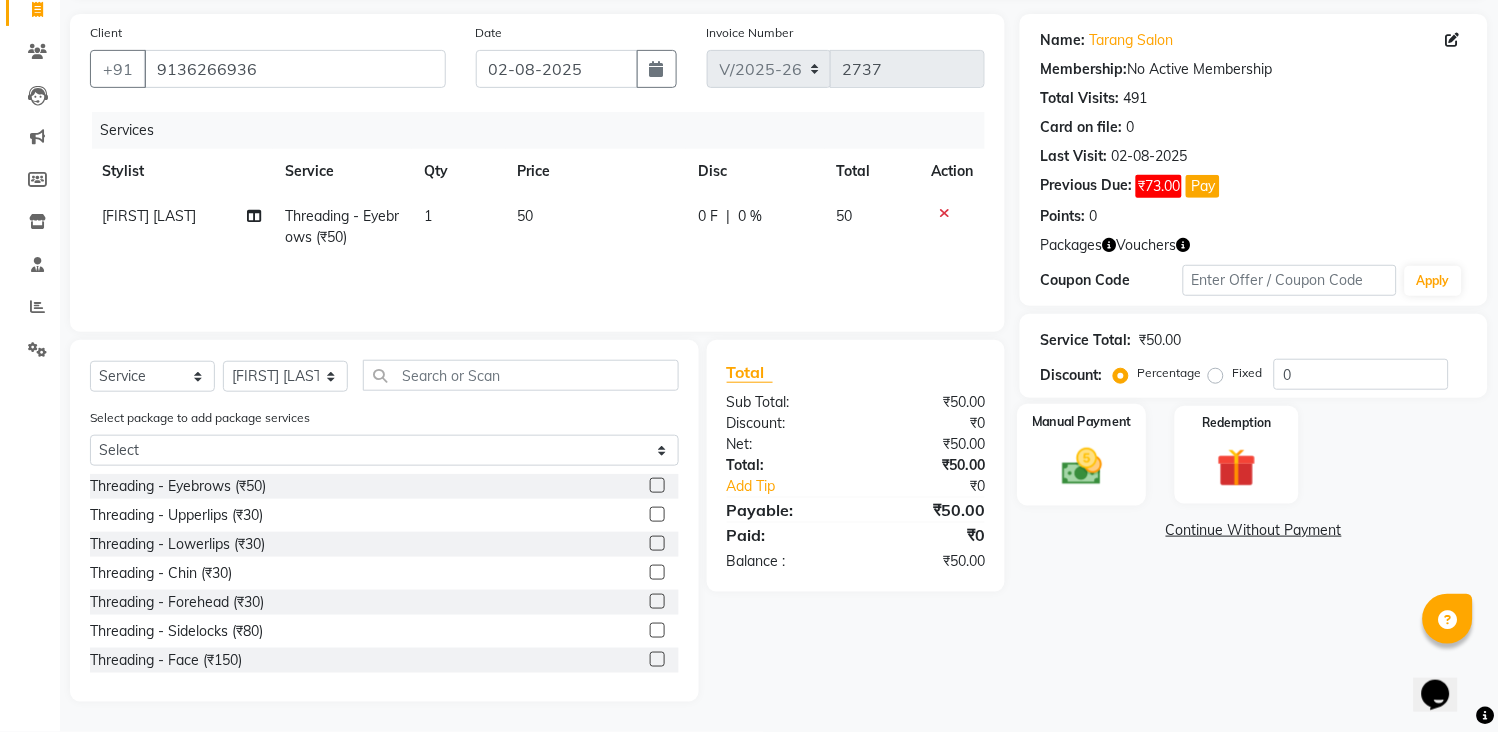 click 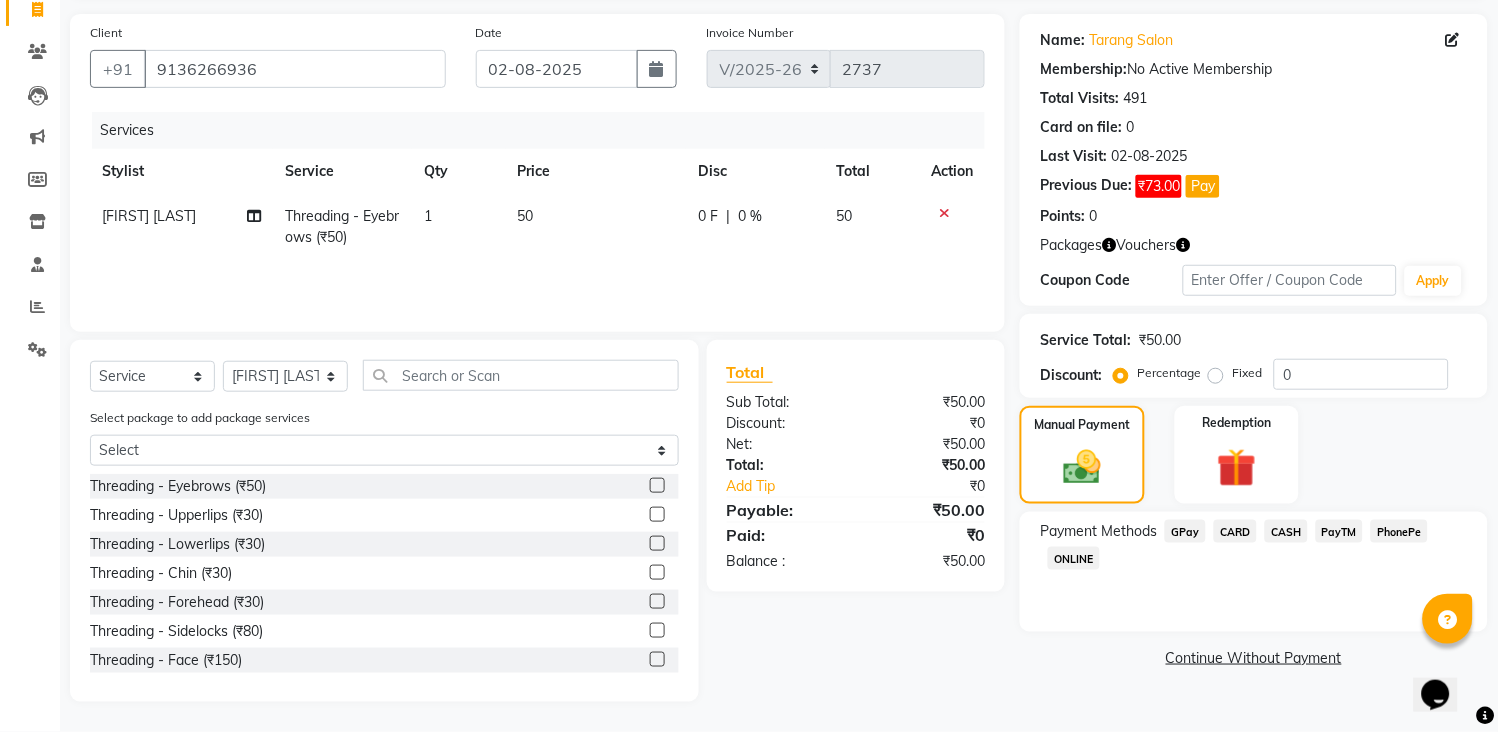 click on "GPay" 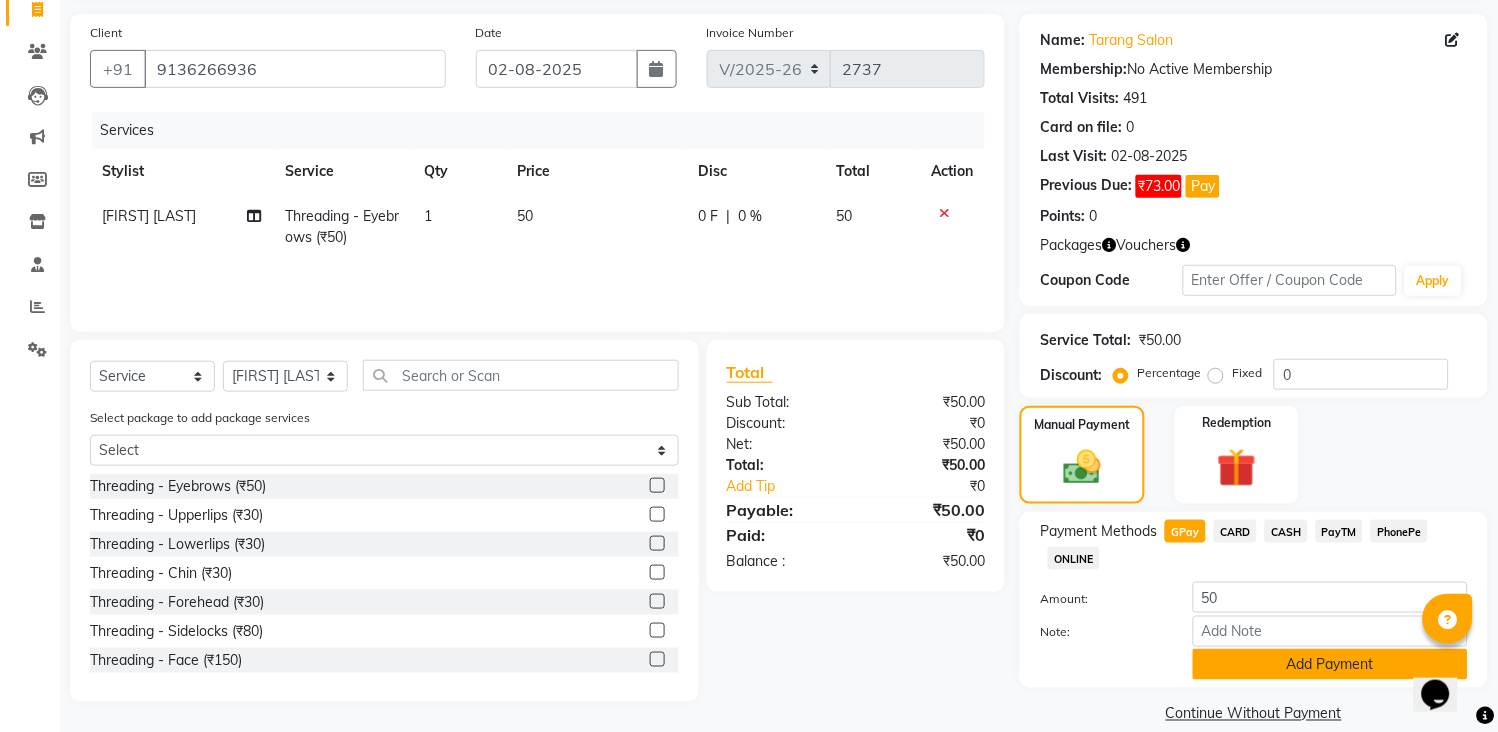 click on "Add Payment" 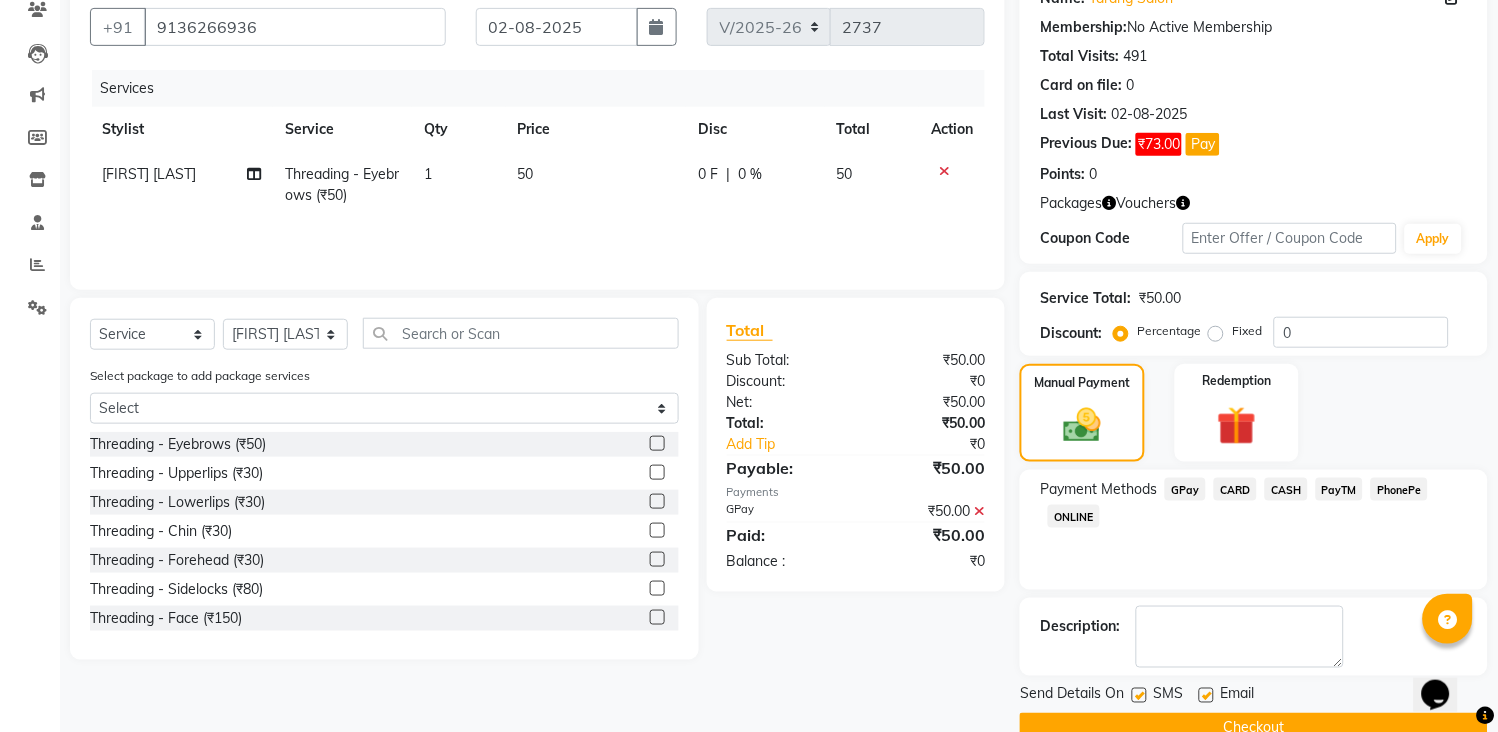 scroll, scrollTop: 220, scrollLeft: 0, axis: vertical 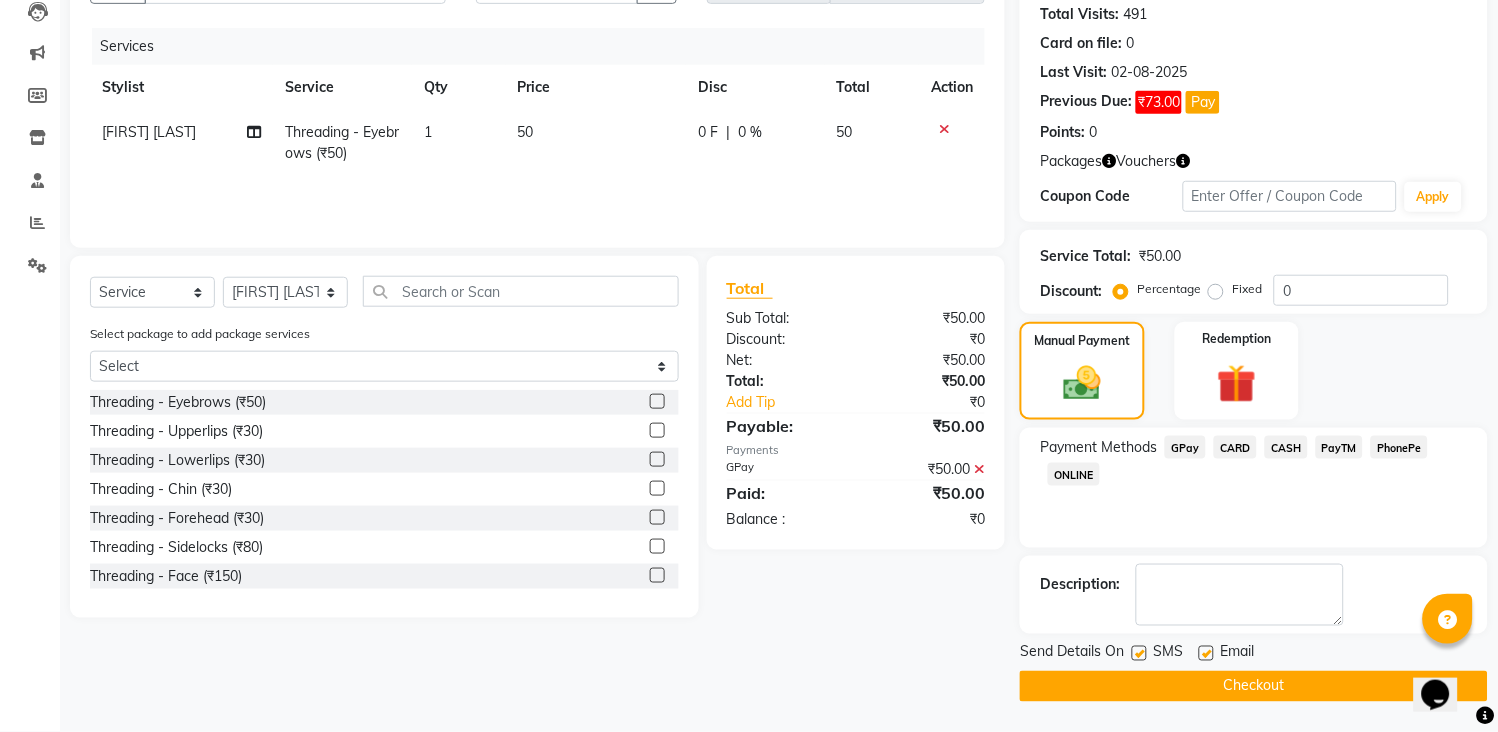 click on "Checkout" 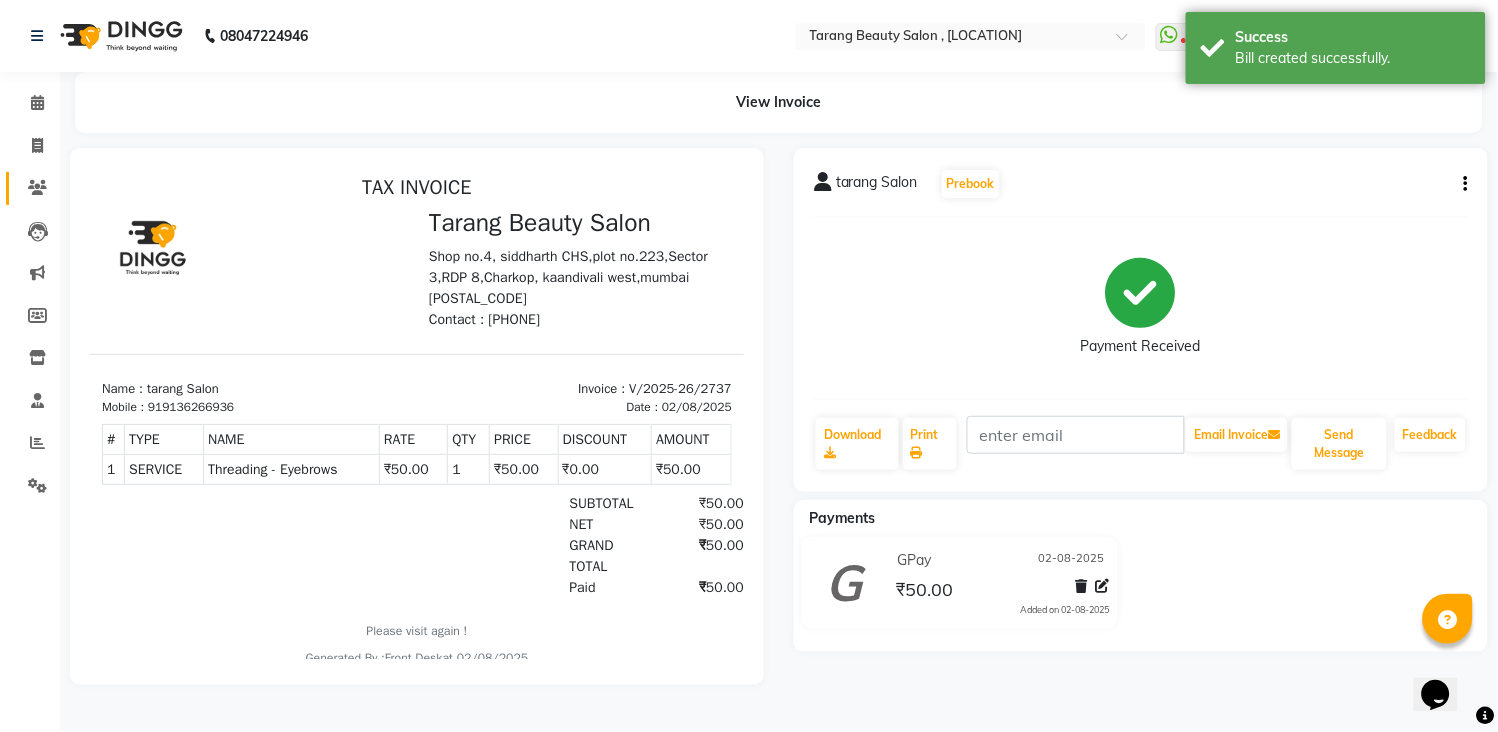 scroll, scrollTop: 0, scrollLeft: 0, axis: both 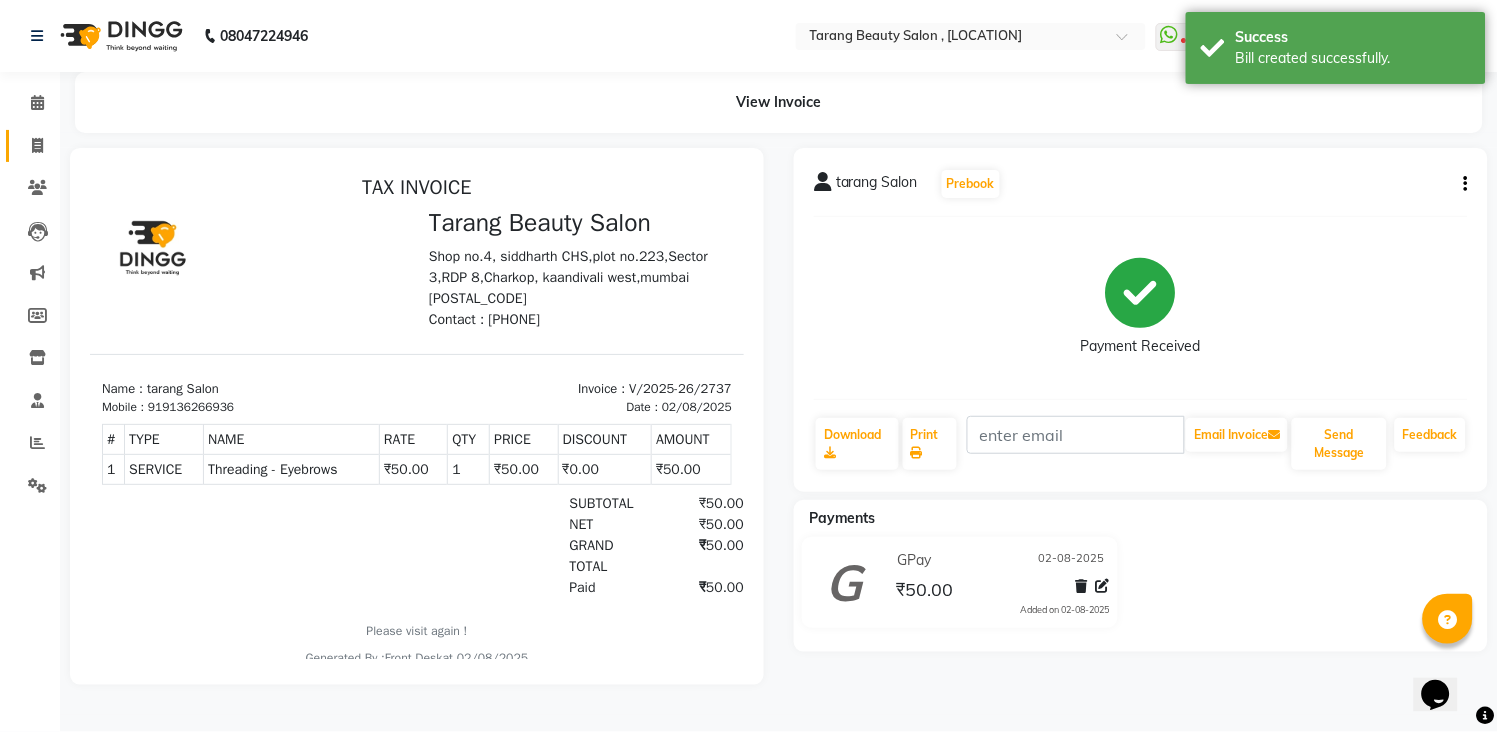 click on "Invoice" 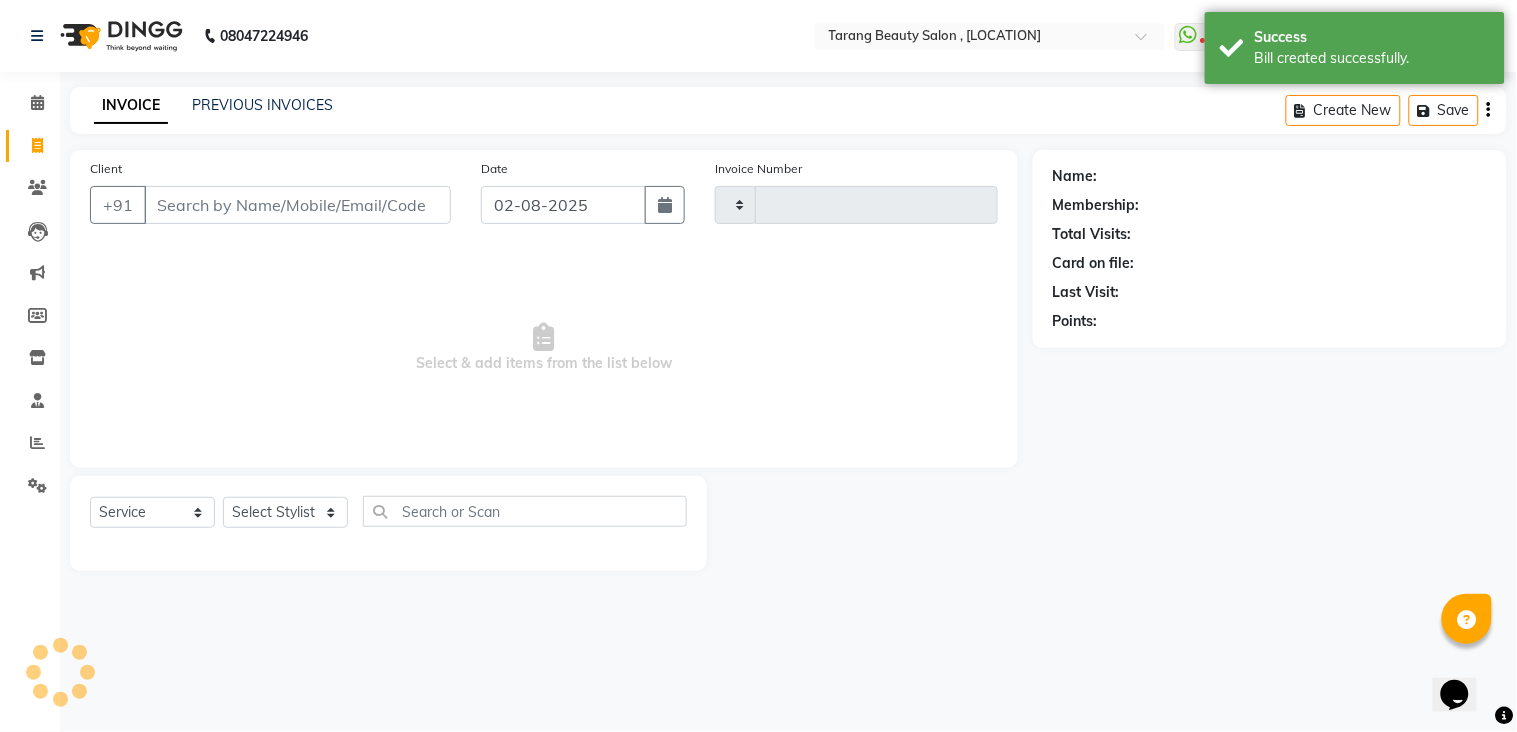 type on "2738" 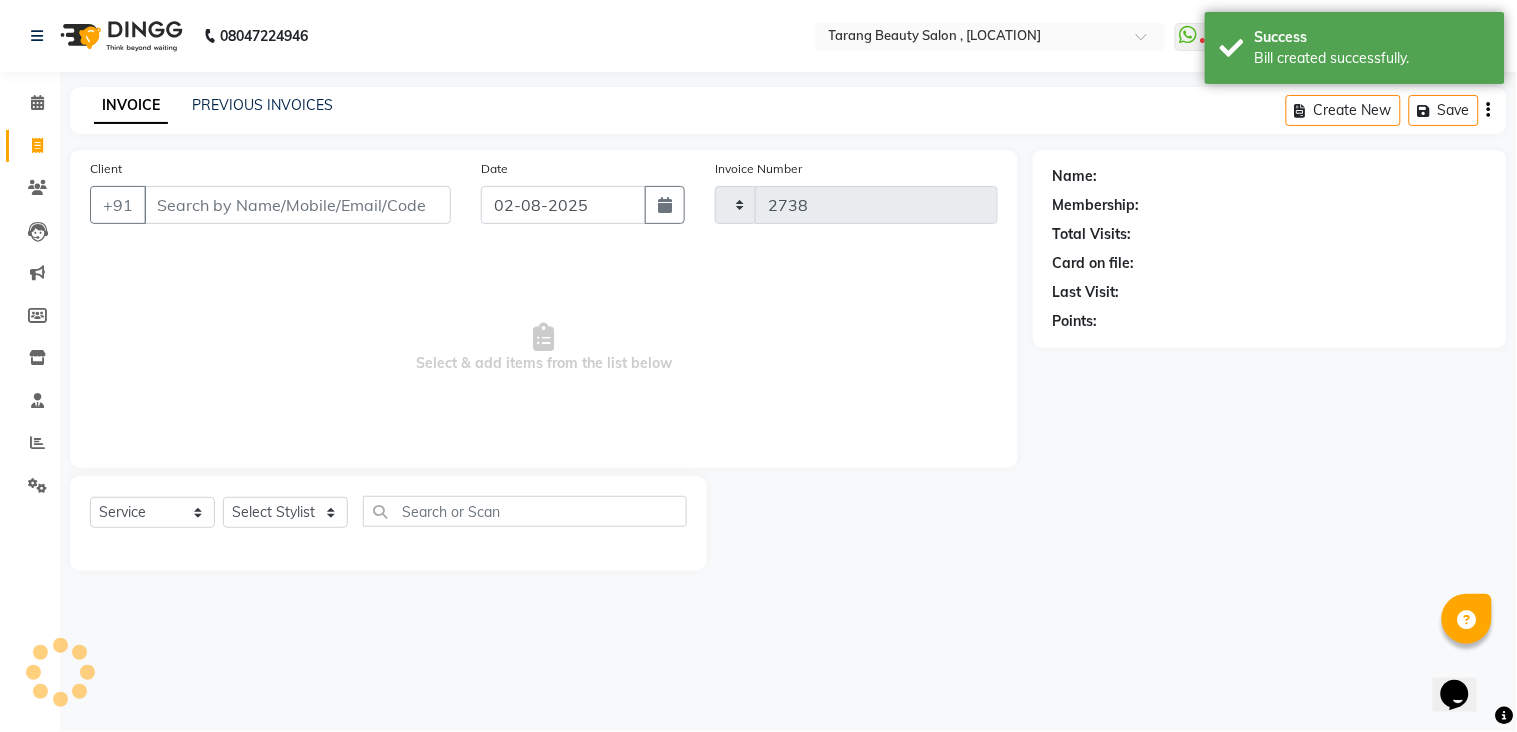 select on "5133" 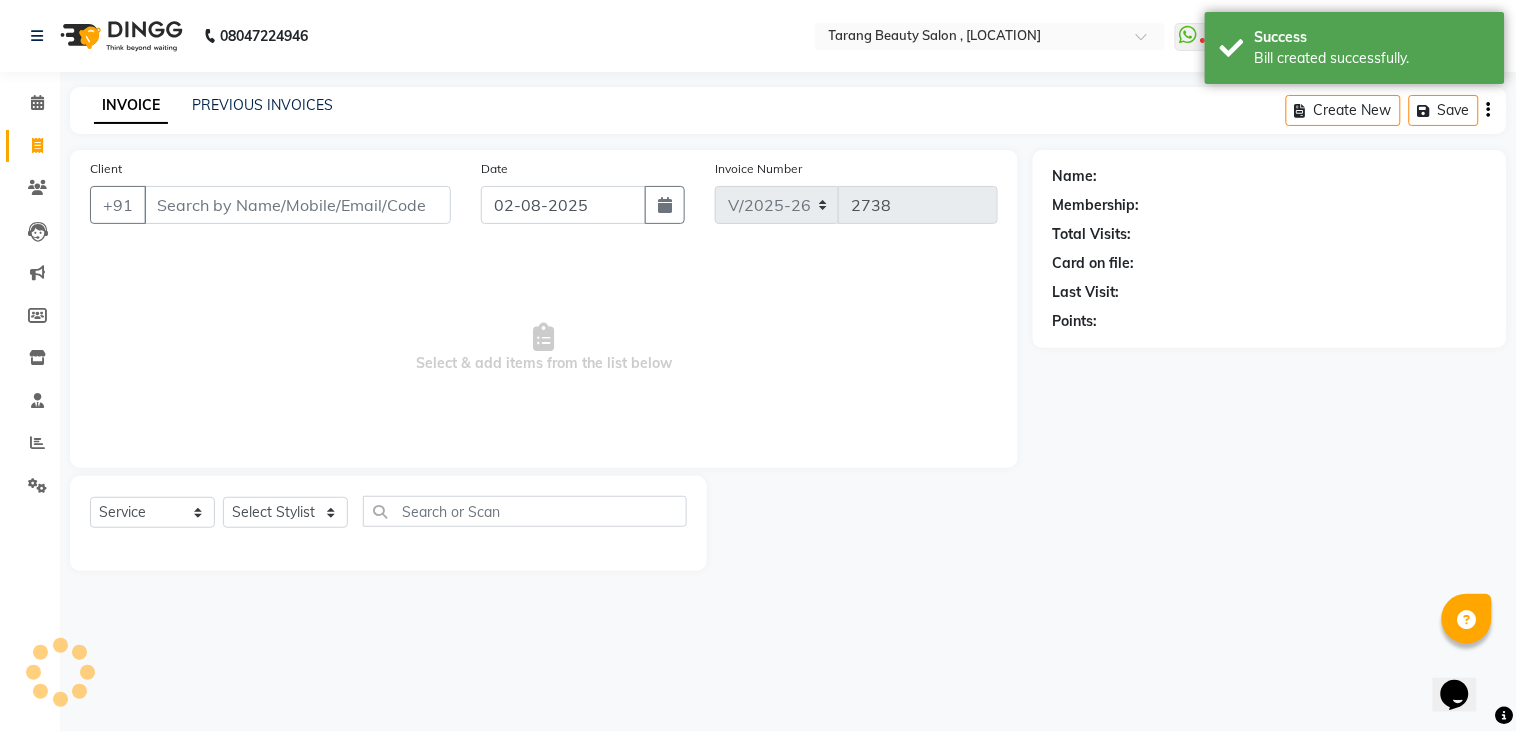 click on "Client" at bounding box center [297, 205] 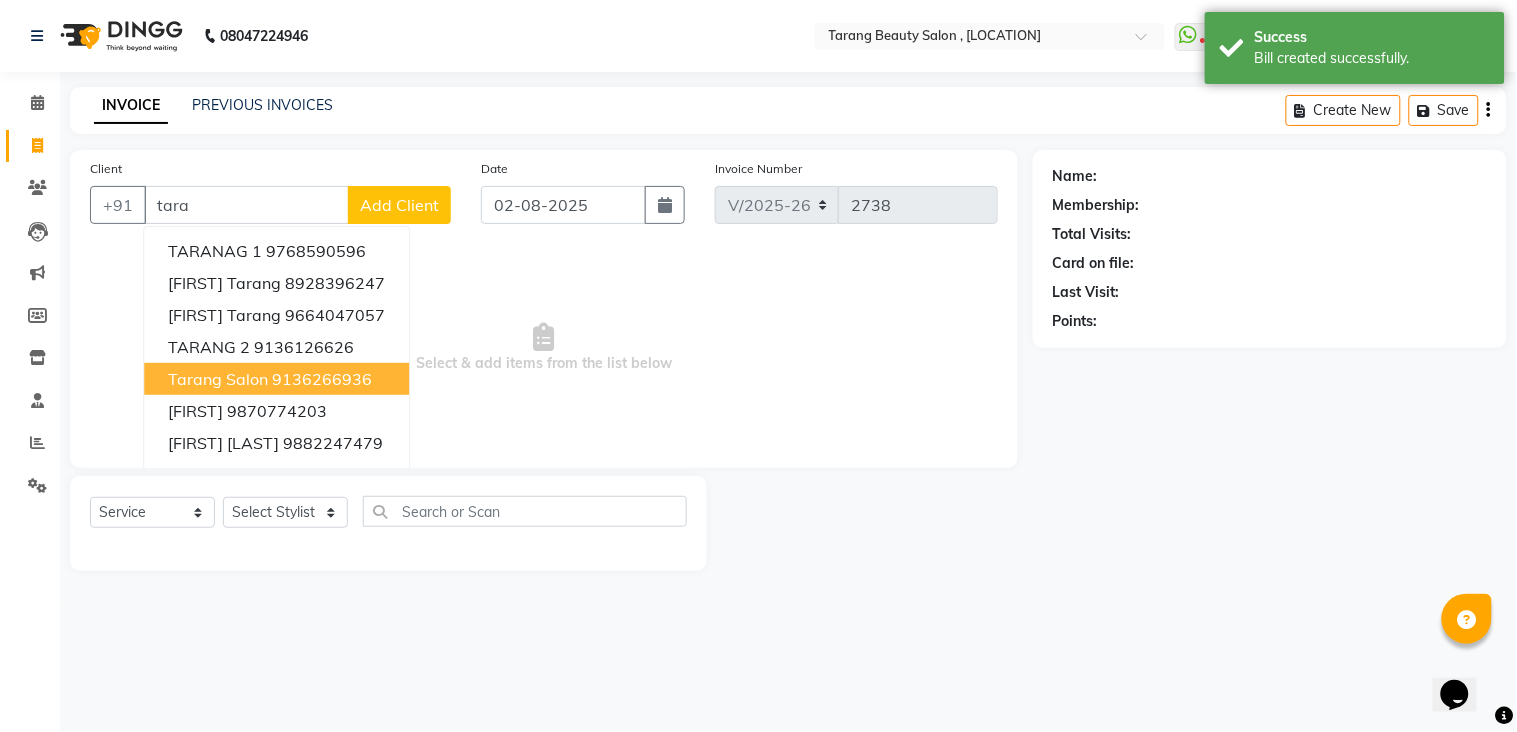 drag, startPoint x: 250, startPoint y: 378, endPoint x: 258, endPoint y: 393, distance: 17 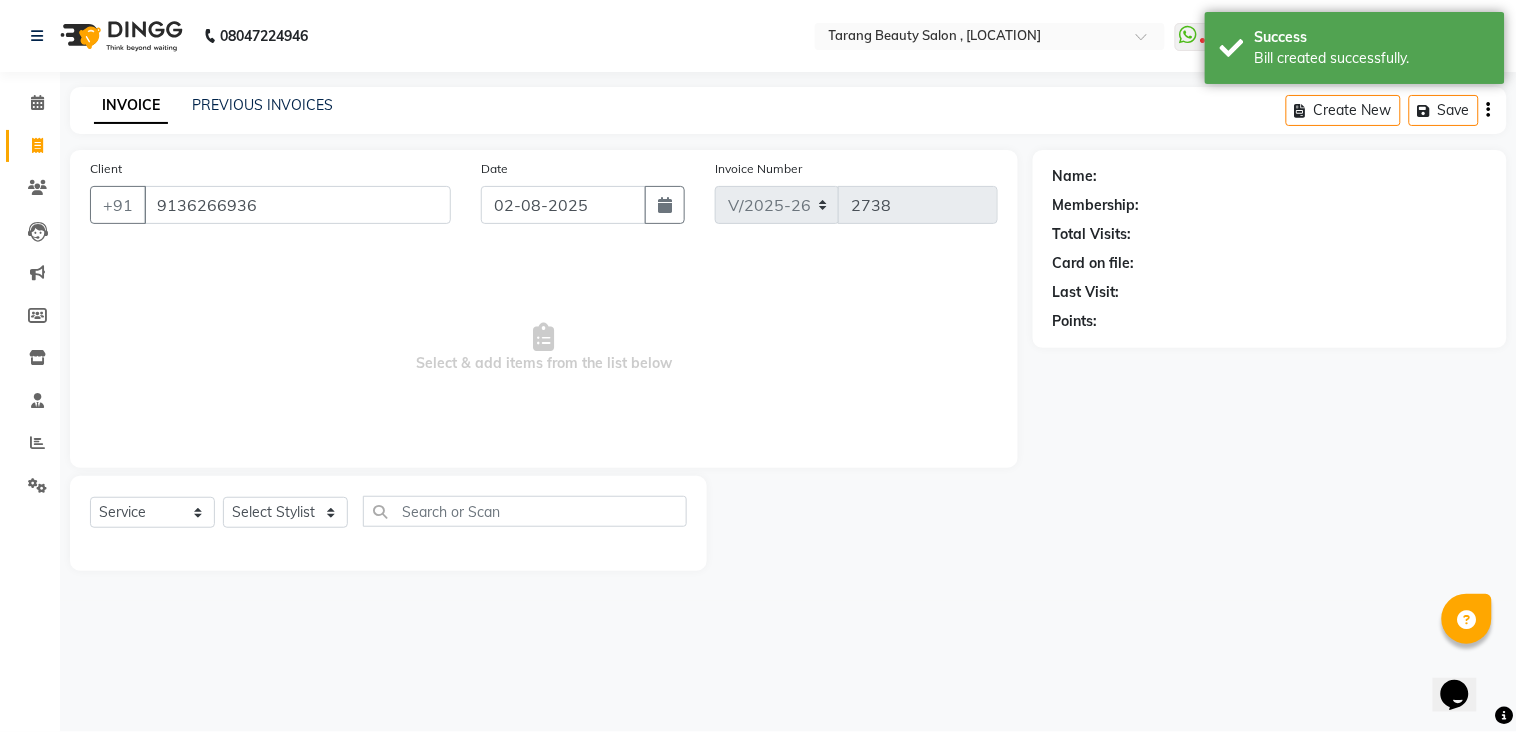 type on "9136266936" 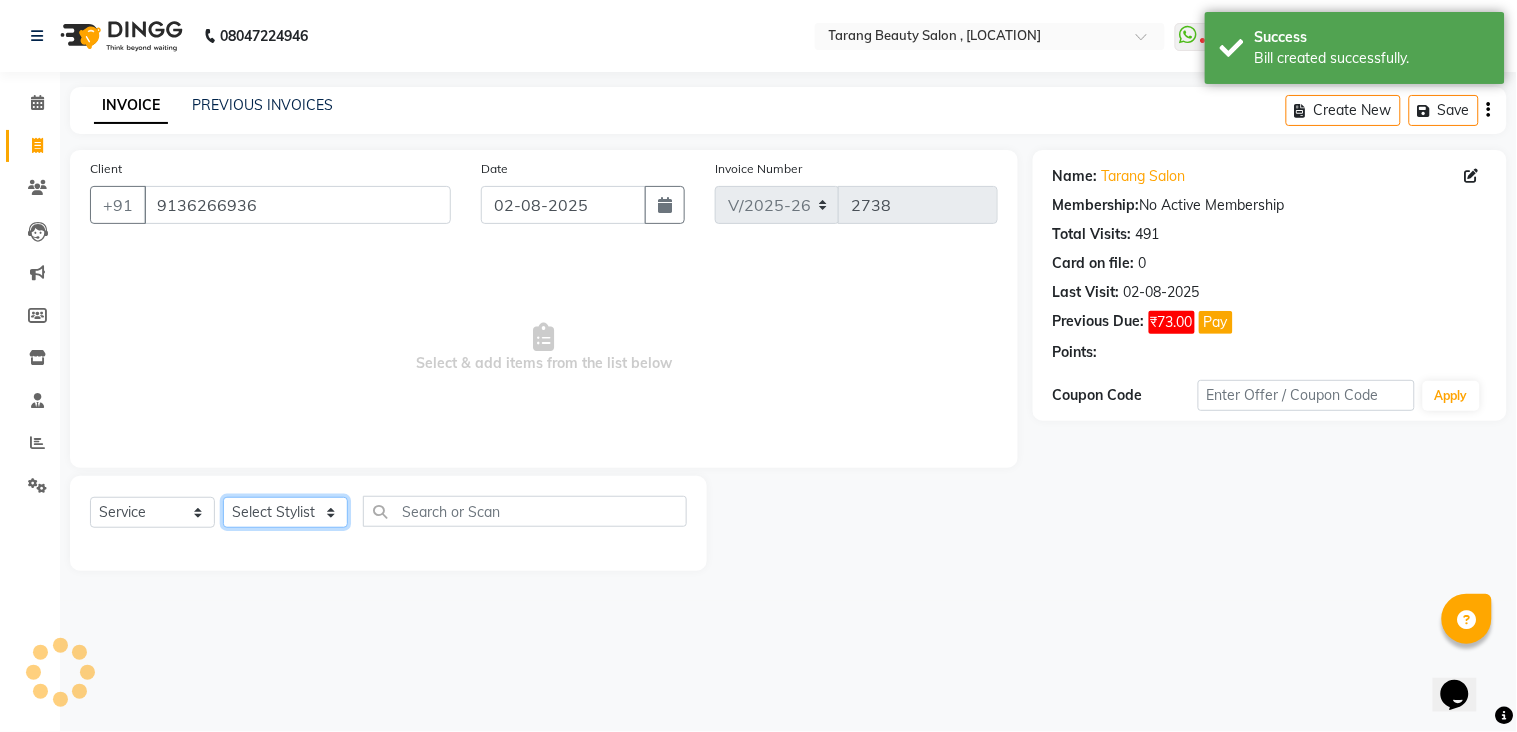 click on "Select Stylist [NAME] [NAME] [NAME] [NAME] Front Desk [NAME] [NAME]    [NAME] [NAME] [NAME] [NAME] [NAME] [NAME] [NAME] [NAME] [NAME] [NAME] [NAME] [NAME] [NAME] [NAME] [NAME] [NAME] [NAME]" 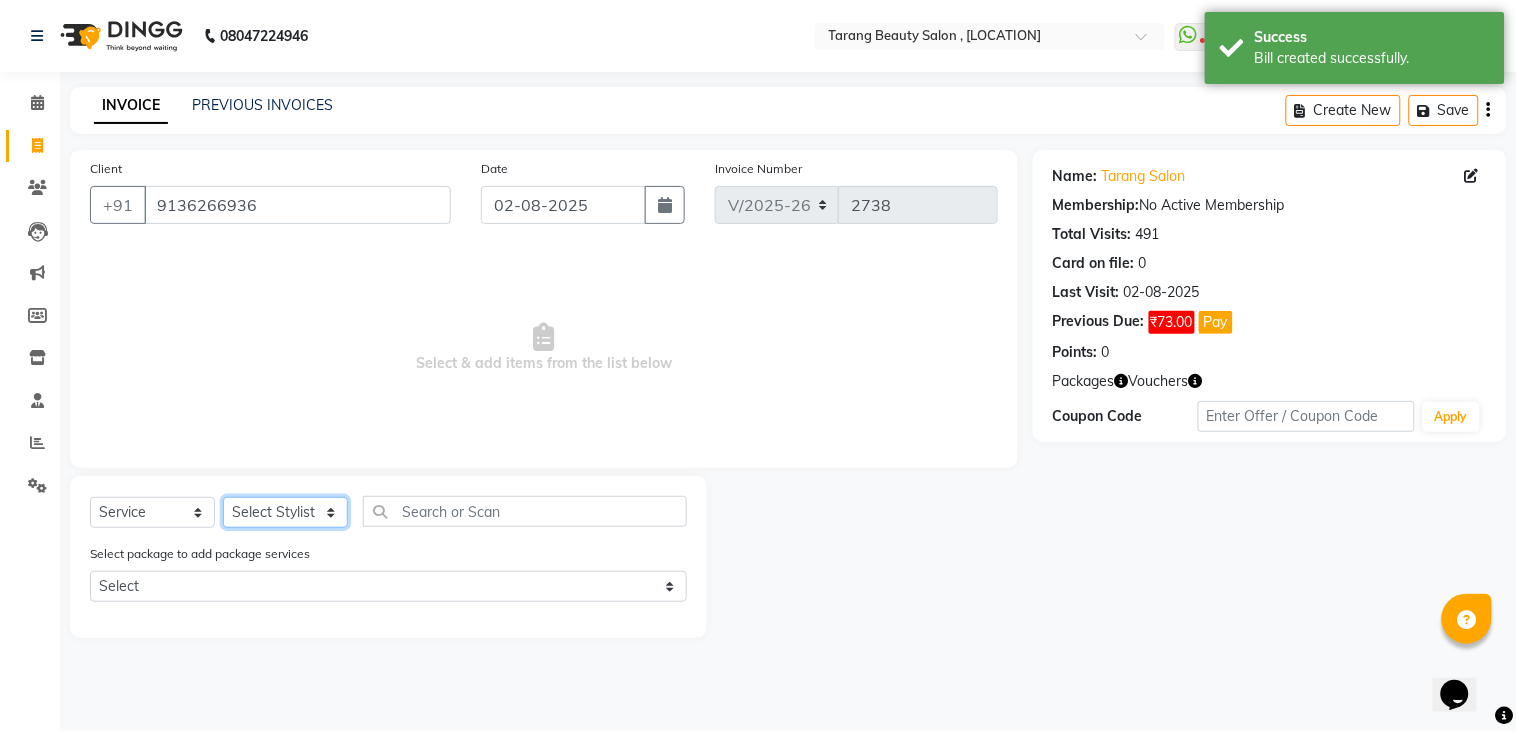 select on "33033" 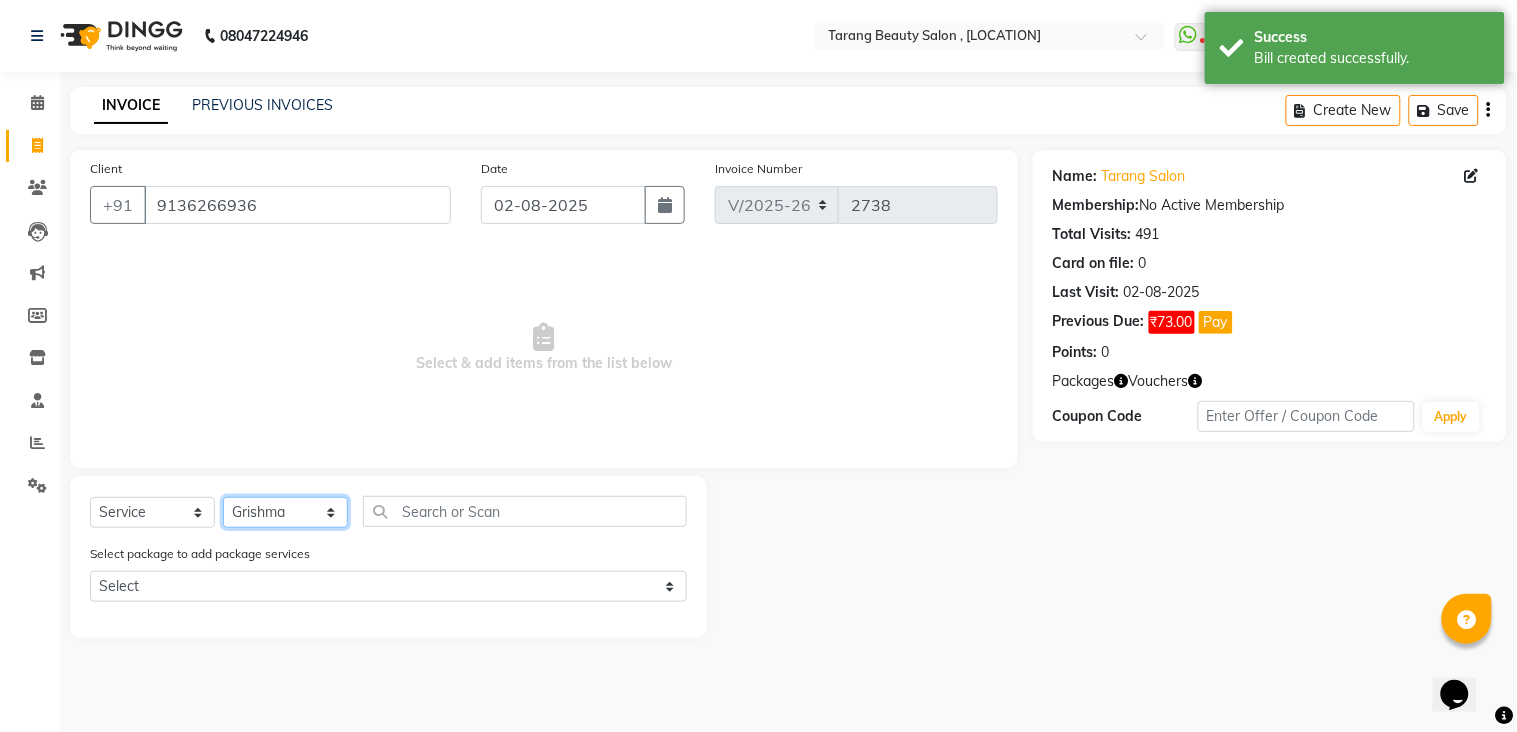 click on "Select Stylist [NAME] [NAME] [NAME] [NAME] Front Desk [NAME] [NAME]    [NAME] [NAME] [NAME] [NAME] [NAME] [NAME] [NAME] [NAME] [NAME] [NAME] [NAME] [NAME] [NAME] [NAME] [NAME] [NAME] [NAME]" 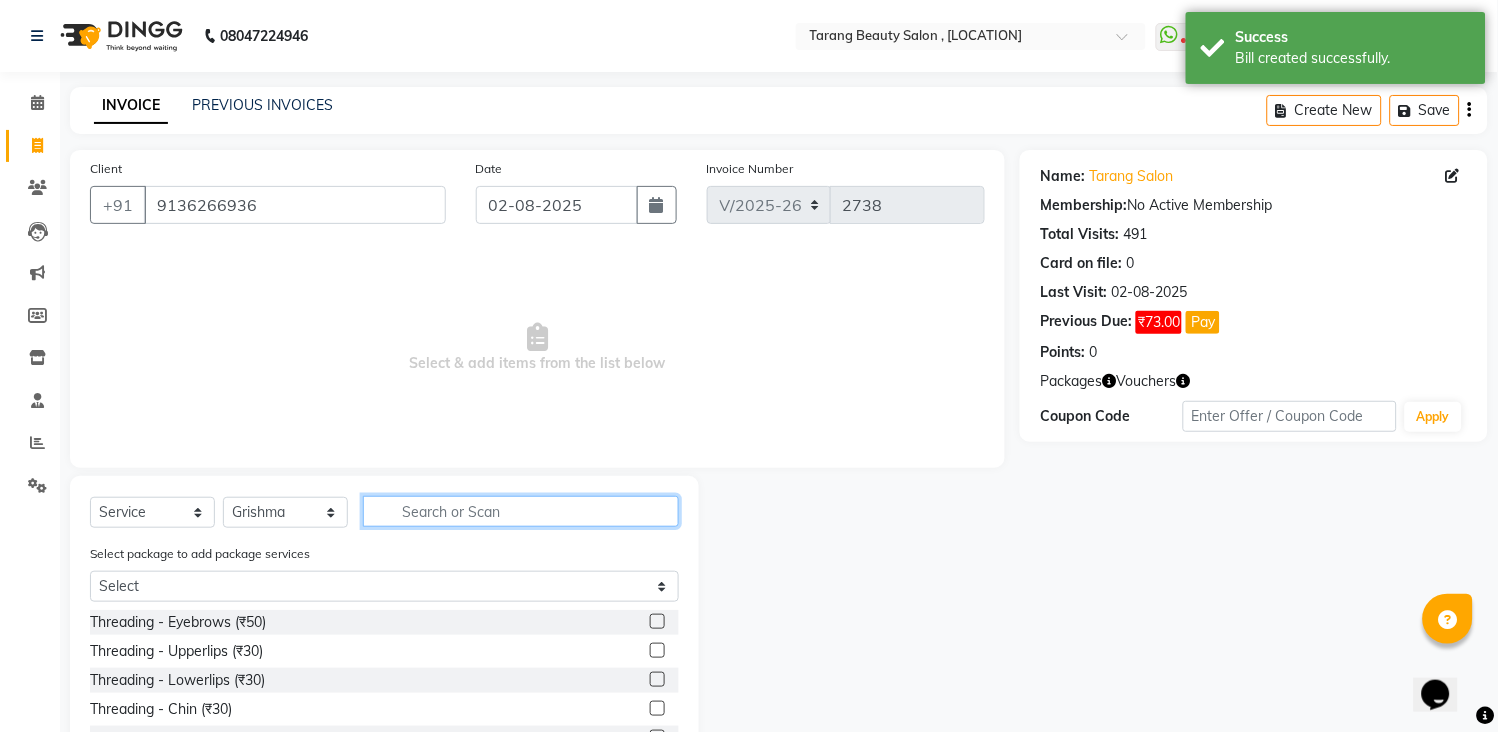 click 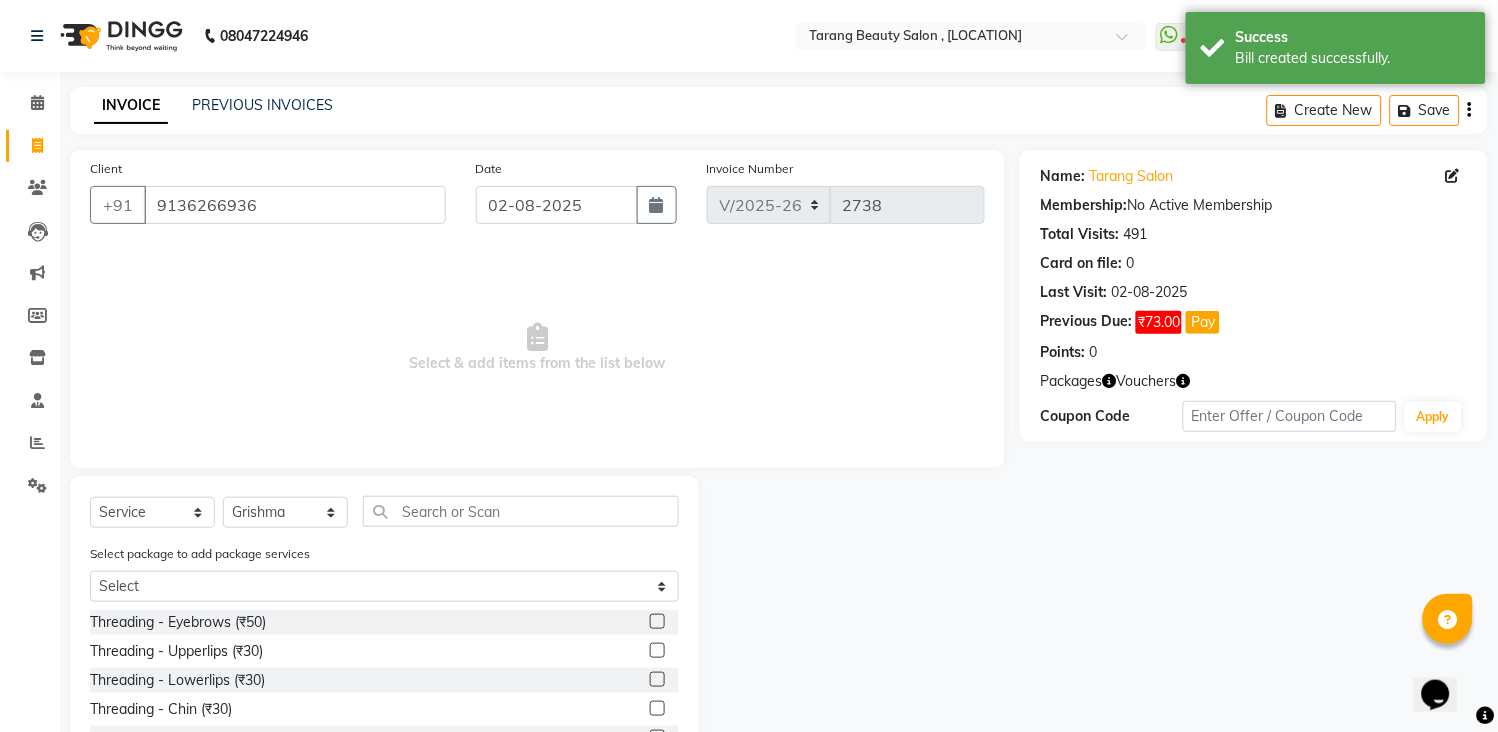 click 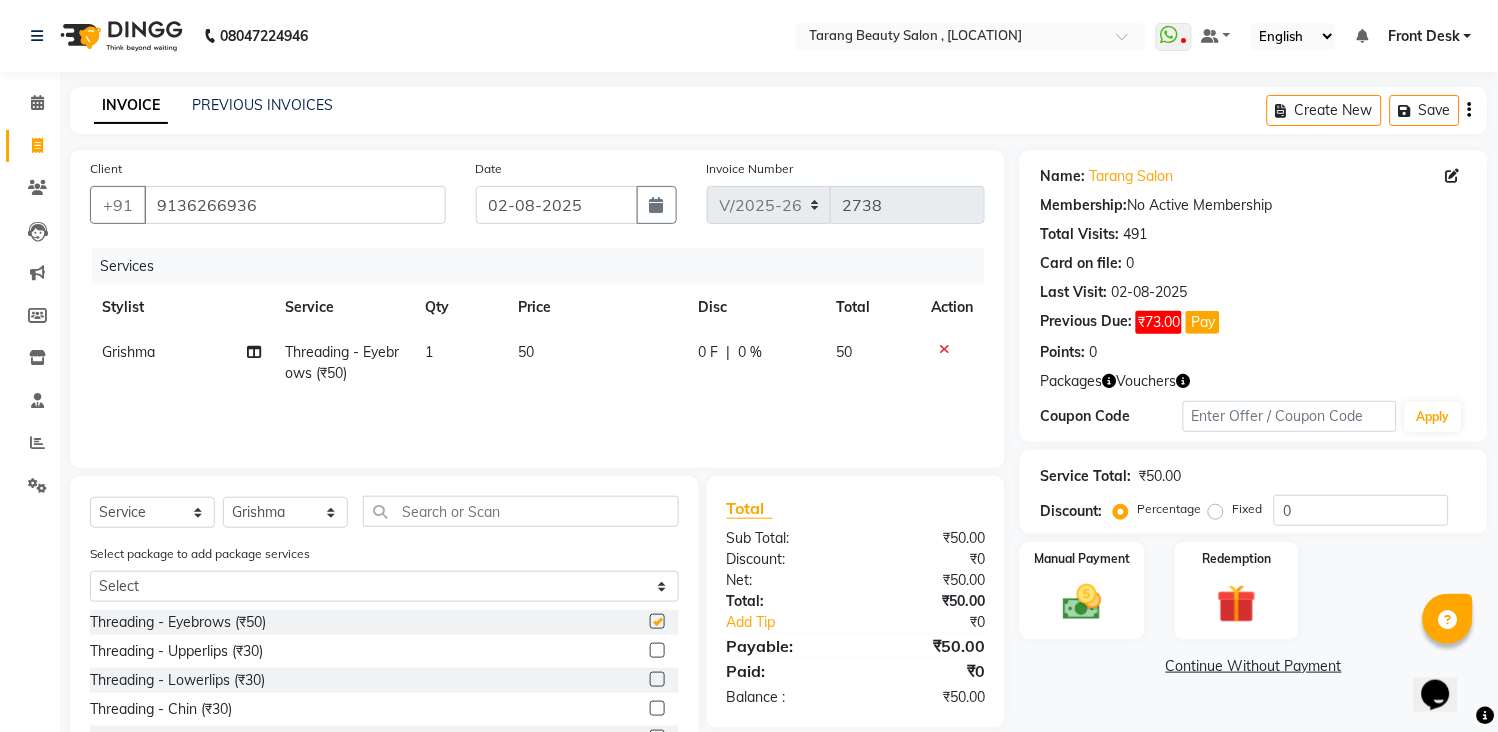 checkbox on "false" 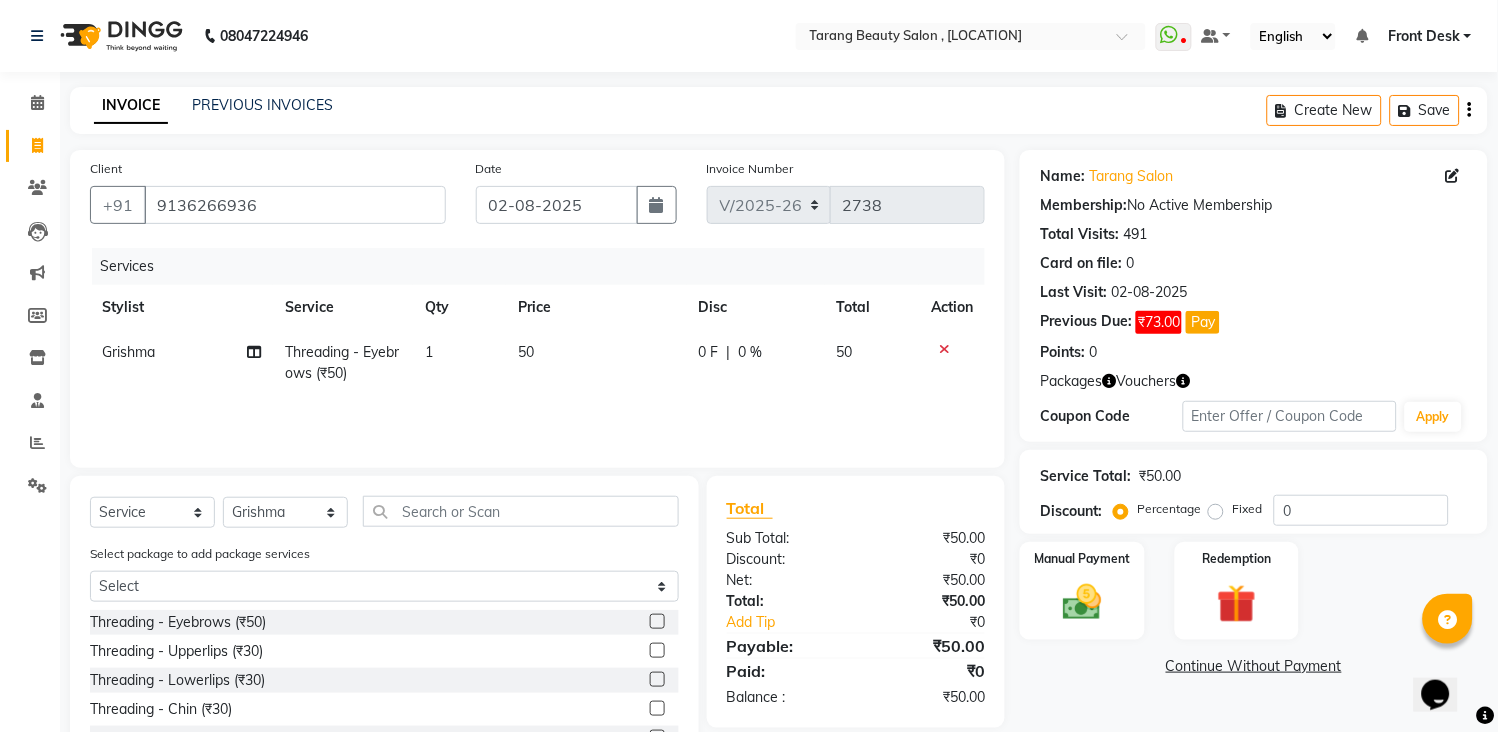click 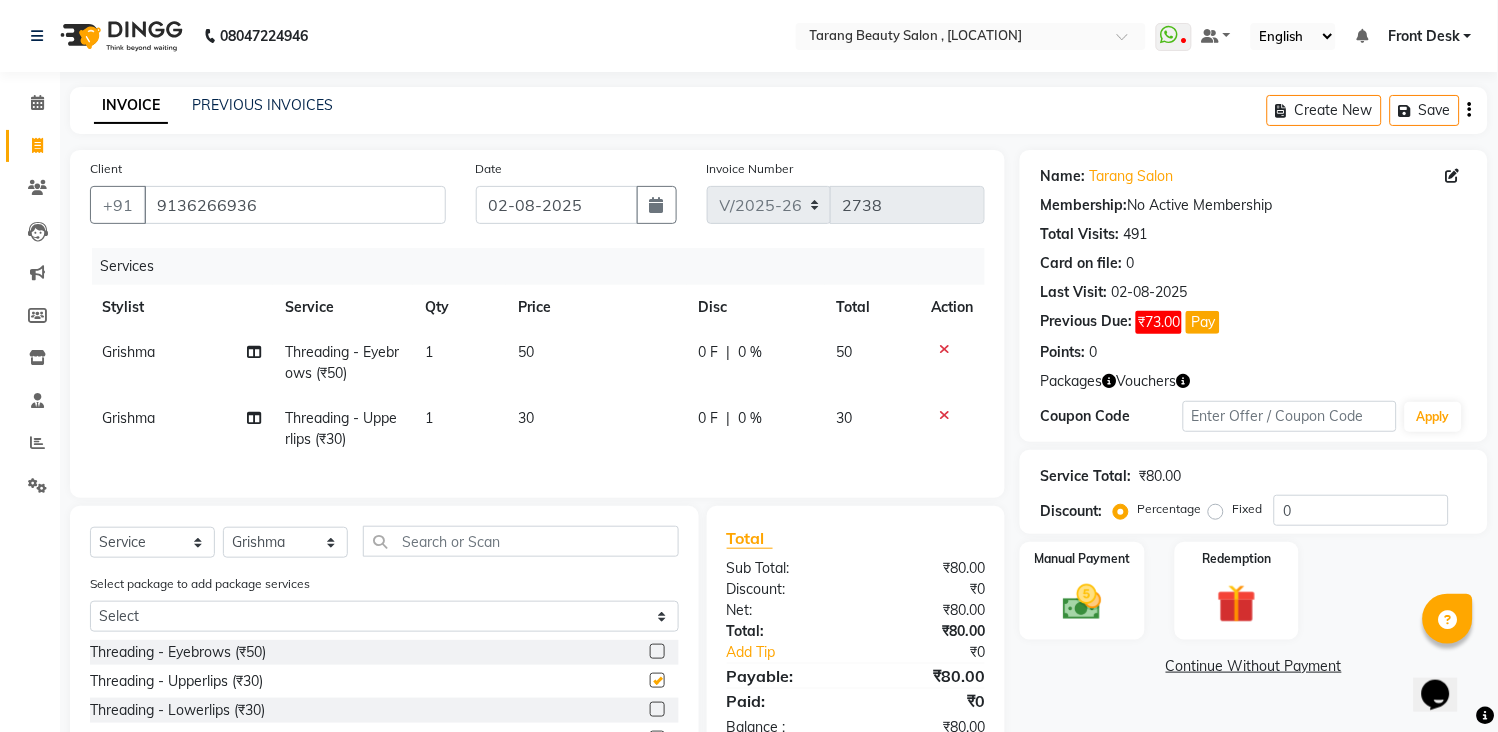 checkbox on "false" 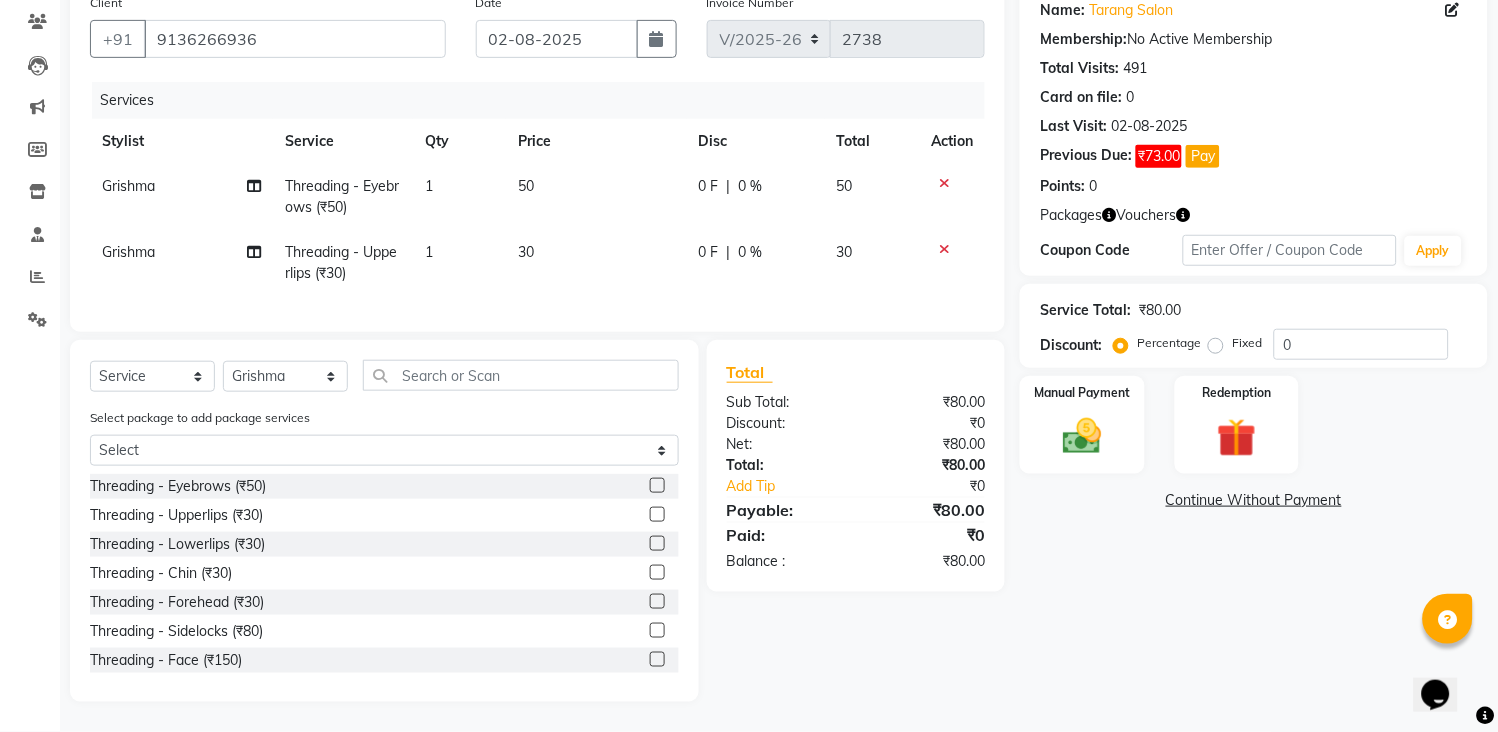 scroll, scrollTop: 184, scrollLeft: 0, axis: vertical 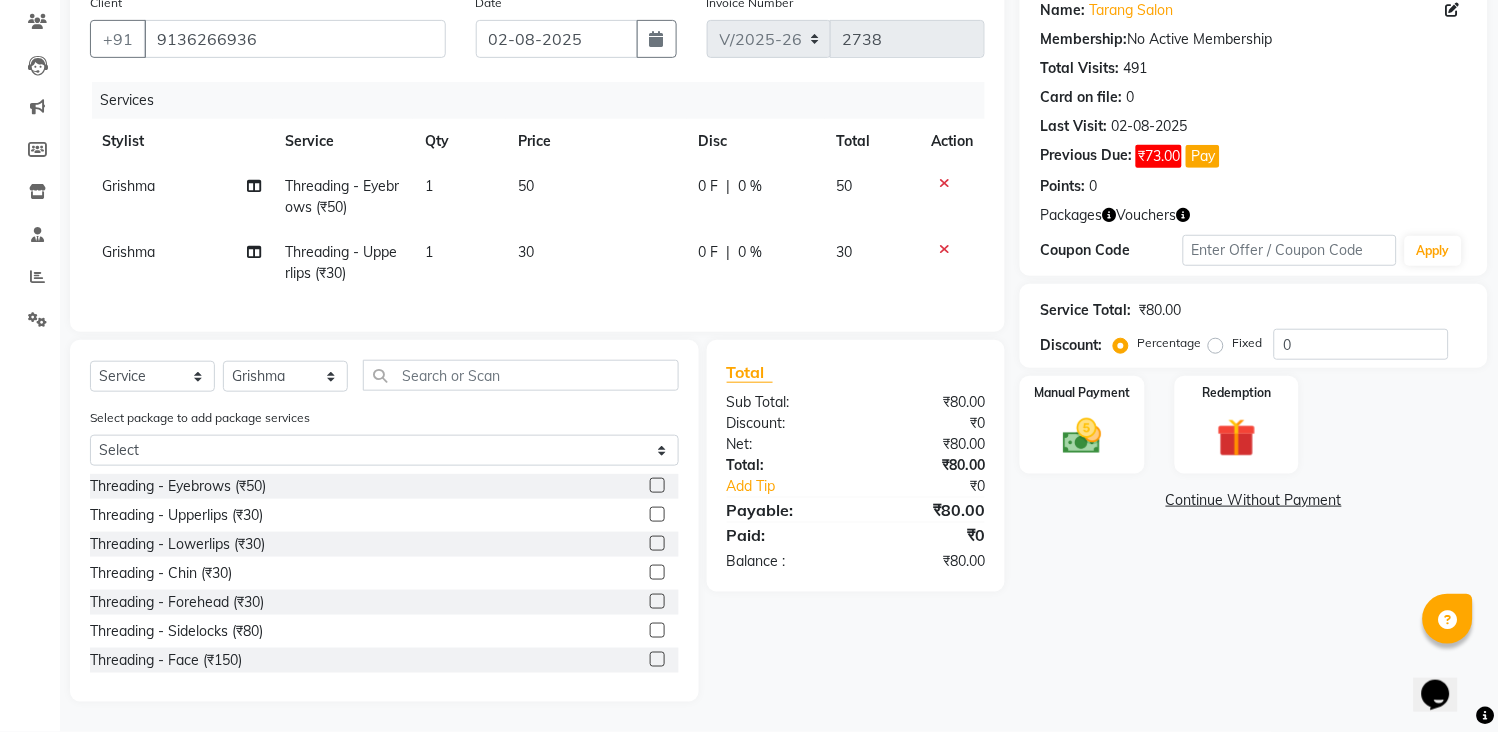 click 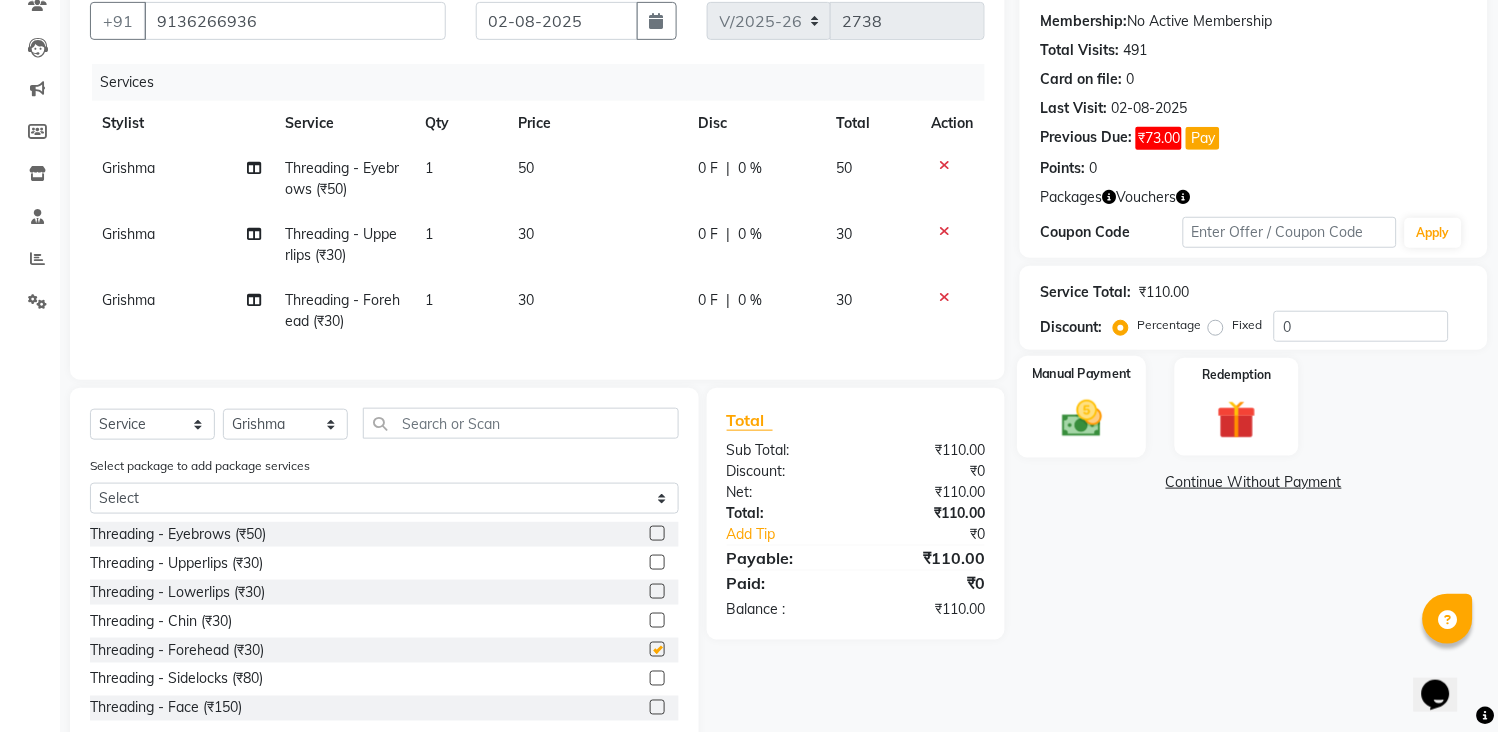 checkbox on "false" 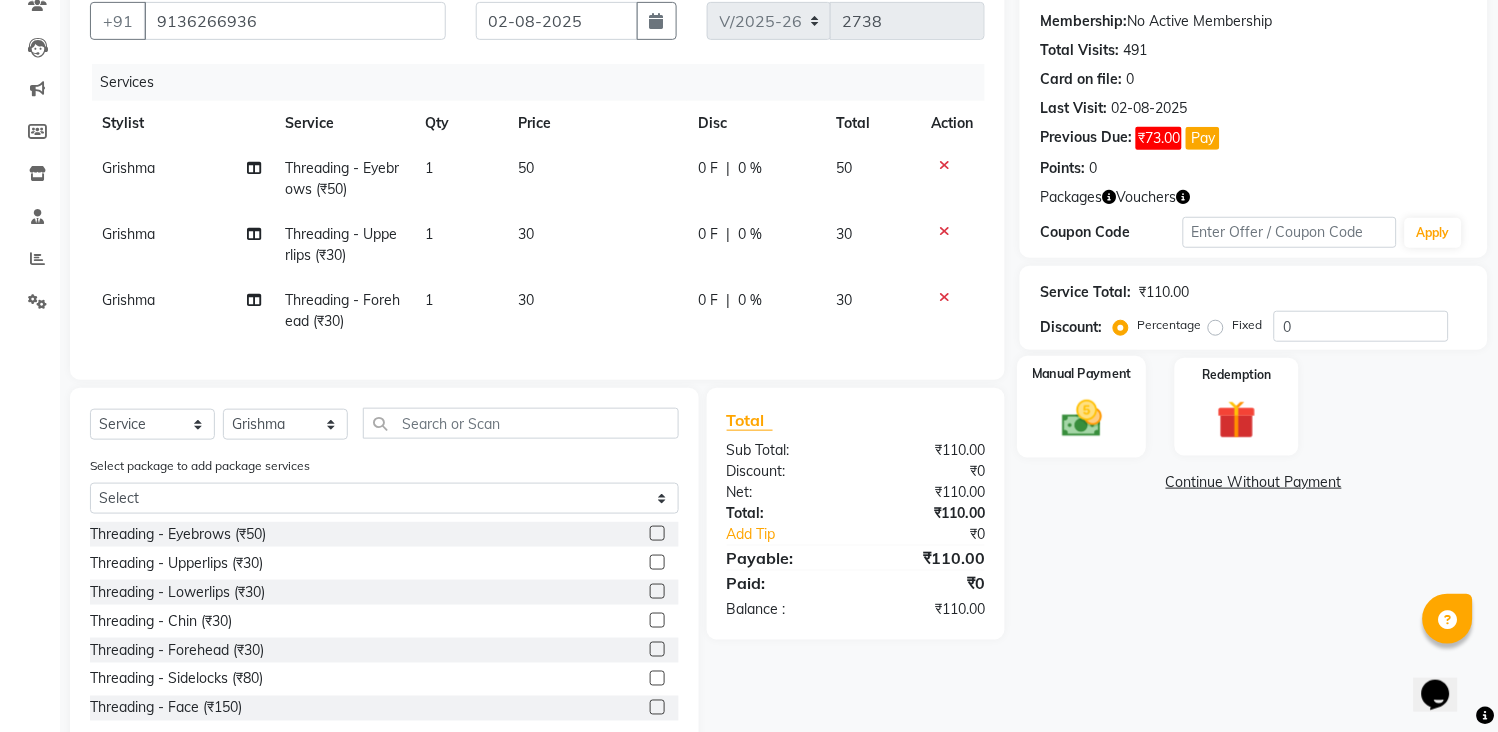 click 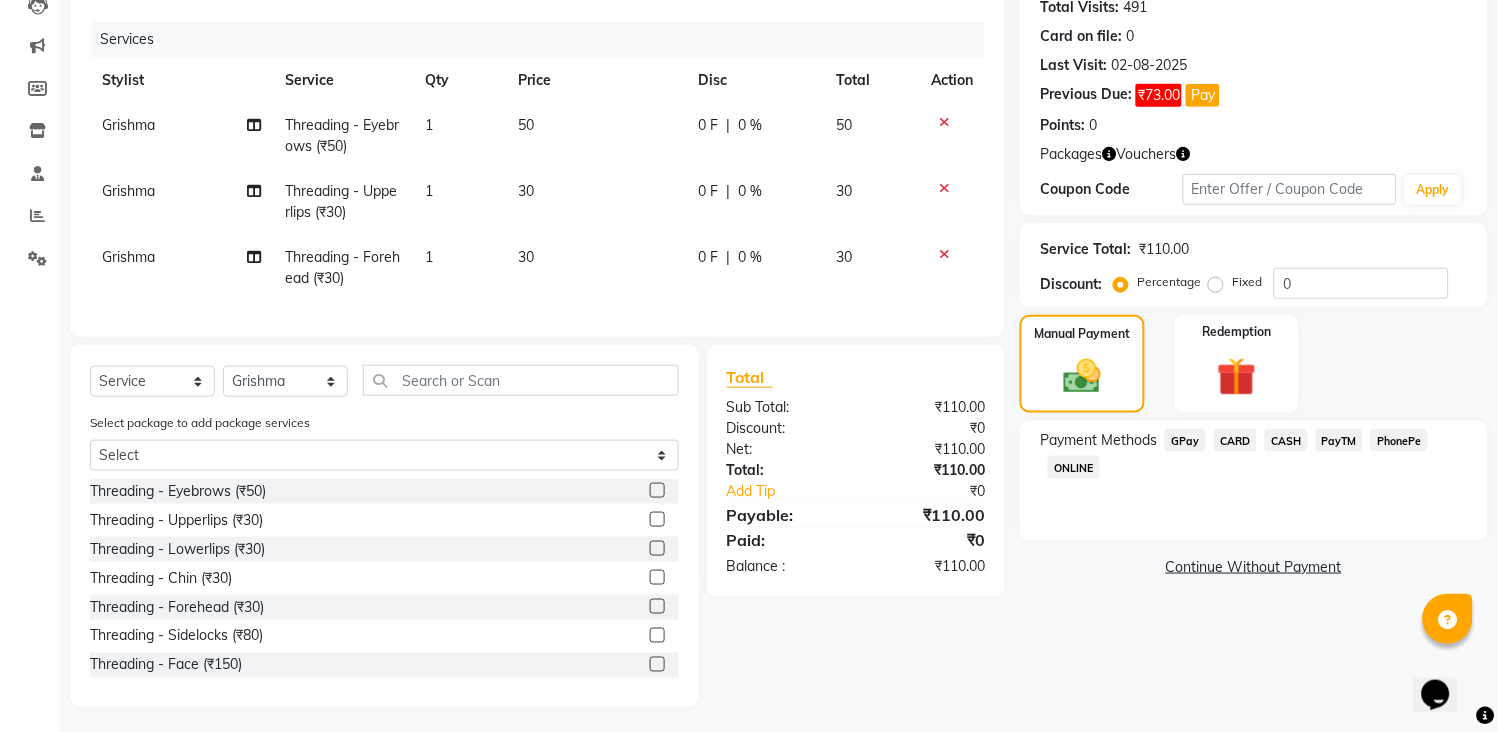 scroll, scrollTop: 251, scrollLeft: 0, axis: vertical 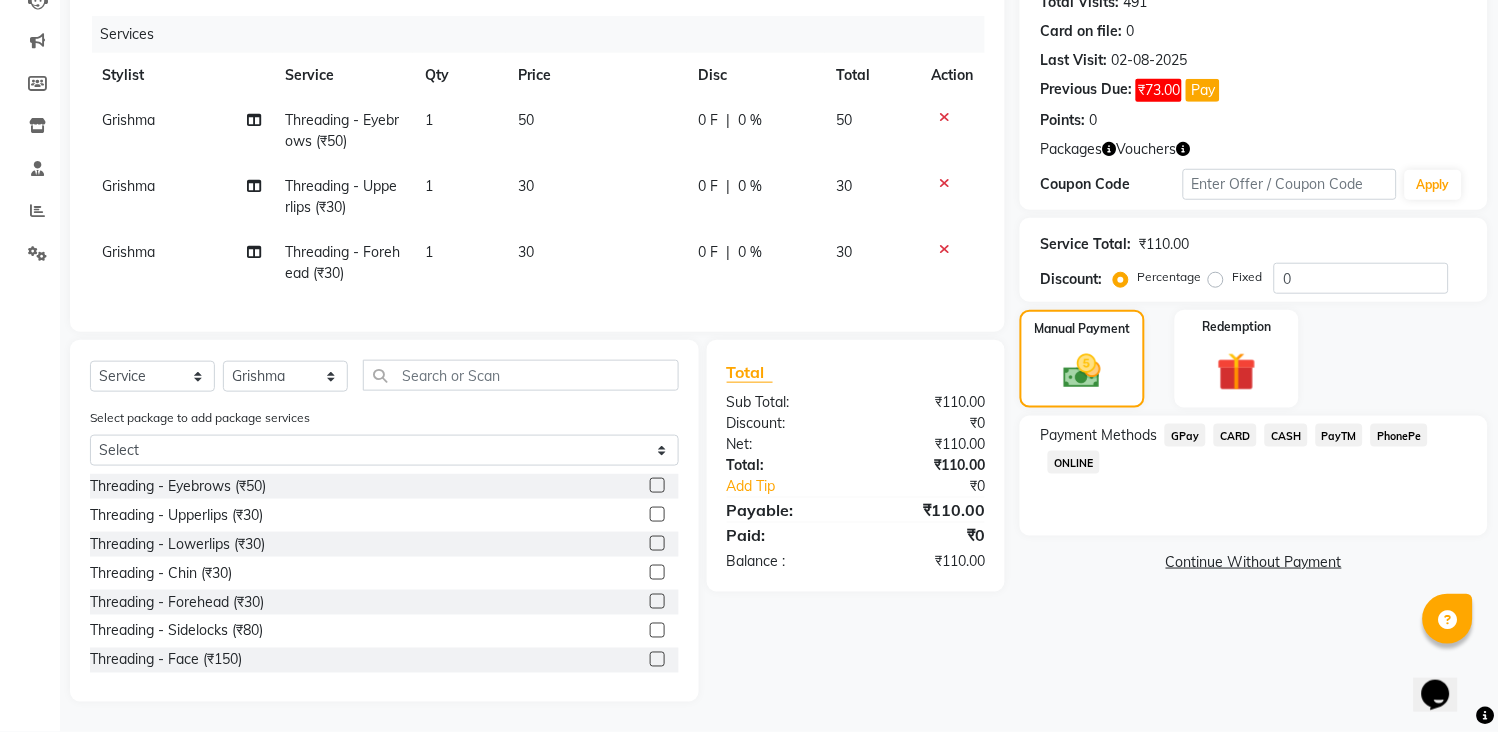 click on "CASH" 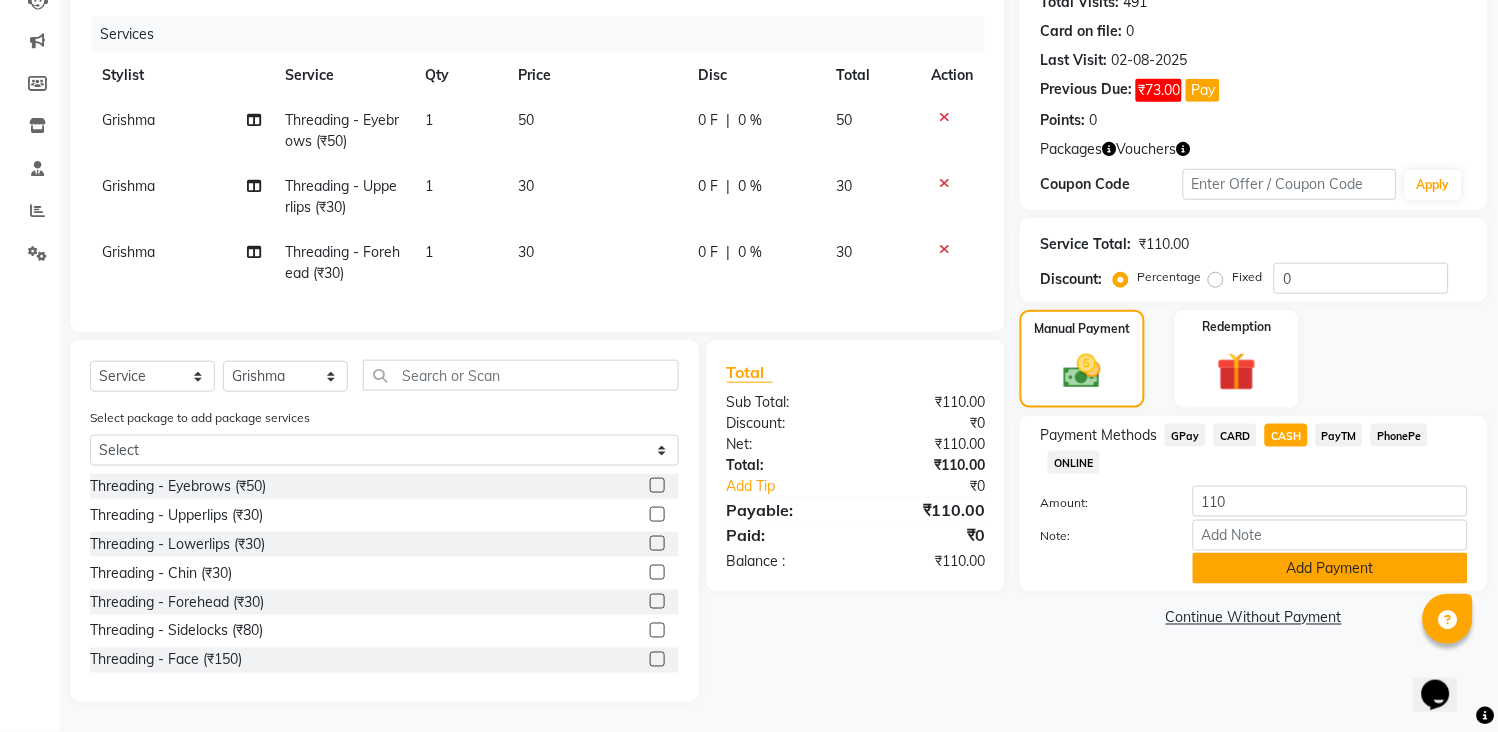 click on "Add Payment" 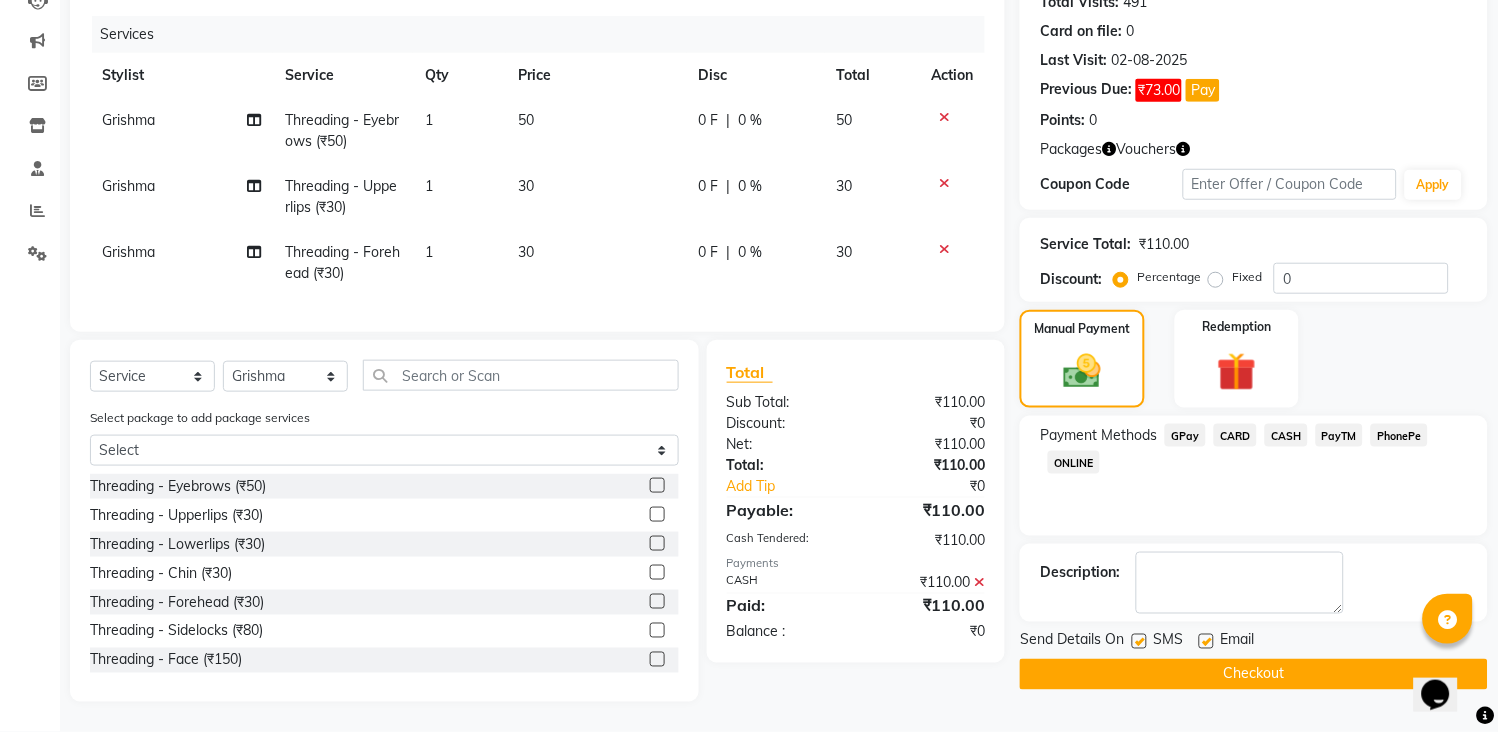 click on "Checkout" 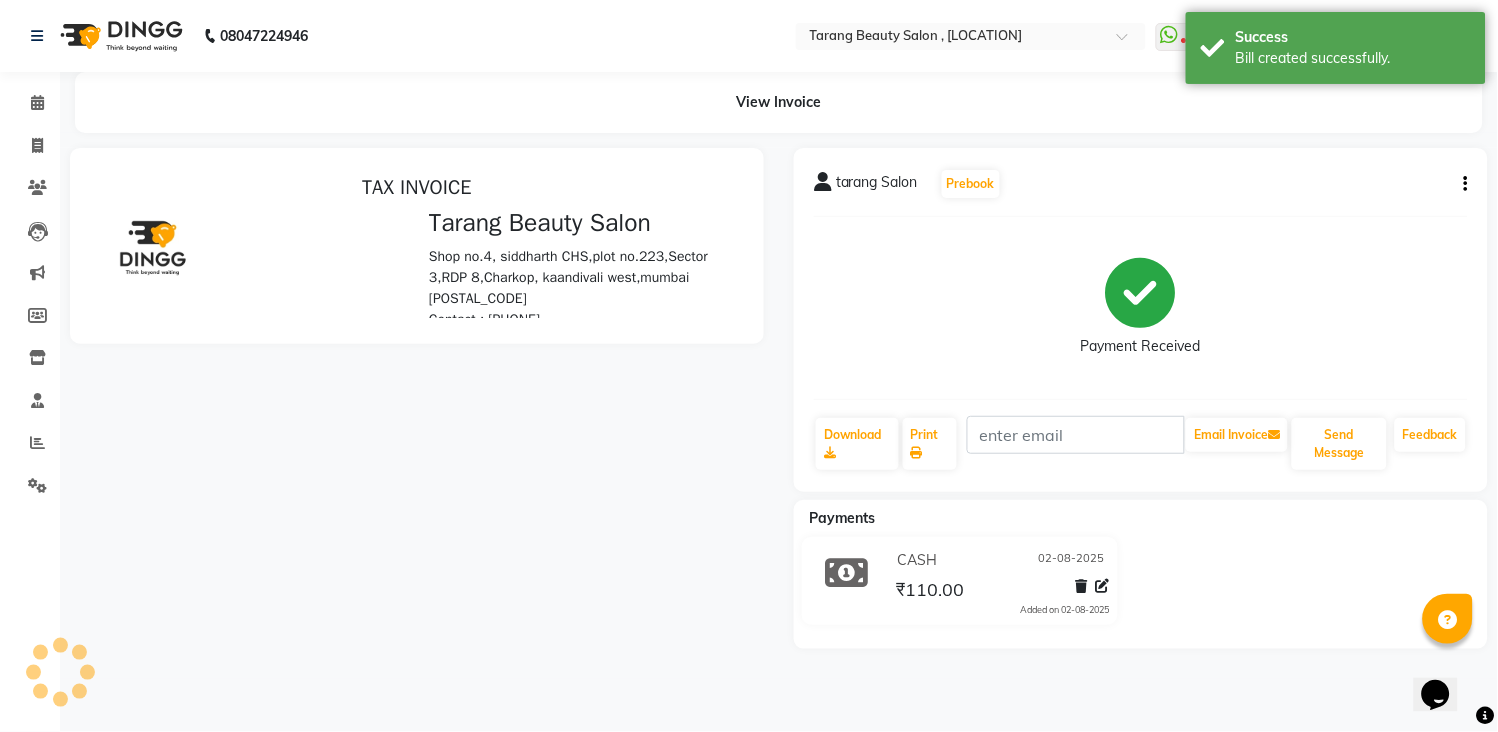 scroll, scrollTop: 0, scrollLeft: 0, axis: both 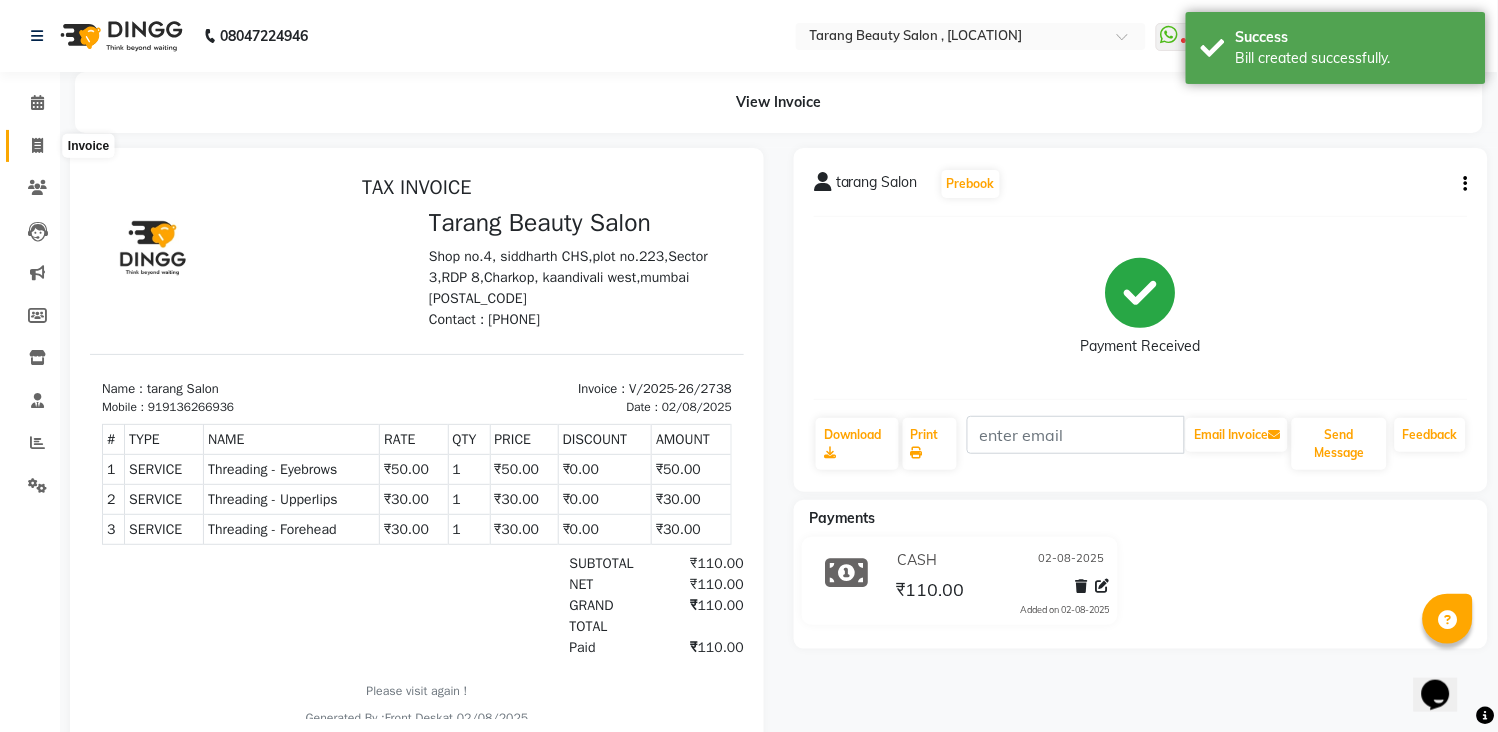click 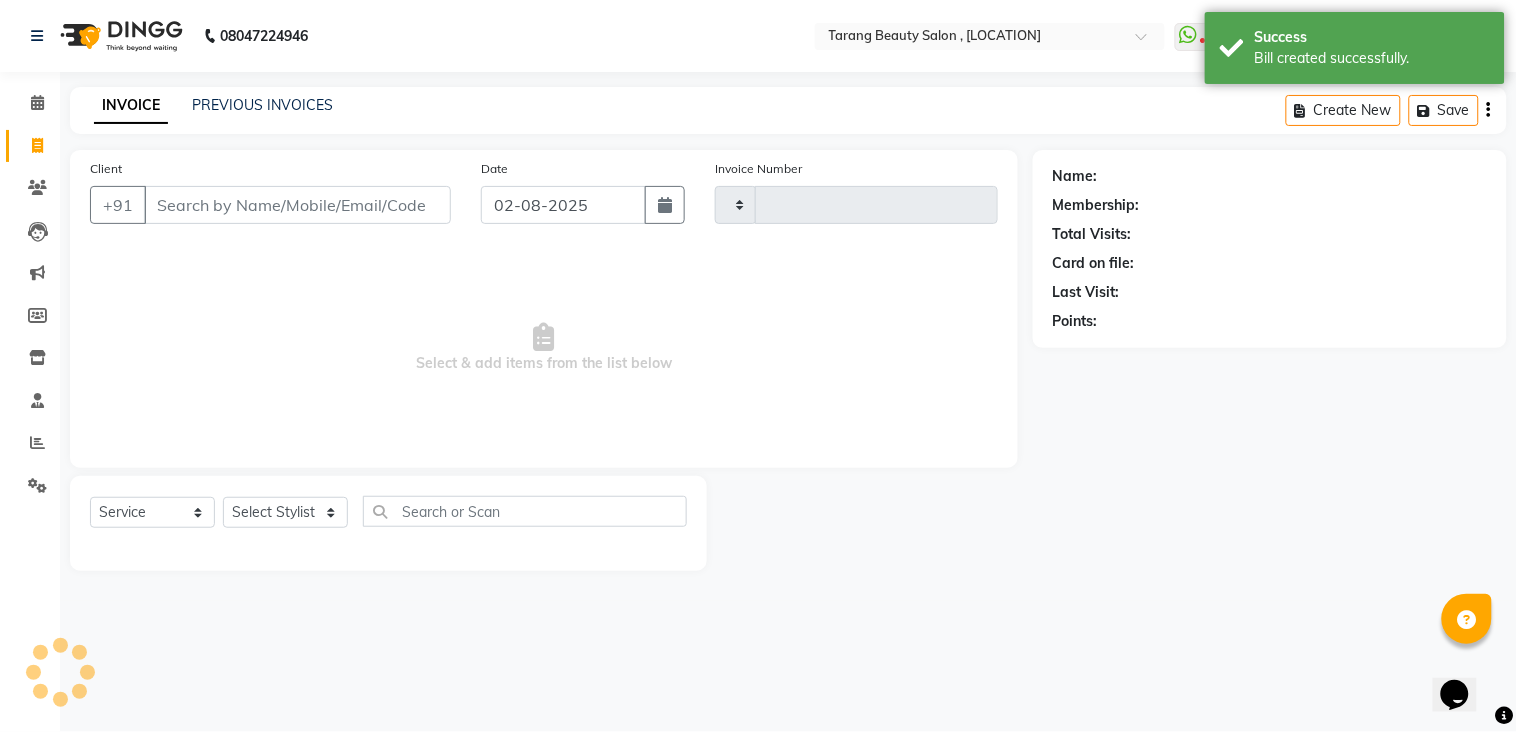 type on "2739" 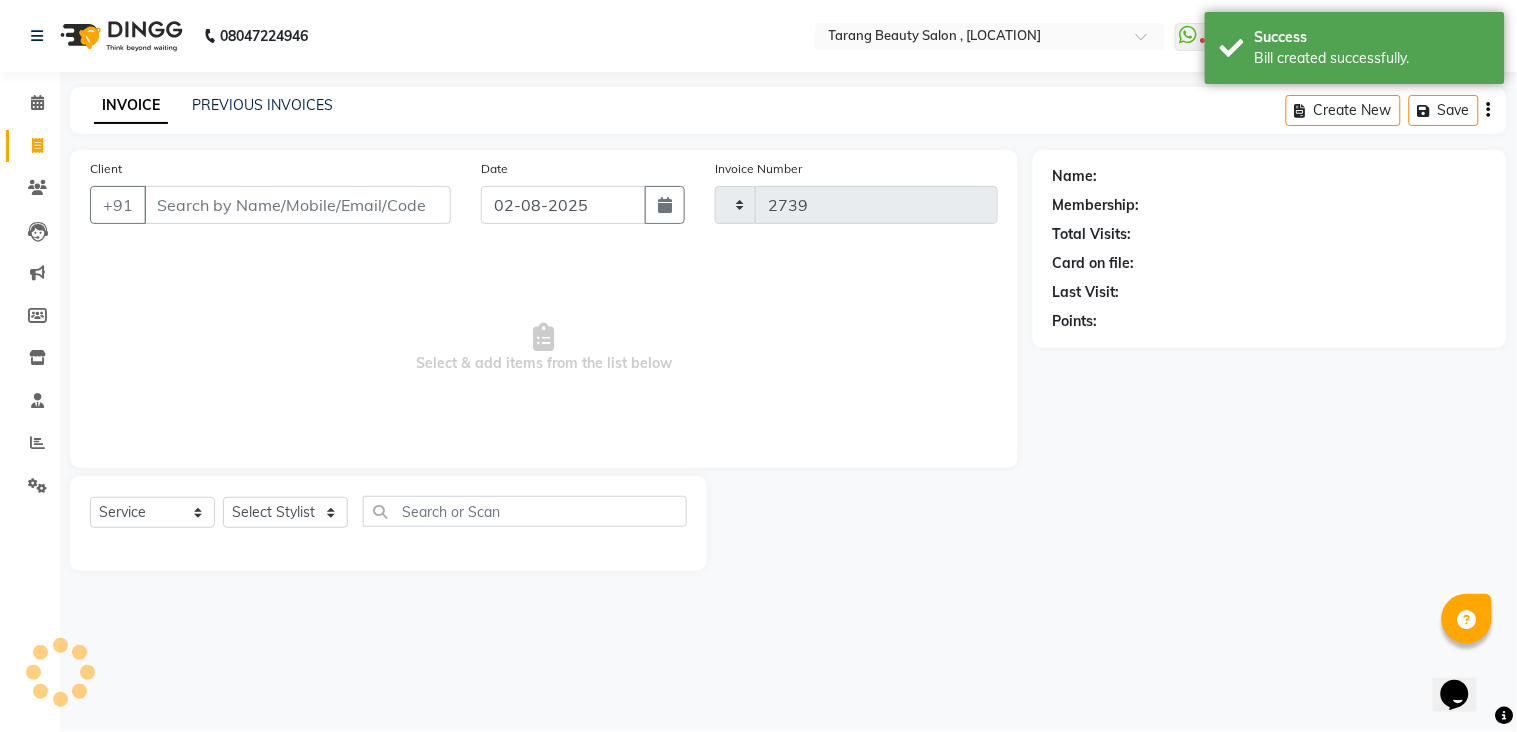 click on "Client" at bounding box center [297, 205] 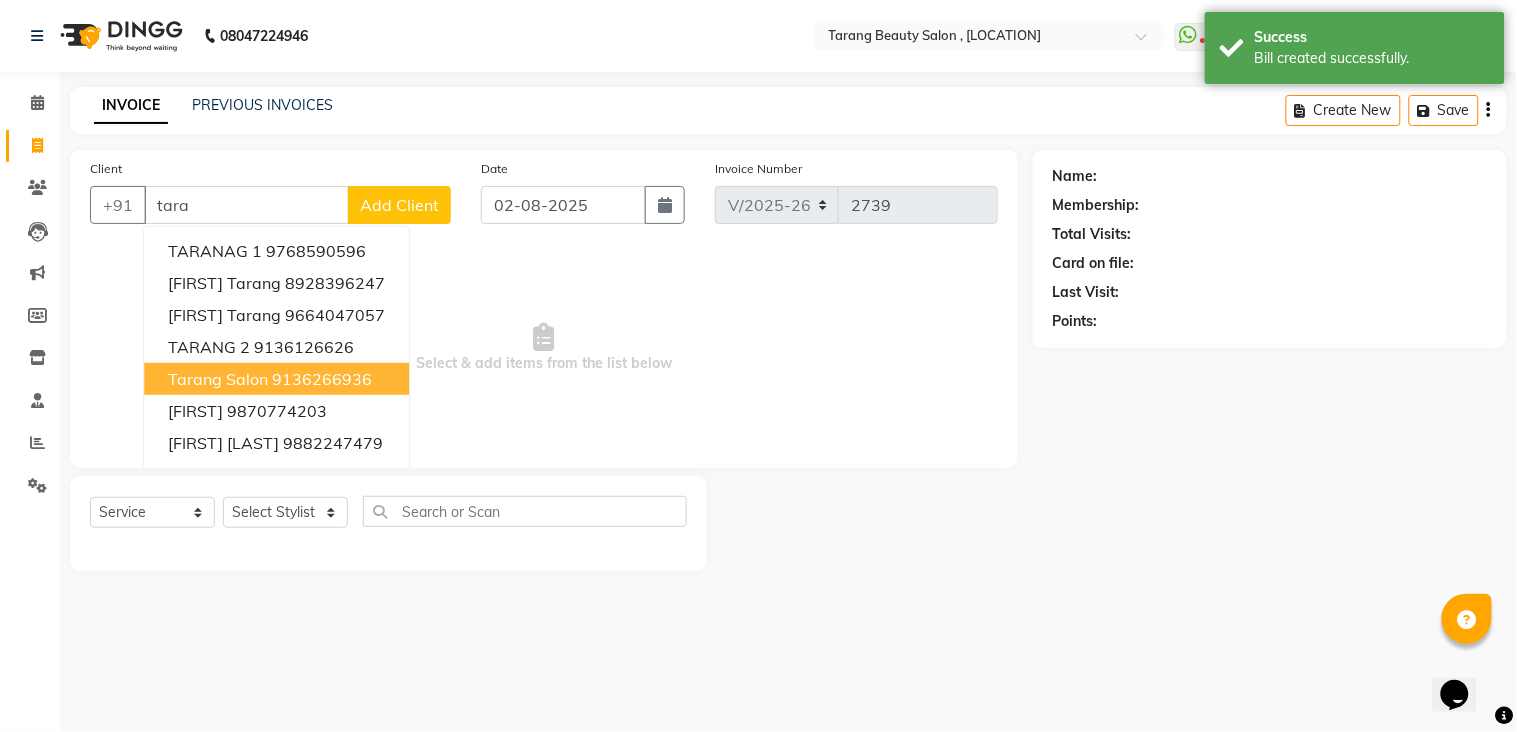 click on "tarang Salon" at bounding box center [218, 379] 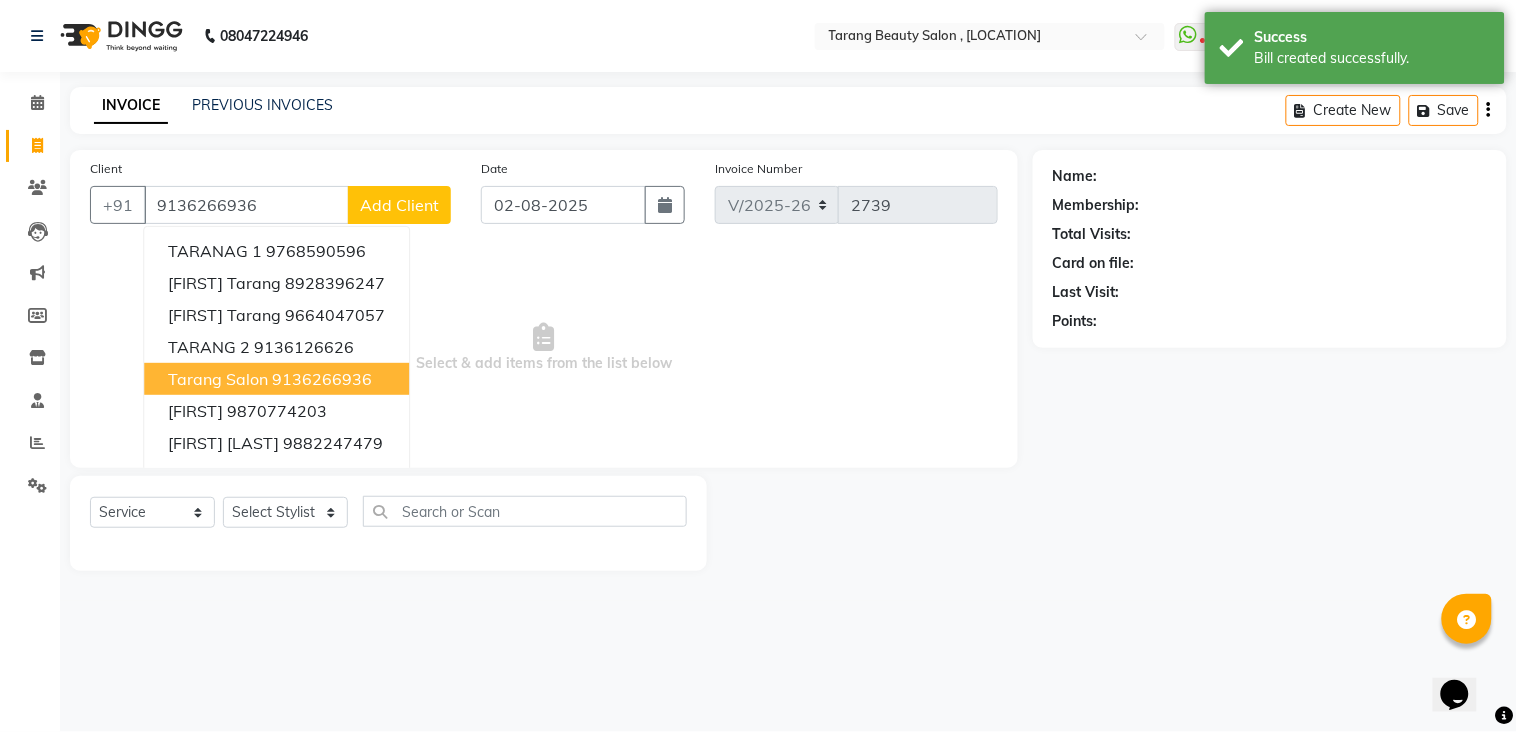 type on "9136266936" 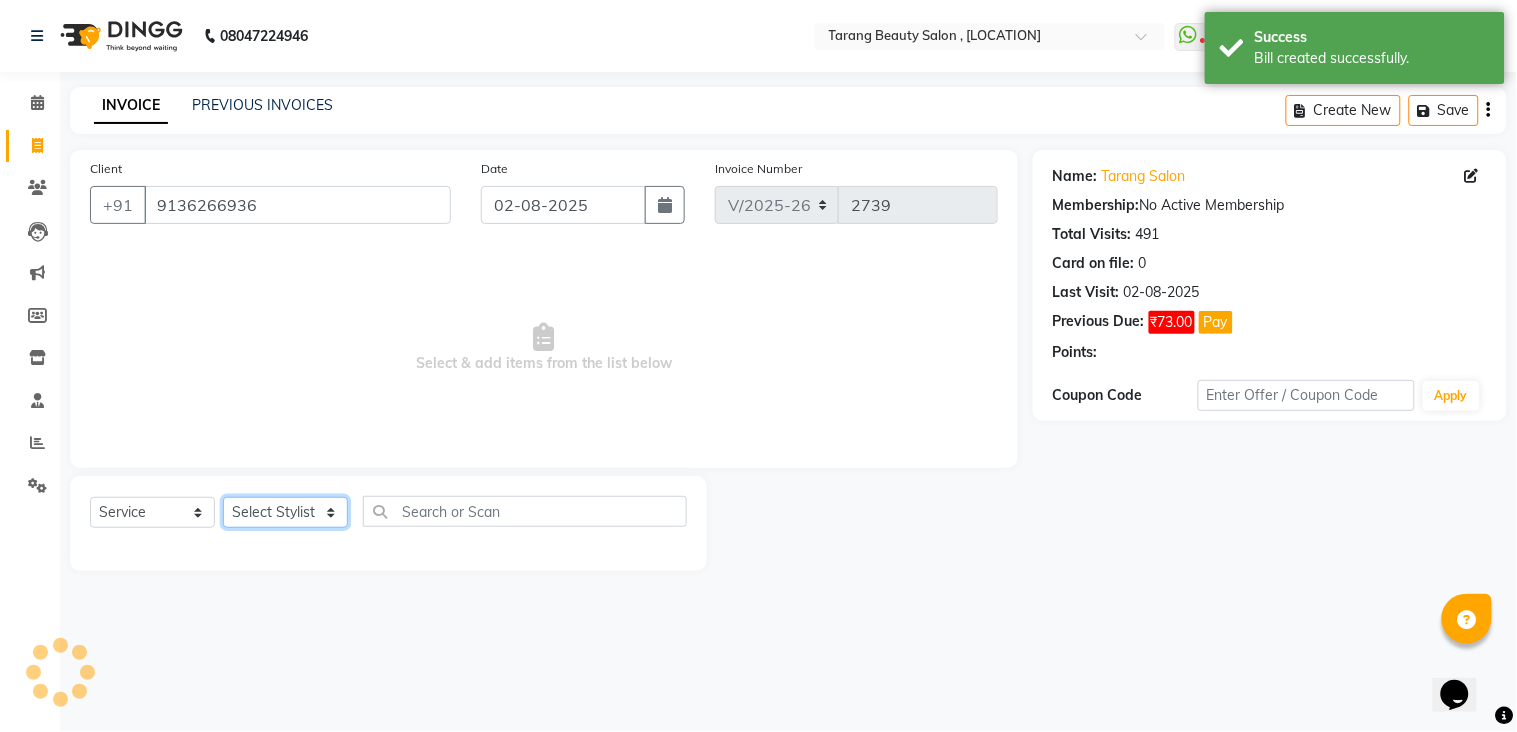 click on "Select Stylist [NAME] [NAME] [NAME] [NAME] Front Desk [NAME] [NAME]    [NAME] [NAME] [NAME] [NAME] [NAME] [NAME] [NAME] [NAME] [NAME] [NAME] [NAME] [NAME] [NAME] [NAME] [NAME] [NAME] [NAME]" 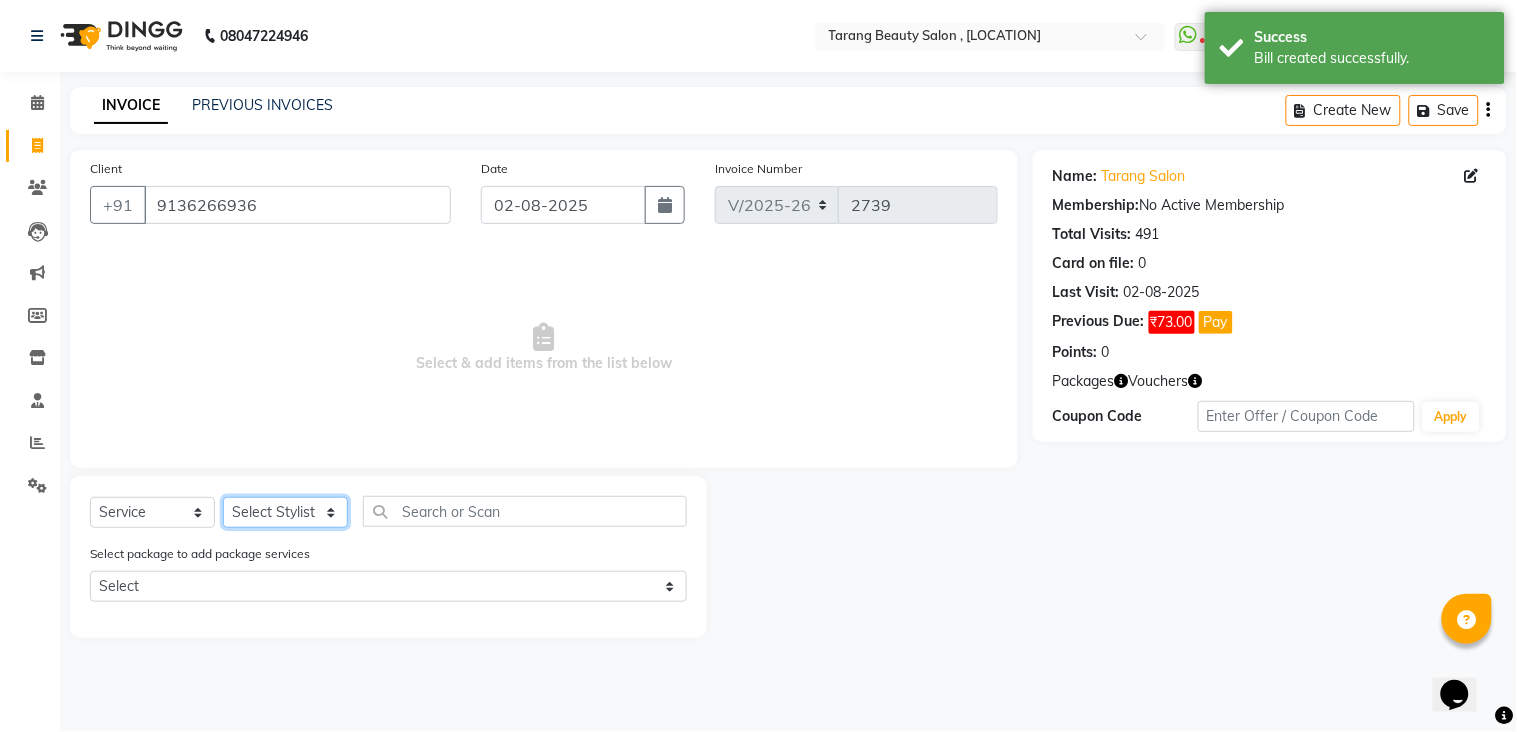 select on "45699" 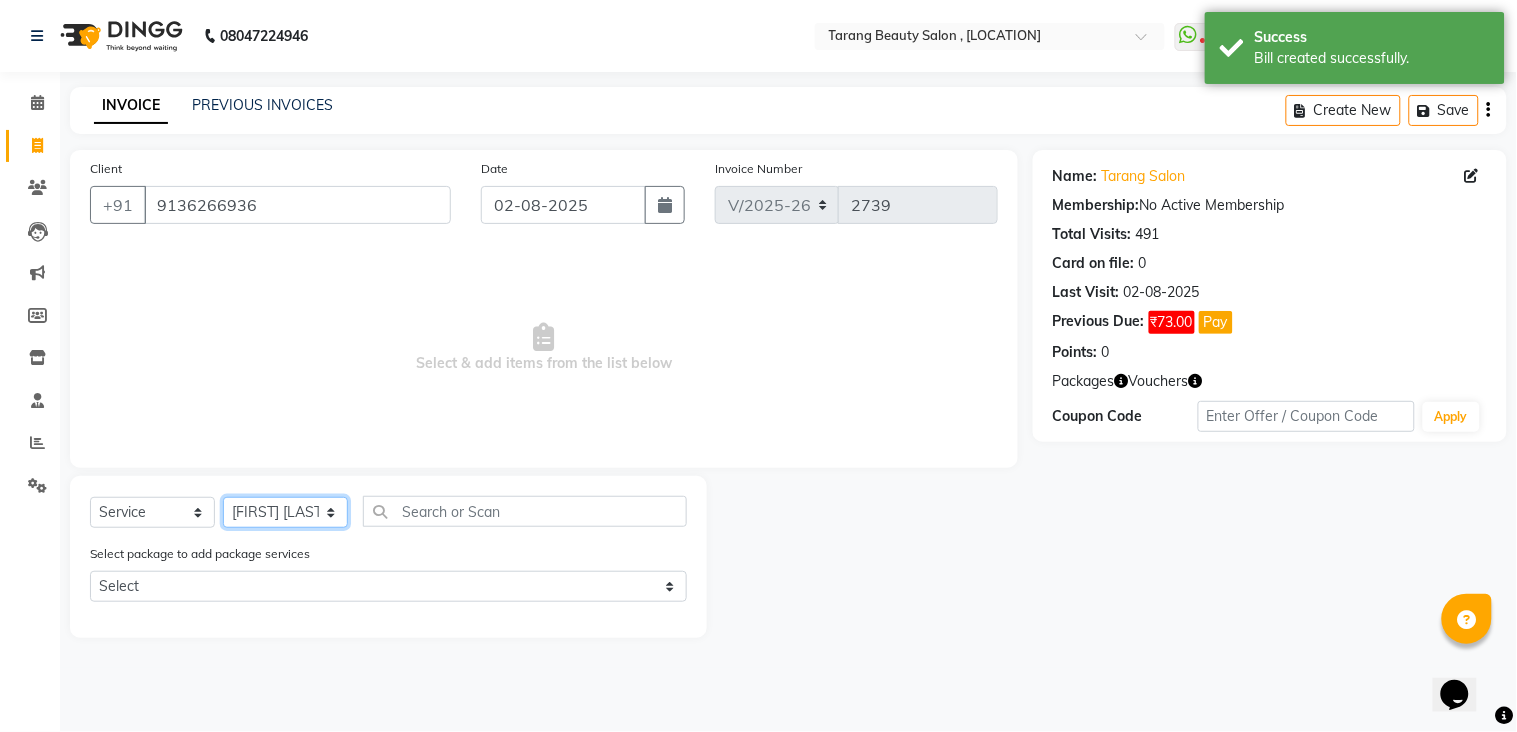 click on "Select Stylist [NAME] [NAME] [NAME] [NAME] Front Desk [NAME] [NAME]    [NAME] [NAME] [NAME] [NAME] [NAME] [NAME] [NAME] [NAME] [NAME] [NAME] [NAME] [NAME] [NAME] [NAME] [NAME] [NAME] [NAME]" 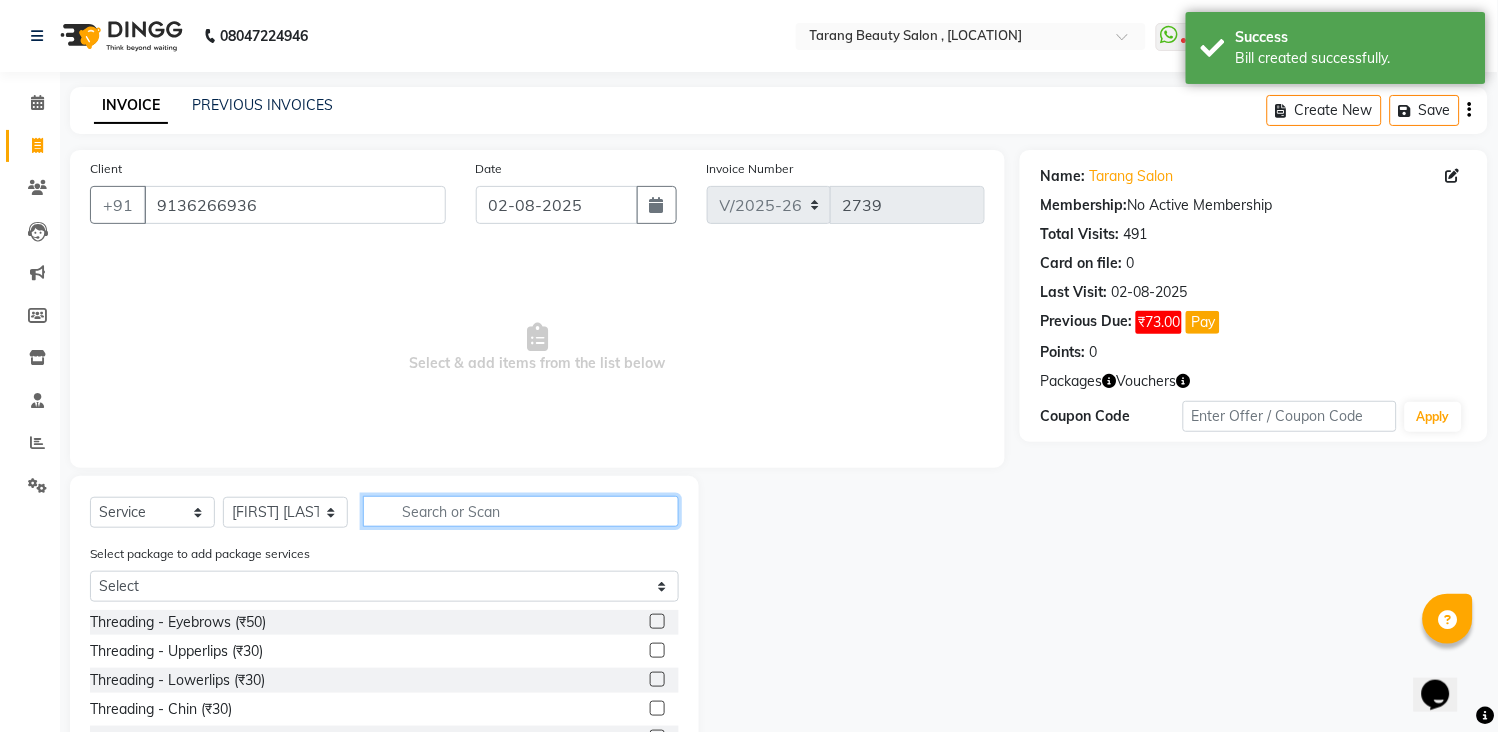 click 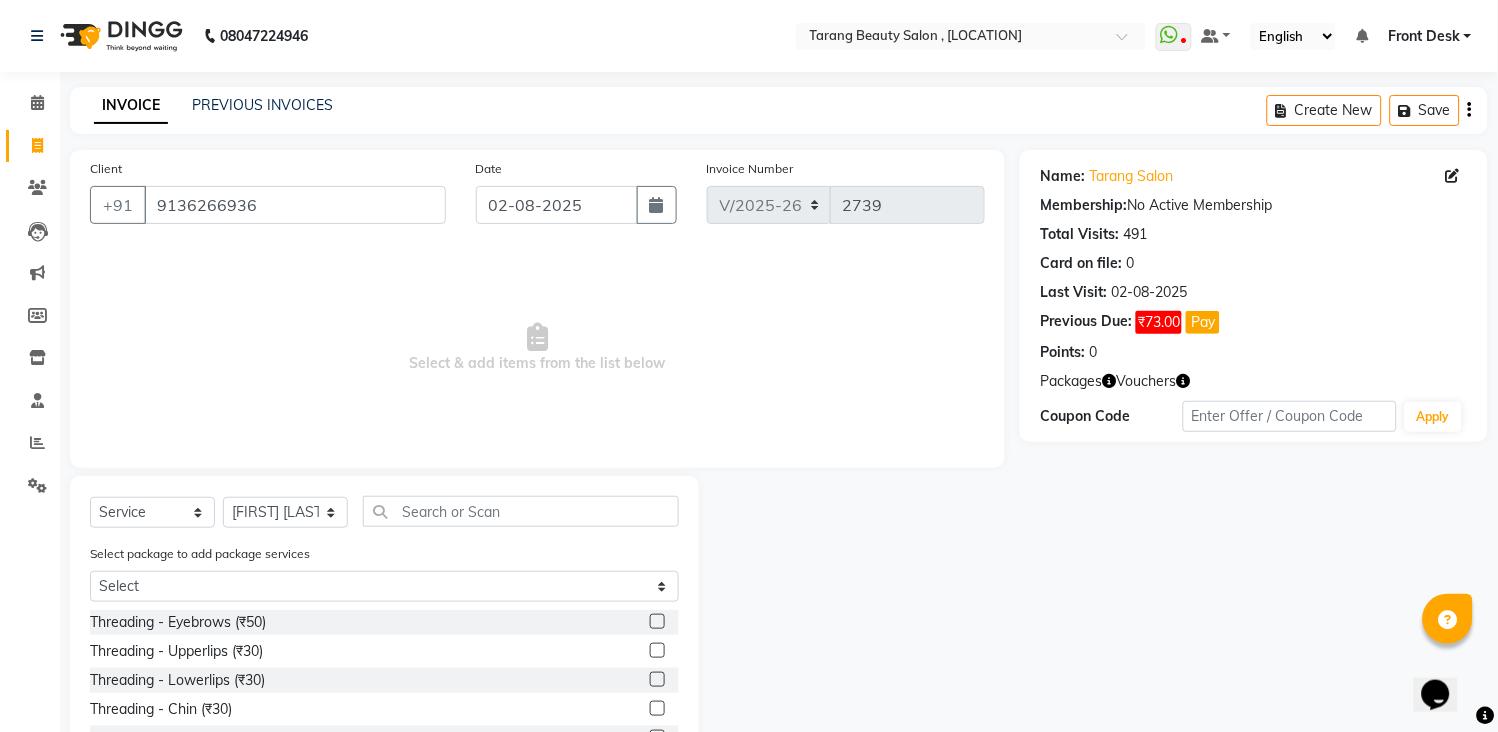click on "Threading - Eyebrows (₹50)" 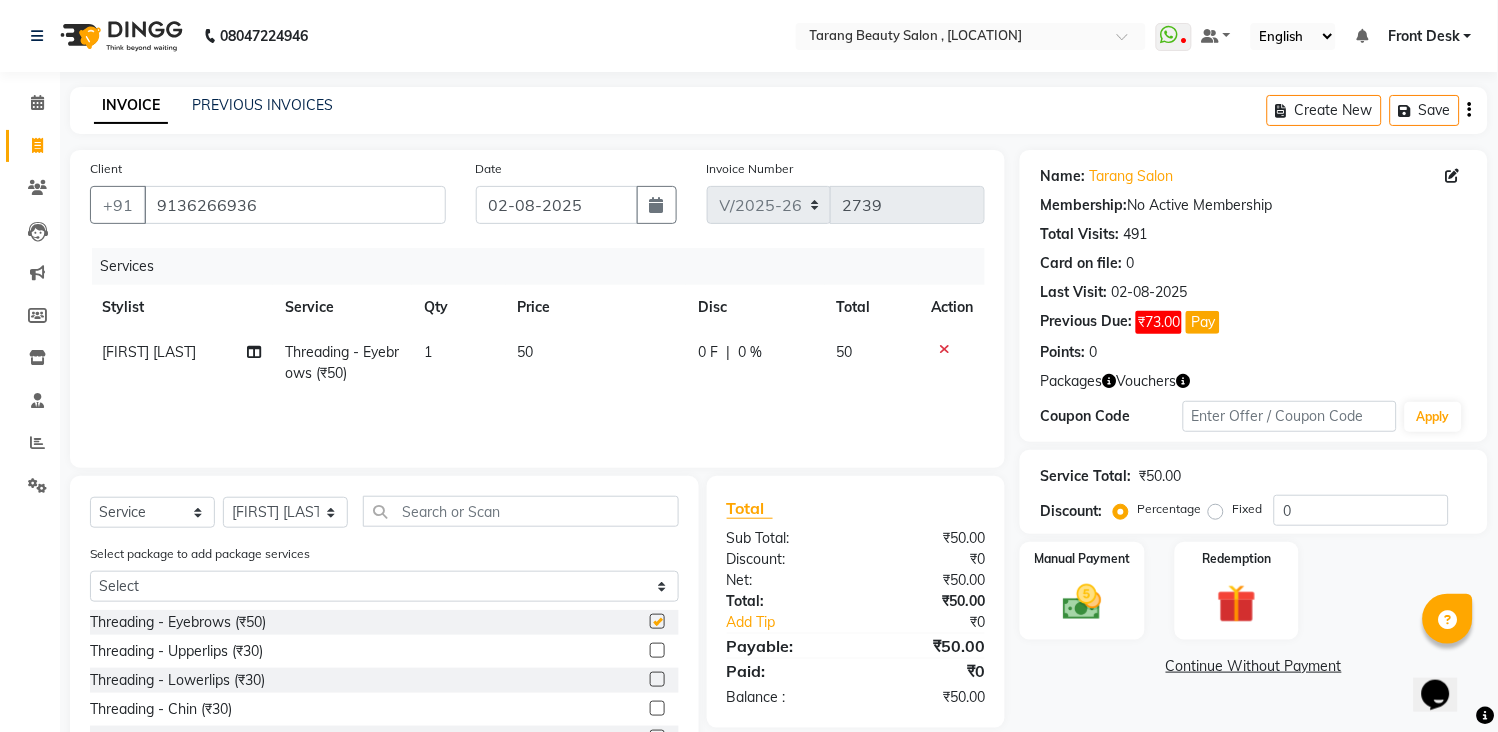 checkbox on "false" 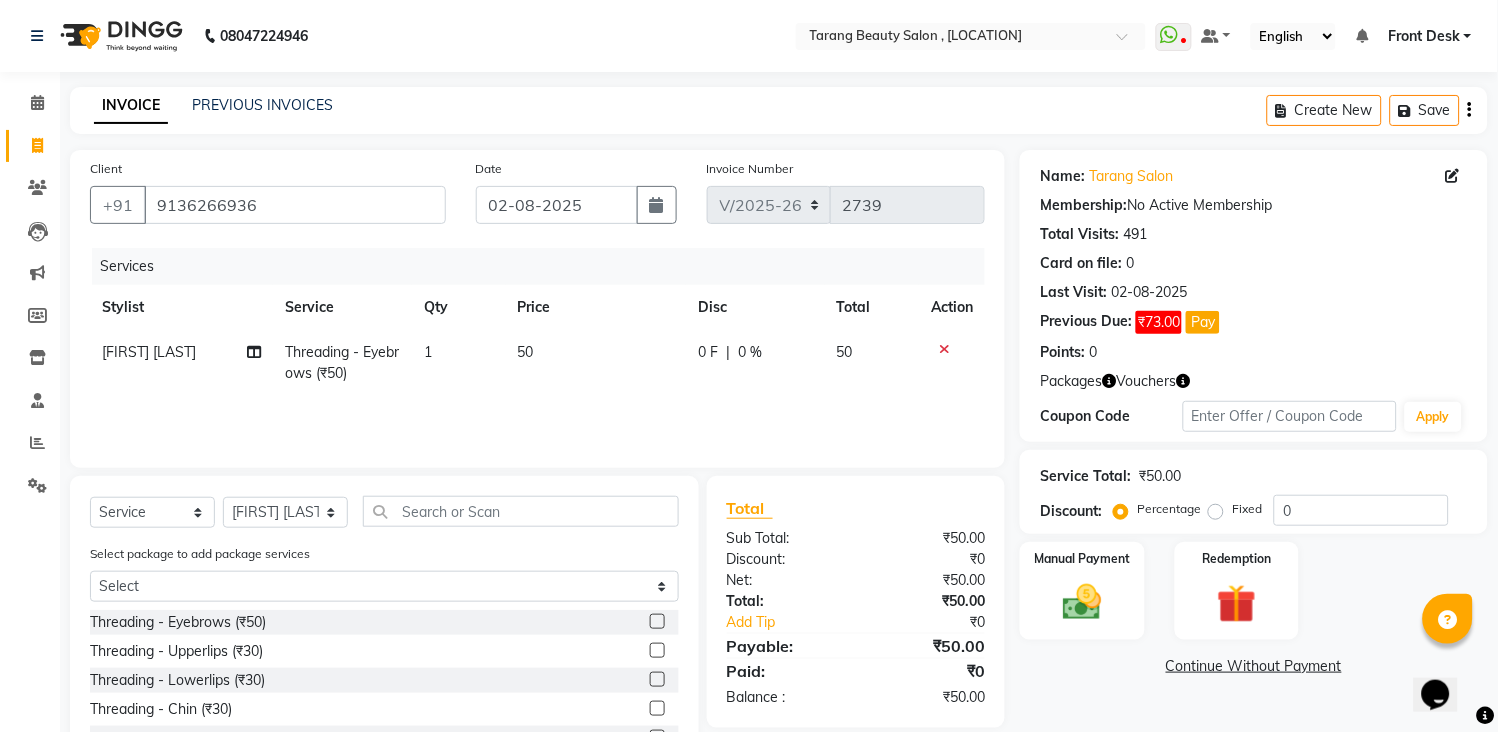click 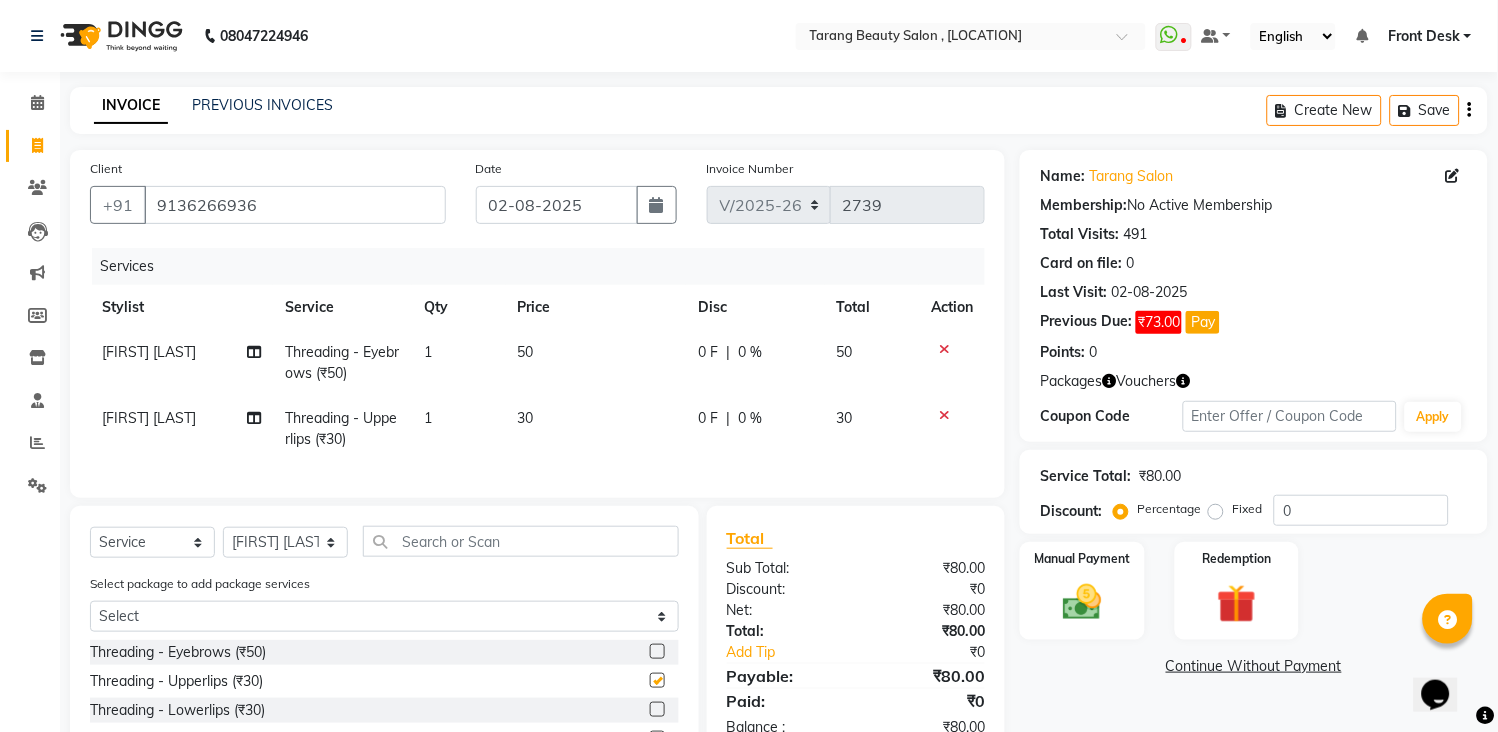 checkbox on "false" 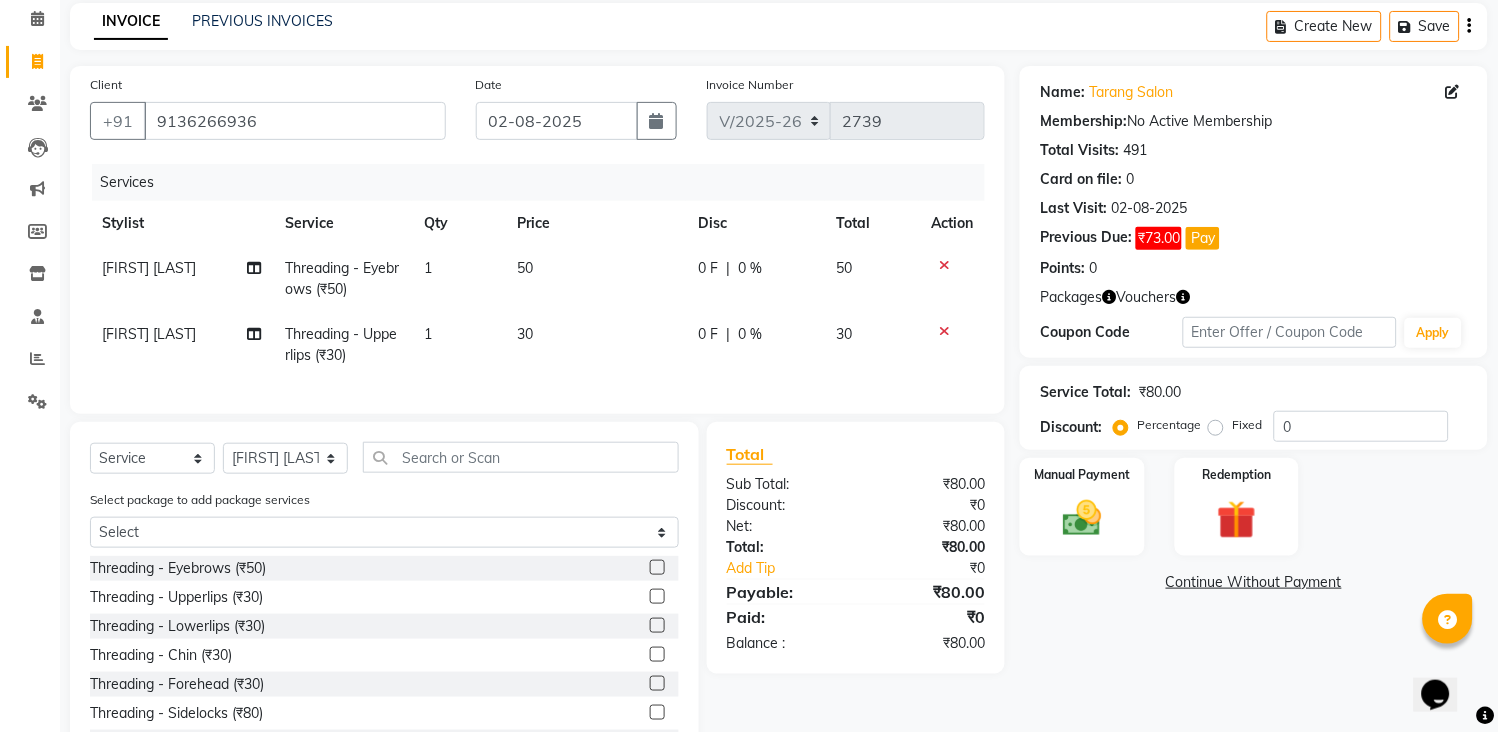 scroll, scrollTop: 184, scrollLeft: 0, axis: vertical 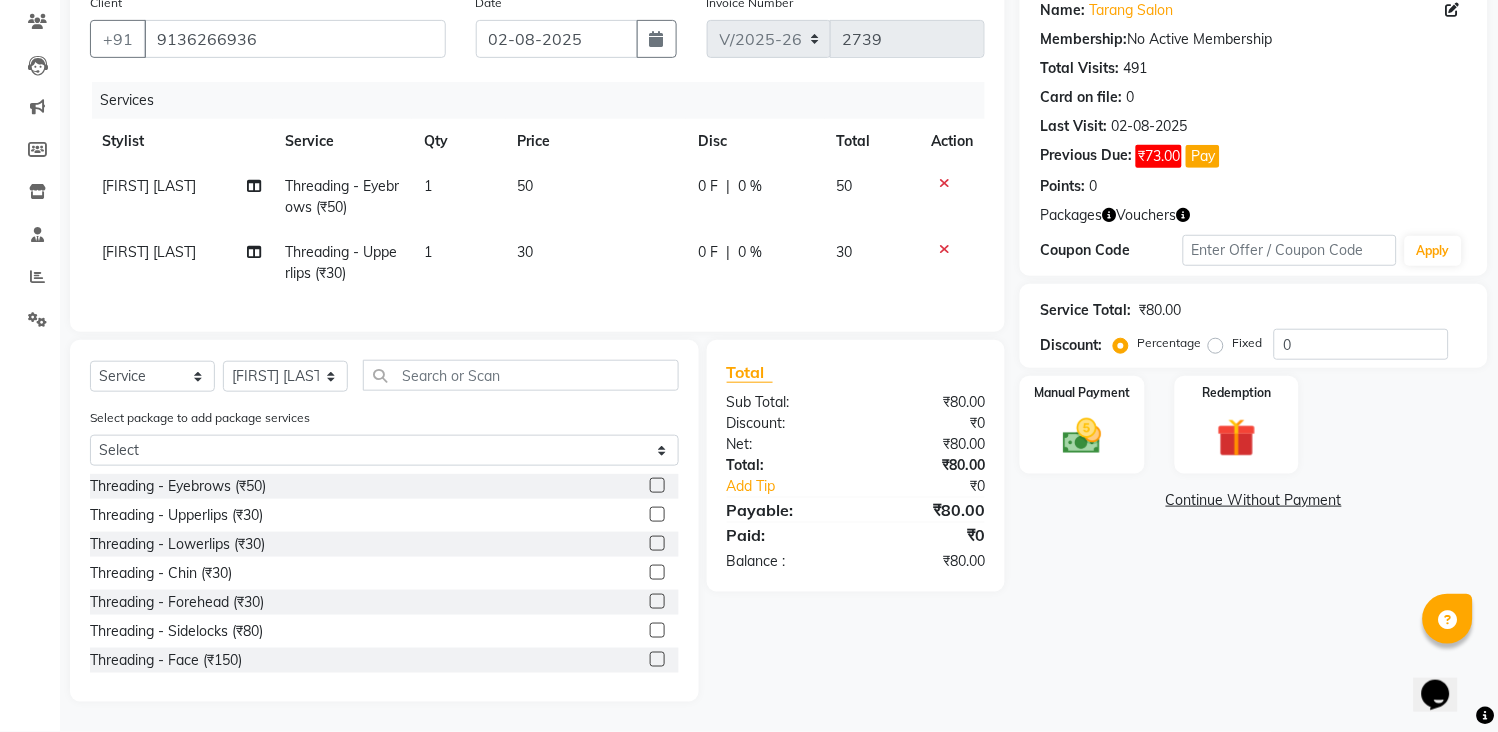 click 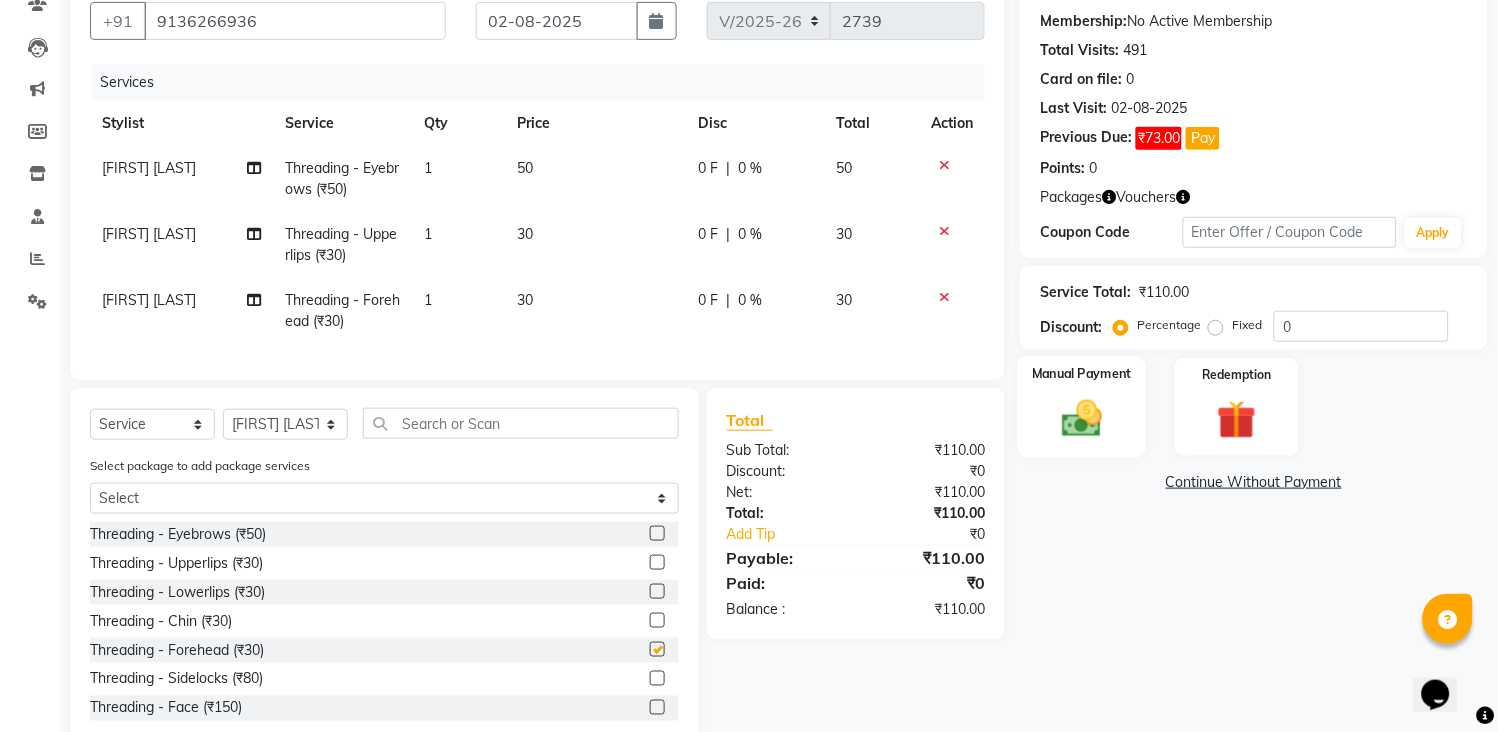 checkbox on "false" 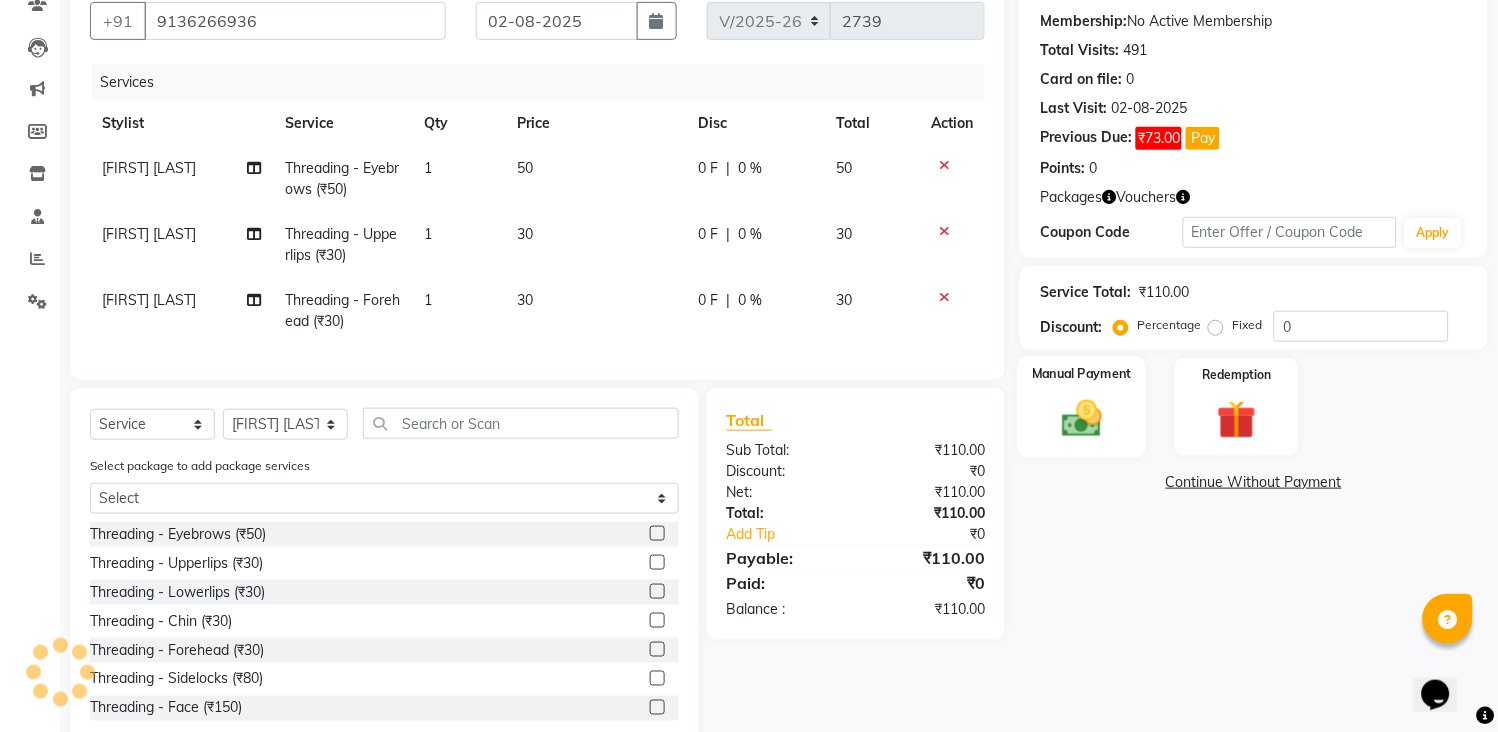 click 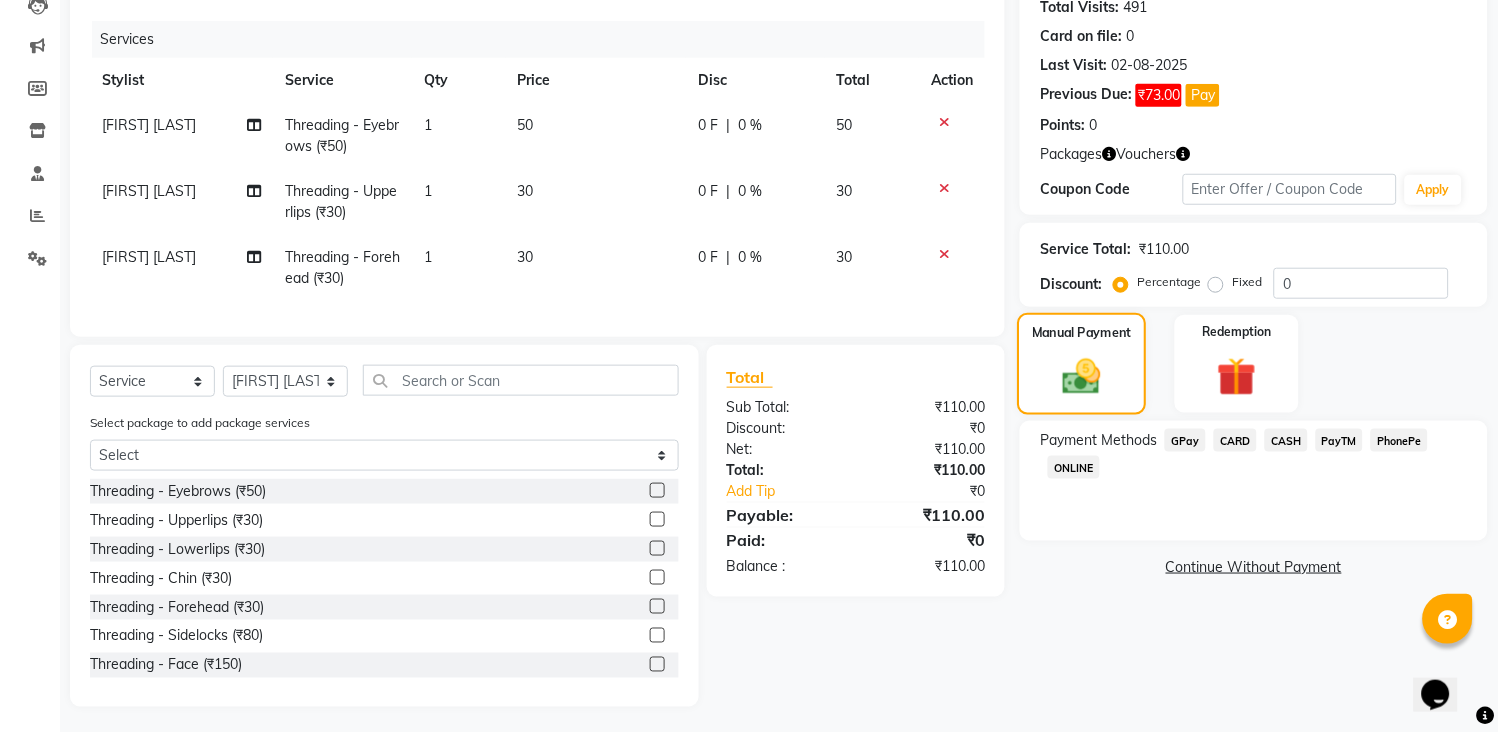 scroll, scrollTop: 251, scrollLeft: 0, axis: vertical 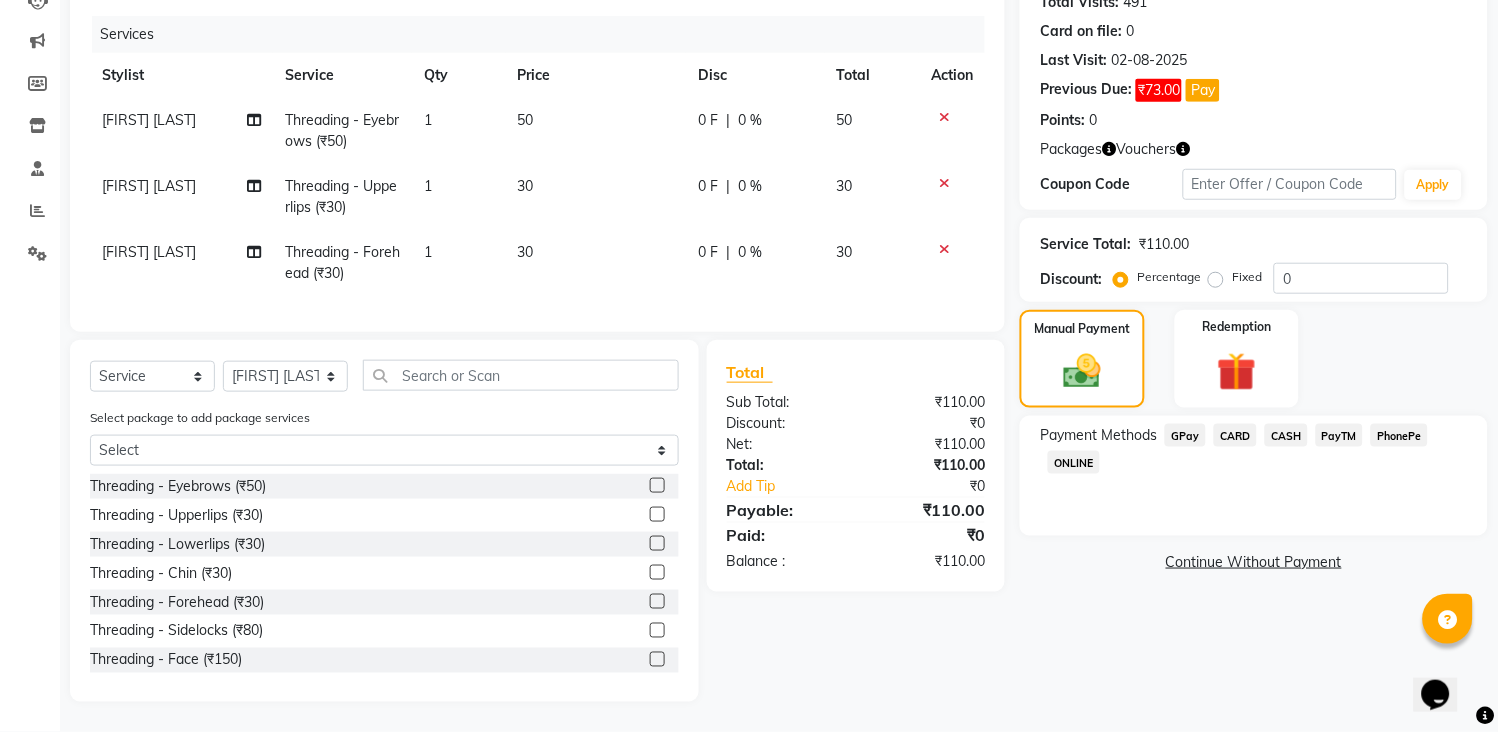 click on "CASH" 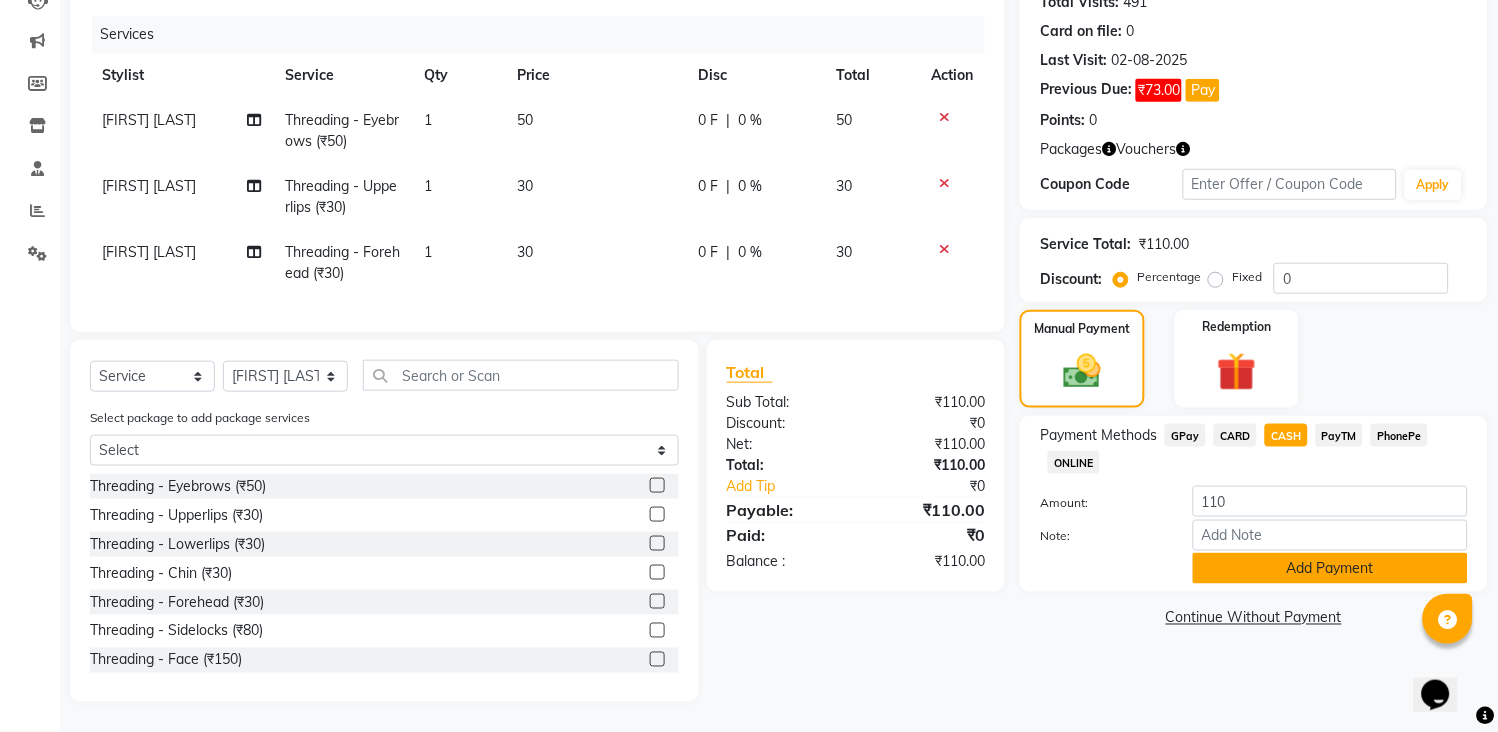 click on "Add Payment" 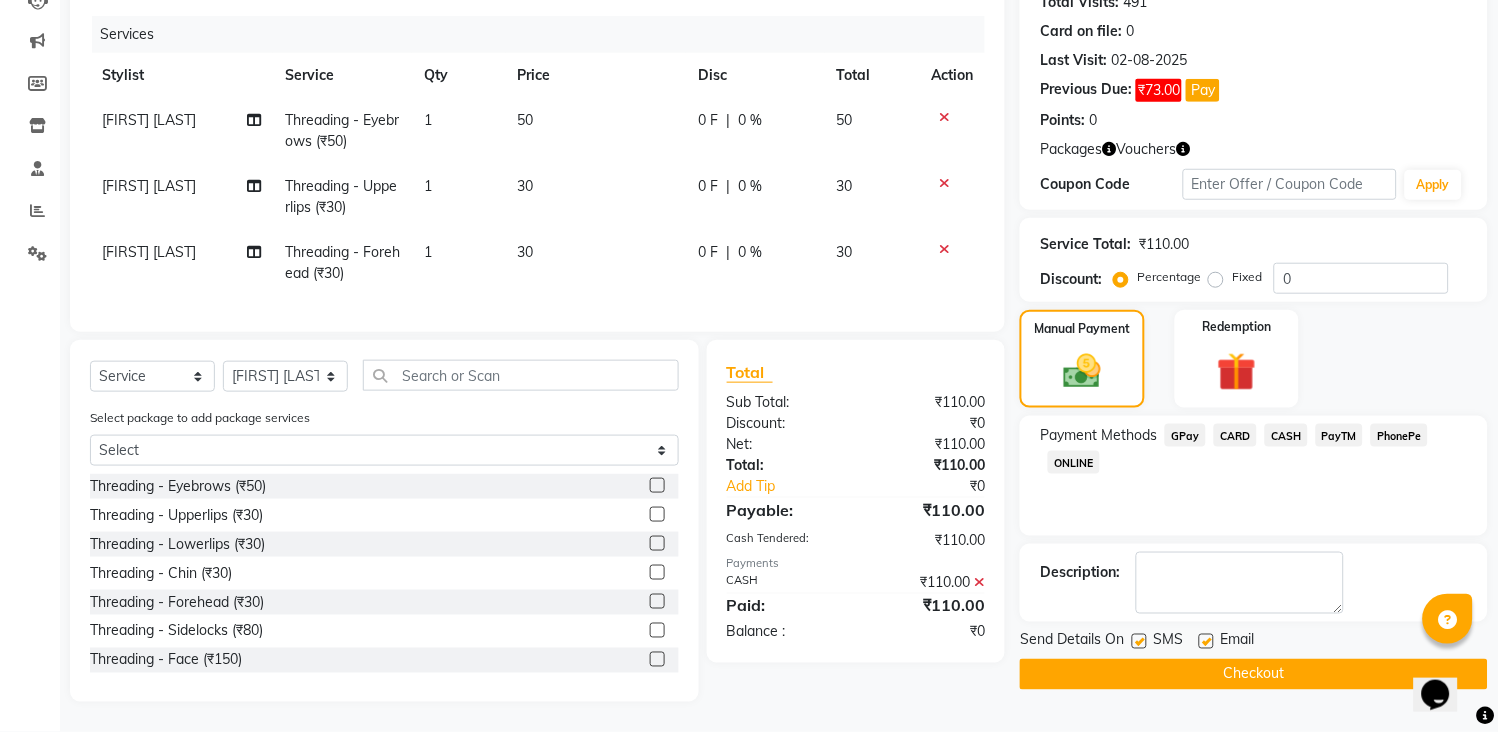 scroll, scrollTop: 251, scrollLeft: 0, axis: vertical 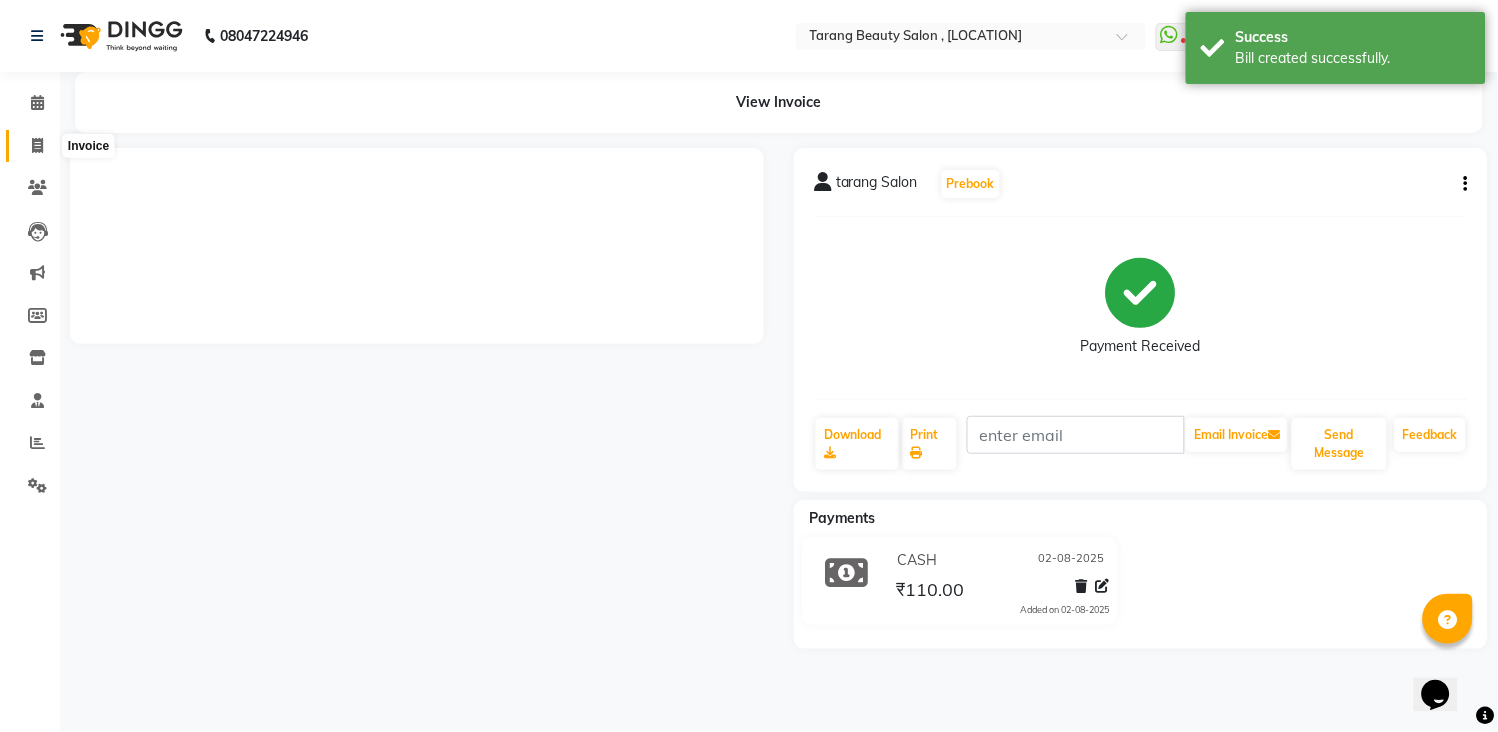 click 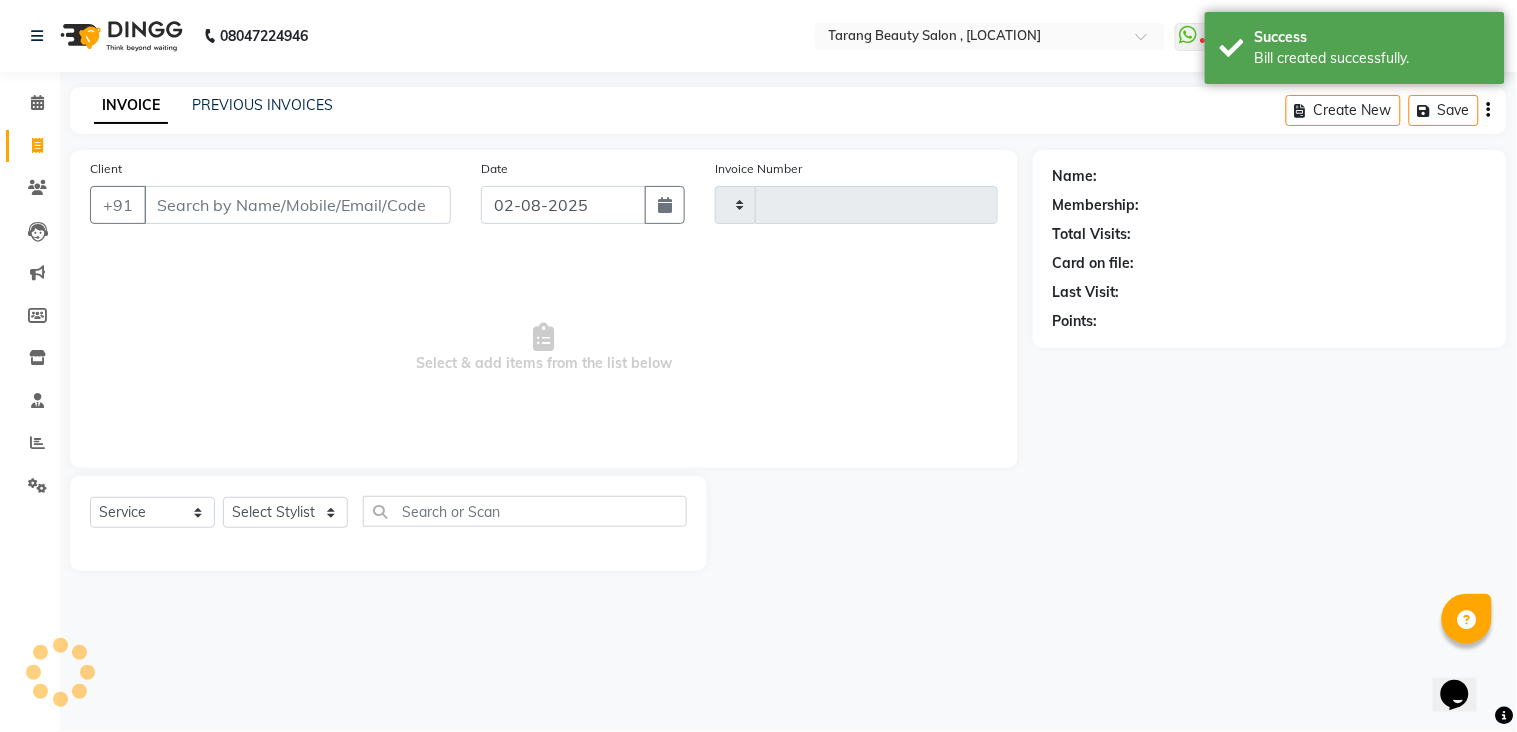 type on "2740" 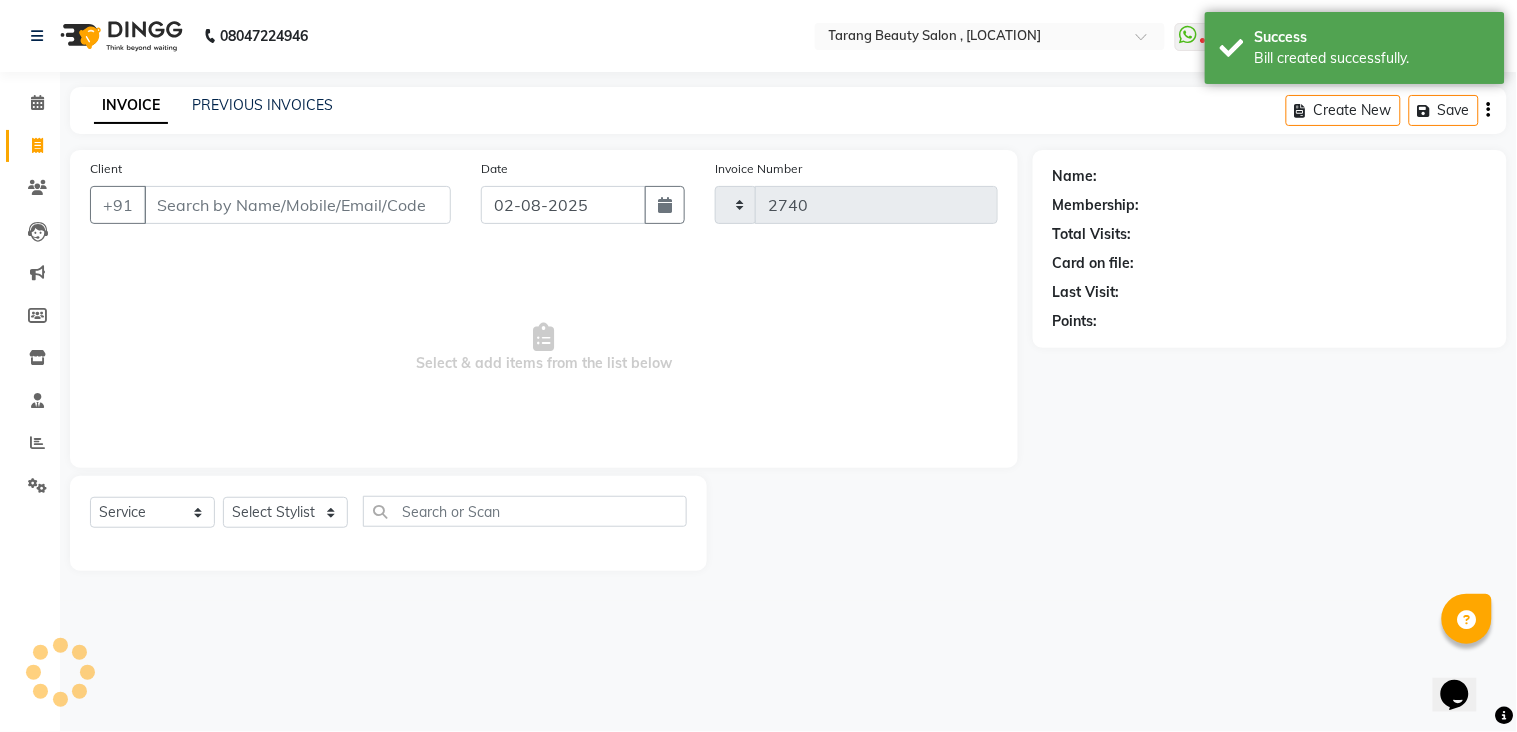 select on "5133" 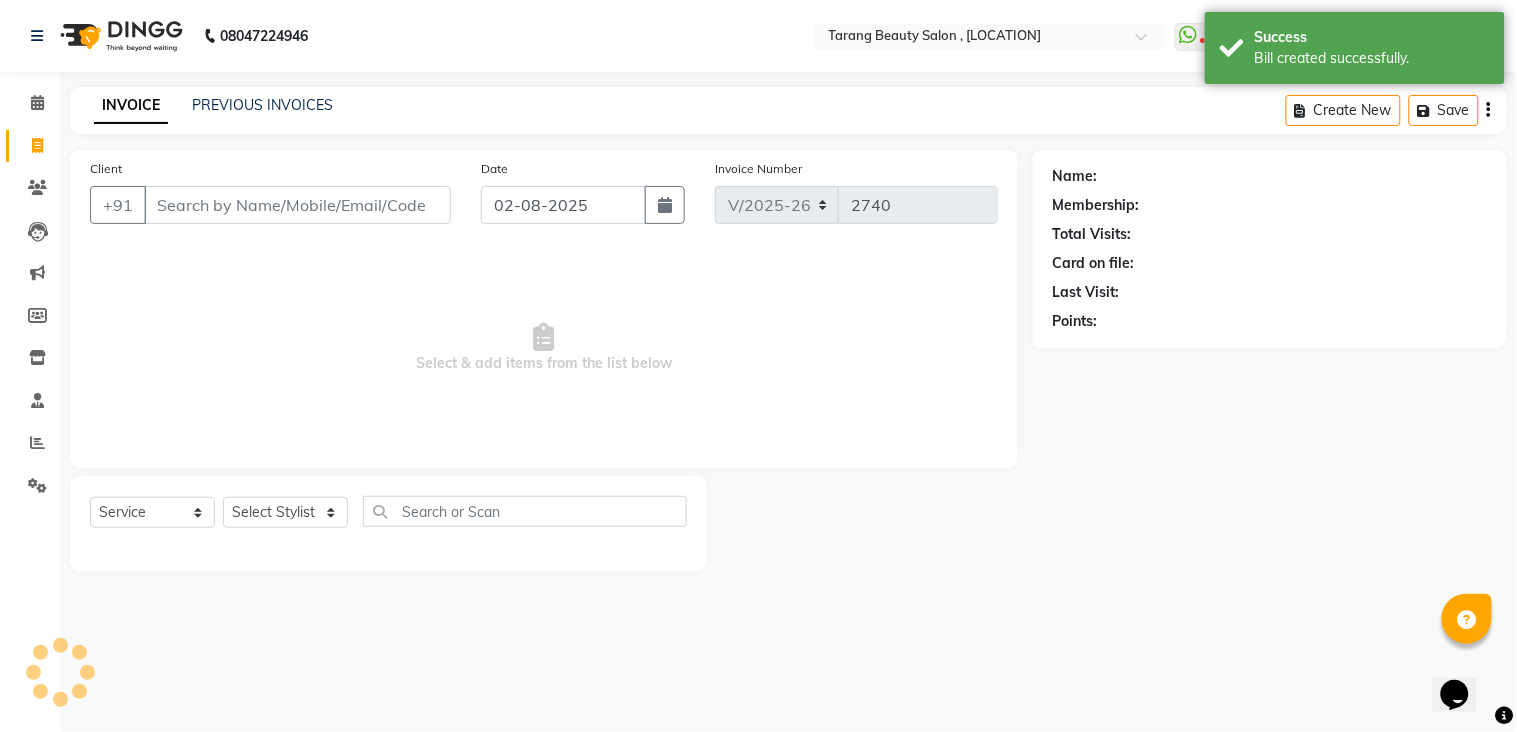click on "Client" at bounding box center [297, 205] 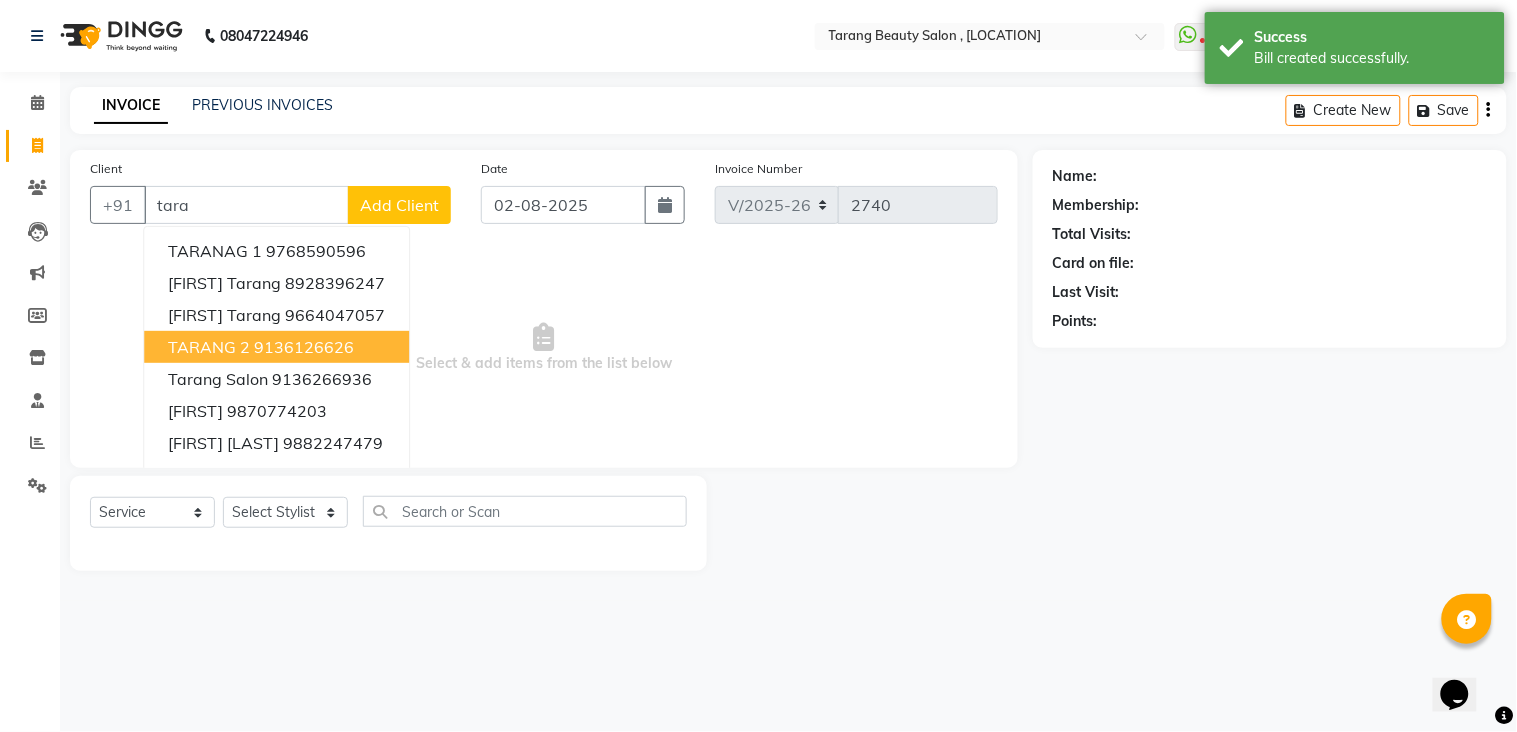 drag, startPoint x: 290, startPoint y: 360, endPoint x: 300, endPoint y: 413, distance: 53.935146 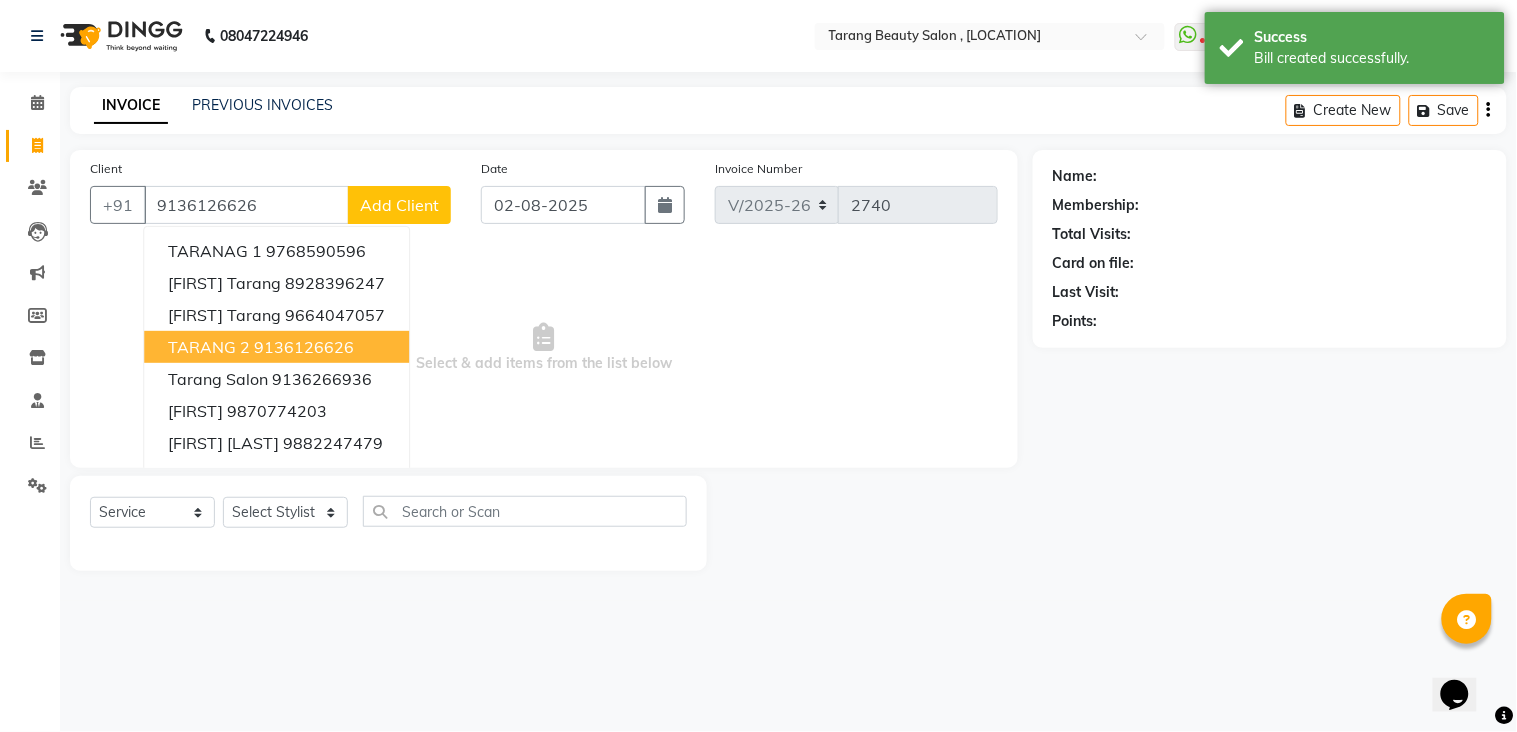 type on "9136126626" 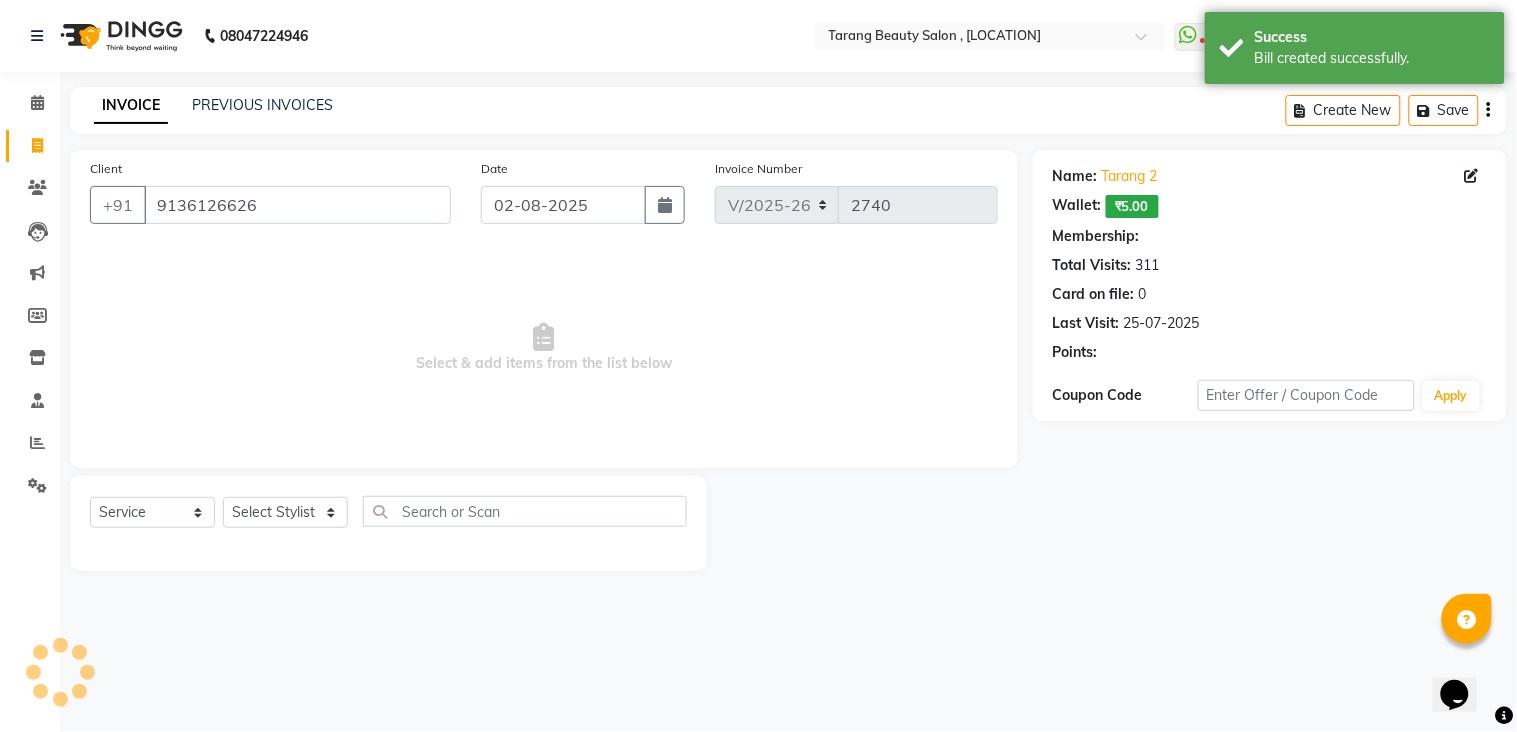 select on "1: Object" 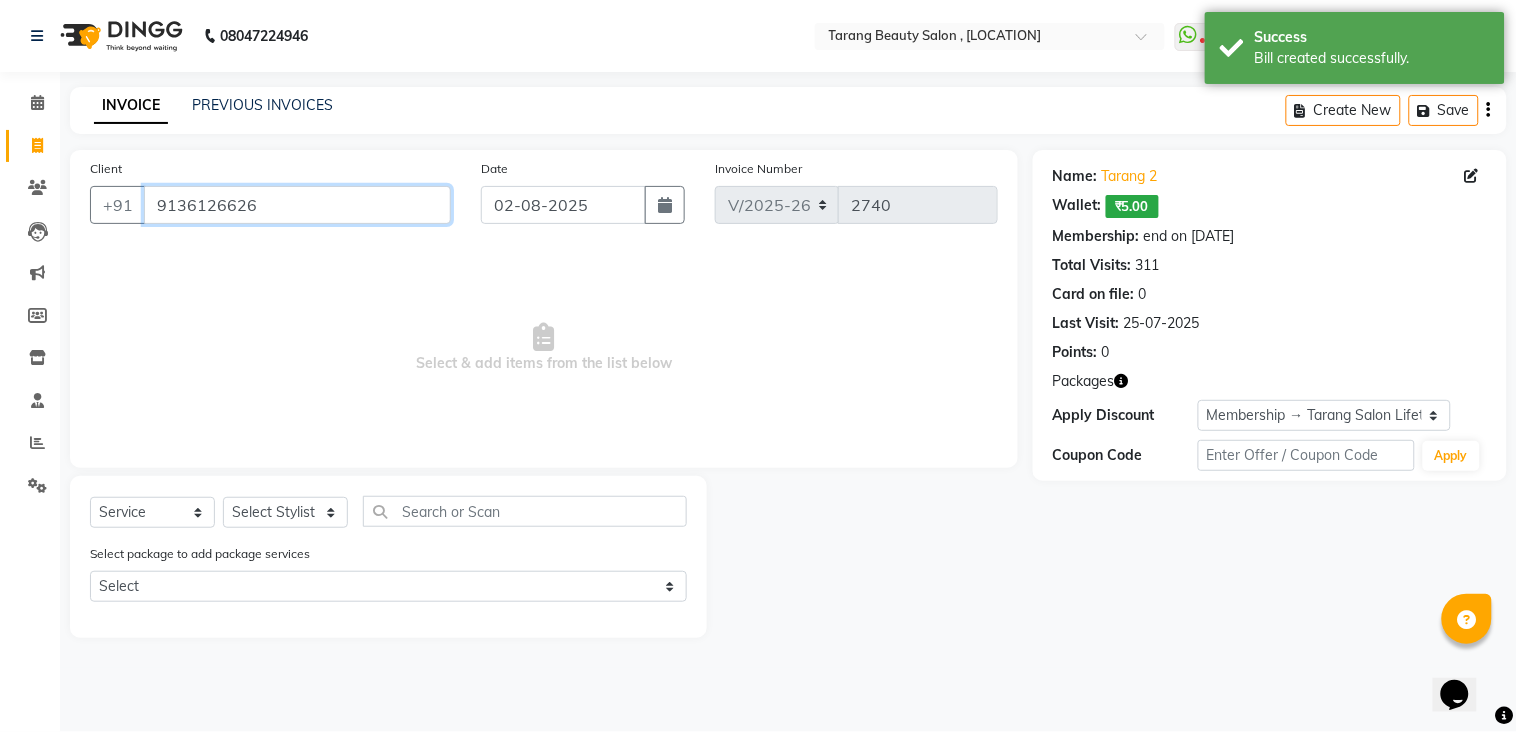 drag, startPoint x: 286, startPoint y: 207, endPoint x: 231, endPoint y: 266, distance: 80.65978 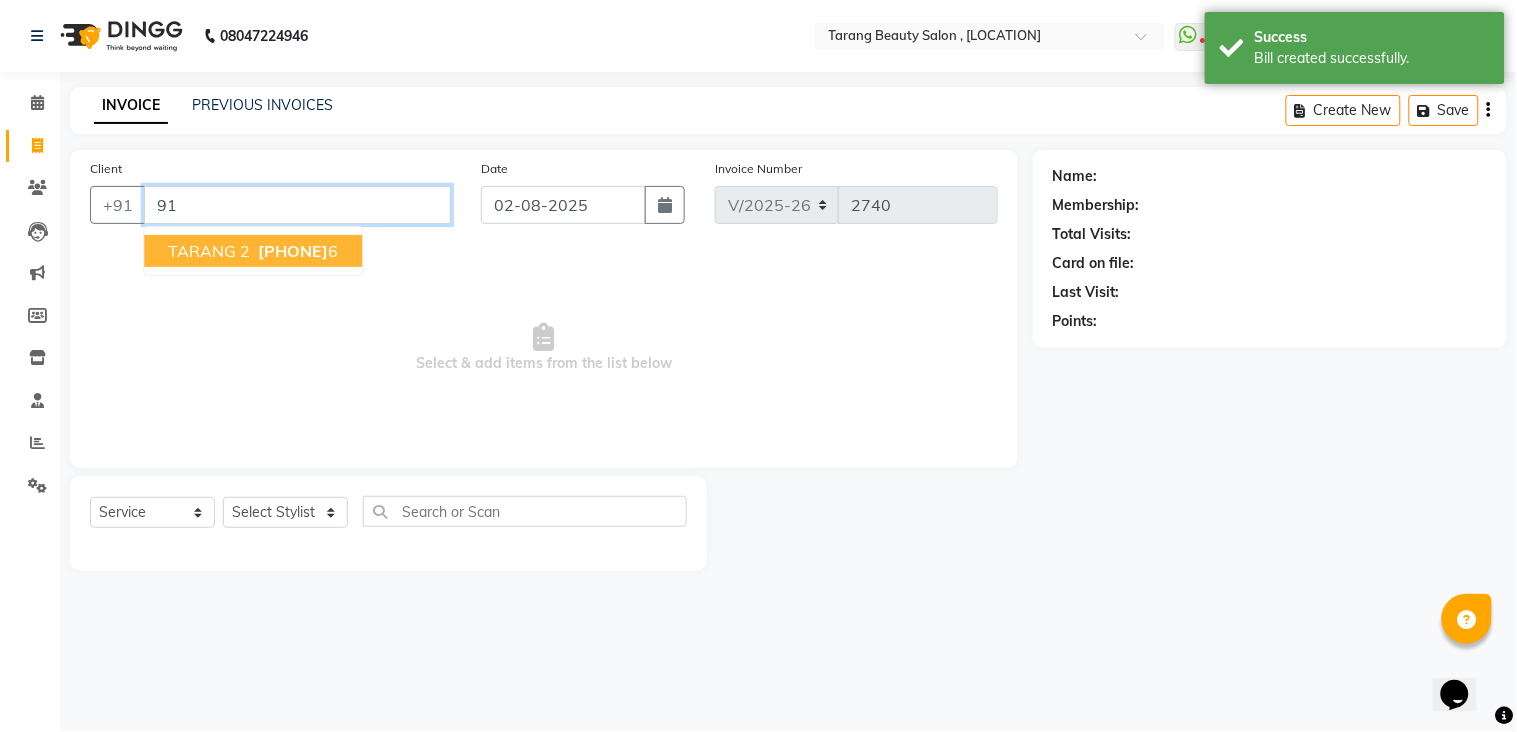 type on "9" 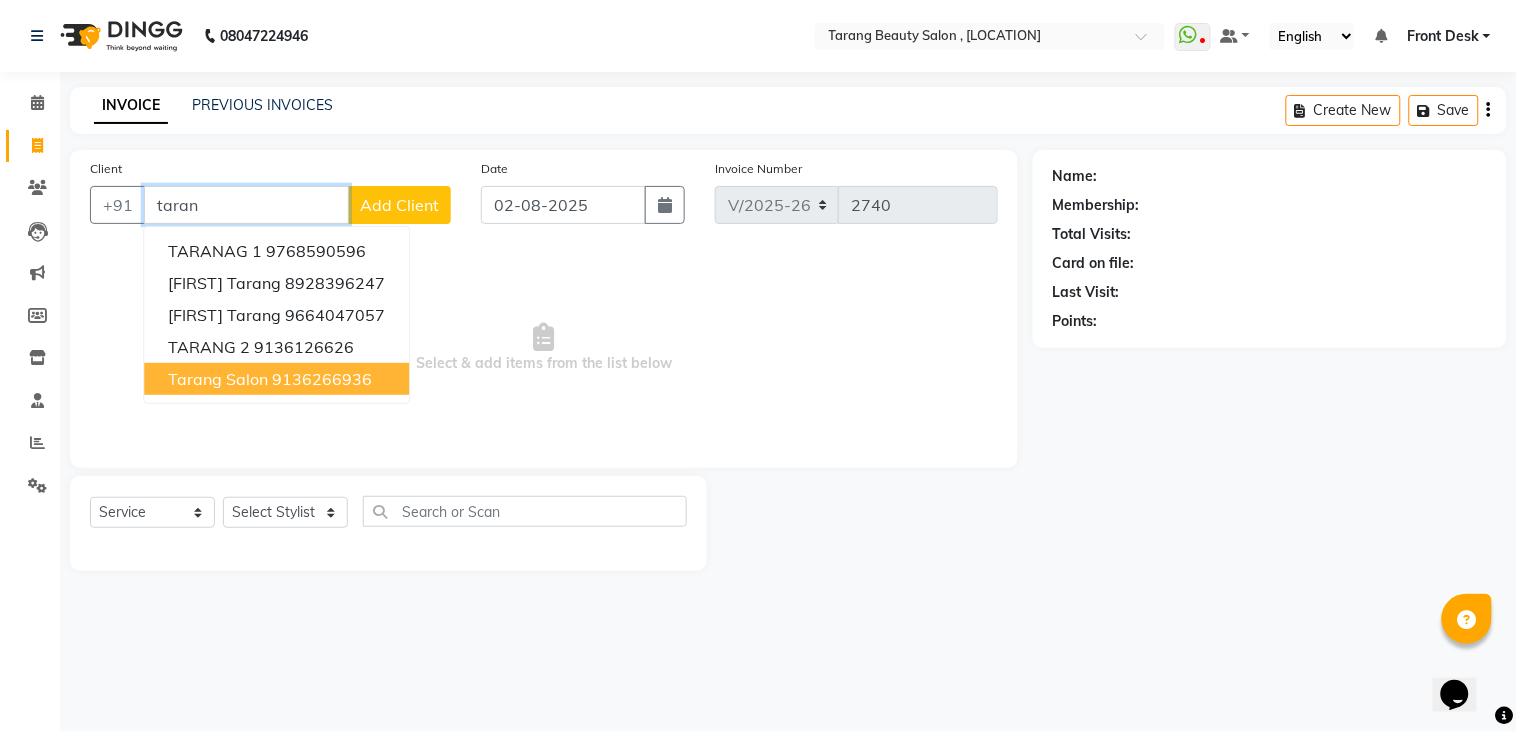click on "9136266936" at bounding box center [322, 379] 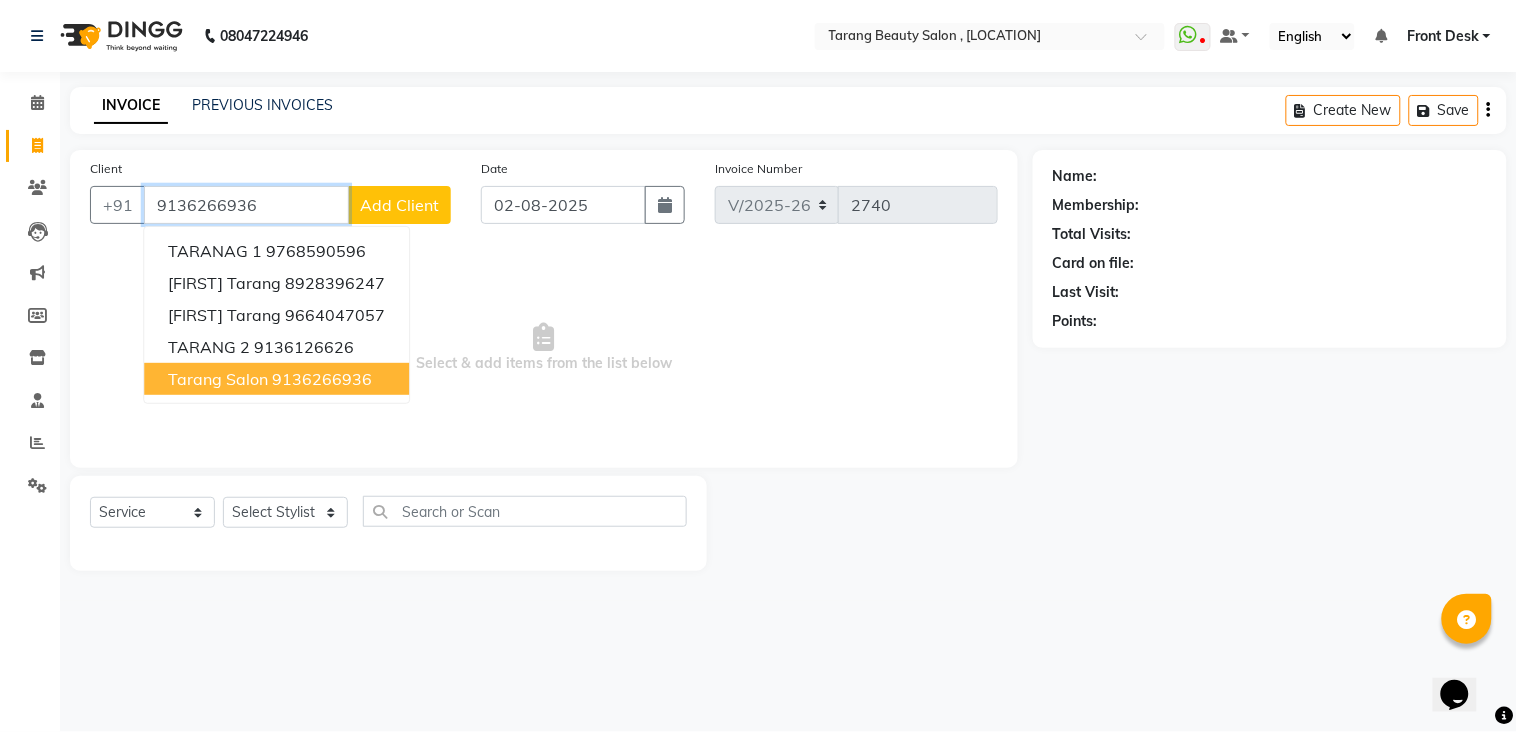 type on "9136266936" 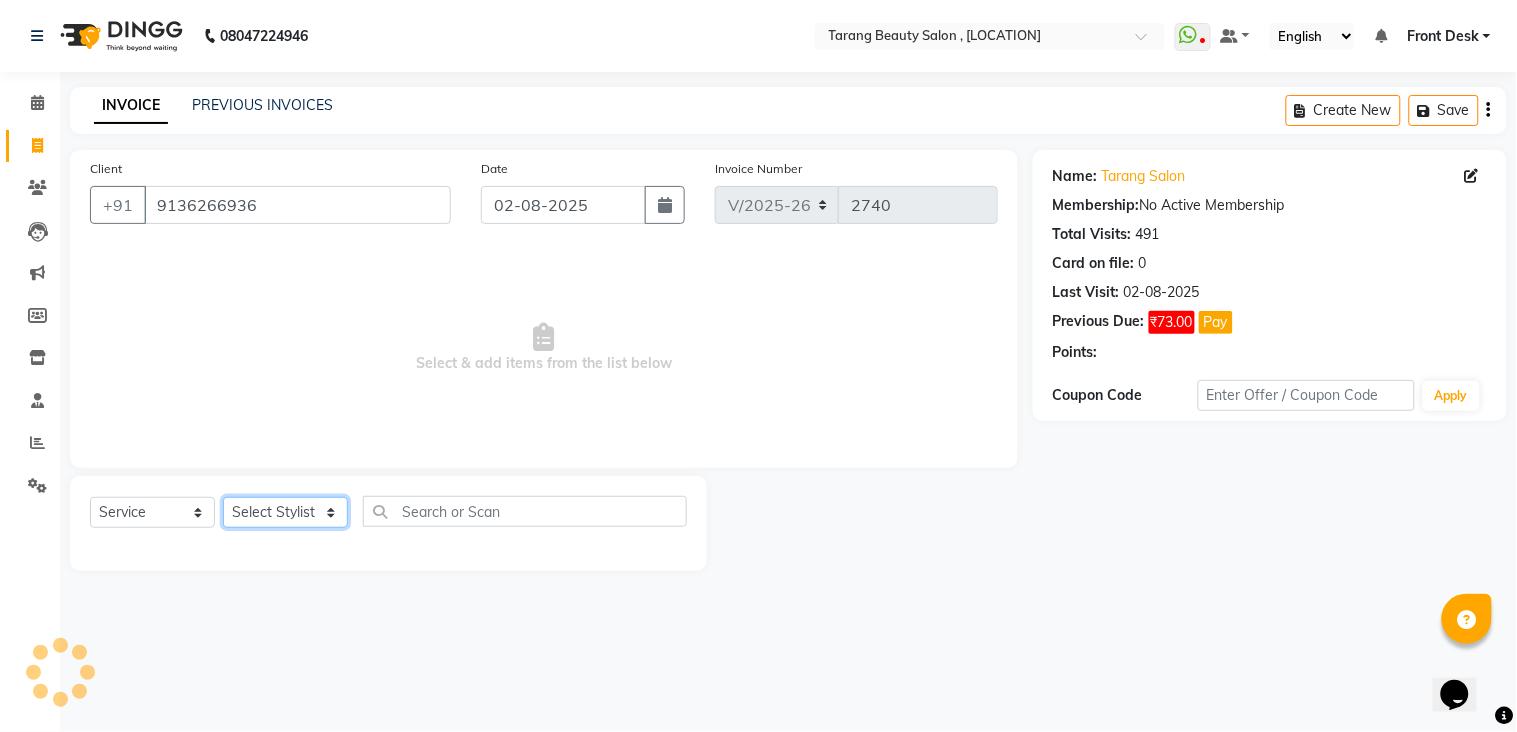 click on "Select Stylist [NAME] [NAME] [NAME] [NAME] Front Desk [NAME] [NAME]    [NAME] [NAME] [NAME] [NAME] [NAME] [NAME] [NAME] [NAME] [NAME] [NAME] [NAME] [NAME] [NAME] [NAME] [NAME] [NAME] [NAME]" 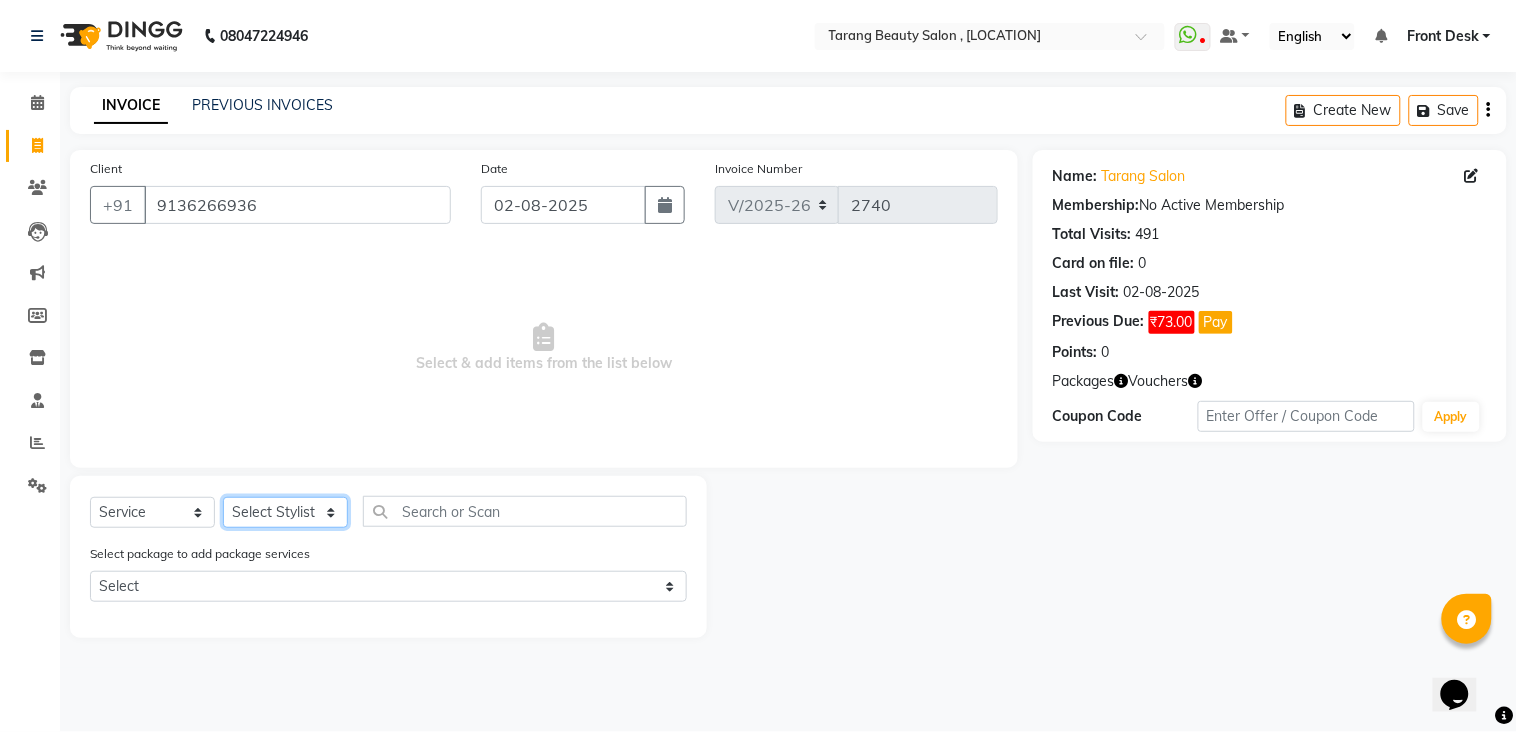 select on "47114" 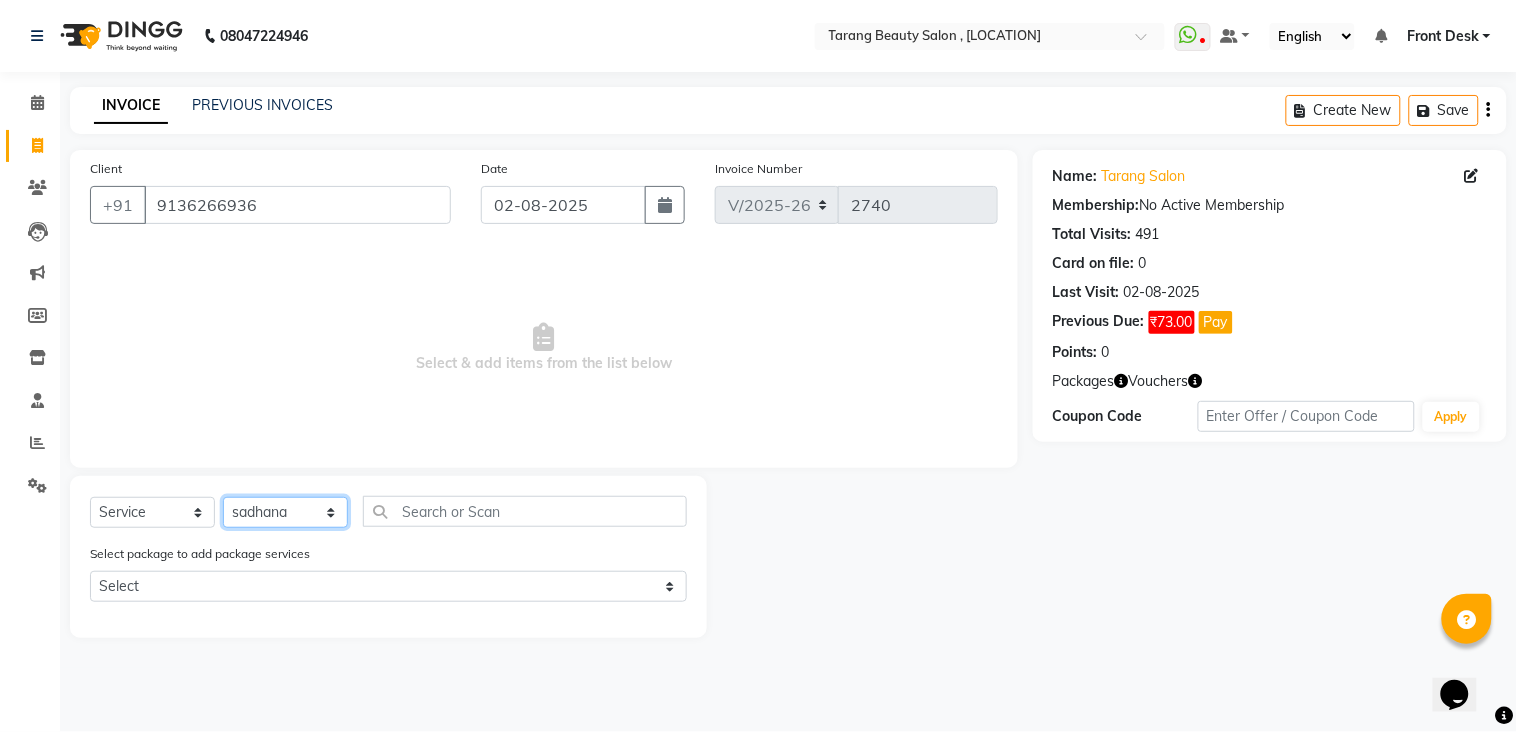 click on "Select Stylist [NAME] [NAME] [NAME] [NAME] Front Desk [NAME] [NAME]    [NAME] [NAME] [NAME] [NAME] [NAME] [NAME] [NAME] [NAME] [NAME] [NAME] [NAME] [NAME] [NAME] [NAME] [NAME] [NAME] [NAME]" 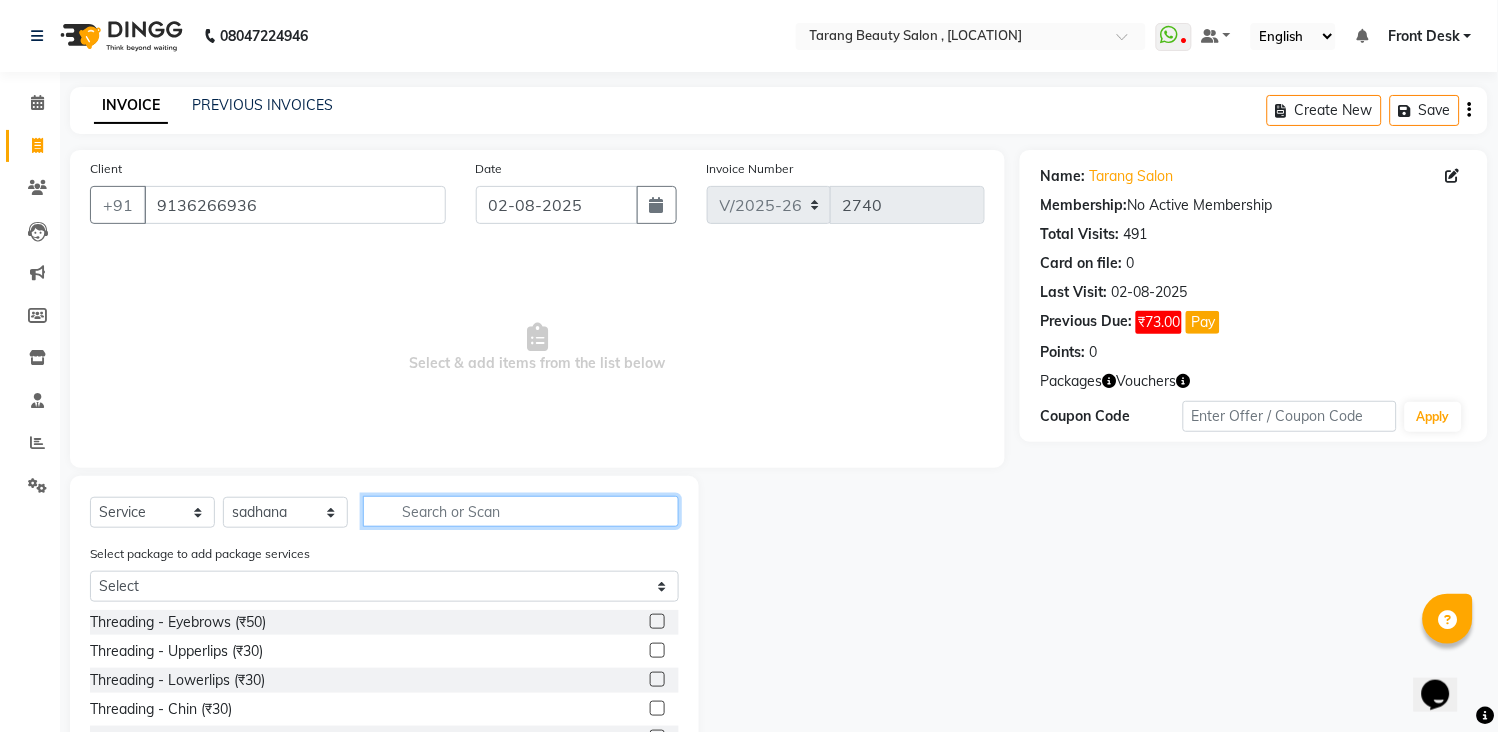 click 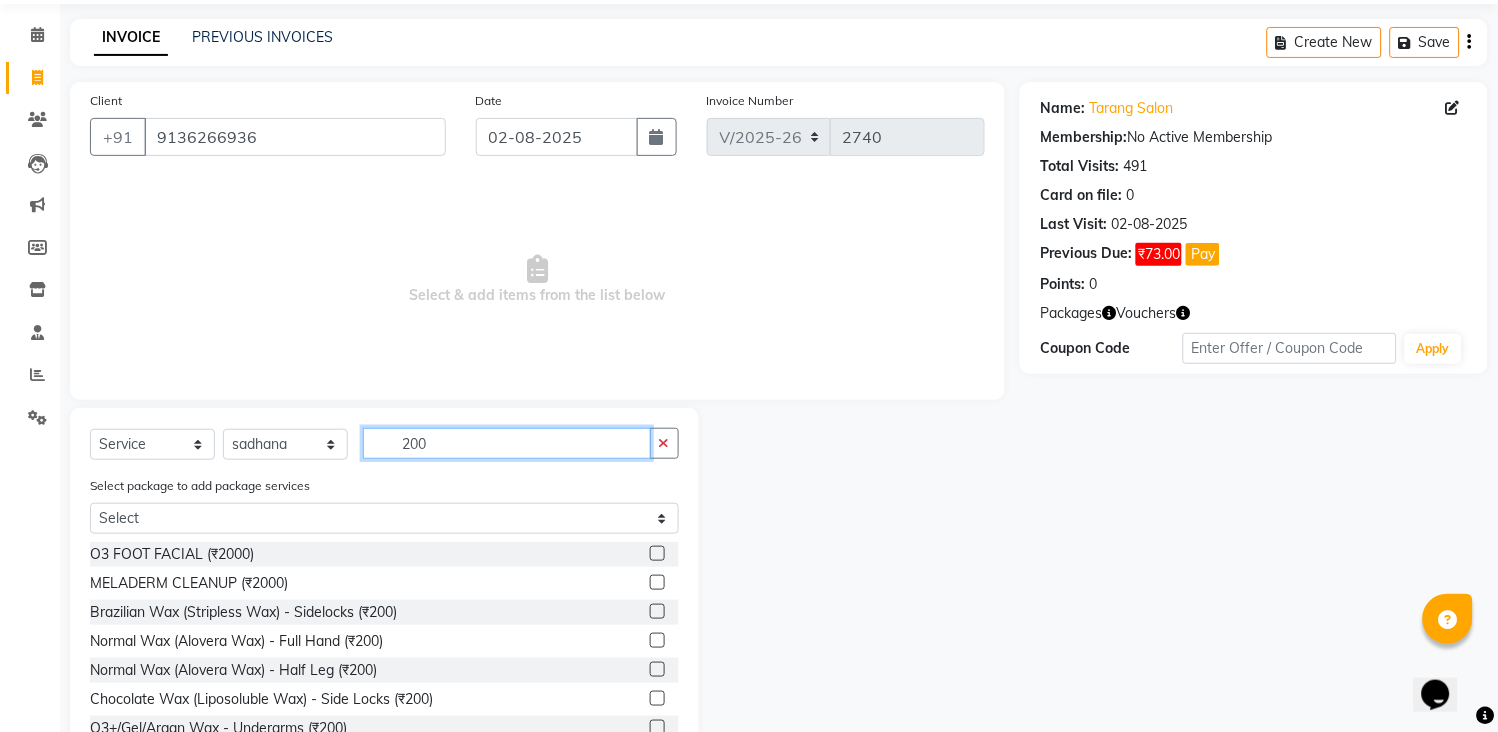 scroll, scrollTop: 136, scrollLeft: 0, axis: vertical 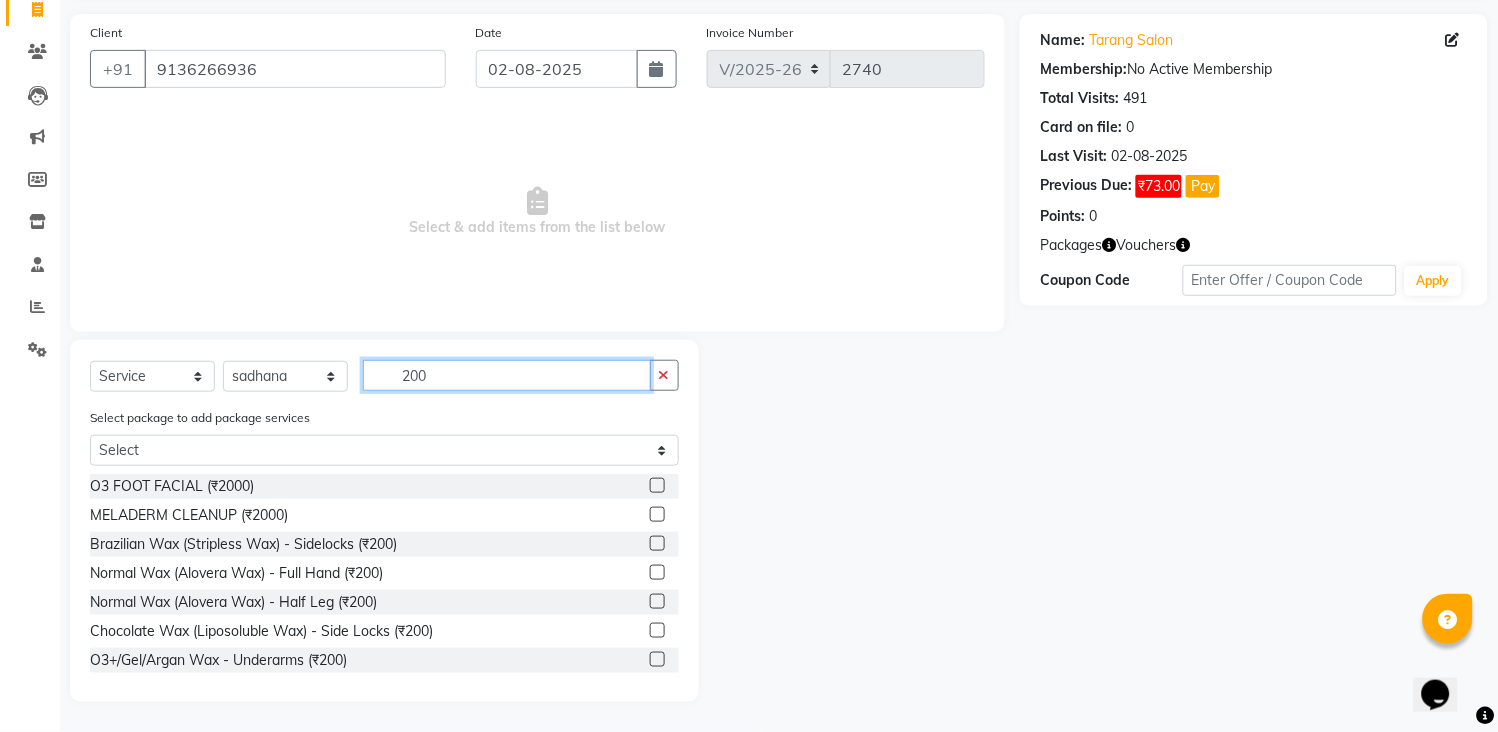 type on "200" 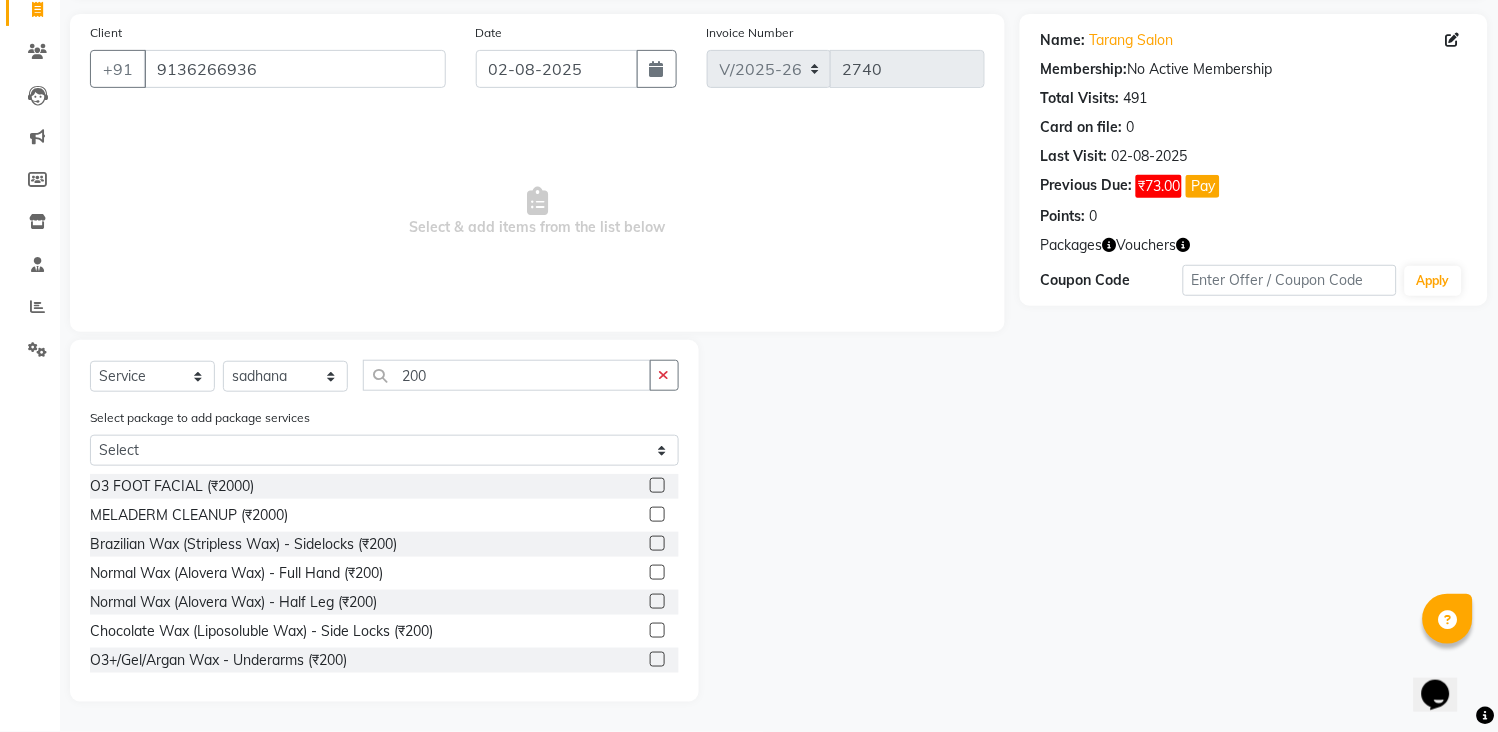 click 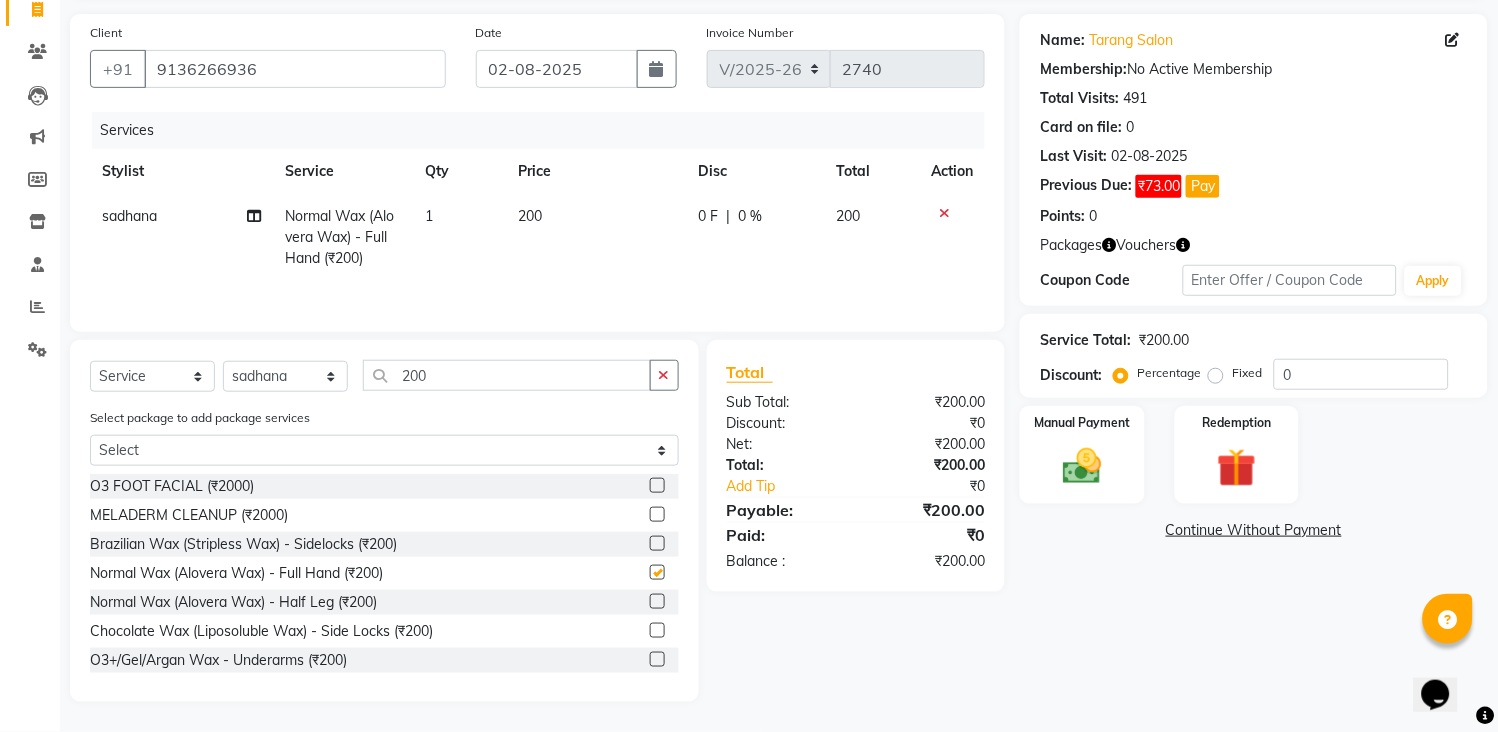 checkbox on "false" 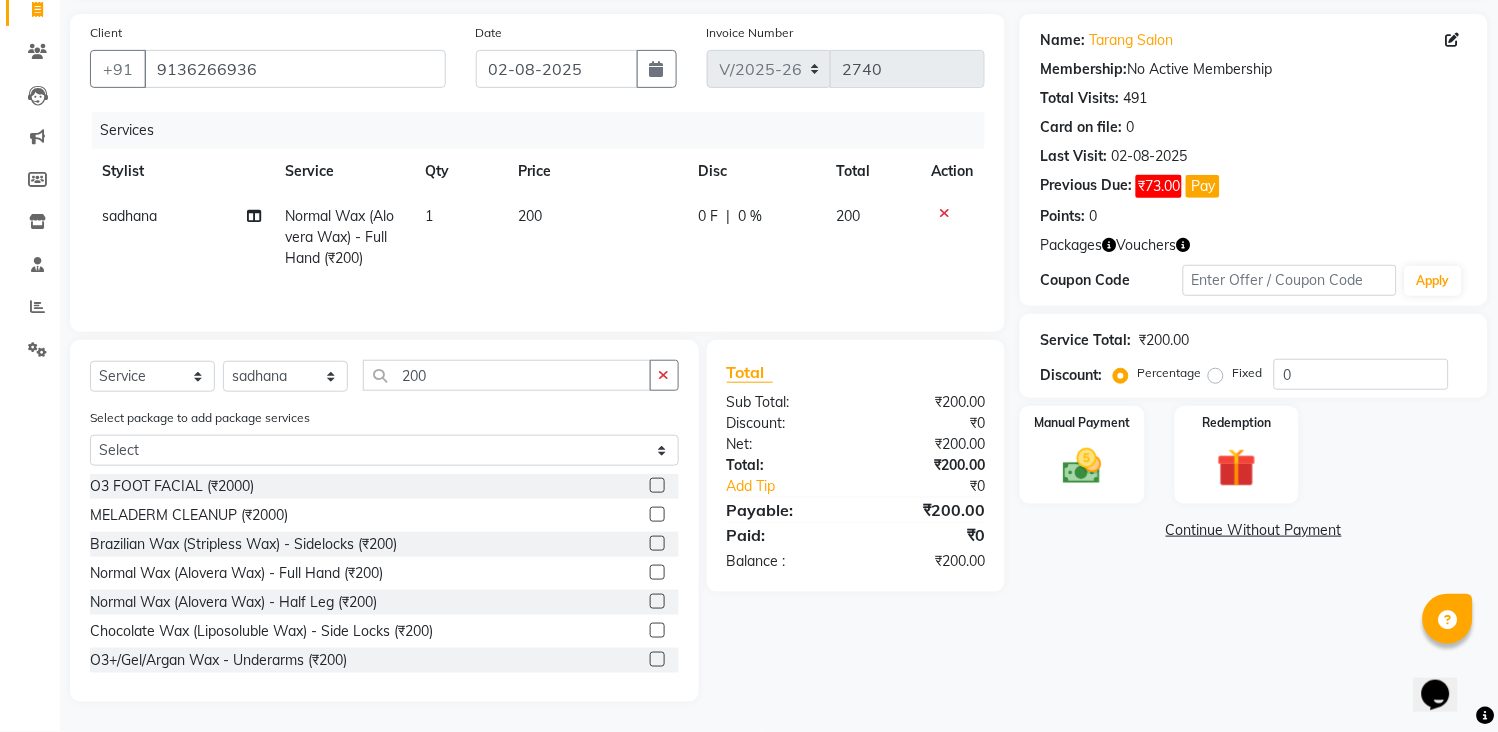 click 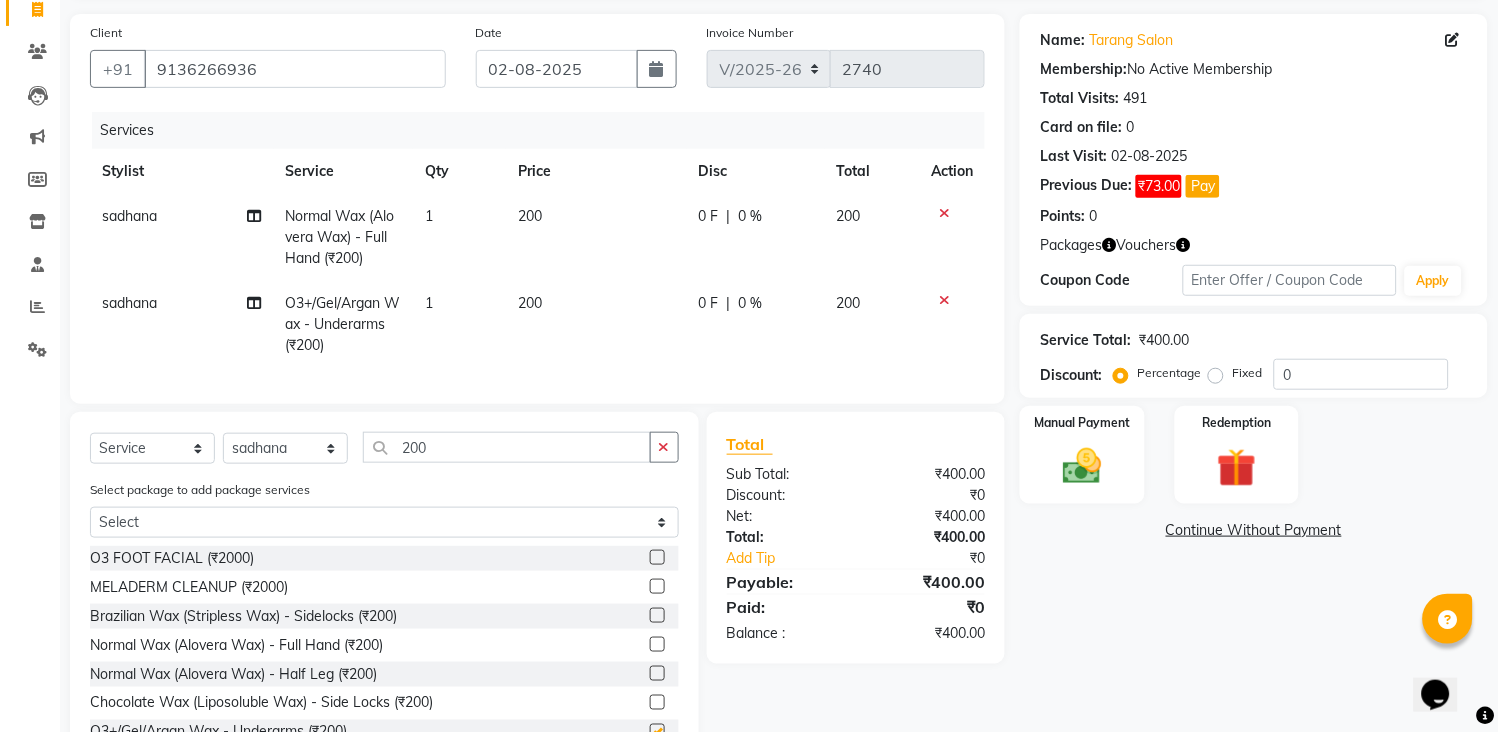 checkbox on "false" 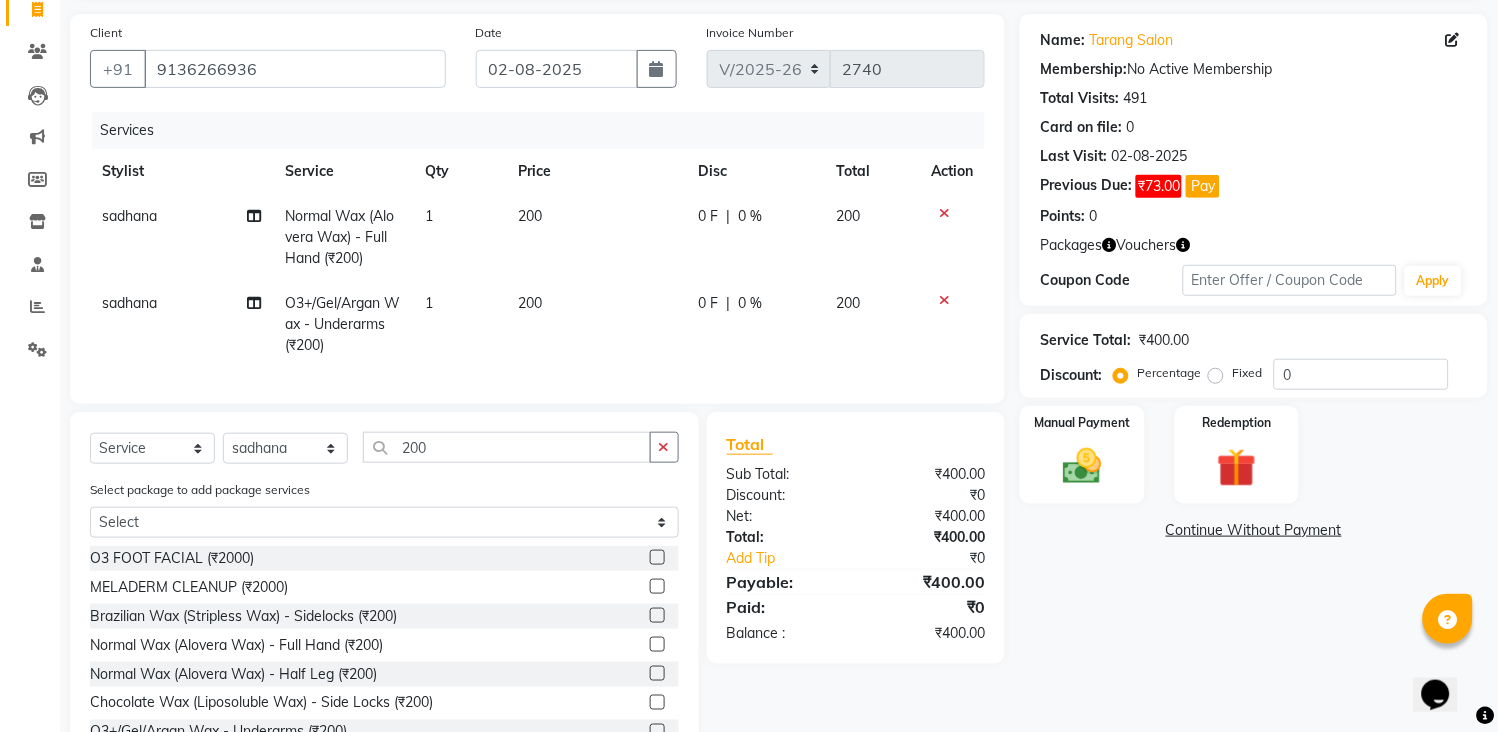 click on "Select  Service  Product  Membership  Package Voucher Prepaid Gift Card  Select Stylist [NAME] [NAME] [NAME] [NAME] Front Desk [NAME] [NAME]    [NAME] [NAME] [NAME] [NAME] [NAME] [NAME] [NAME] [NAME] [NAME] [NAME] [NAME] [NAME] [NAME] [NAME] [NAME] [NAME] [NAME] 200 Select package to add package services Select body massage pkg TARANGG BASIC OFFER 1 TARANGG BASIC OFFER 3 TARANGG BASIC OFFER 1 TARNAGG BASIC OFFER 2 TARNAGG BASIC OFFER 2 TARANGG BASIC OFFER 1 TARNAGG BASIC OFFER 2 TARNAGG BASIC OFFER 2 TARNAGG BASIC OFFER 2 TARANGG BASIC OFFER 1 O3 FOOT FACIAL (₹2000)  MELADERM CLEANUP (₹2000)  Brazilian Wax (Stripless Wax) - Sidelocks (₹200)  Normal Wax (Alovera Wax) - Full Hand (₹200)  Normal Wax (Alovera Wax) - Half Leg (₹200)  Chocolate Wax (Liposoluble Wax) - Side Locks (₹200)  O3+/Gel/Argan Wax - Underarms (₹200)  Bleach - Olivia (₹200)  Bleach - Underams (₹200)  Bleach - Full Body (₹2000)" 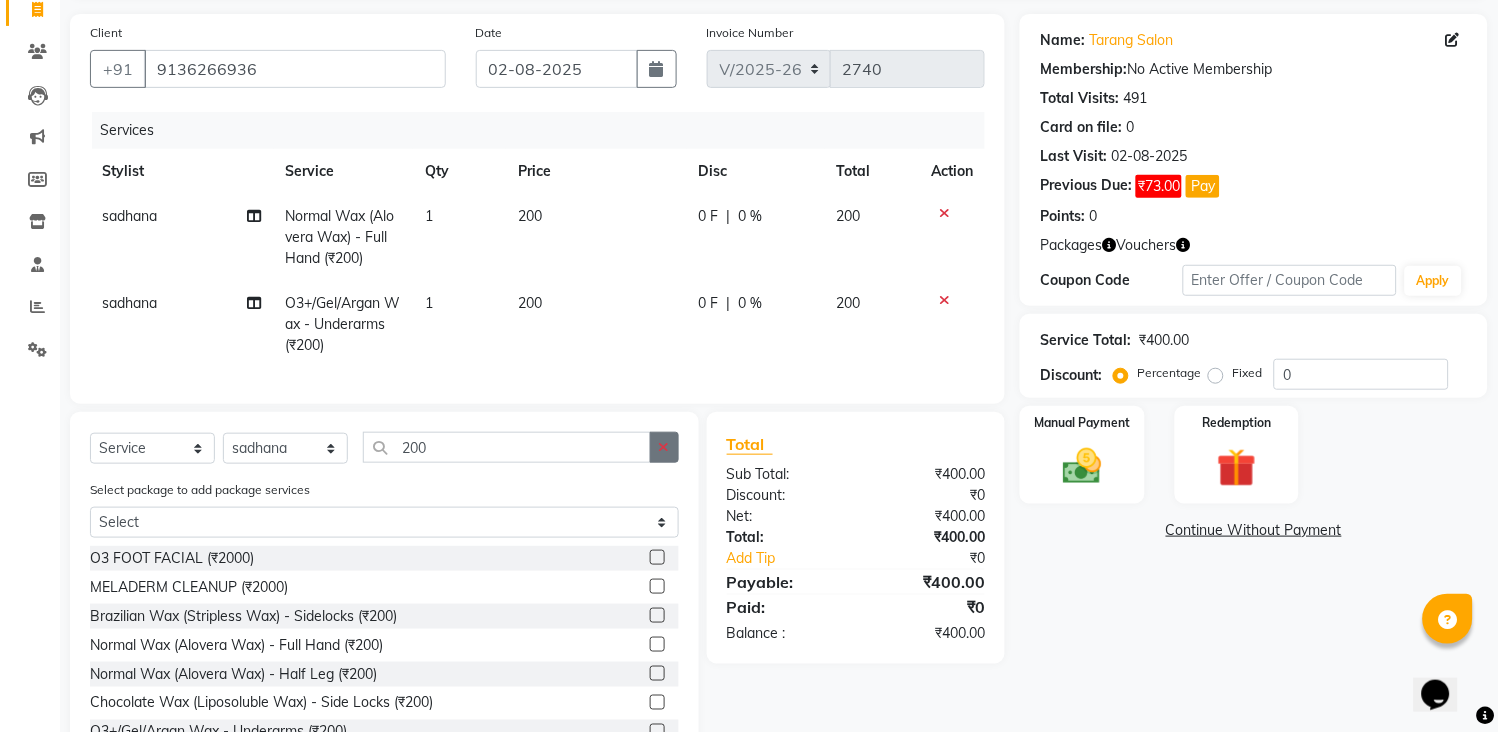 click 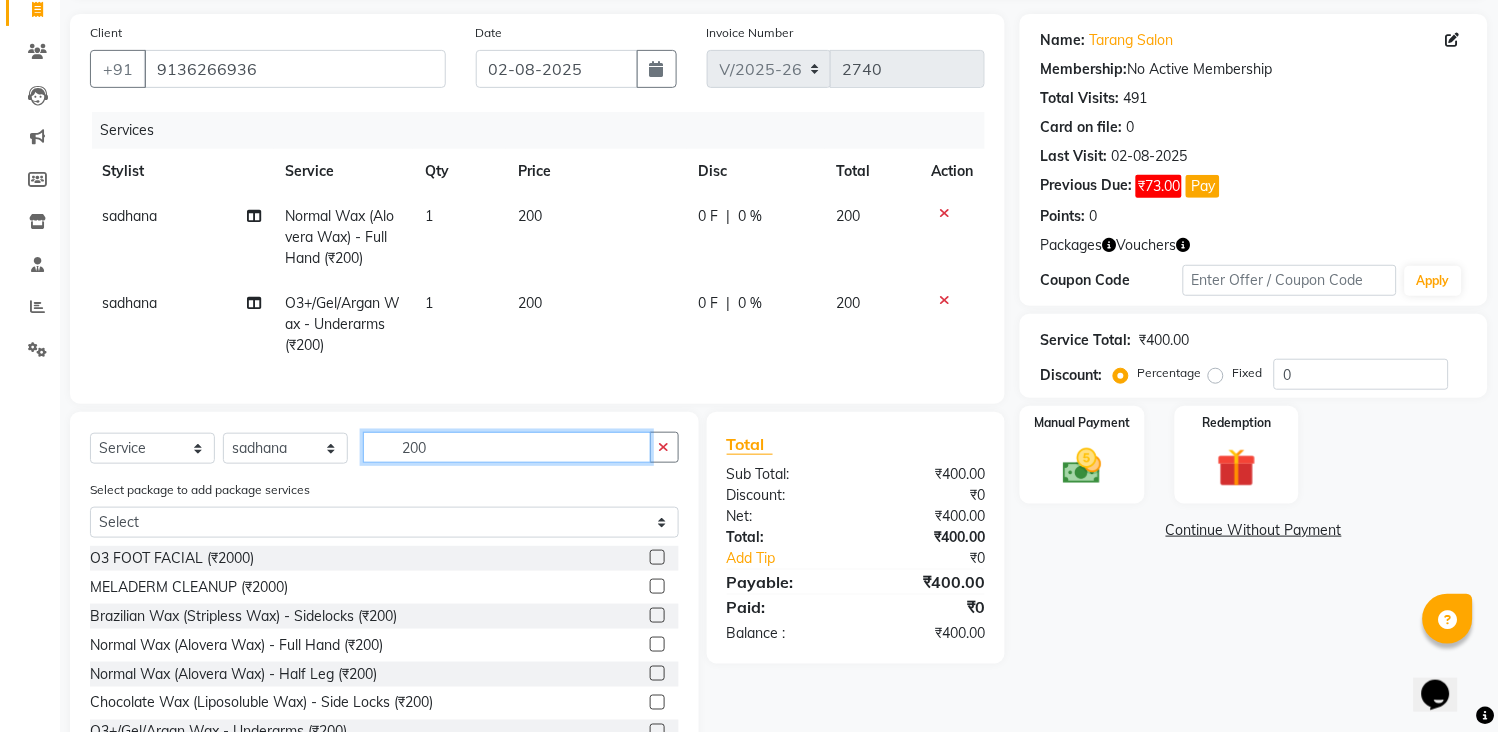 type 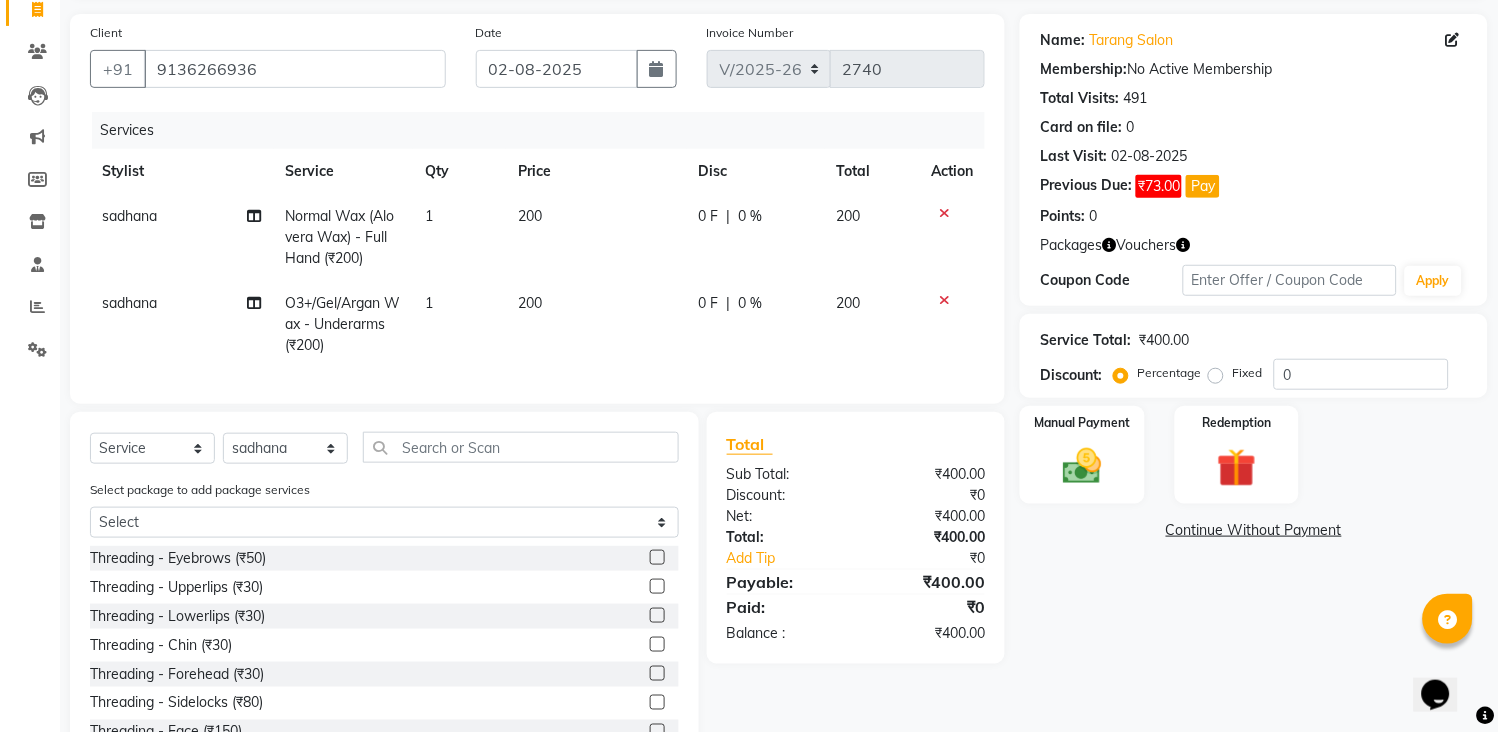 click 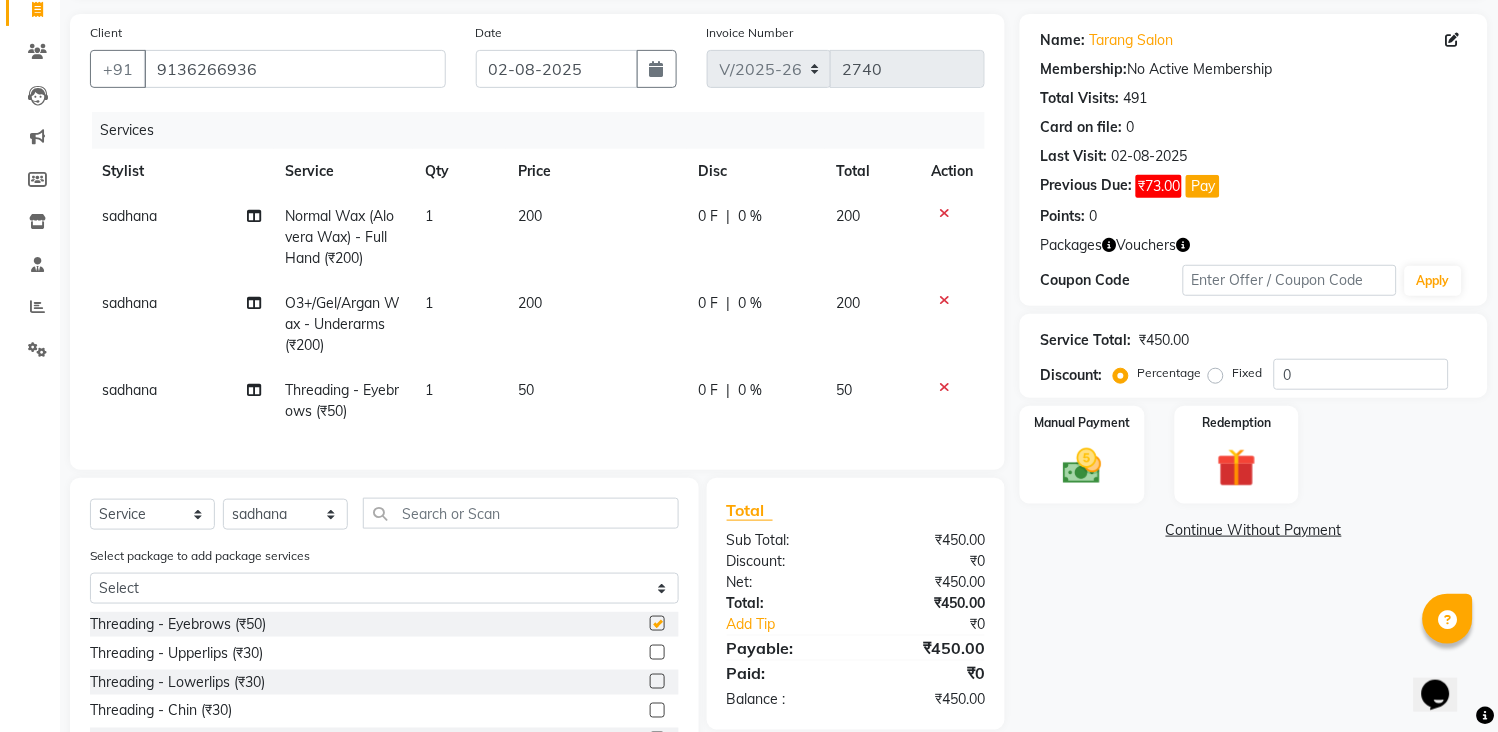 checkbox on "false" 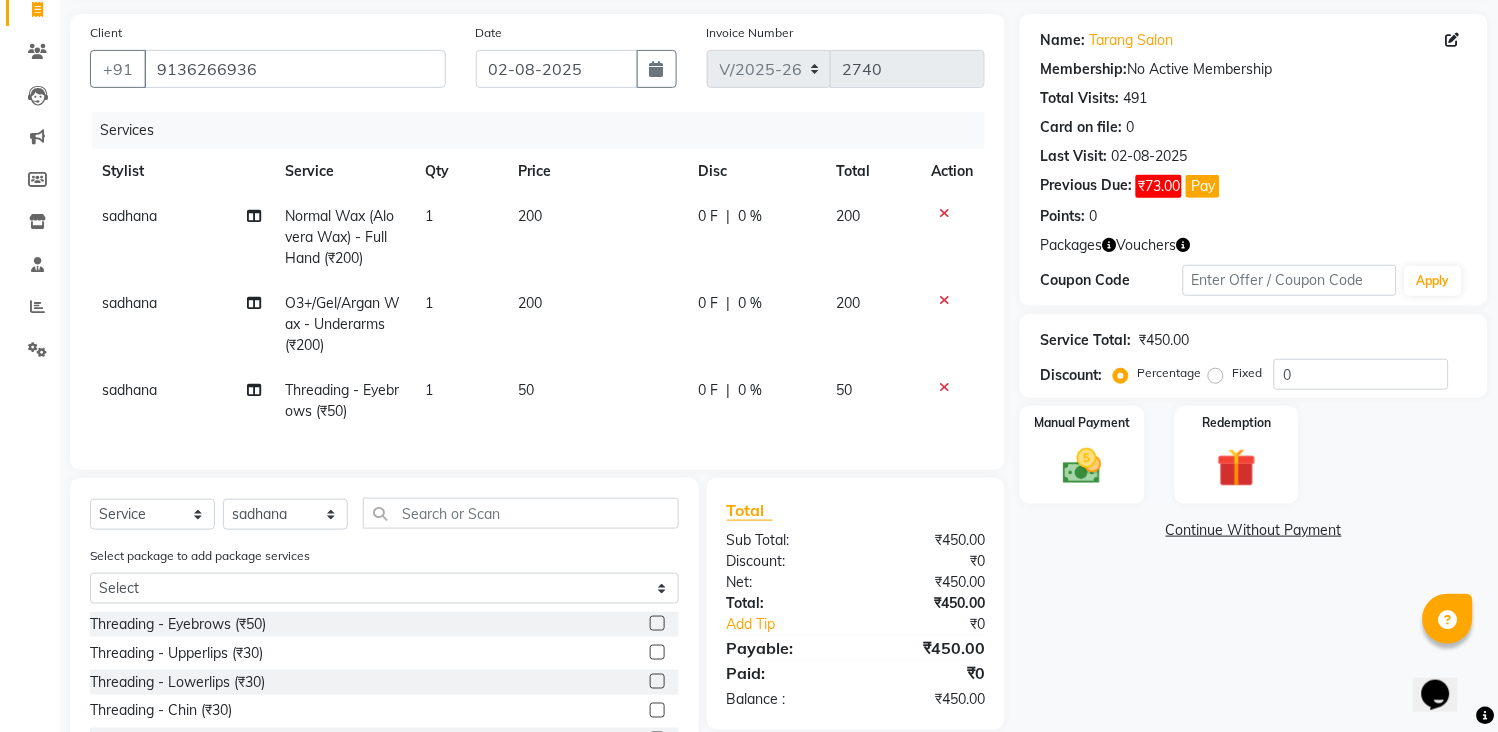 click 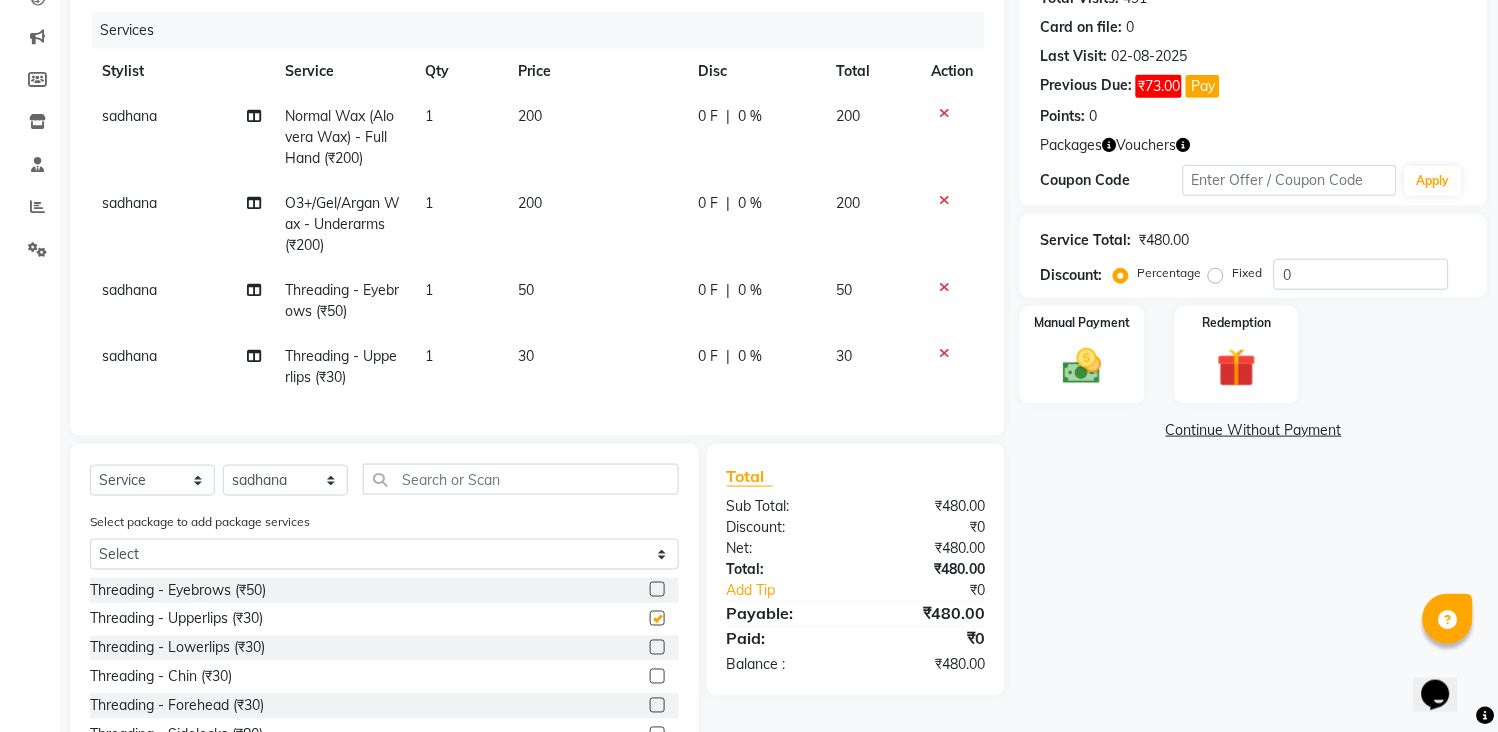 scroll, scrollTop: 358, scrollLeft: 0, axis: vertical 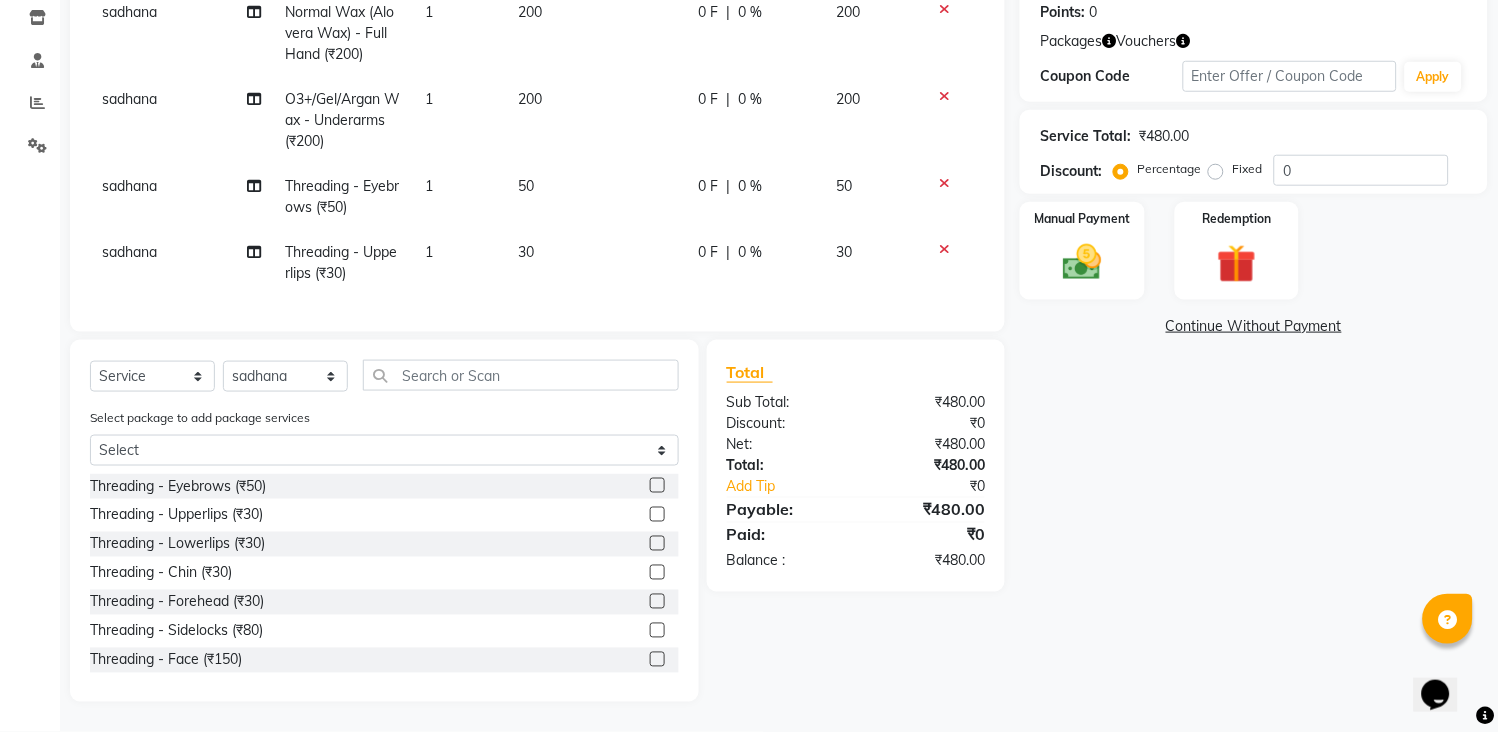checkbox on "false" 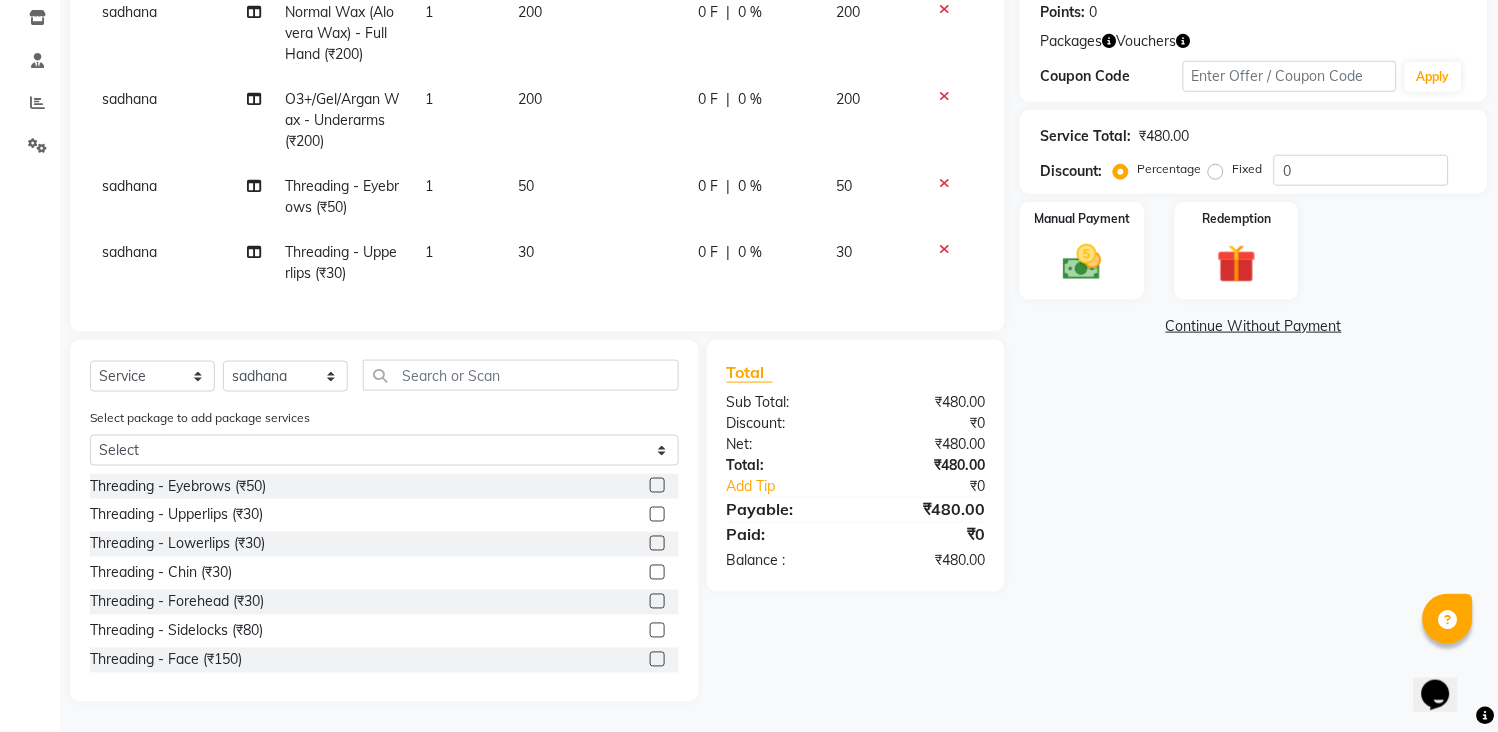 click 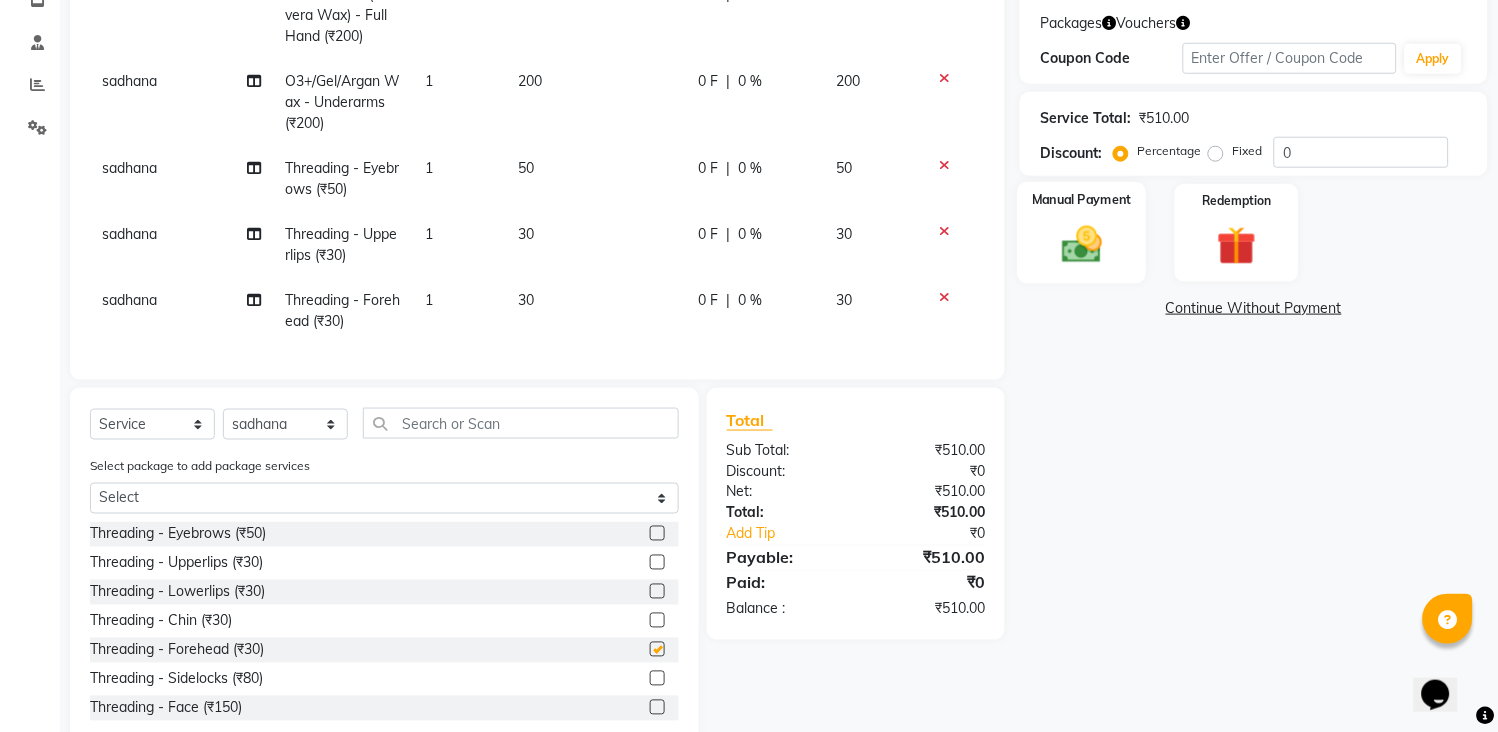 checkbox on "false" 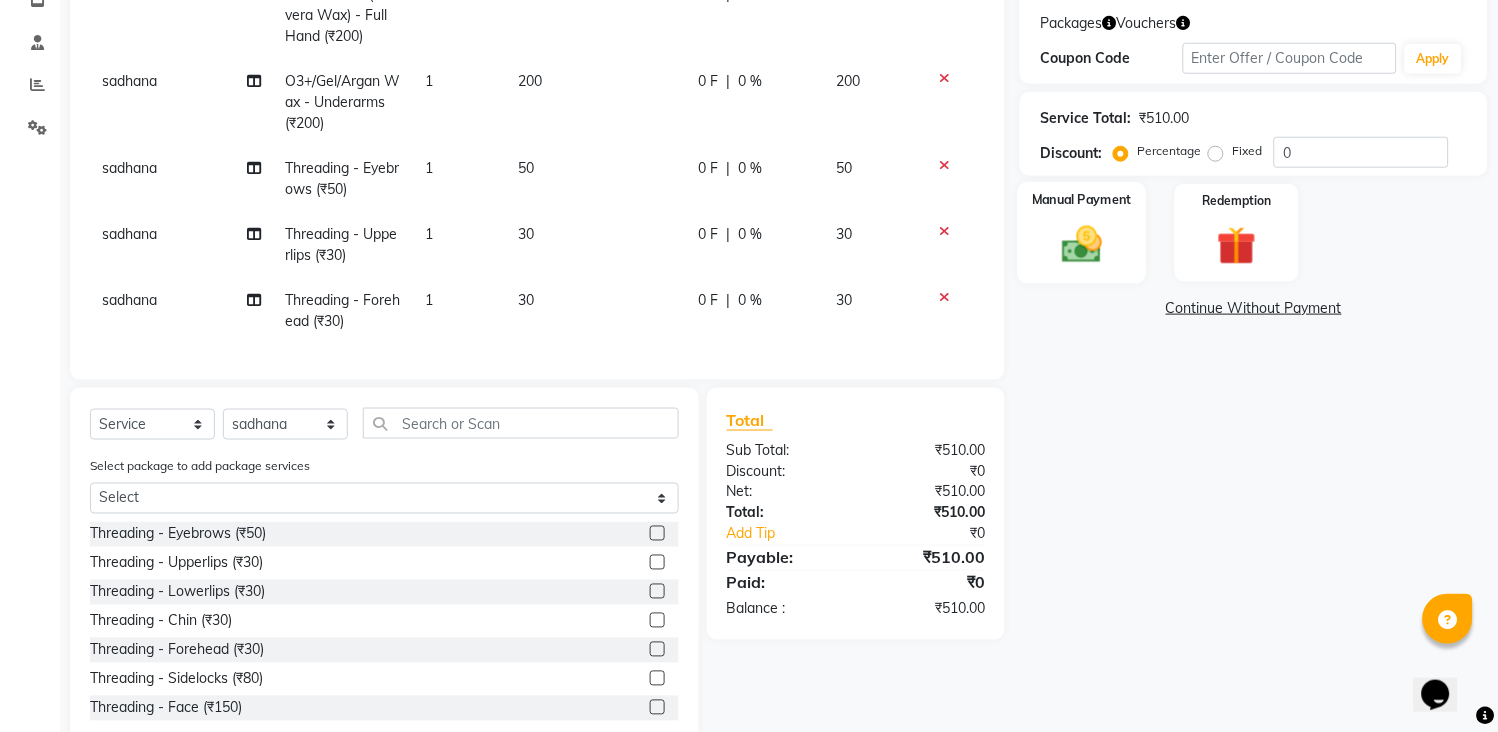 click on "Manual Payment" 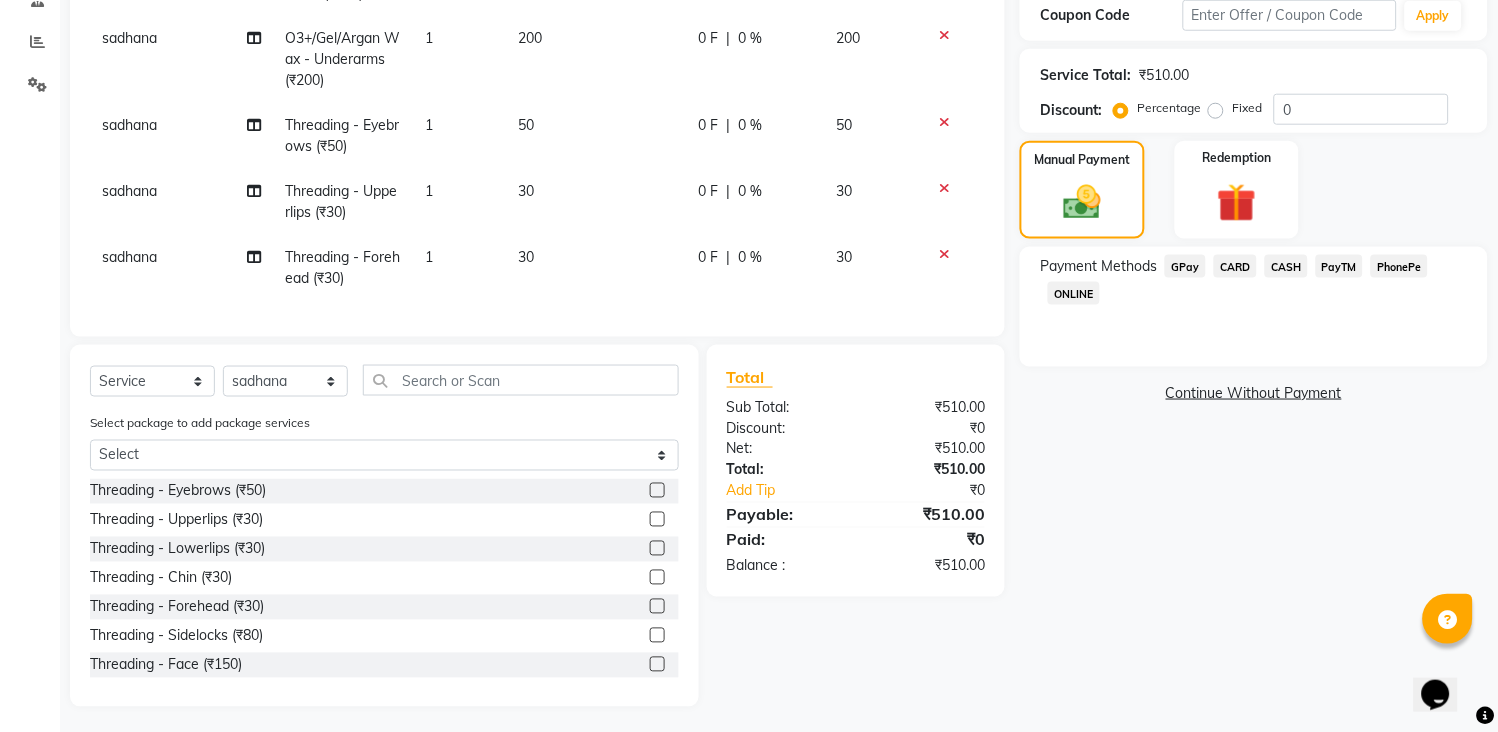 scroll, scrollTop: 424, scrollLeft: 0, axis: vertical 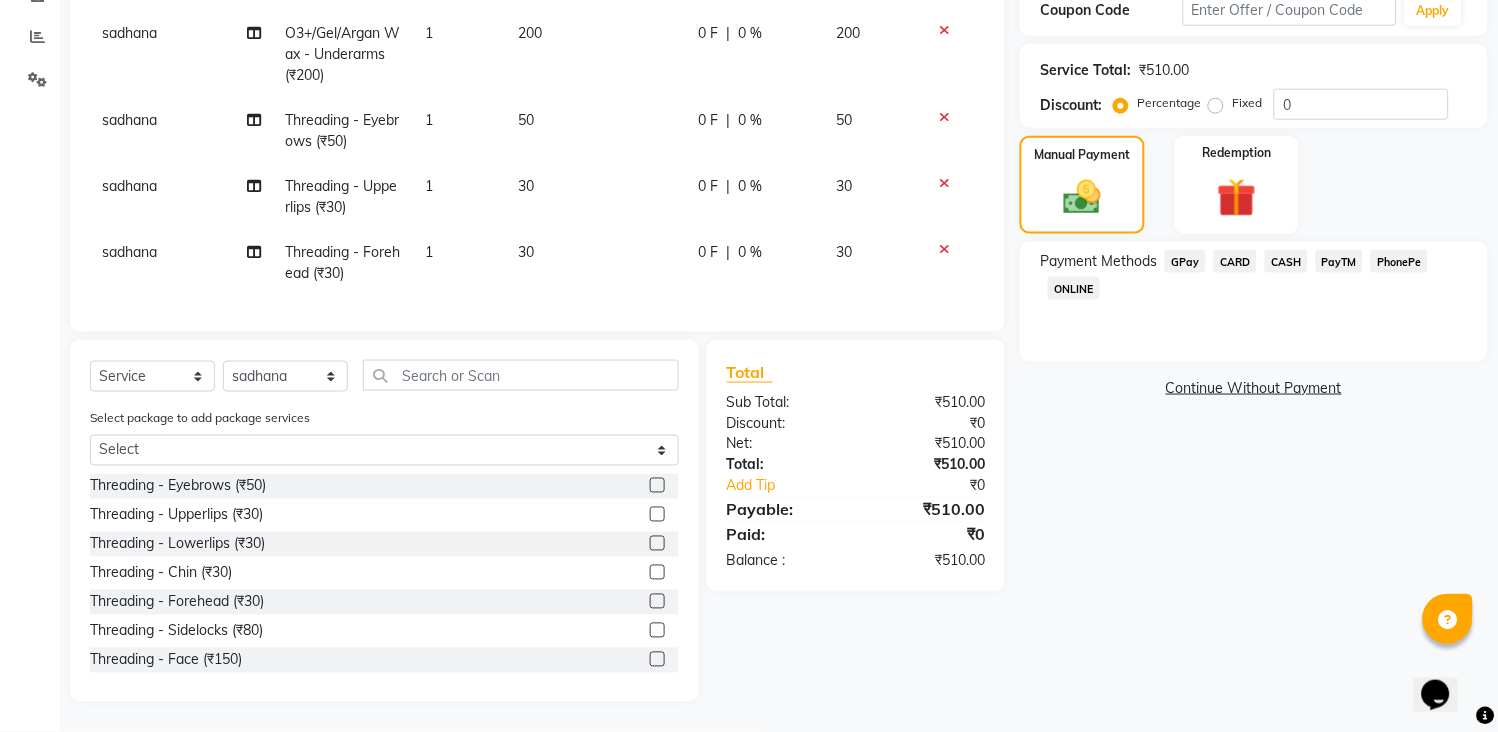 click on "GPay" 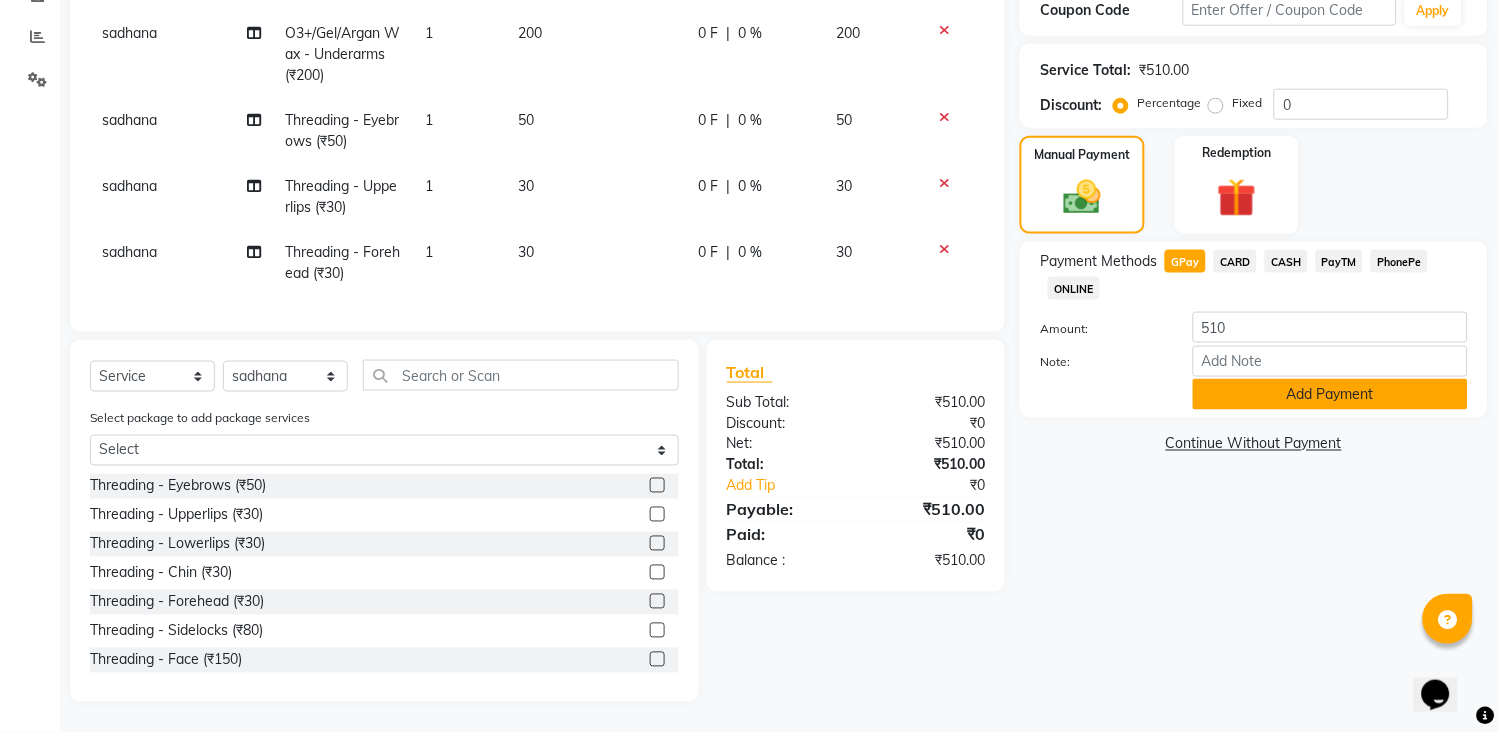 click on "Add Payment" 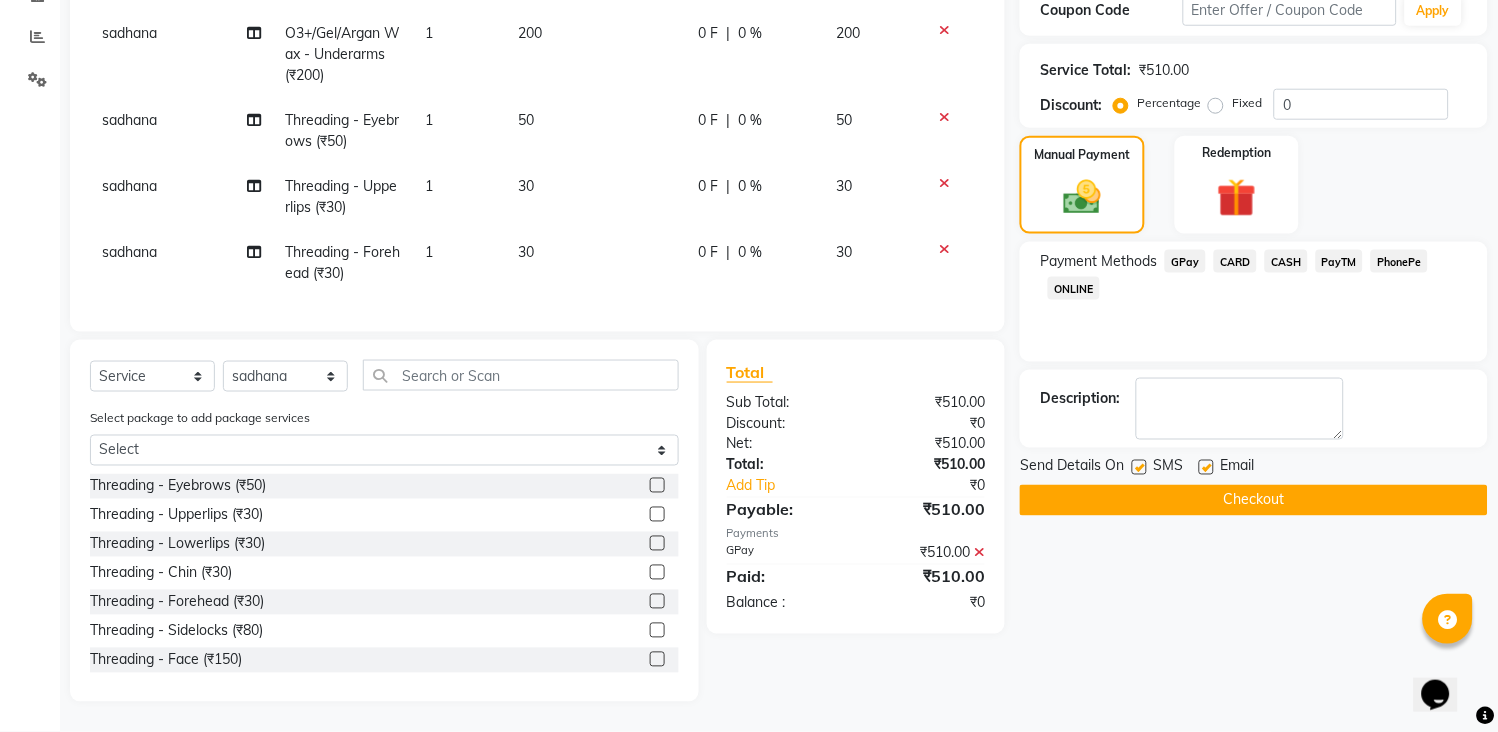 click on "Checkout" 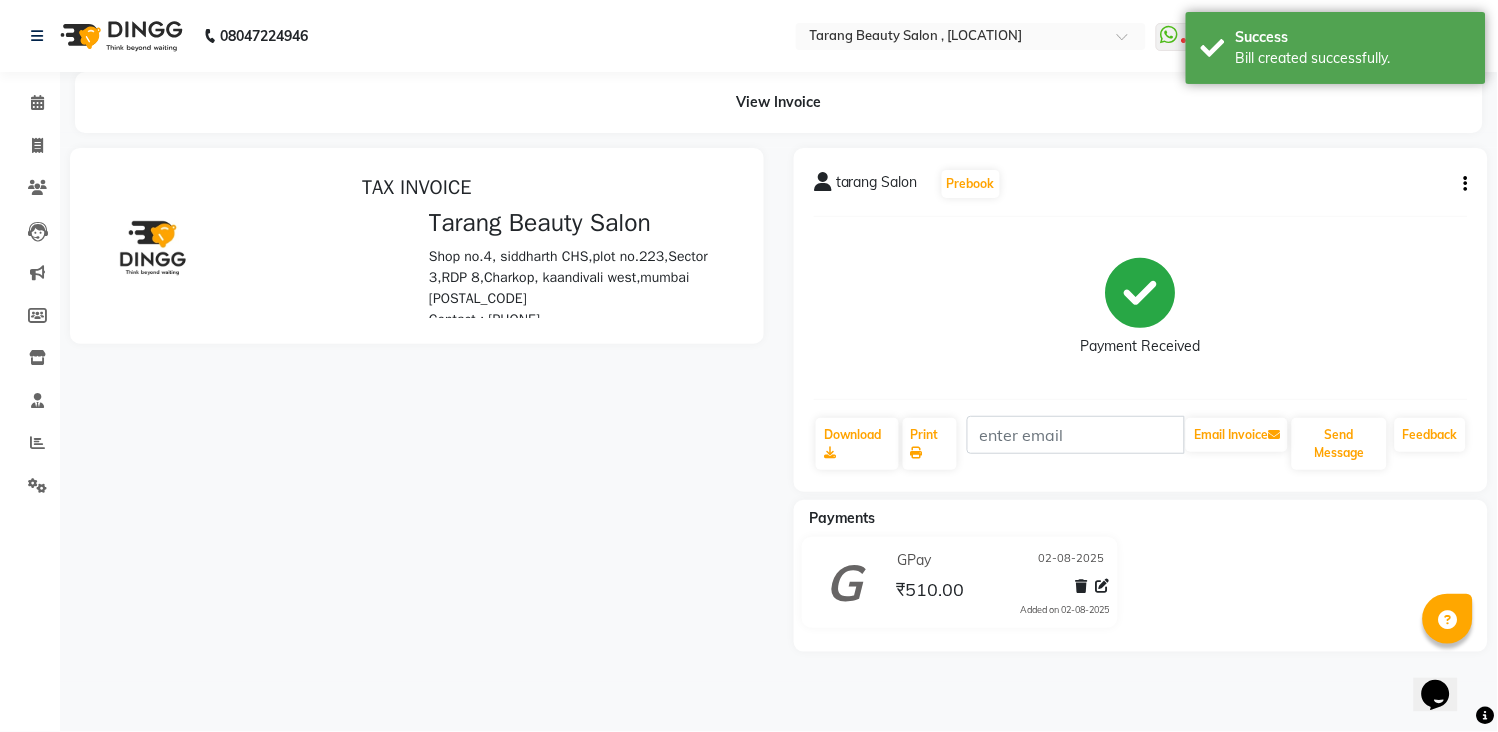 scroll, scrollTop: 0, scrollLeft: 0, axis: both 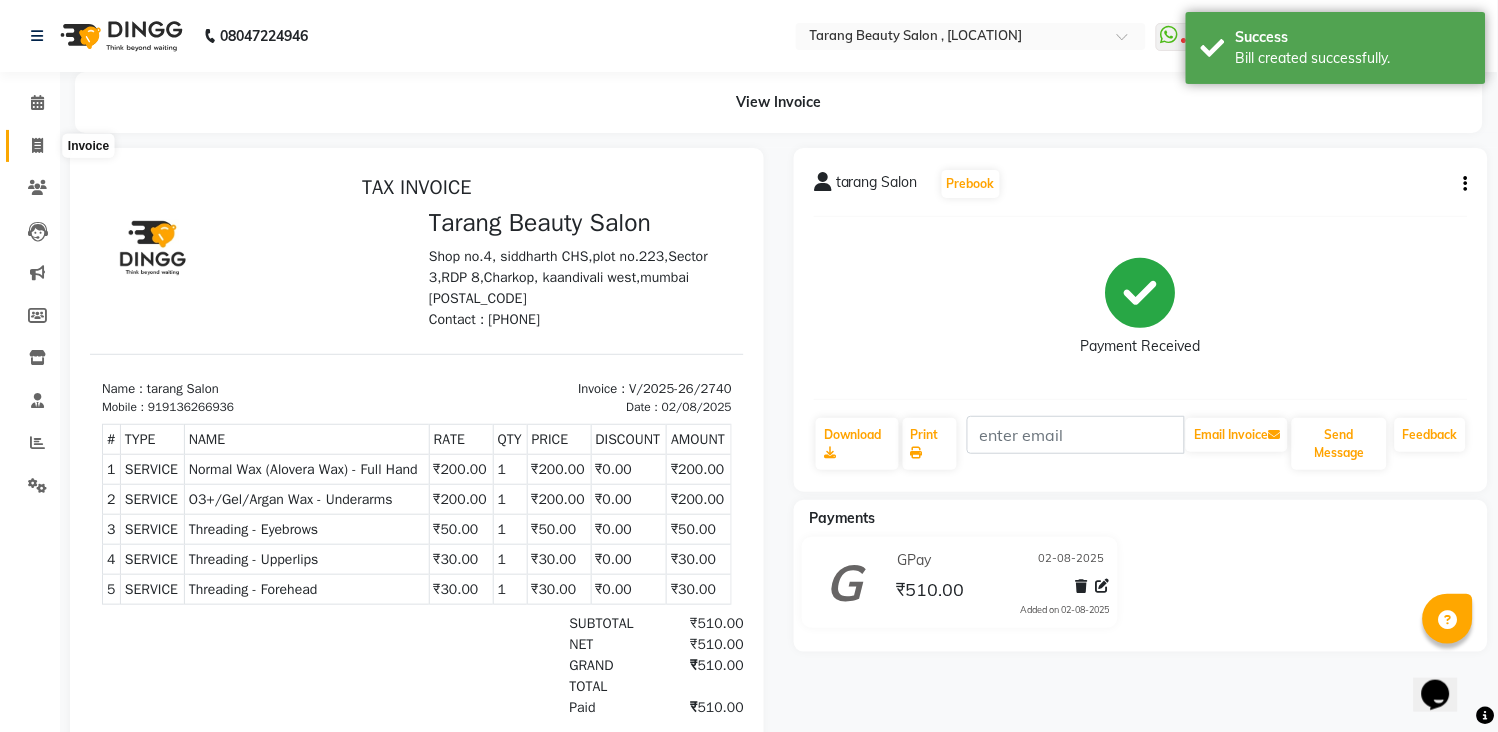 click 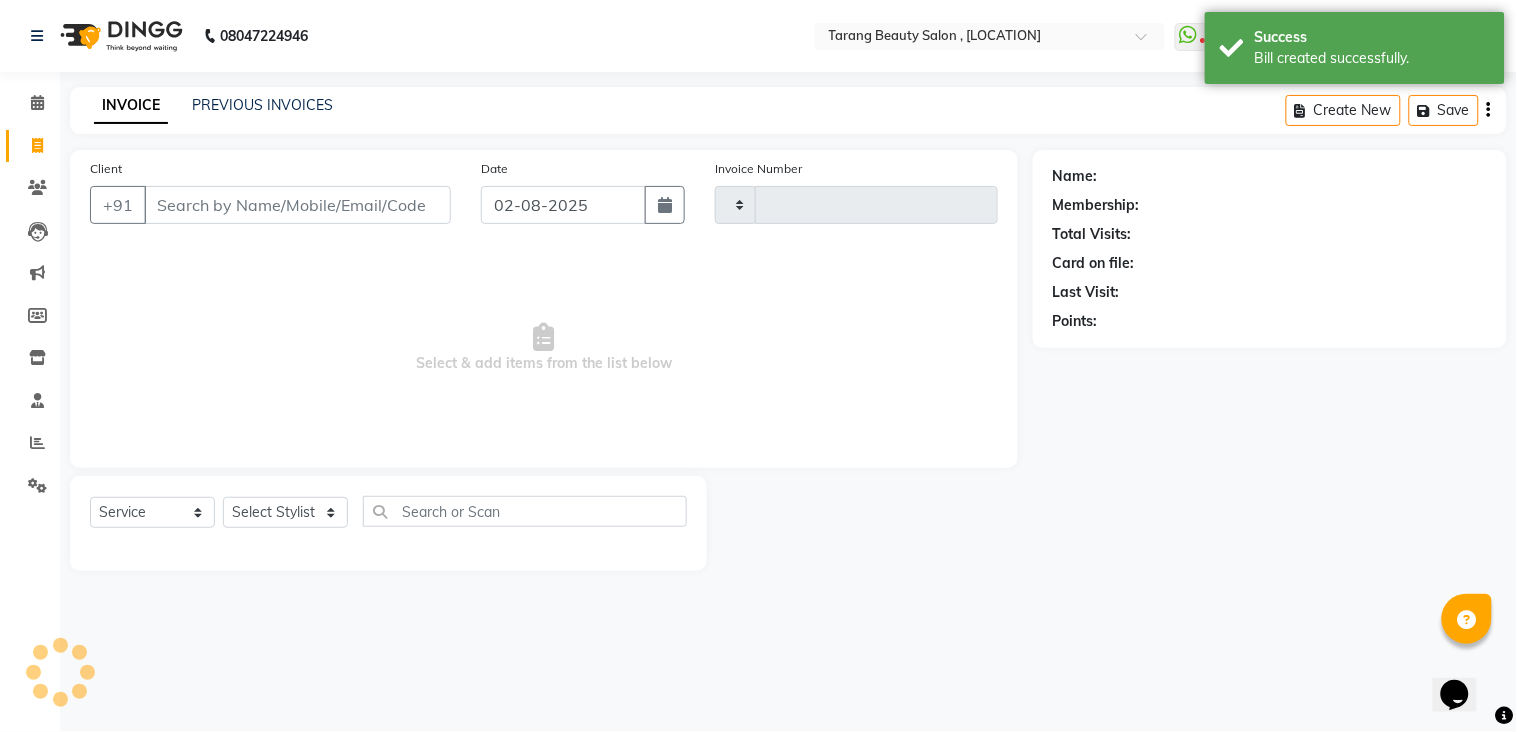 type on "2741" 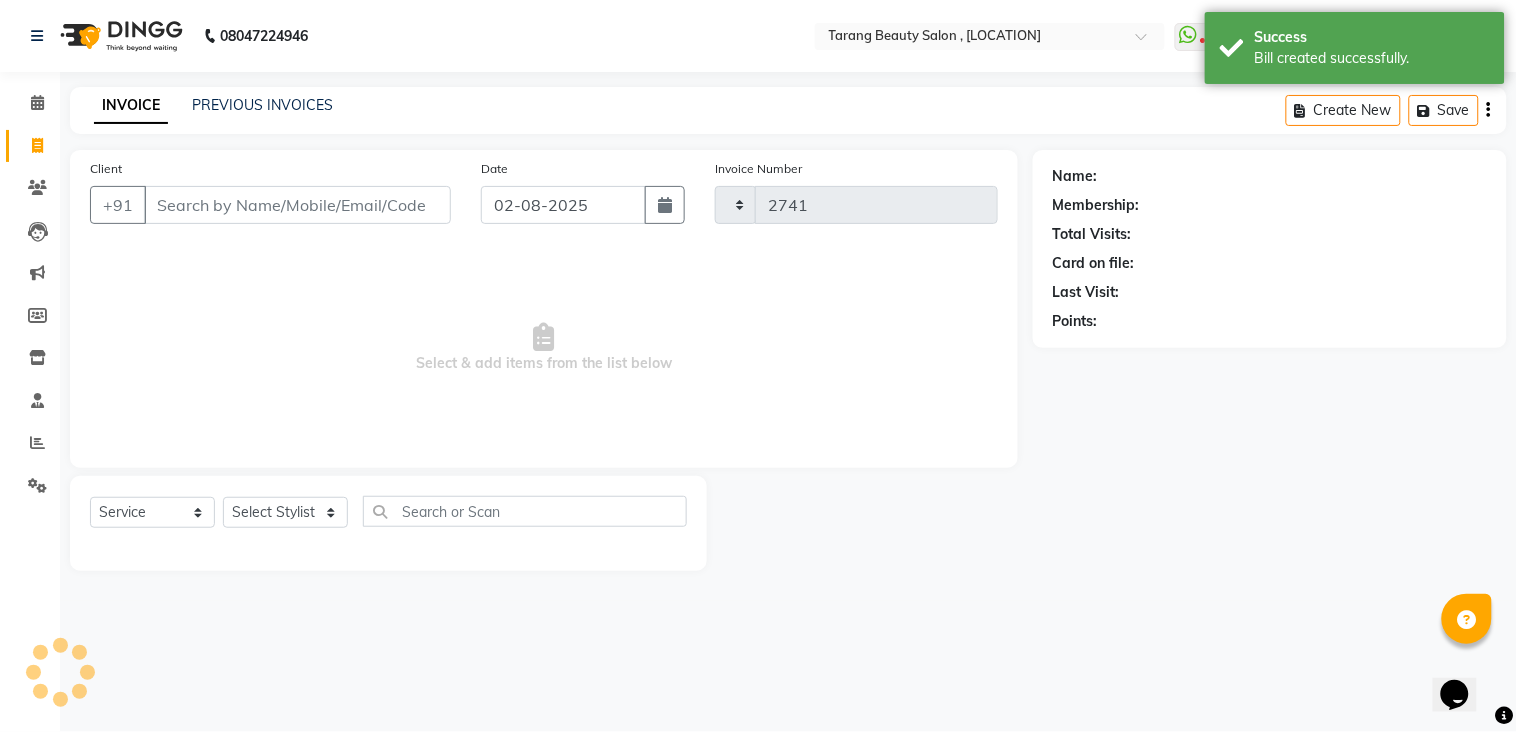 click on "Client" at bounding box center (297, 205) 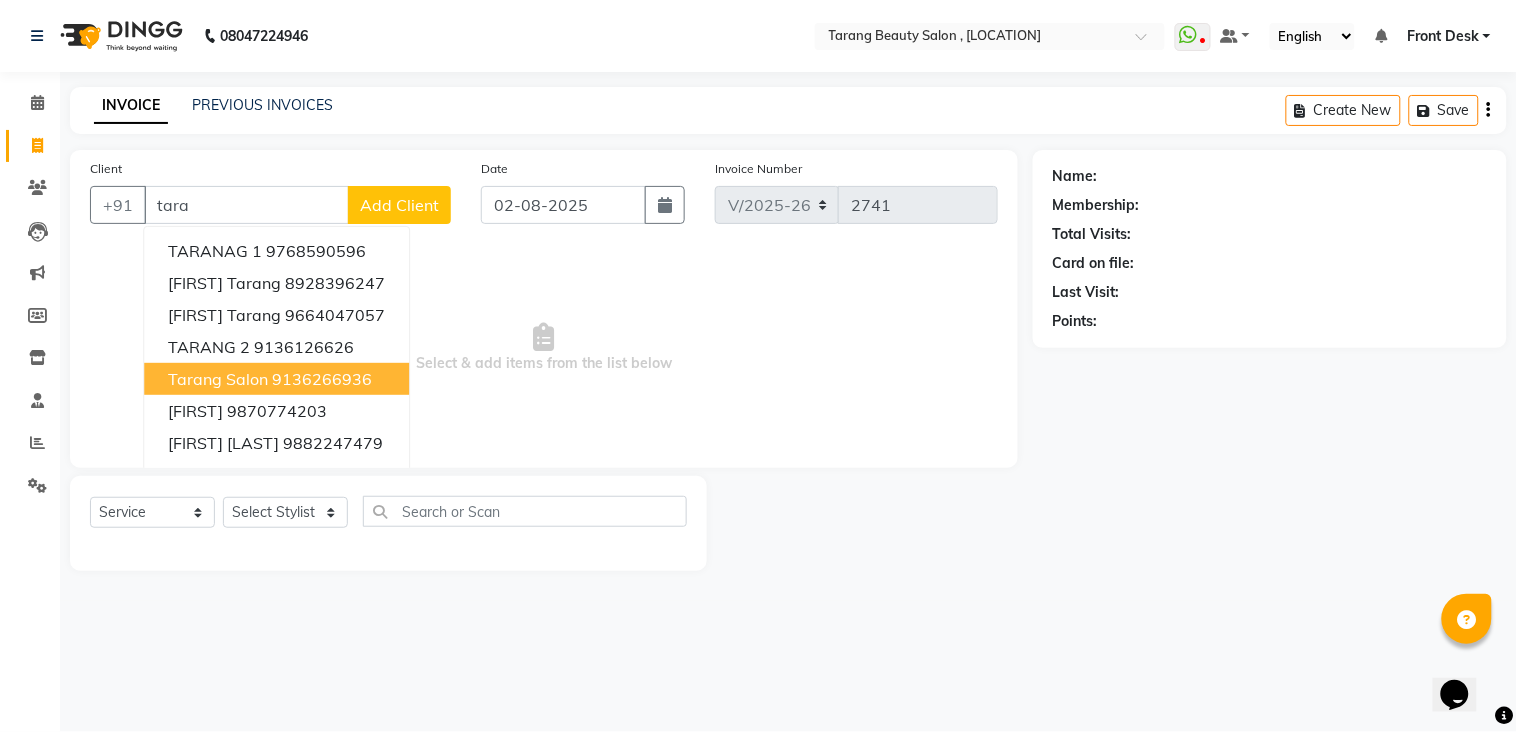 click on "9136266936" at bounding box center (322, 379) 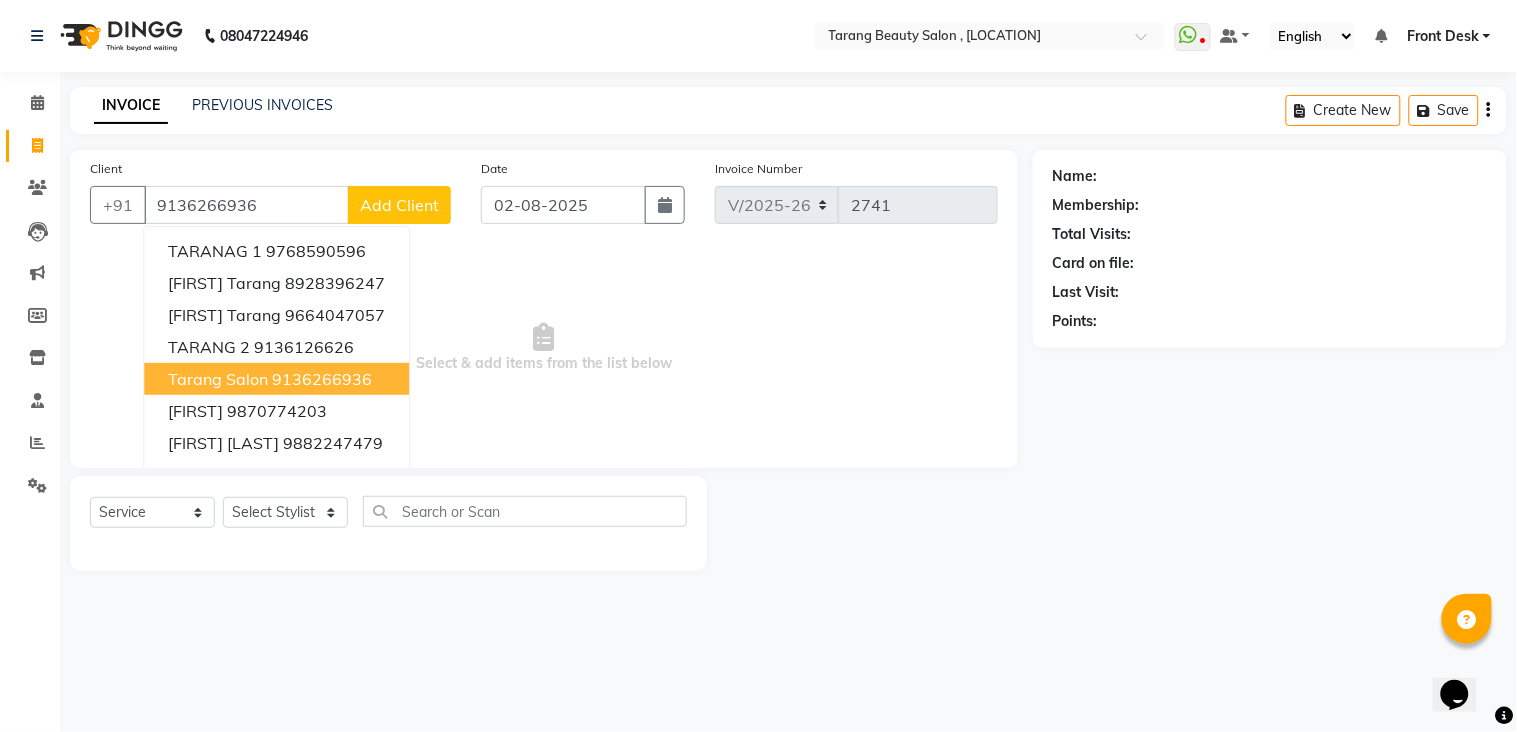 type on "9136266936" 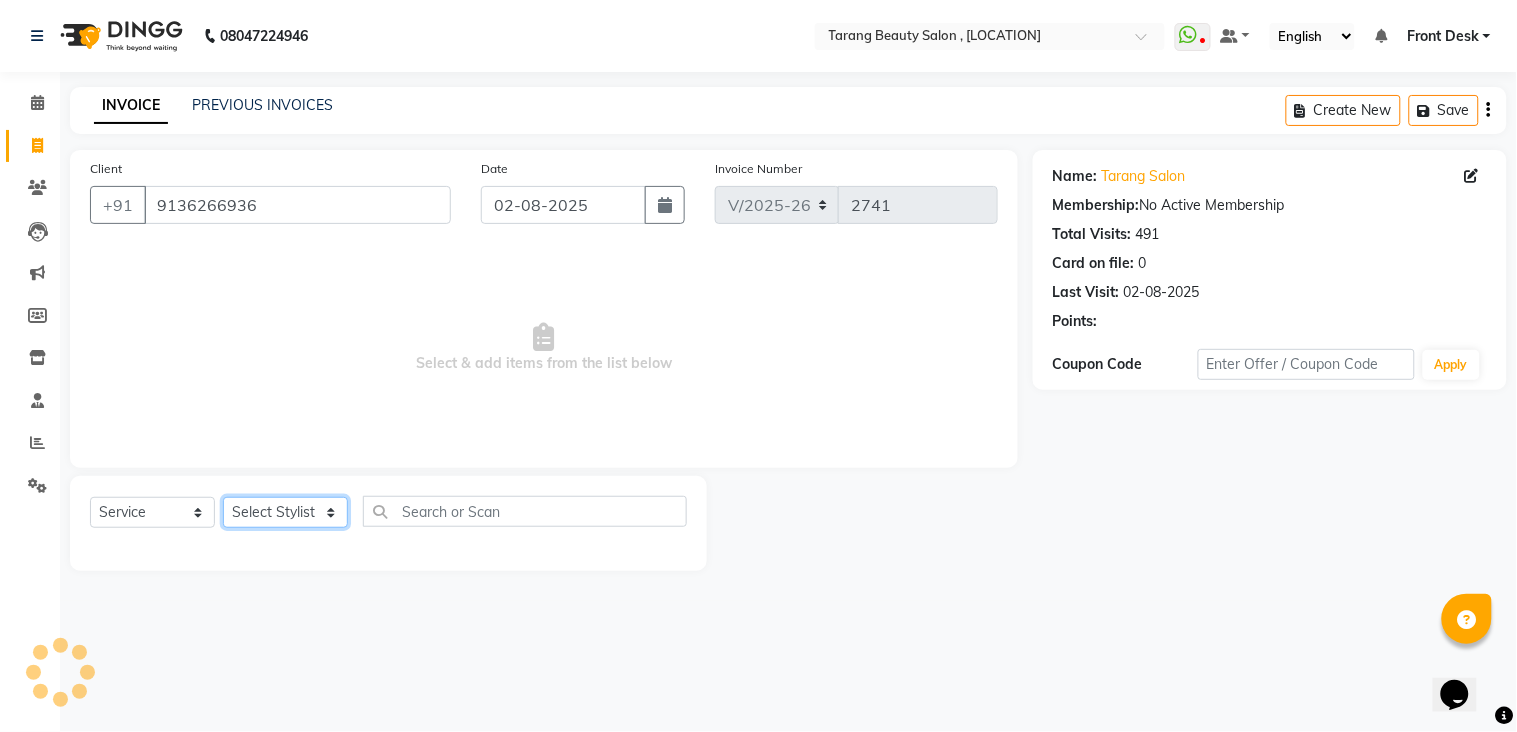 click on "Select Stylist [NAME] [NAME] [NAME] [NAME] Front Desk [NAME] [NAME]    [NAME] [NAME] [NAME] [NAME] [NAME] [NAME] [NAME] [NAME] [NAME] [NAME] [NAME] [NAME] [NAME] [NAME] [NAME] [NAME] [NAME]" 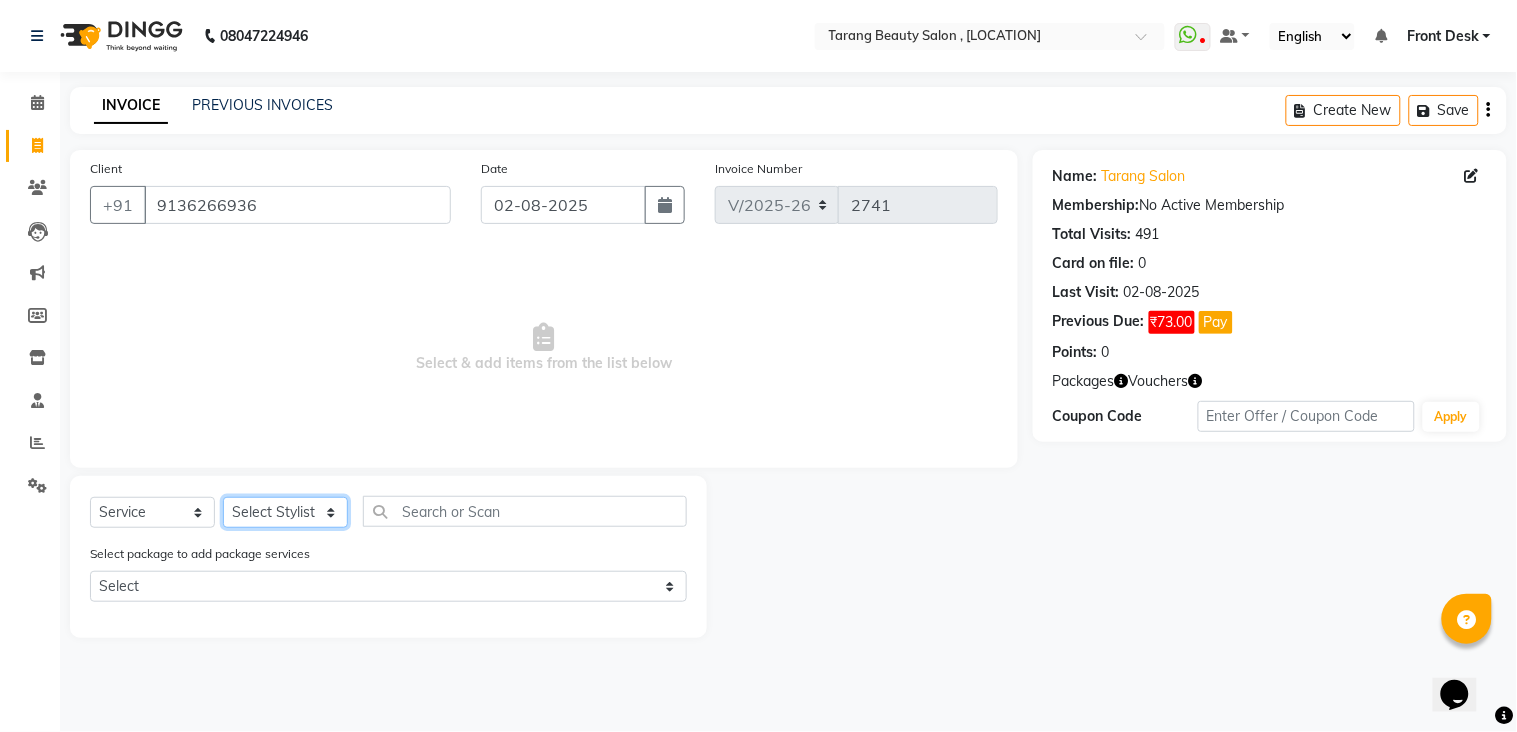 select on "33033" 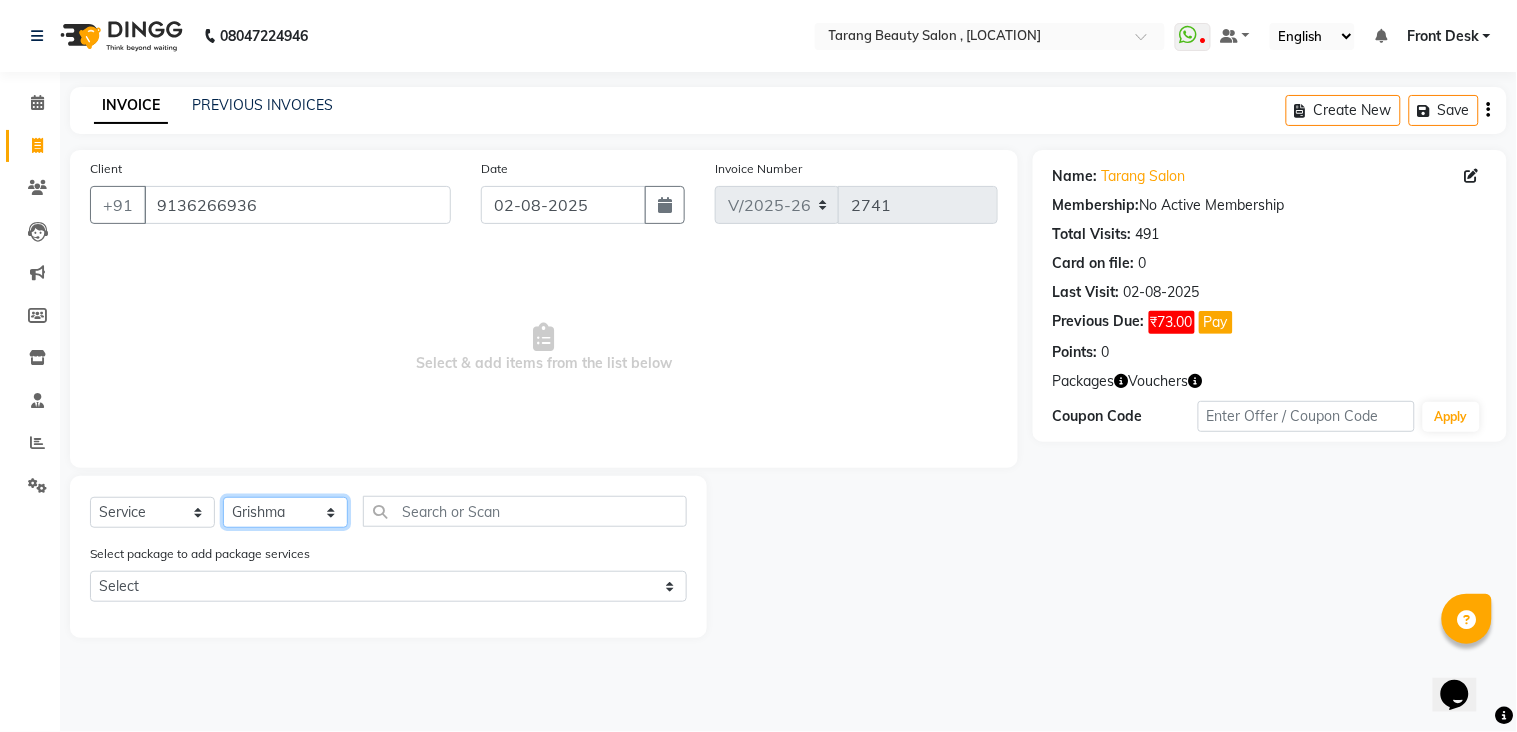 click on "Select Stylist [NAME] [NAME] [NAME] [NAME] Front Desk [NAME] [NAME]    [NAME] [NAME] [NAME] [NAME] [NAME] [NAME] [NAME] [NAME] [NAME] [NAME] [NAME] [NAME] [NAME] [NAME] [NAME] [NAME] [NAME]" 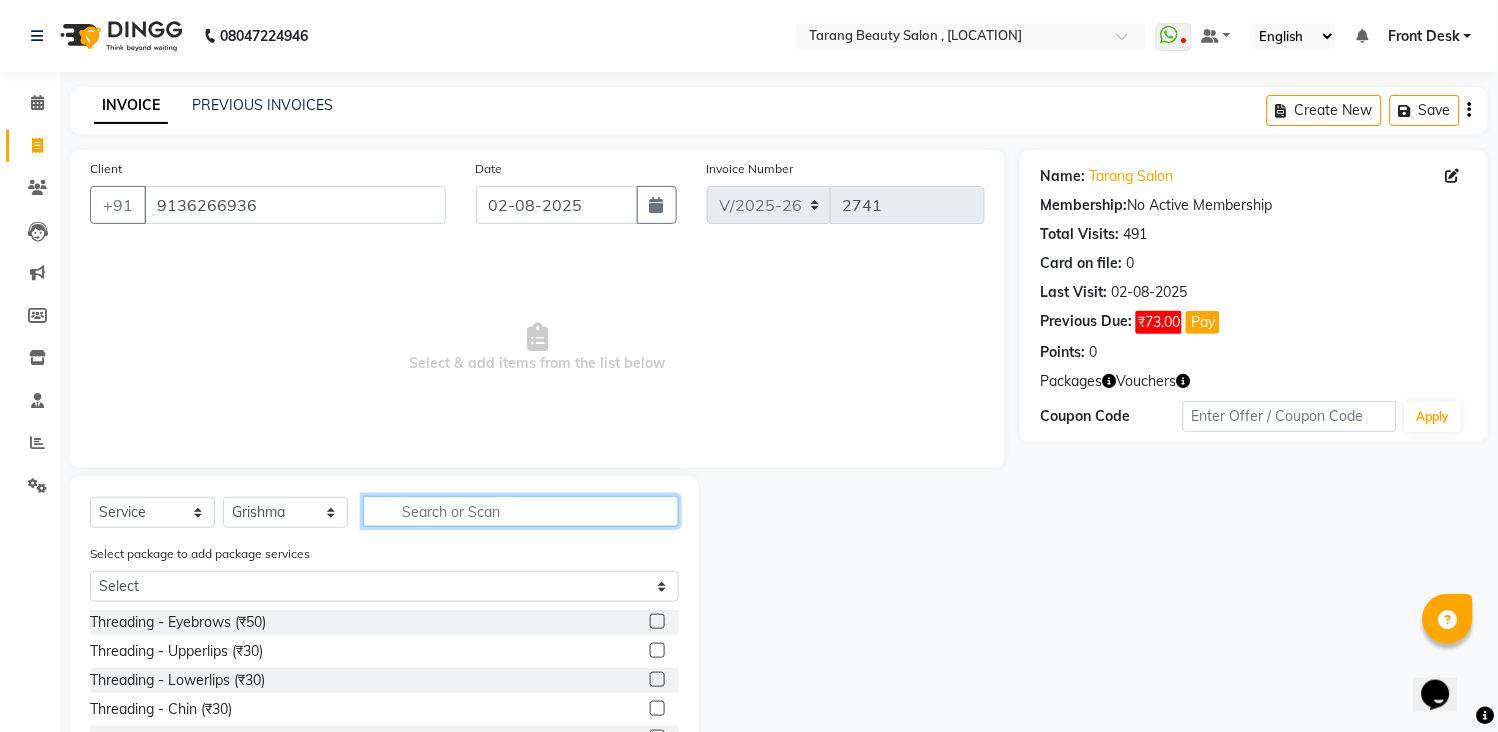 click 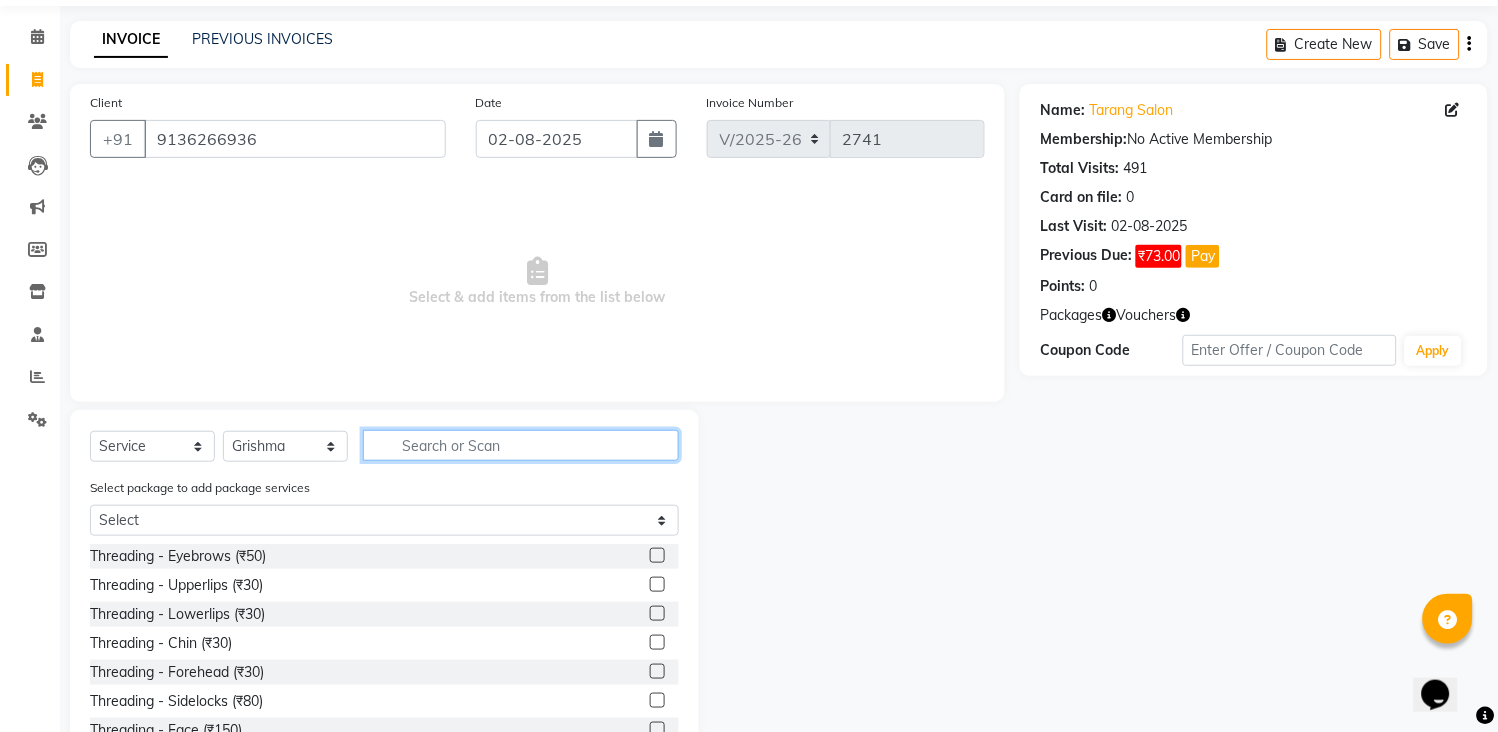 scroll, scrollTop: 136, scrollLeft: 0, axis: vertical 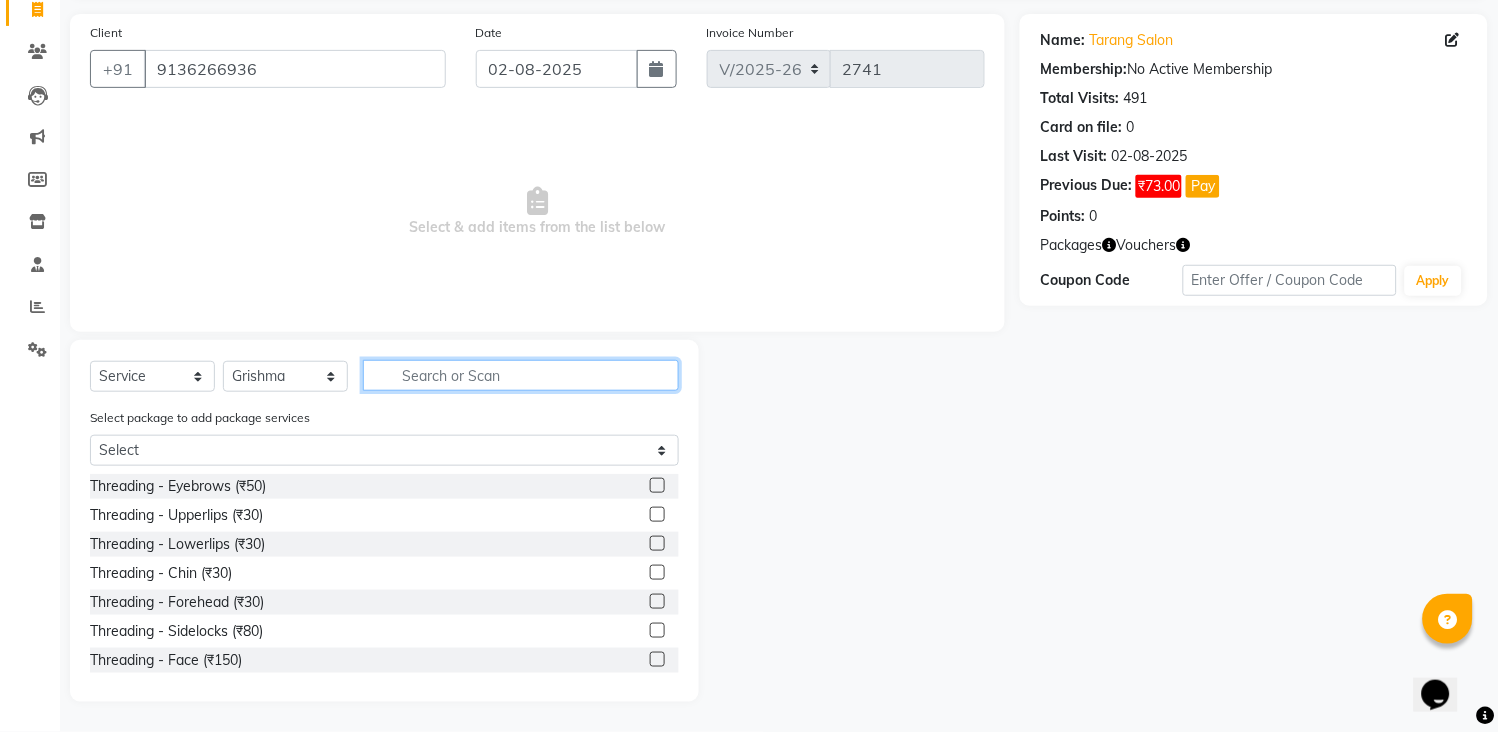 click 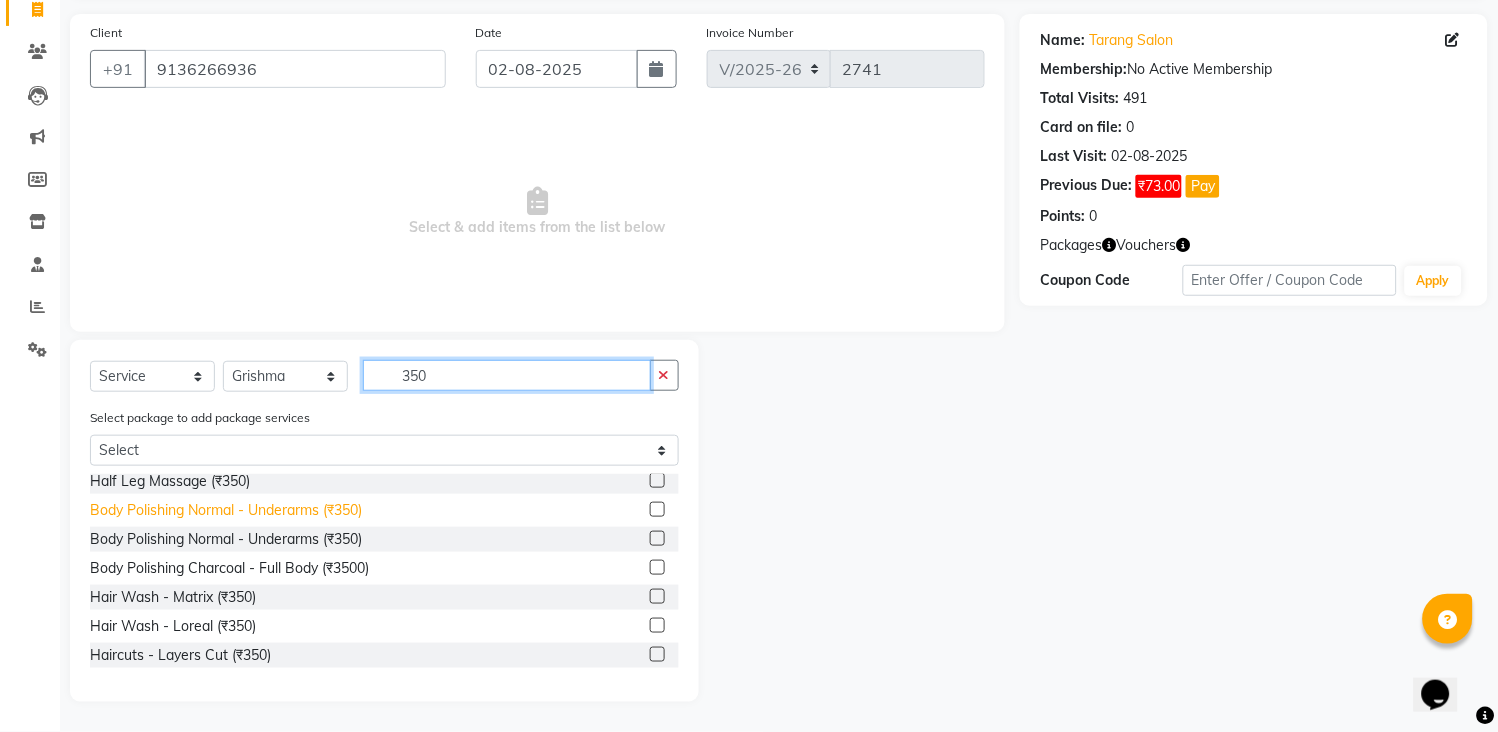 scroll, scrollTop: 333, scrollLeft: 0, axis: vertical 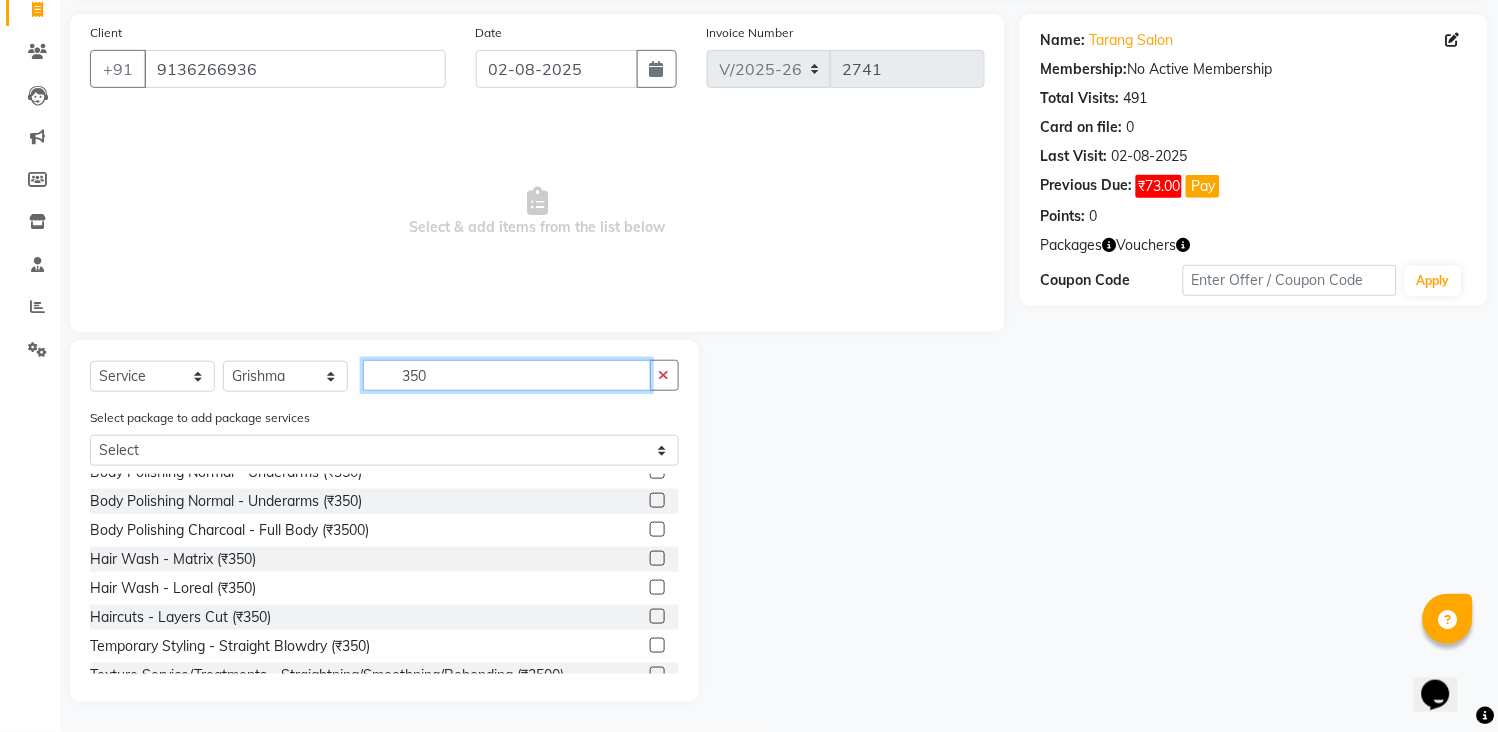 type on "350" 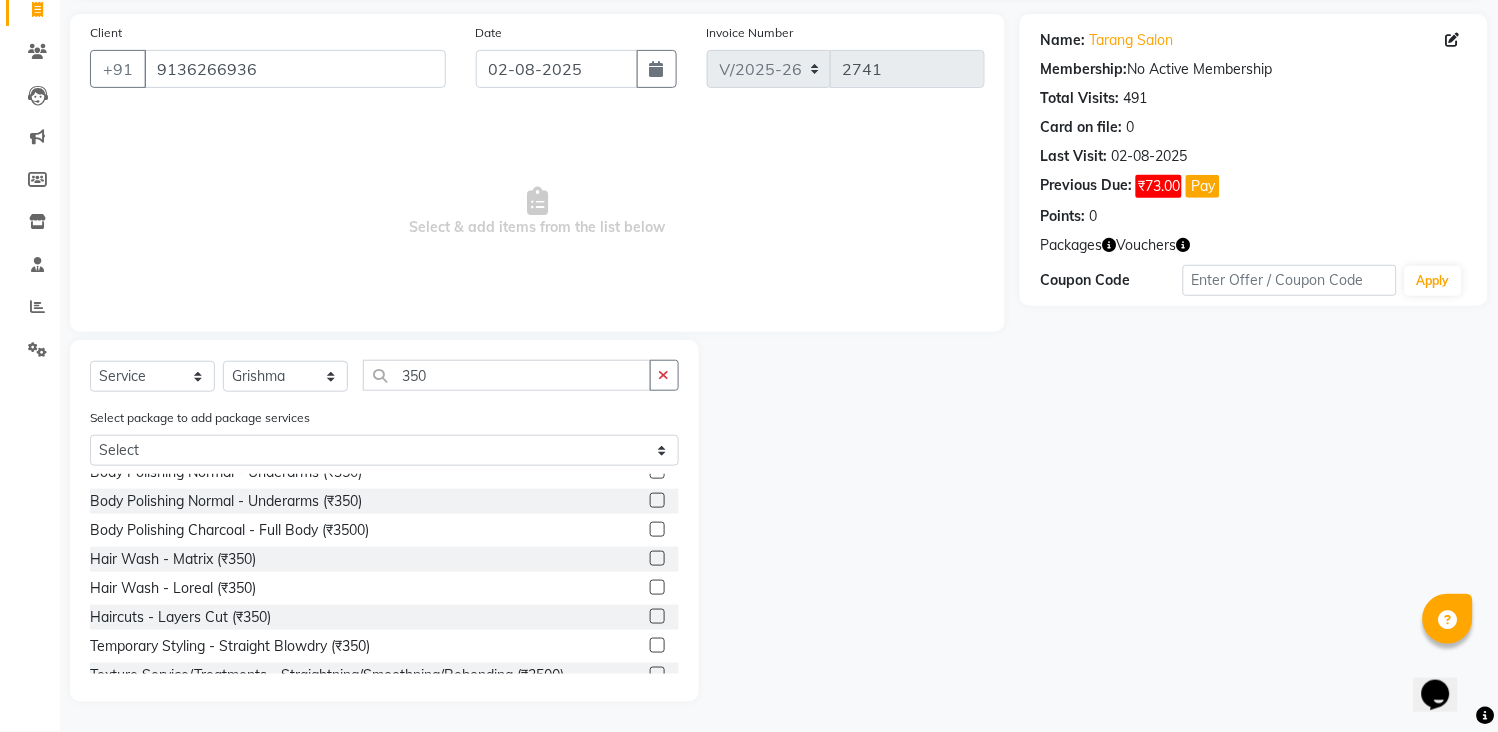 click 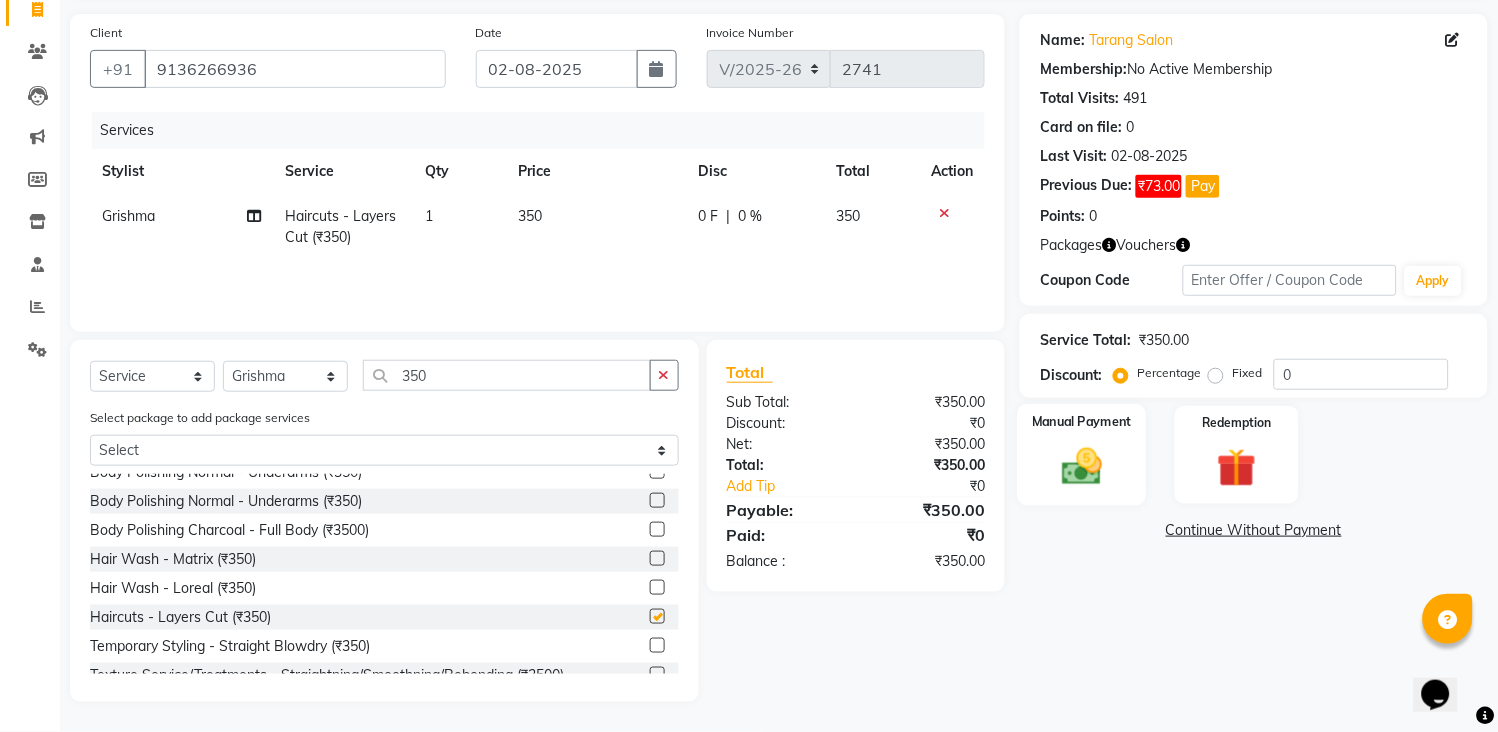 checkbox on "false" 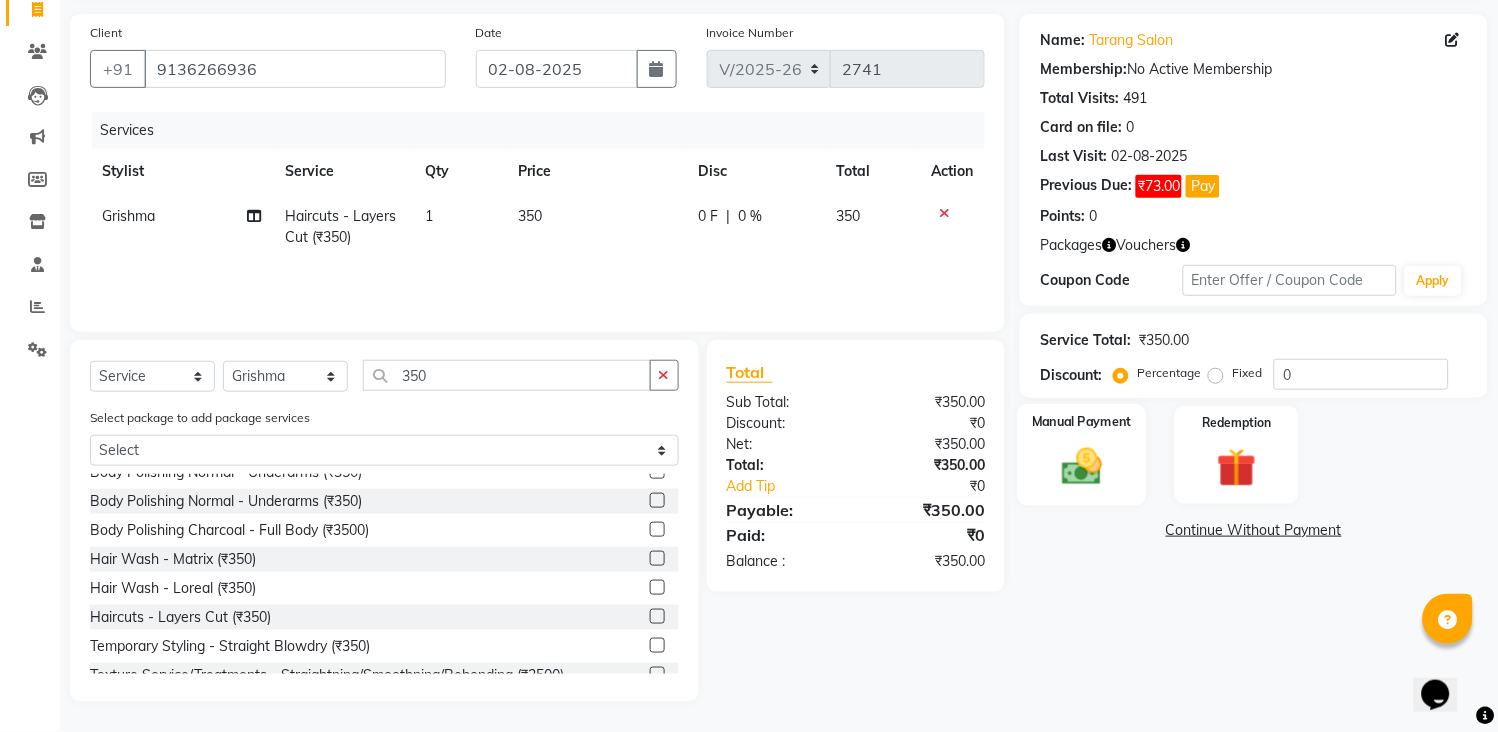 click 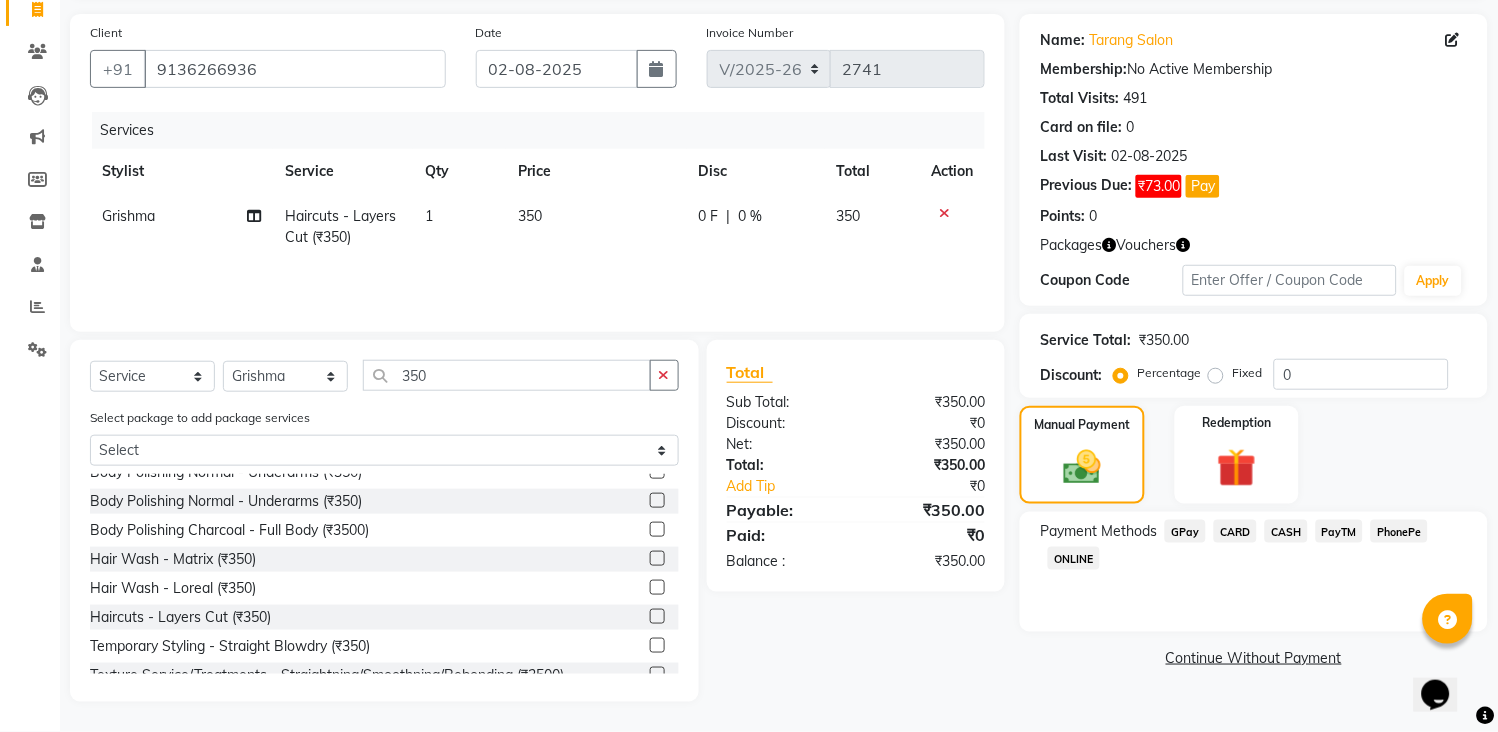 click on "GPay" 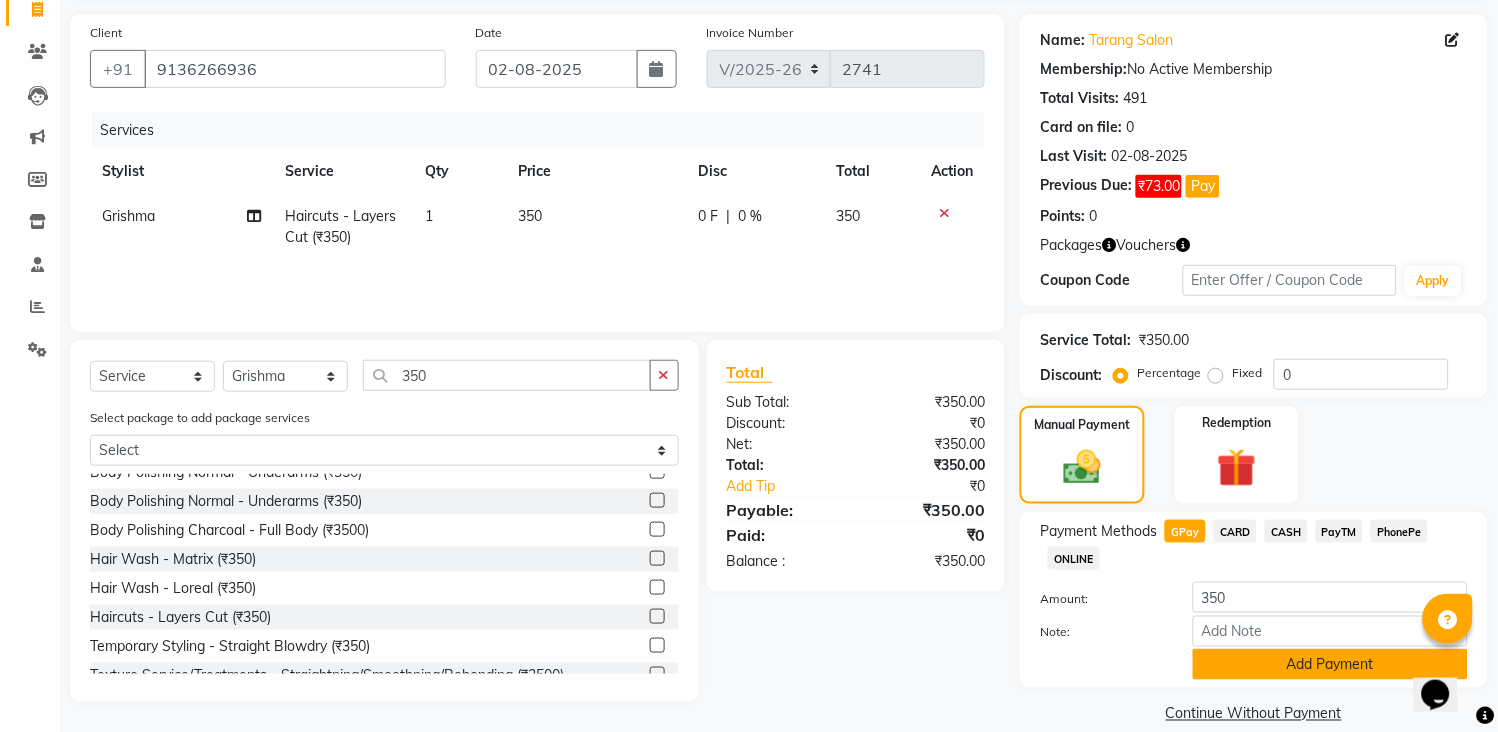 click on "Add Payment" 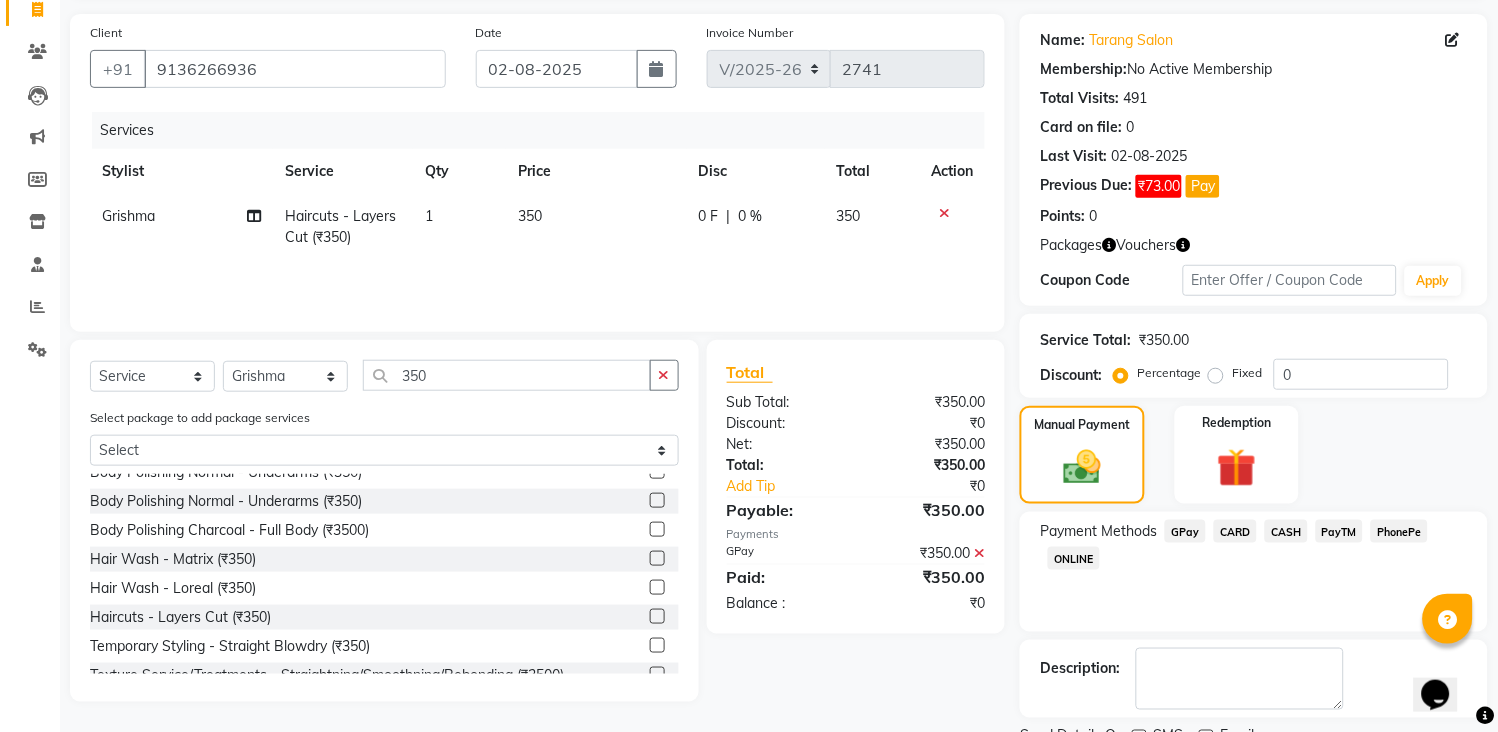 scroll, scrollTop: 220, scrollLeft: 0, axis: vertical 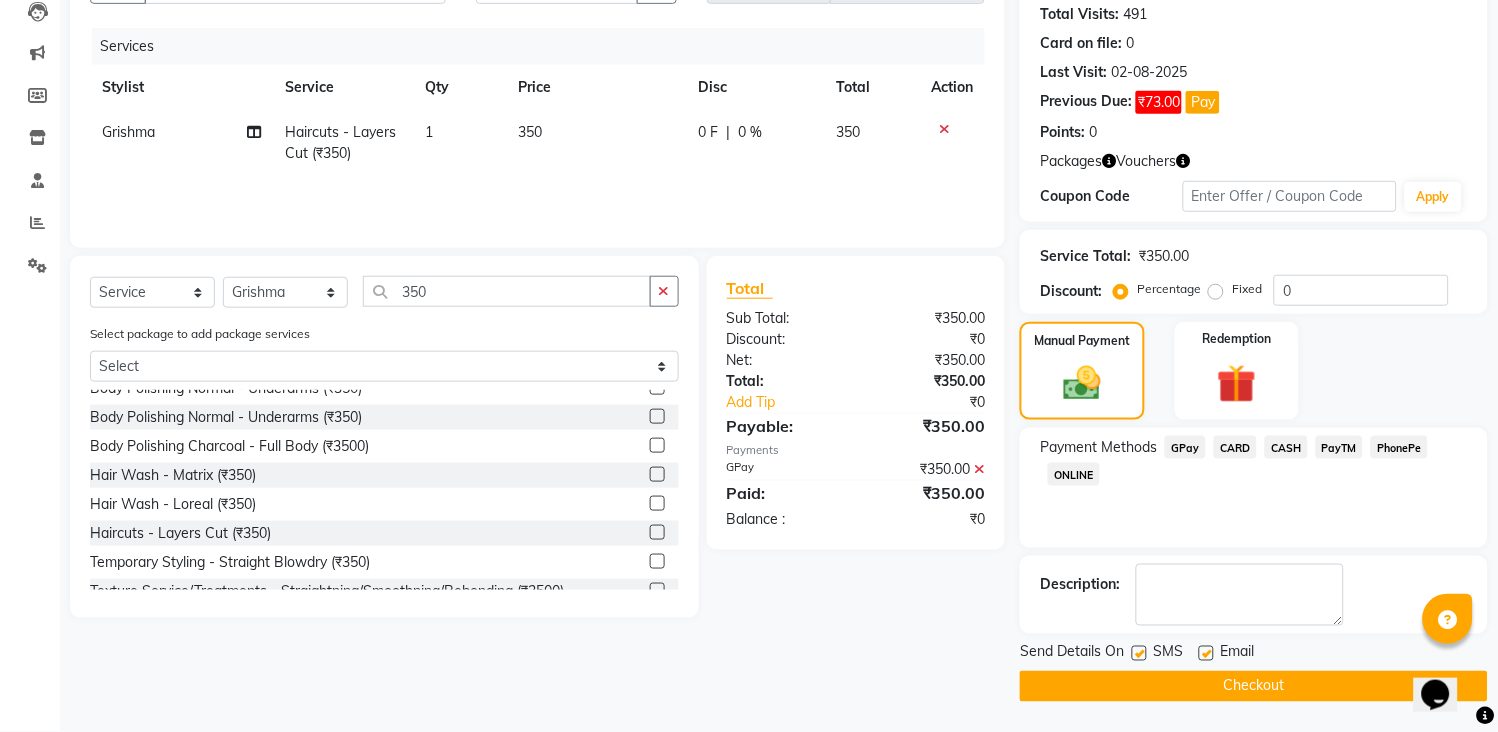 click on "Checkout" 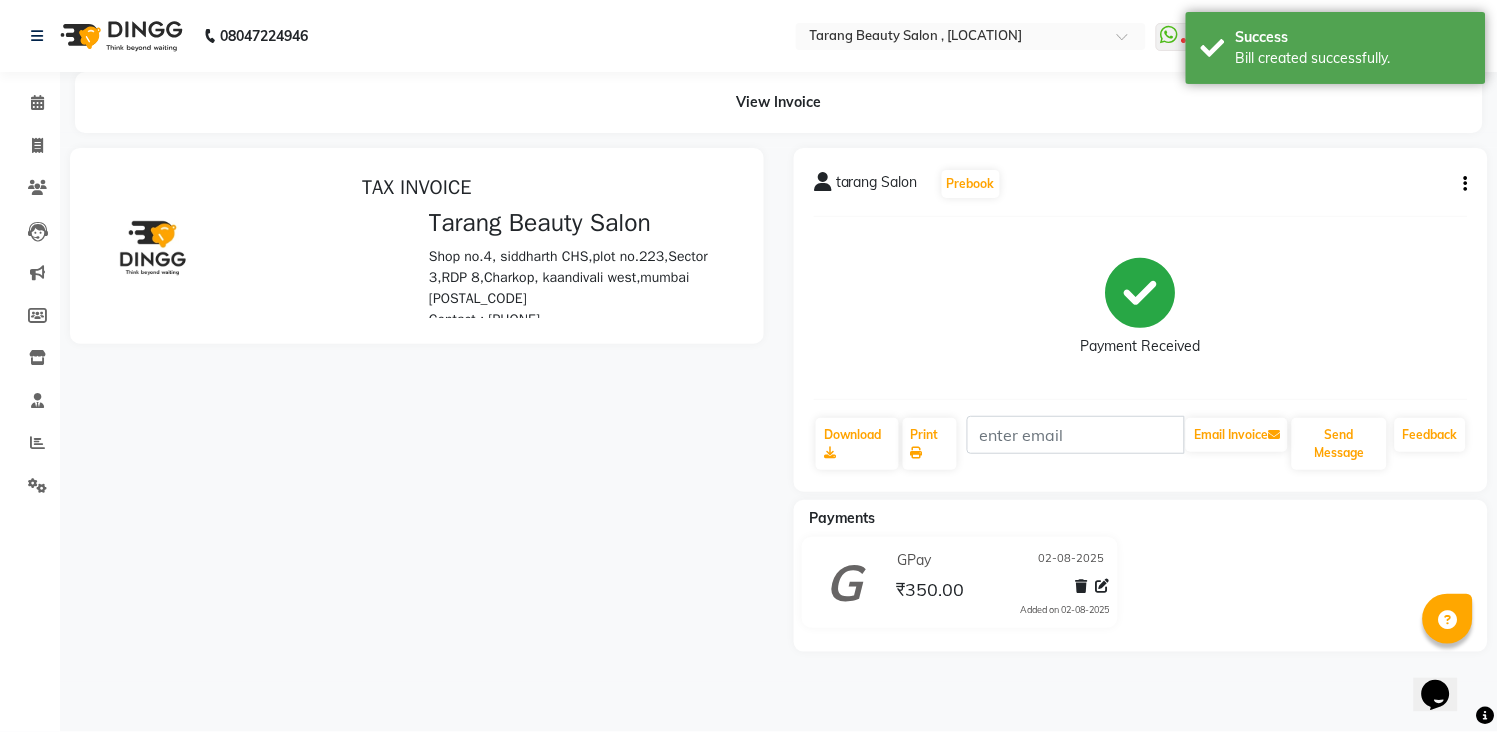 scroll, scrollTop: 0, scrollLeft: 0, axis: both 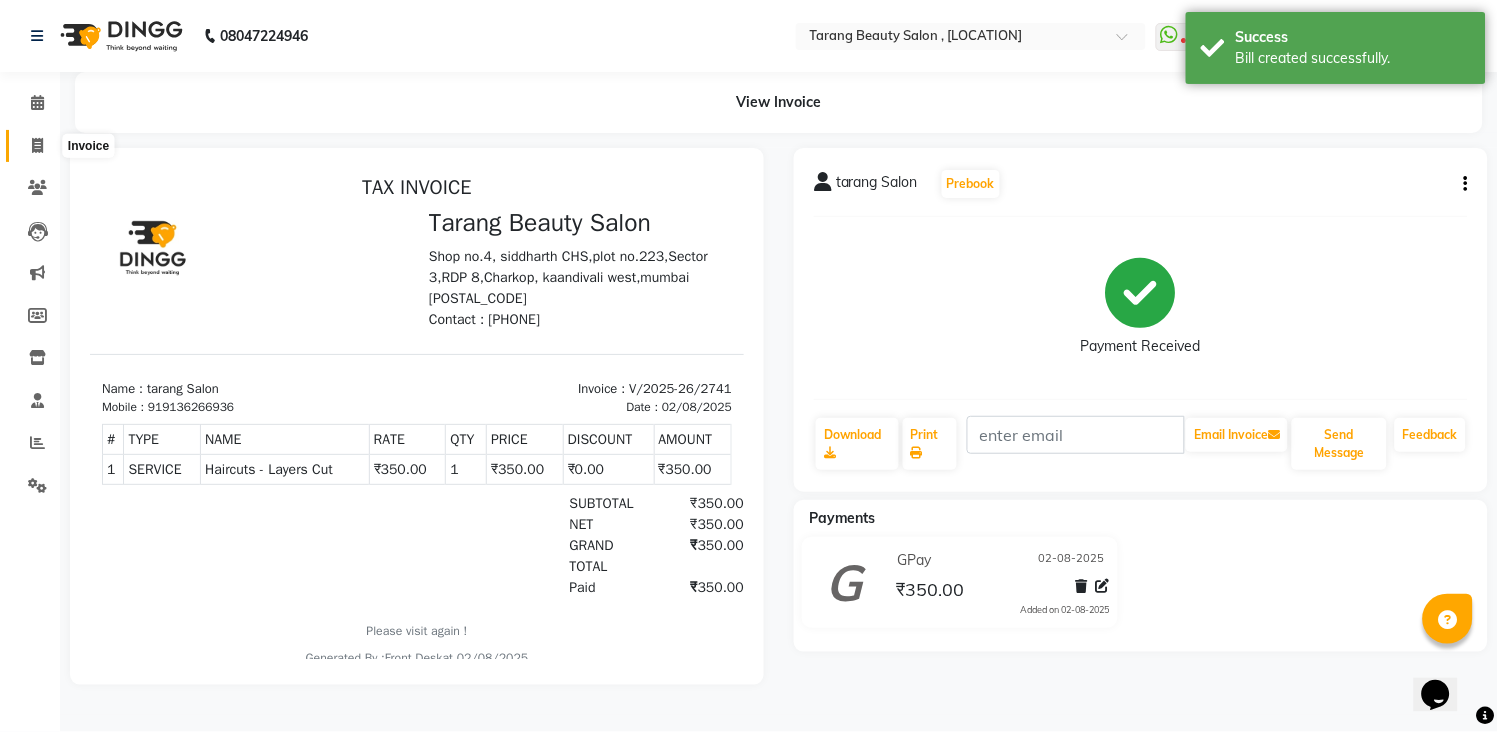 click 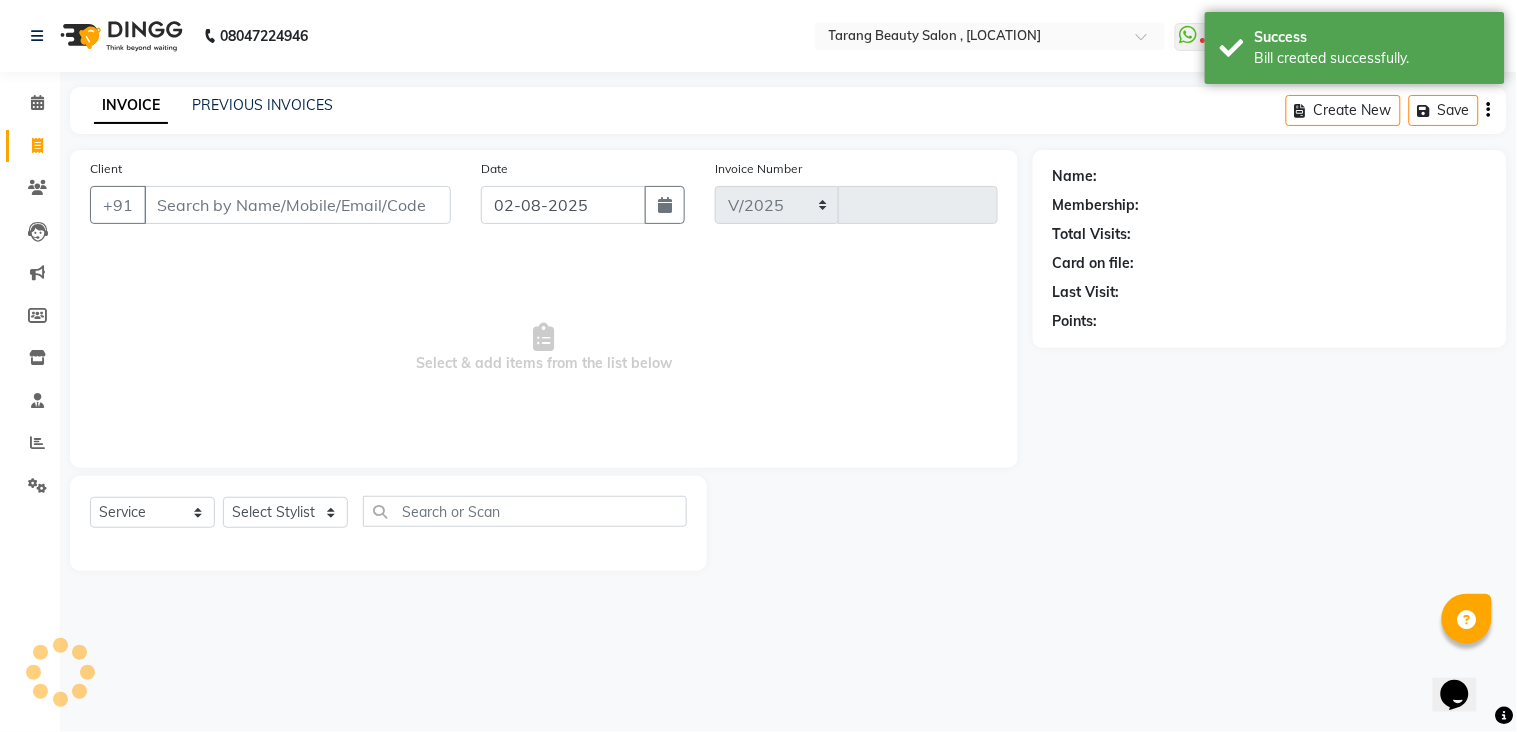 select on "5133" 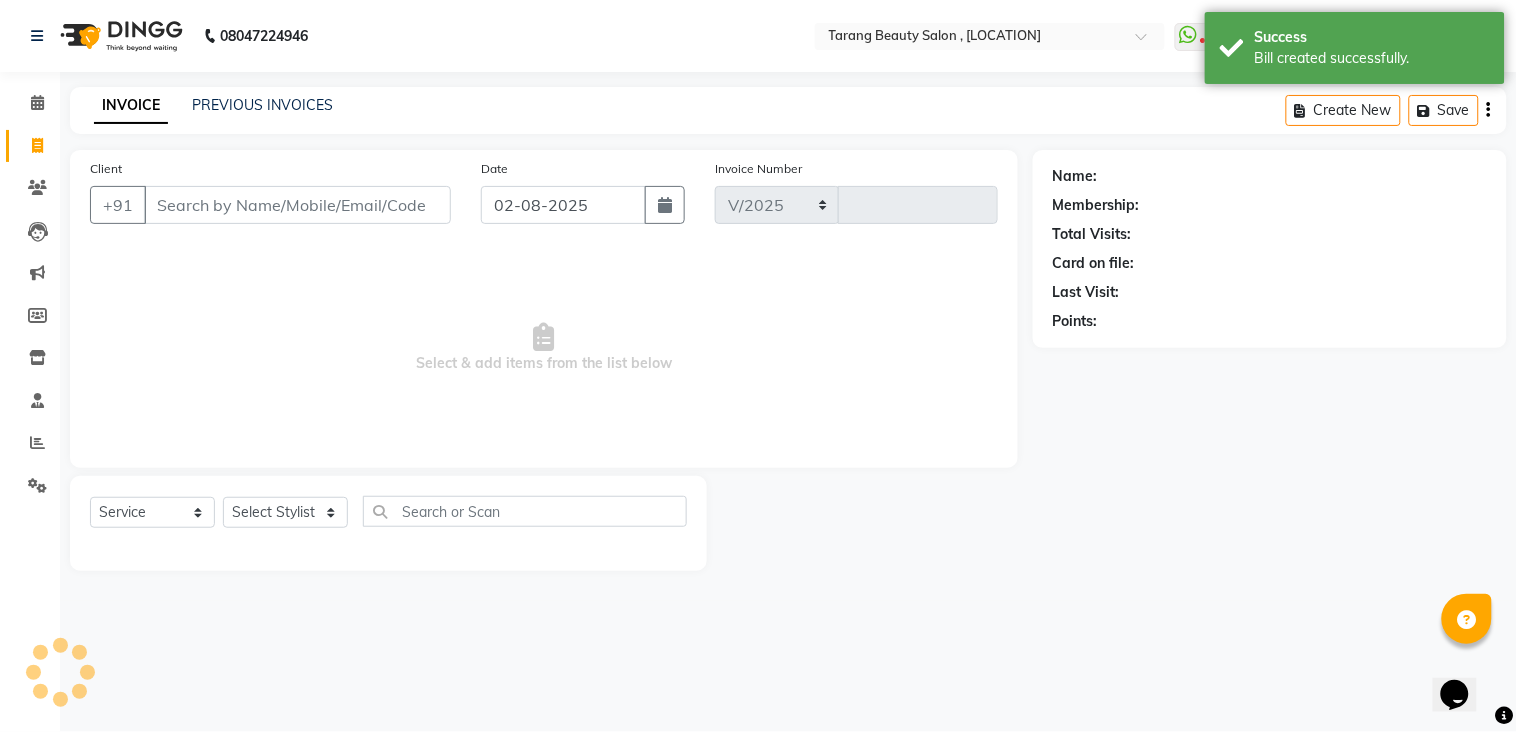type on "2742" 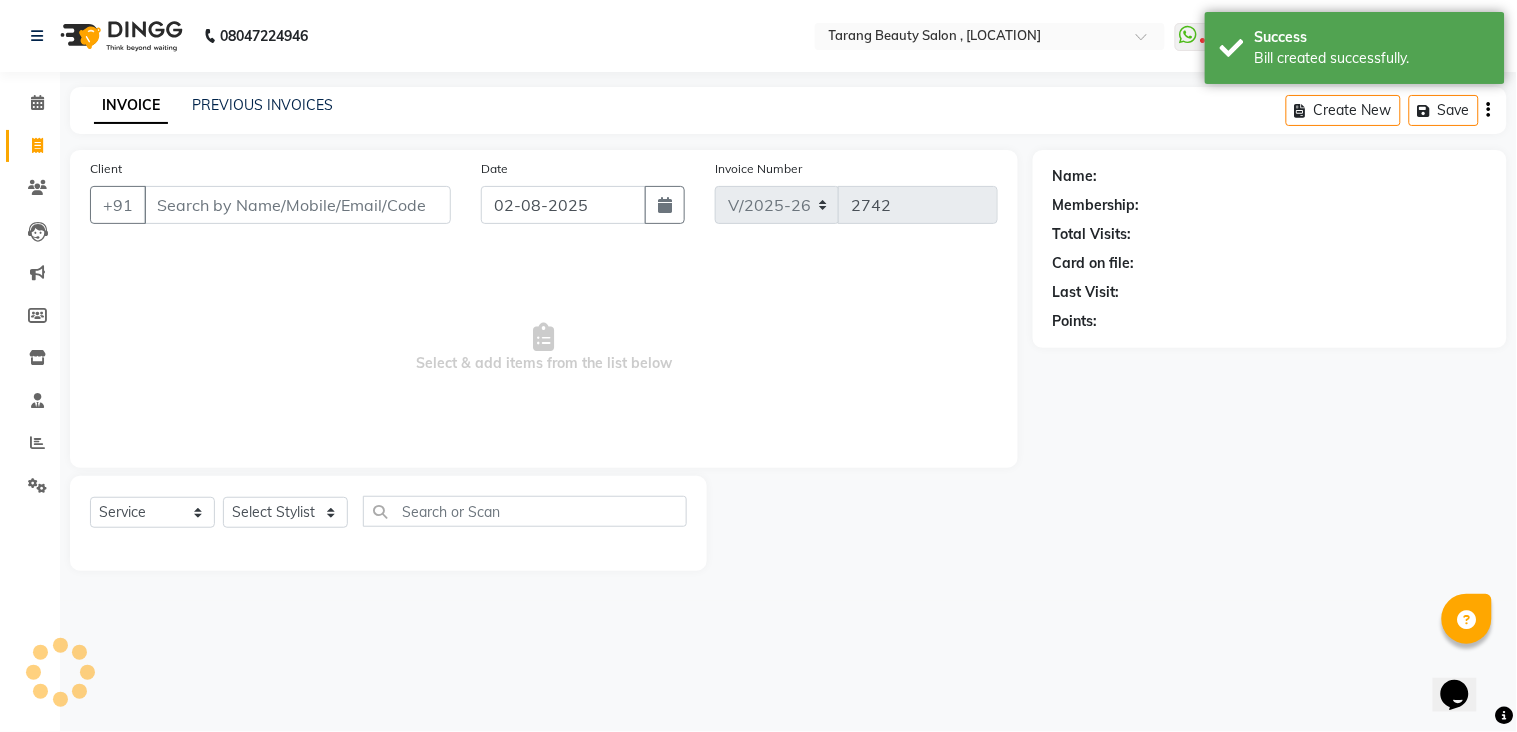 click on "Client" at bounding box center (297, 205) 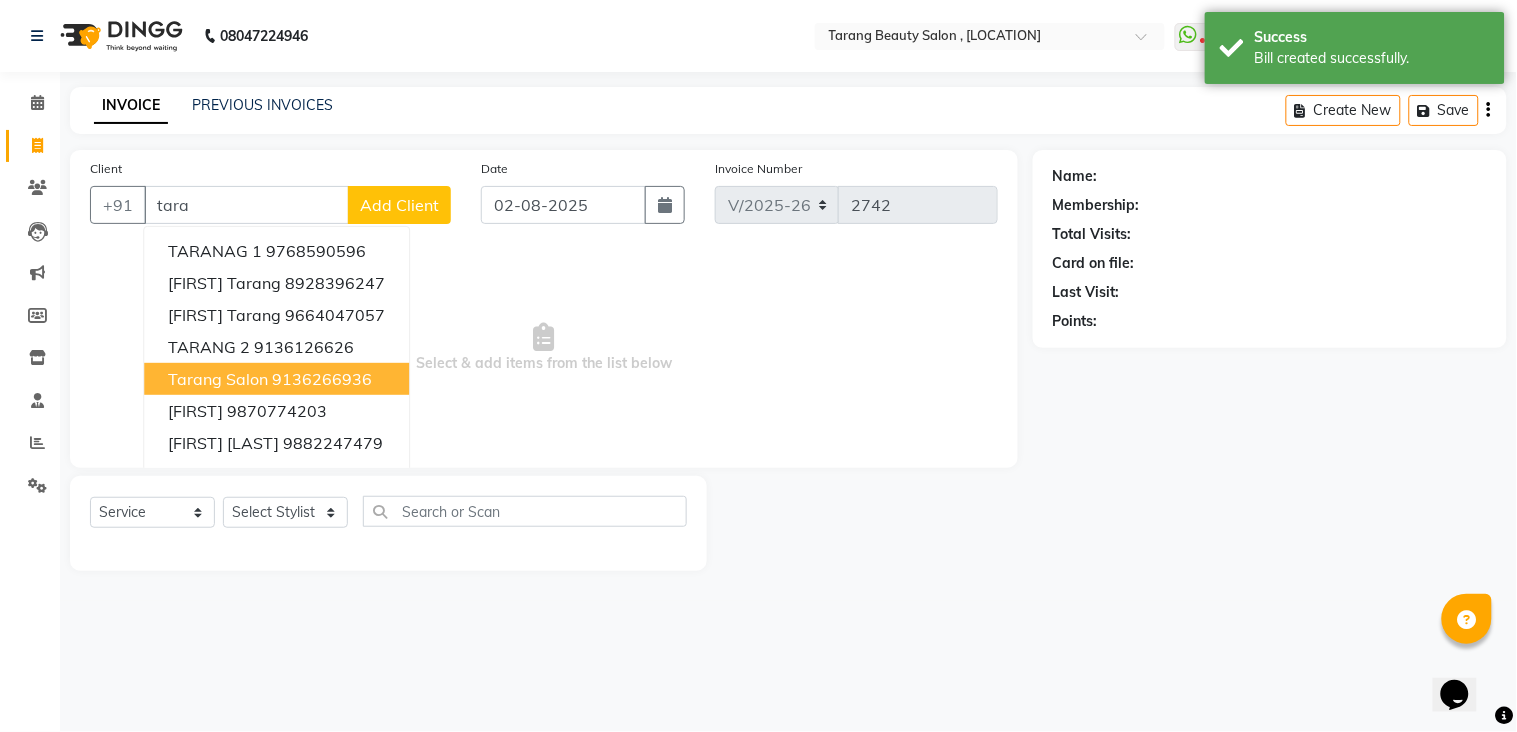 click on "tarang Salon  9136266936" at bounding box center (276, 379) 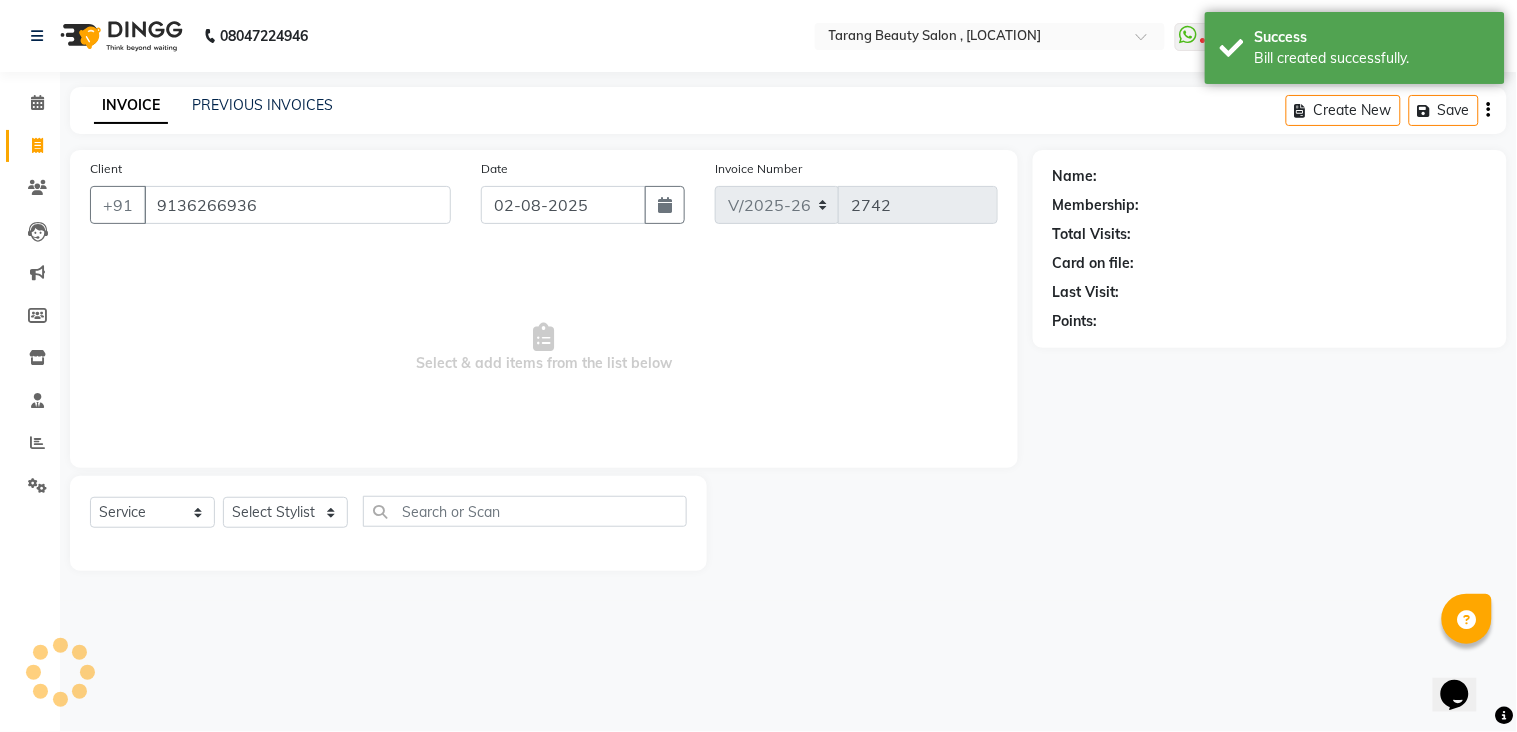 type on "9136266936" 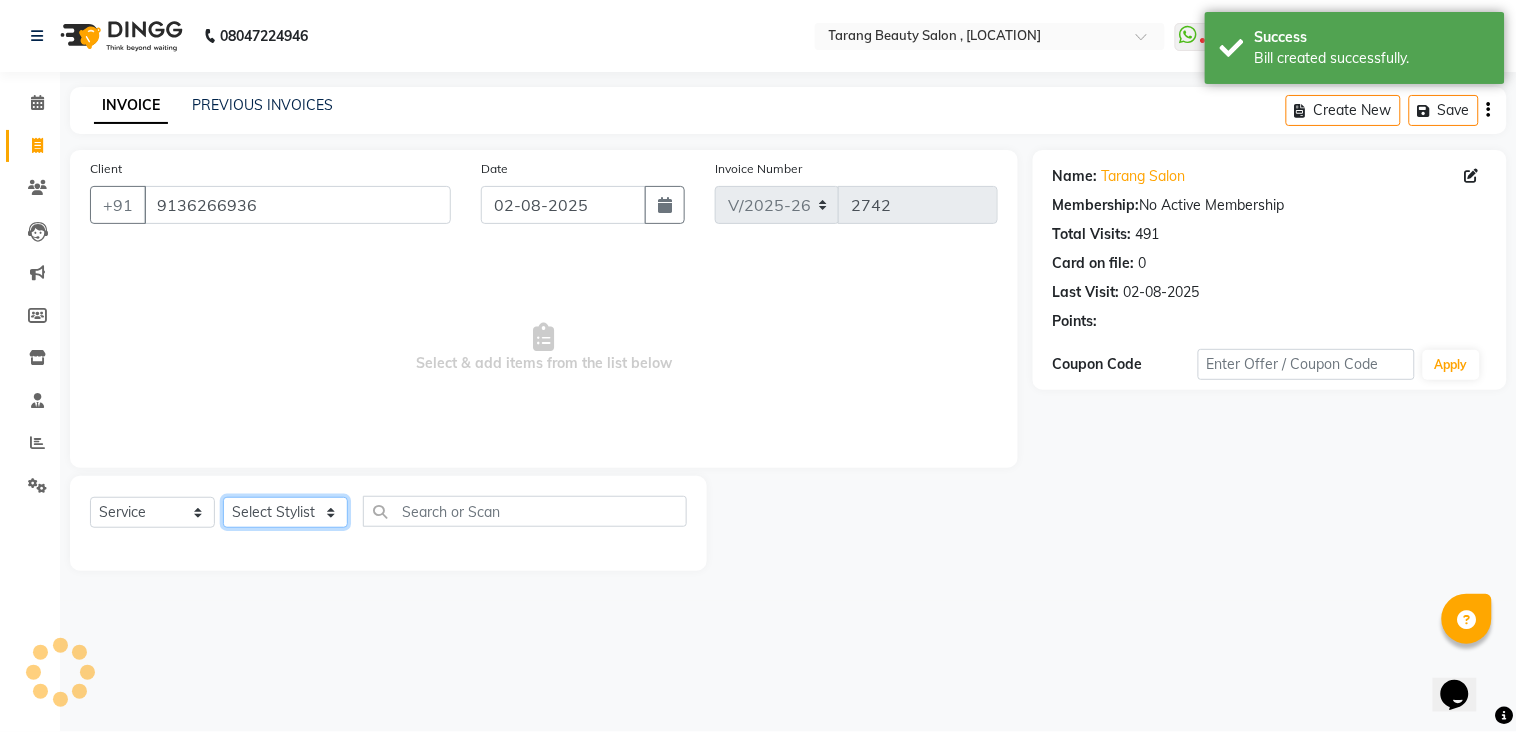click on "Select Stylist [NAME] [NAME] [NAME] [NAME] Front Desk [NAME] [NAME]    [NAME] [NAME] [NAME] [NAME] [NAME] [NAME] [NAME] [NAME] [NAME] [NAME] [NAME] [NAME] [NAME] [NAME] [NAME] [NAME] [NAME]" 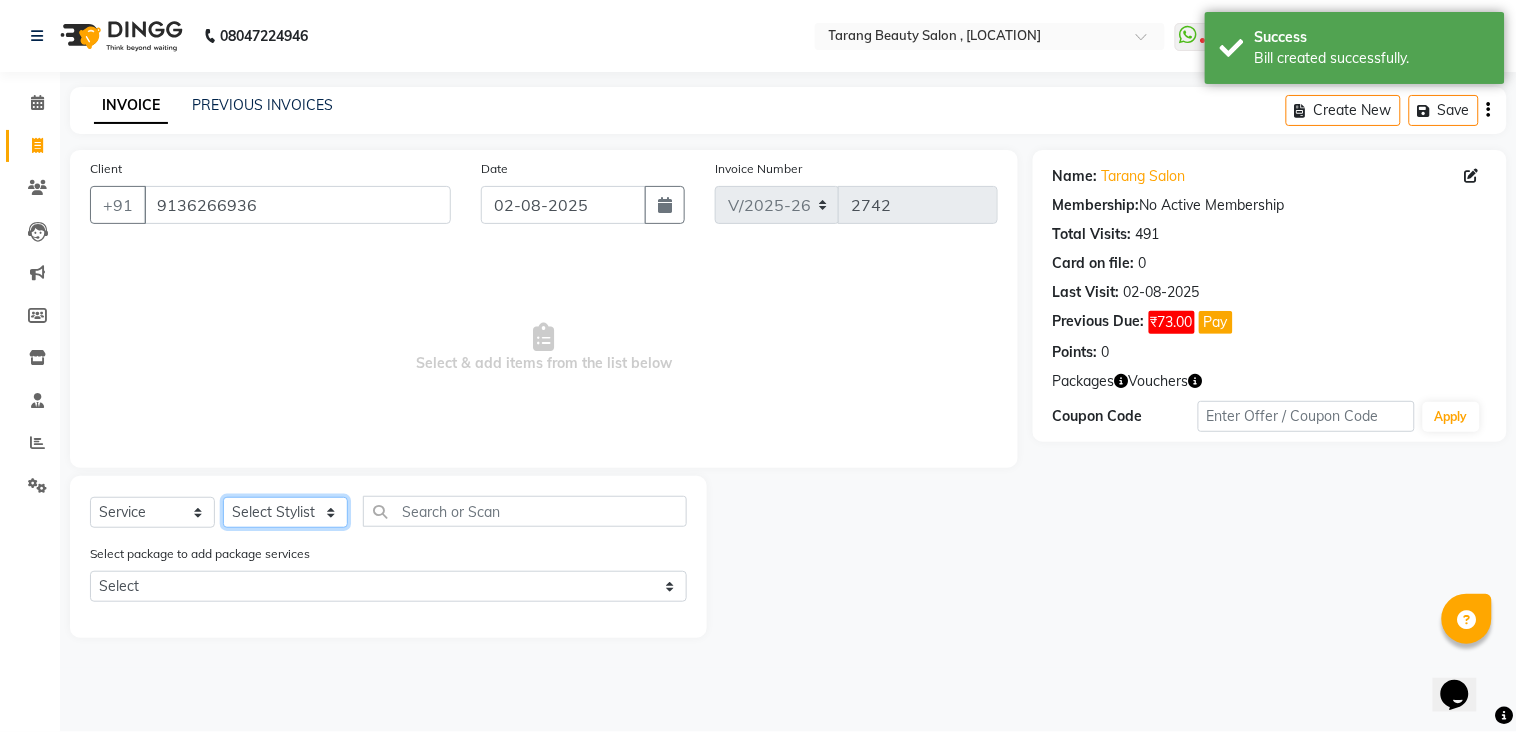 select on "47114" 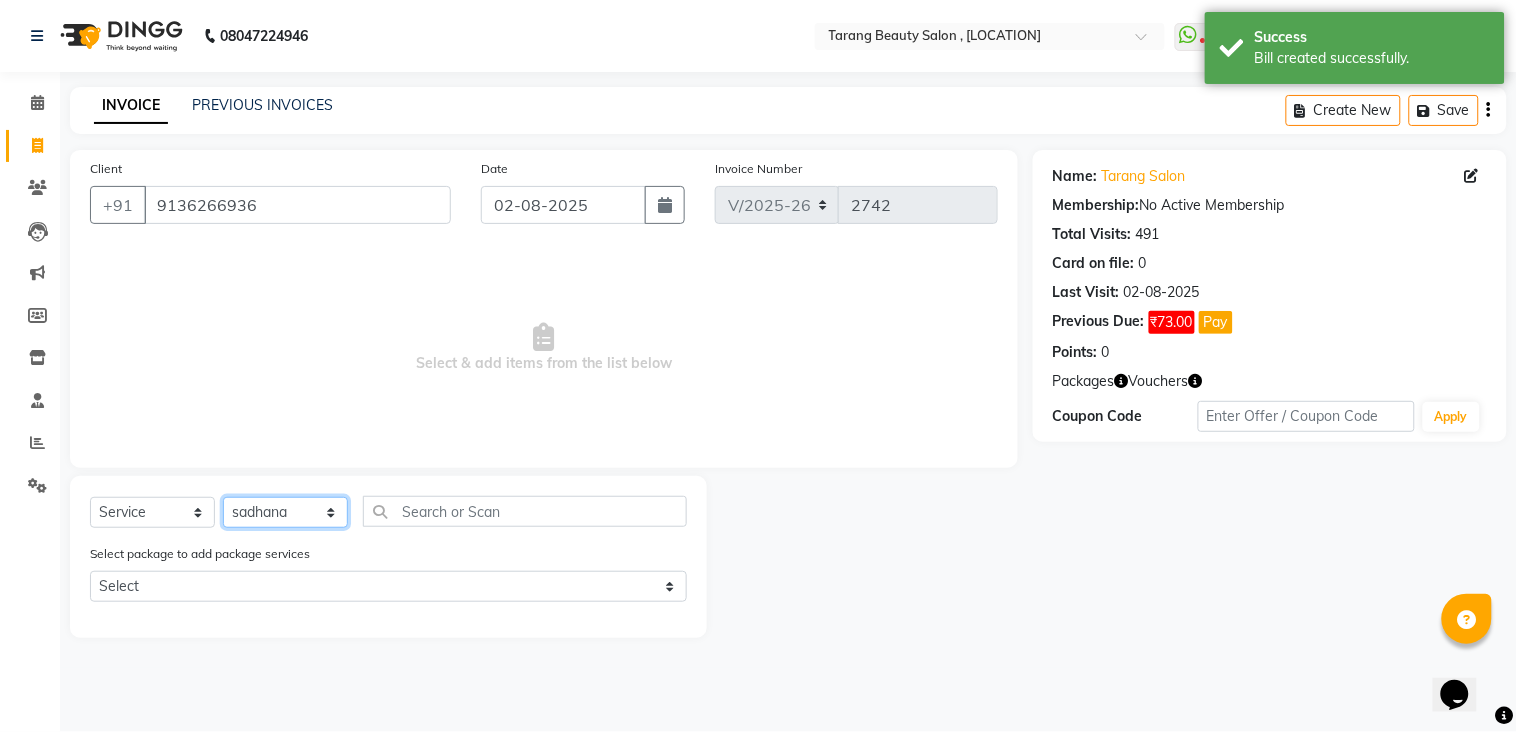 click on "Select Stylist [NAME] [NAME] [NAME] [NAME] Front Desk [NAME] [NAME]    [NAME] [NAME] [NAME] [NAME] [NAME] [NAME] [NAME] [NAME] [NAME] [NAME] [NAME] [NAME] [NAME] [NAME] [NAME] [NAME] [NAME]" 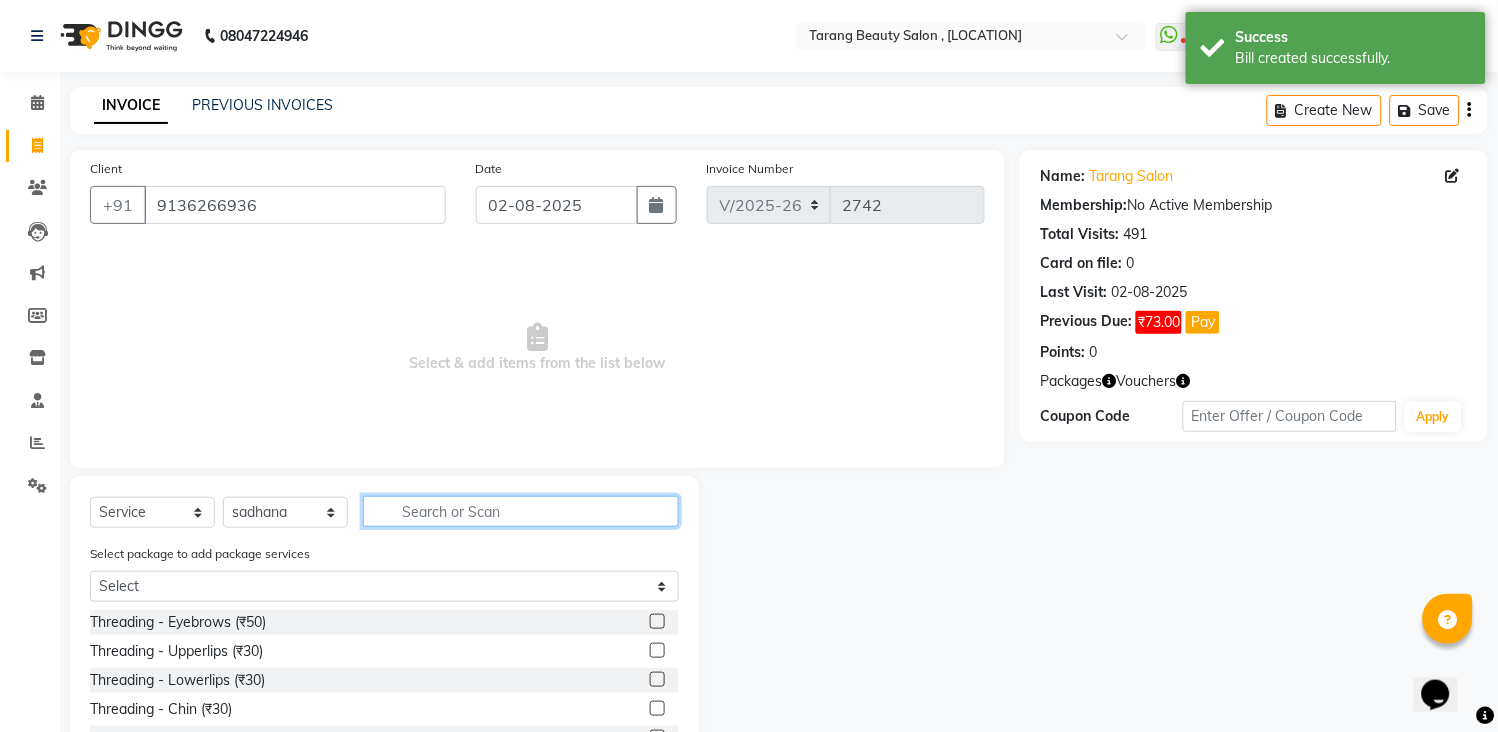 click 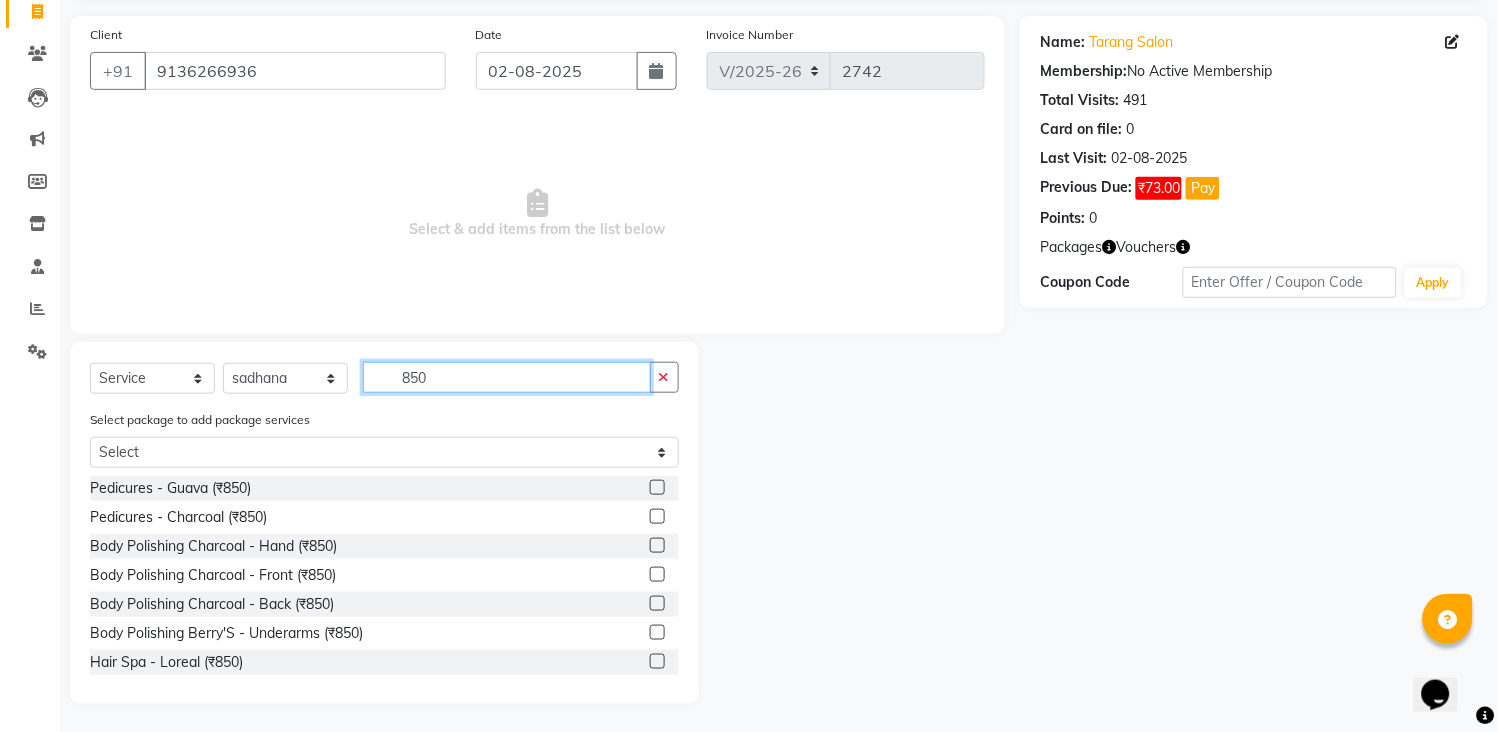 scroll, scrollTop: 136, scrollLeft: 0, axis: vertical 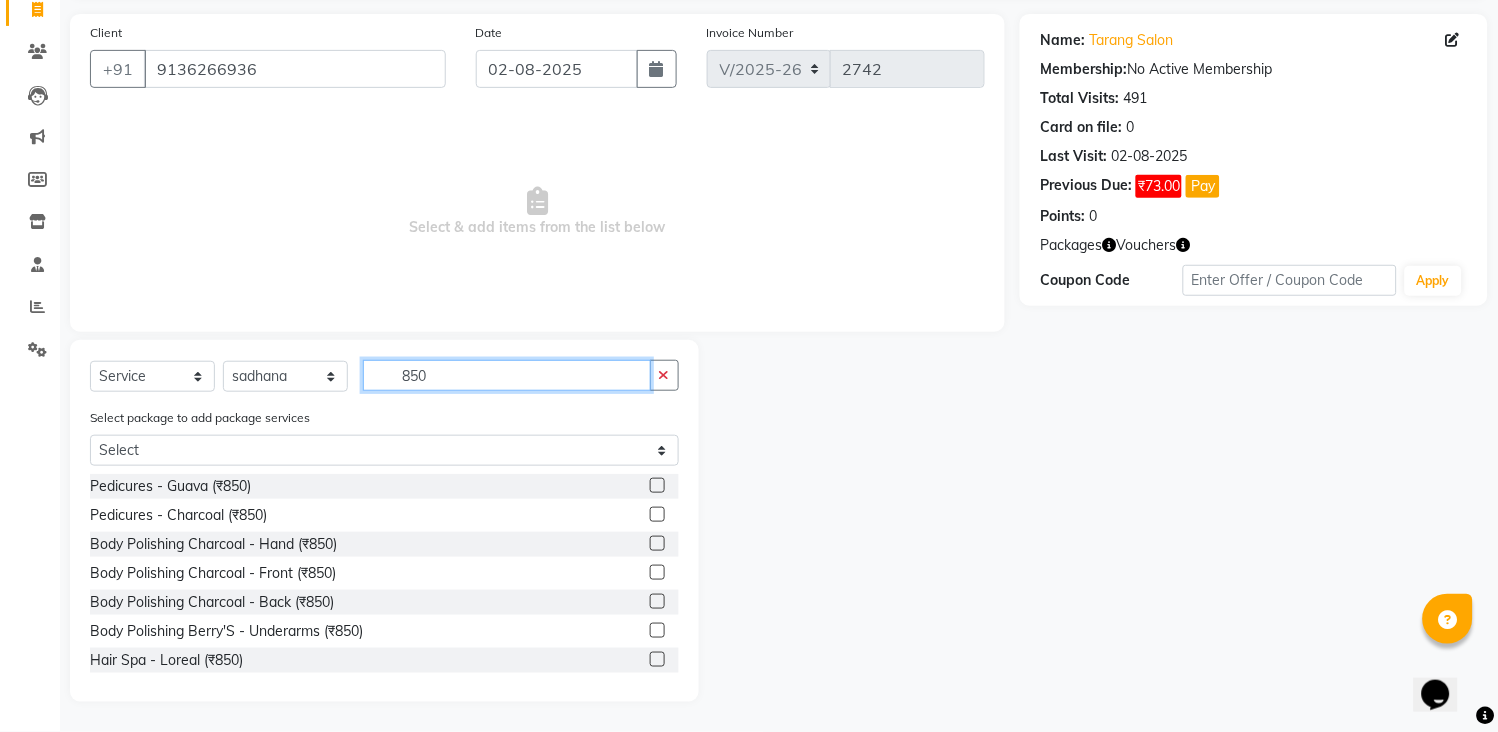 type on "850" 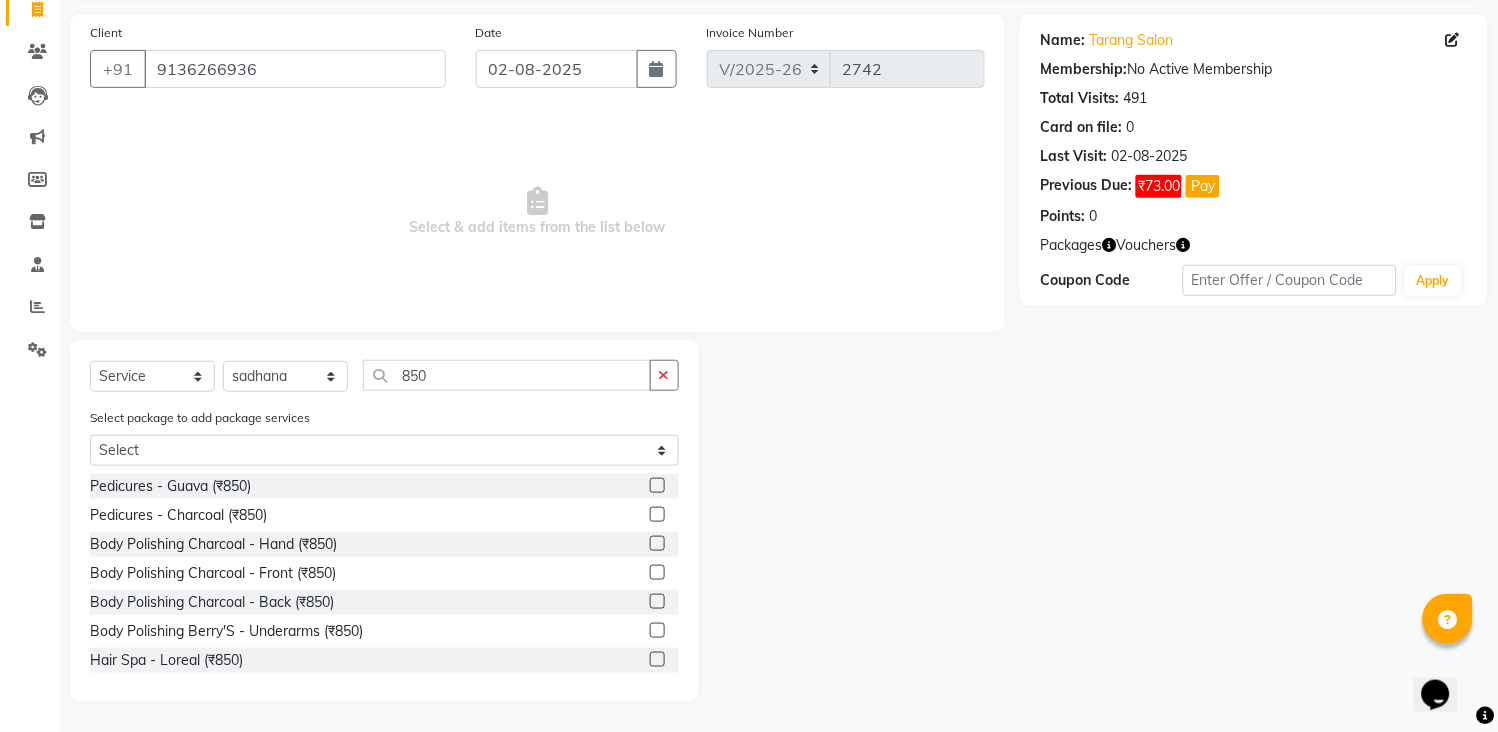 click 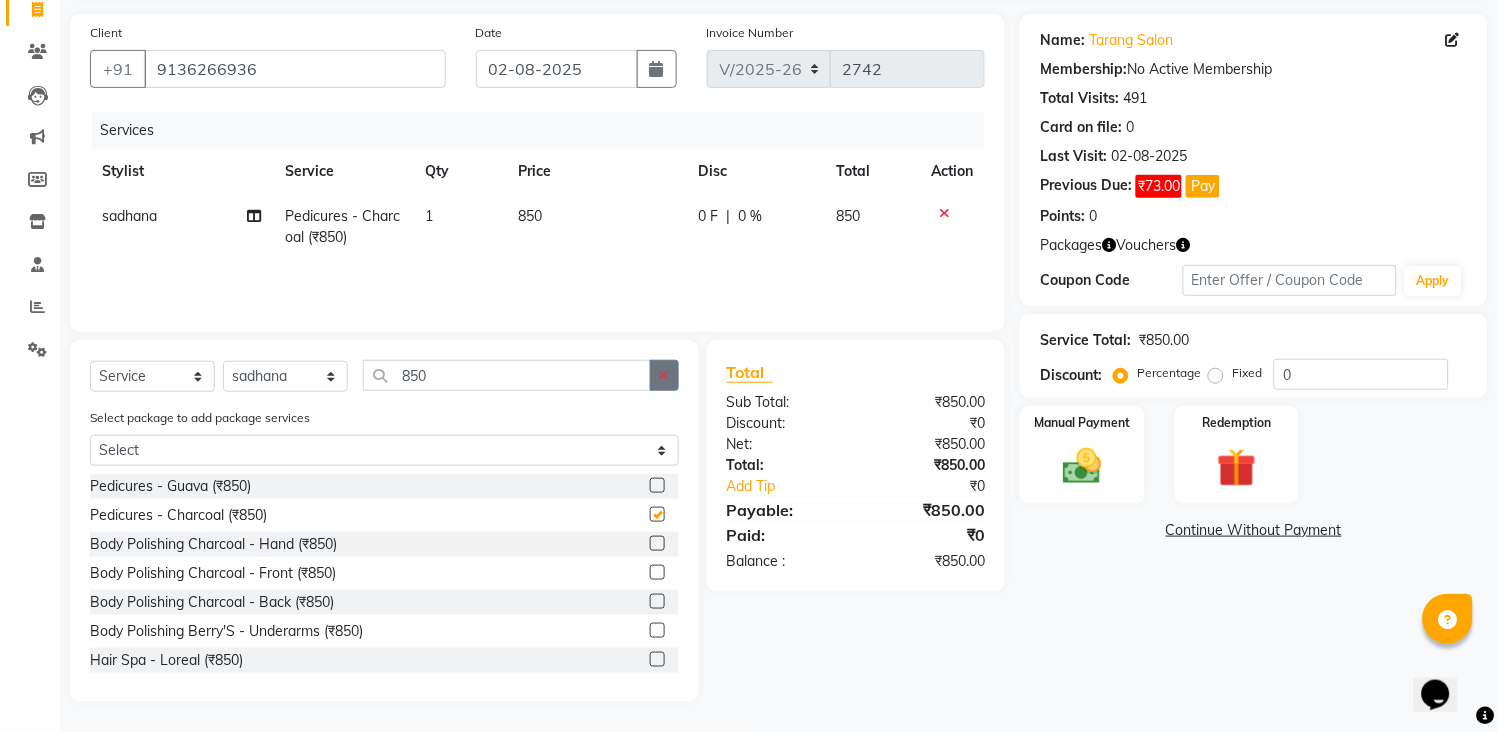 checkbox on "false" 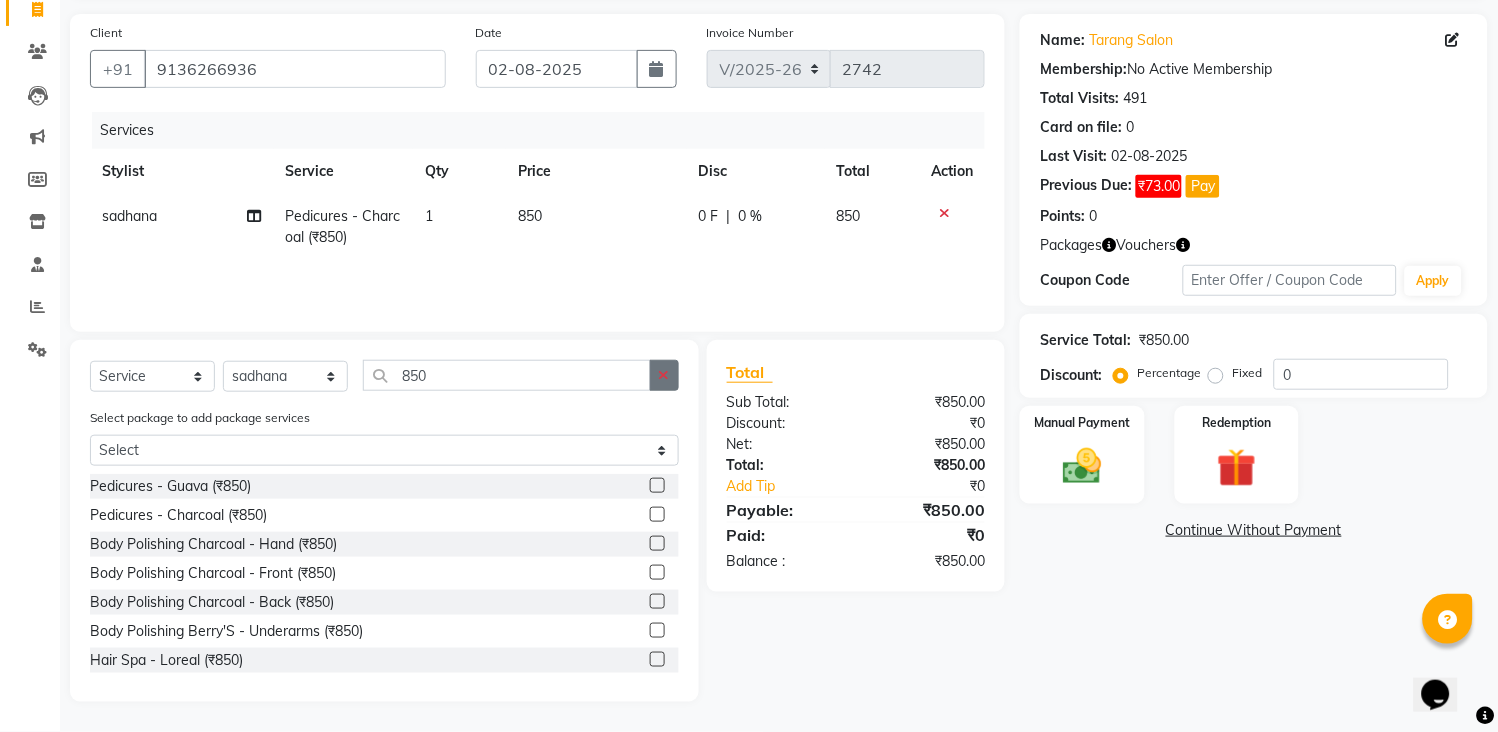 click 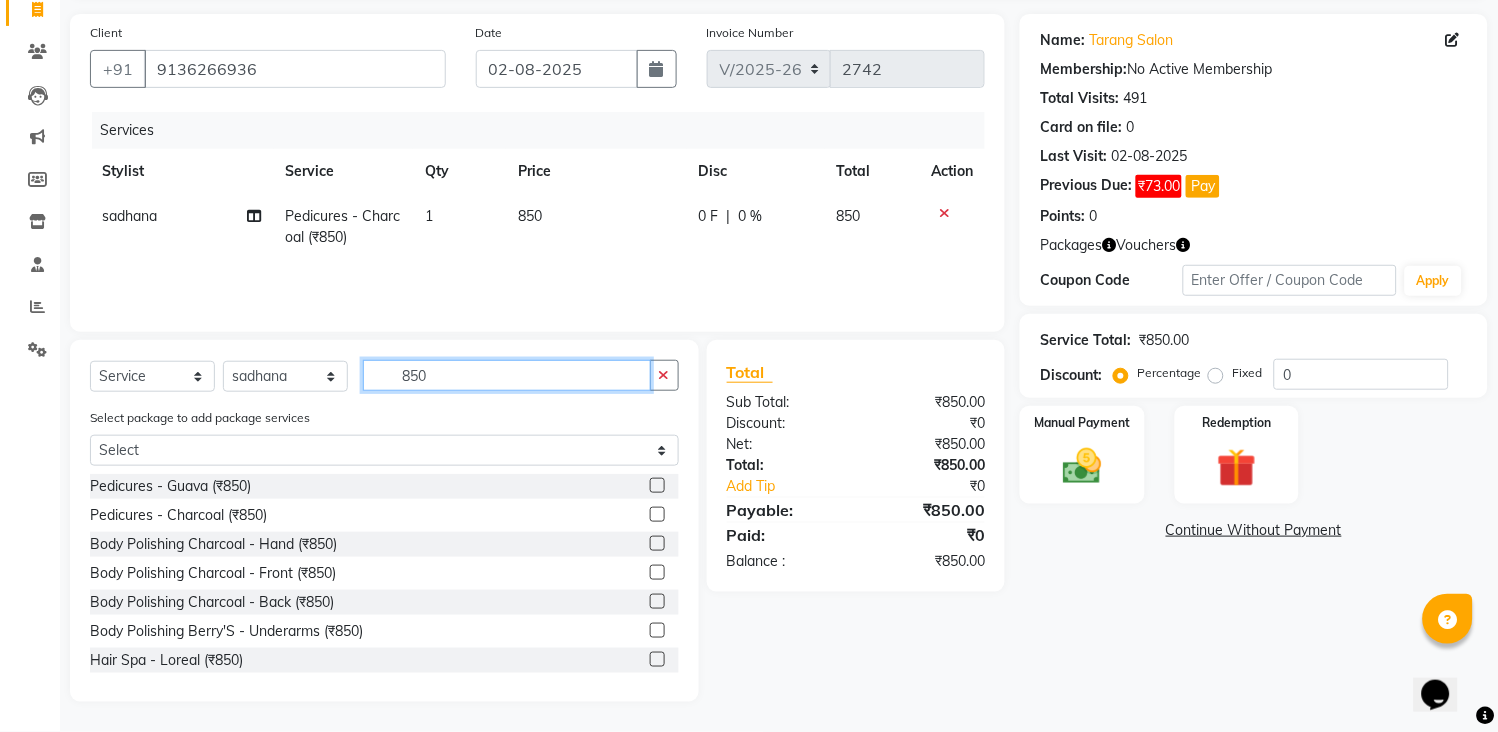 type 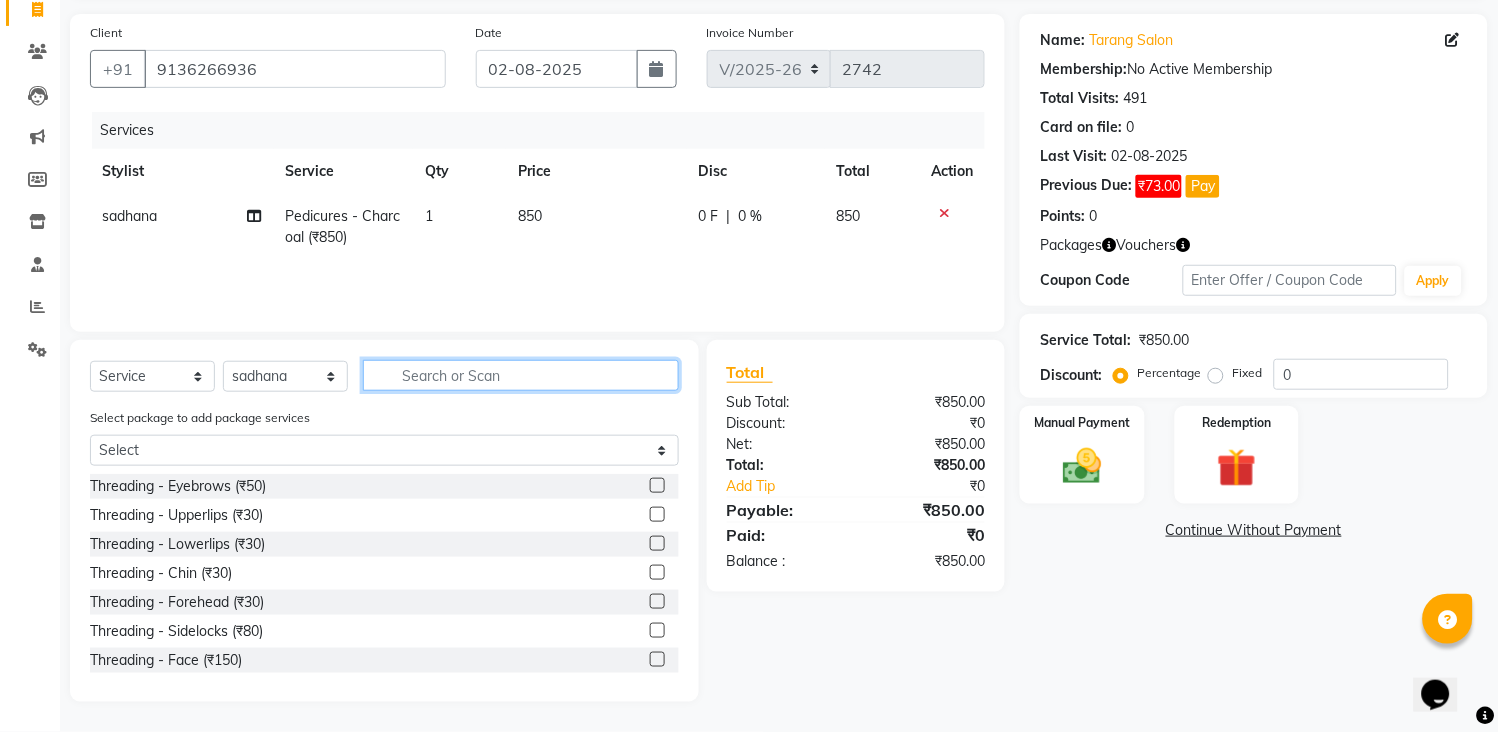 click 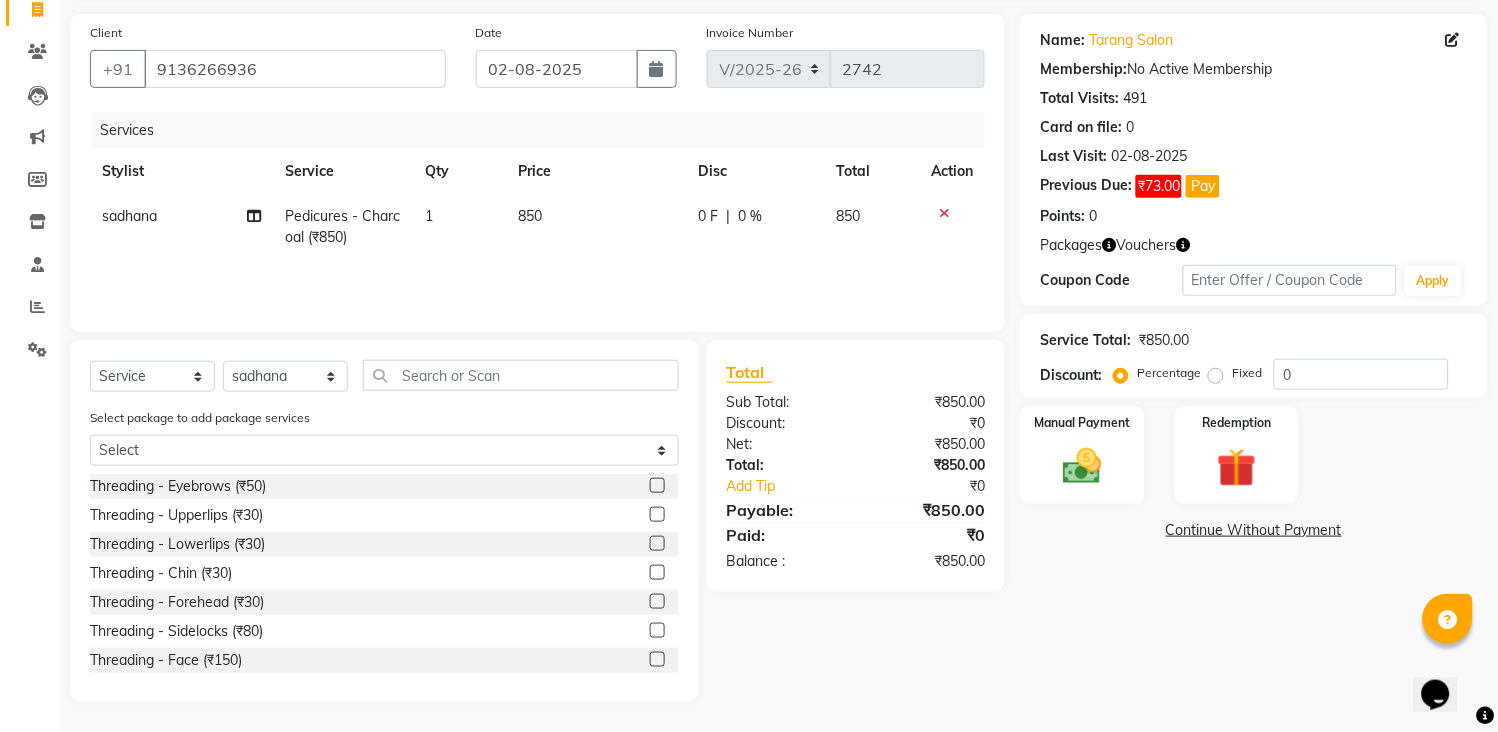 click 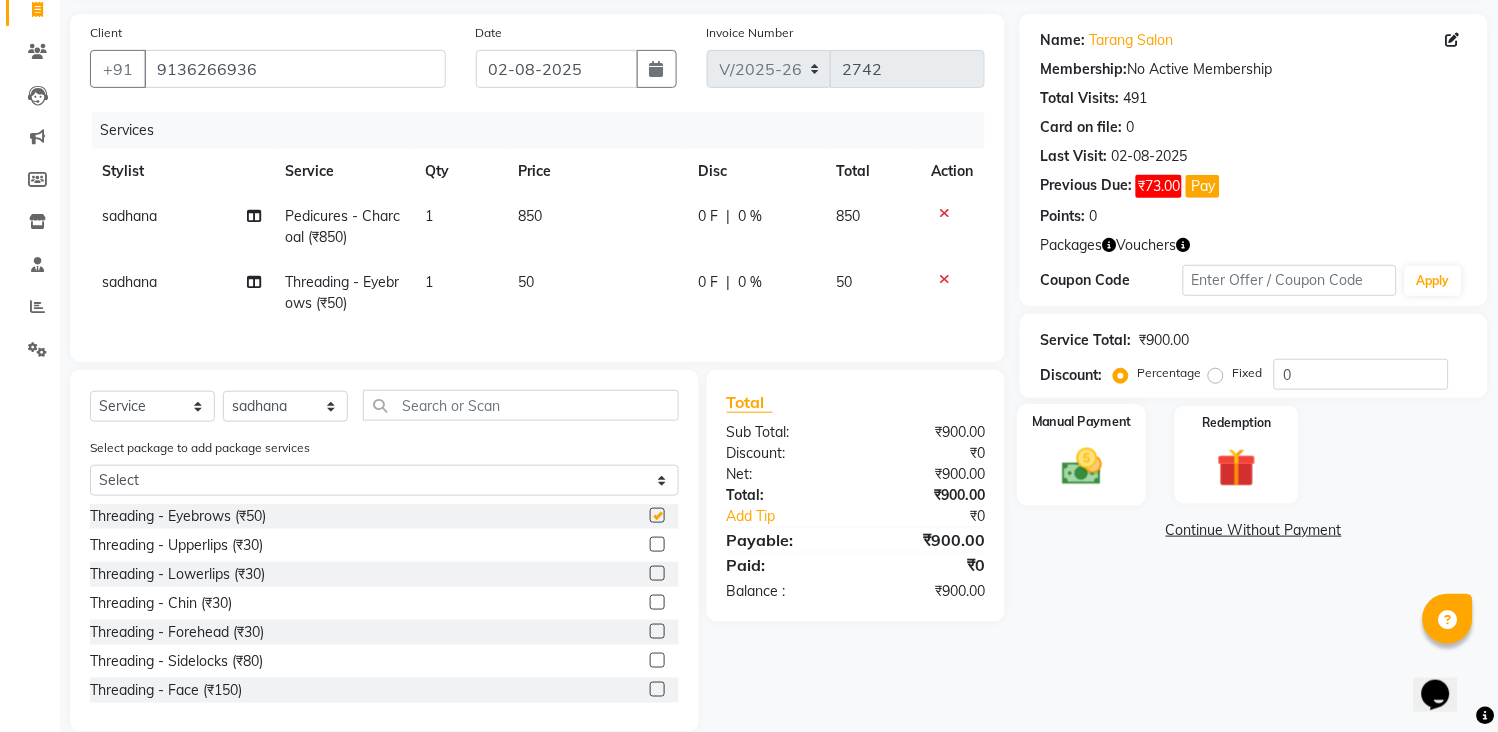 checkbox on "false" 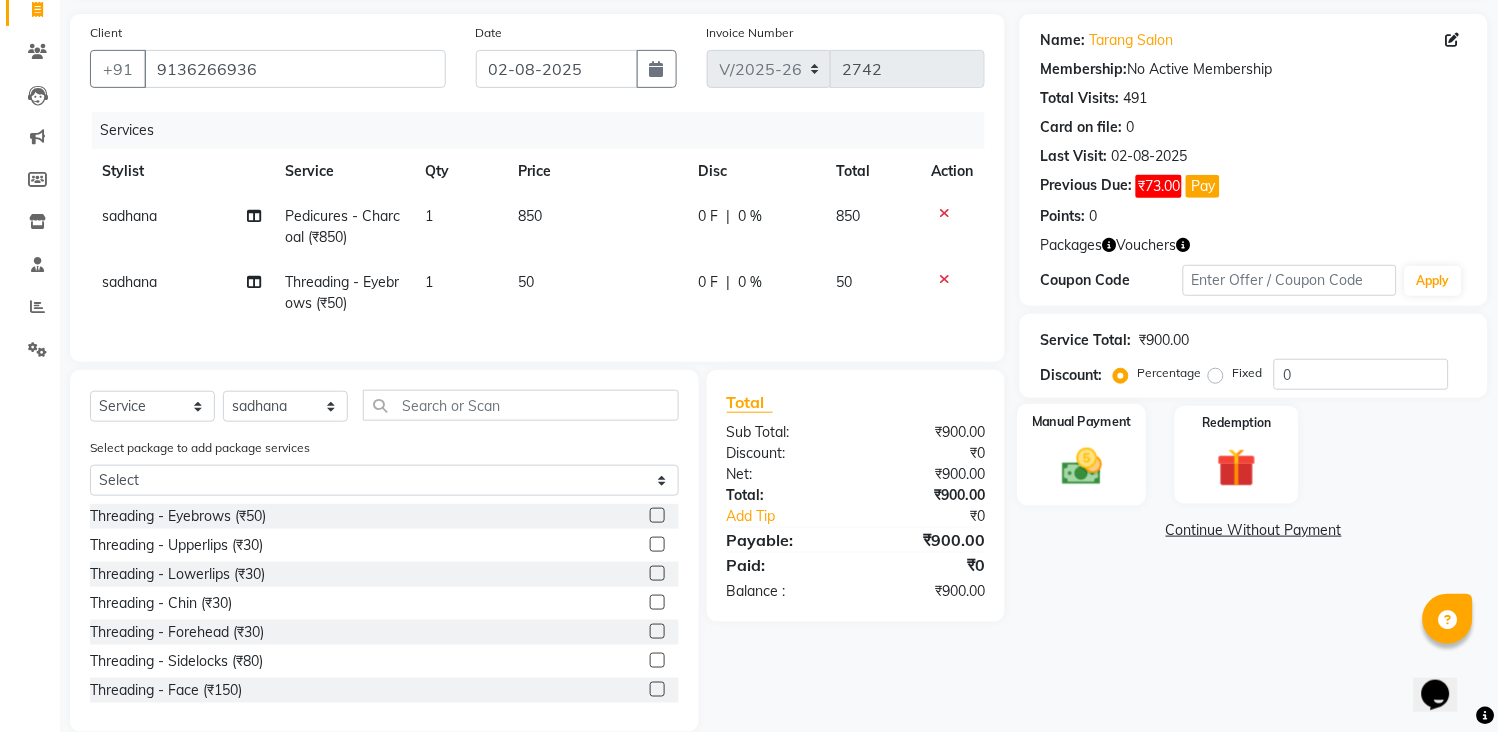 click 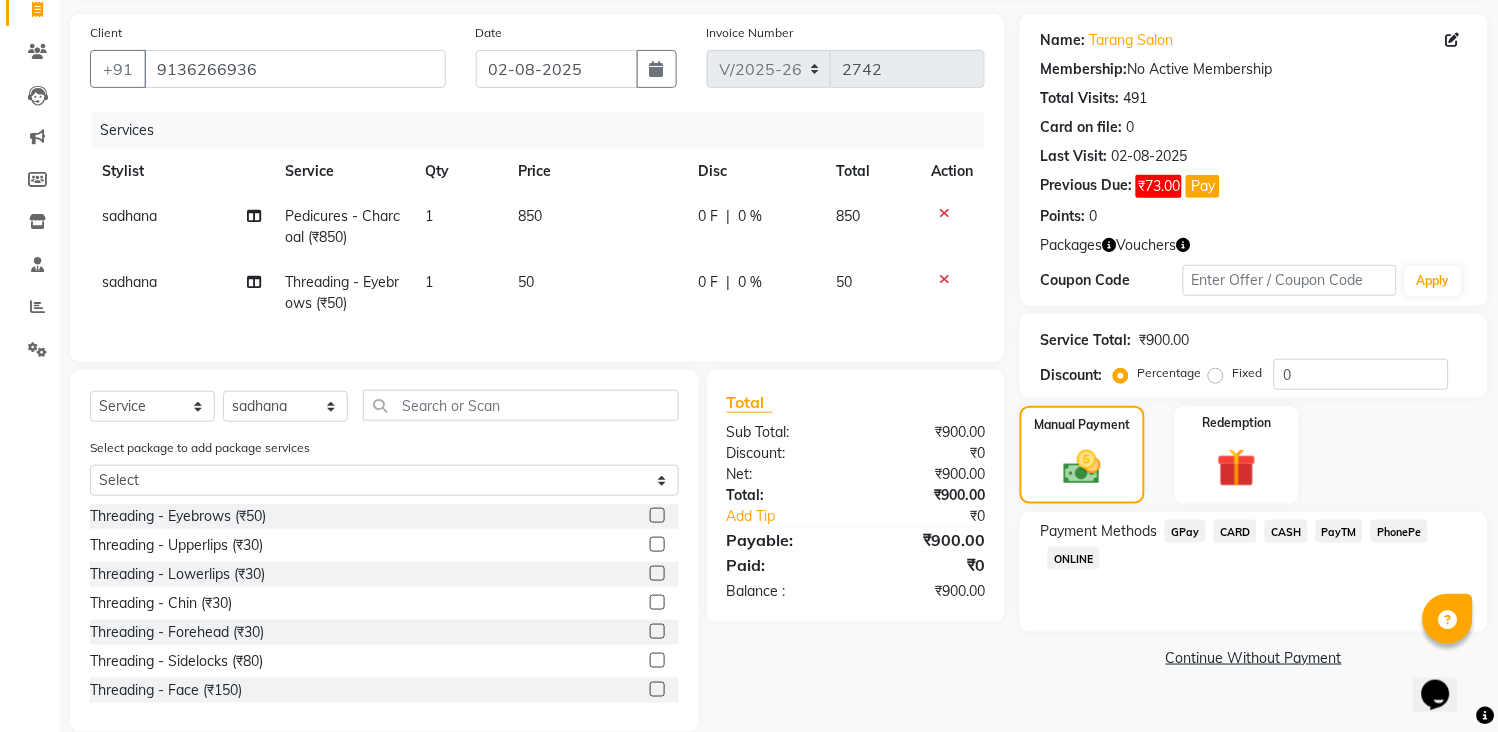 click on "GPay" 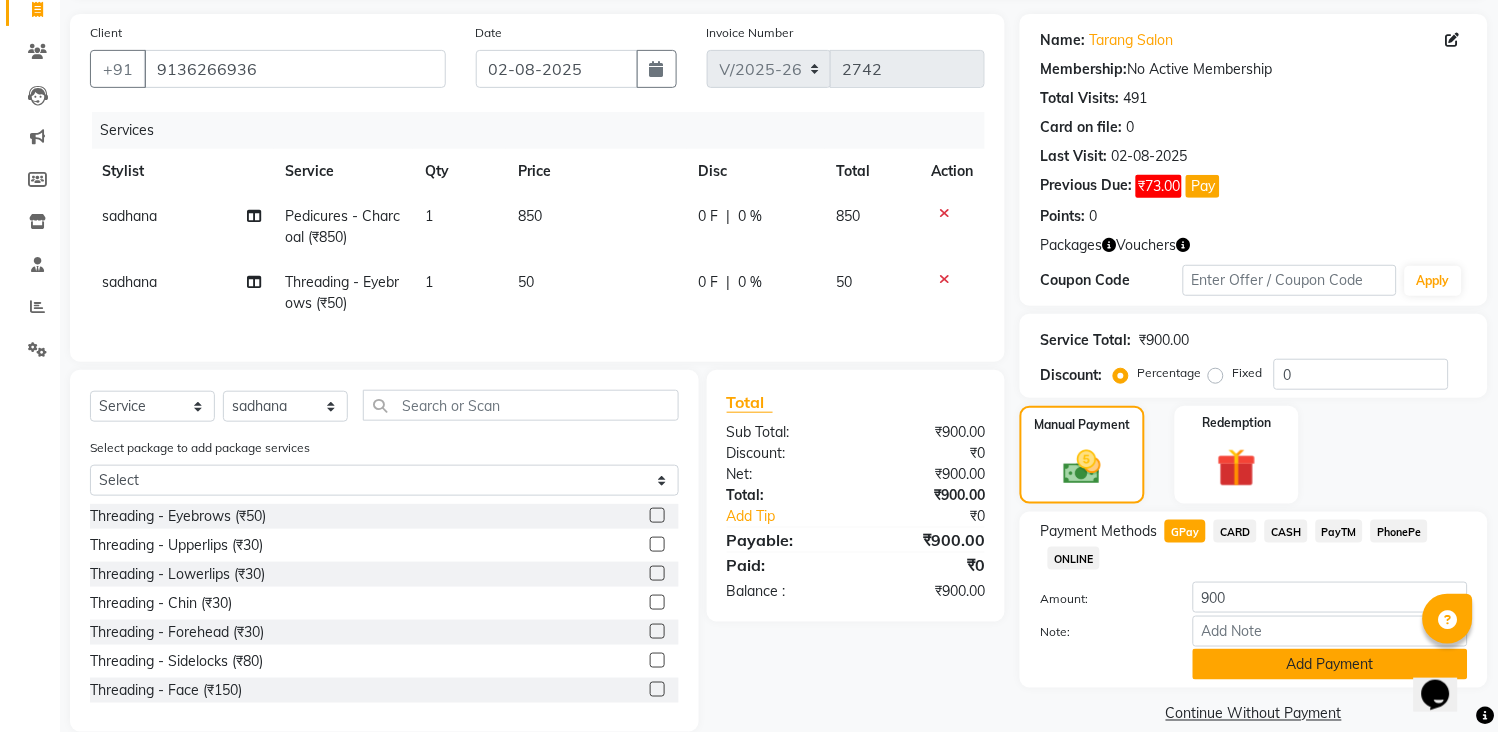 click on "Add Payment" 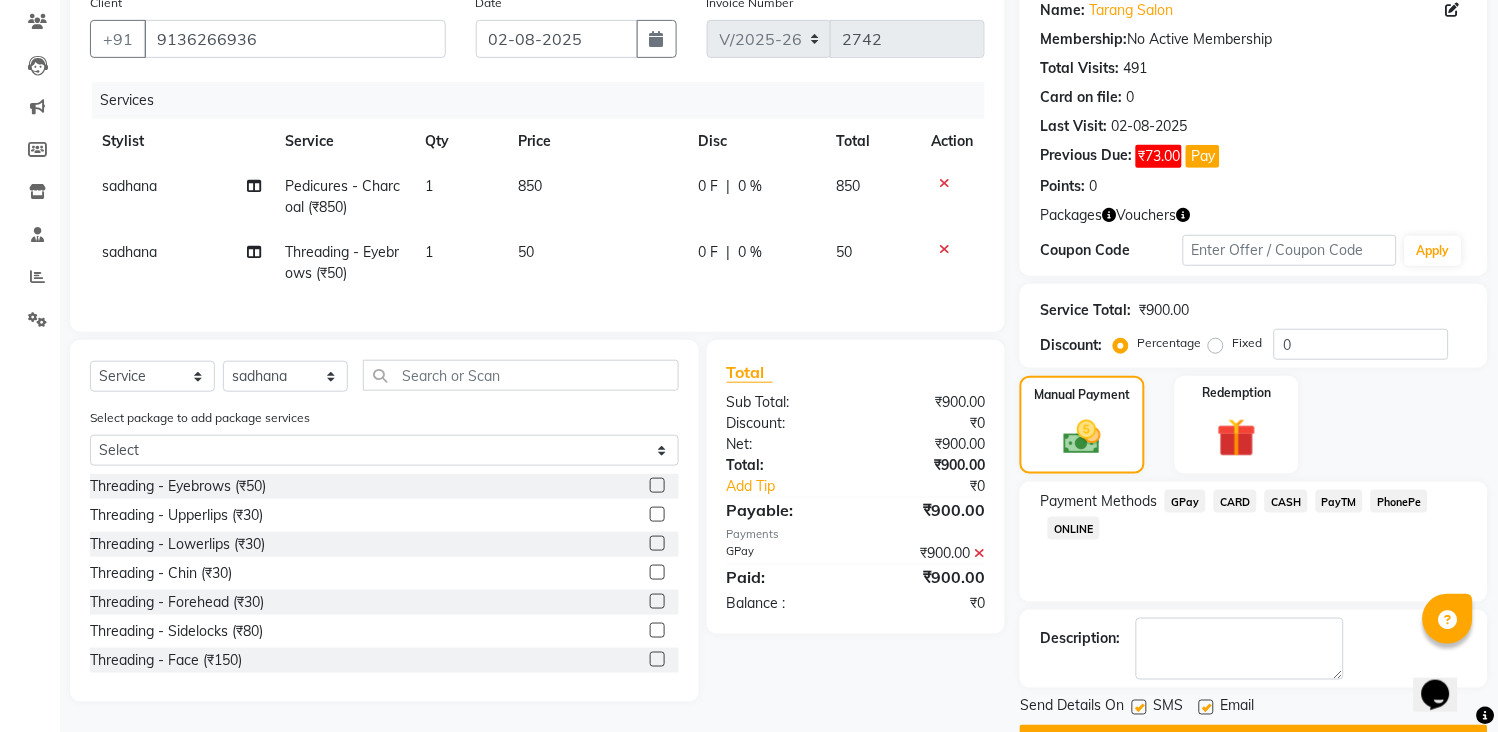 scroll, scrollTop: 220, scrollLeft: 0, axis: vertical 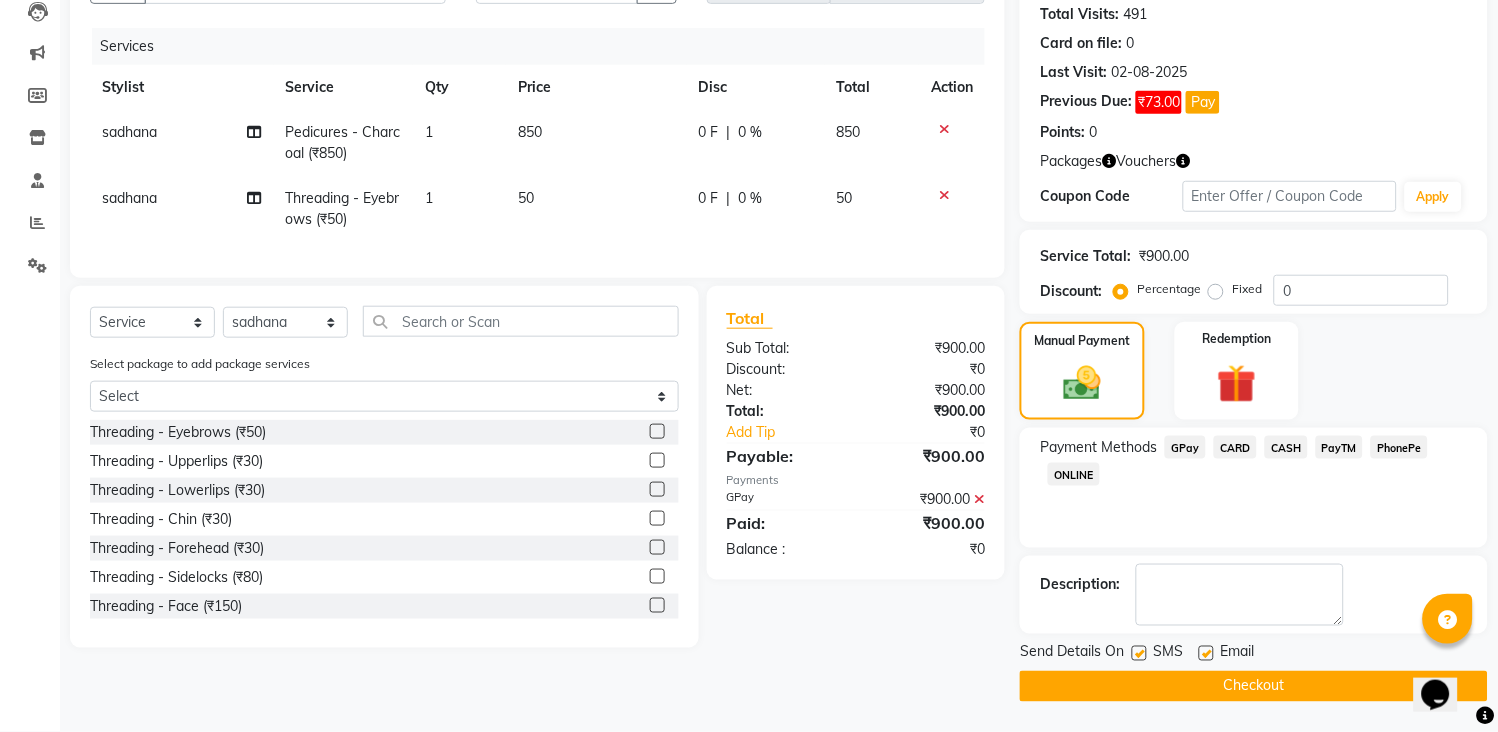 click on "Checkout" 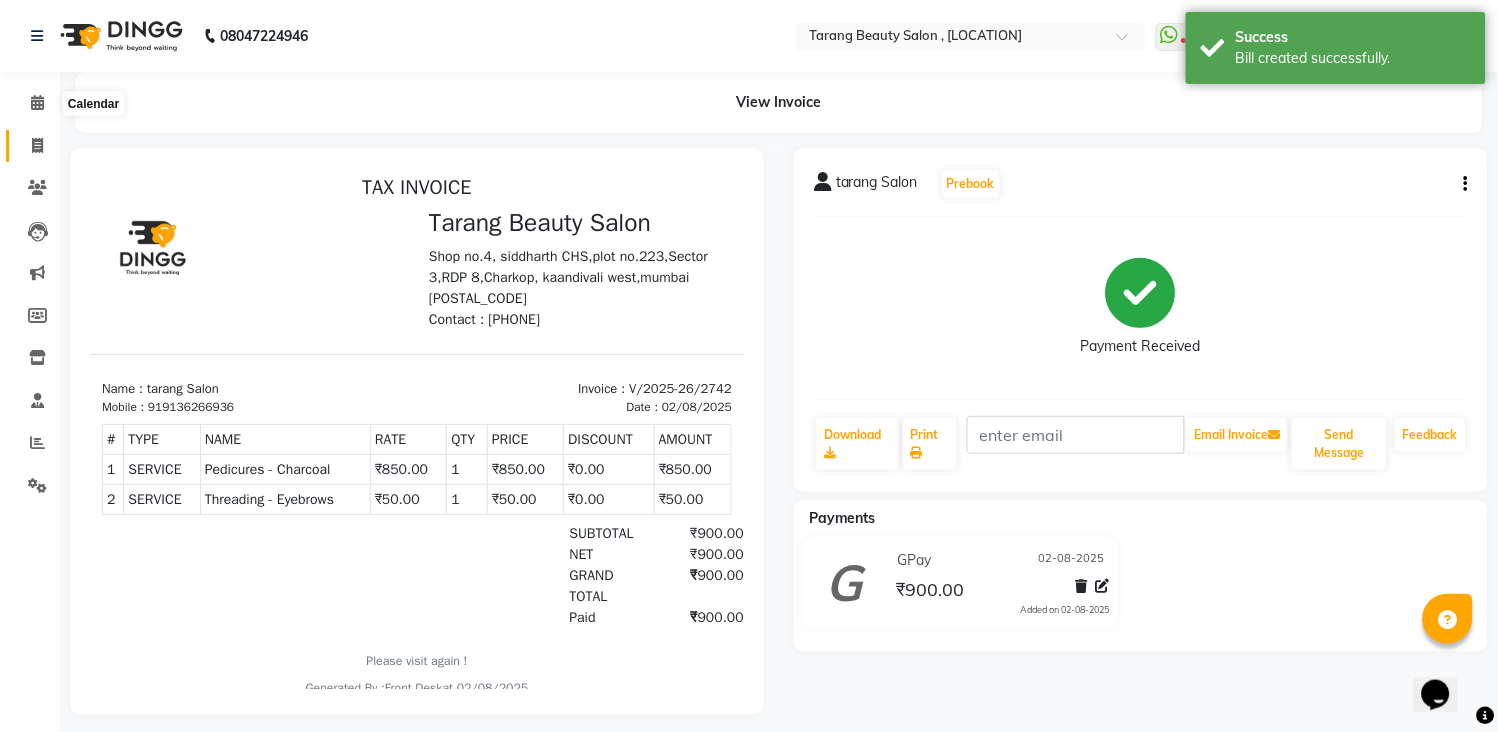 scroll, scrollTop: 0, scrollLeft: 0, axis: both 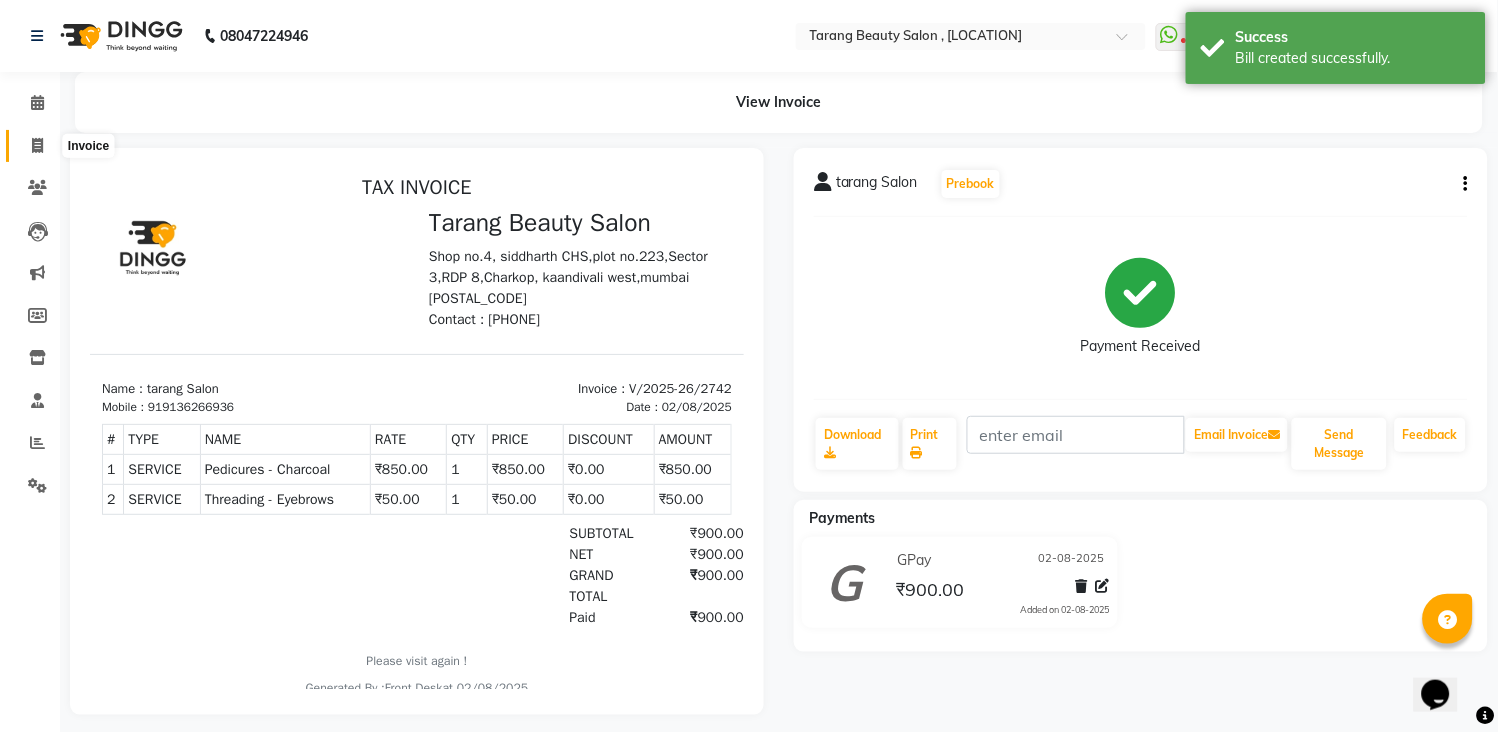 click 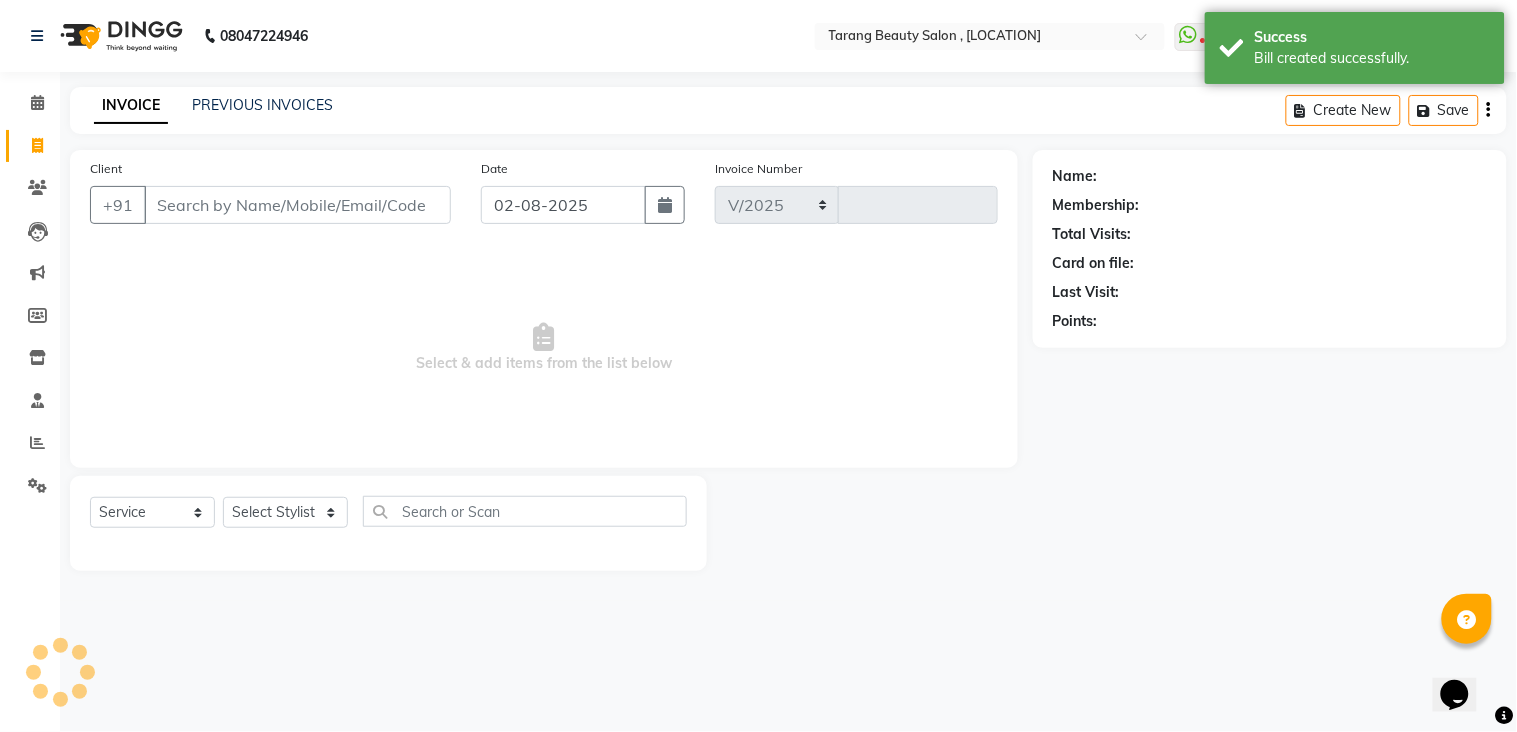 select on "5133" 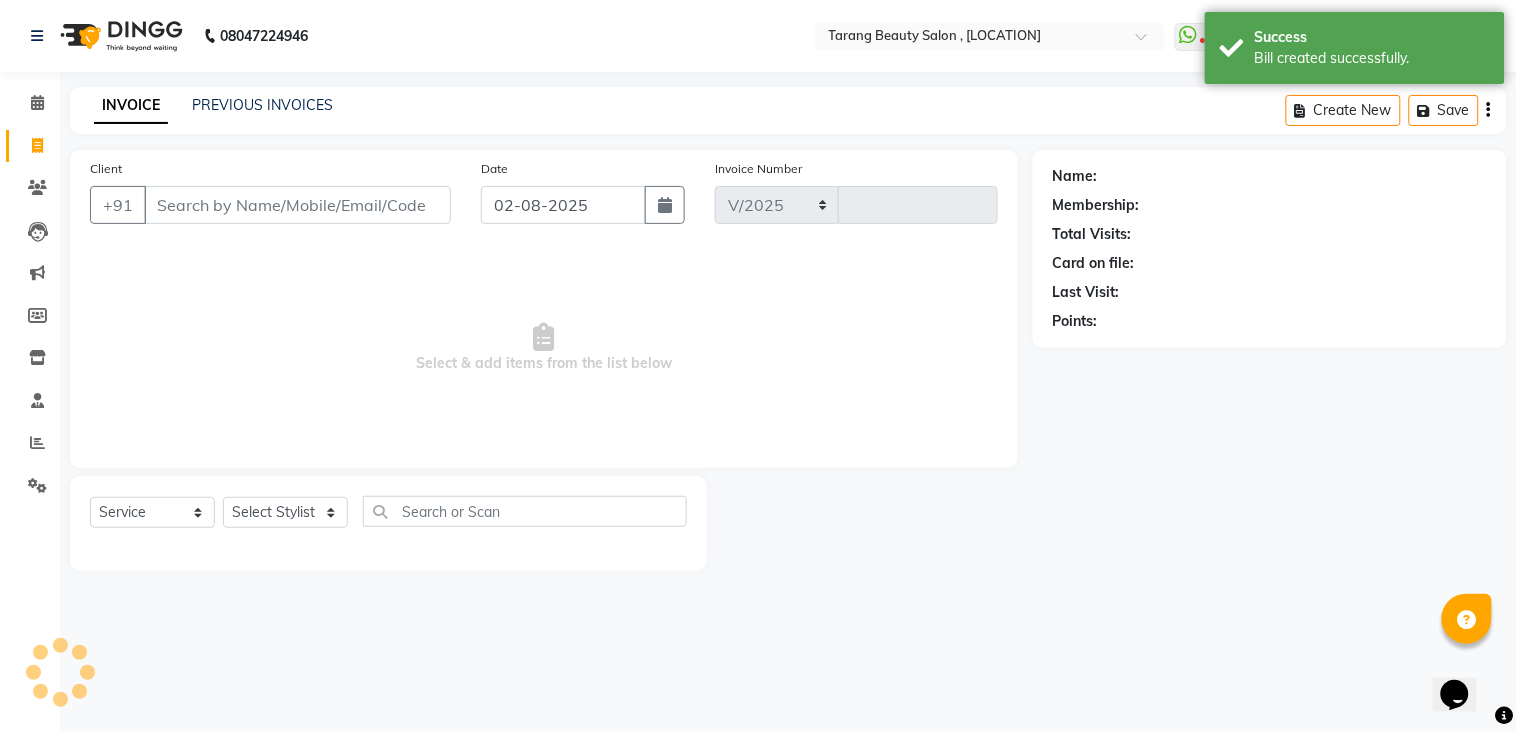 type on "2743" 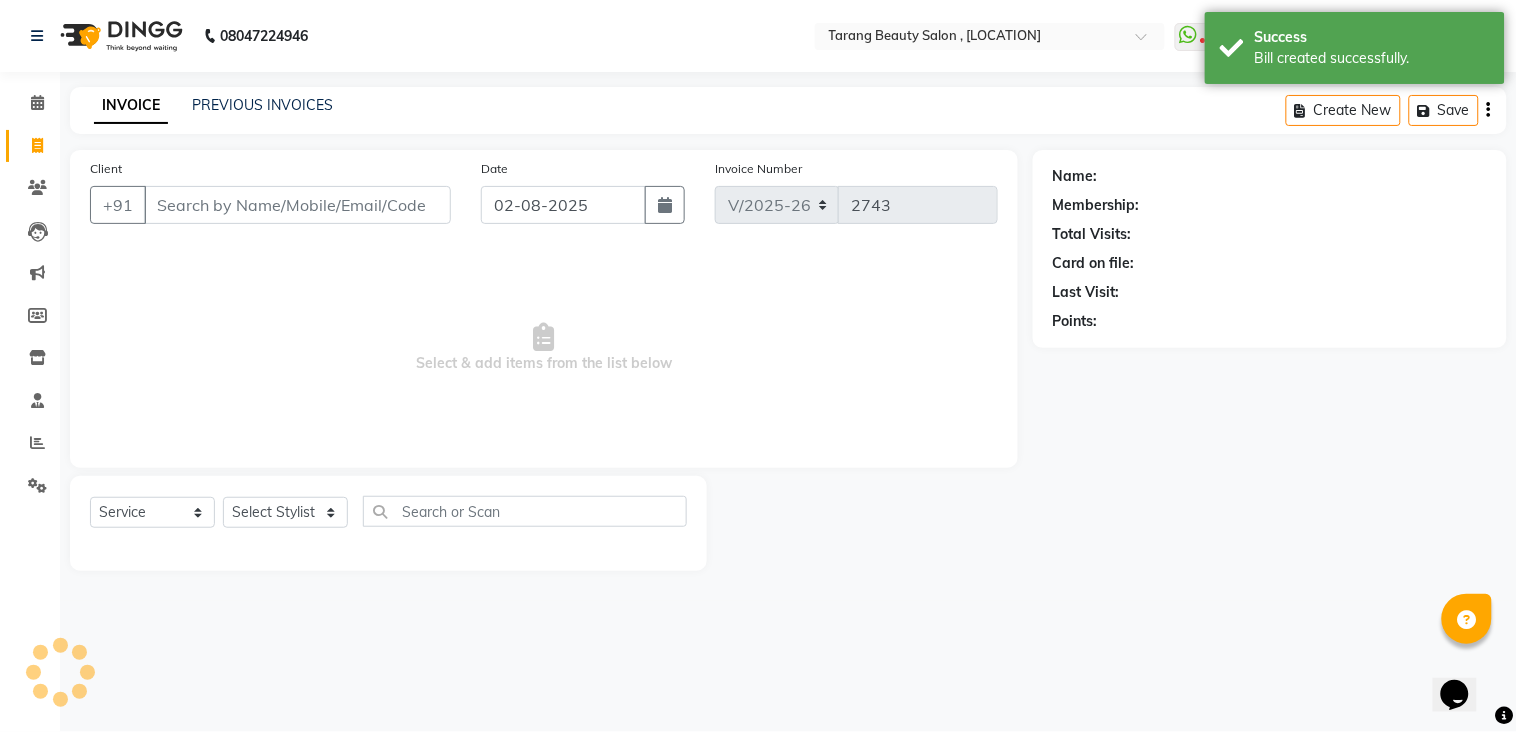 click on "+91" 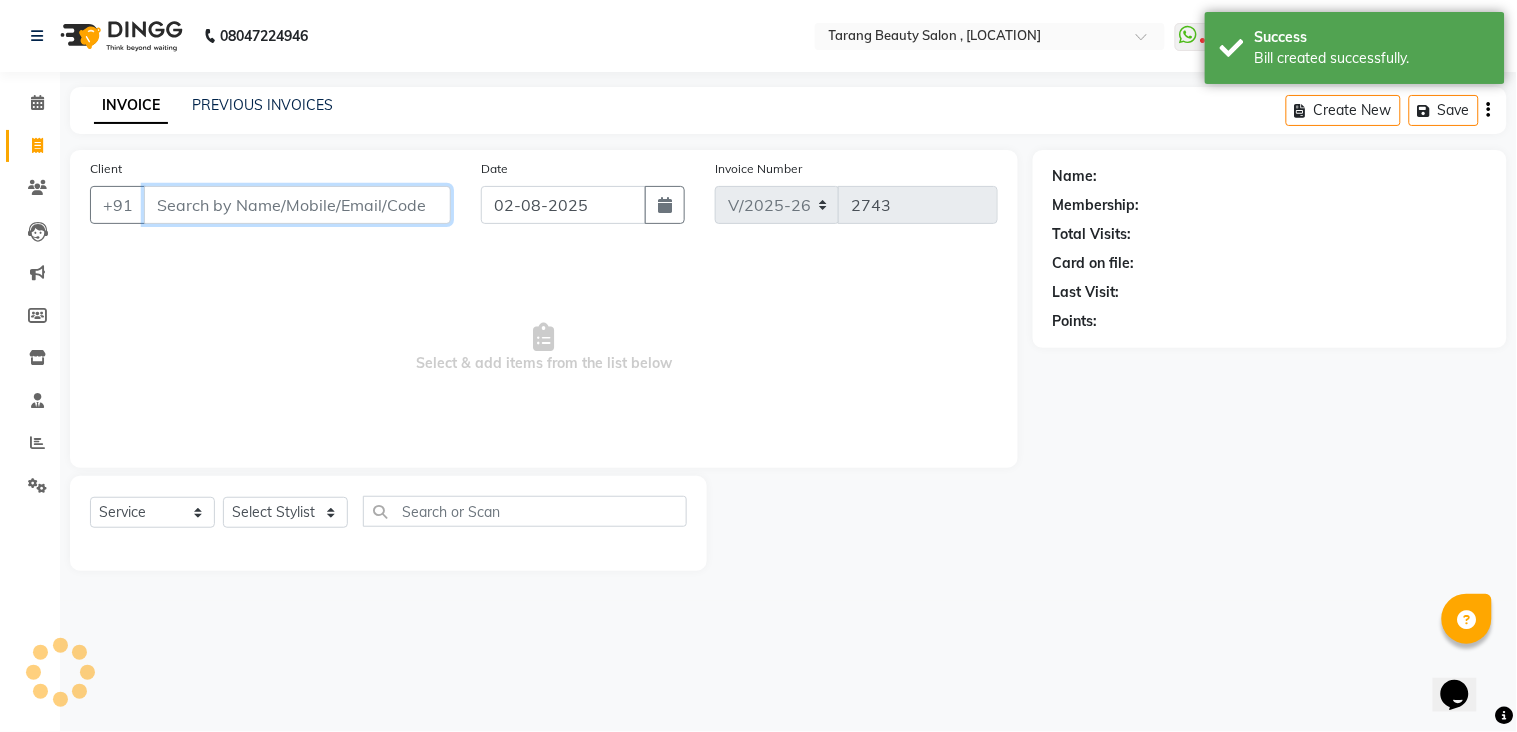 click on "Client" at bounding box center (297, 205) 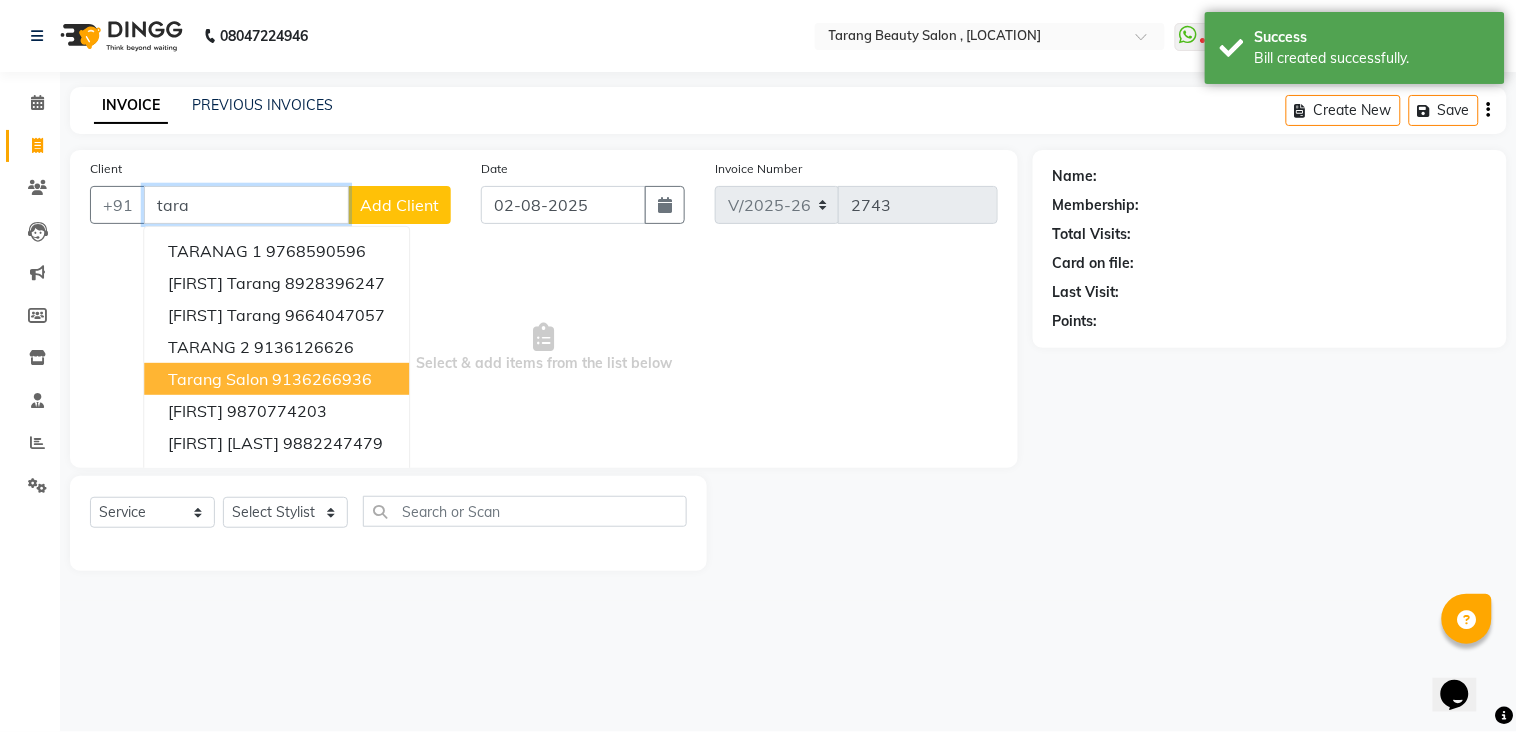 click on "tarang Salon  9136266936" at bounding box center (276, 379) 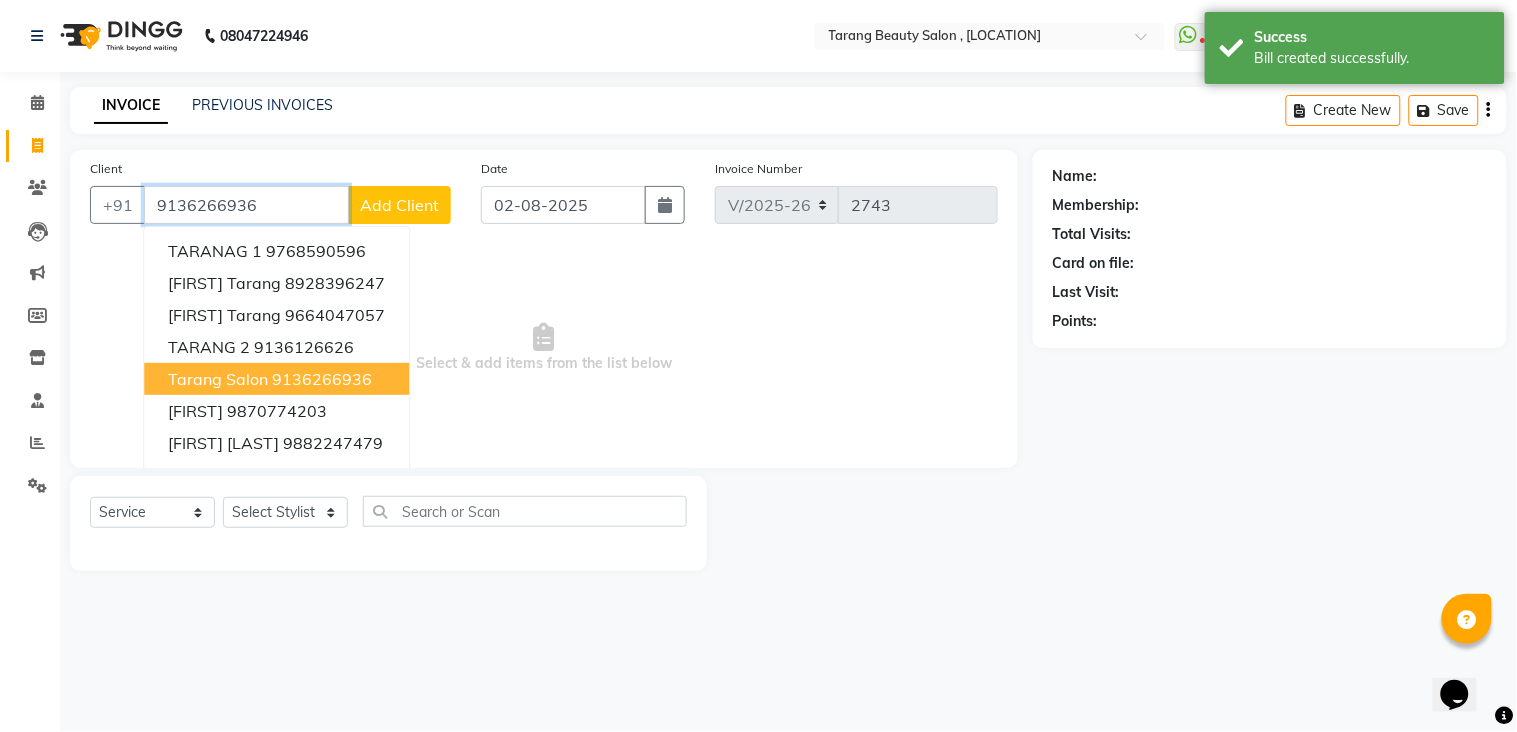 type on "9136266936" 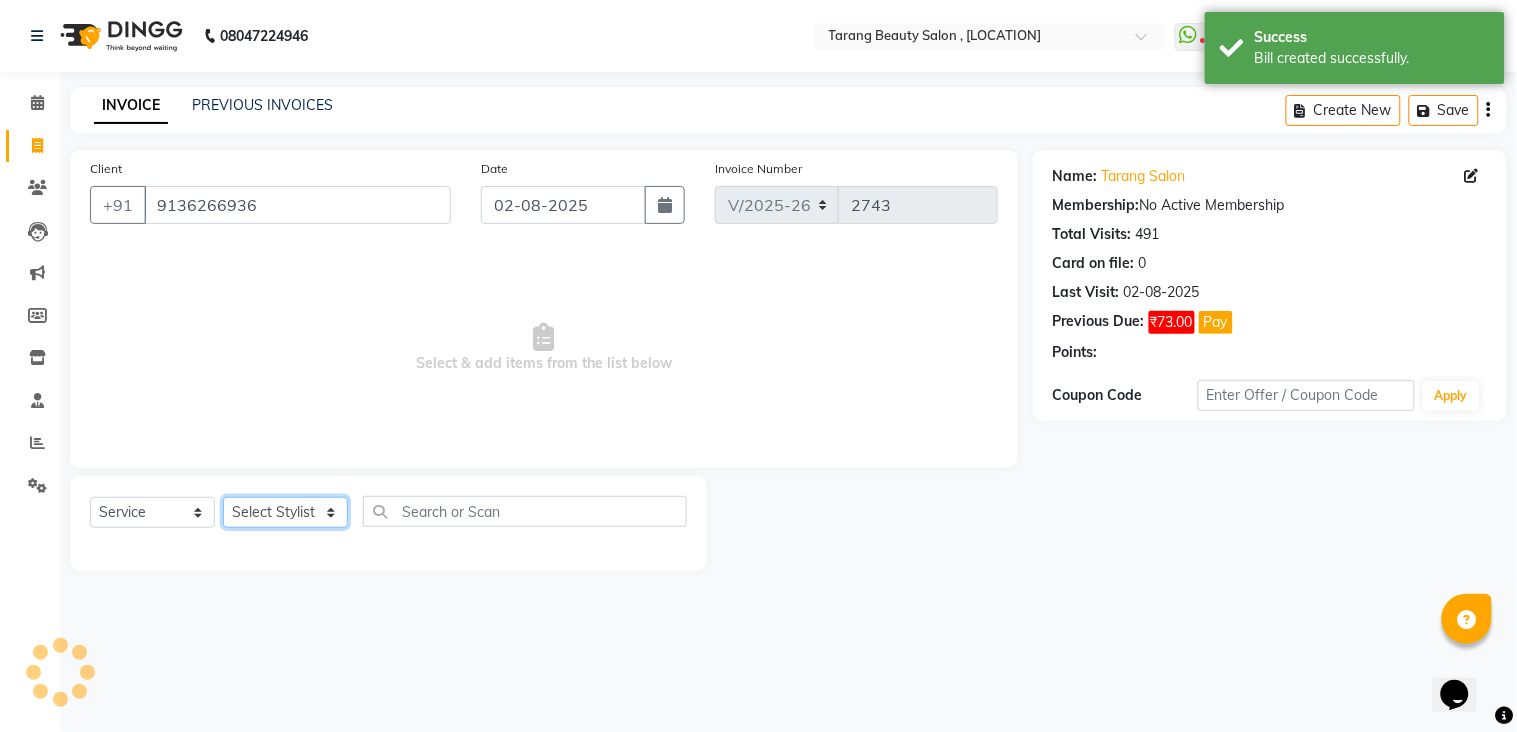 click on "Select Stylist [NAME] [NAME] [NAME] [NAME] Front Desk [NAME] [NAME]    [NAME] [NAME] [NAME] [NAME] [NAME] [NAME] [NAME] [NAME] [NAME] [NAME] [NAME] [NAME] [NAME] [NAME] [NAME] [NAME] [NAME]" 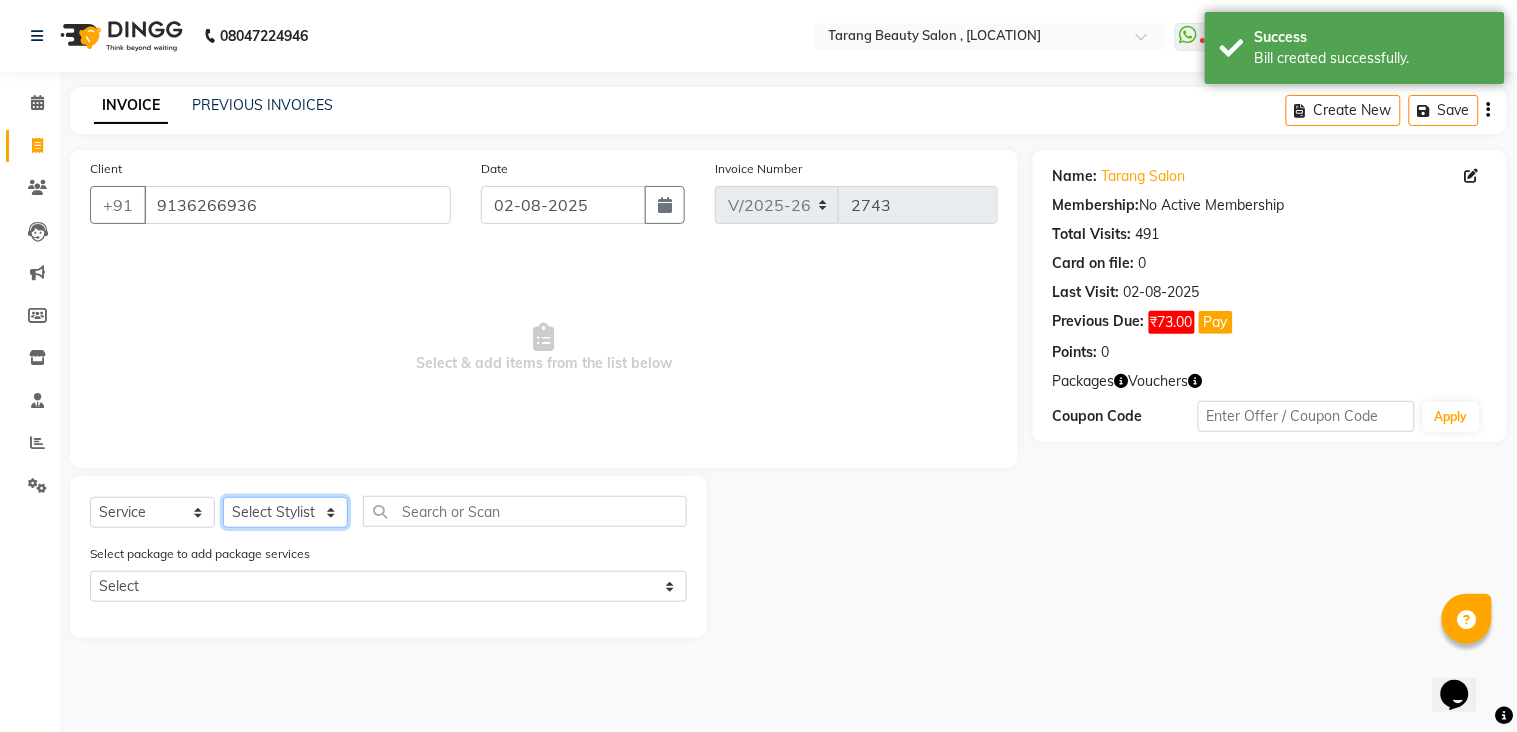 select on "33033" 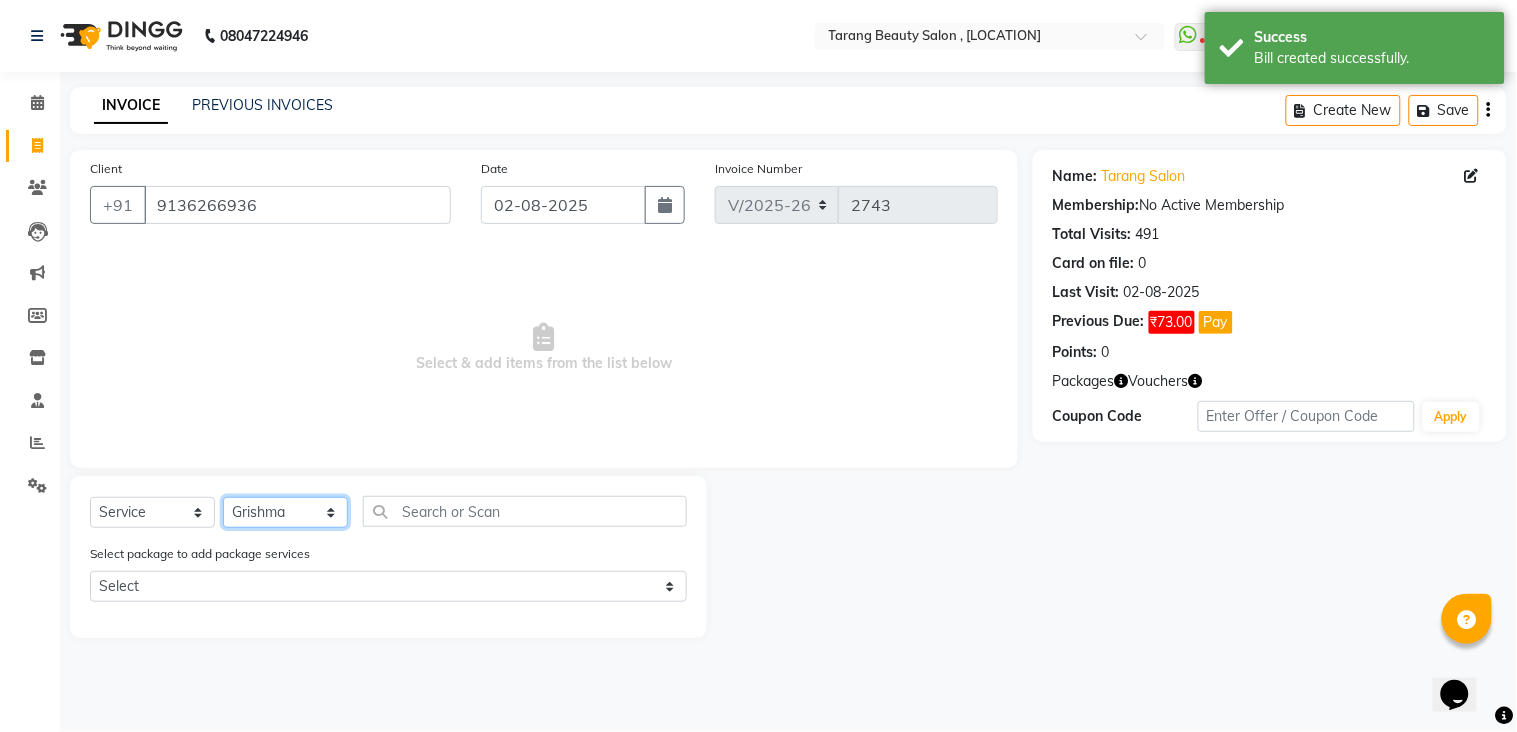 click on "Select Stylist [NAME] [NAME] [NAME] [NAME] Front Desk [NAME] [NAME]    [NAME] [NAME] [NAME] [NAME] [NAME] [NAME] [NAME] [NAME] [NAME] [NAME] [NAME] [NAME] [NAME] [NAME] [NAME] [NAME] [NAME]" 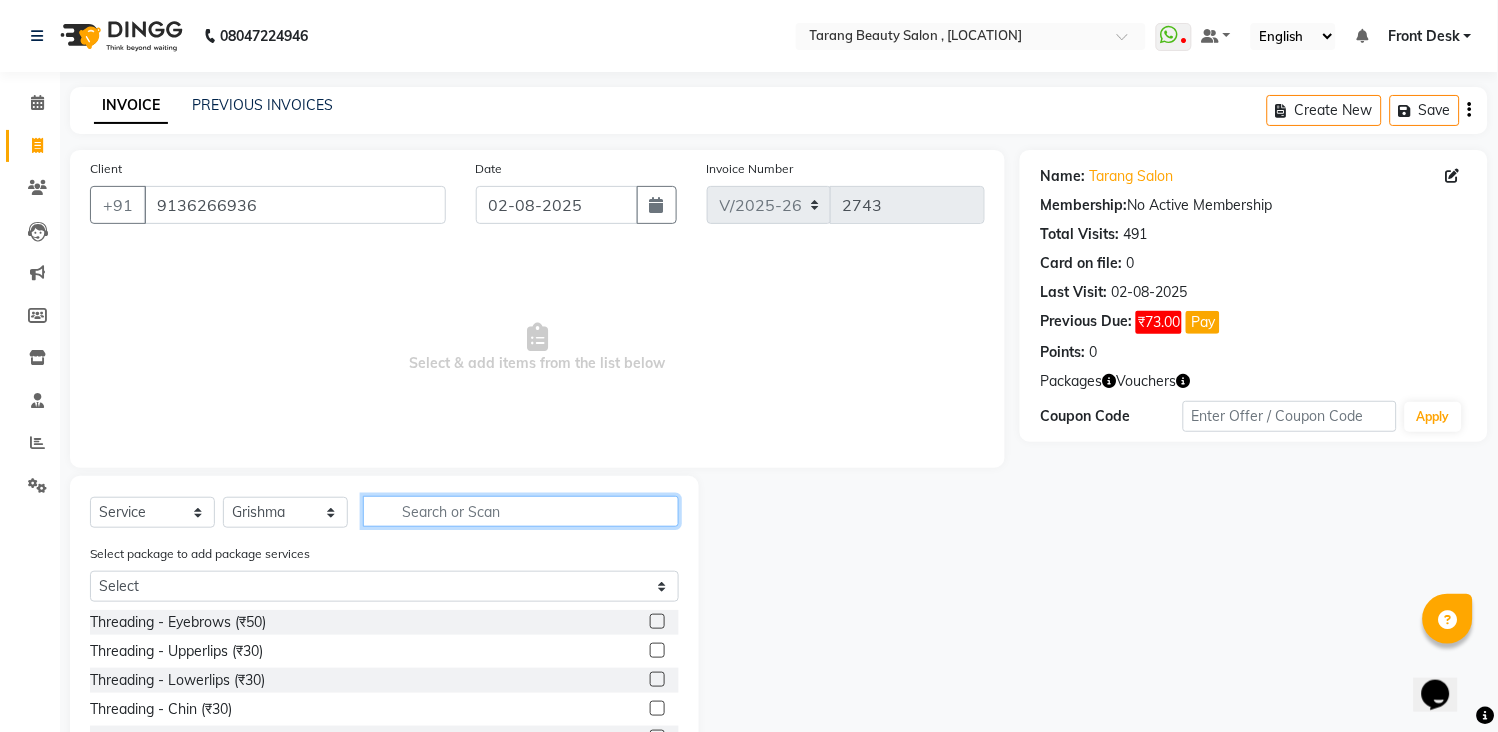 click 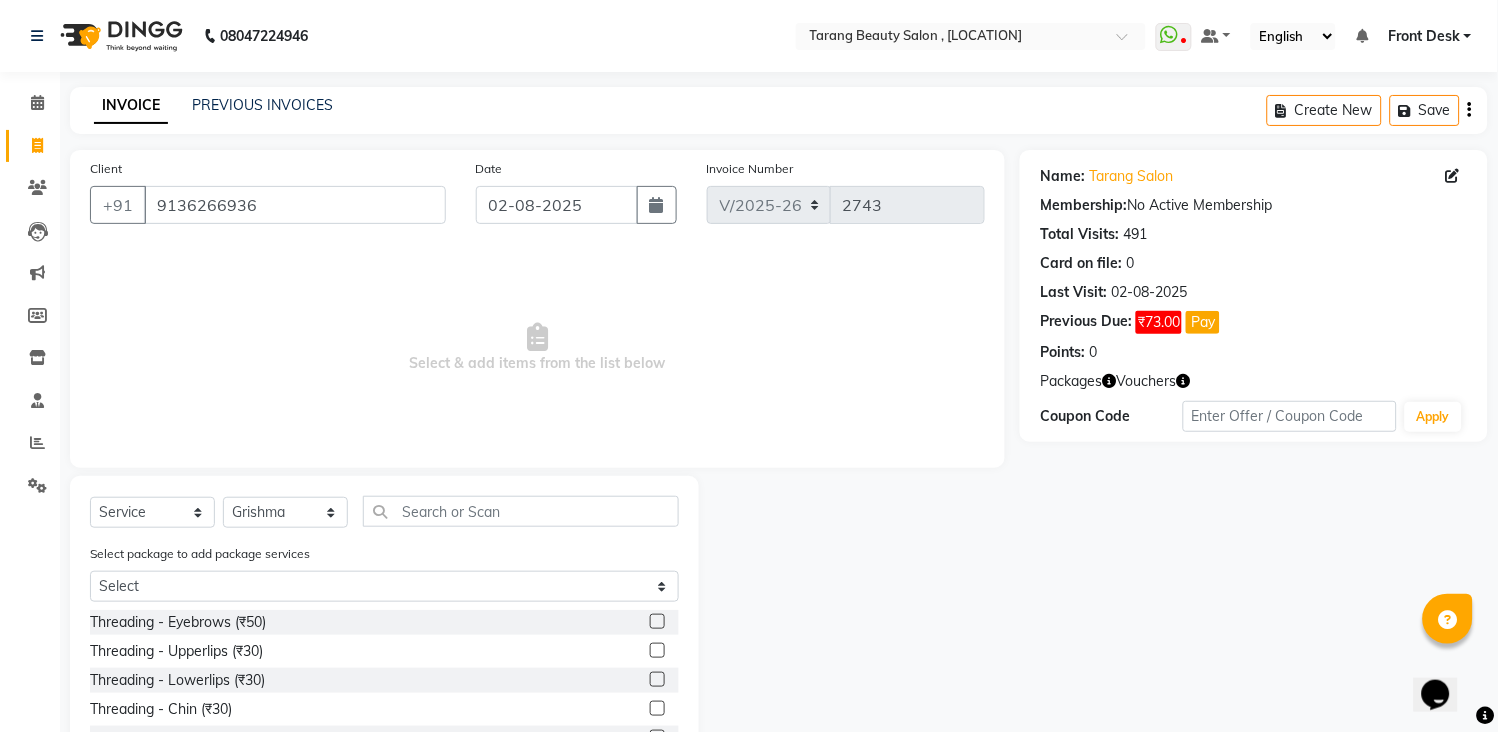 click 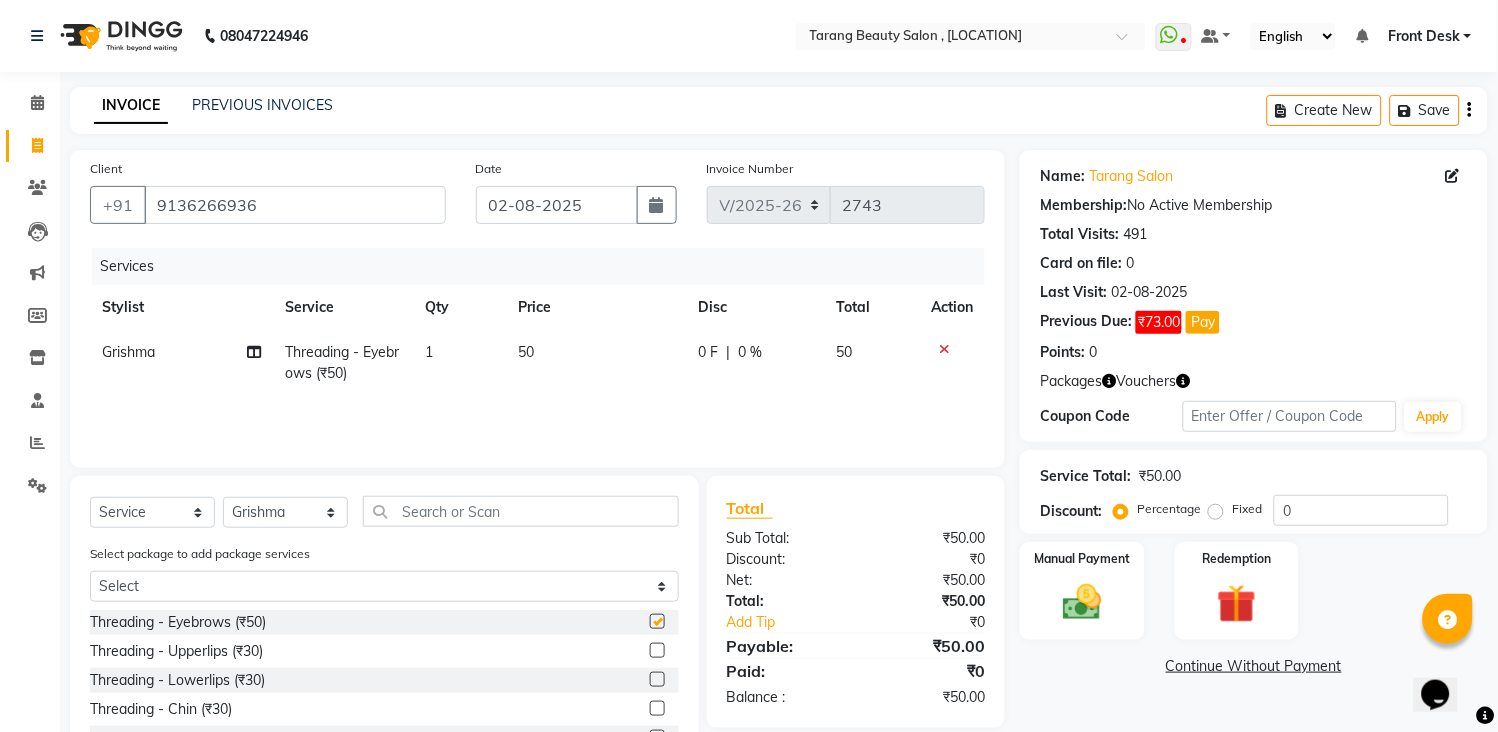 checkbox on "false" 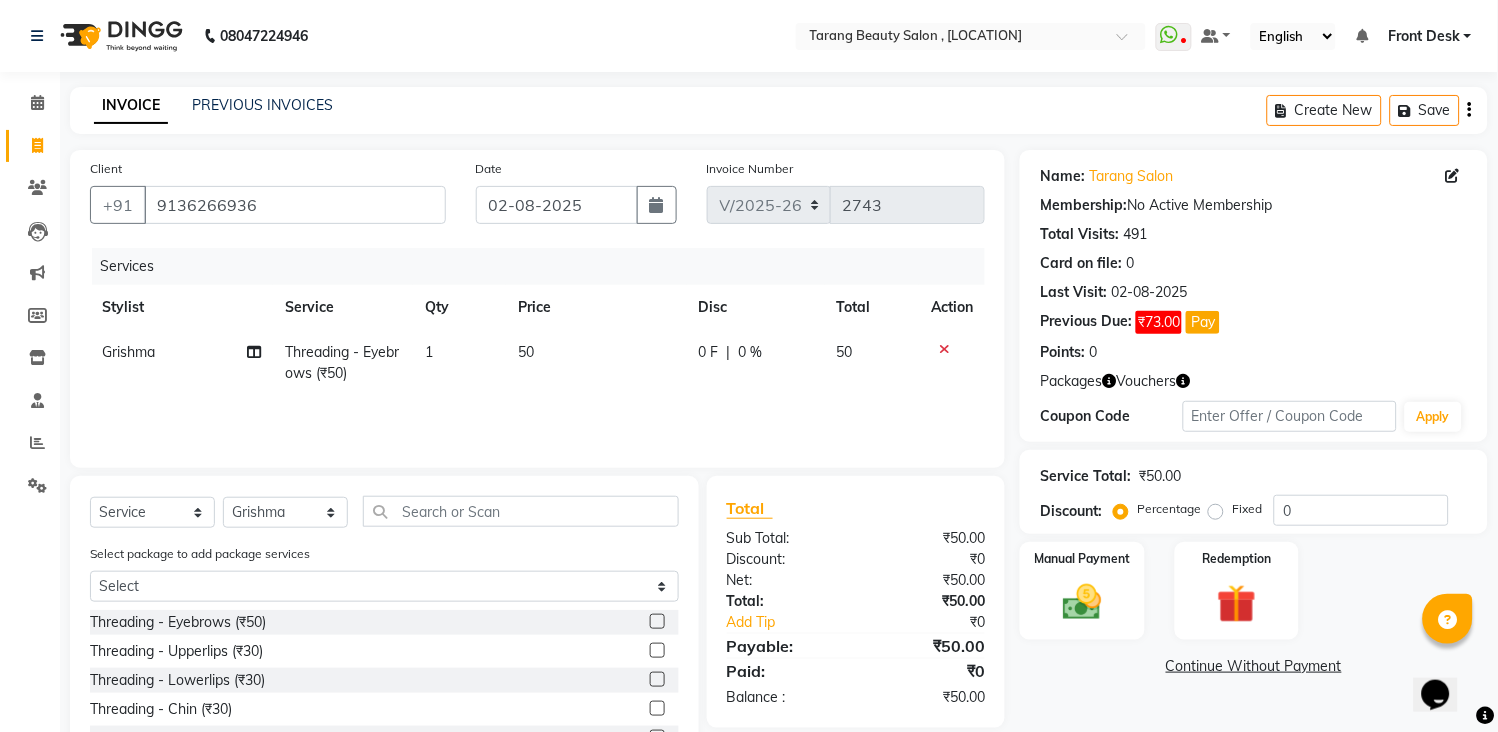click 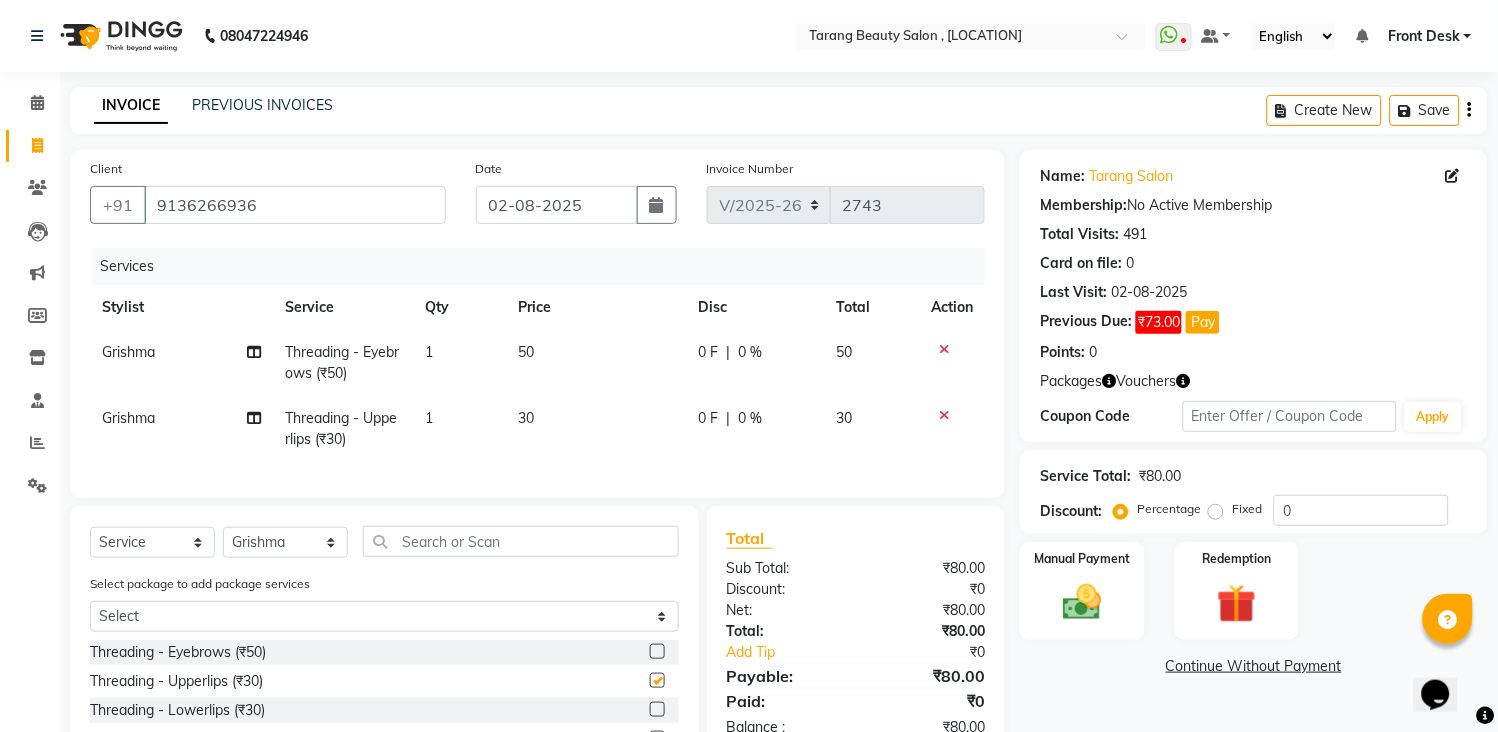 checkbox on "false" 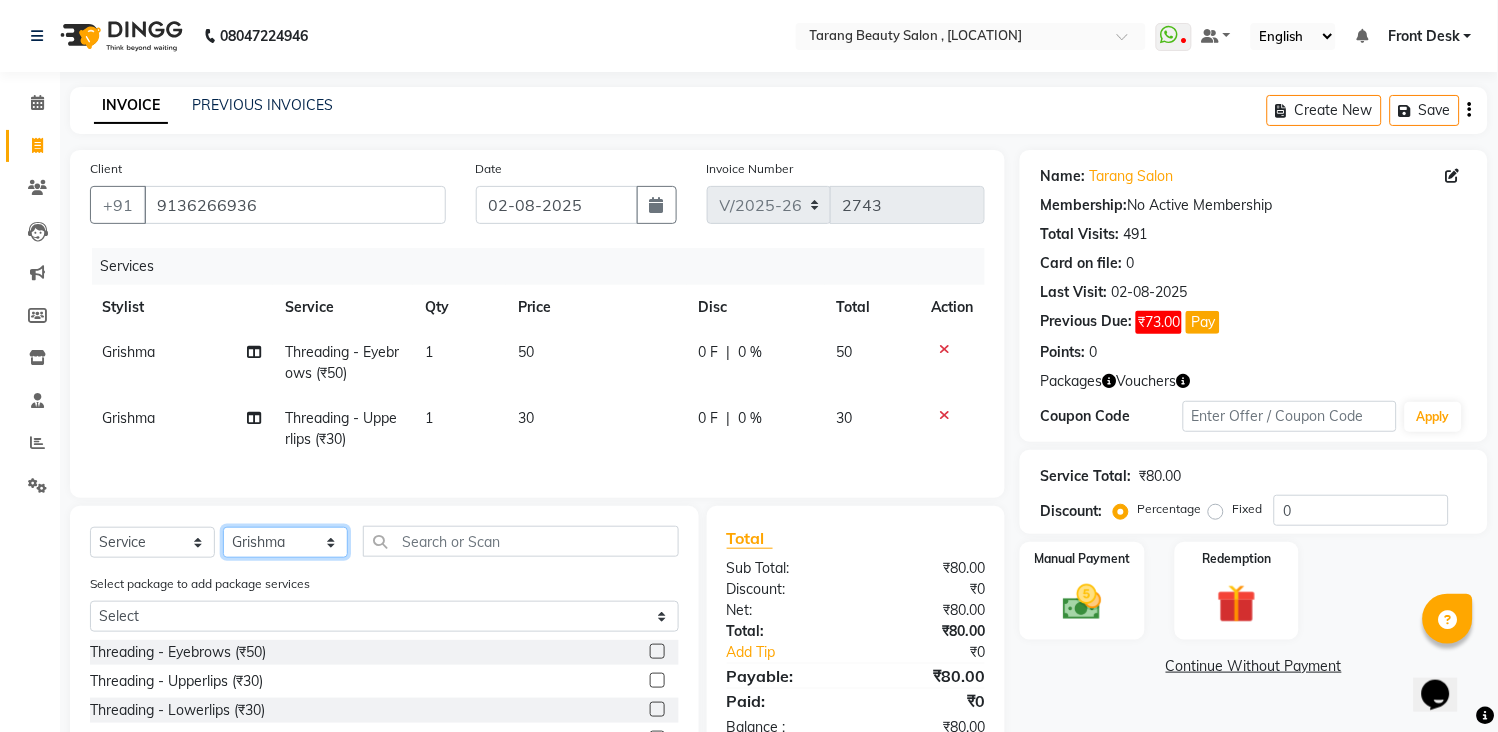 click on "Select Stylist [NAME] [NAME] [NAME] [NAME] Front Desk [NAME] [NAME]    [NAME] [NAME] [NAME] [NAME] [NAME] [NAME] [NAME] [NAME] [NAME] [NAME] [NAME] [NAME] [NAME] [NAME] [NAME] [NAME] [NAME]" 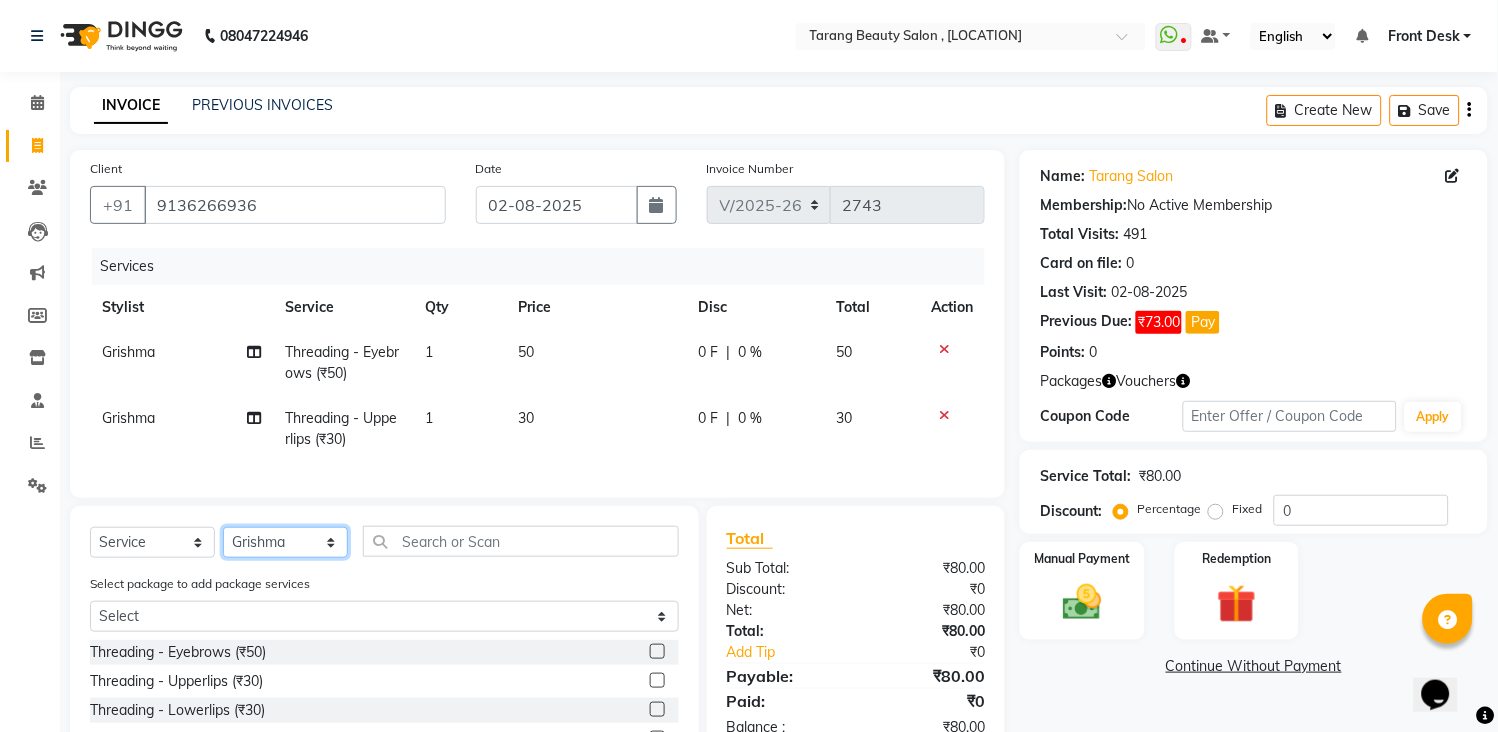 select on "47114" 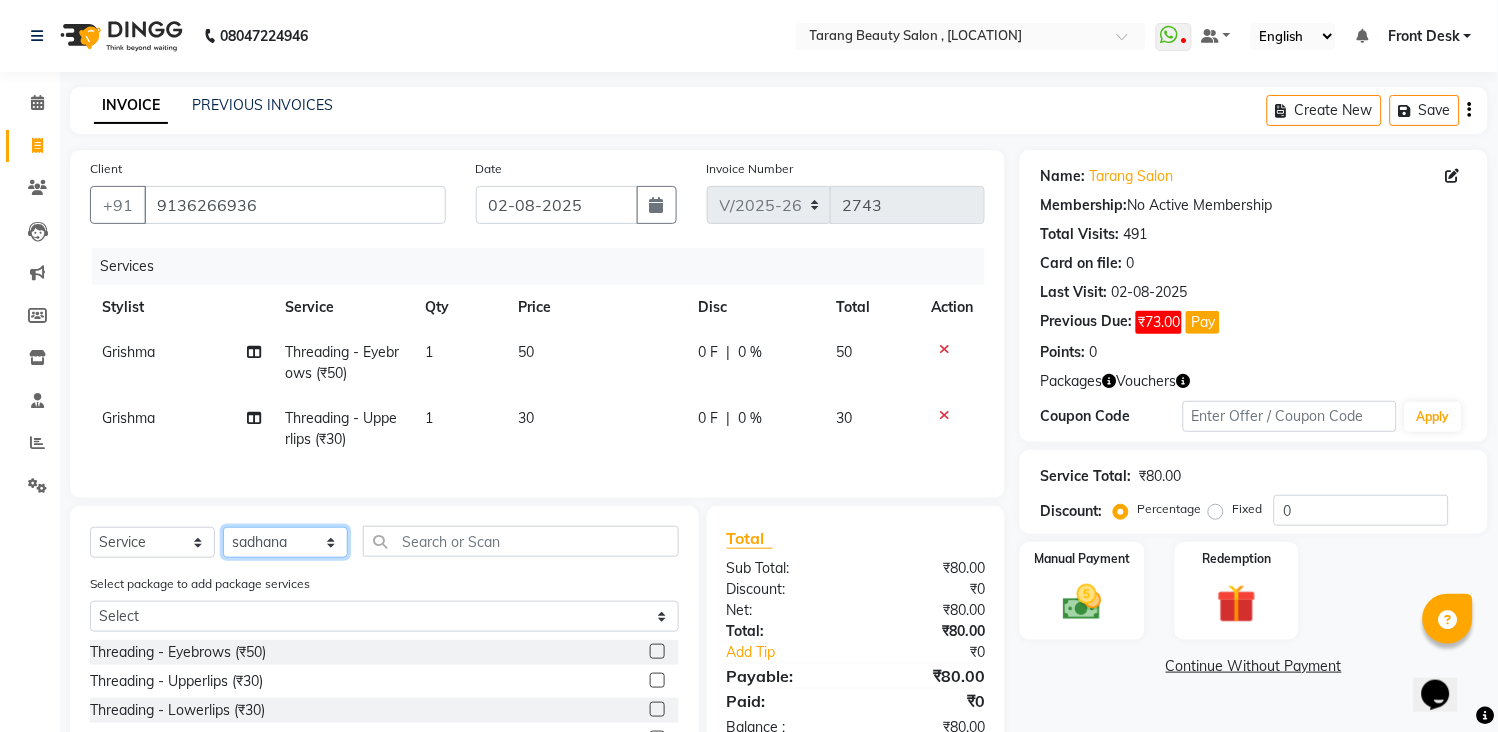 click on "Select Stylist [NAME] [NAME] [NAME] [NAME] Front Desk [NAME] [NAME]    [NAME] [NAME] [NAME] [NAME] [NAME] [NAME] [NAME] [NAME] [NAME] [NAME] [NAME] [NAME] [NAME] [NAME] [NAME] [NAME] [NAME]" 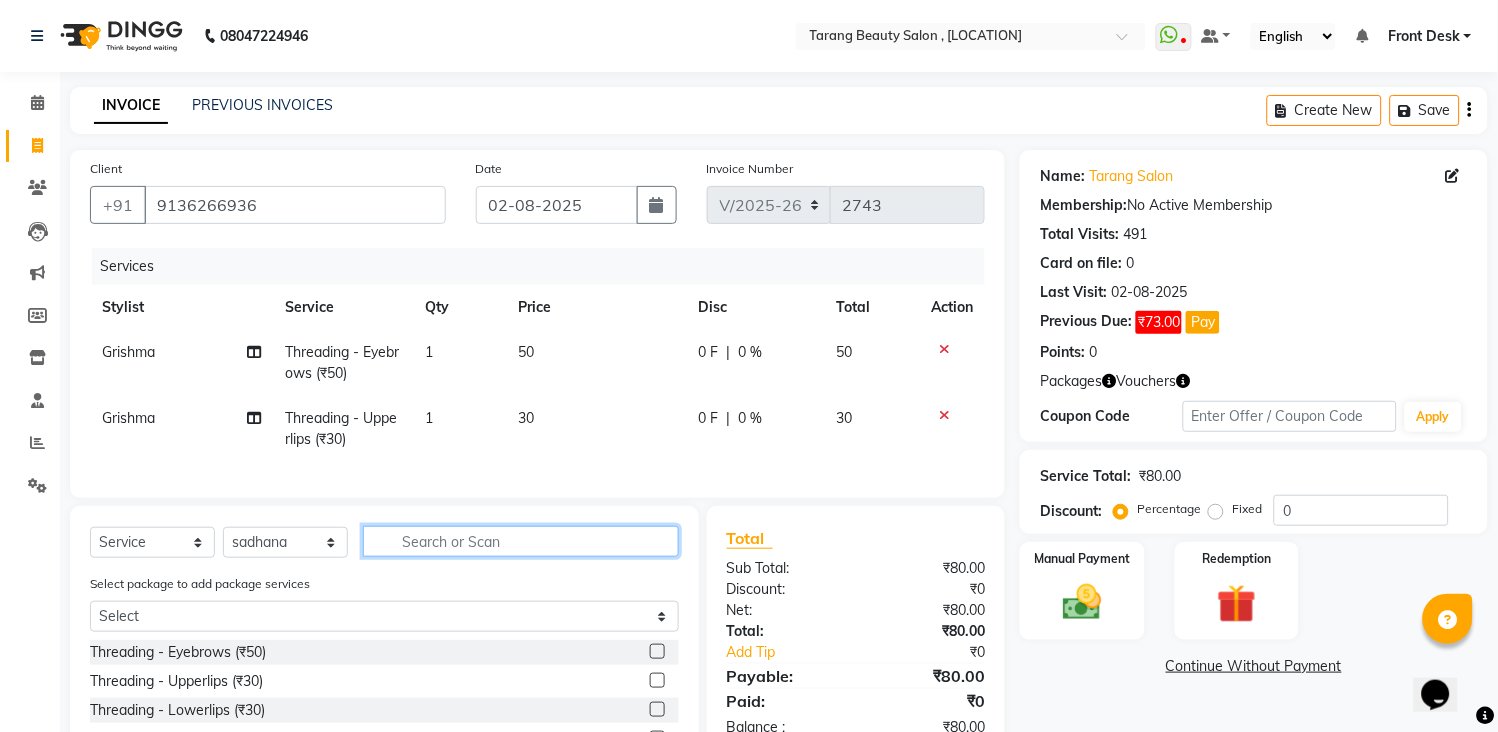 click 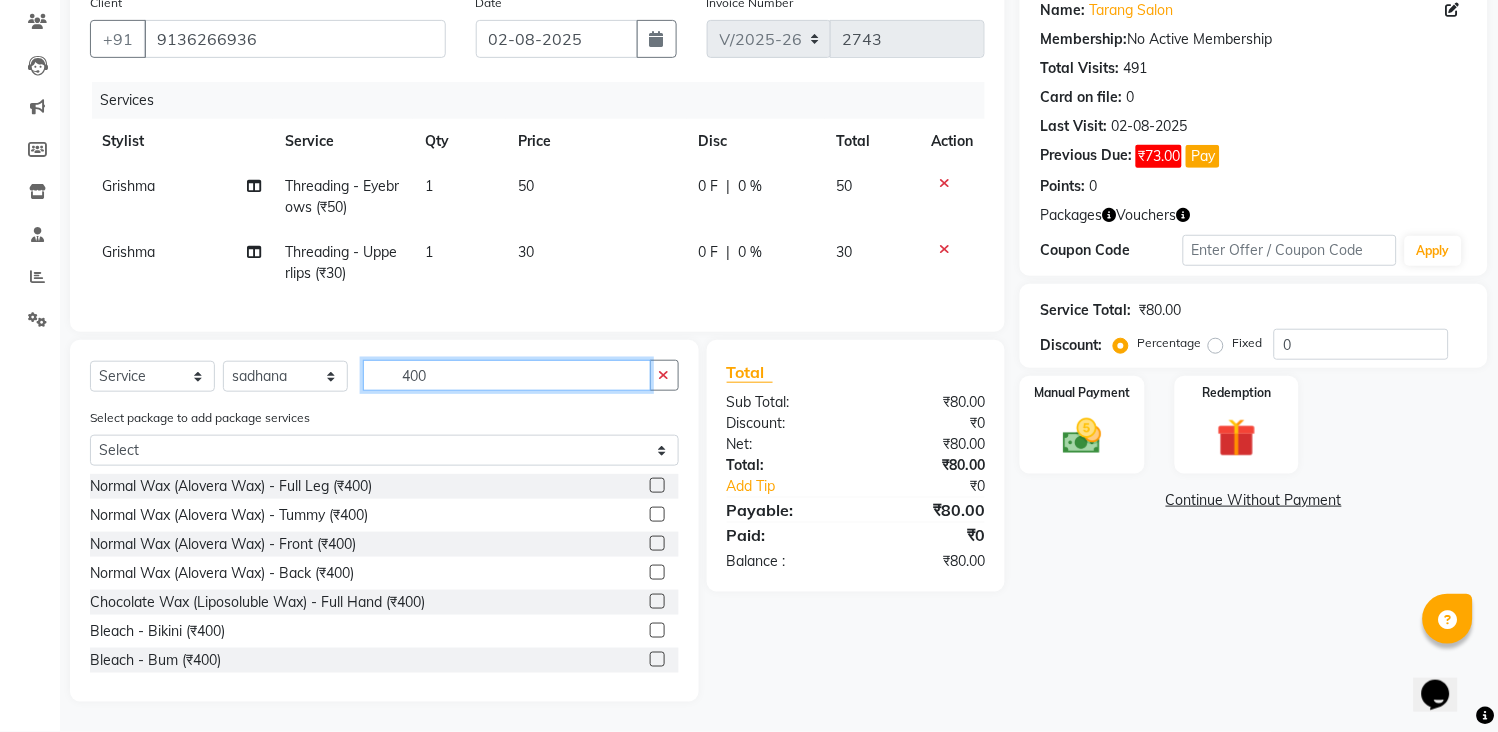 scroll, scrollTop: 185, scrollLeft: 0, axis: vertical 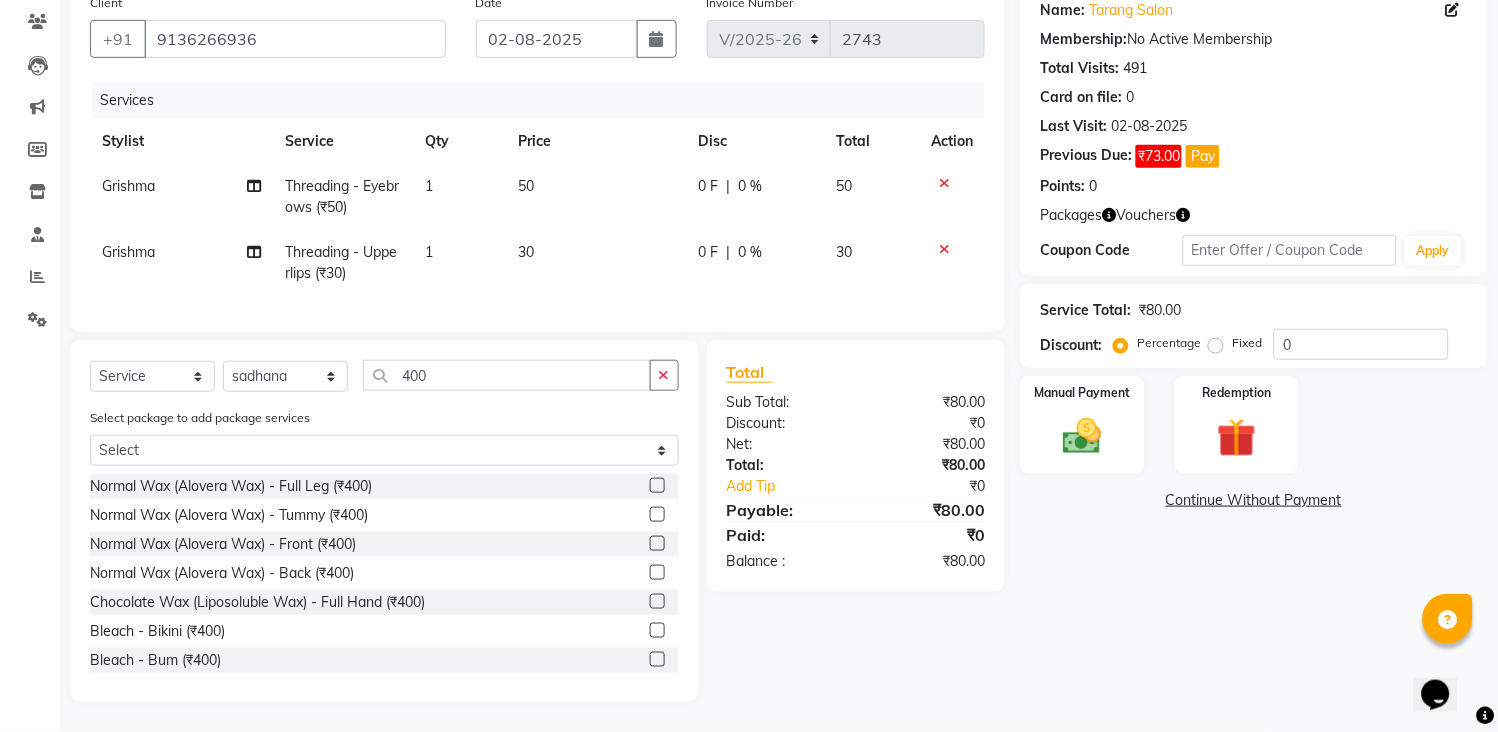 click 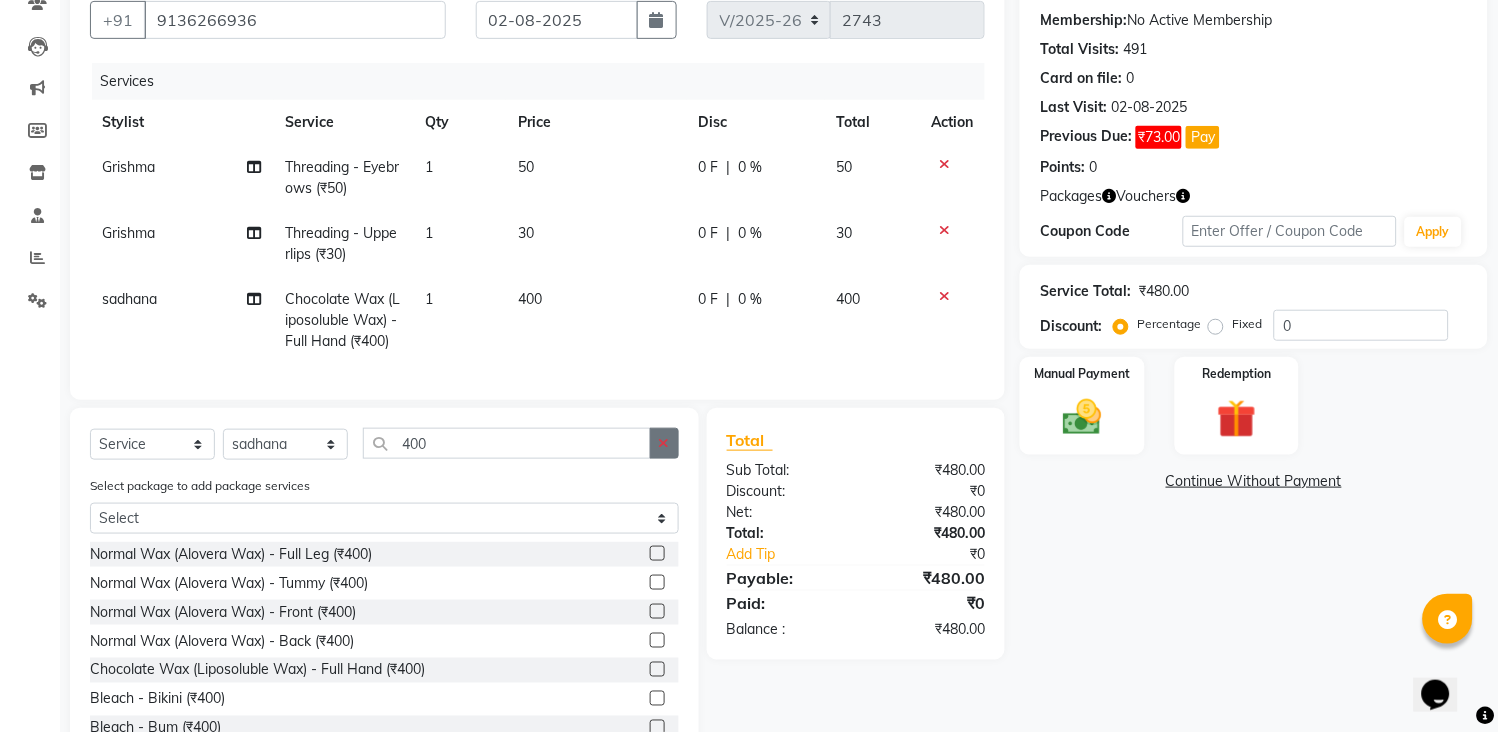 checkbox on "false" 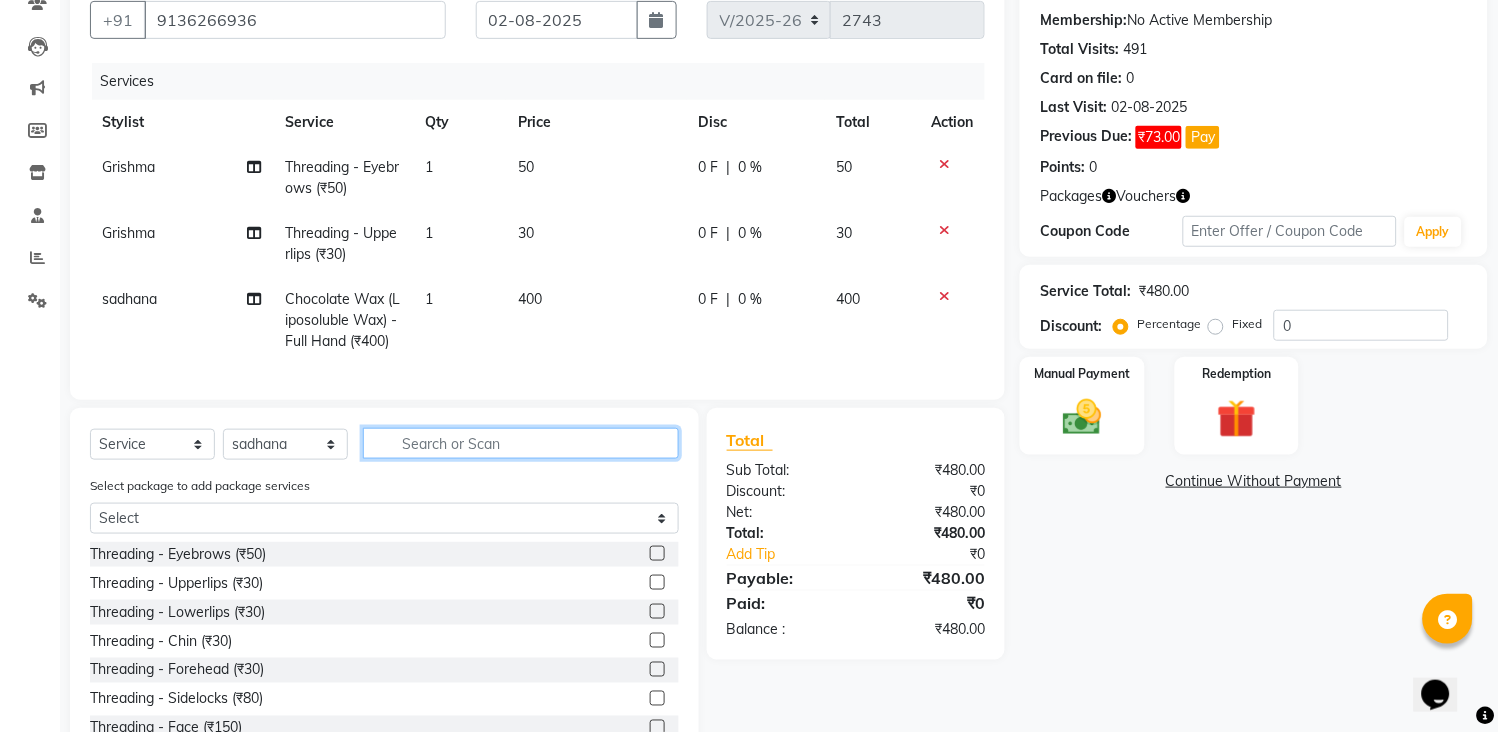 click 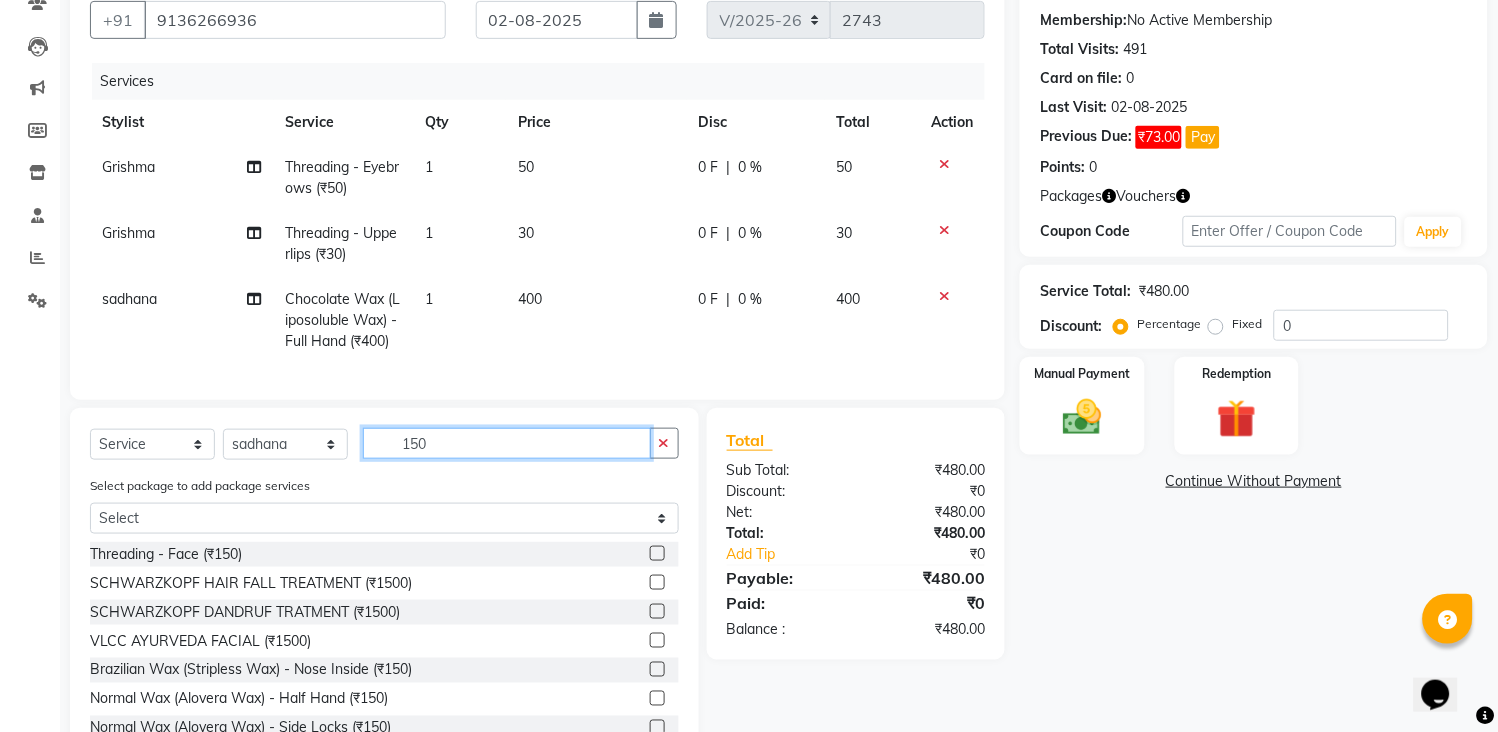 scroll, scrollTop: 111, scrollLeft: 0, axis: vertical 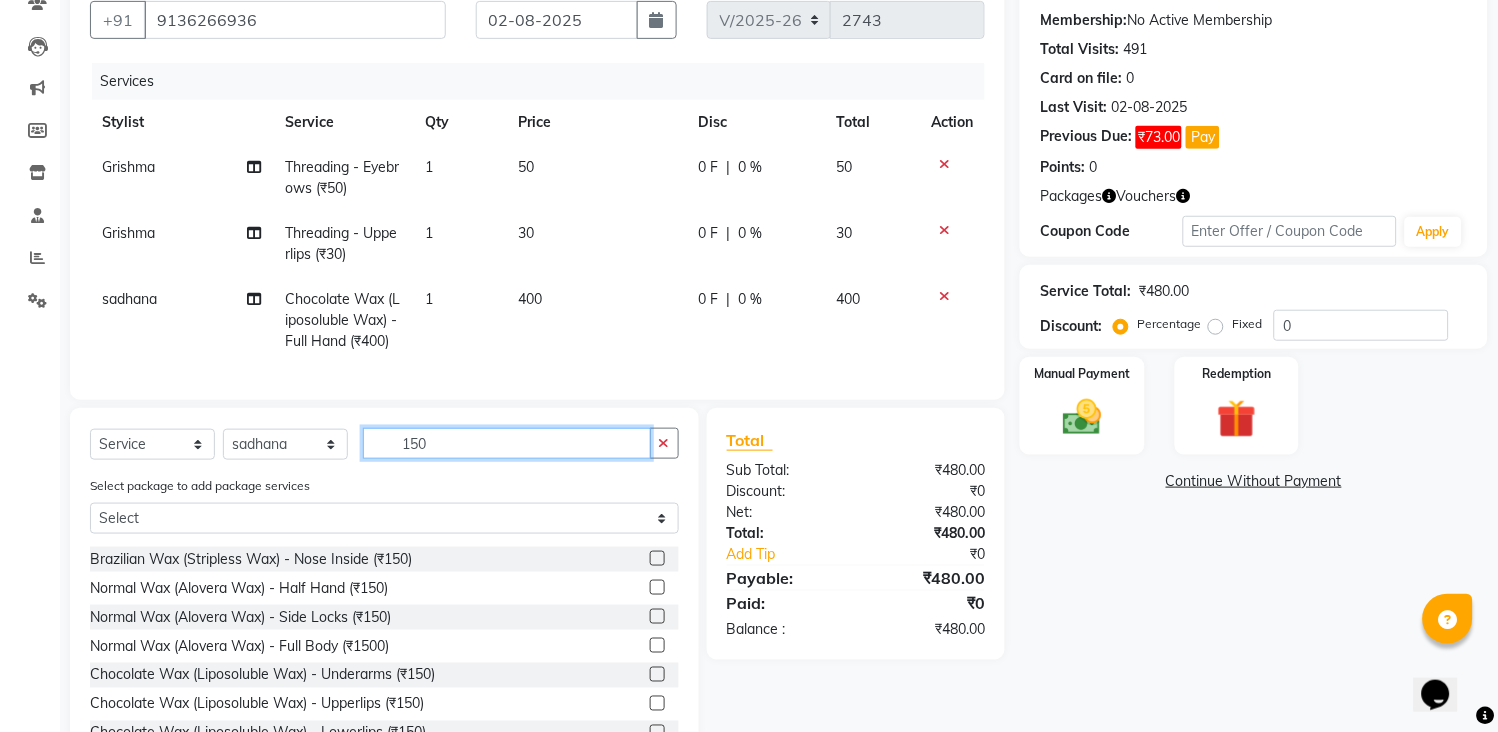 type on "150" 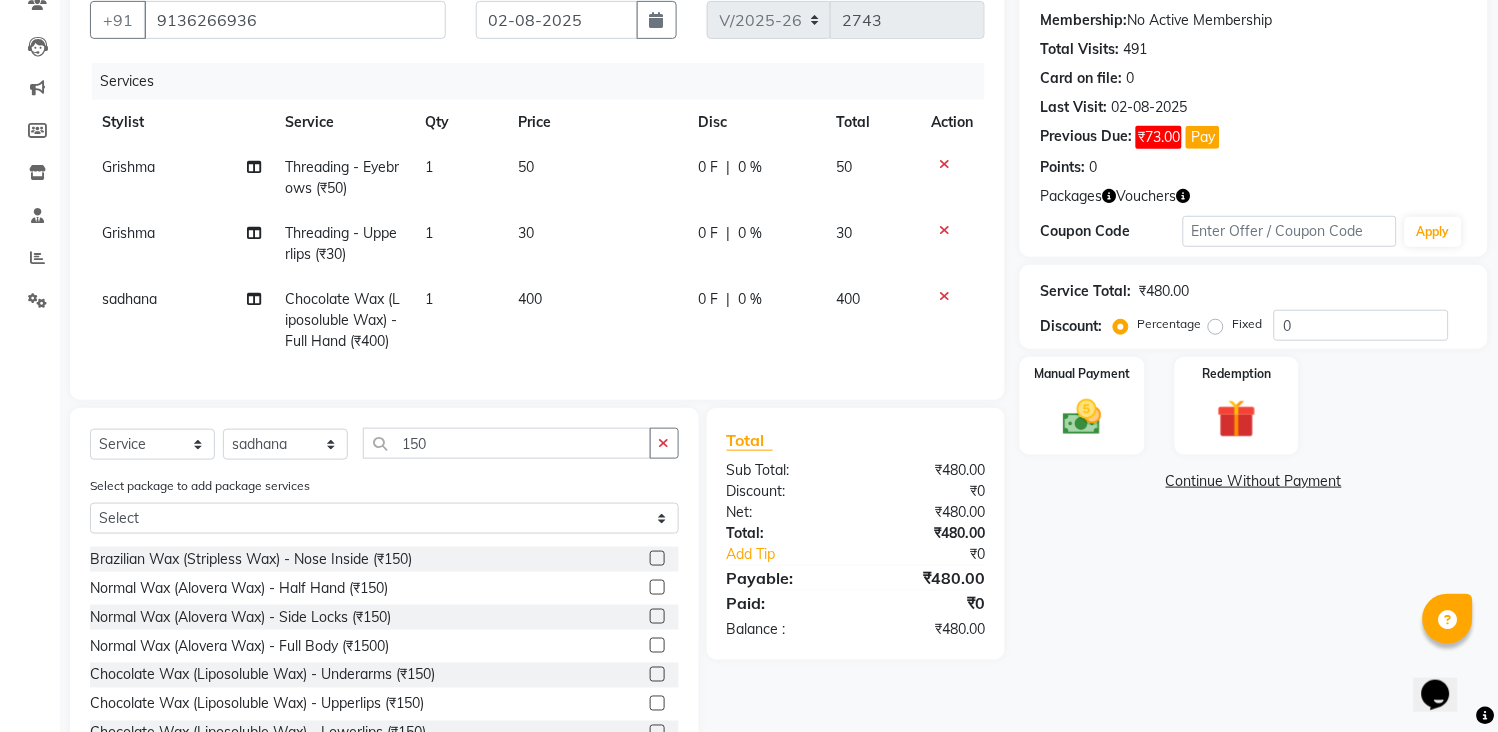 click 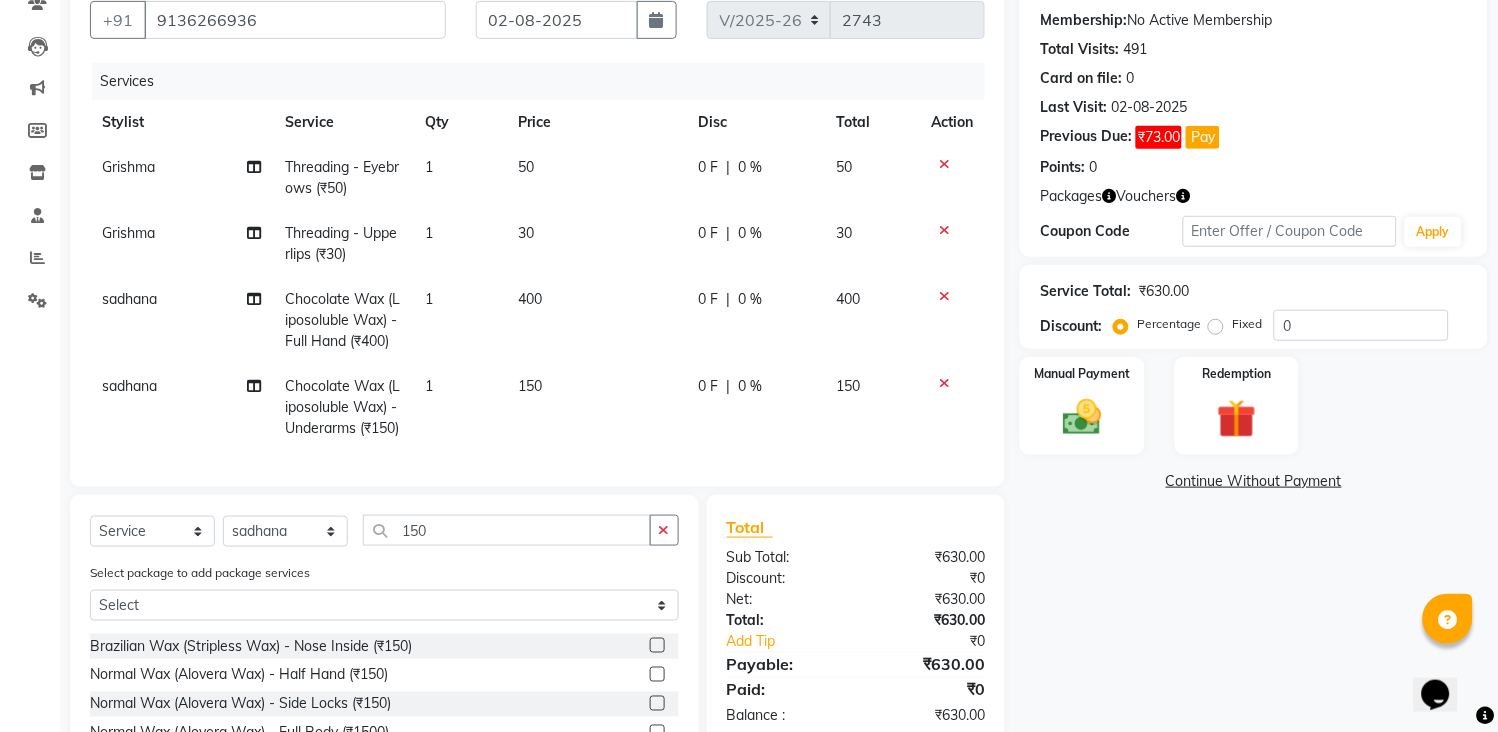 checkbox on "false" 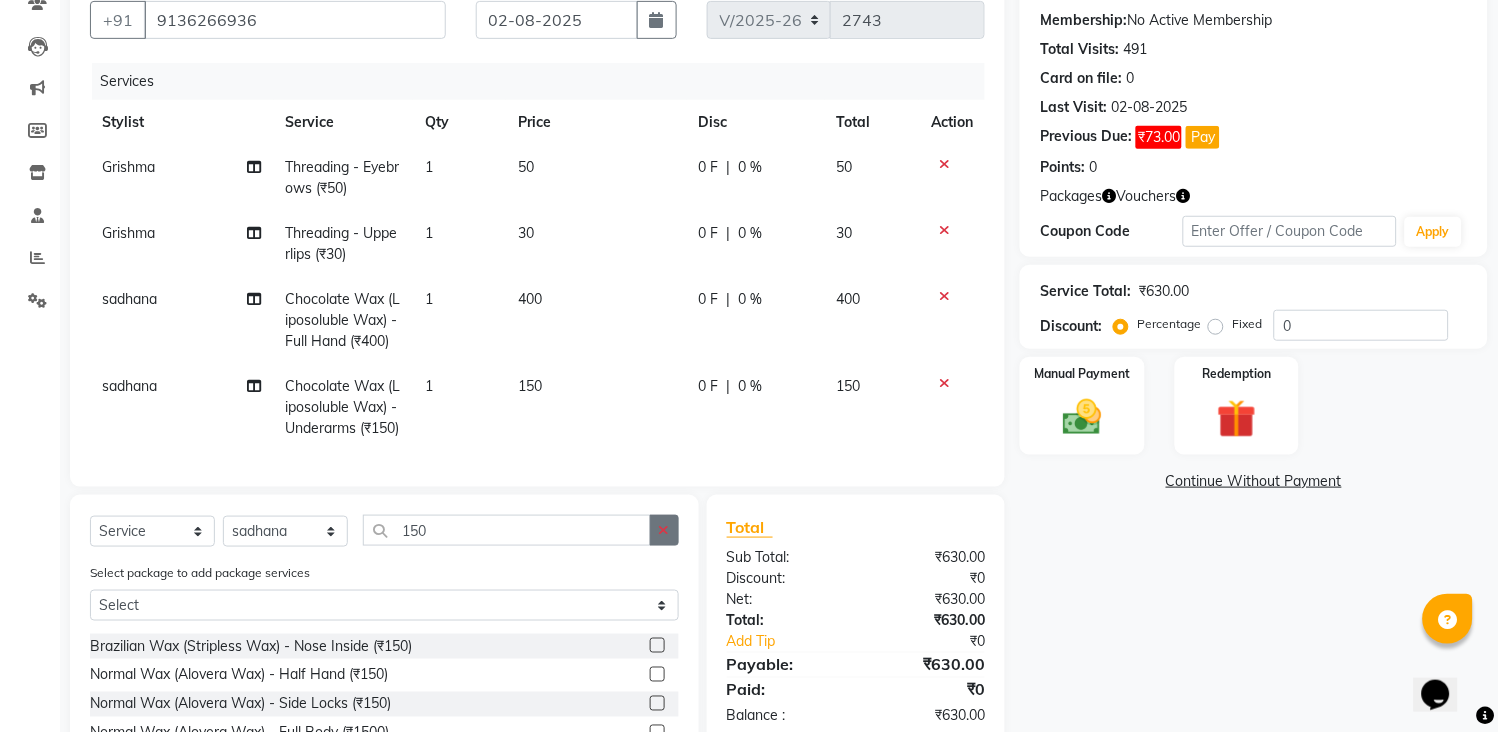 click 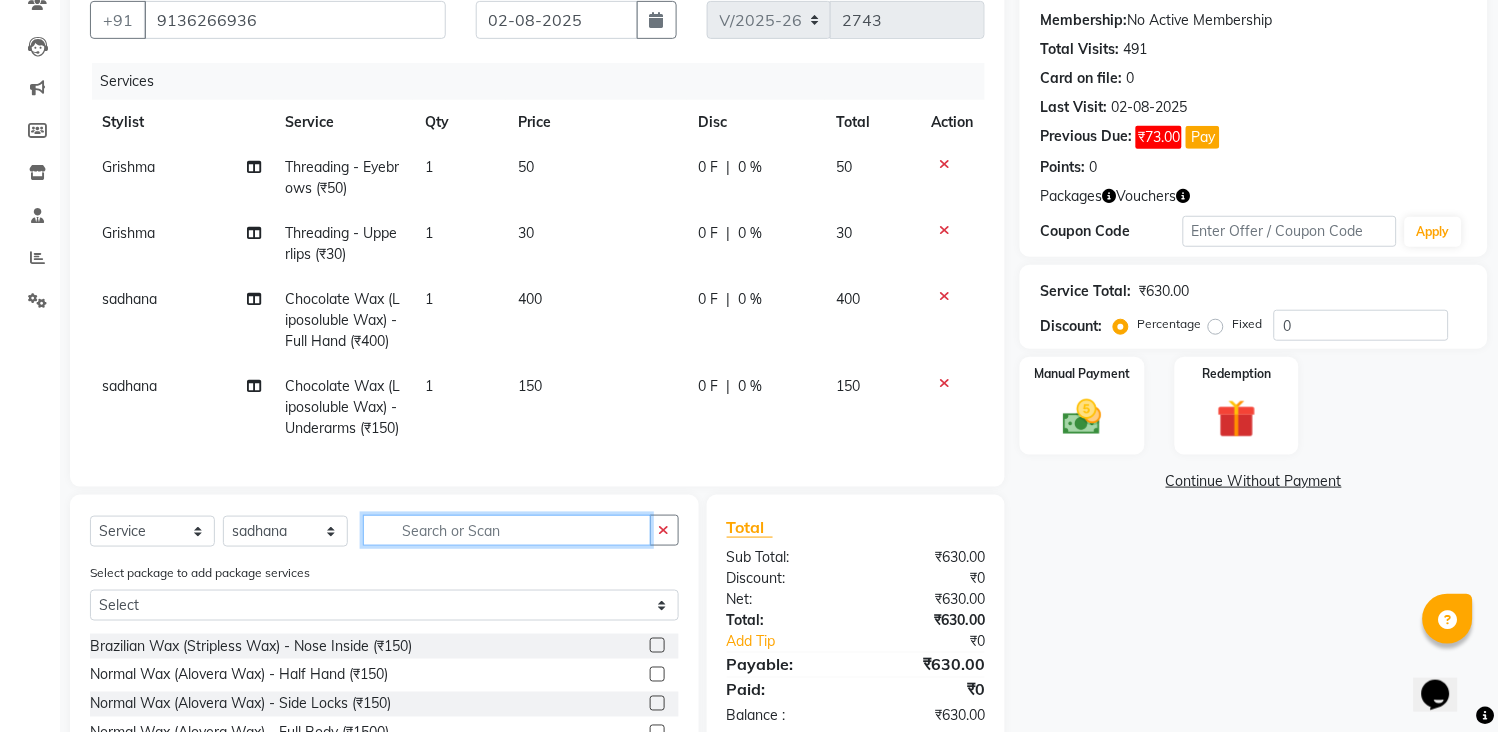scroll, scrollTop: 777, scrollLeft: 0, axis: vertical 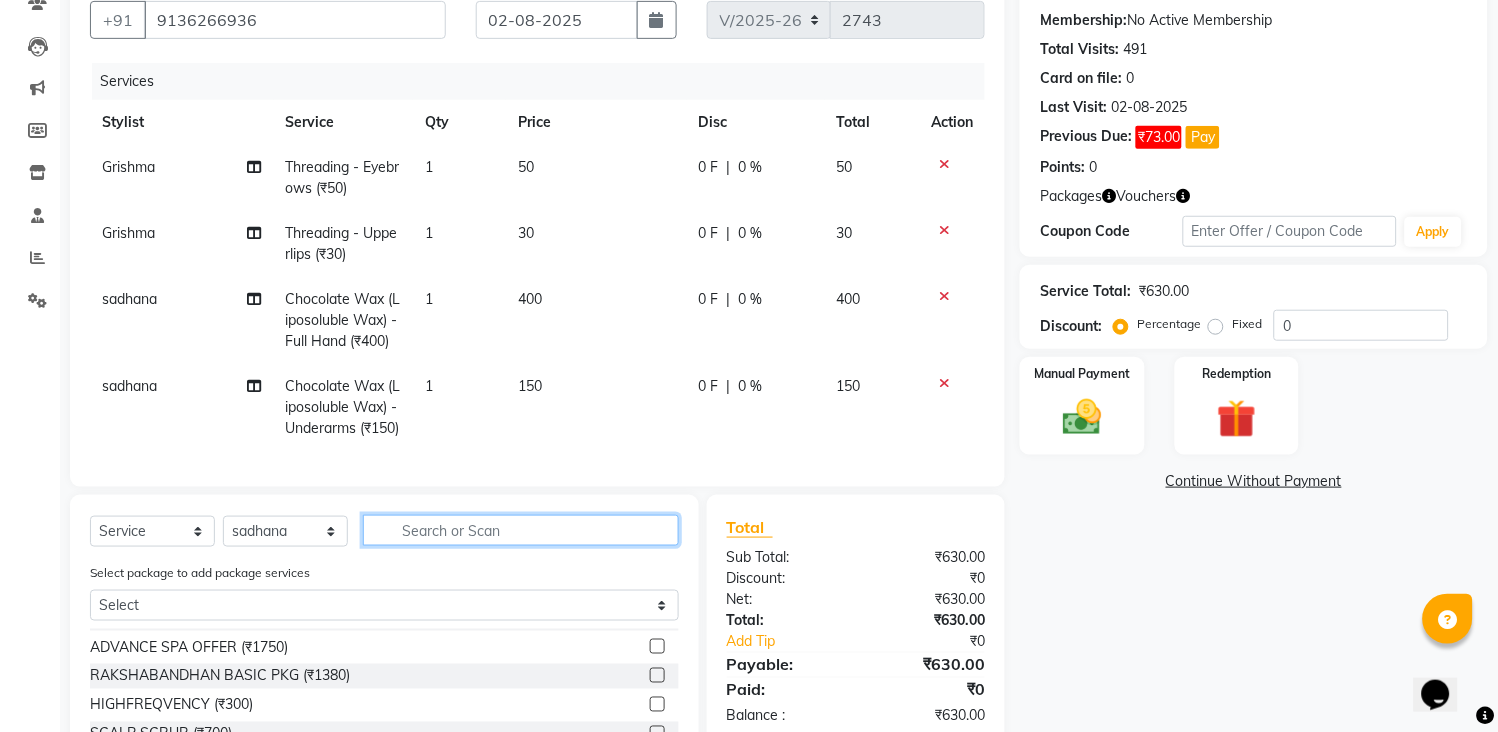 click 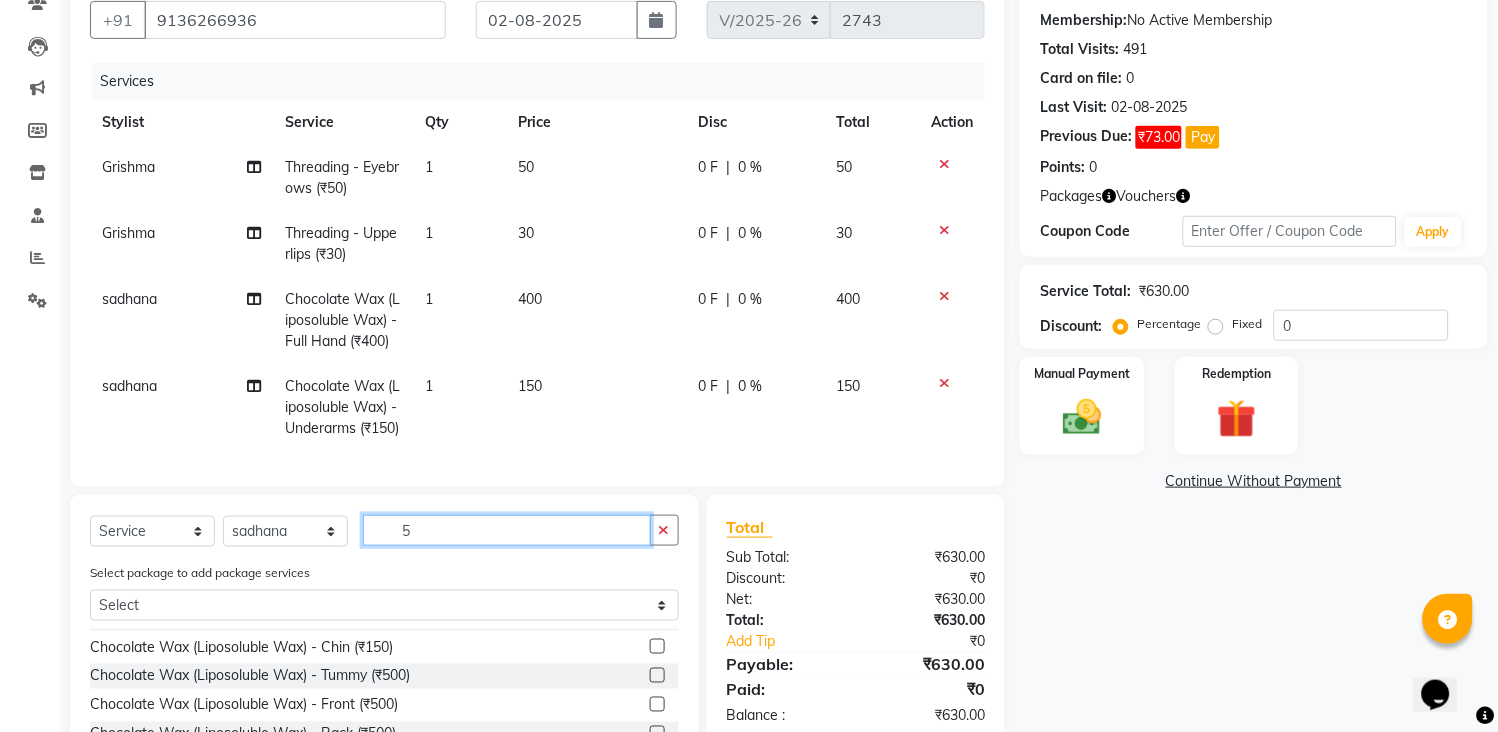 scroll, scrollTop: 313, scrollLeft: 0, axis: vertical 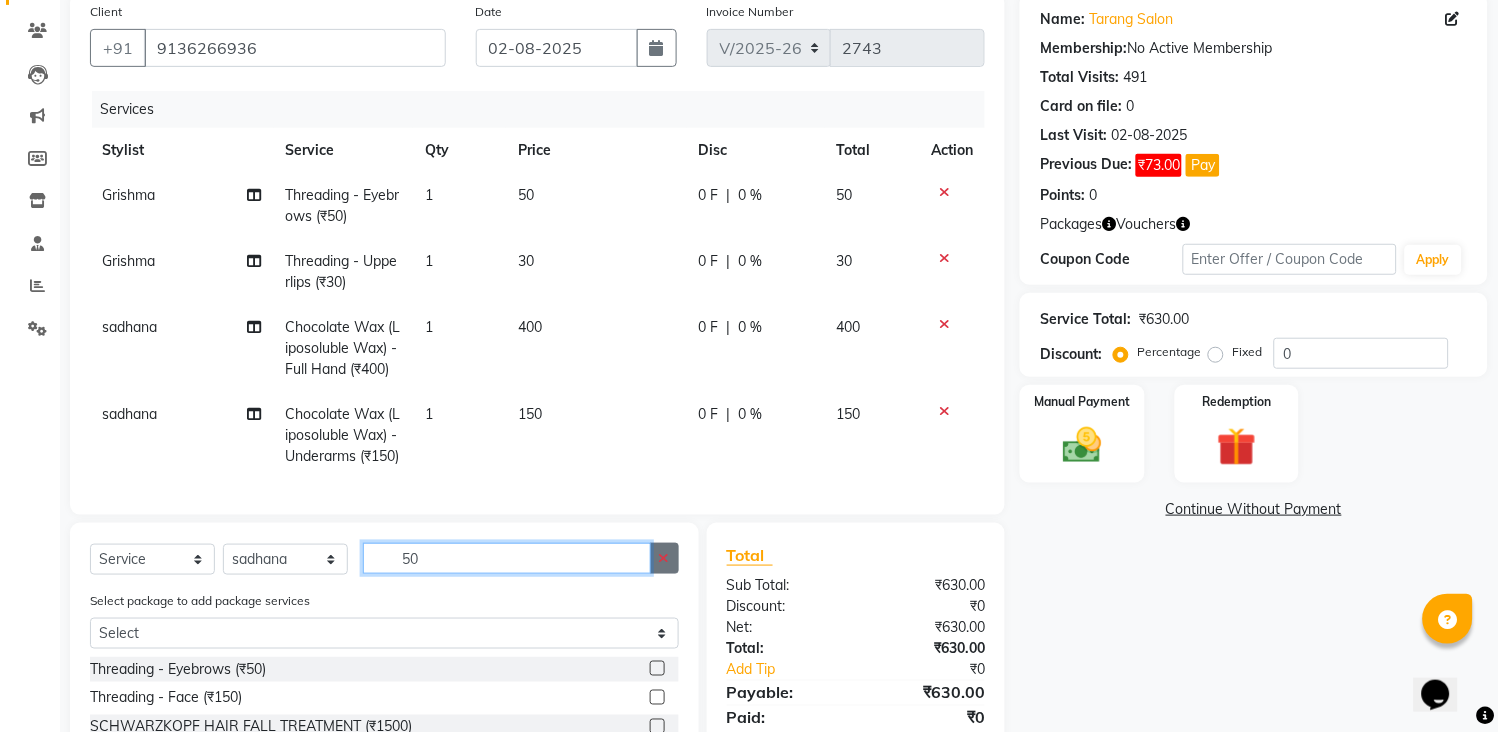 type on "50" 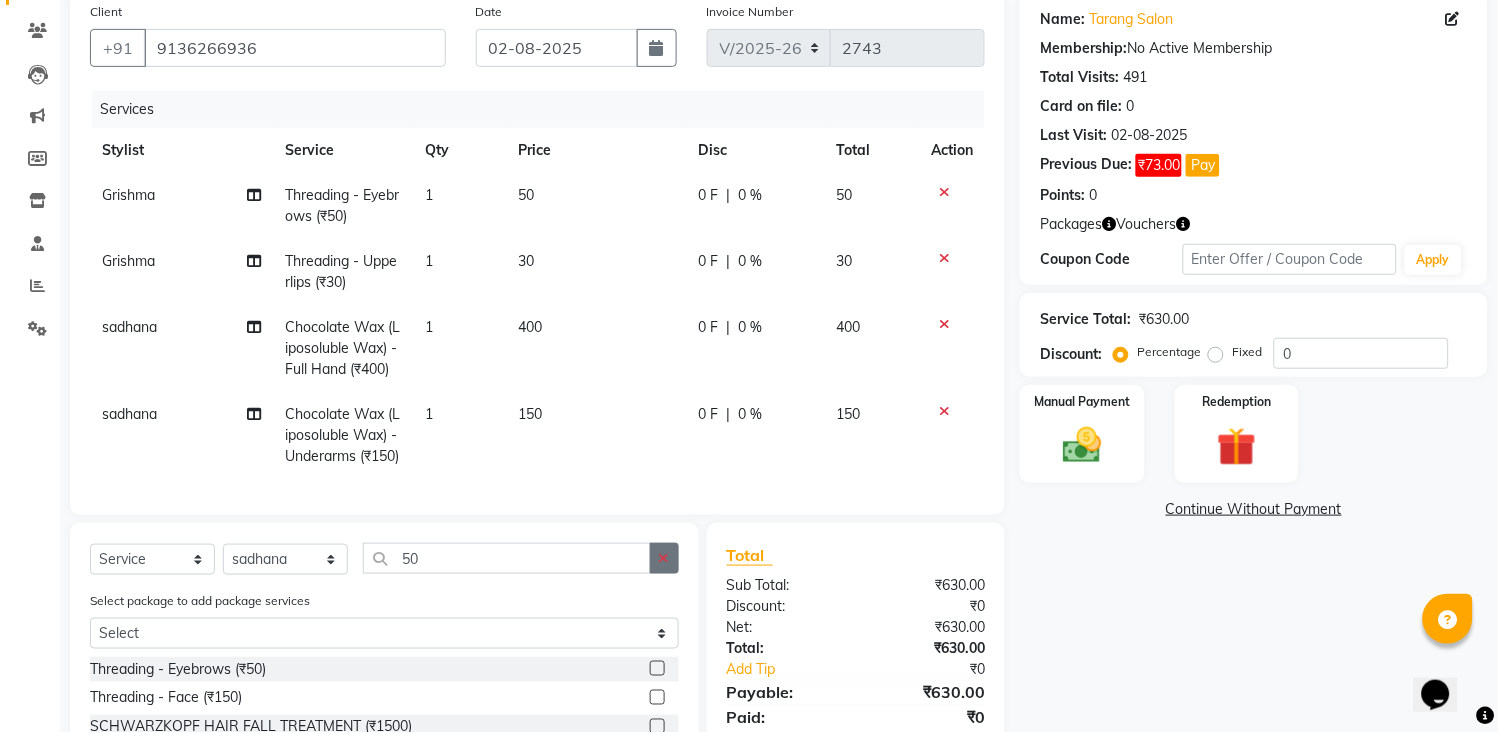 click 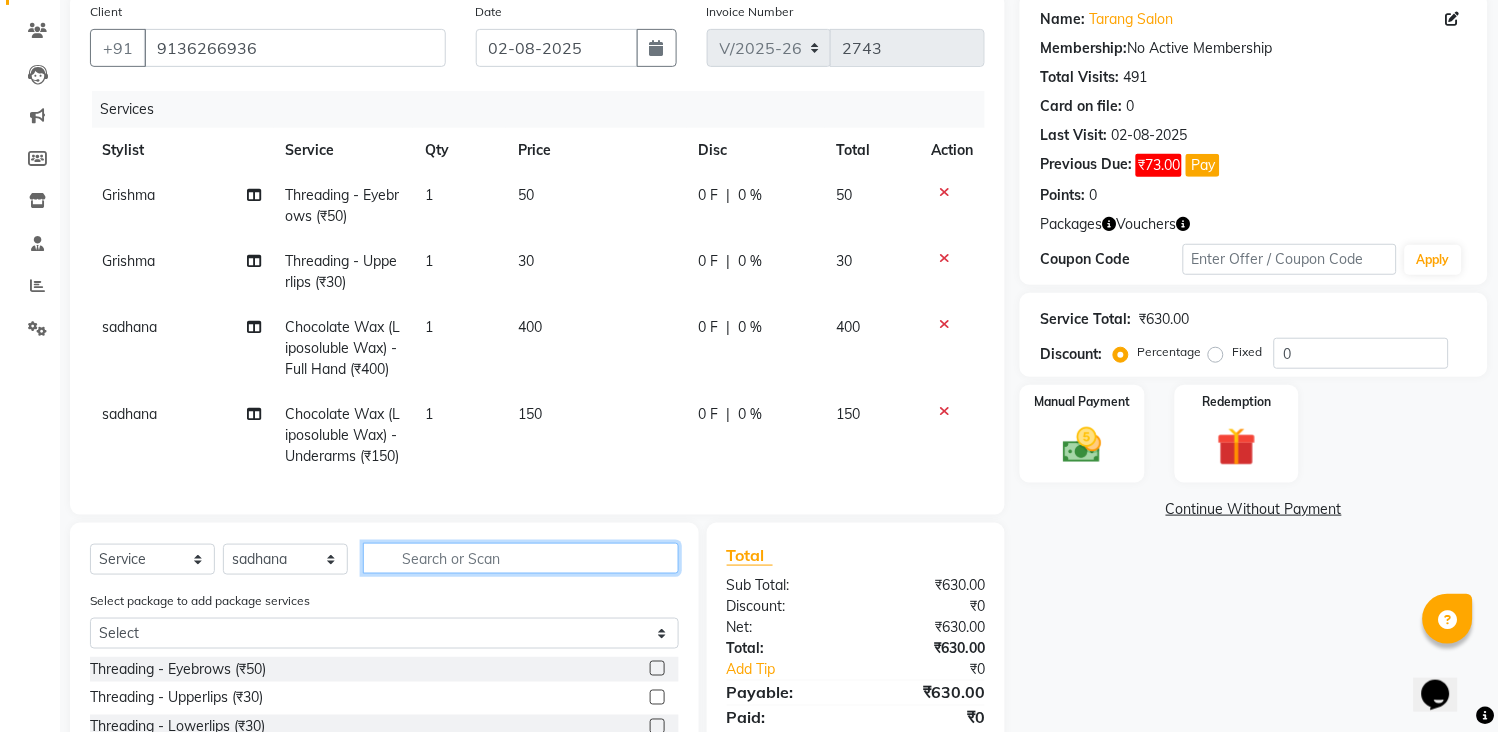 click 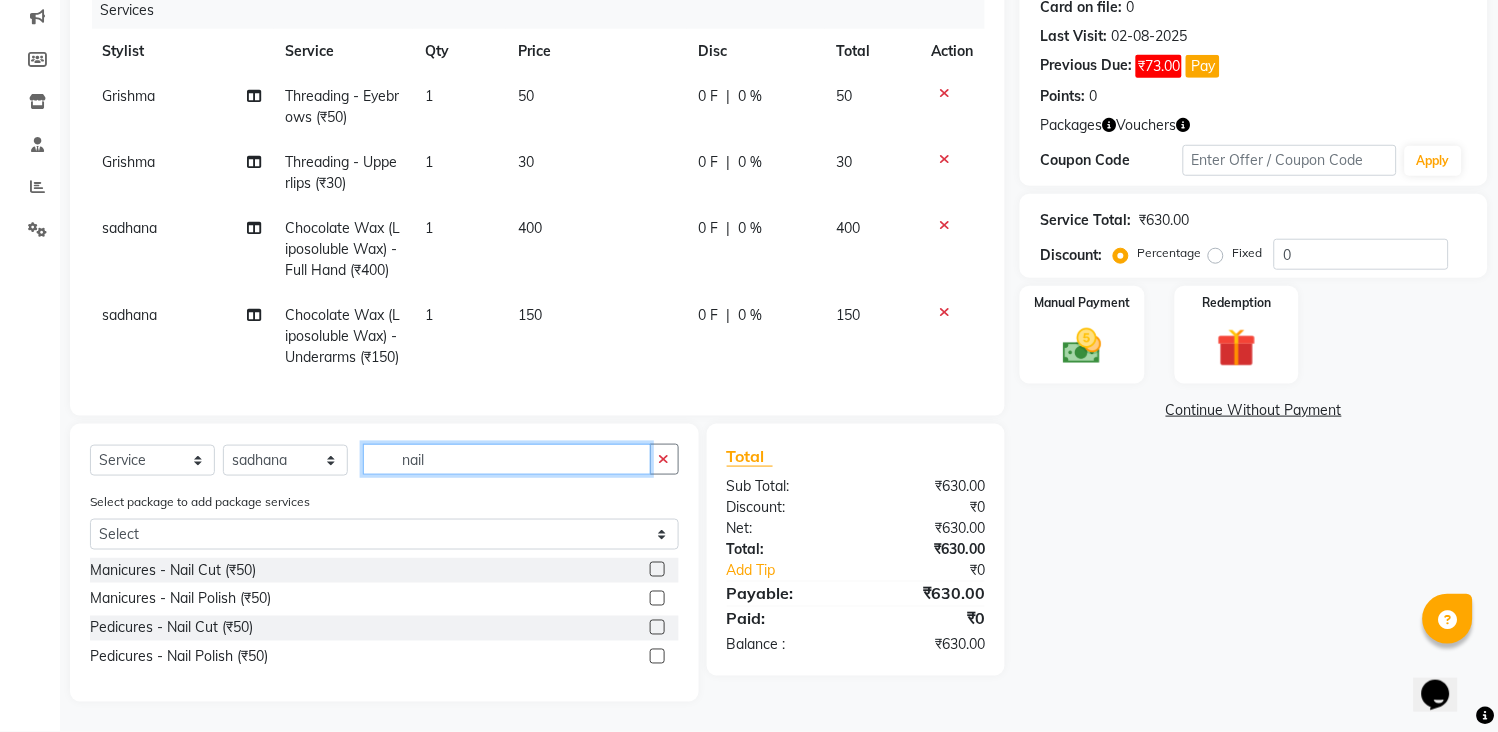 scroll, scrollTop: 295, scrollLeft: 0, axis: vertical 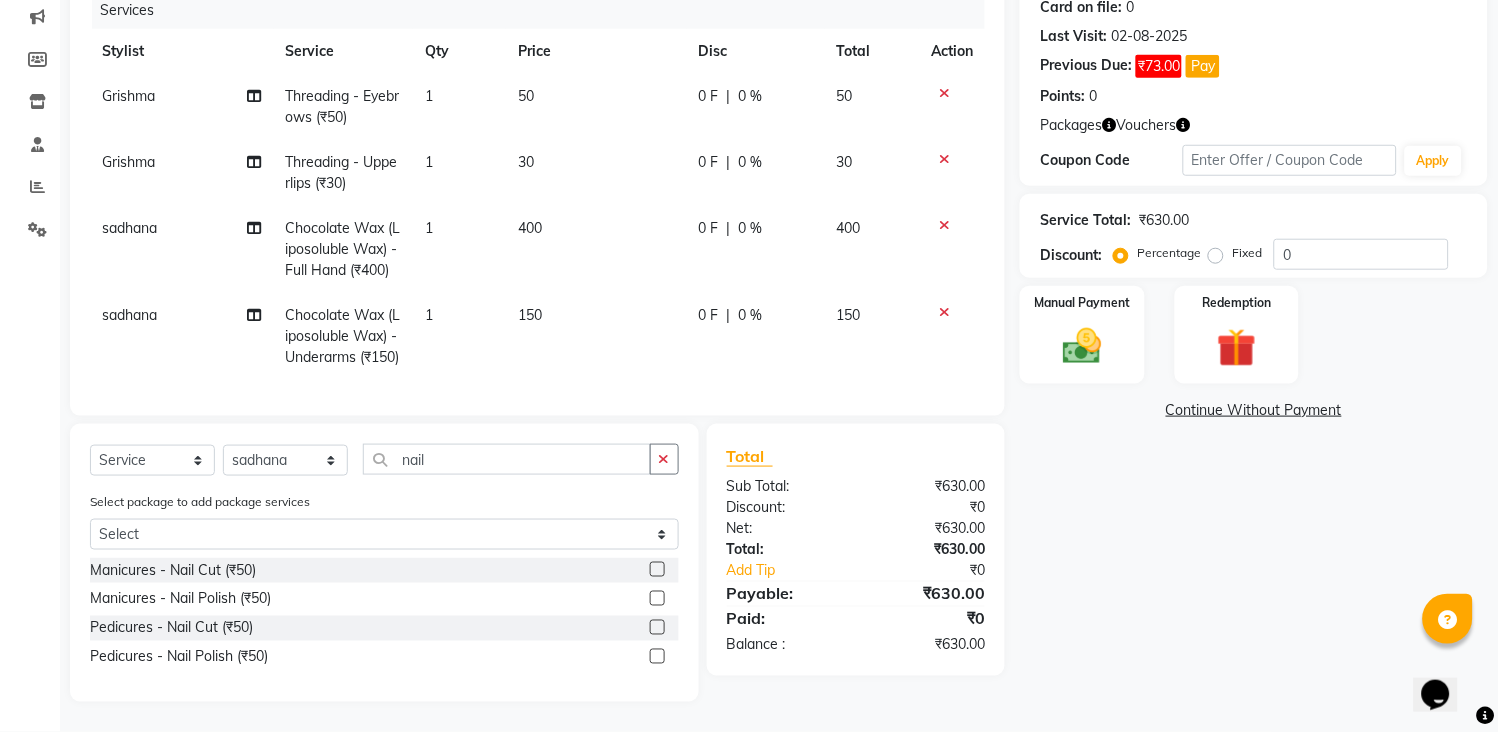 click 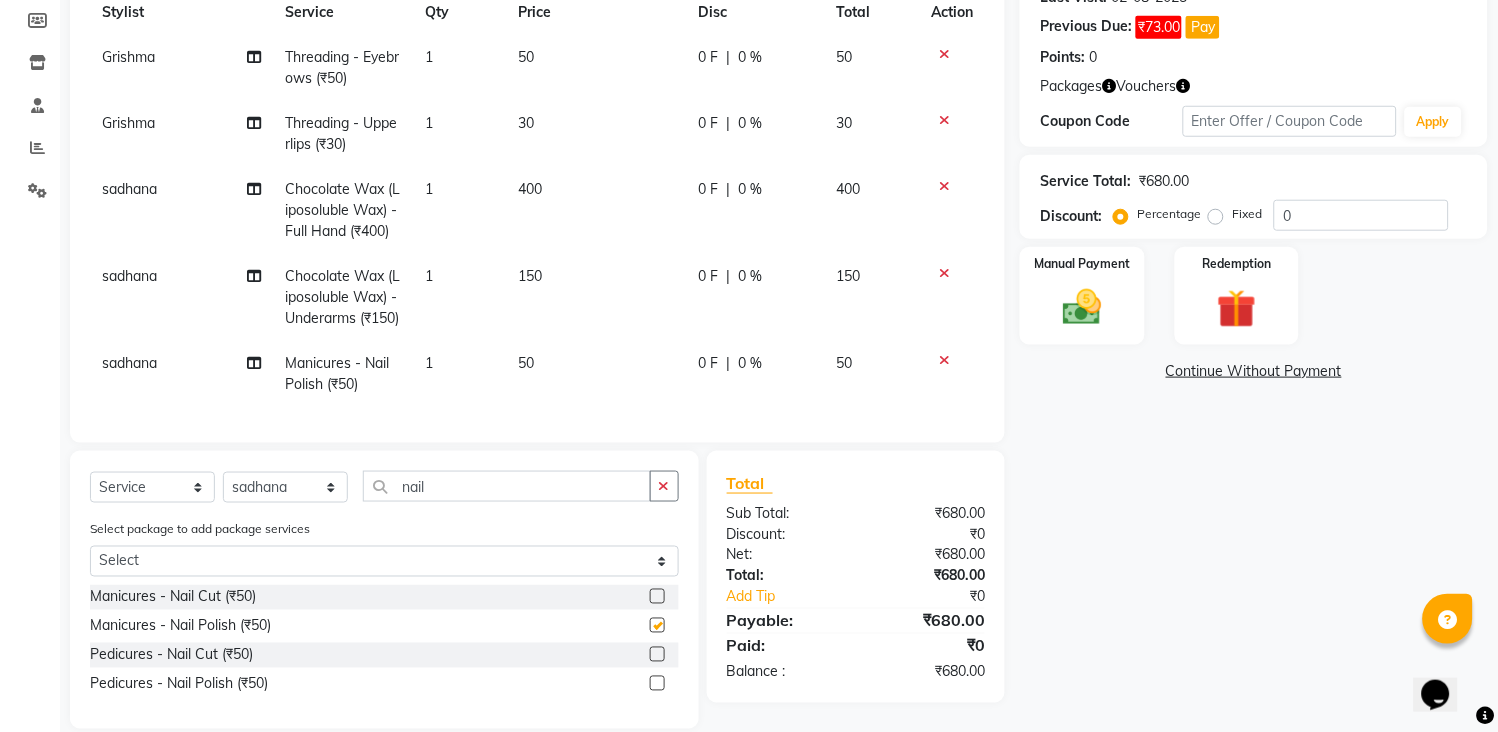 checkbox on "false" 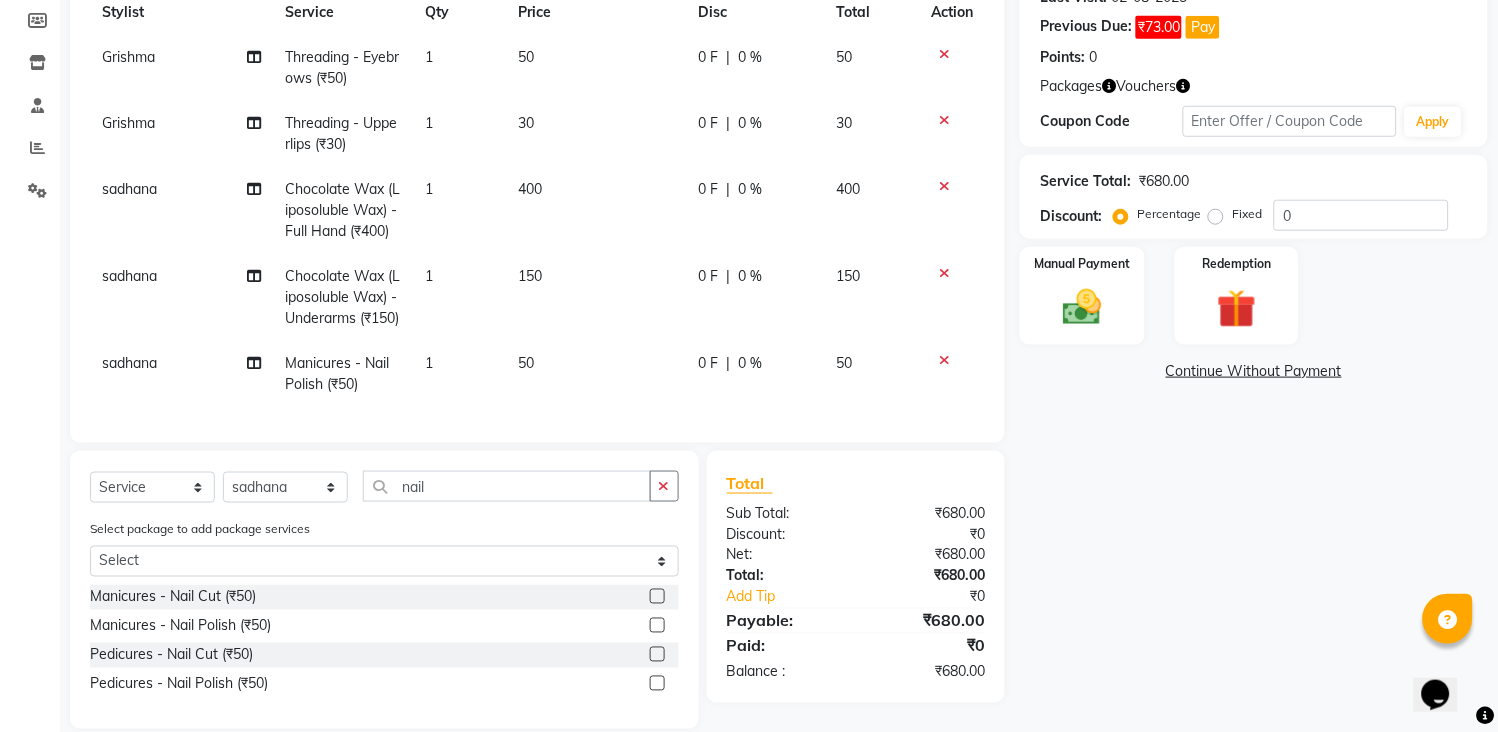 click on "50" 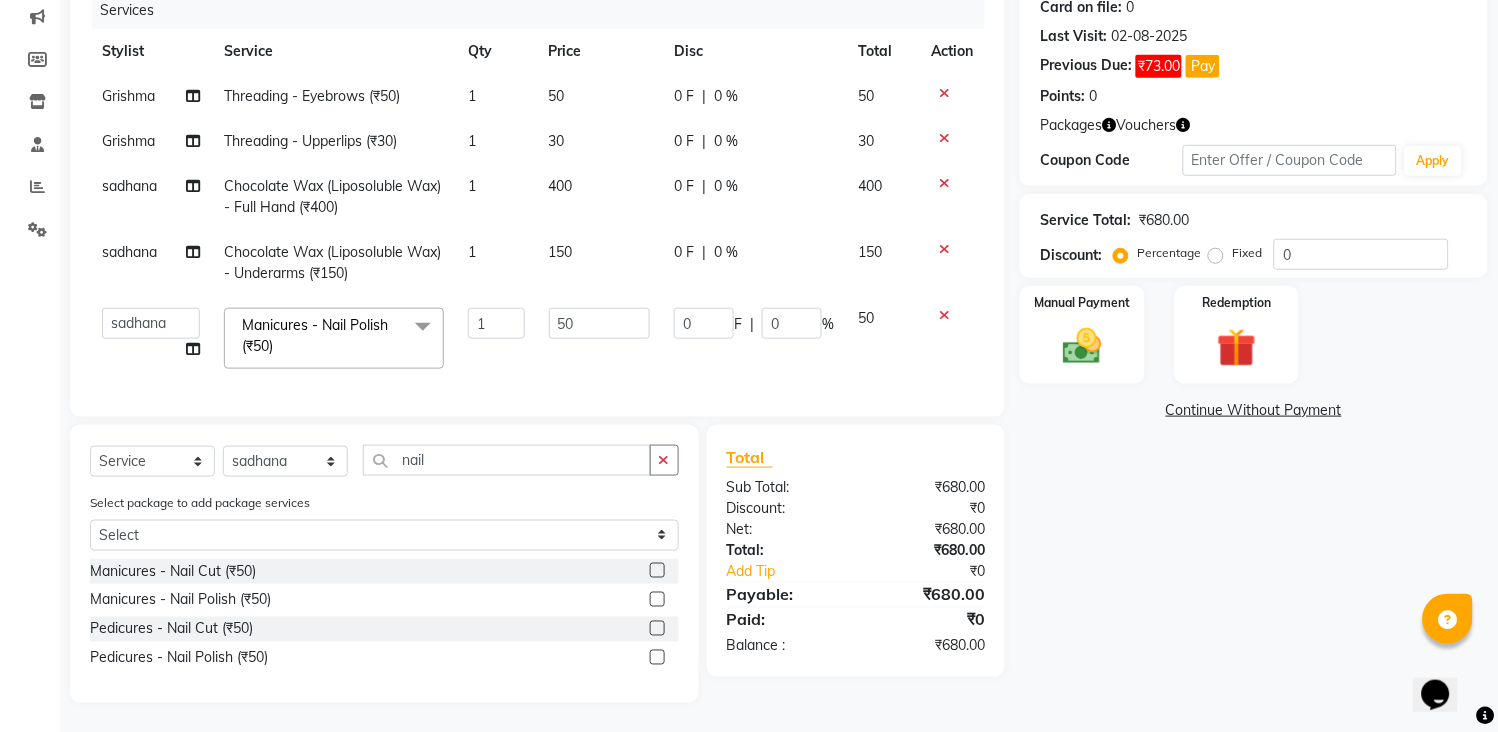 click on "Client +[PHONE] Date [DATE] Invoice Number V/2025 V/2025-26 2743 Services Stylist Service Qty Price Disc Total Action [NAME]  Threading - Eyebrows (₹50) 1 50 0 F | 0 % 50 [NAME]  Threading - Upperlips (₹30) 1 30 0 F | 0 % 30 [NAME] Chocolate Wax (Liposoluble Wax) - Full Hand (₹400) 1 400 0 F | 0 % 400 [NAME] Chocolate Wax (Liposoluble Wax) - Underarms (₹150) 1 150 0 F | 0 % 150  [NAME]   [NAME]   [NAME]   [NAME]   Front Desk   [NAME]   [NAME]    [NAME] [NAME] [NAME] [NAME] [NAME] [NAME] [NAME] [NAME] [NAME] [NAME] [NAME] [NAME] [NAME] [NAME] [NAME] [NAME] [NAME]  Manicures - Nail Polish (₹50)  x Threading - Eyebrows (₹50) Threading - Upperlips (₹30) Threading - Lowerlips (₹30) Threading - Chin (₹30) Threading - Forehead (₹30) Threading - Sidelocks (₹80) Threading - Face (₹150) TINSEL PER STNAD (₹99) SCHWARZKOPF HAIR FALL TREATMENT (₹1500) 1 50 0 F | 0 %" 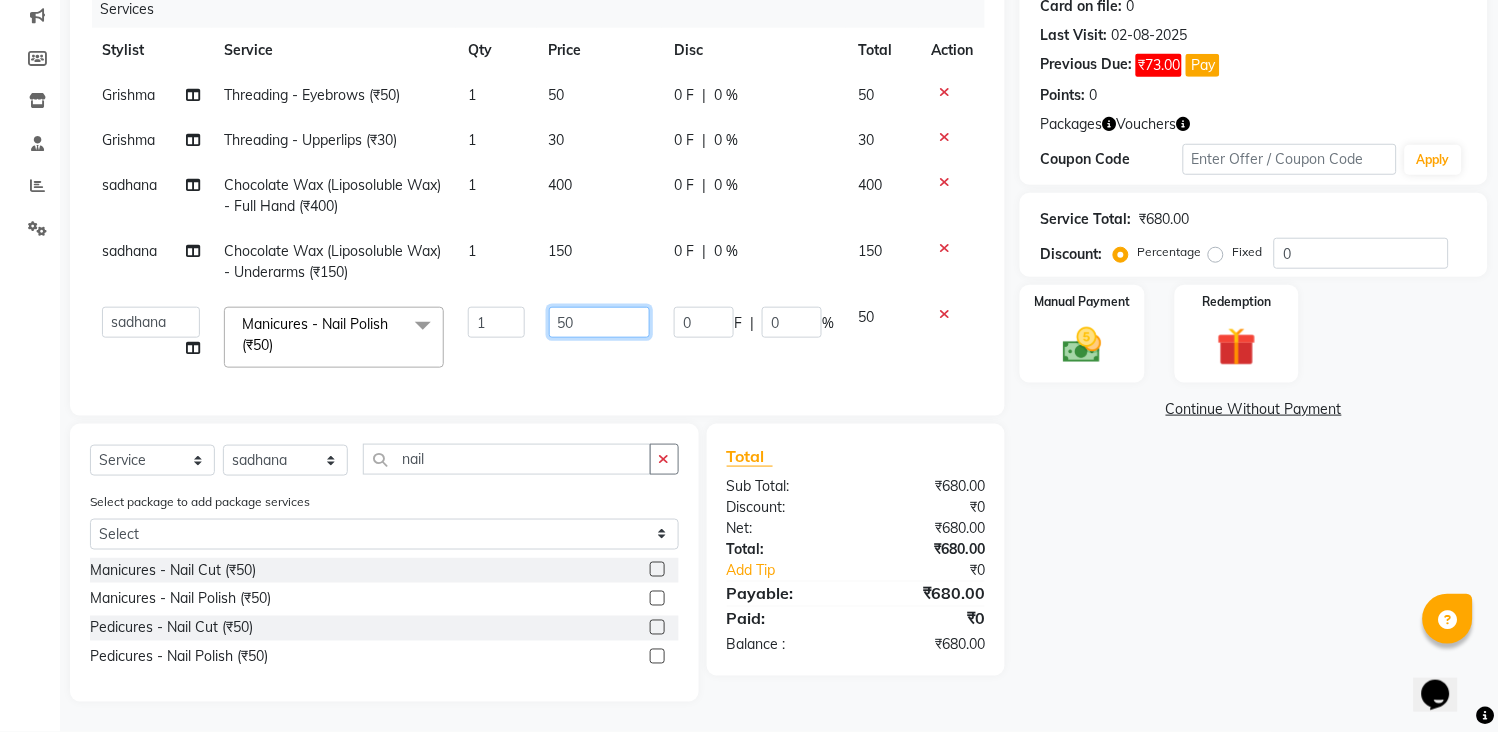 click on "50" 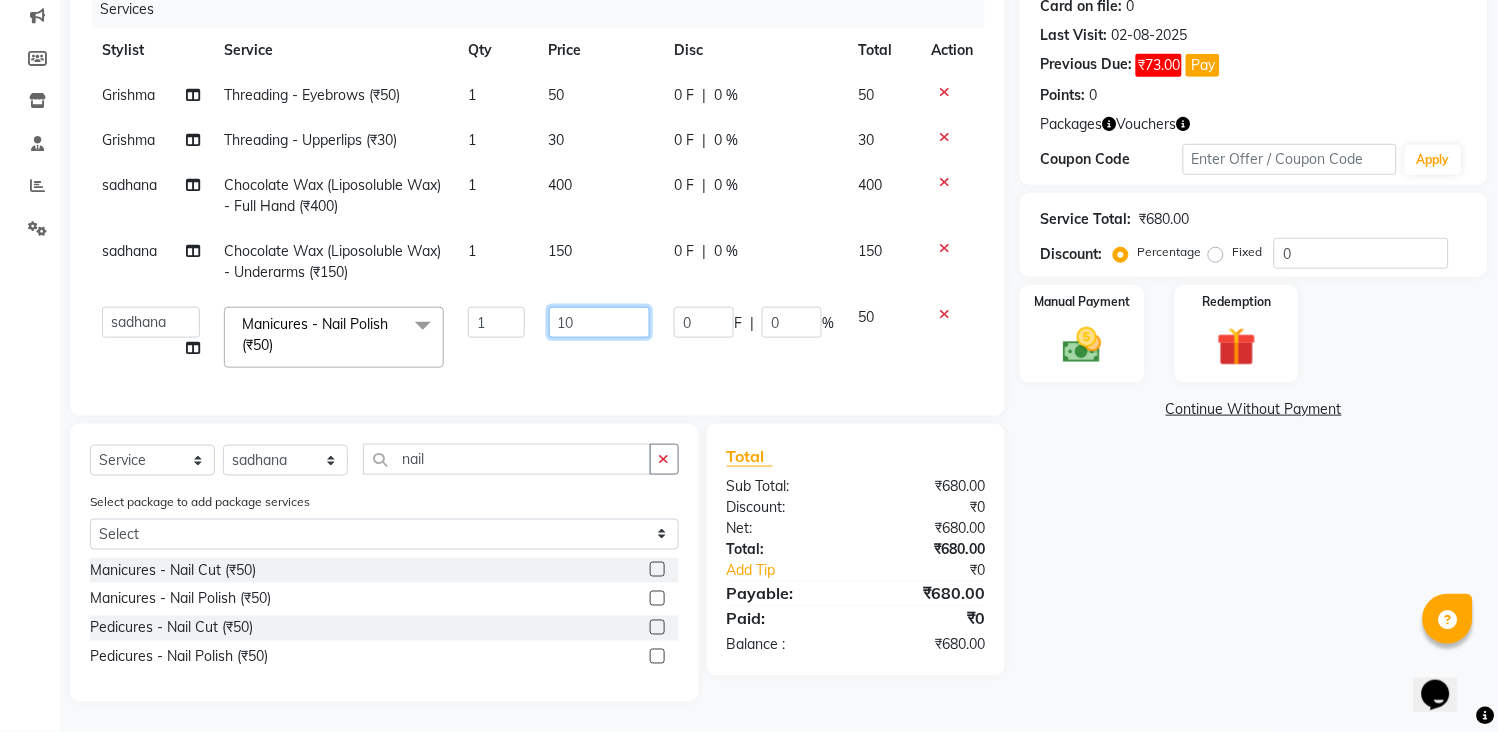 type on "100" 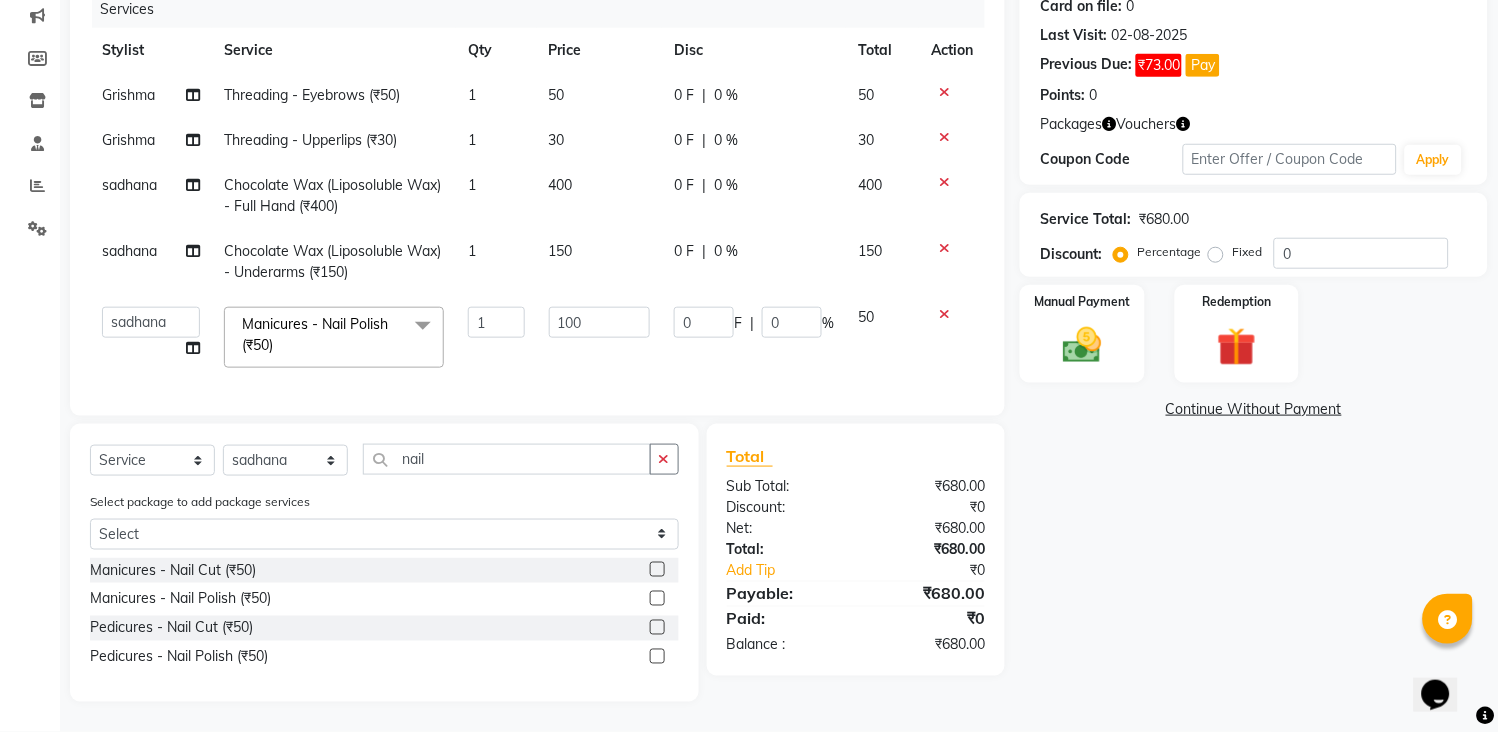click on "Services Stylist Service Qty Price Disc Total Action Grishma  Threading - Eyebrows (₹50) 1 50 0 F | 0 % 50 Grishma  Threading - Upperlips (₹30) 1 30 0 F | 0 % 30 sadhana Chocolate Wax (Liposoluble Wax) - Full Hand (₹400) 1 400 0 F | 0 % 400 sadhana Chocolate Wax (Liposoluble Wax) - Underarms (₹150) 1 150 0 F | 0 % 150  [NAME]   [NAME]   [NAME]   [NAME]   Front Desk   [NAME]   [NAME]    [NAME]   [NAME]   [NAME]   [NAME]    [NAME]   [NAME]   [NAME]   [NAME]   [NAME]   [NAME]   [NAME]   [NAME]   [NAME]   [NAME]   [NAME]   [NAME]  Manicures - Nail Polish (₹50)  x Threading - Eyebrows (₹50) Threading - Upperlips (₹30) Threading - Lowerlips (₹30) Threading - Chin (₹30) Threading - Forehead (₹30) Threading - Sidelocks (₹80) Threading - Face (₹150) TINSEL PER STNAD (₹99) SCHWARZKOPF HAIR FALL TREATMENT (₹1500) SCHWARZKOPF DANDRUF TRATMENT (₹1500) OXY D-TAN CLEANUP (₹700) ALGE MASK (₹550) 1 0" 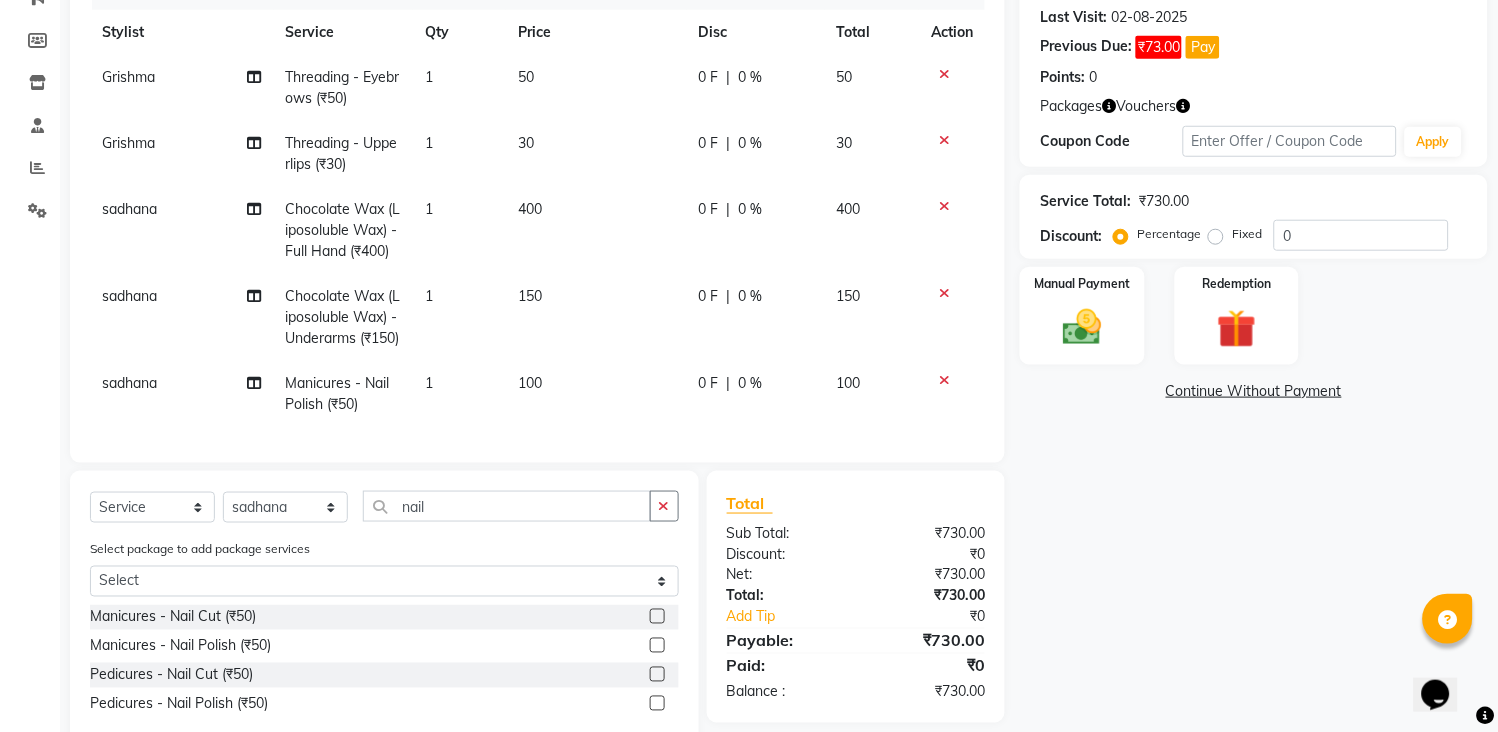 click on "Name: Tarang Salon Membership:  No Active Membership  Total Visits:  491 Card on file:  0 Last Visit:   [DATE] Previous Due:  ₹73.00 Pay Points:   0  Packages Vouchers Coupon Code Apply Service Total:  ₹730.00  Discount:  Percentage   Fixed  0 Manual Payment Redemption  Continue Without Payment" 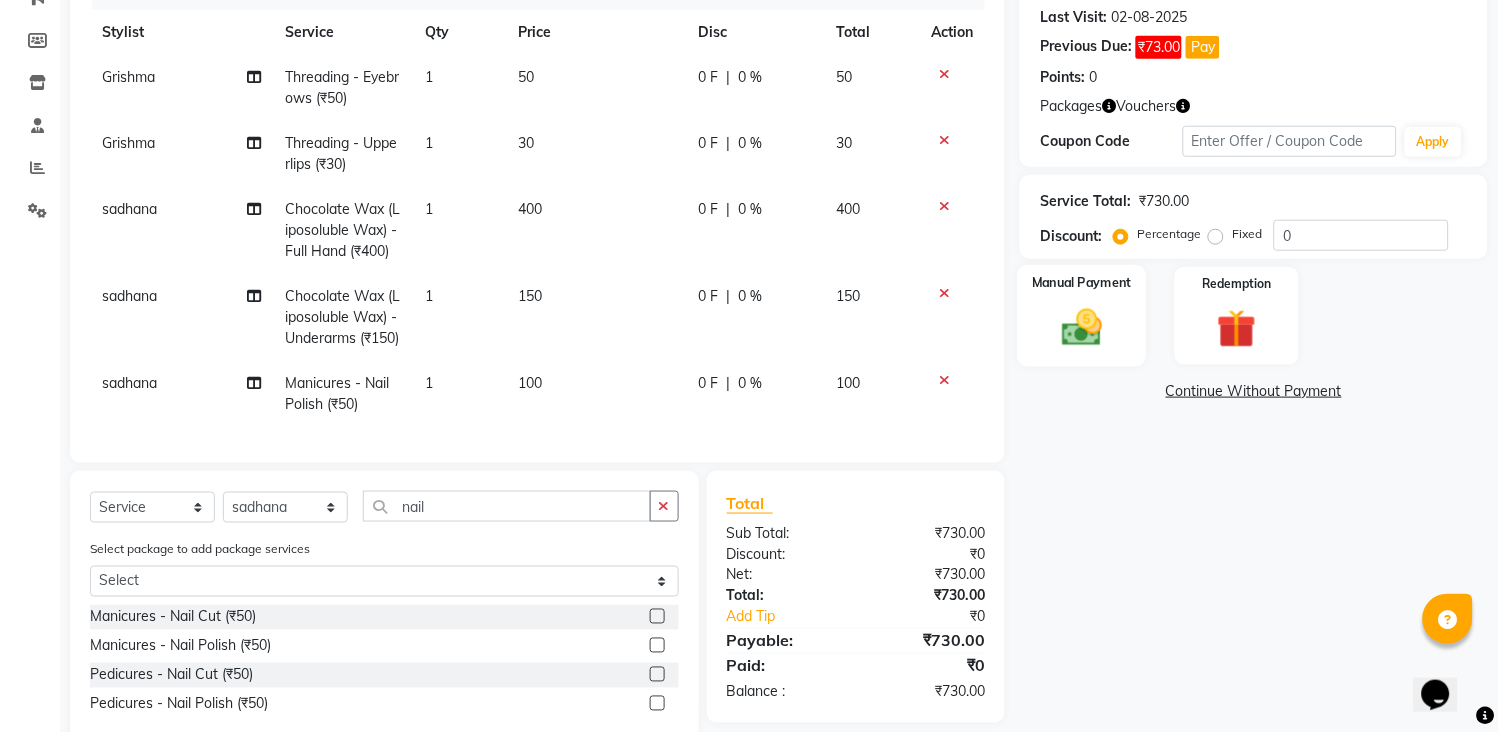 click on "Manual Payment" 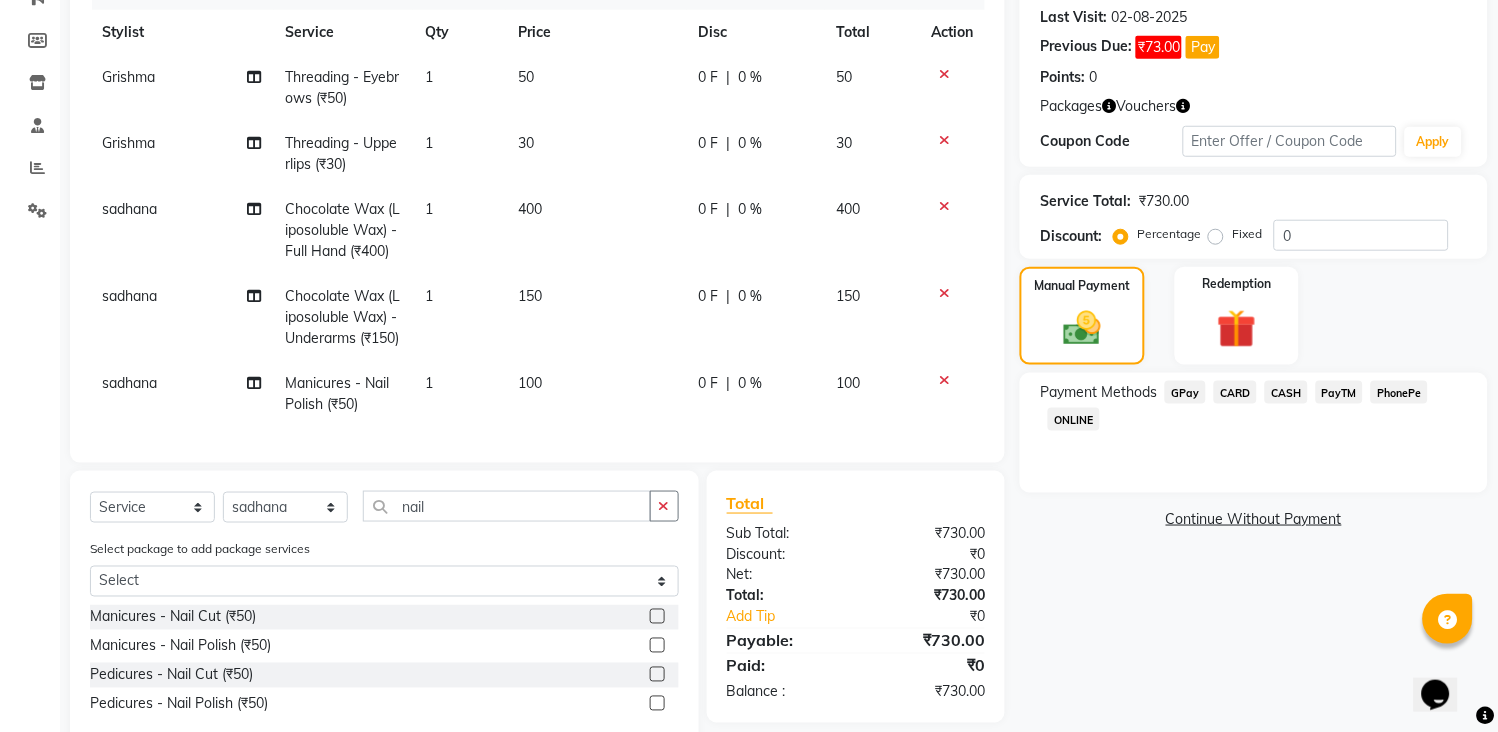 drag, startPoint x: 1192, startPoint y: 393, endPoint x: 1272, endPoint y: 554, distance: 179.78043 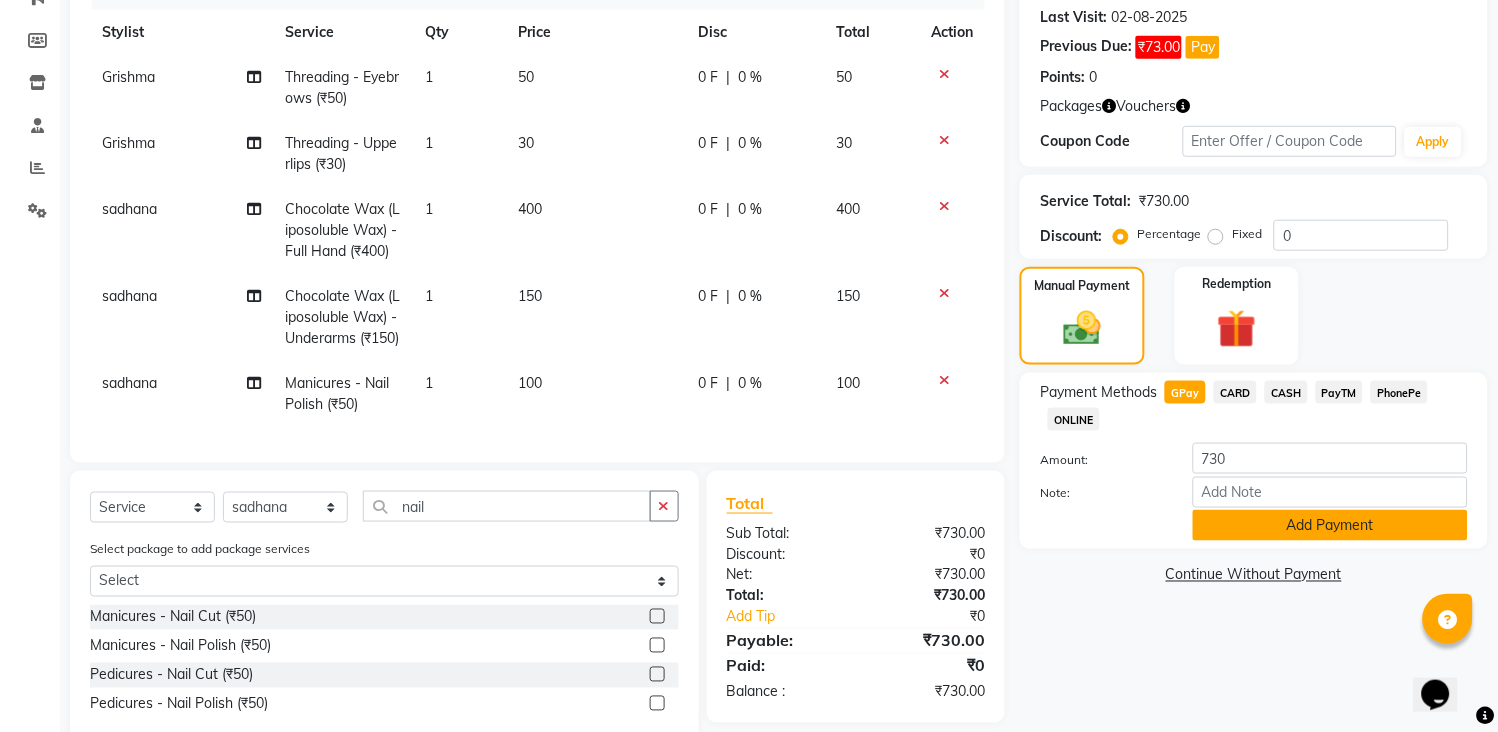 click on "Add Payment" 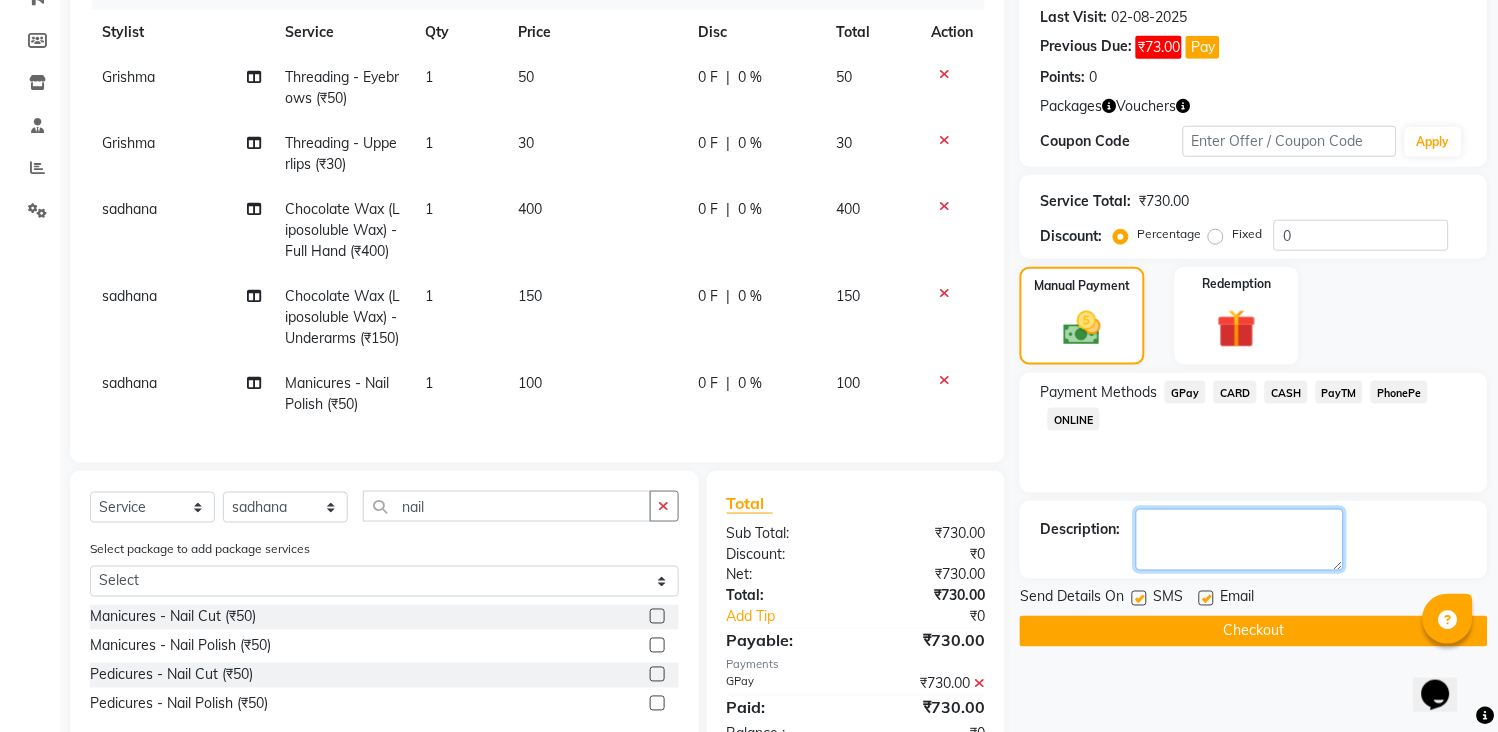 click on "Name: Tarang Salon Membership:  No Active Membership  Total Visits:  491 Card on file:  0 Last Visit:   [DATE] Previous Due:  ₹73.00 Pay Points:   0  Packages Vouchers Coupon Code Apply Service Total:  ₹730.00  Discount:  Percentage   Fixed  0 Manual Payment Redemption Payment Methods  GPay   CARD   CASH   PayTM   PhonePe   ONLINE  Description:                  Send Details On SMS Email  Checkout" 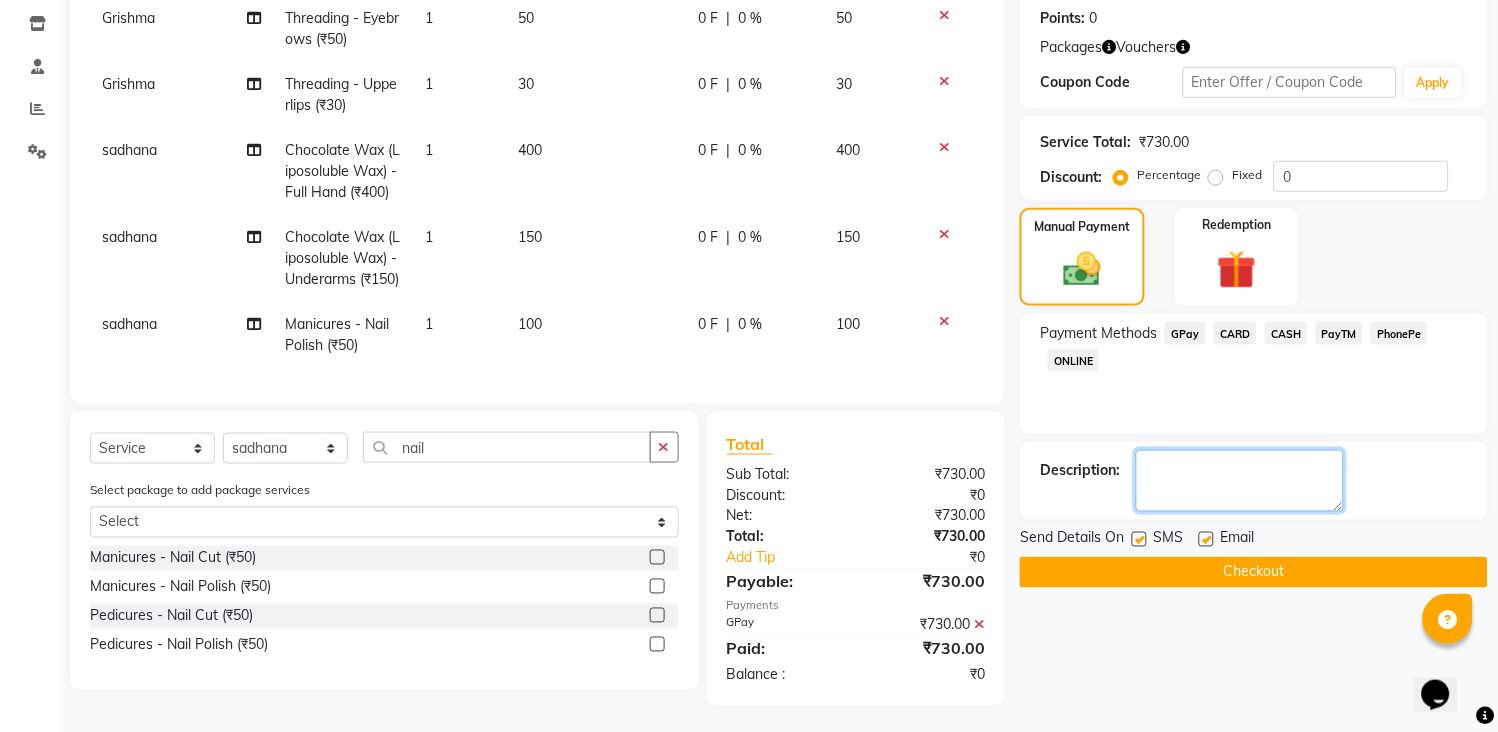 scroll, scrollTop: 367, scrollLeft: 0, axis: vertical 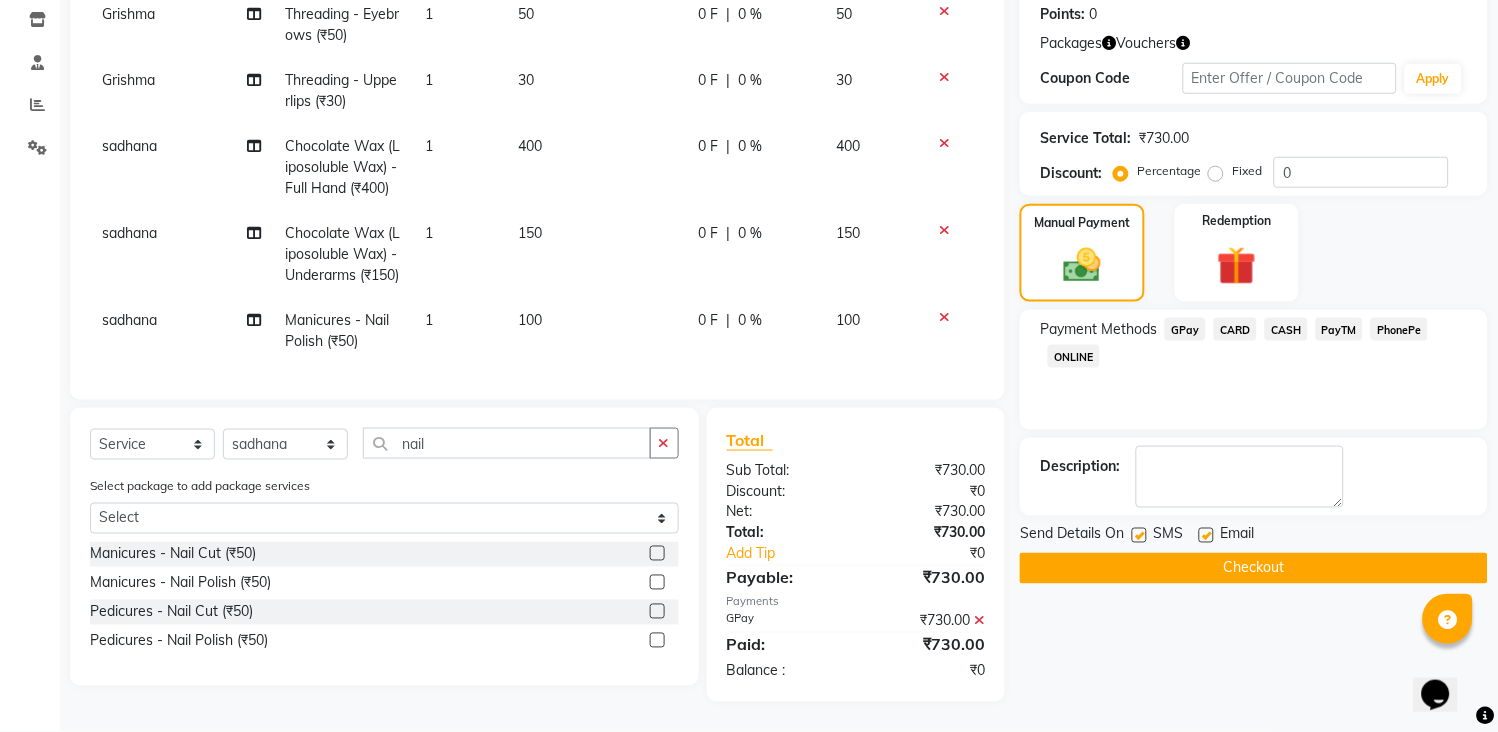 click on "Checkout" 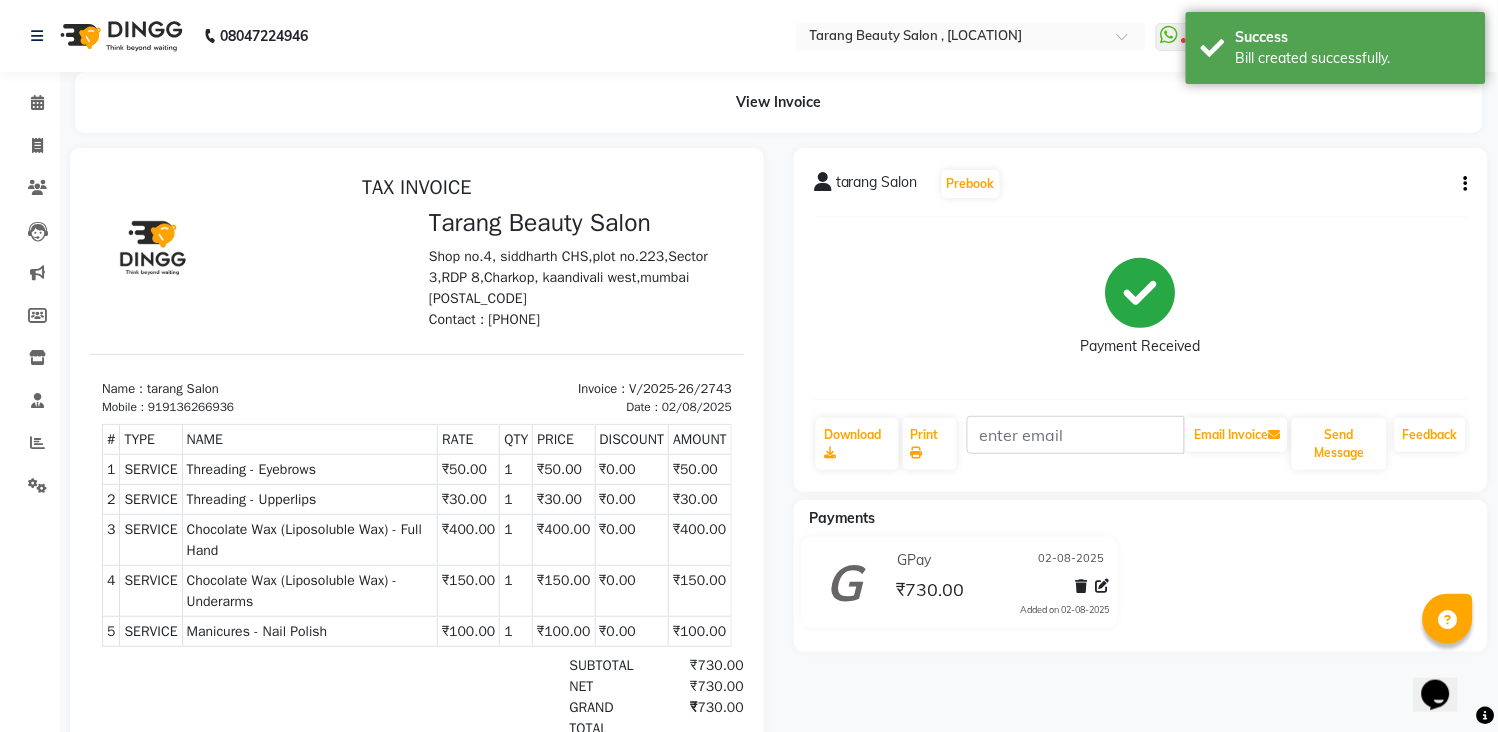 scroll, scrollTop: 0, scrollLeft: 0, axis: both 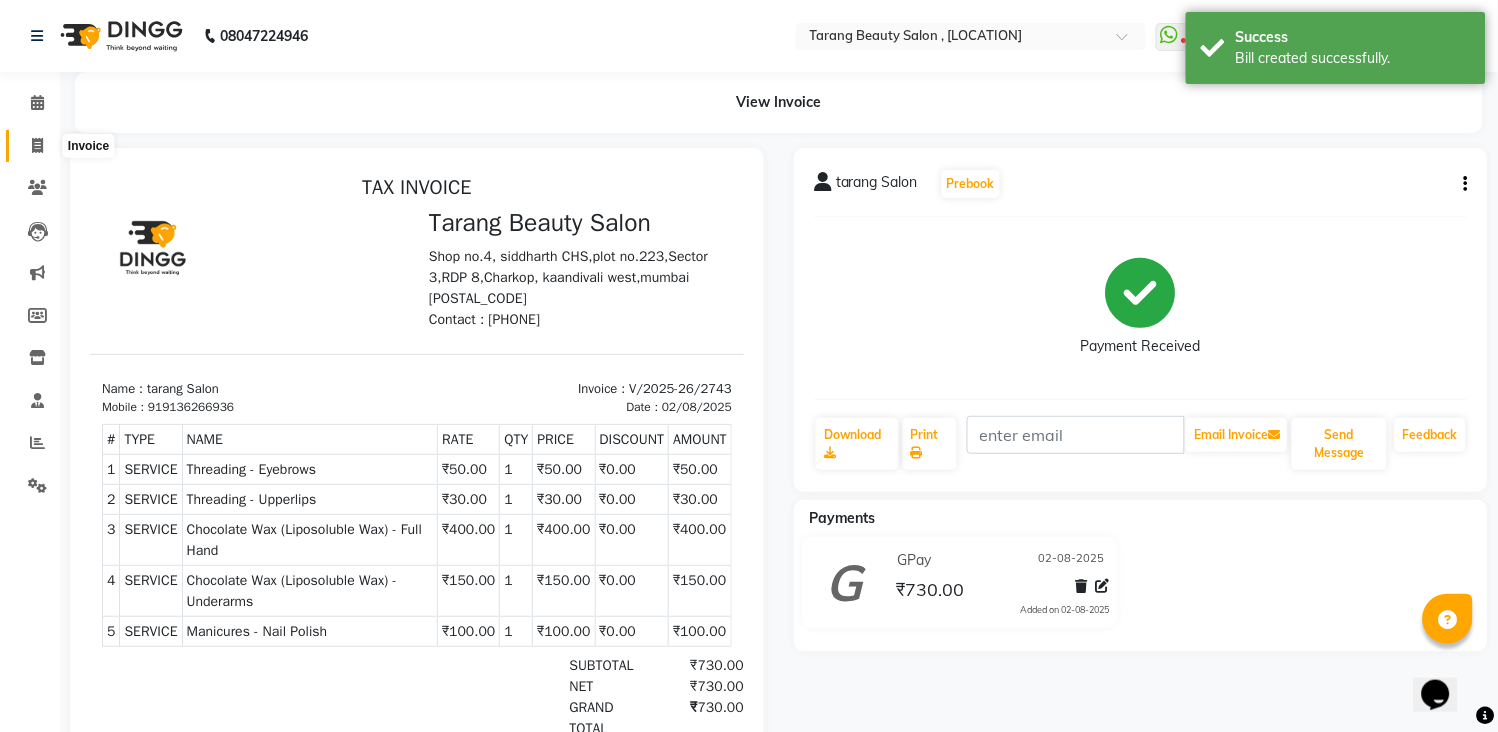 click 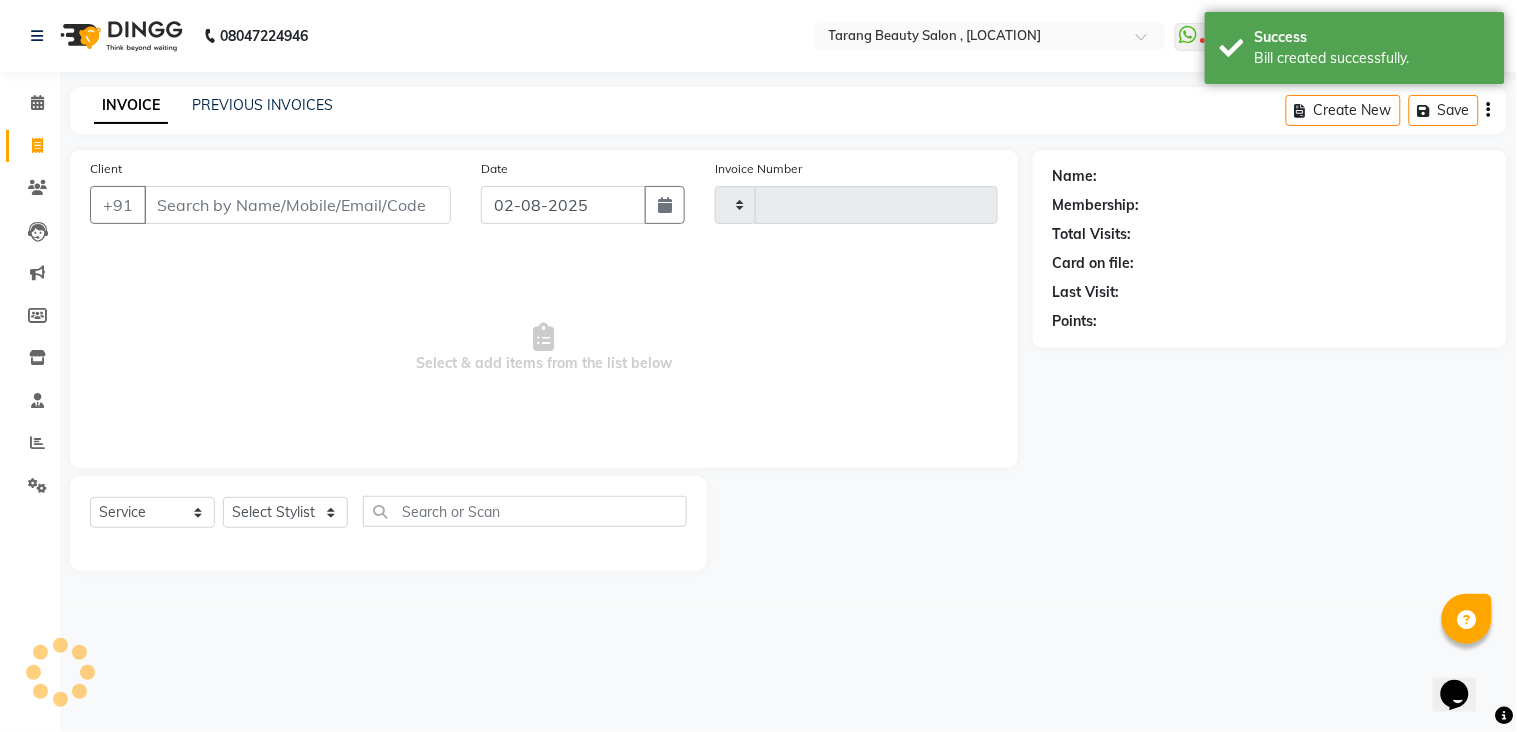 type on "2744" 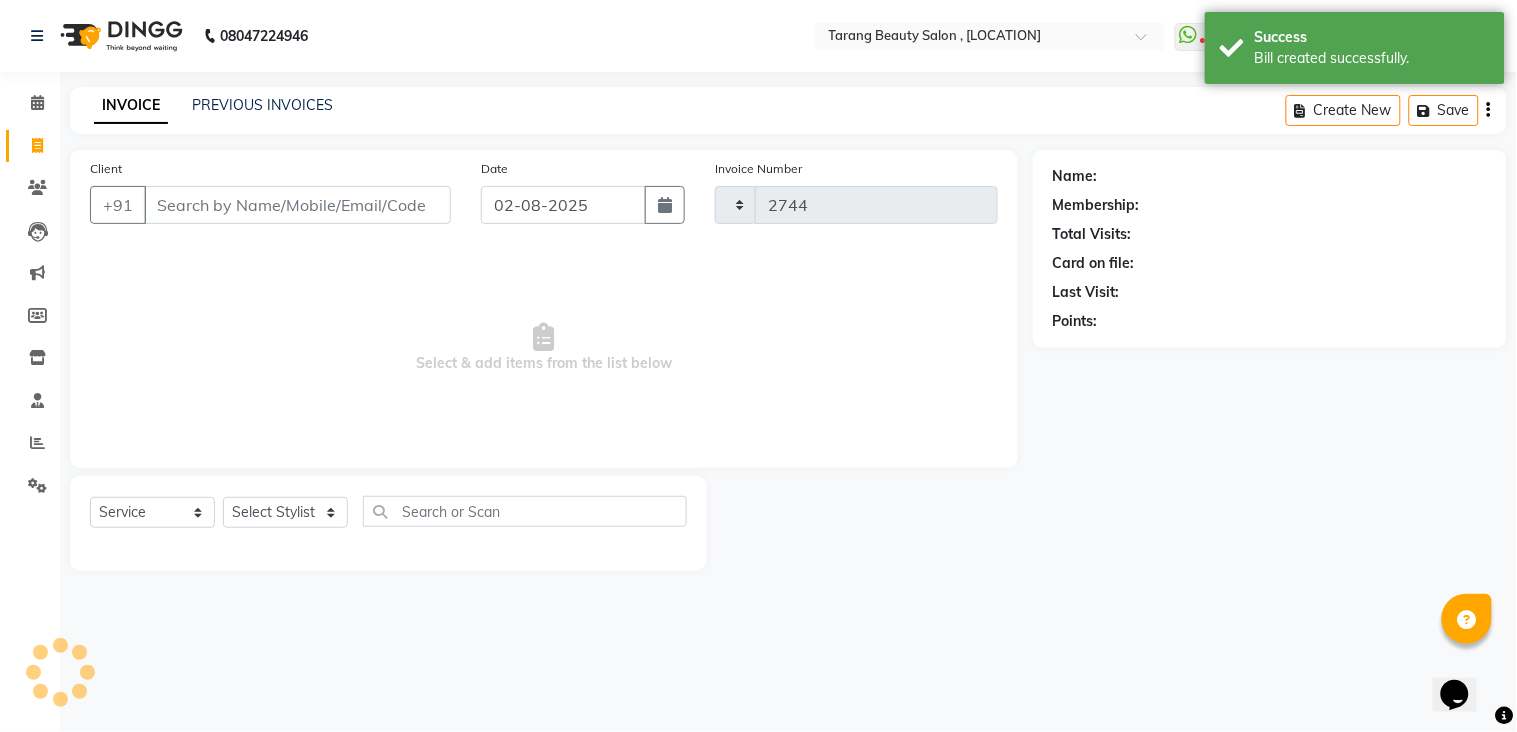 select on "5133" 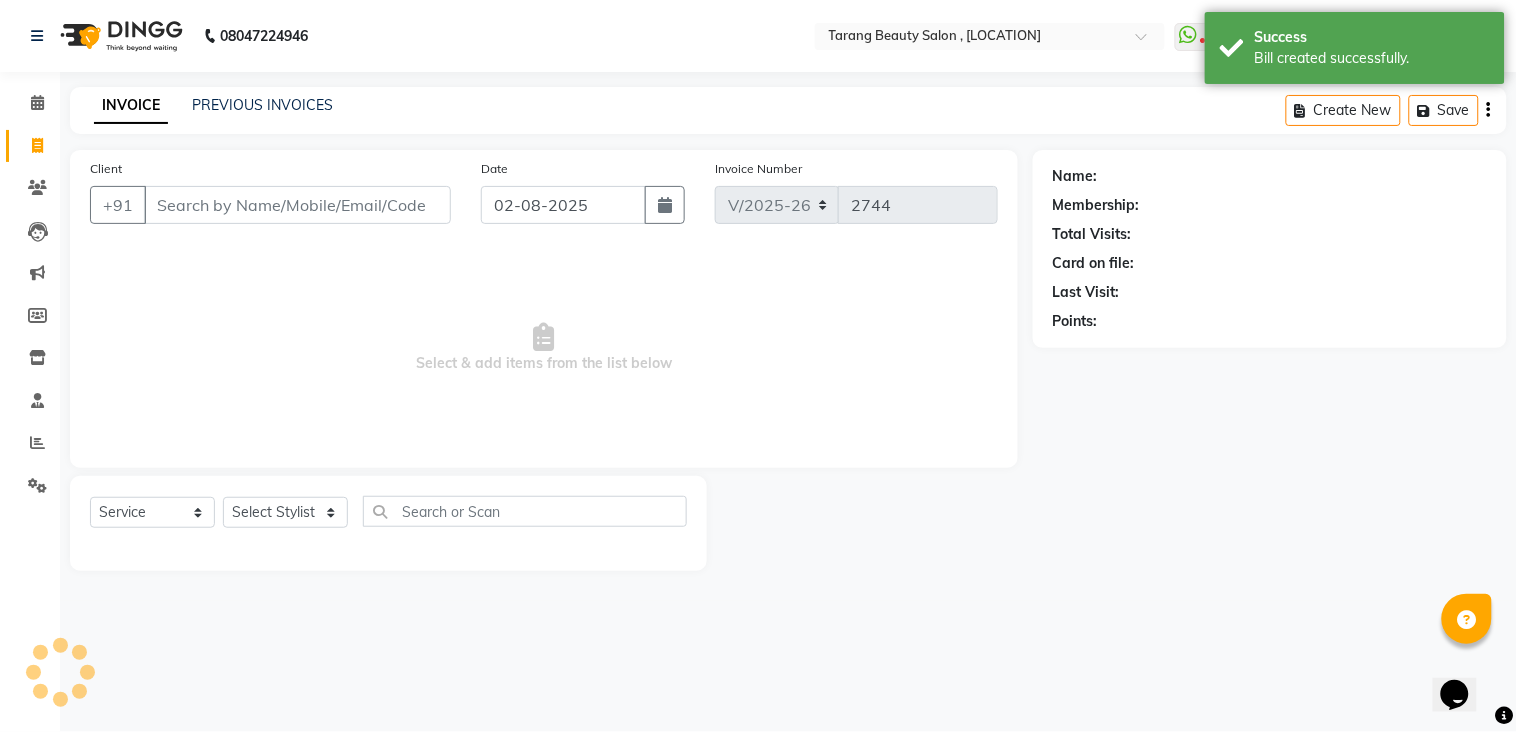 click on "Client" at bounding box center [297, 205] 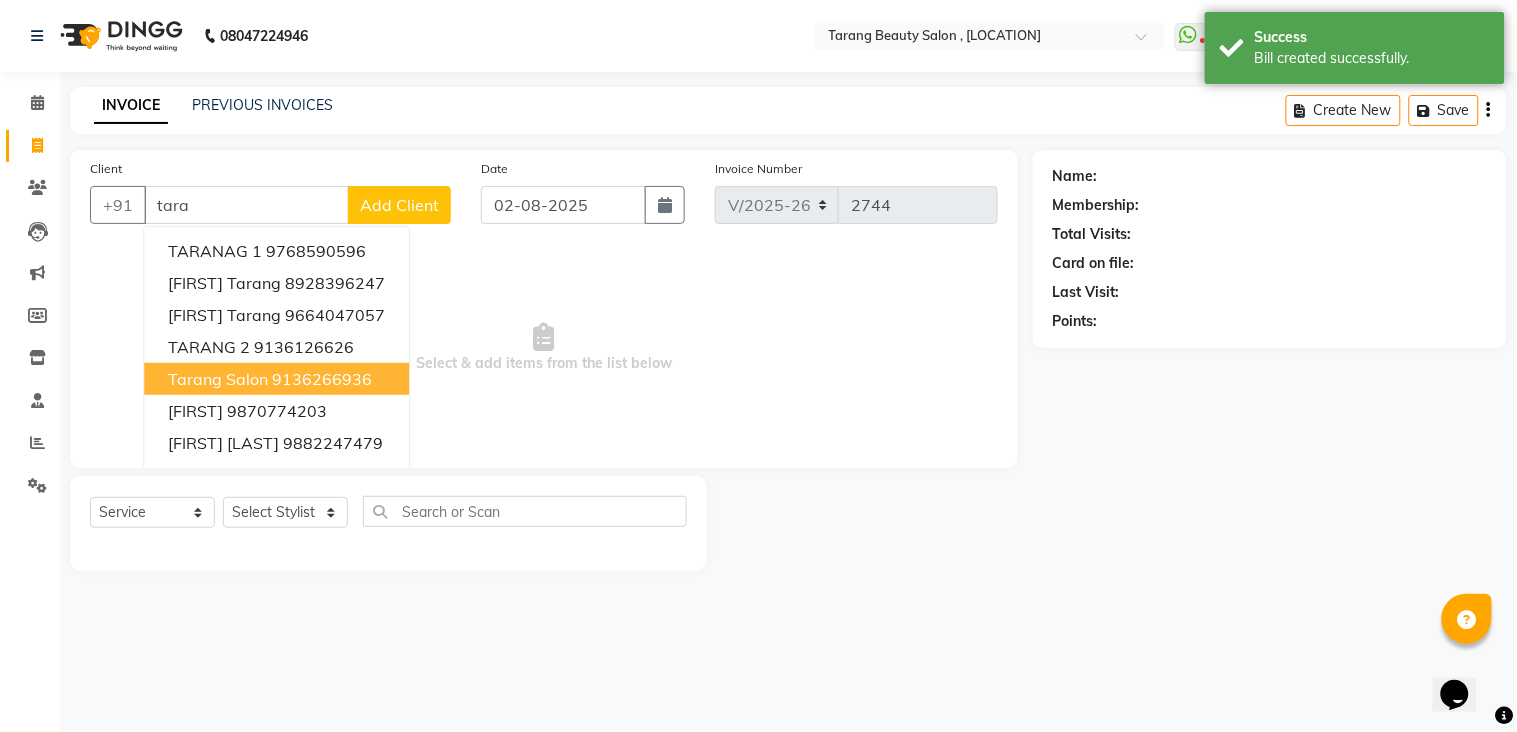 click on "9136266936" at bounding box center [322, 379] 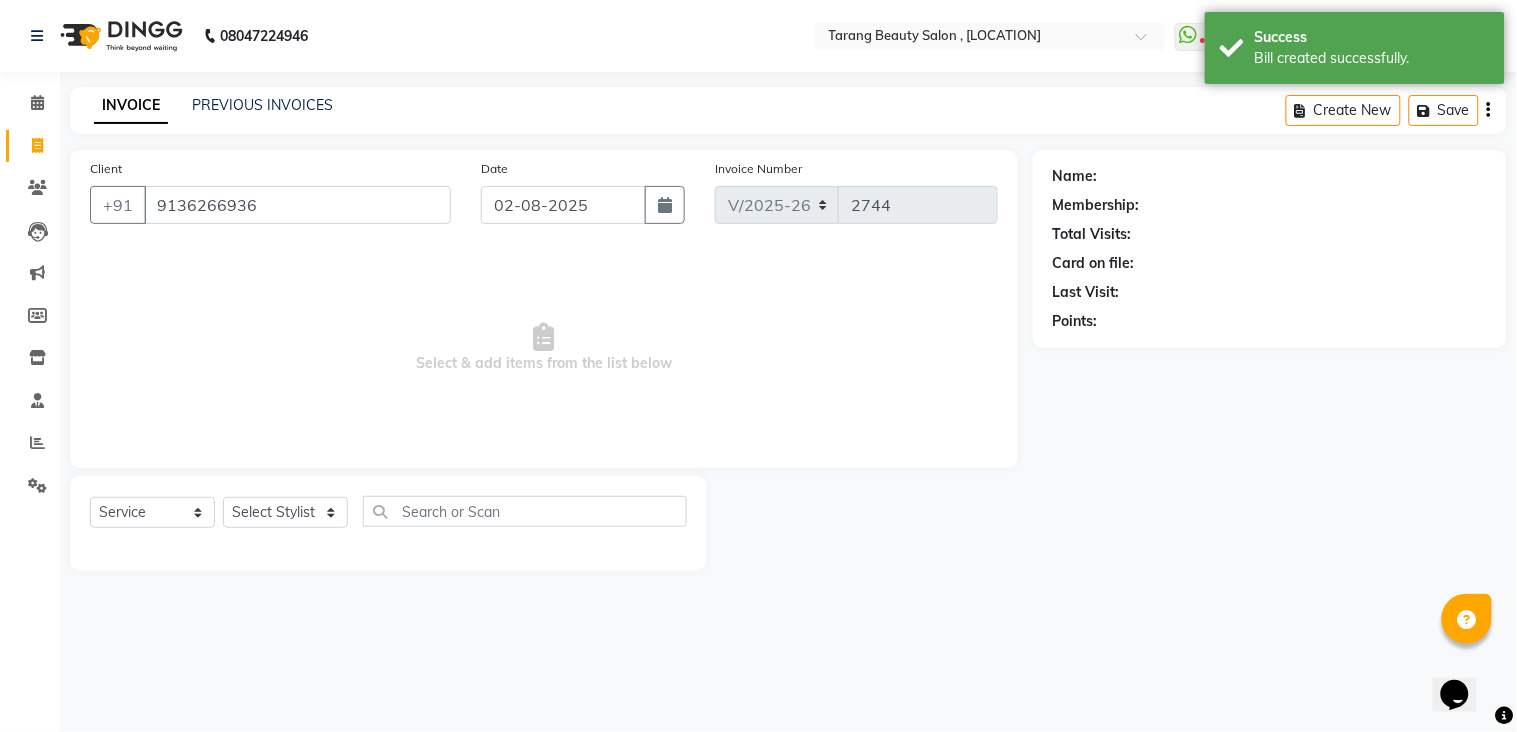 type on "9136266936" 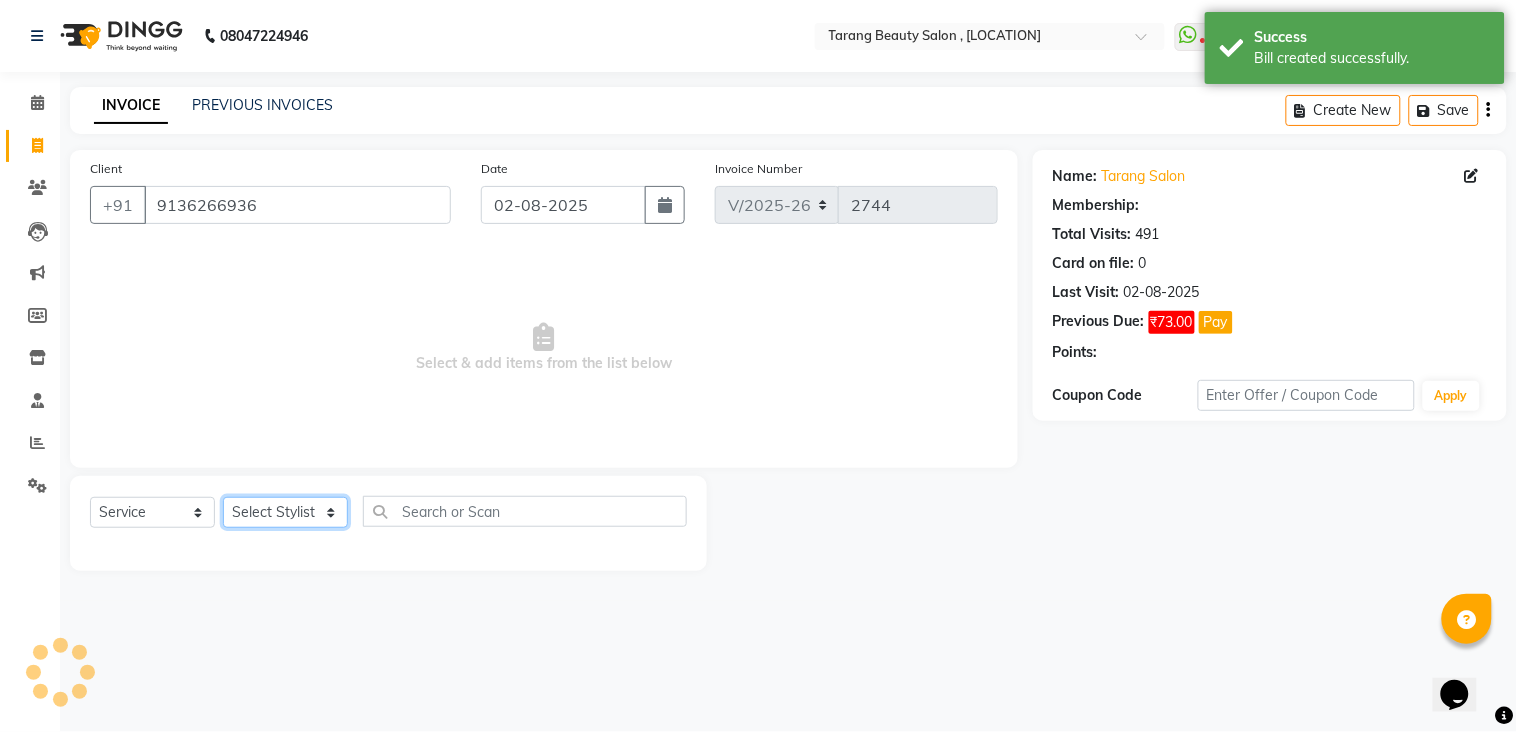 click on "Select Stylist [NAME] [NAME] [NAME] [NAME] Front Desk [NAME] [NAME]    [NAME] [NAME] [NAME] [NAME] [NAME] [NAME] [NAME] [NAME] [NAME] [NAME] [NAME] [NAME] [NAME] [NAME] [NAME] [NAME] [NAME]" 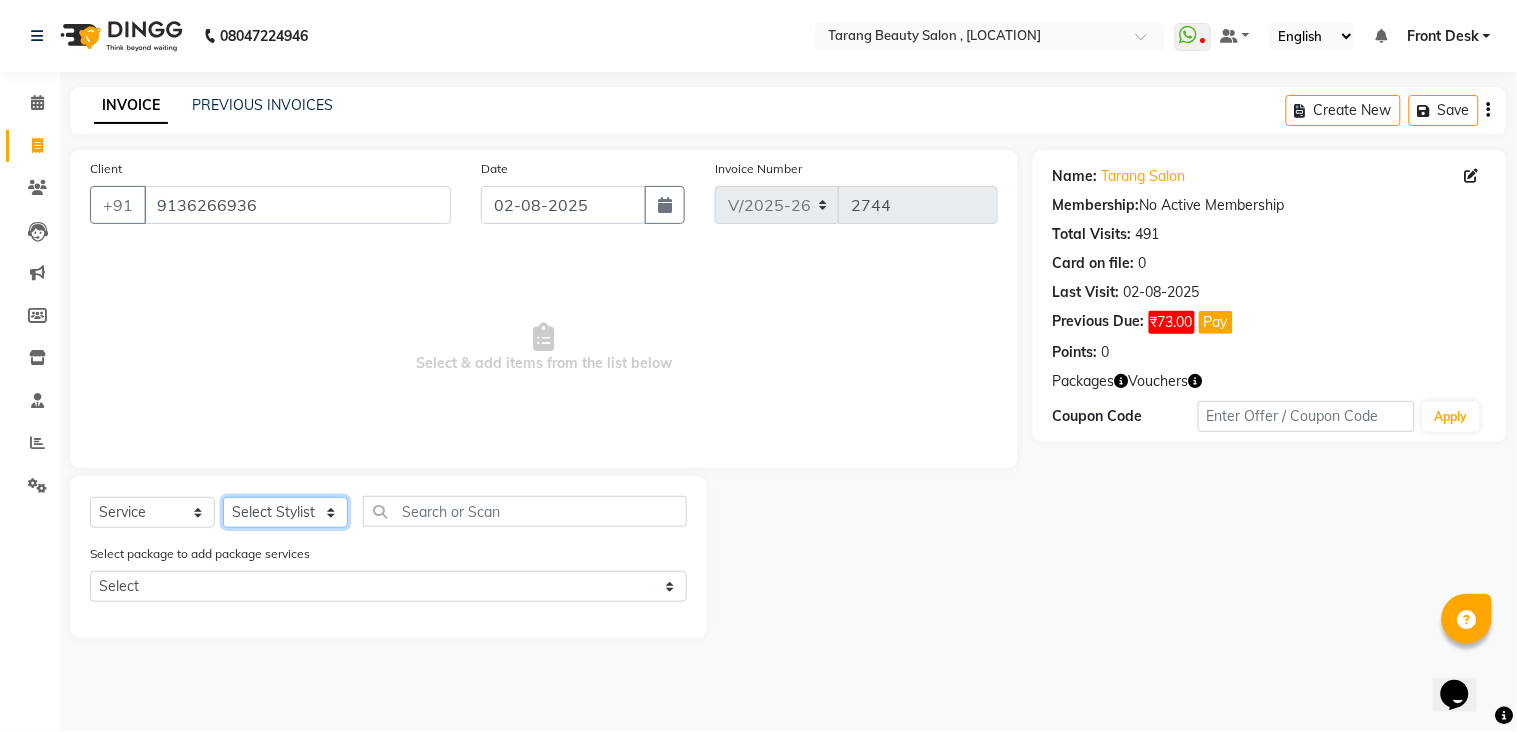click on "Select Stylist [NAME] [NAME] [NAME] [NAME] Front Desk [NAME] [NAME]    [NAME] [NAME] [NAME] [NAME] [NAME] [NAME] [NAME] [NAME] [NAME] [NAME] [NAME] [NAME] [NAME] [NAME] [NAME] [NAME] [NAME]" 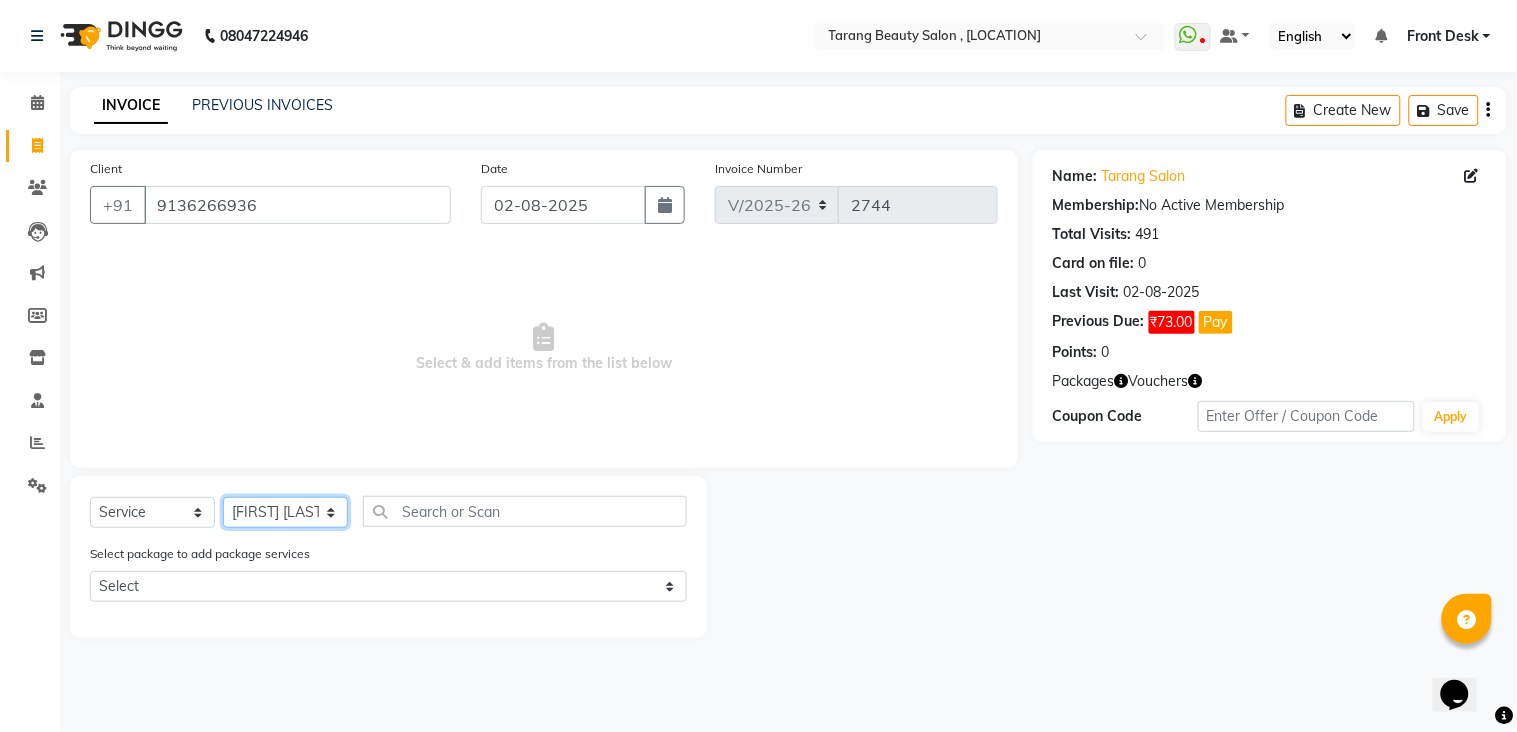 click on "Select Stylist [NAME] [NAME] [NAME] [NAME] Front Desk [NAME] [NAME]    [NAME] [NAME] [NAME] [NAME] [NAME] [NAME] [NAME] [NAME] [NAME] [NAME] [NAME] [NAME] [NAME] [NAME] [NAME] [NAME] [NAME]" 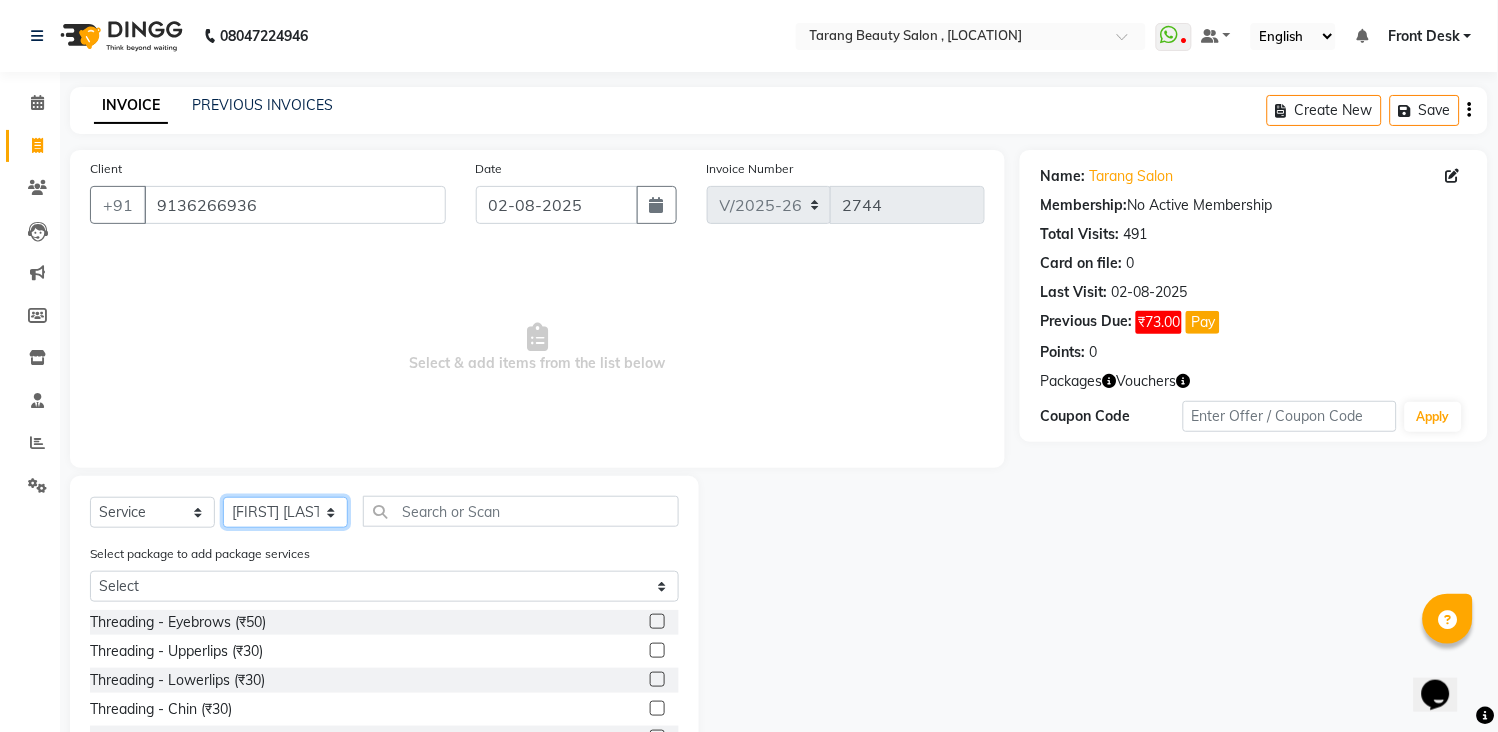 click on "Select Stylist [NAME] [NAME] [NAME] [NAME] Front Desk [NAME] [NAME]    [NAME] [NAME] [NAME] [NAME] [NAME] [NAME] [NAME] [NAME] [NAME] [NAME] [NAME] [NAME] [NAME] [NAME] [NAME] [NAME] [NAME]" 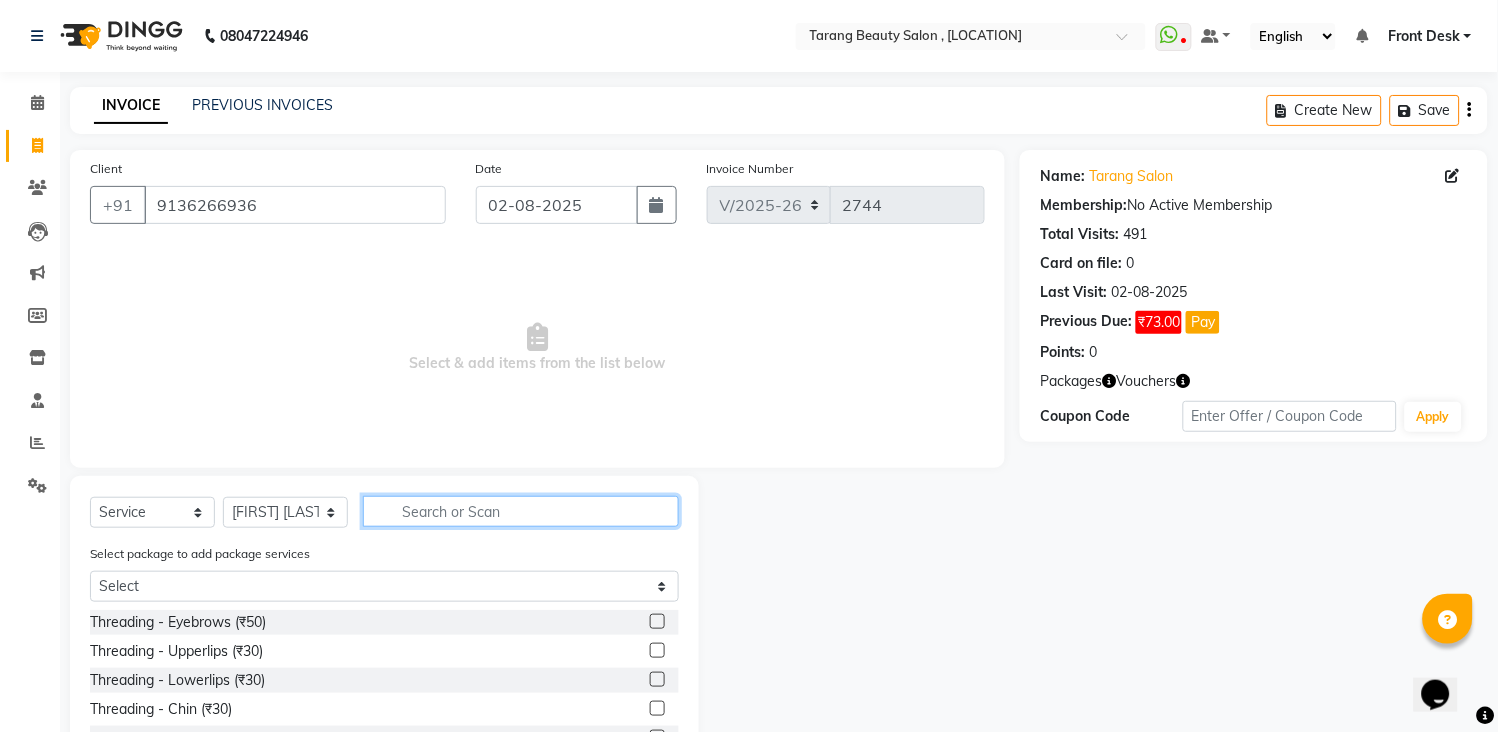 click 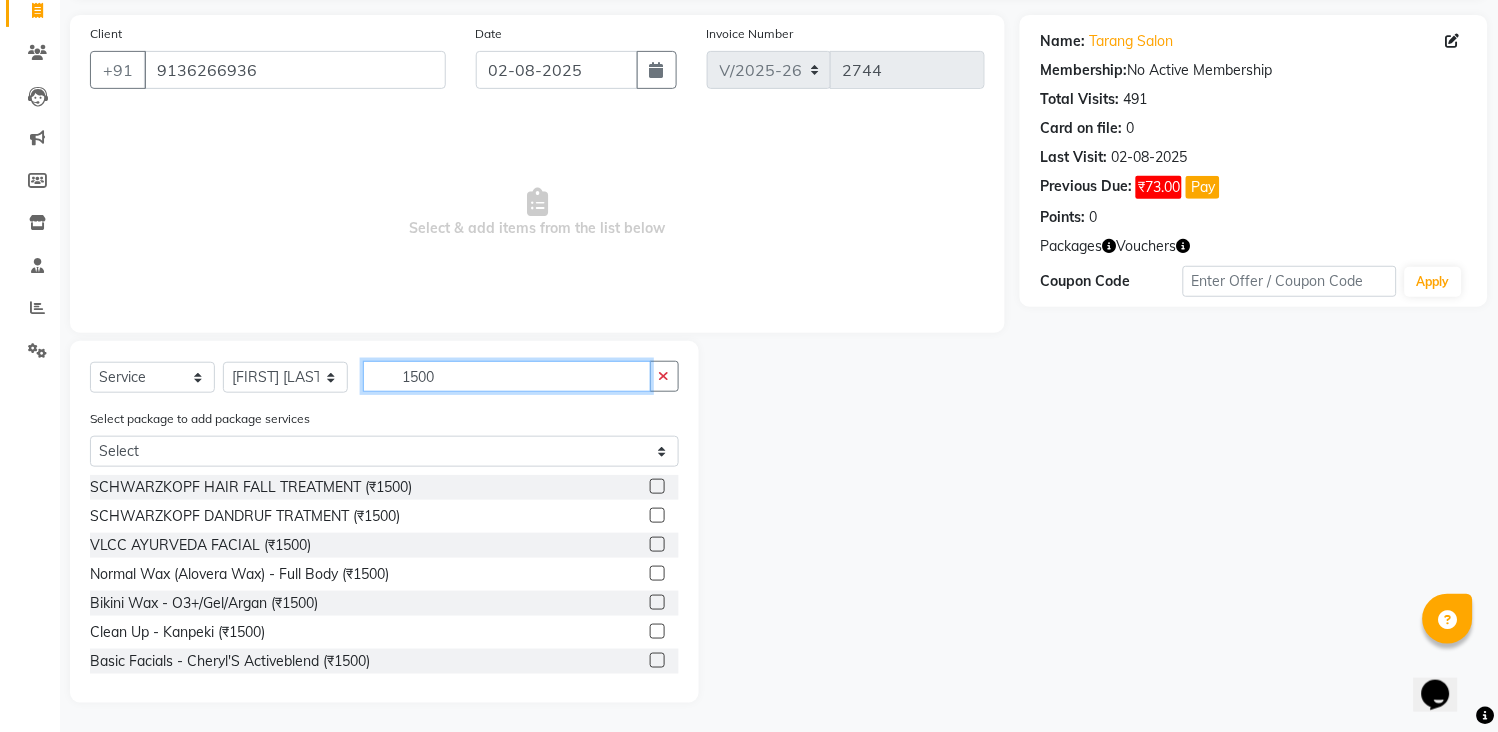 scroll, scrollTop: 136, scrollLeft: 0, axis: vertical 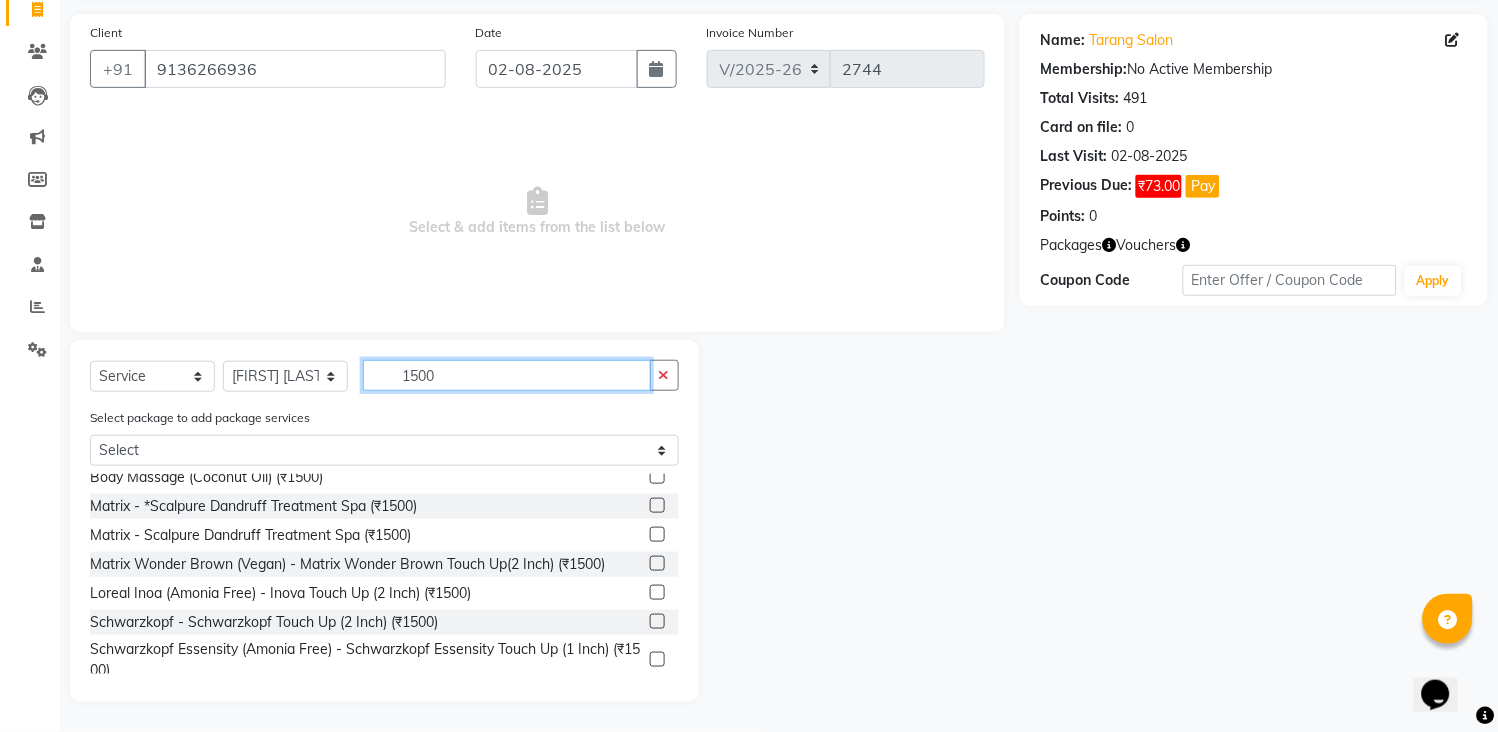 type on "1500" 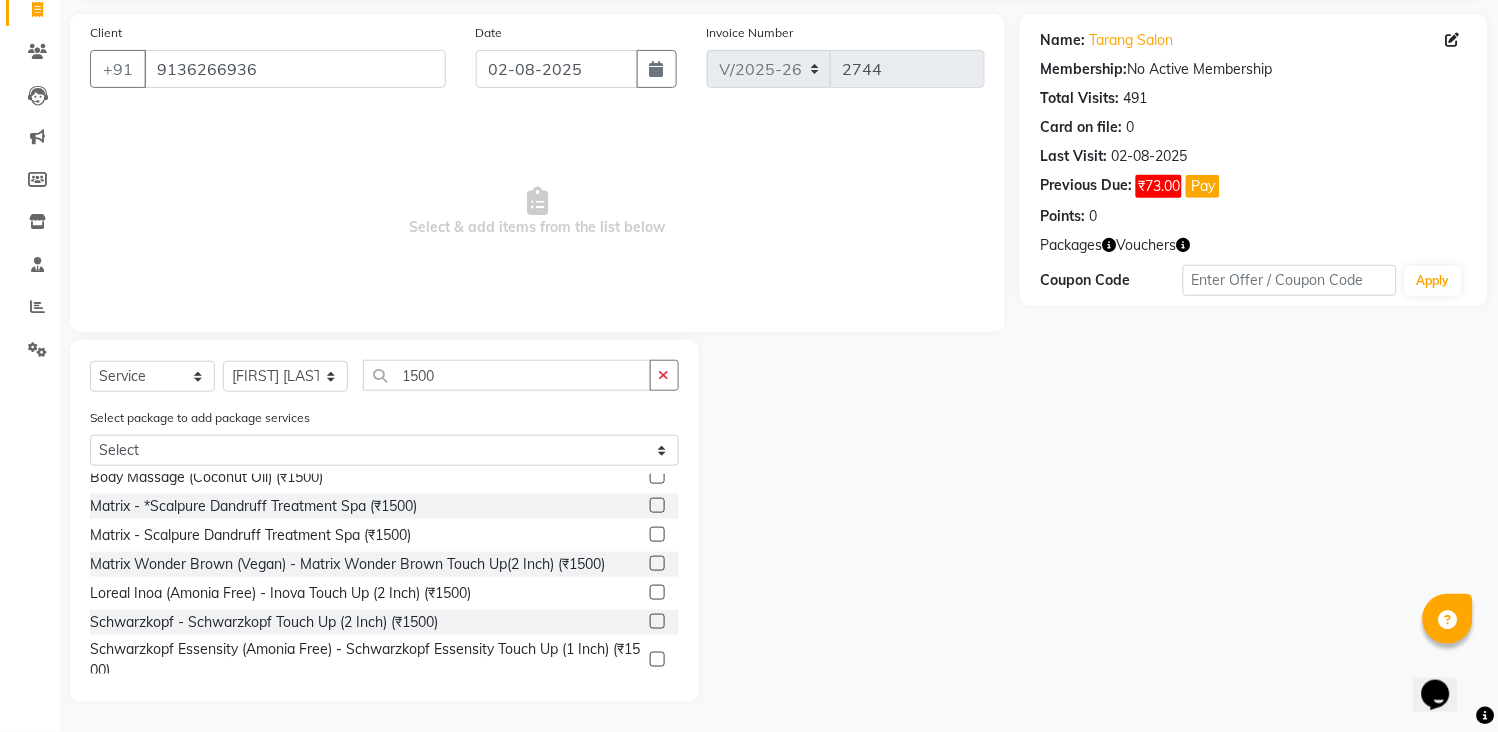 drag, startPoint x: 641, startPoint y: 561, endPoint x: 597, endPoint y: 494, distance: 80.1561 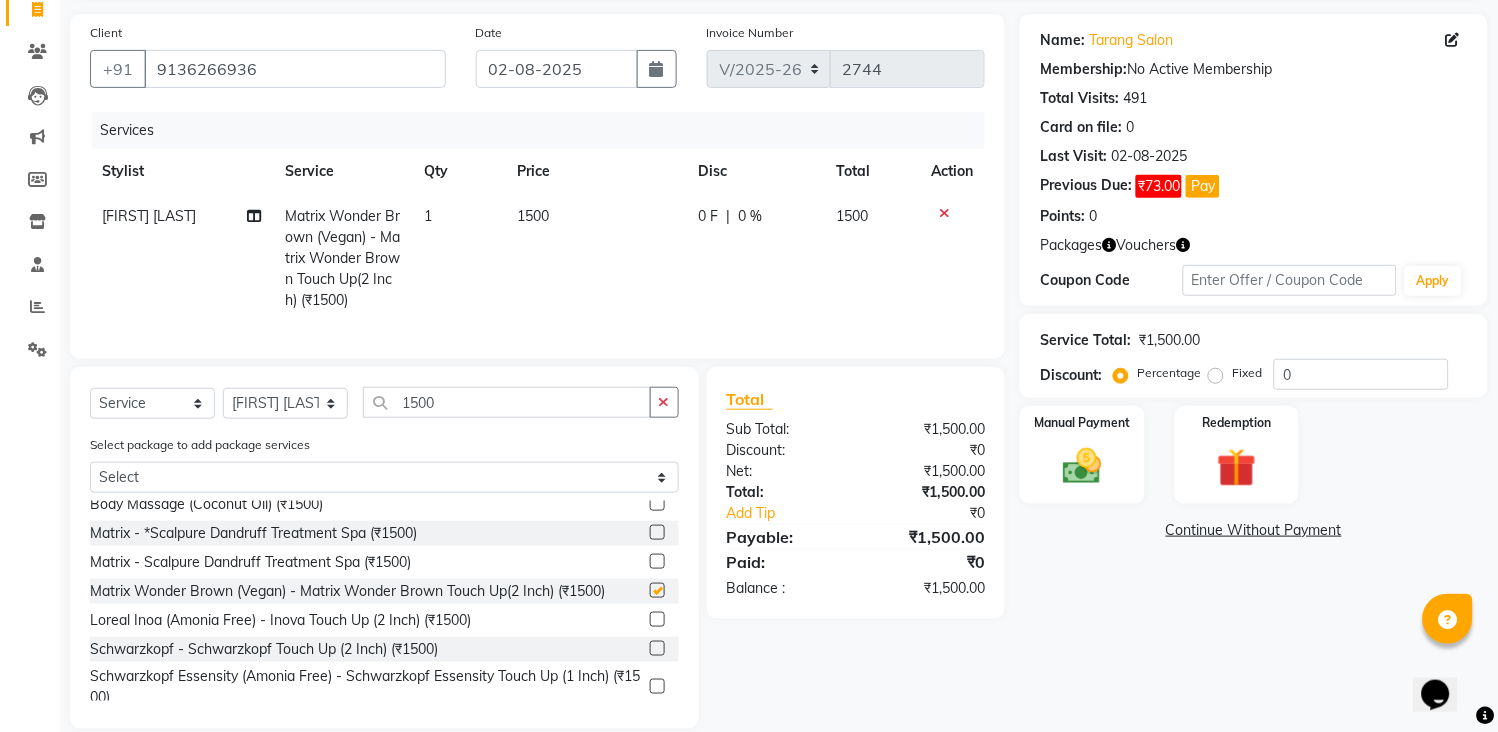 checkbox on "false" 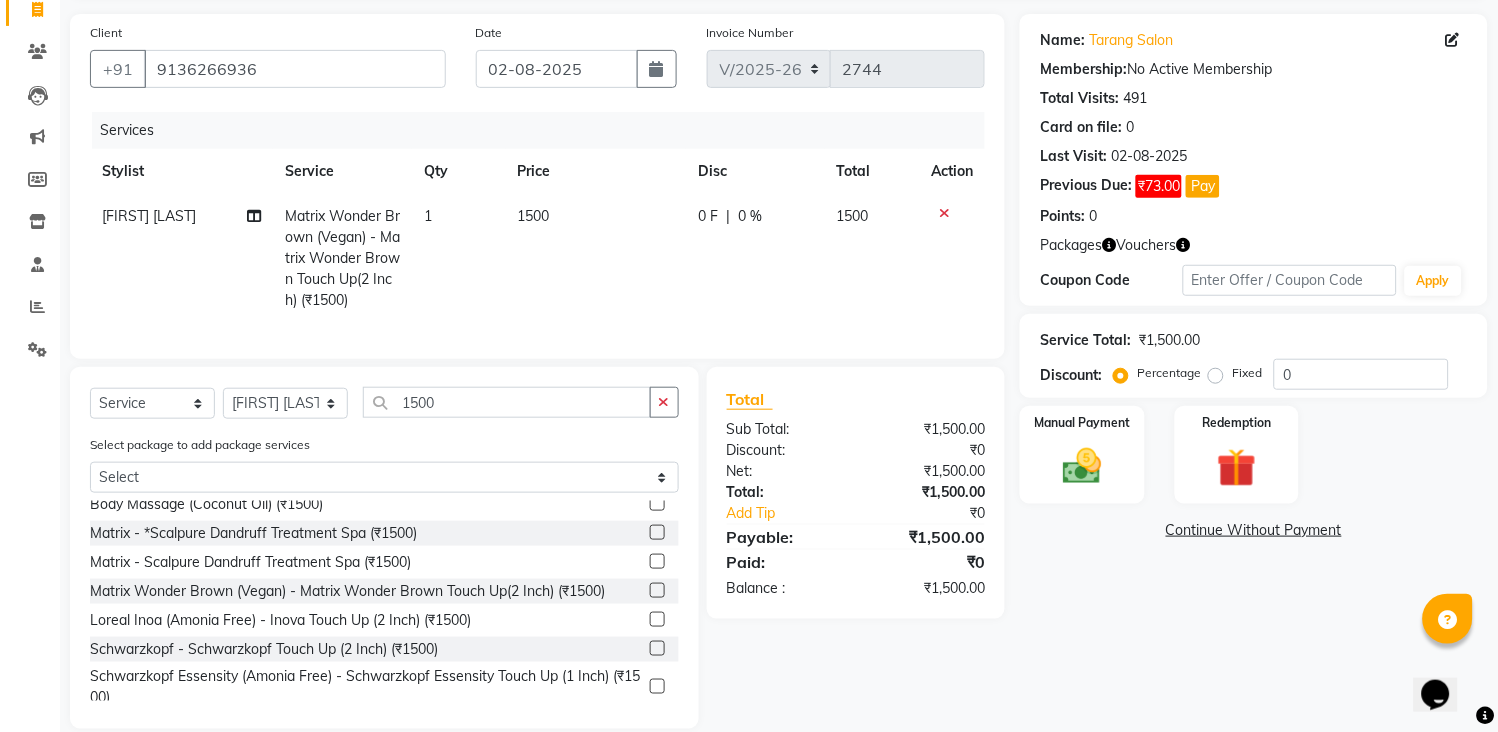click on "1500" 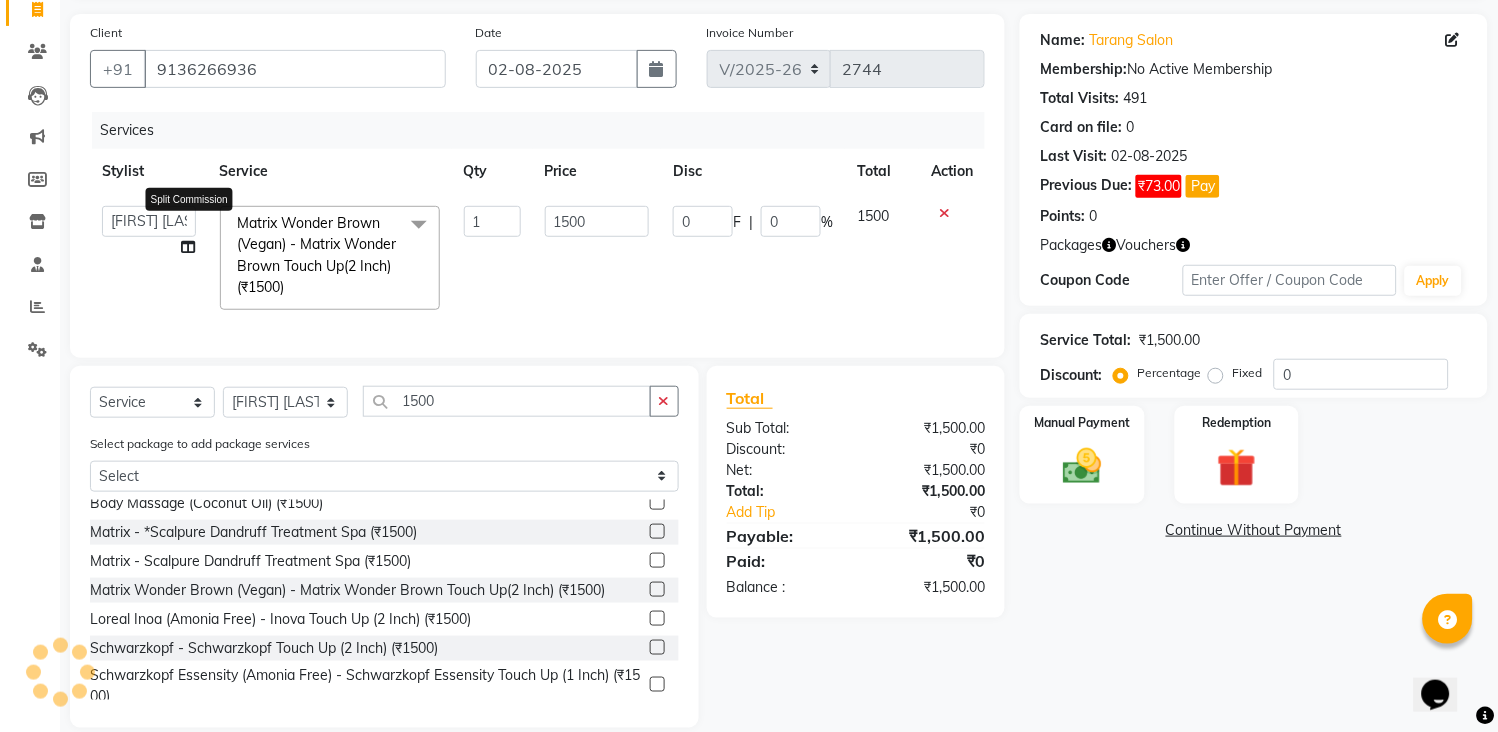click 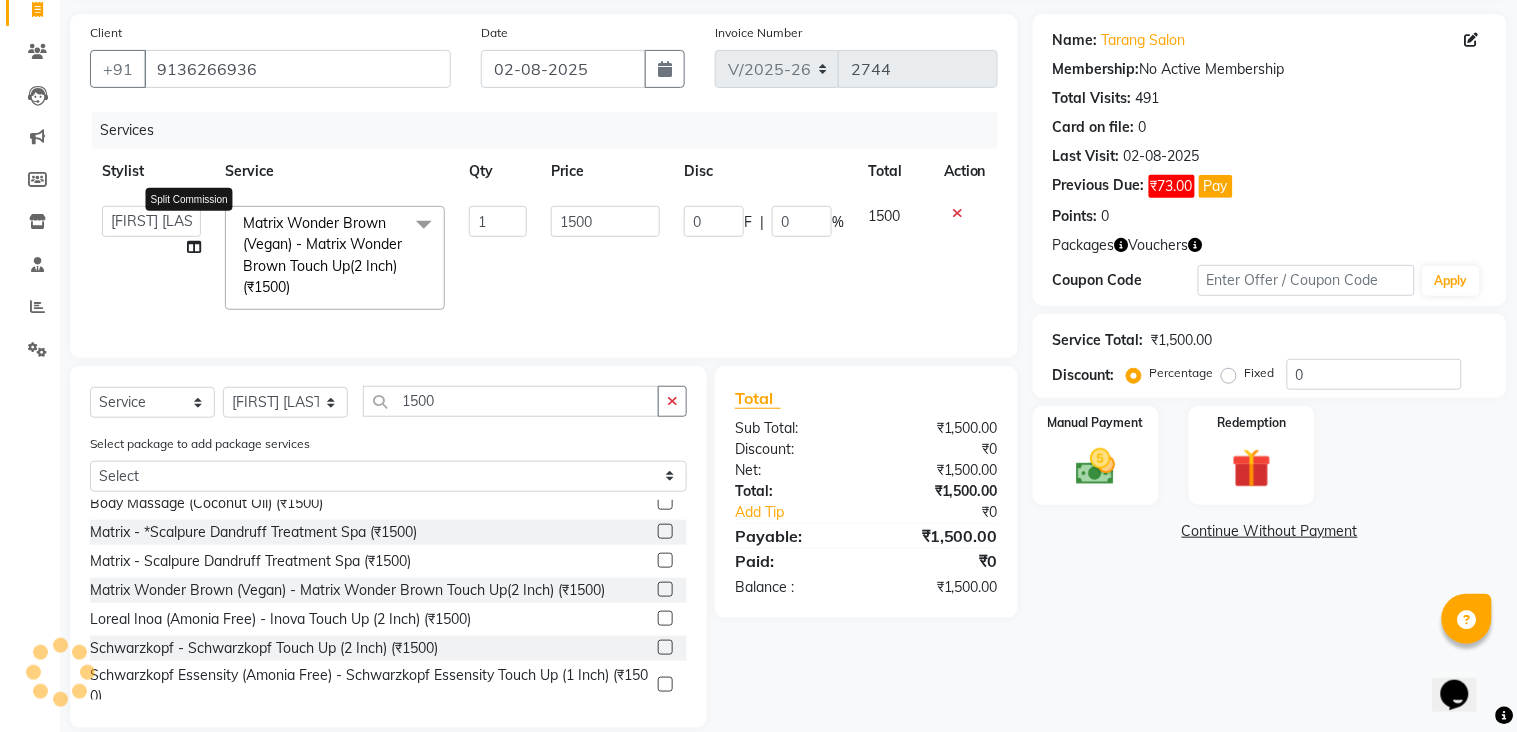 select on "45699" 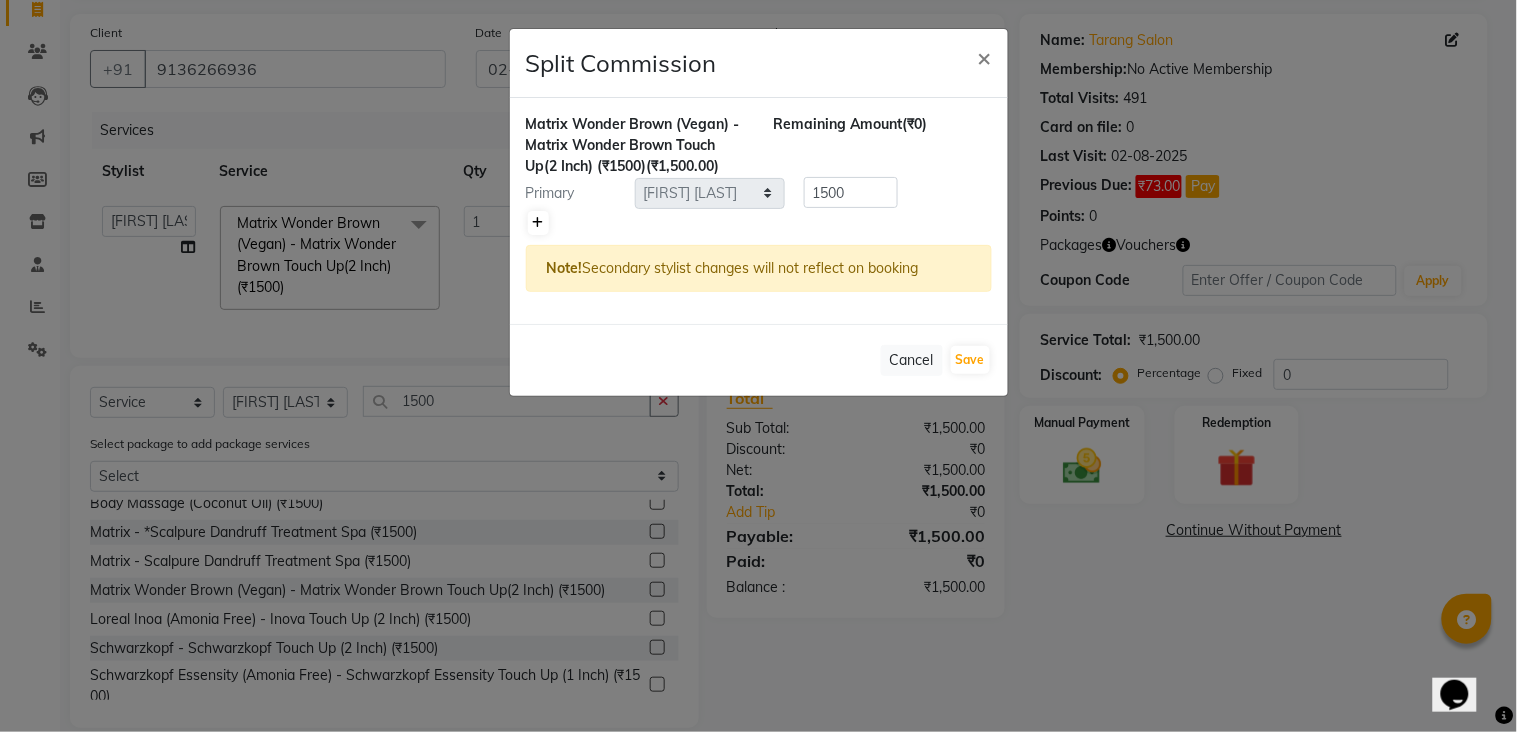click 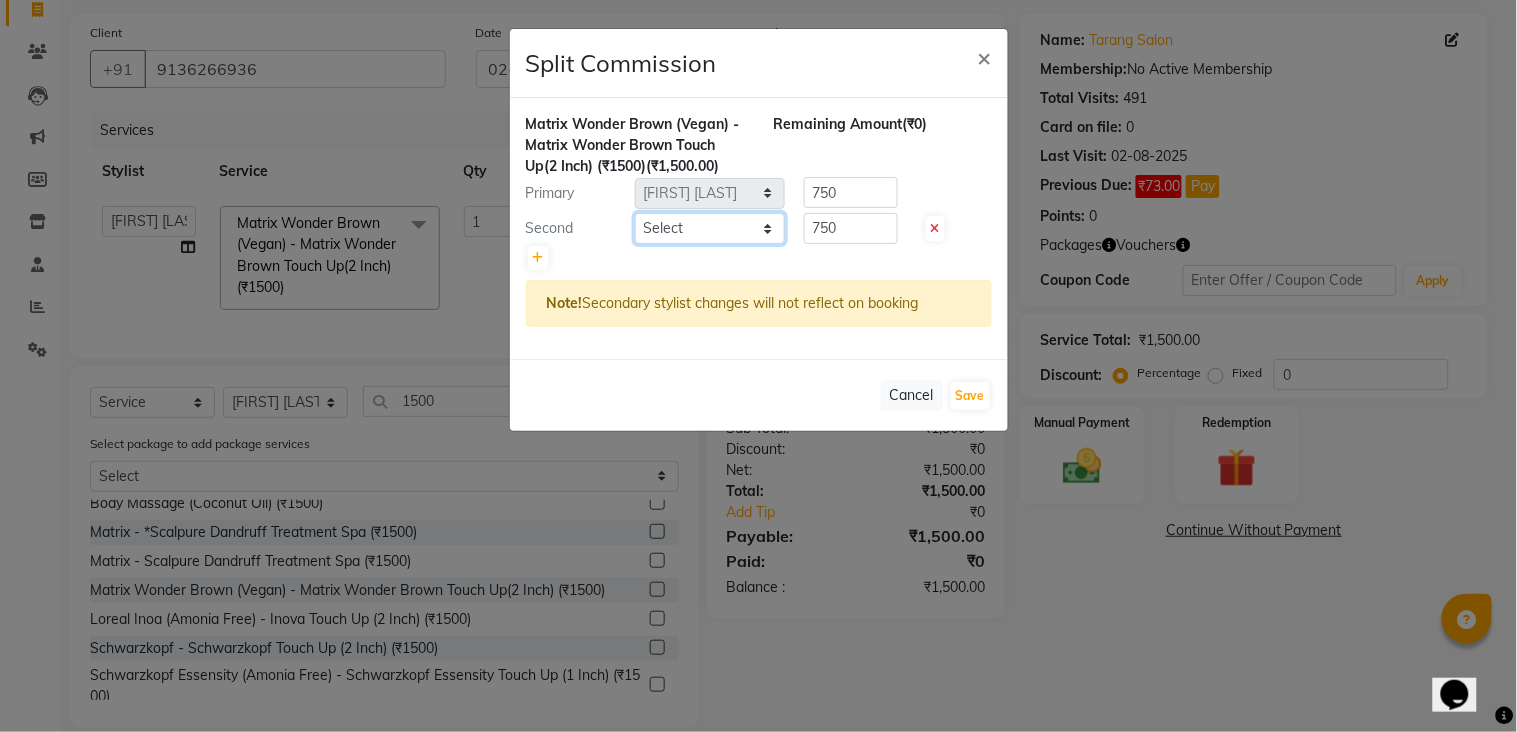 drag, startPoint x: 680, startPoint y: 218, endPoint x: 685, endPoint y: 238, distance: 20.615528 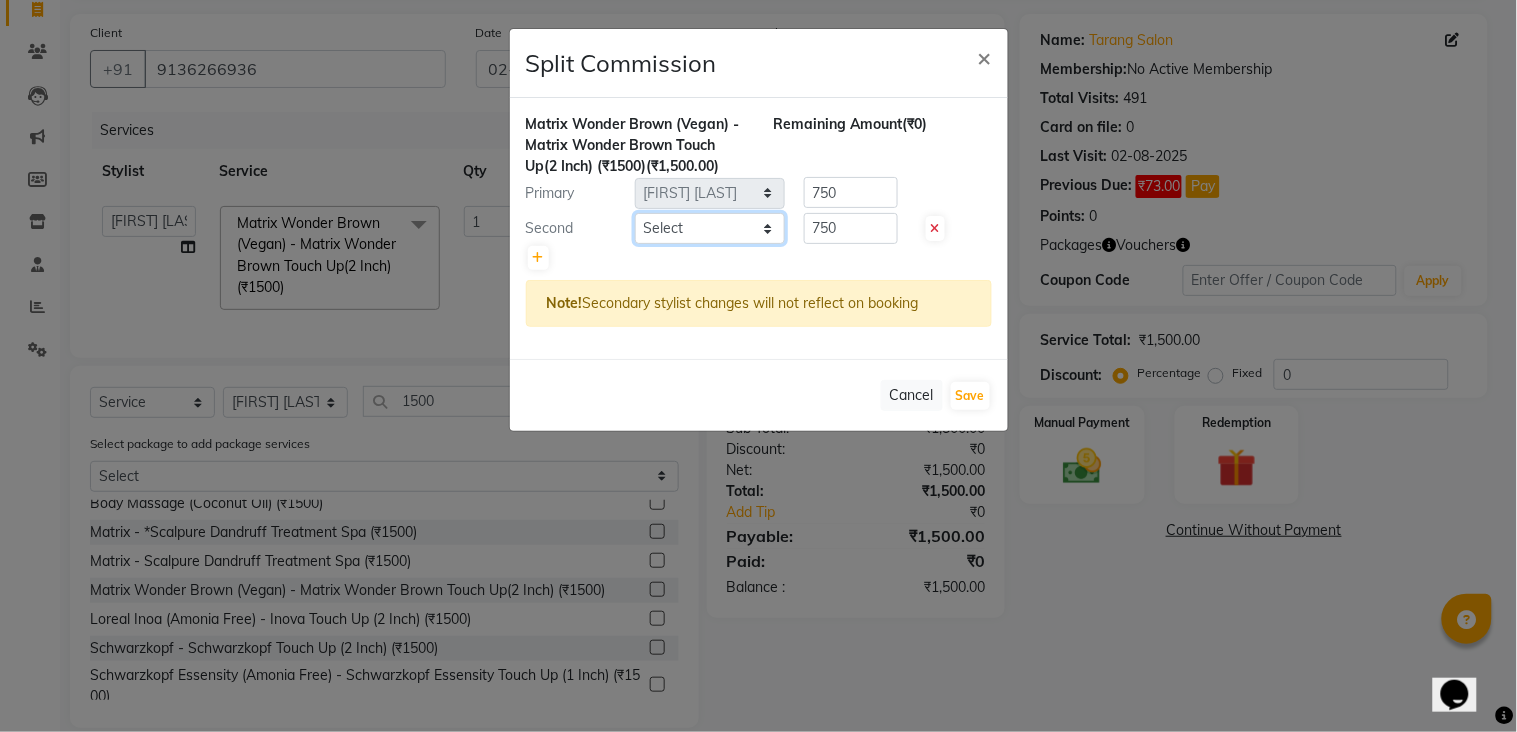 select on "[NUMBER]" 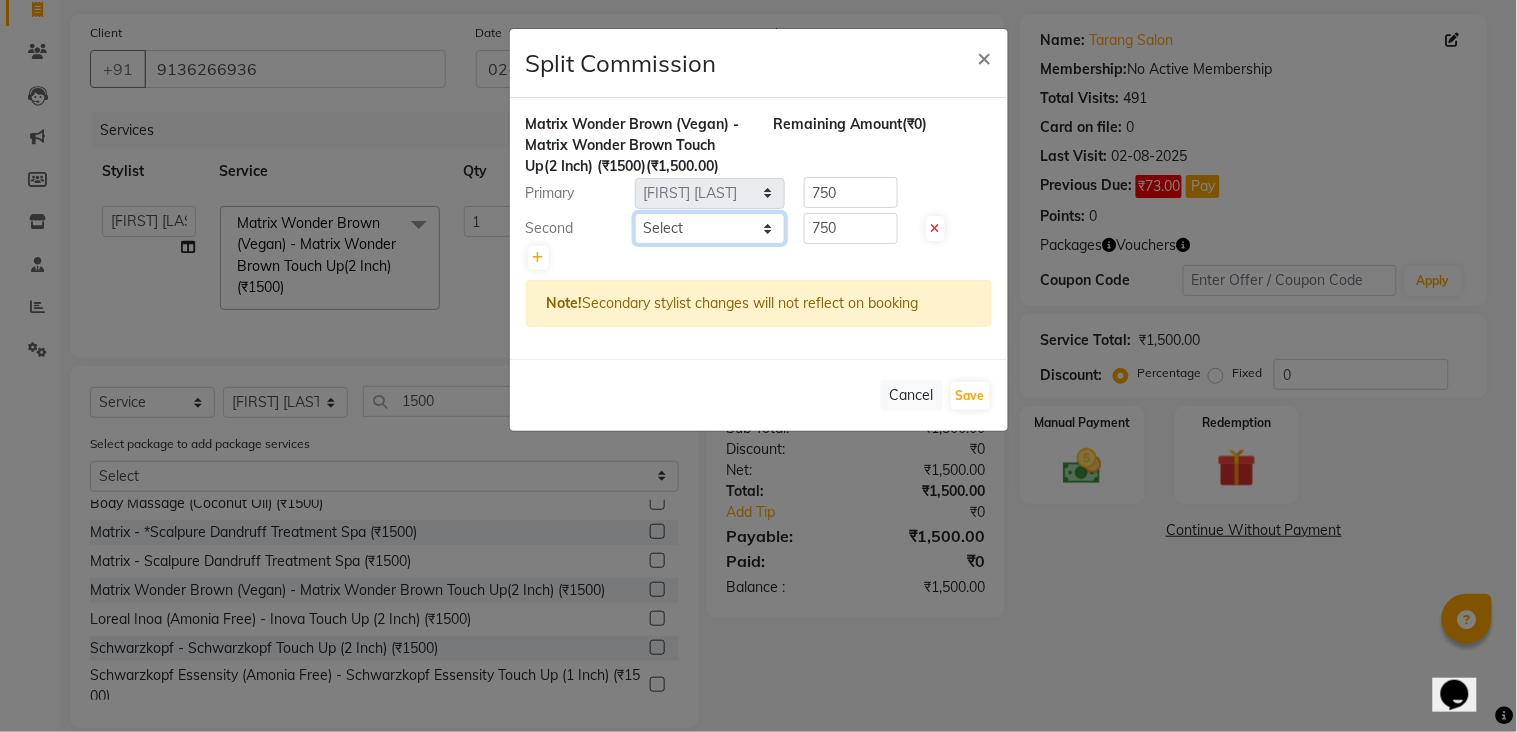 click on "Select  [NAME]   [NAME]   [NAME]   [NAME]   Front Desk   [NAME]   [NAME]    [NAME] [NAME] [NAME] [NAME] [NAME] [NAME] [NAME] [NAME] [NAME] [NAME] [NAME] [NAME] [NAME] [NAME] [NAME] [NAME] [NAME]" 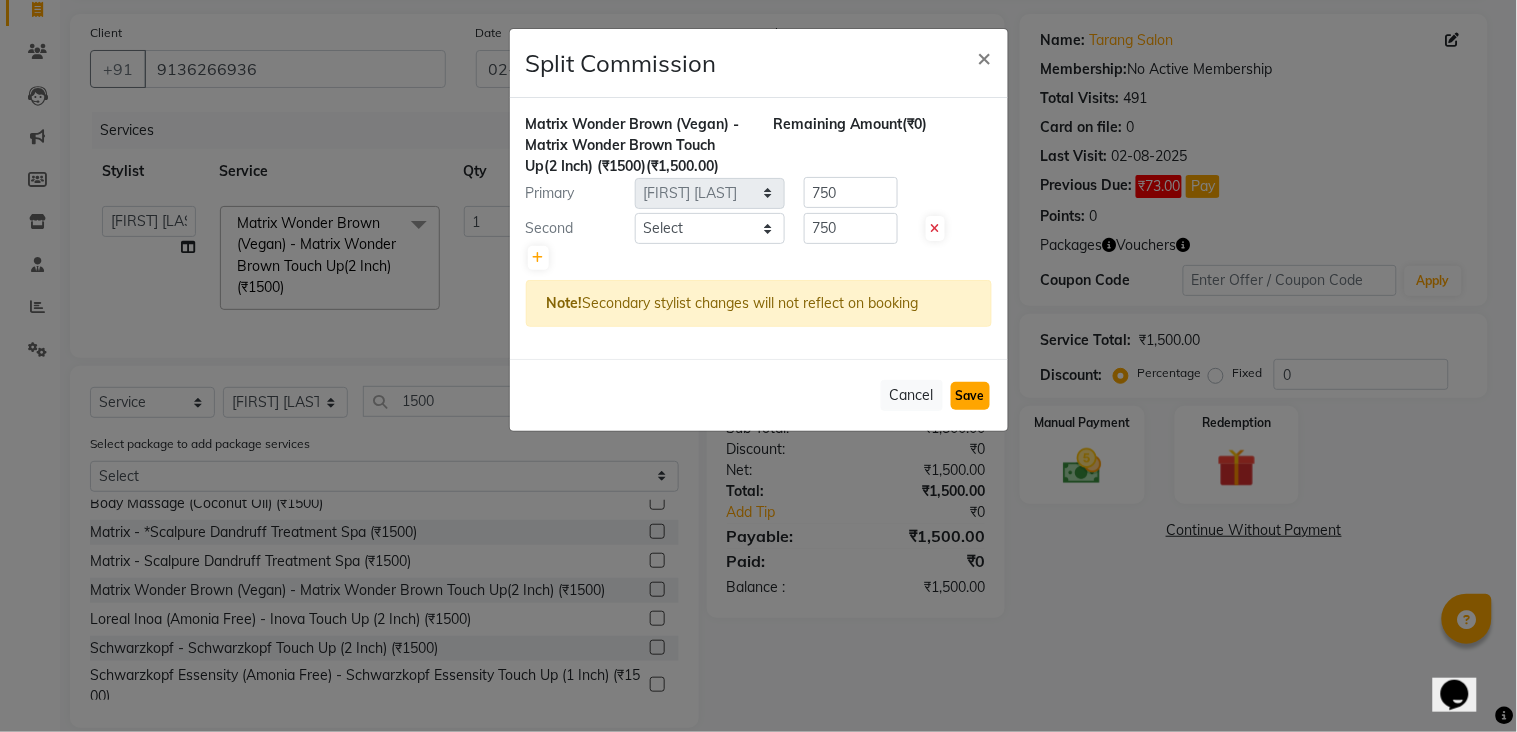 click on "Save" 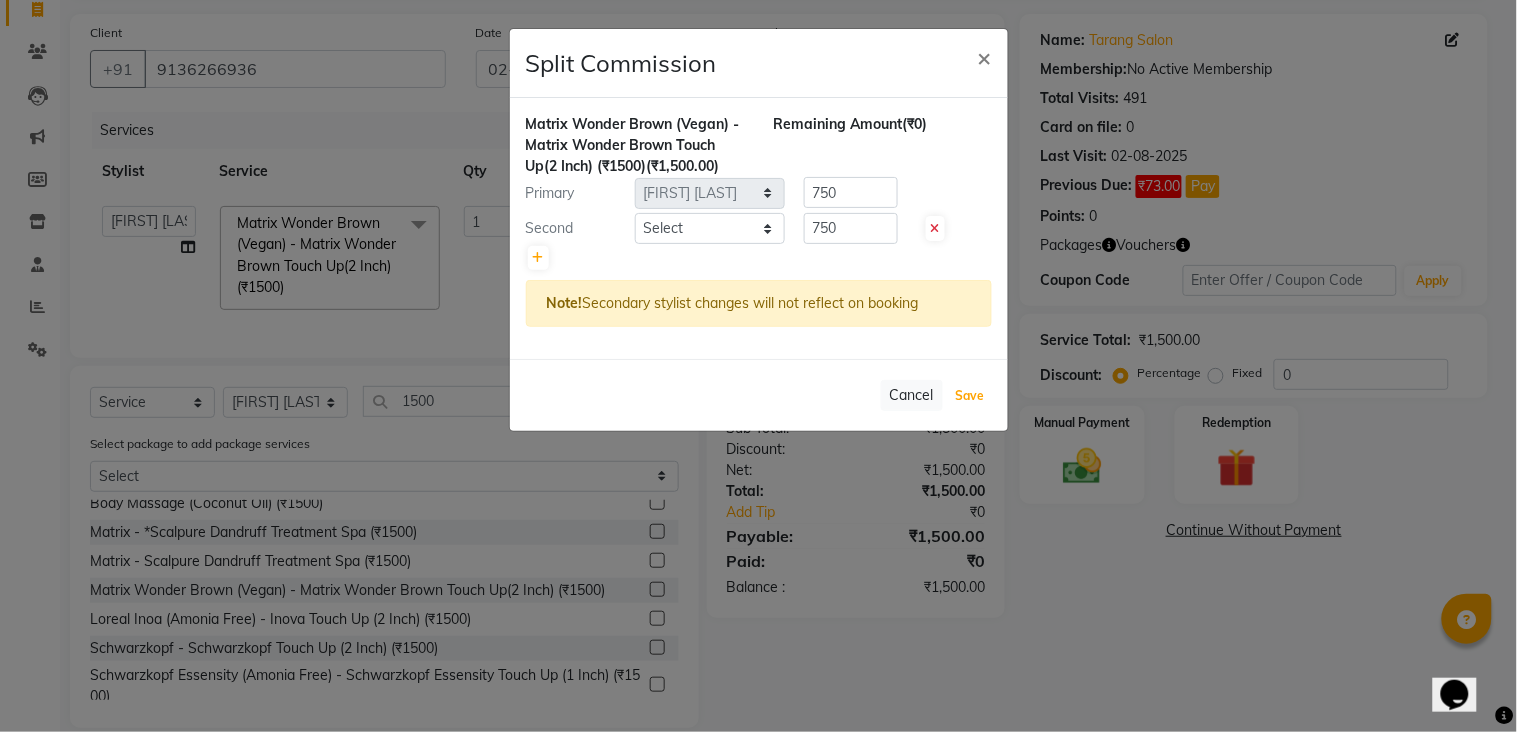 select on "Select" 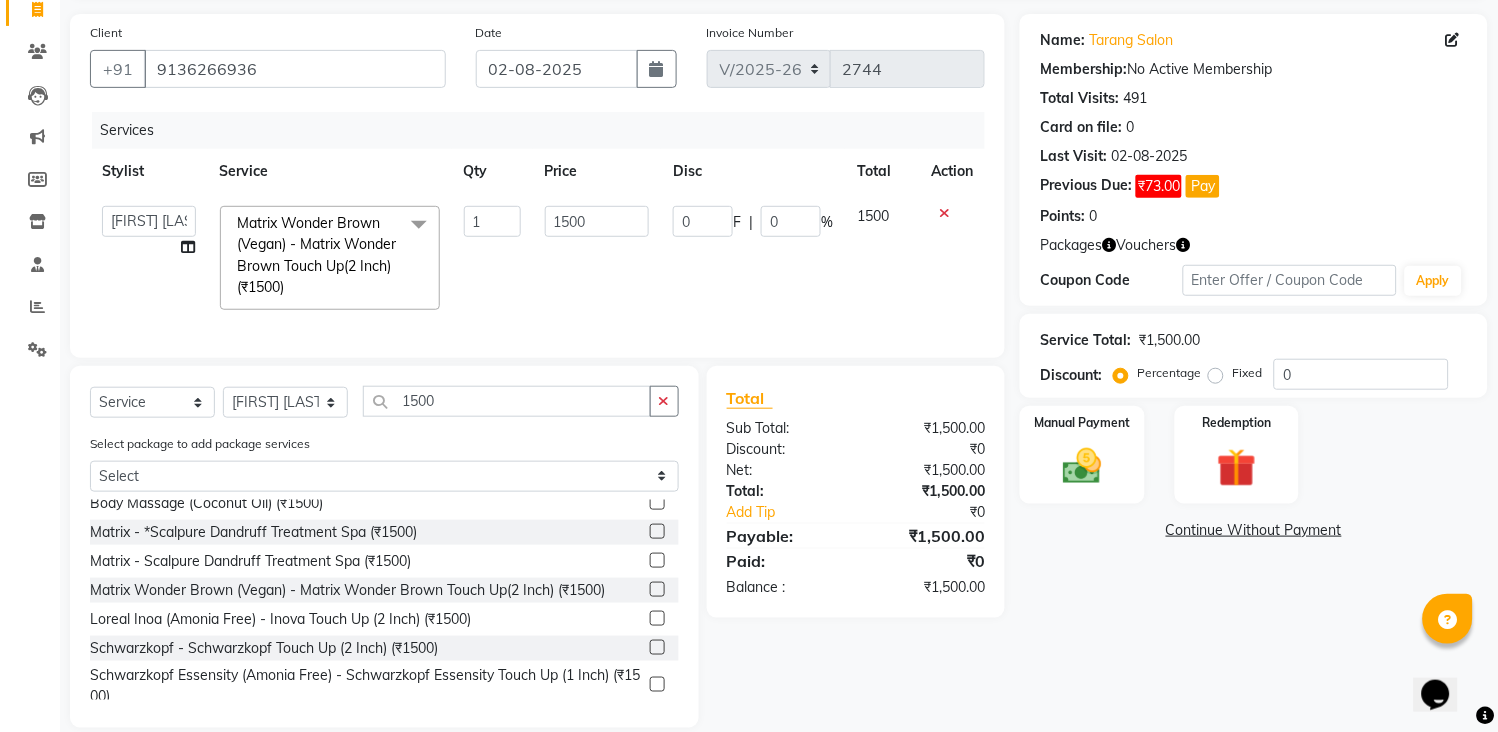 drag, startPoint x: 665, startPoint y: 422, endPoint x: 613, endPoint y: 420, distance: 52.03845 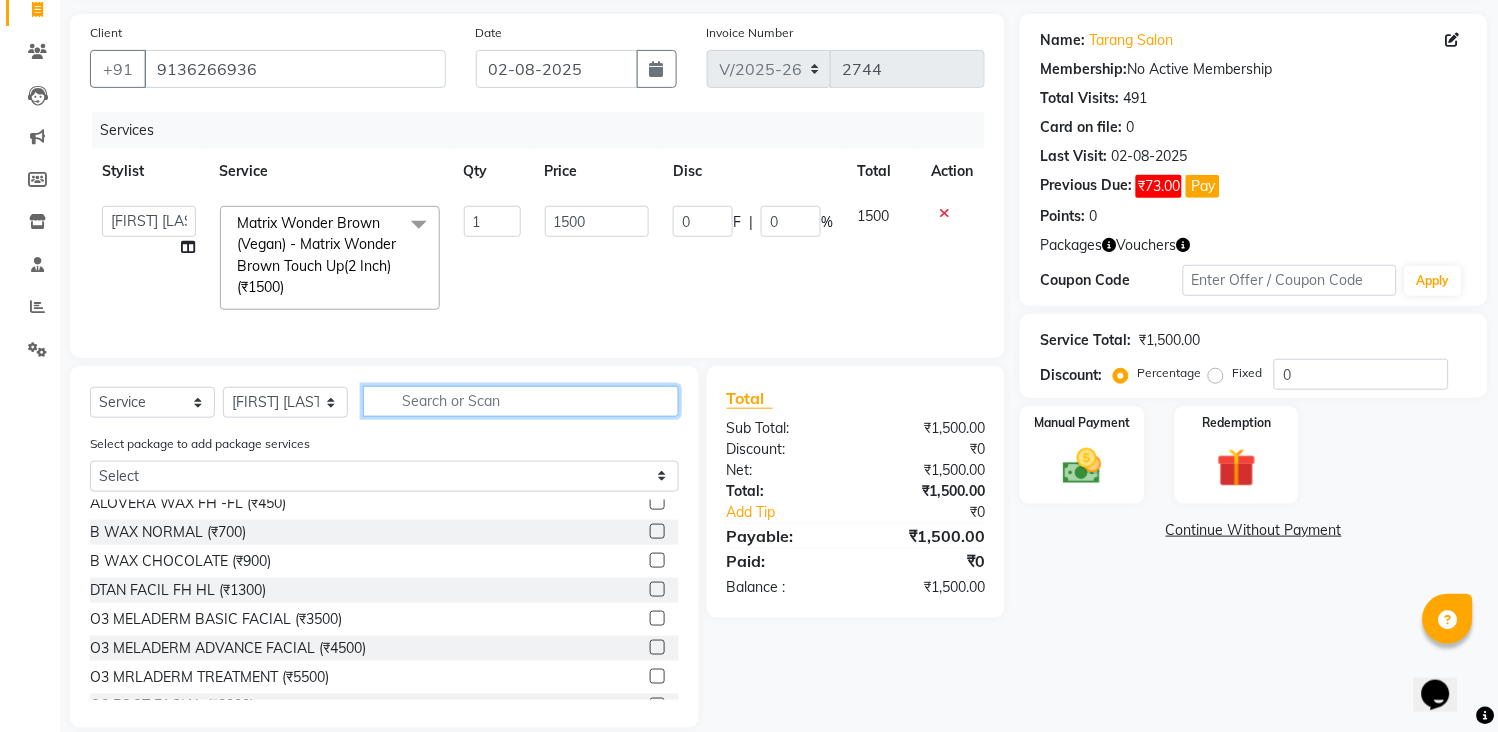click 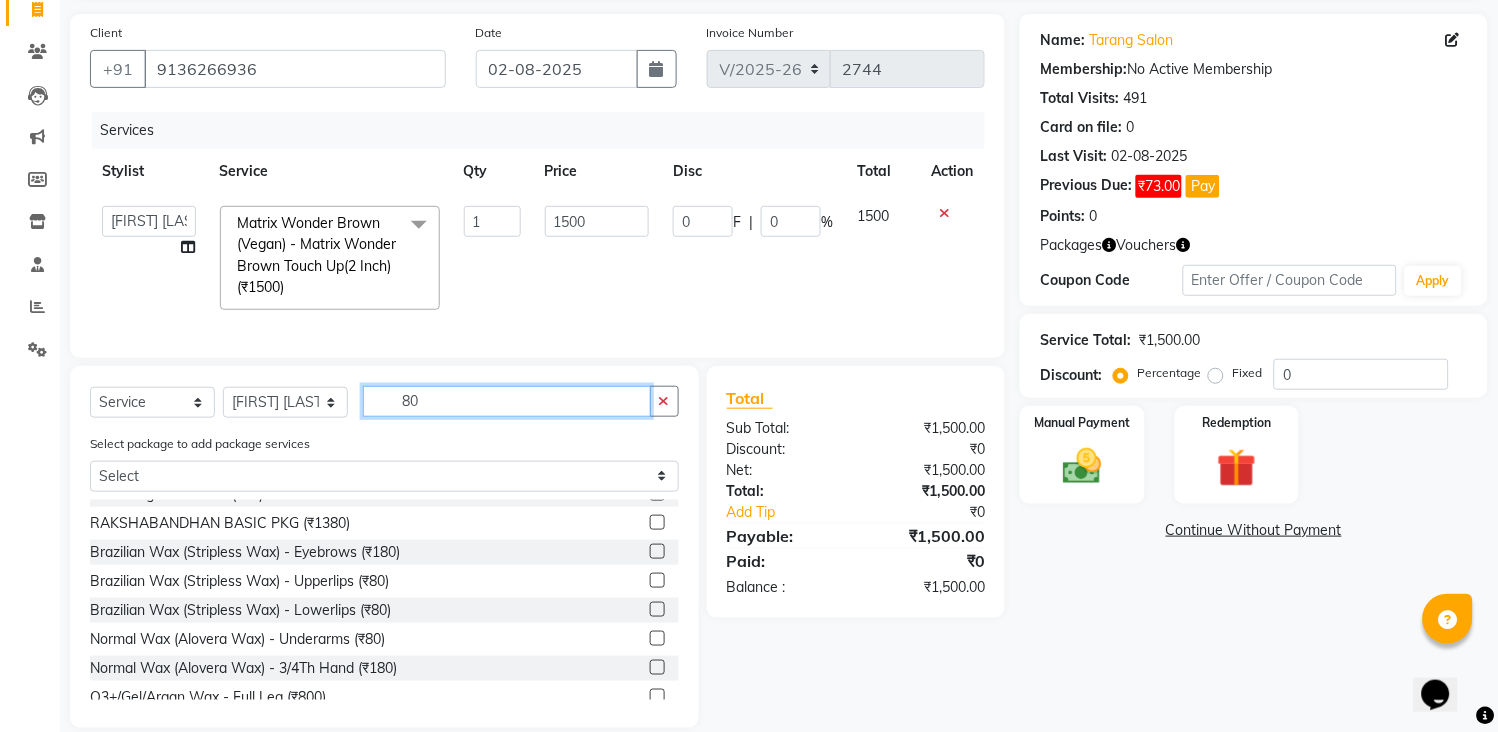scroll, scrollTop: 0, scrollLeft: 0, axis: both 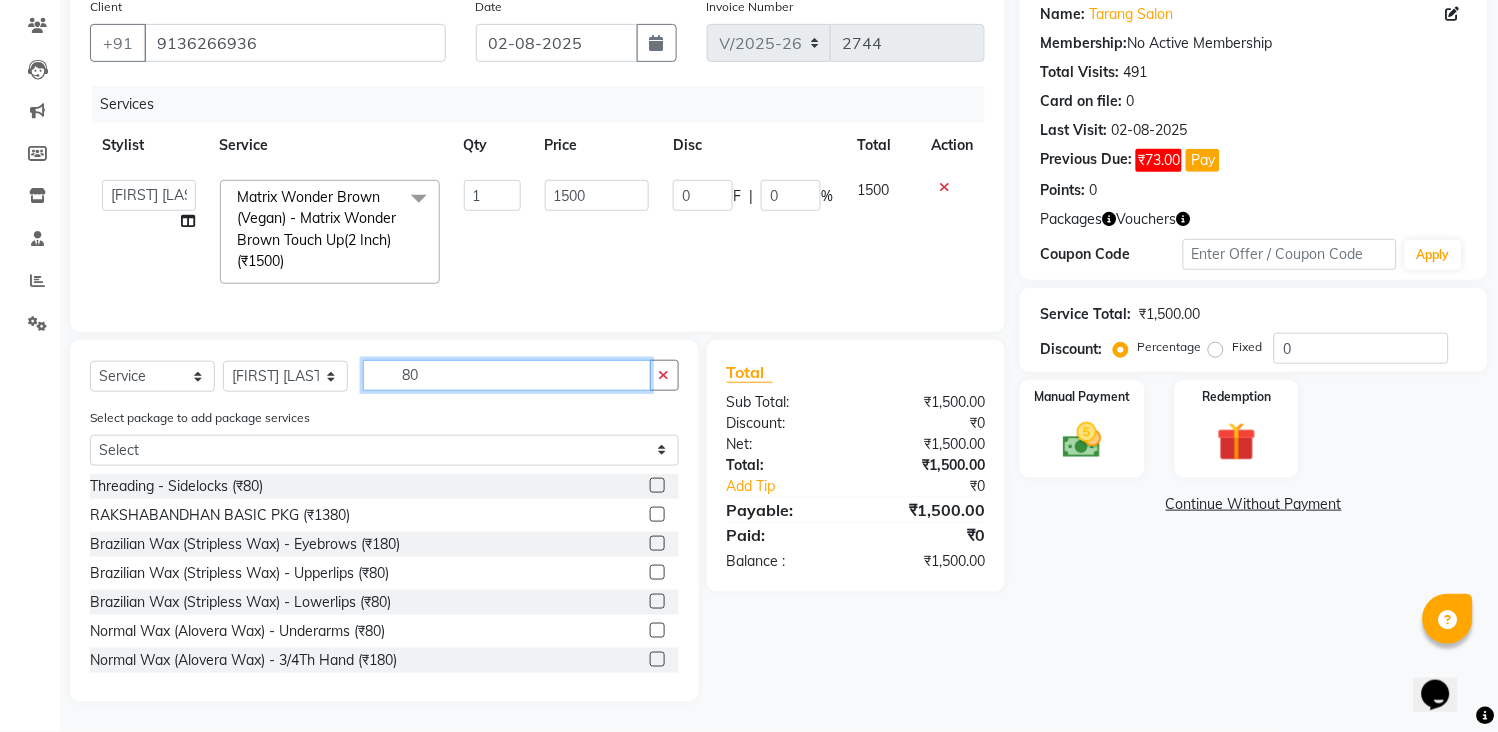 type on "80" 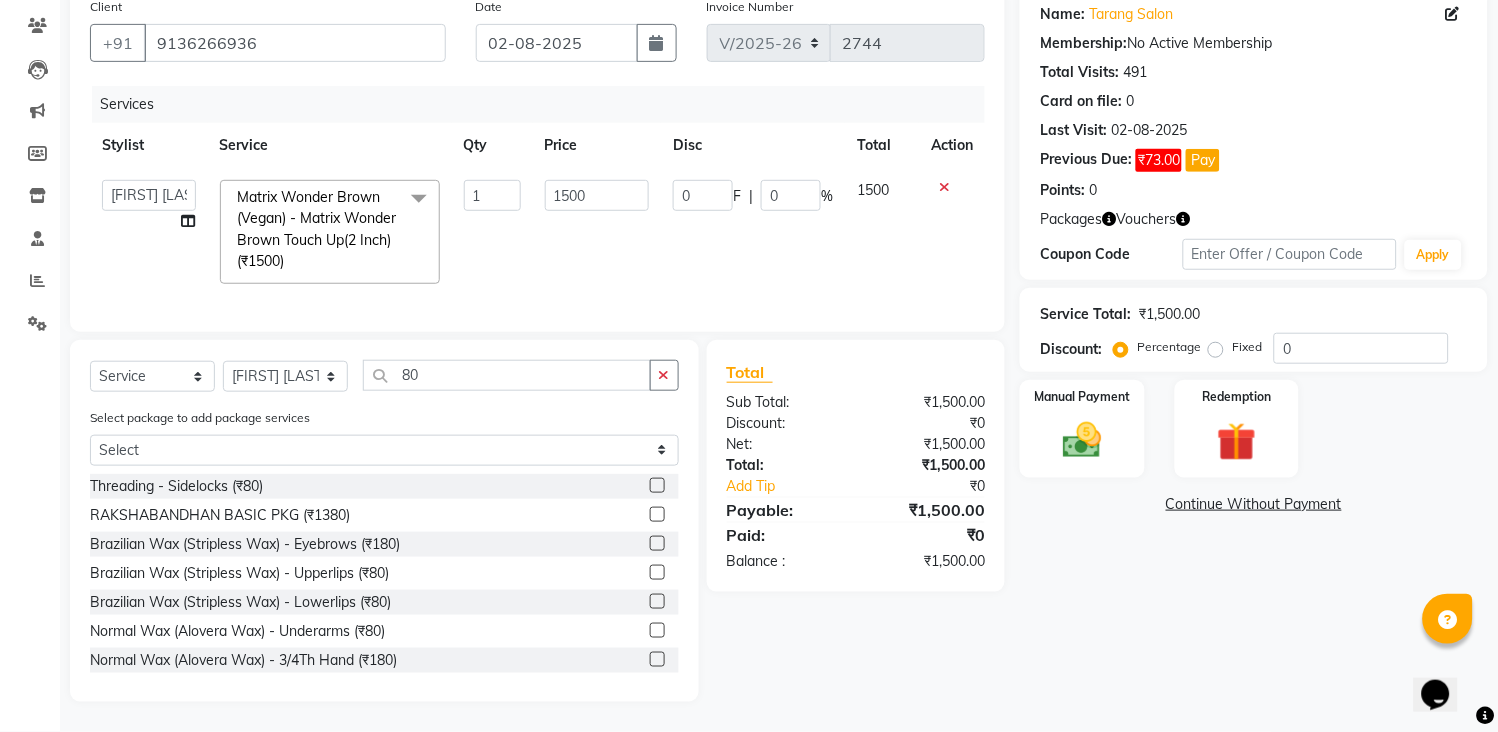 click 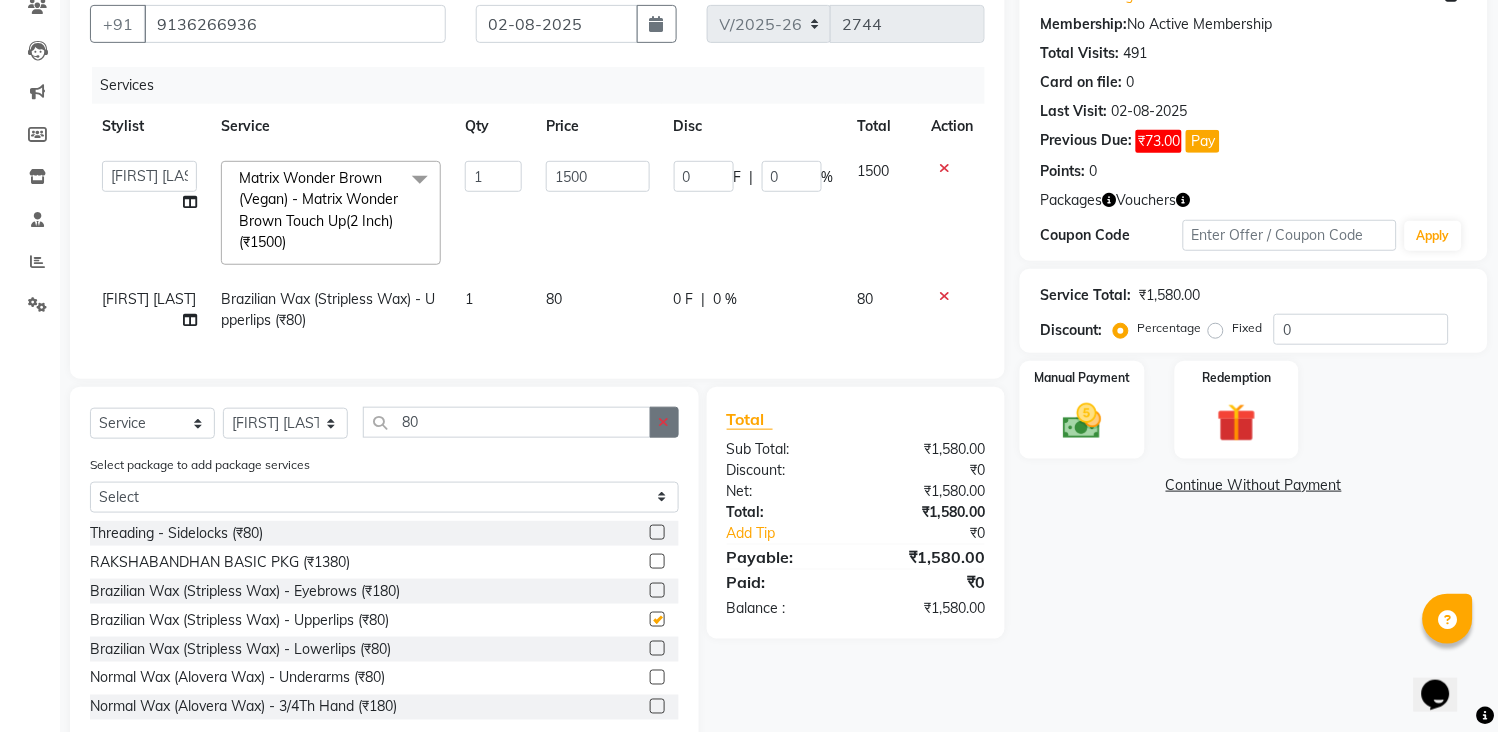 checkbox on "false" 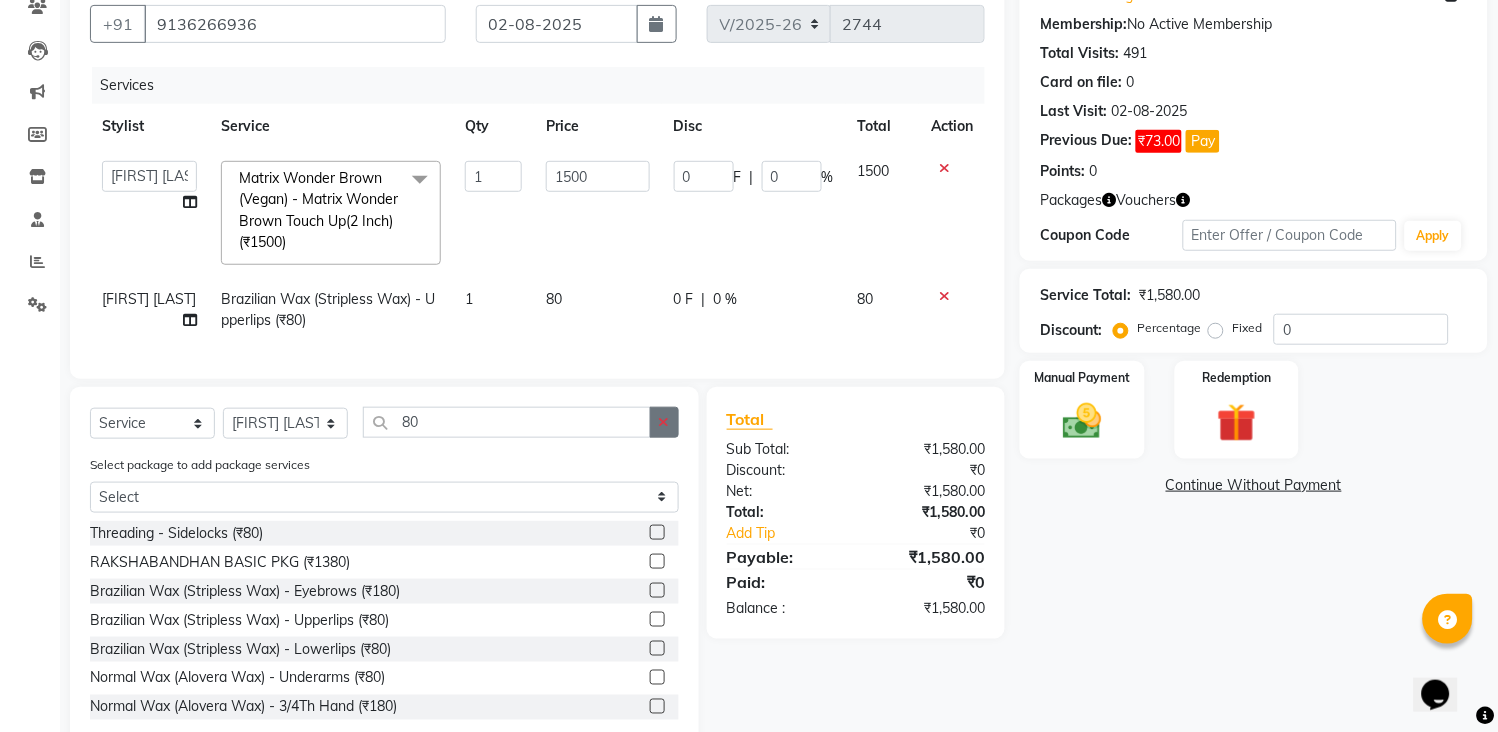 click 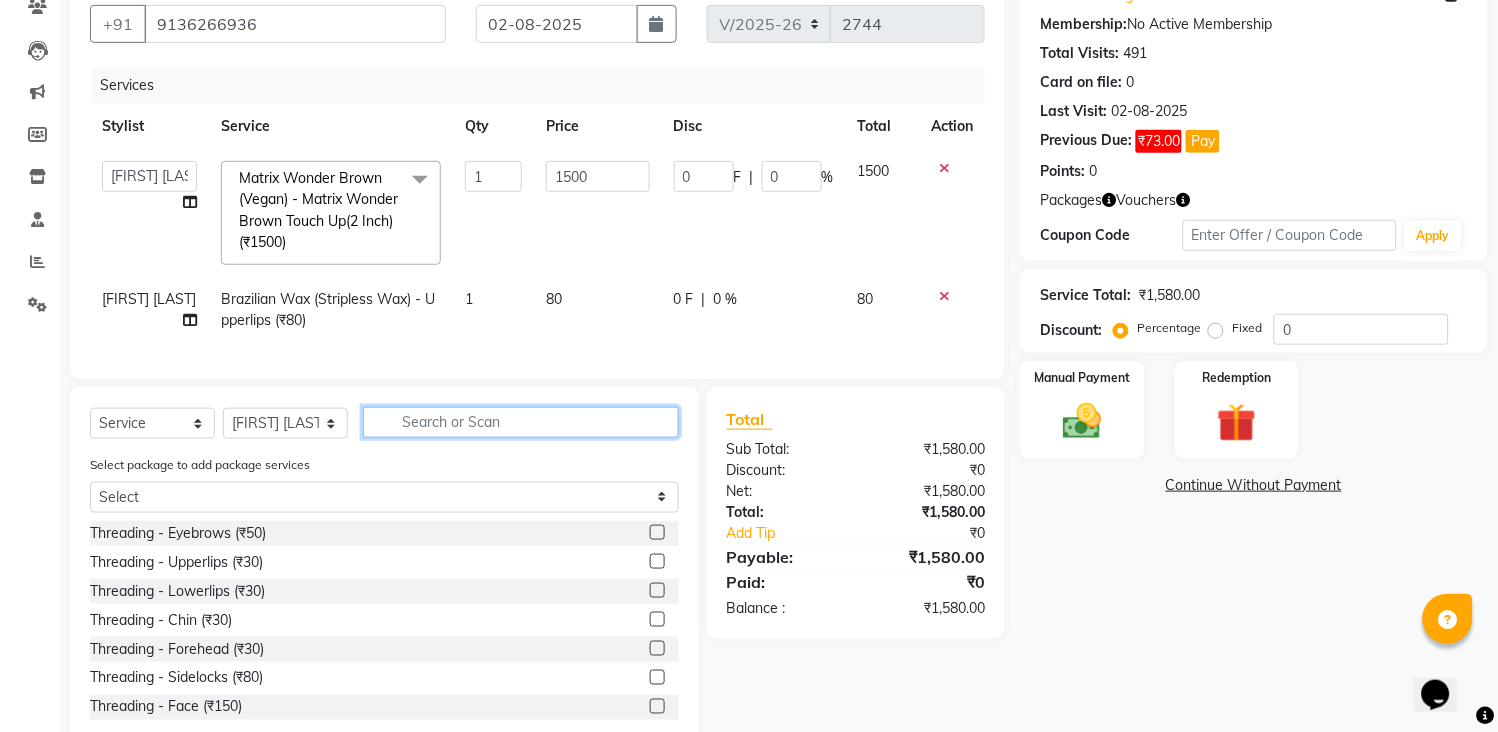 click 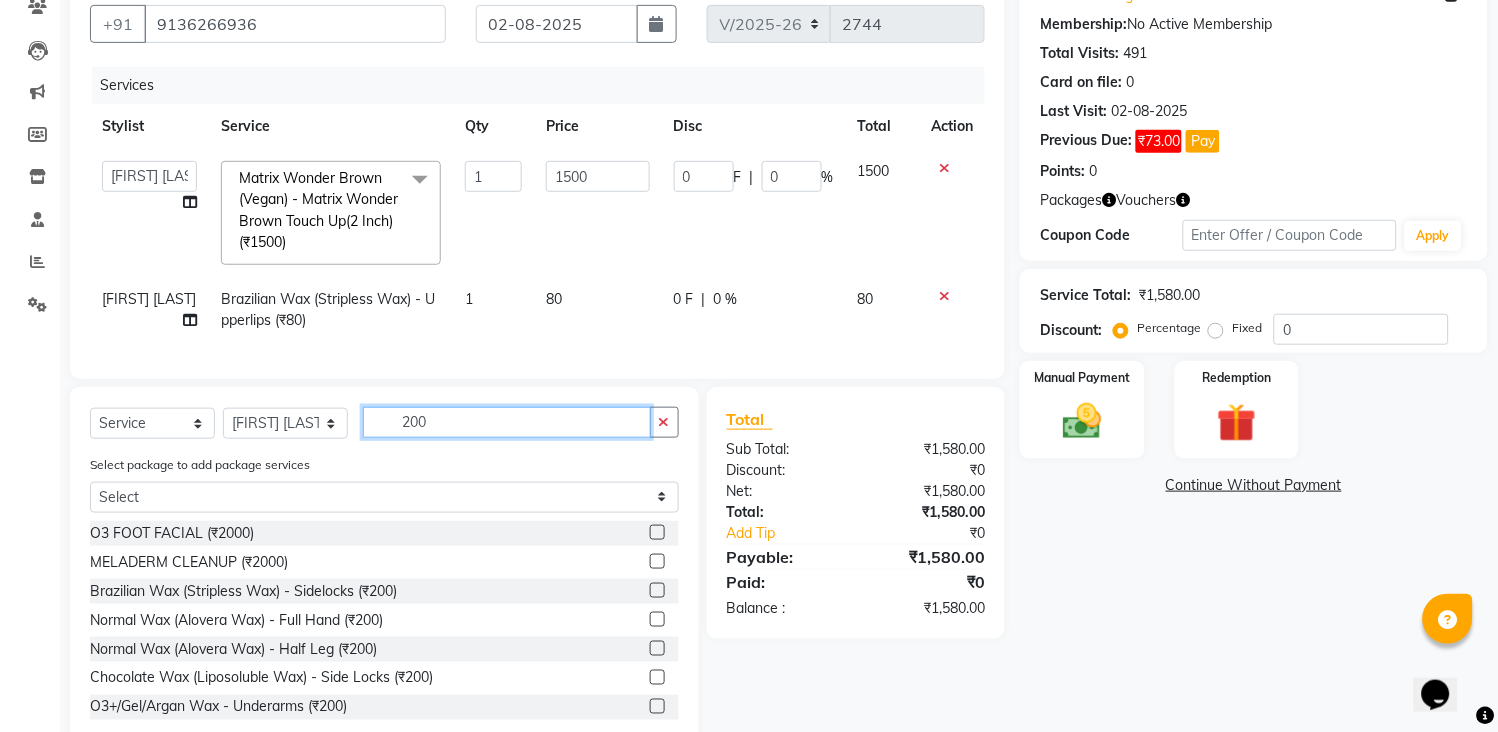 type on "200" 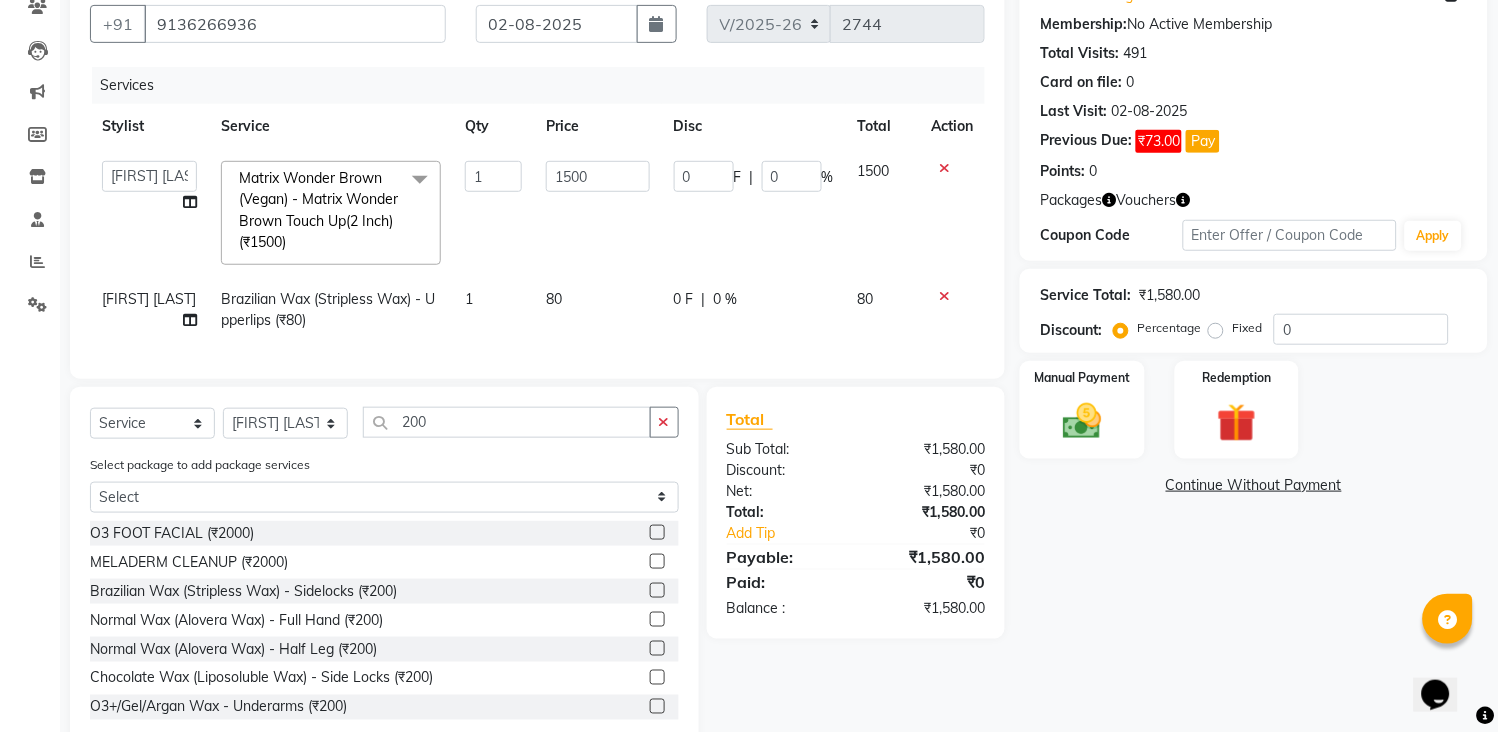 click 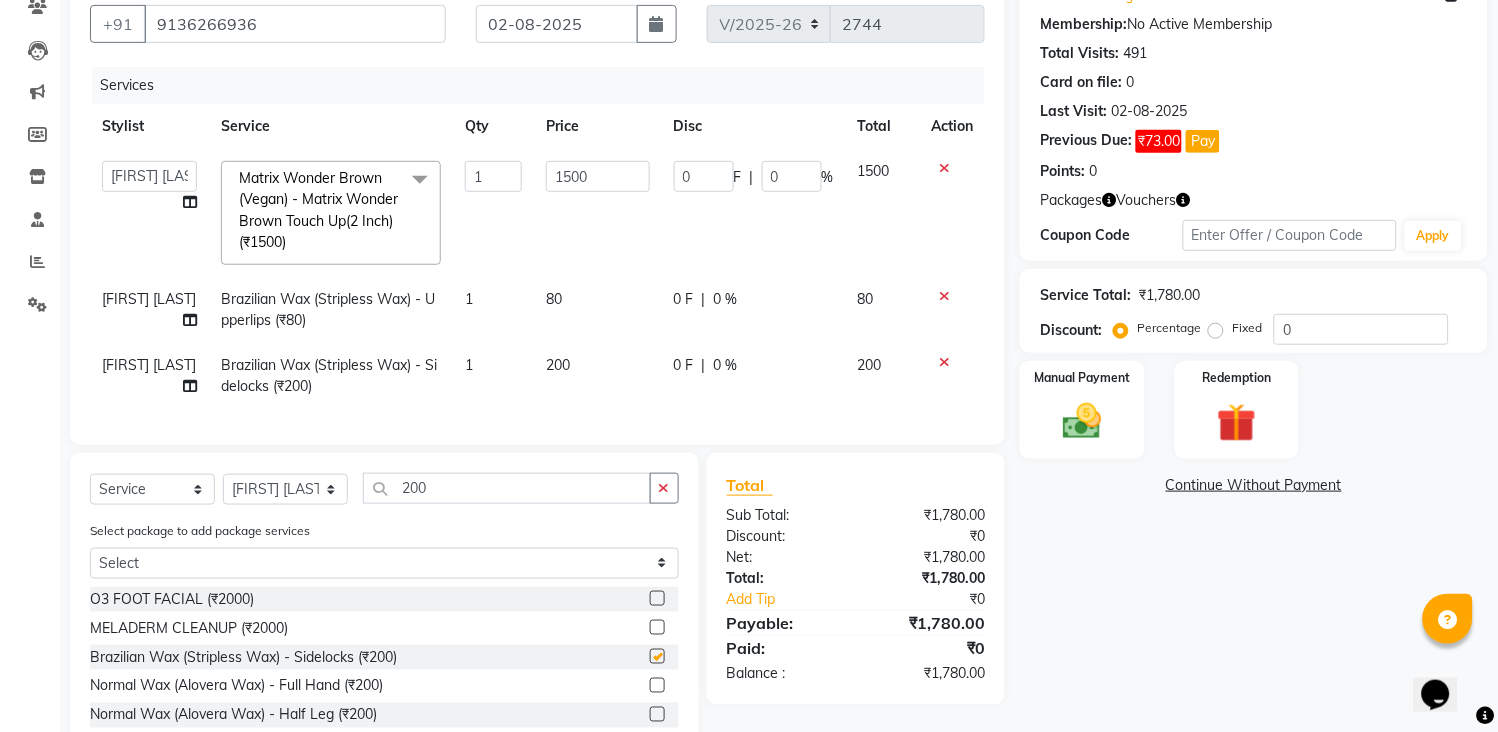 checkbox on "false" 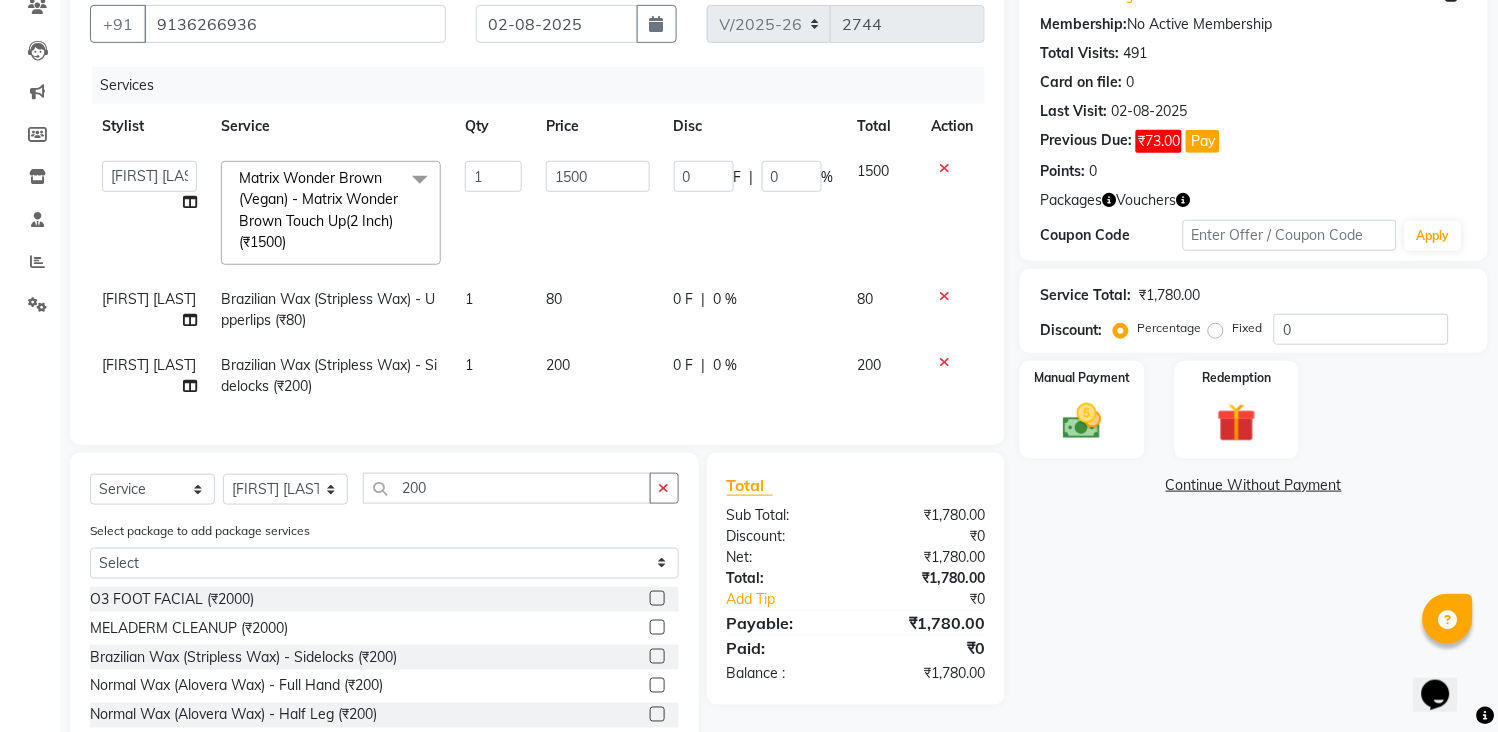 click 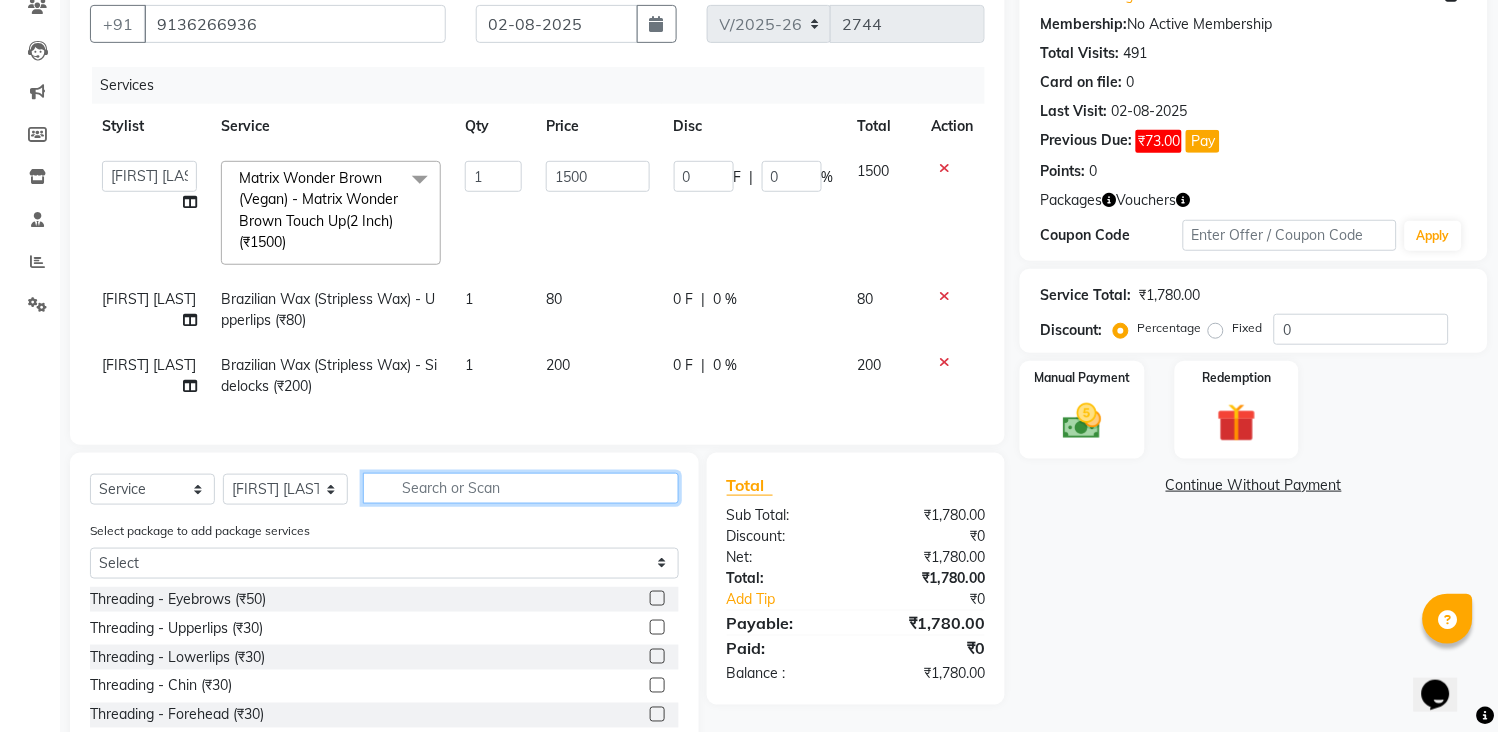 click 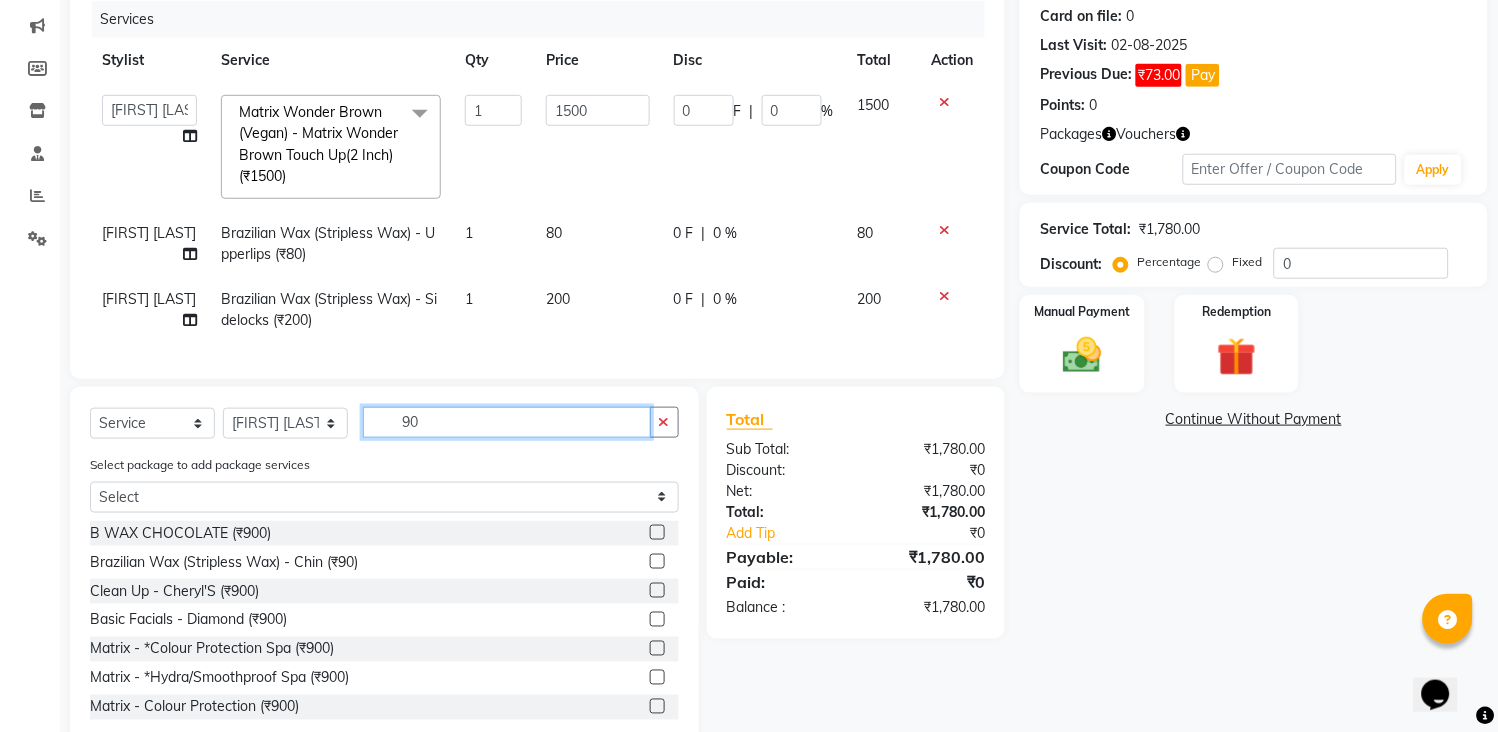 scroll, scrollTop: 313, scrollLeft: 0, axis: vertical 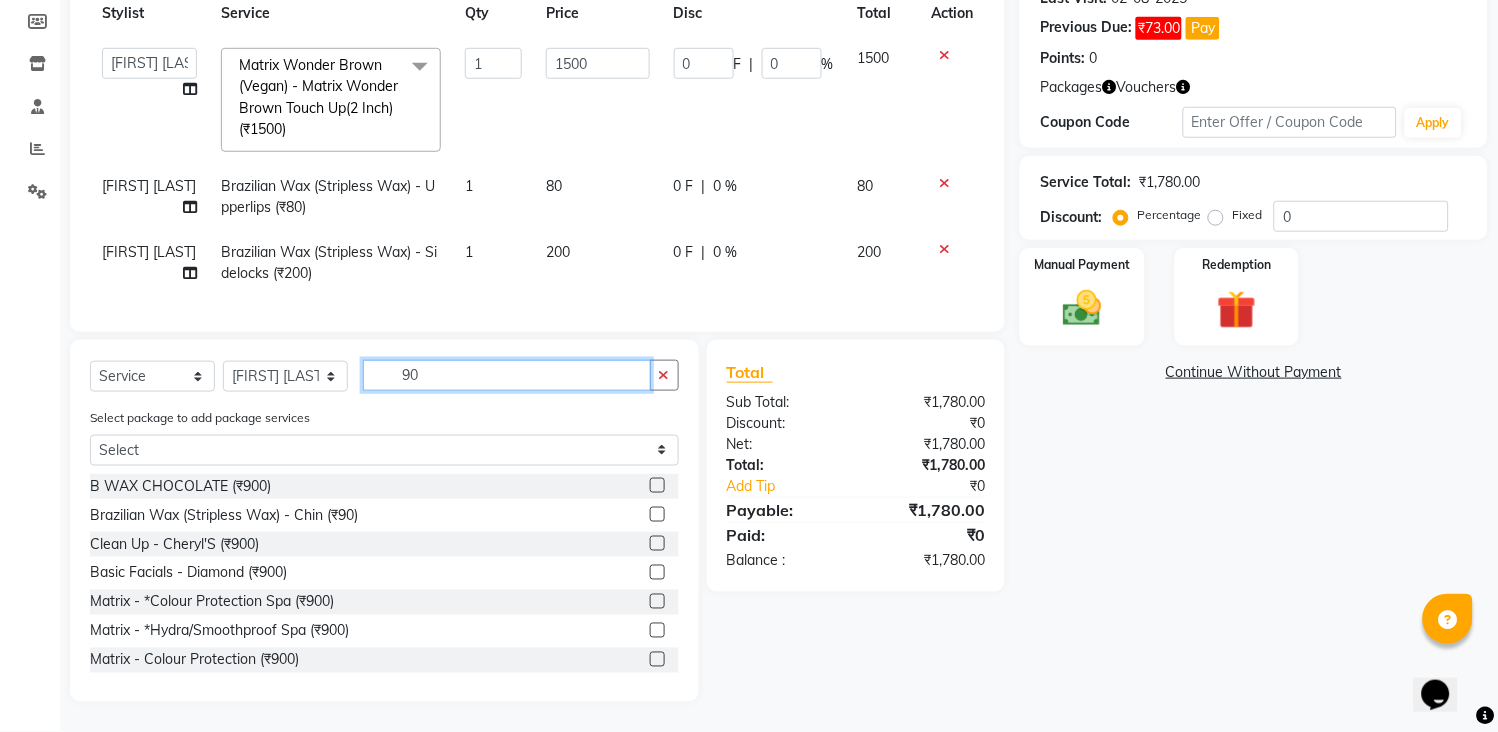 type on "90" 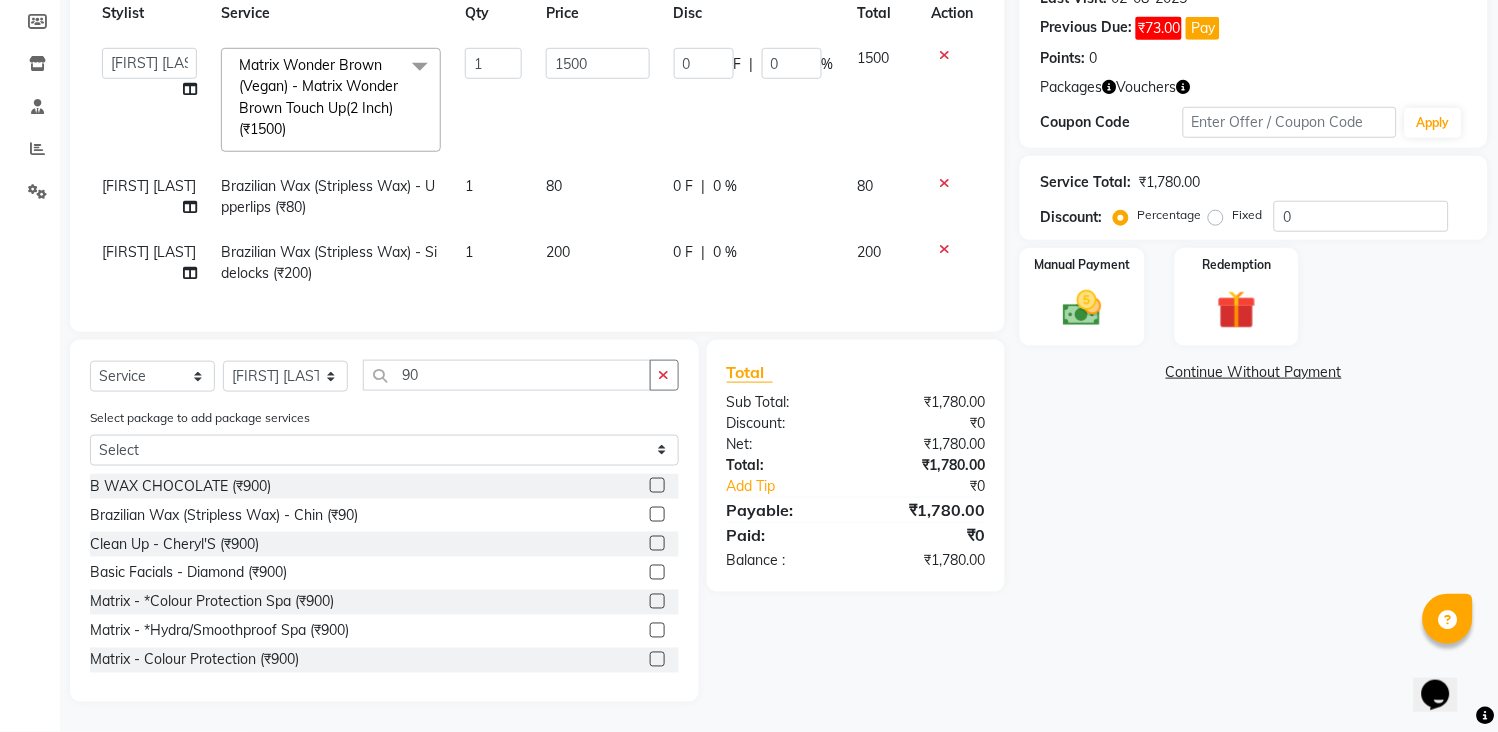 click 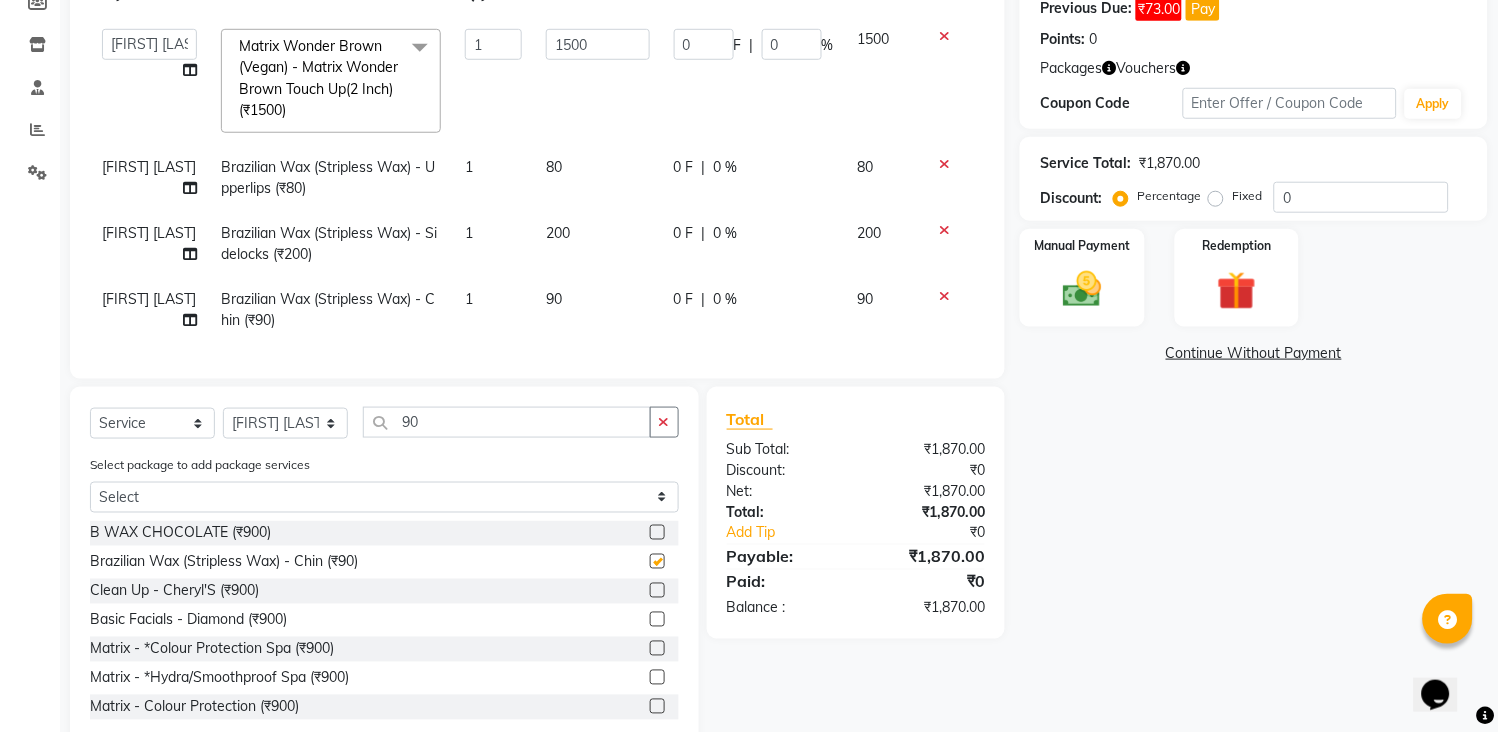 checkbox on "false" 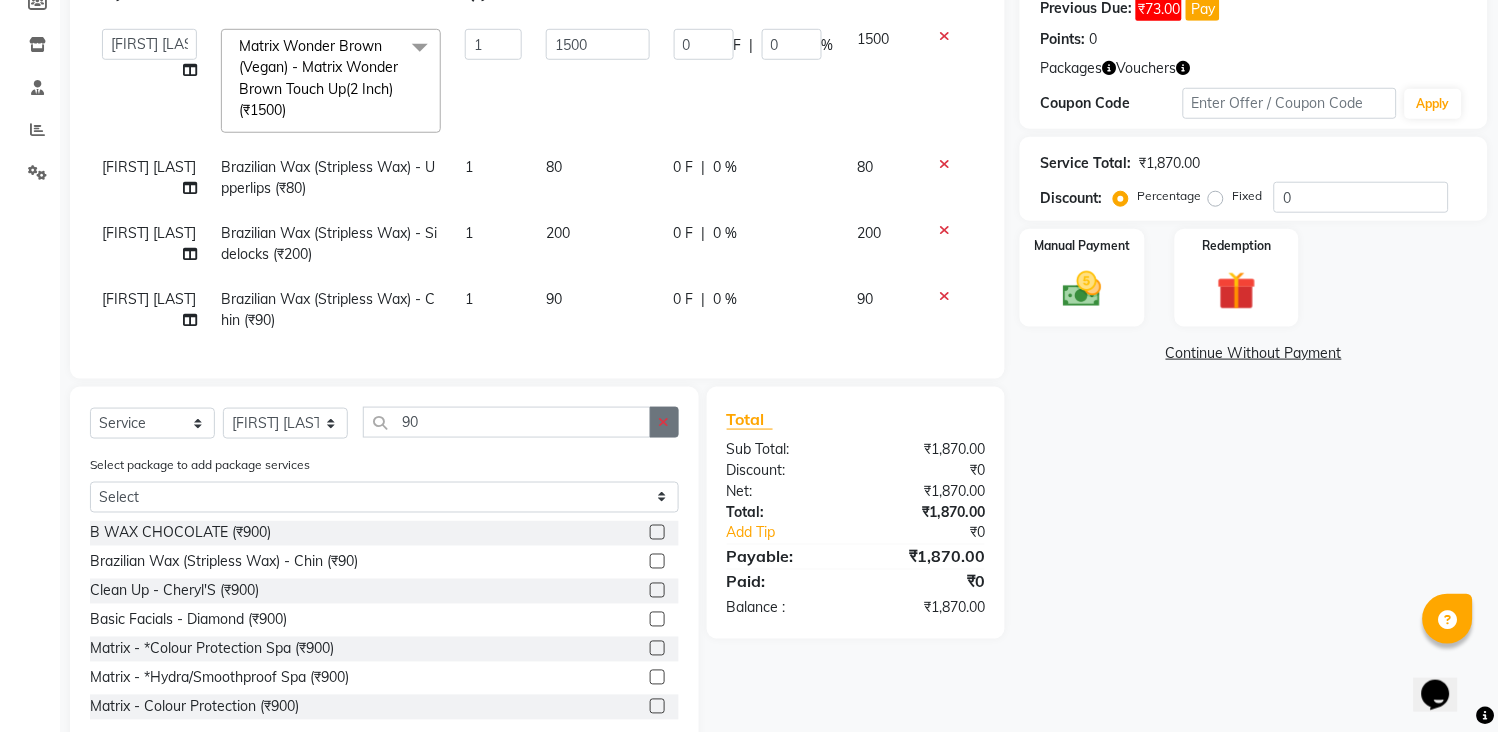 click 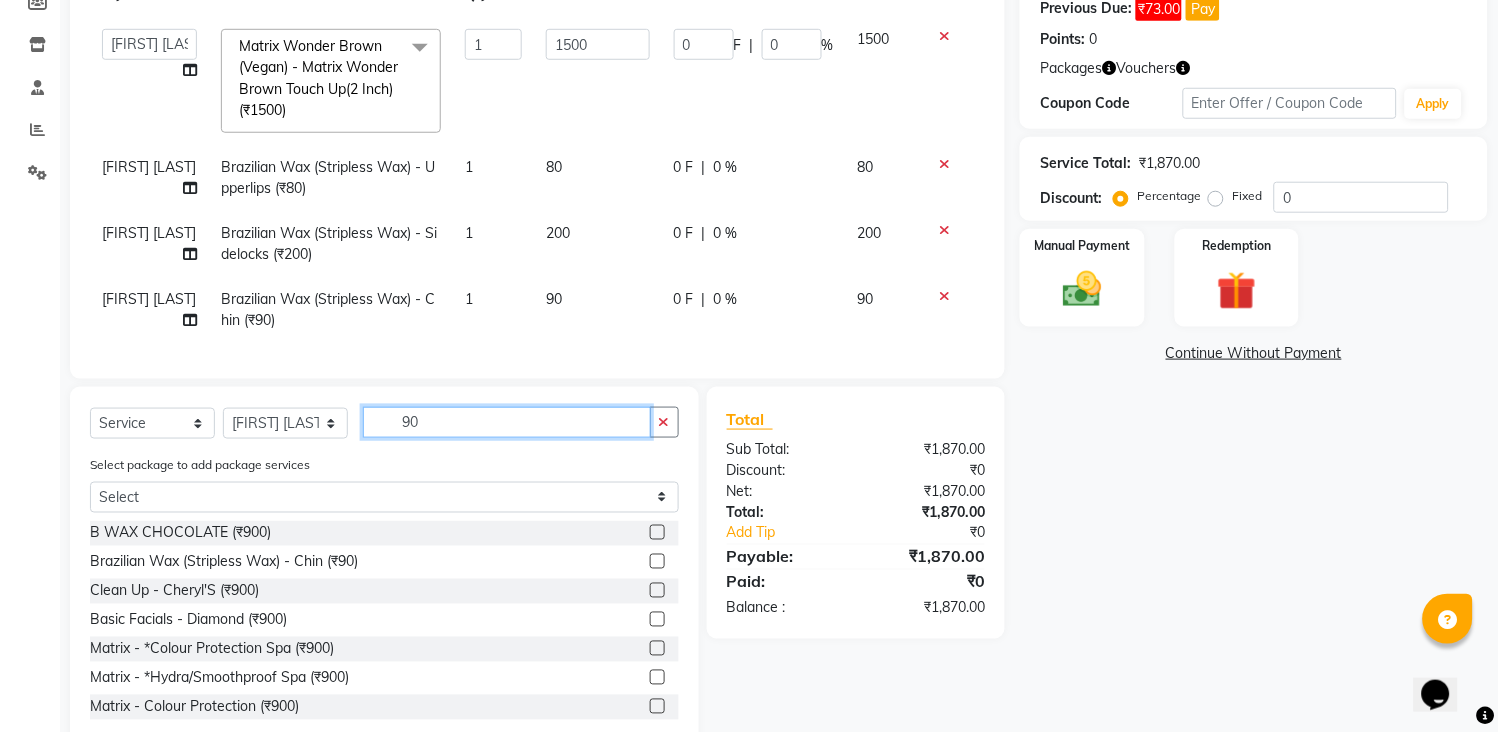 type 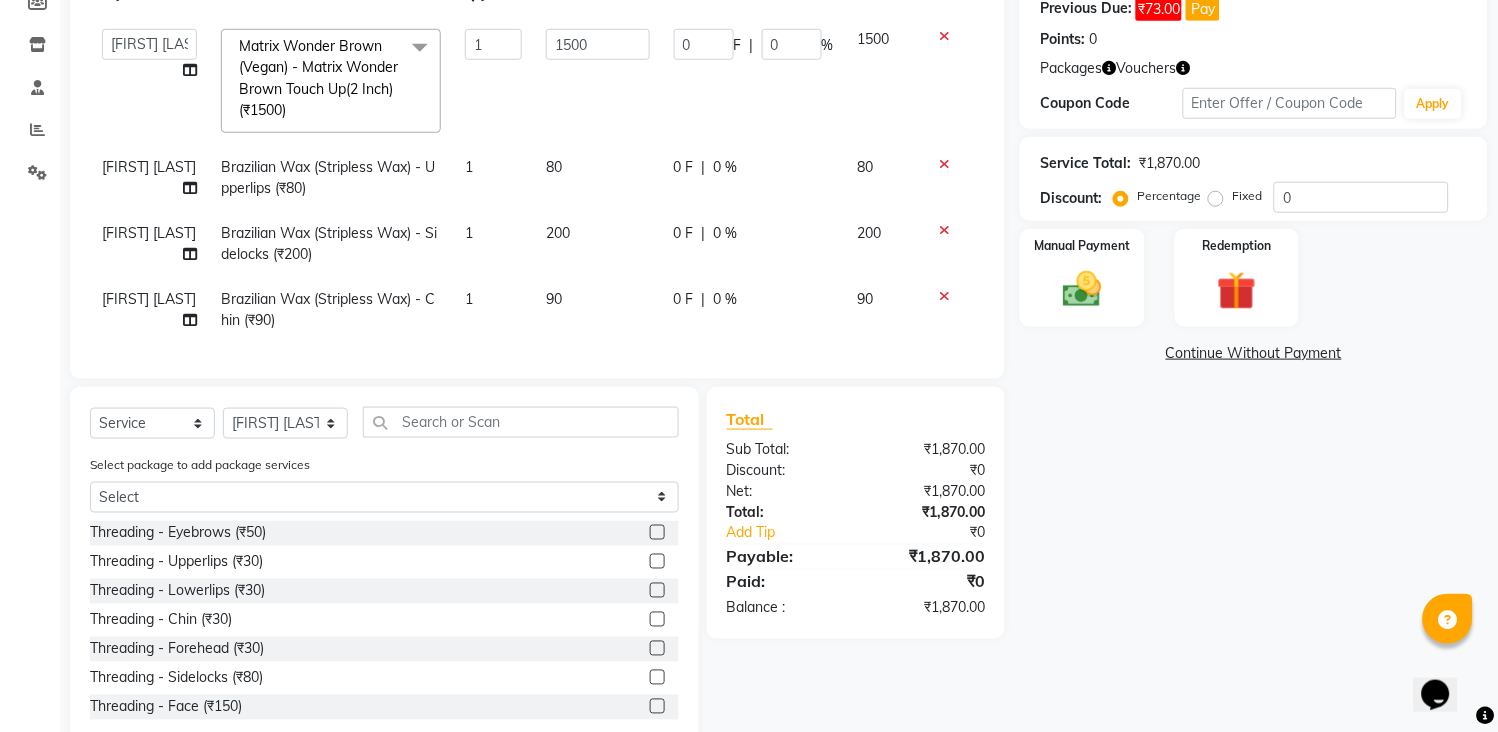 click 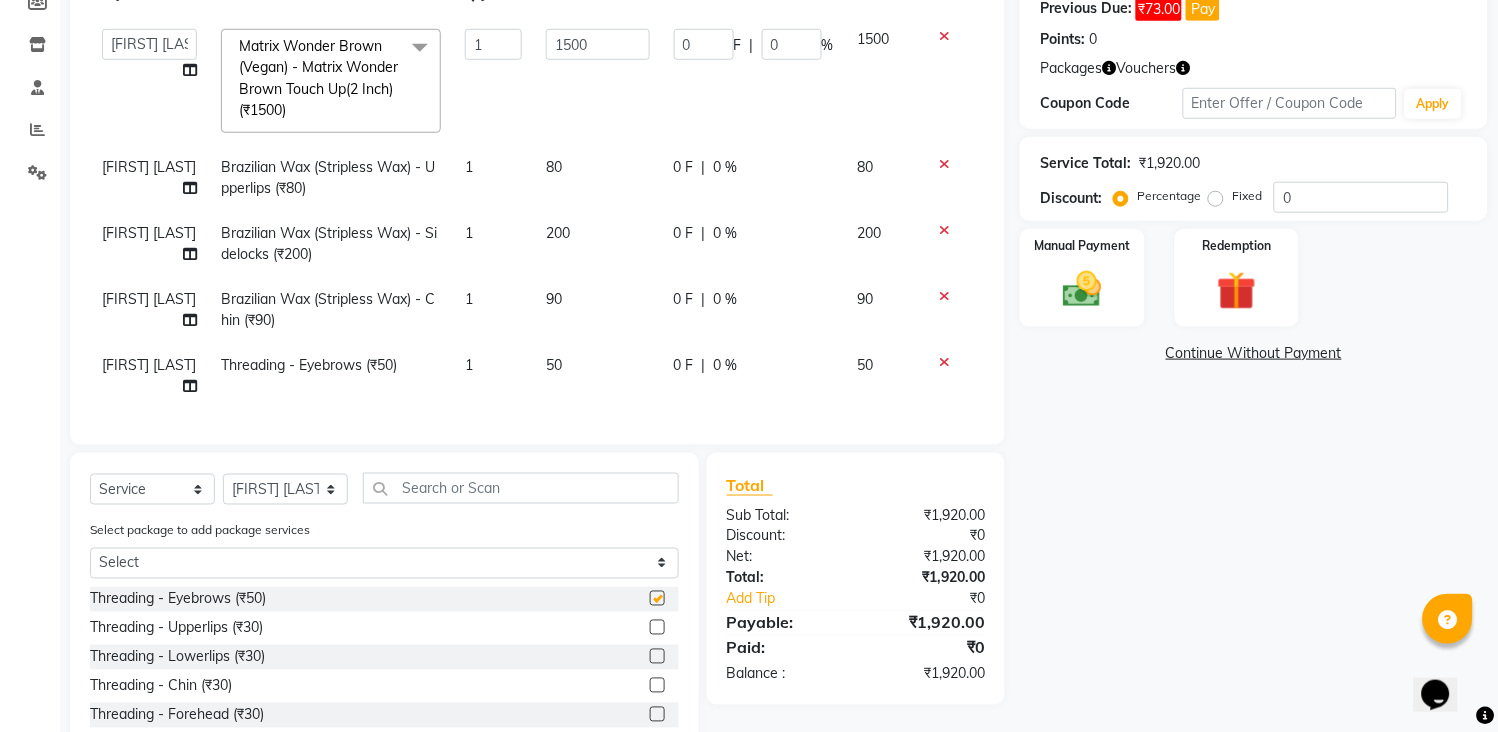 checkbox on "false" 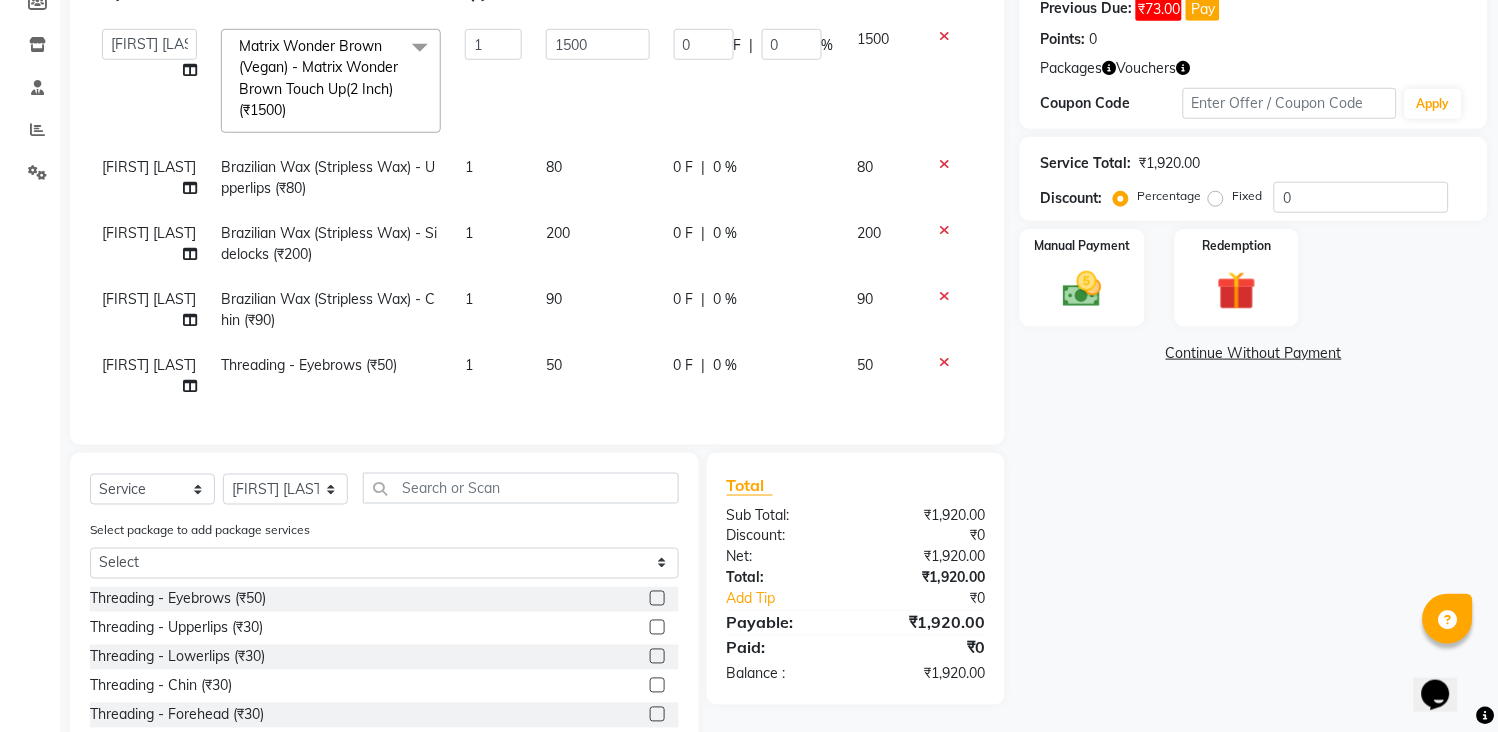scroll, scrollTop: 8, scrollLeft: 0, axis: vertical 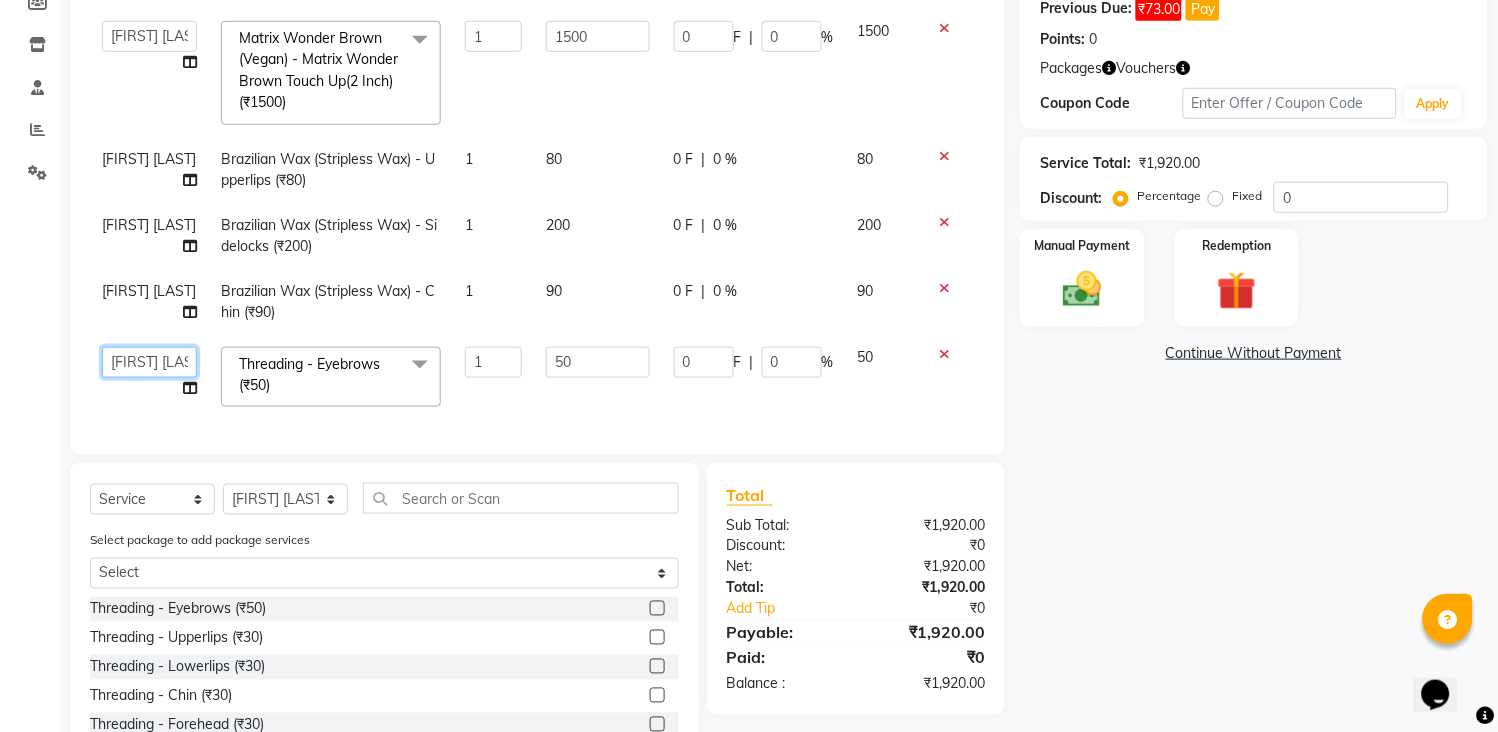 click on "Select Stylist [NAME] [NAME] [NAME] [NAME] Front Desk [NAME] [NAME]    [NAME] [NAME] [NAME] [NAME] [NAME] [NAME] [NAME] [NAME] [NAME] [NAME] [NAME] [NAME] [NAME] [NAME] [NAME] [NAME] [NAME]" 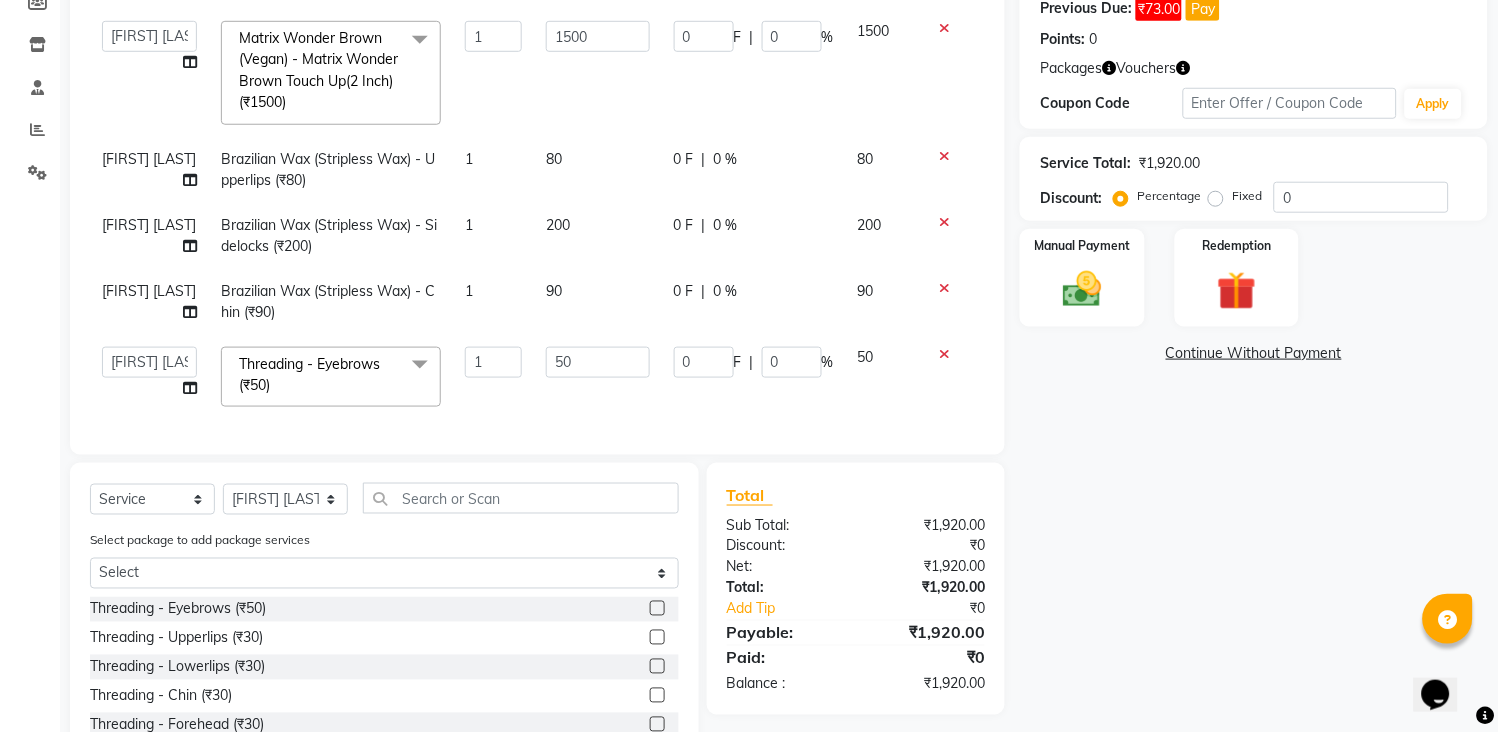 select on "[NUMBER]" 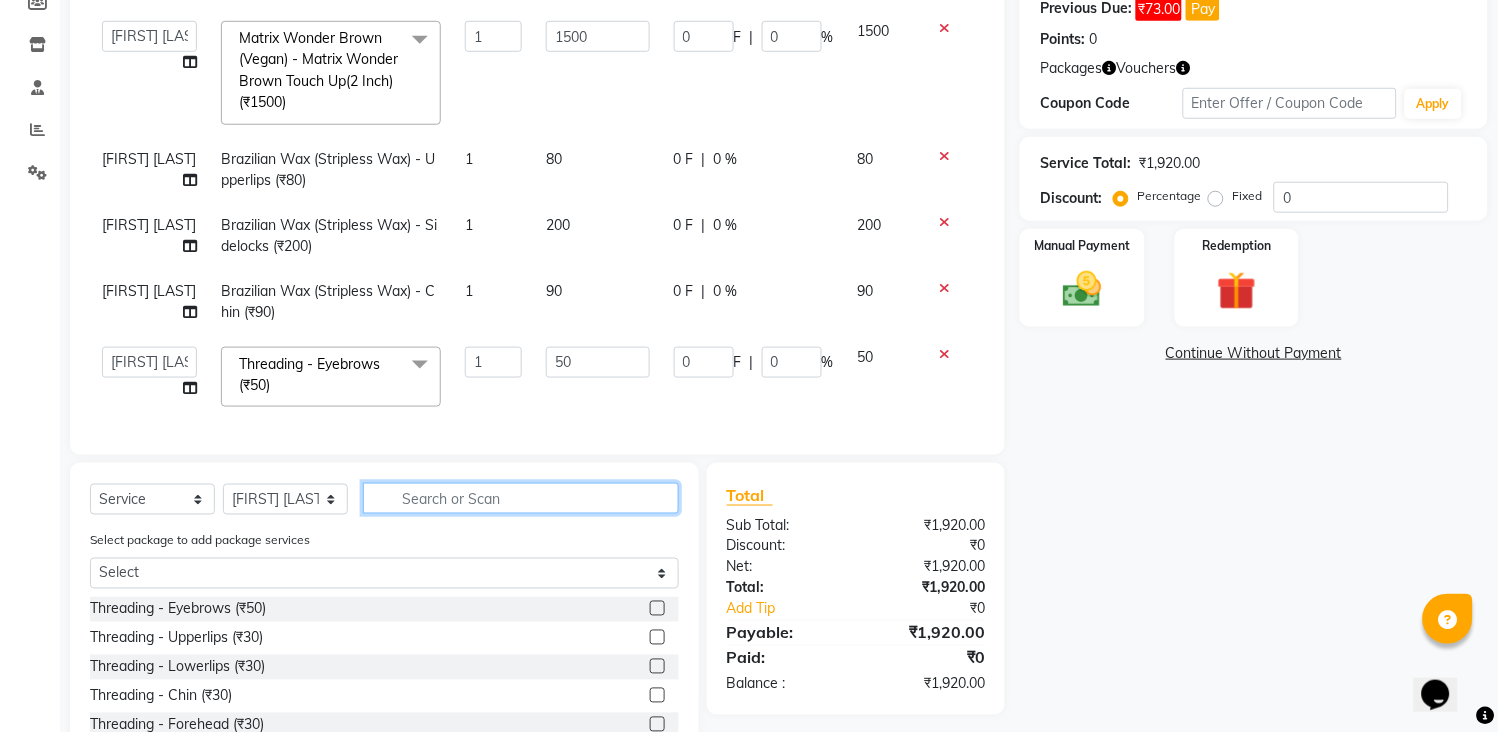 click 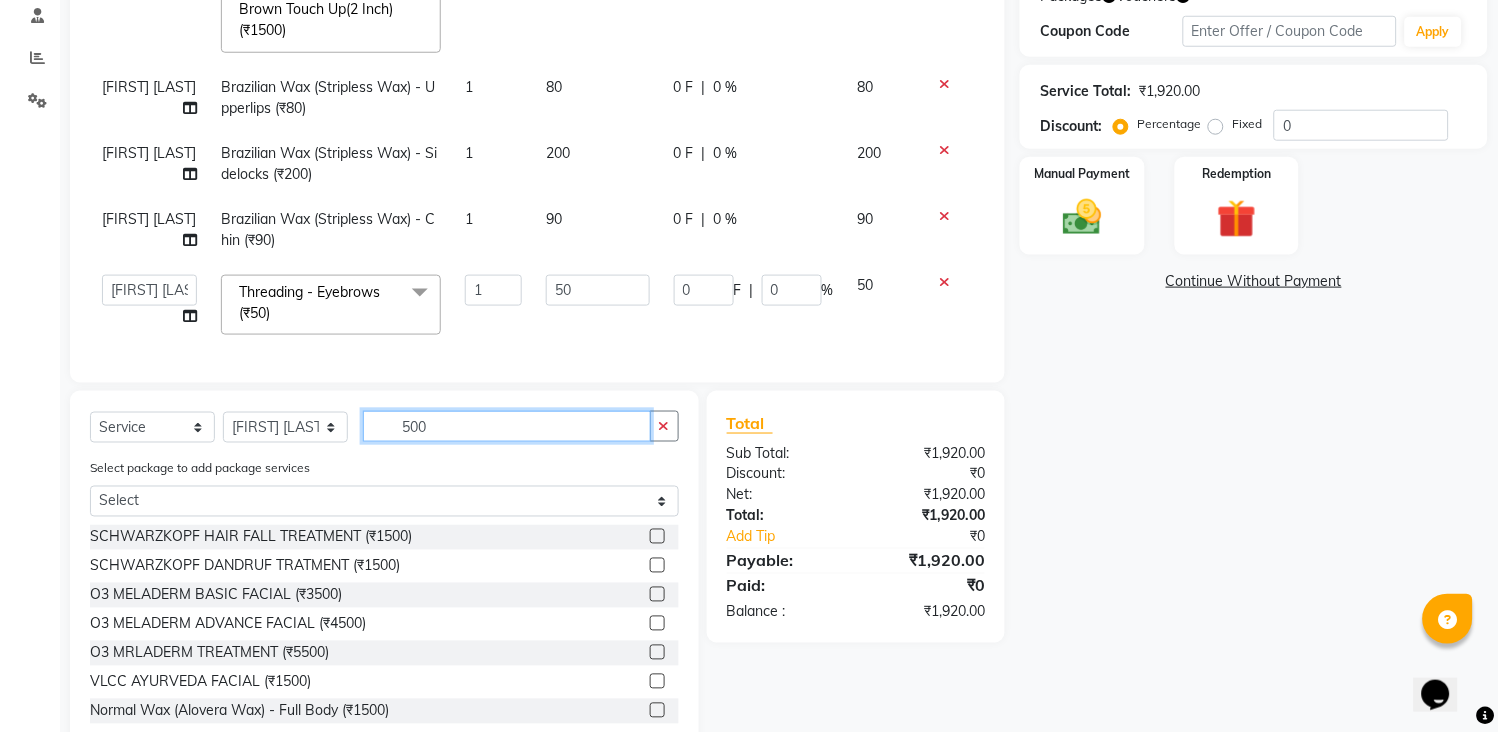 scroll, scrollTop: 424, scrollLeft: 0, axis: vertical 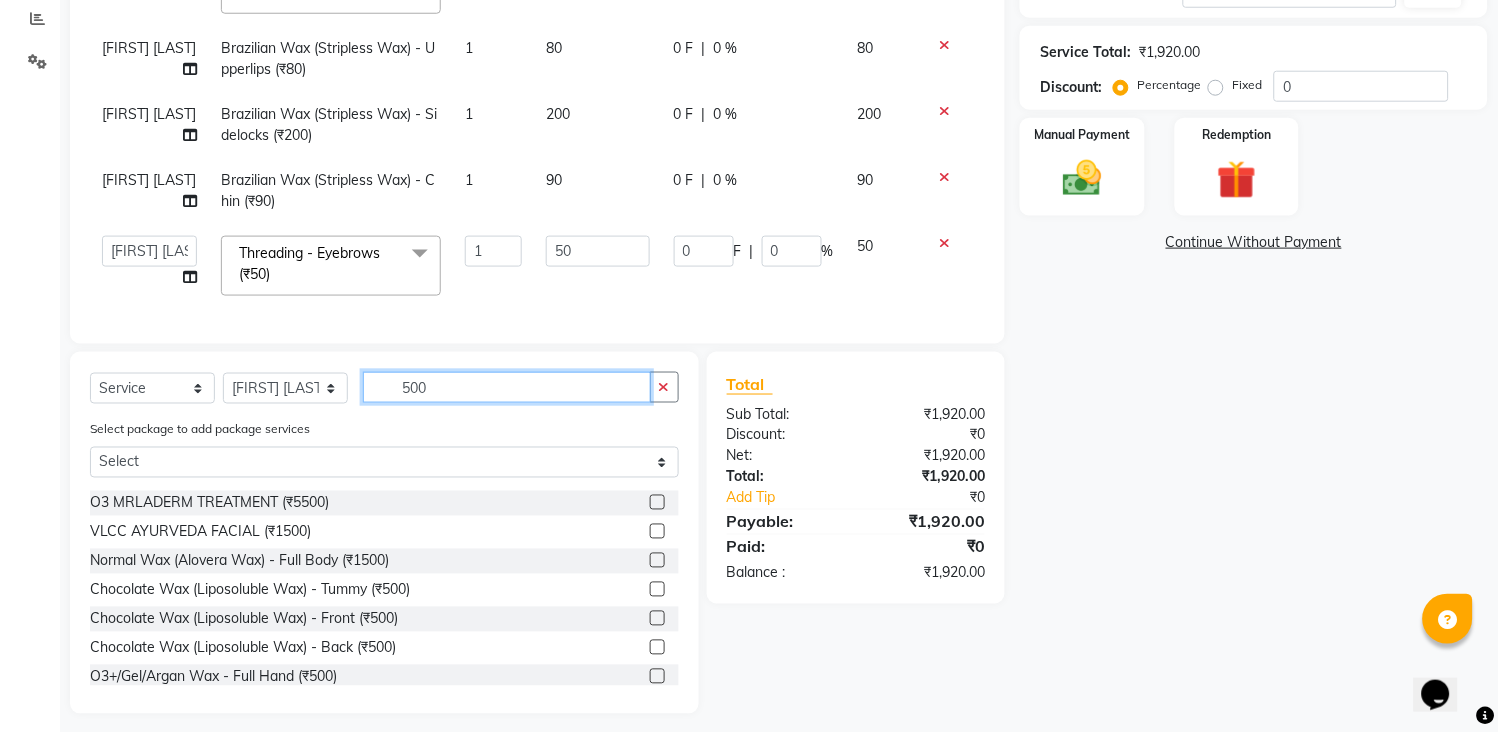 type on "500" 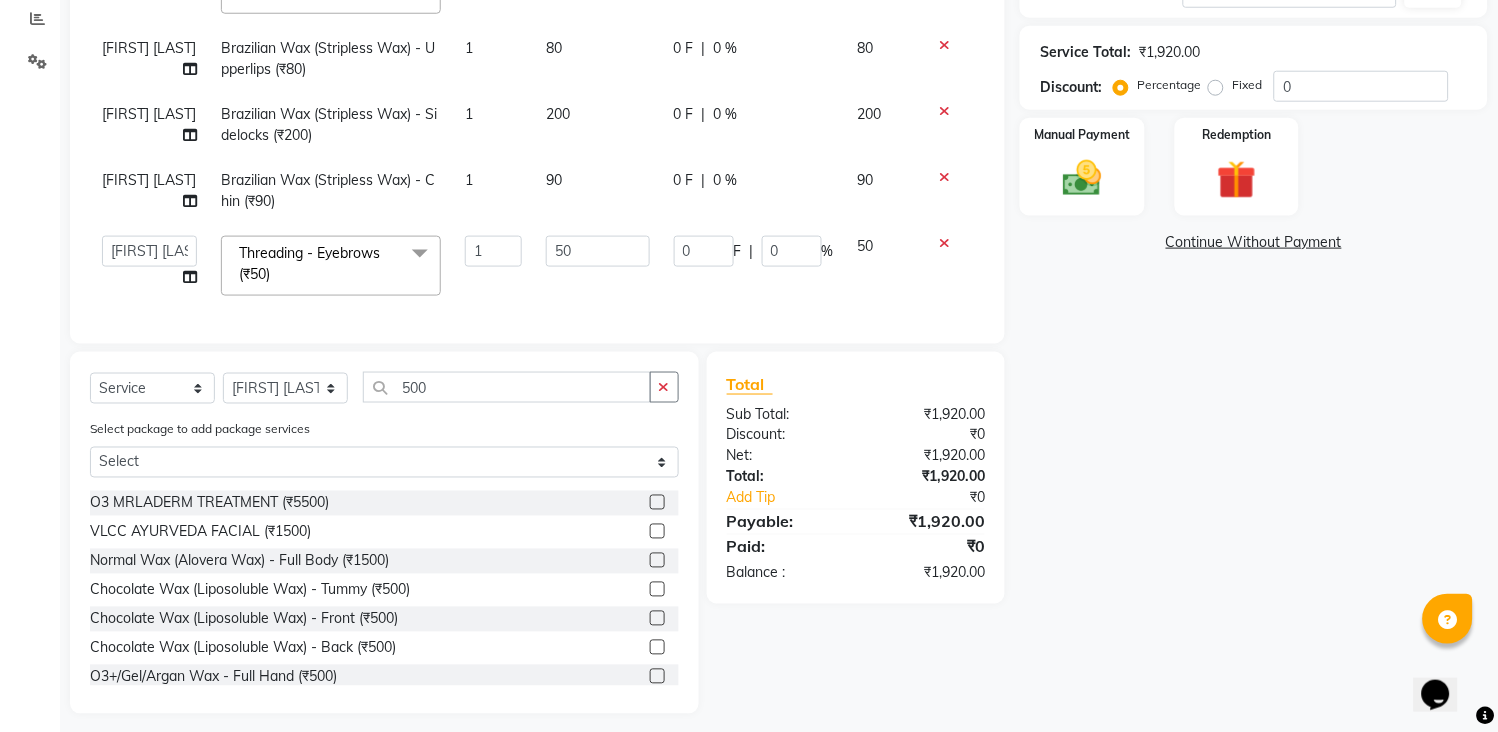 drag, startPoint x: 635, startPoint y: 676, endPoint x: 638, endPoint y: 624, distance: 52.086468 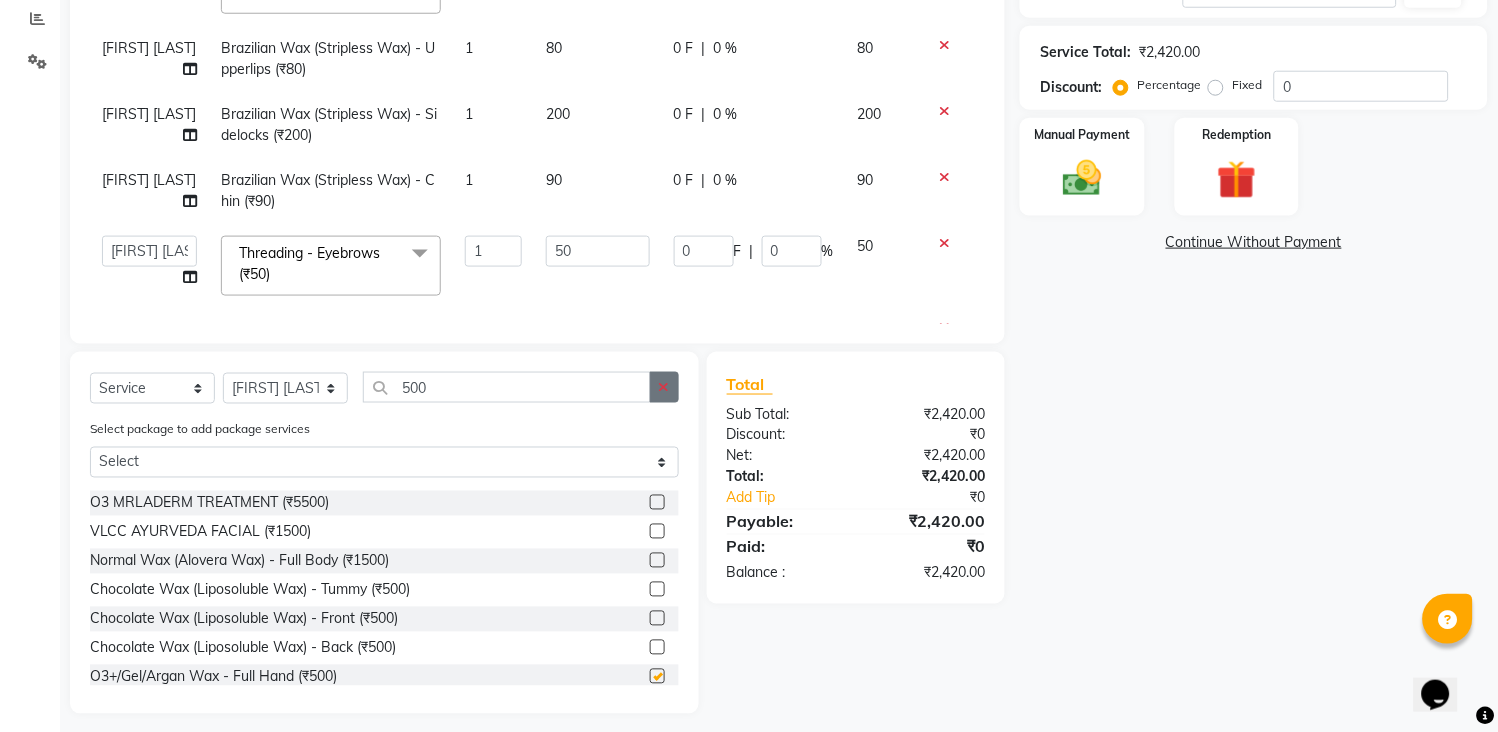 checkbox on "false" 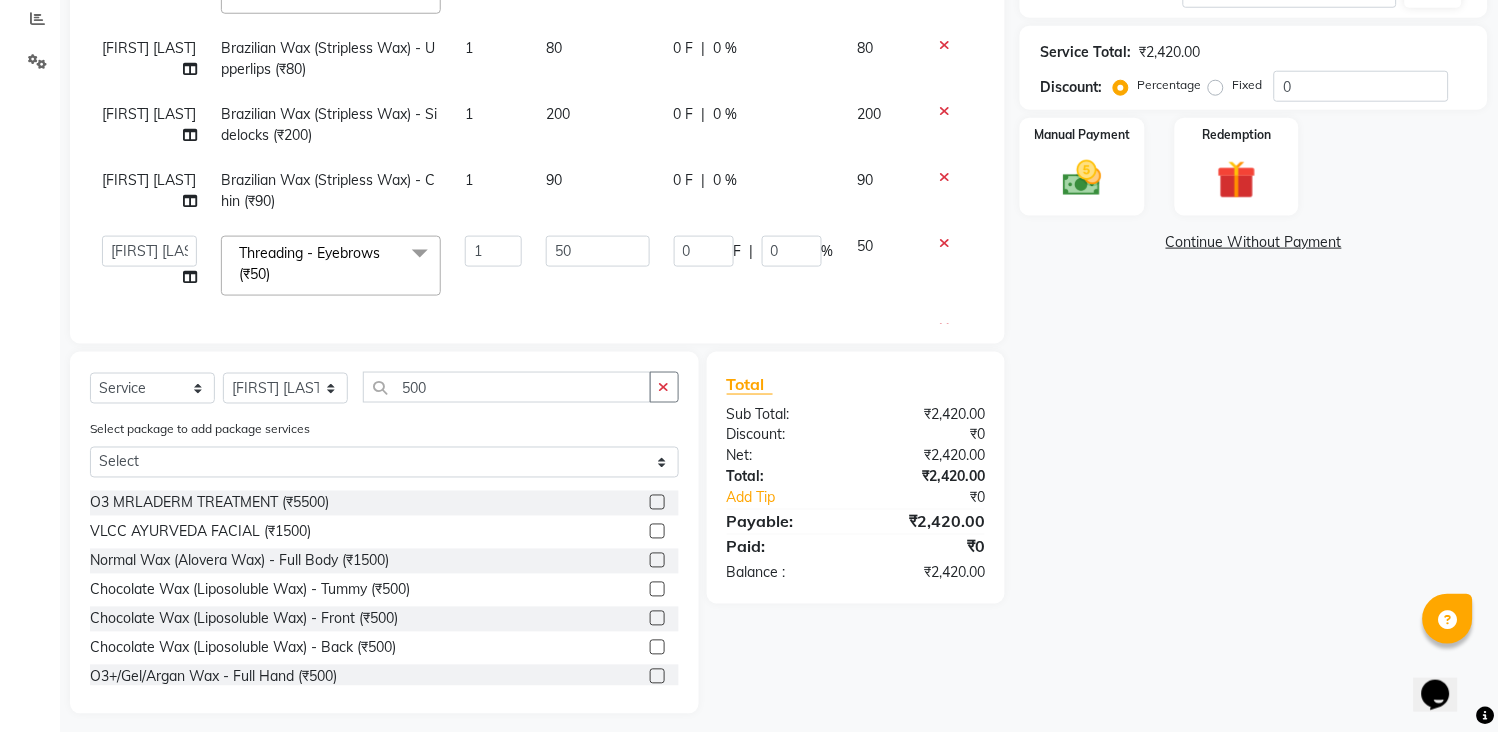 drag, startPoint x: 657, startPoint y: 384, endPoint x: 646, endPoint y: 382, distance: 11.18034 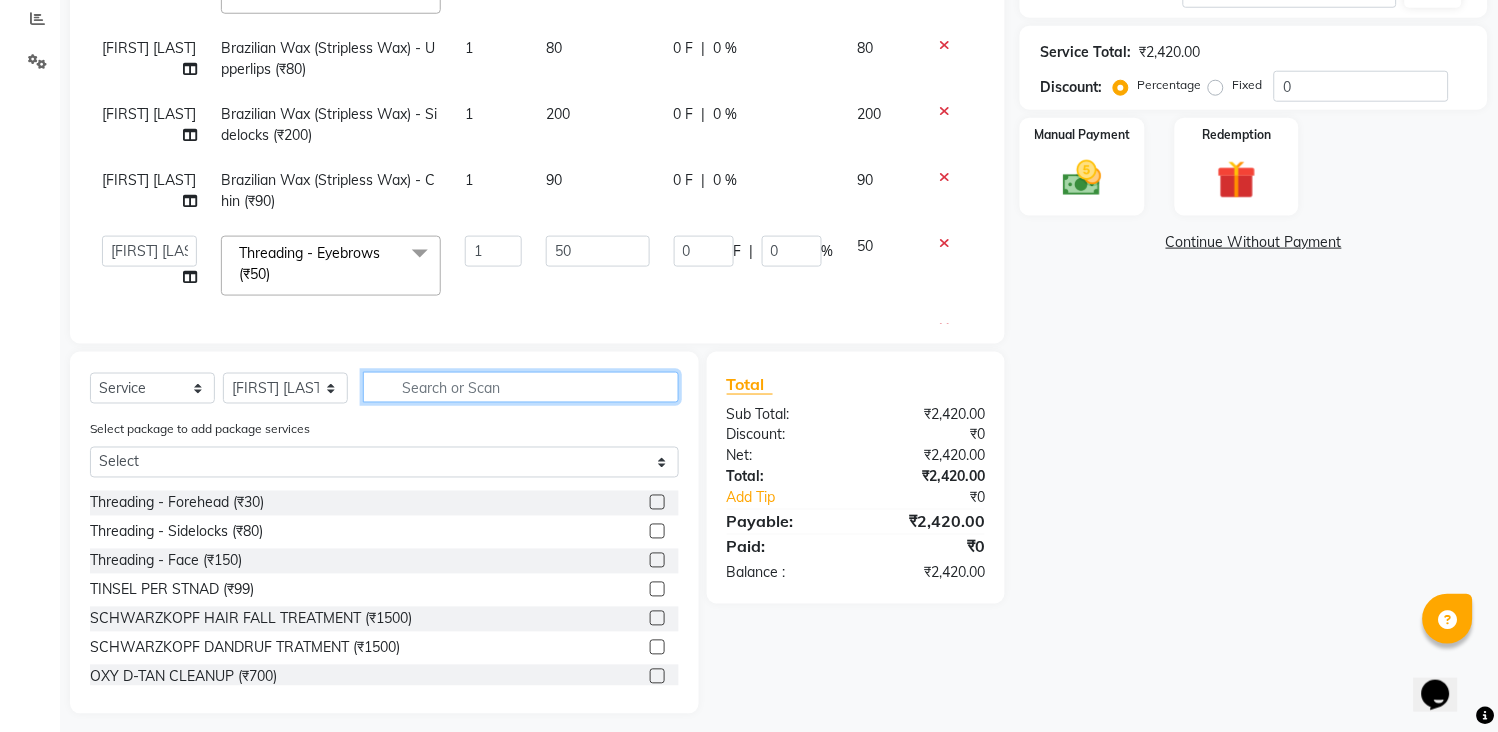 scroll, scrollTop: 603, scrollLeft: 0, axis: vertical 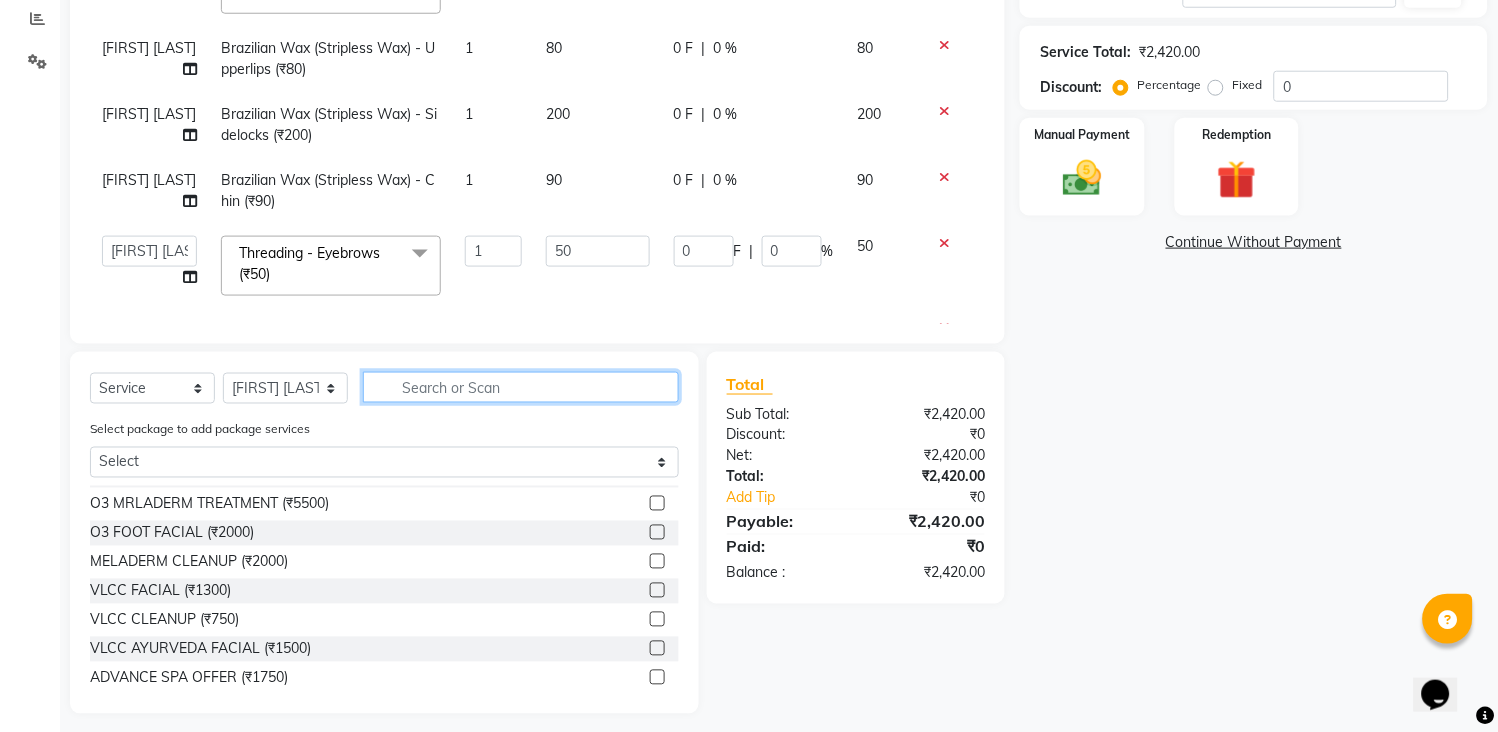 click 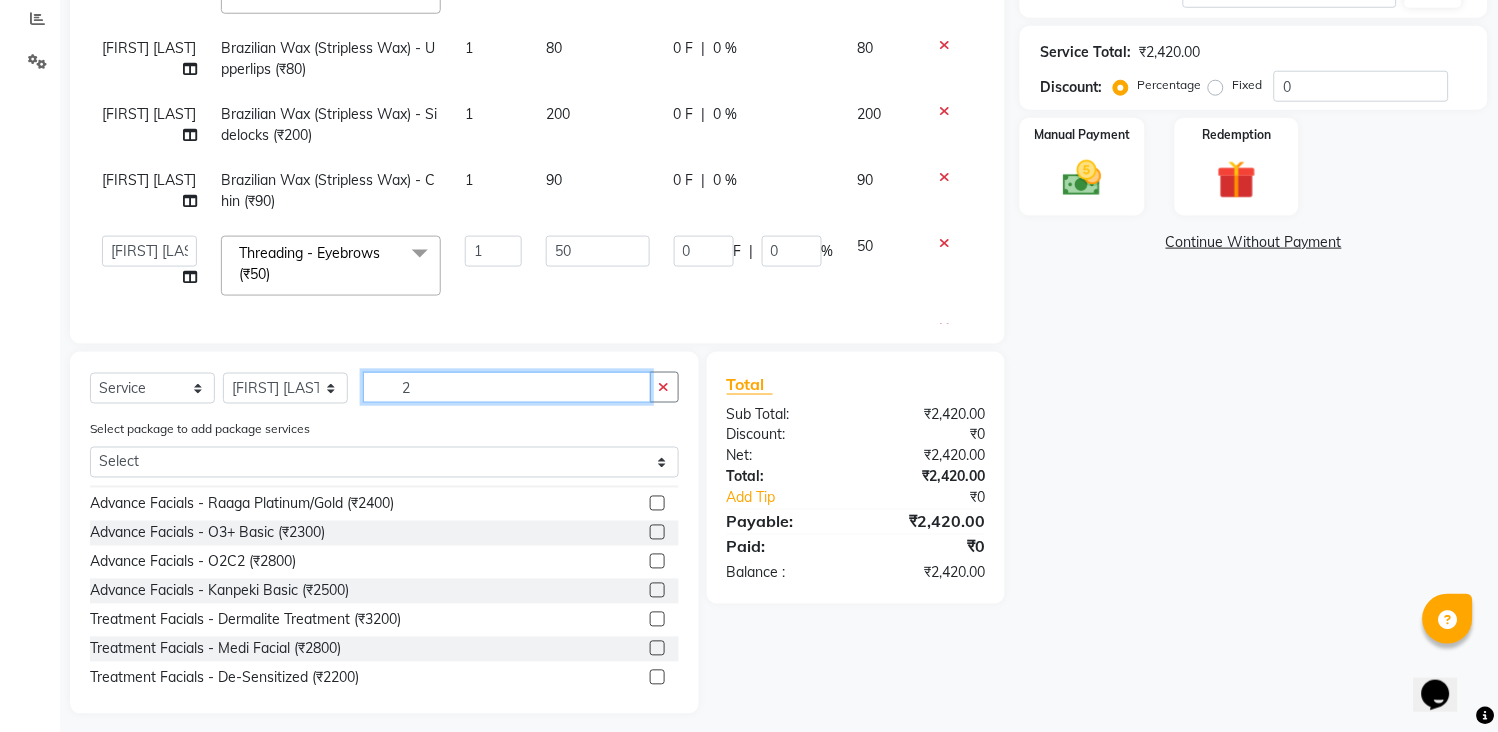 scroll, scrollTop: 0, scrollLeft: 0, axis: both 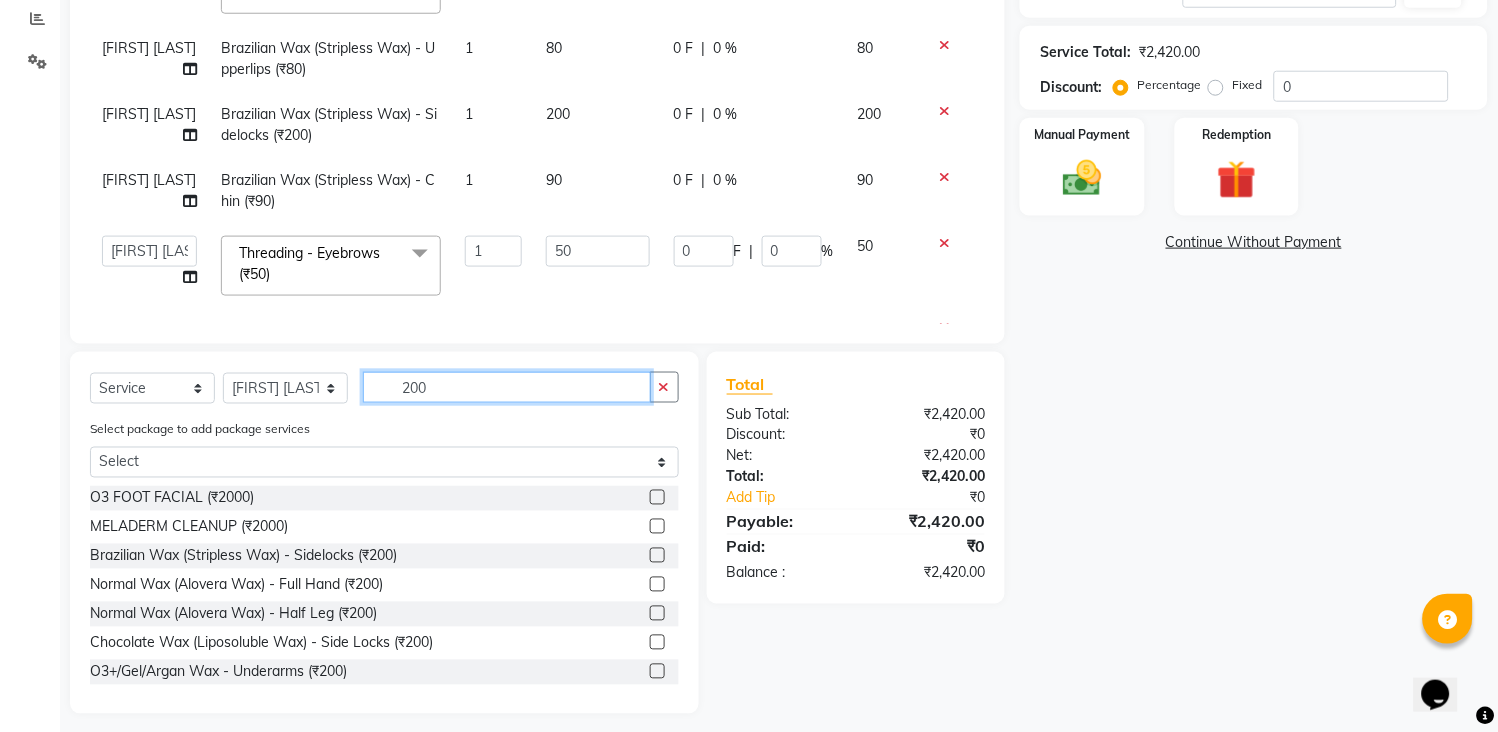 type on "200" 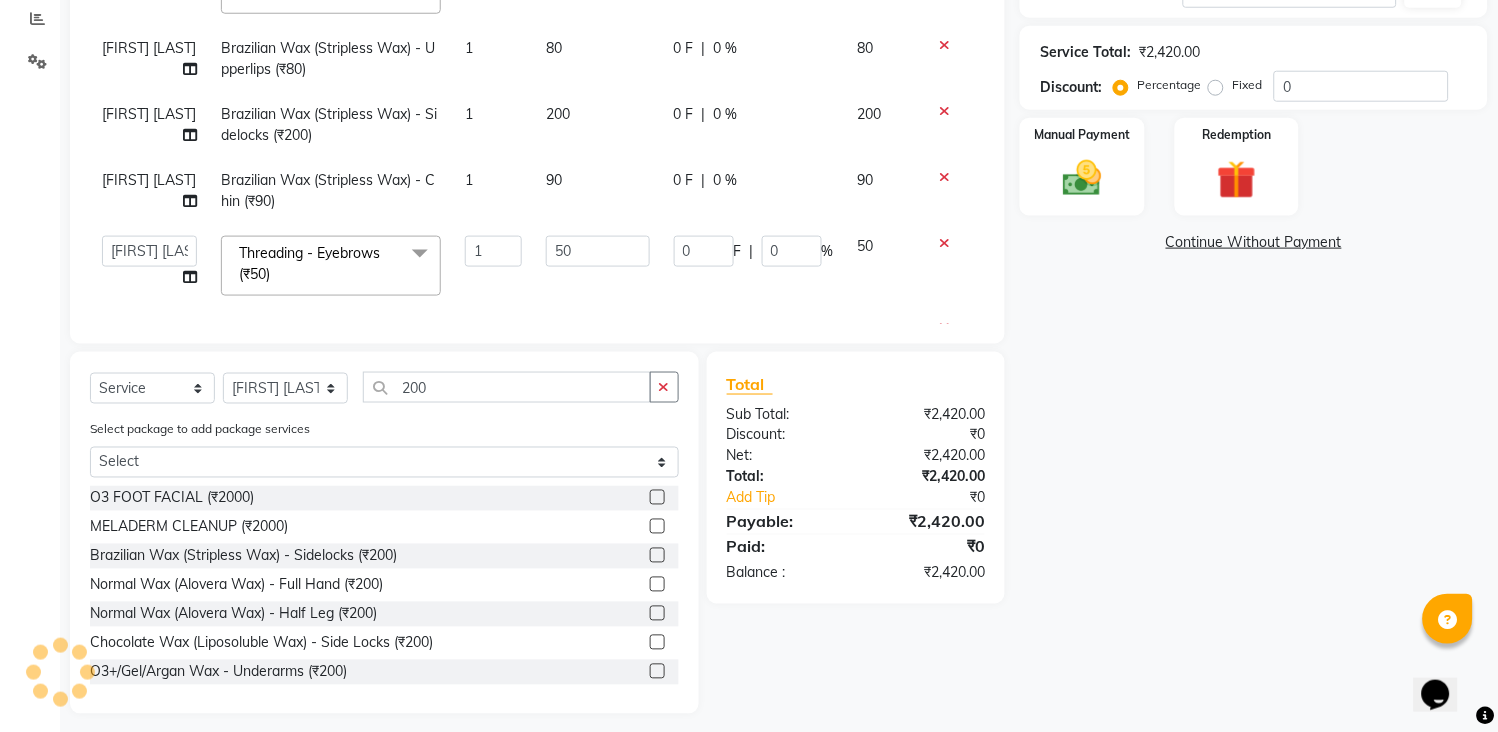 click 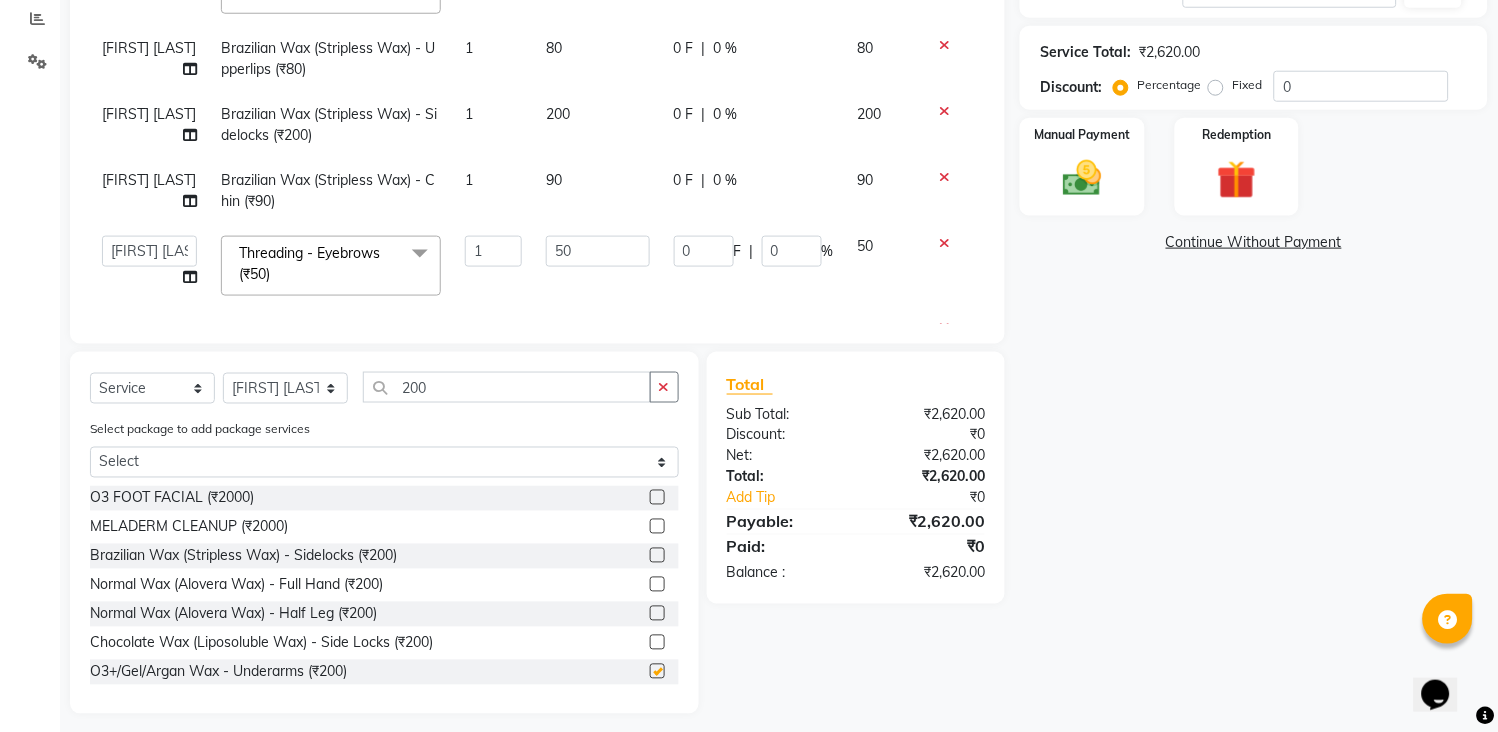 checkbox on "false" 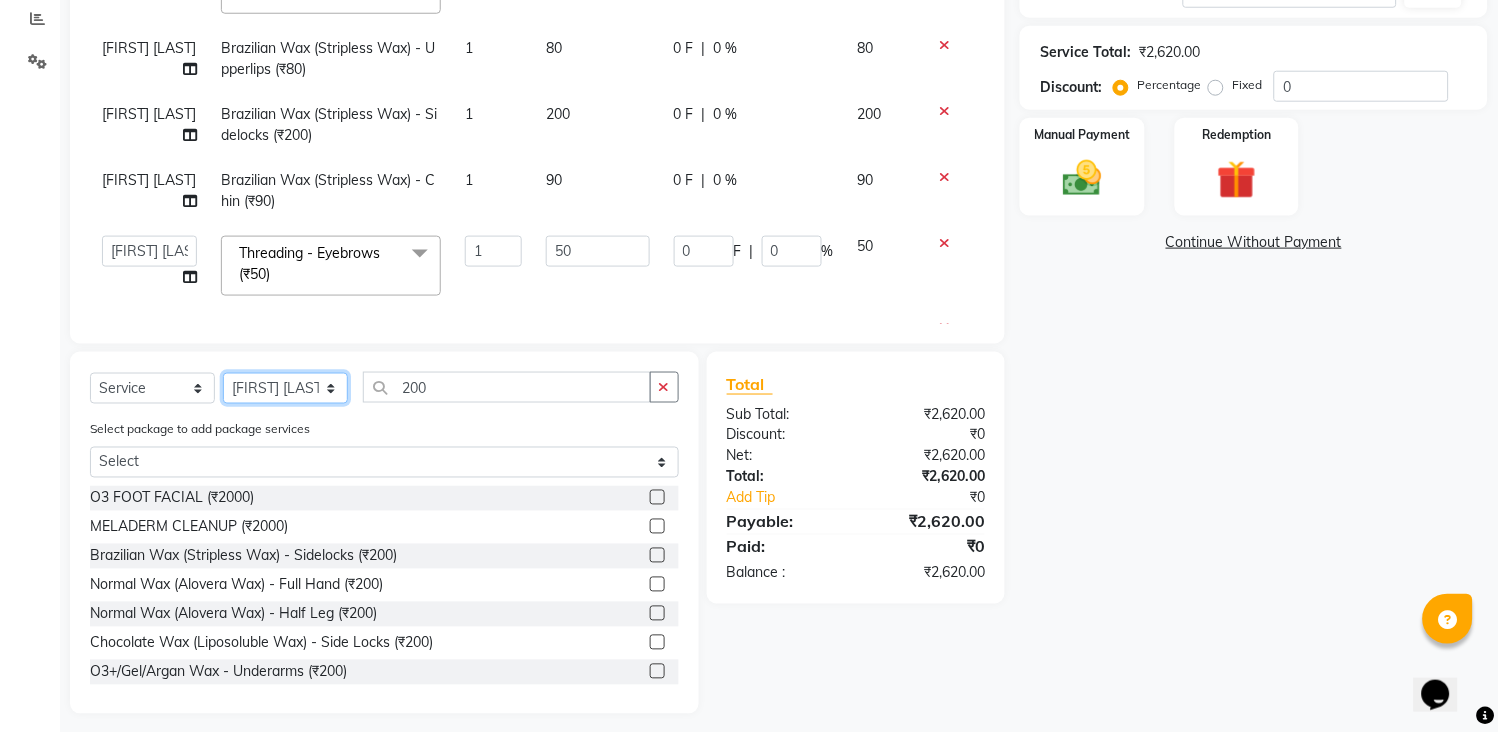 click on "Select Stylist [NAME] [NAME] [NAME] [NAME] Front Desk [NAME] [NAME]    [NAME] [NAME] [NAME] [NAME] [NAME] [NAME] [NAME] [NAME] [NAME] [NAME] [NAME] [NAME] [NAME] [NAME] [NAME] [NAME] [NAME]" 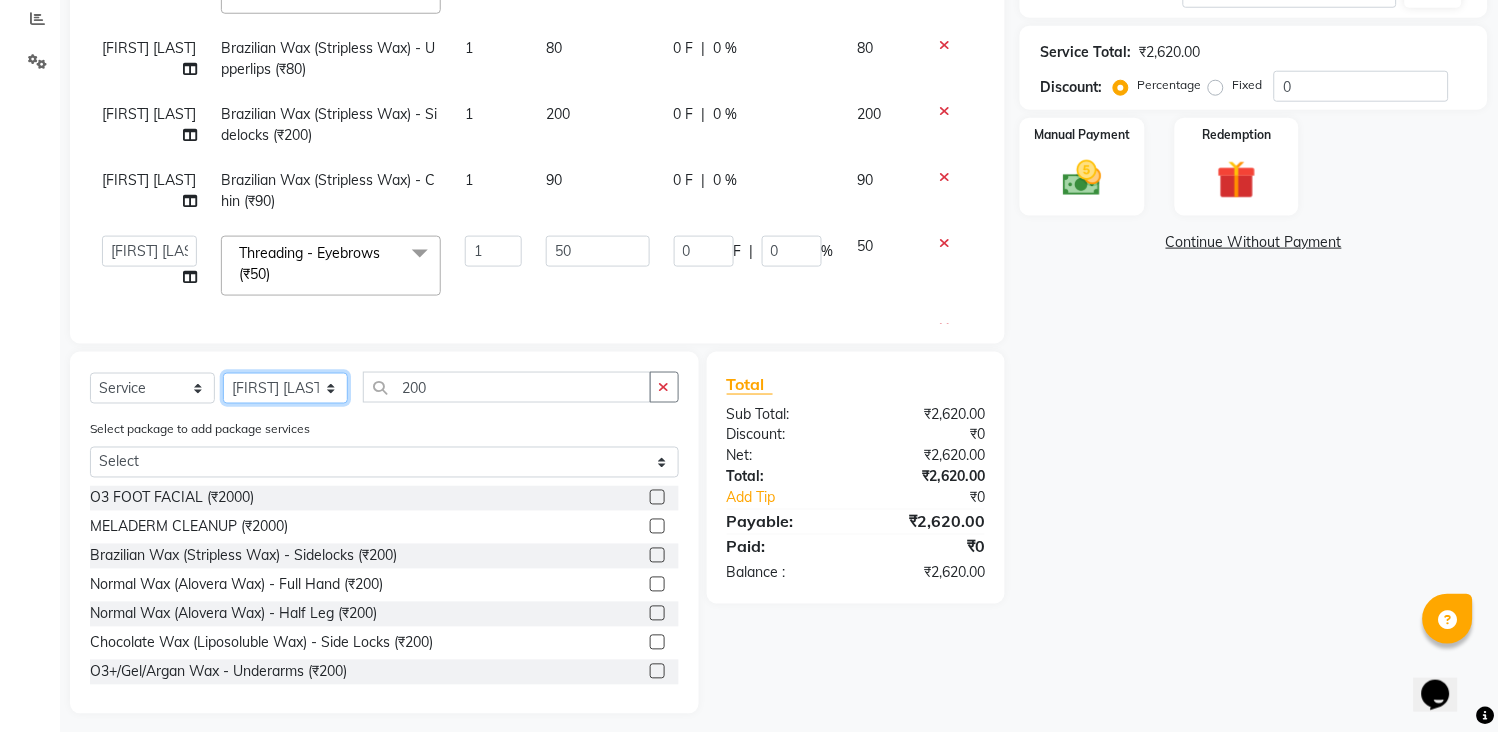 select on "[NUMBER]" 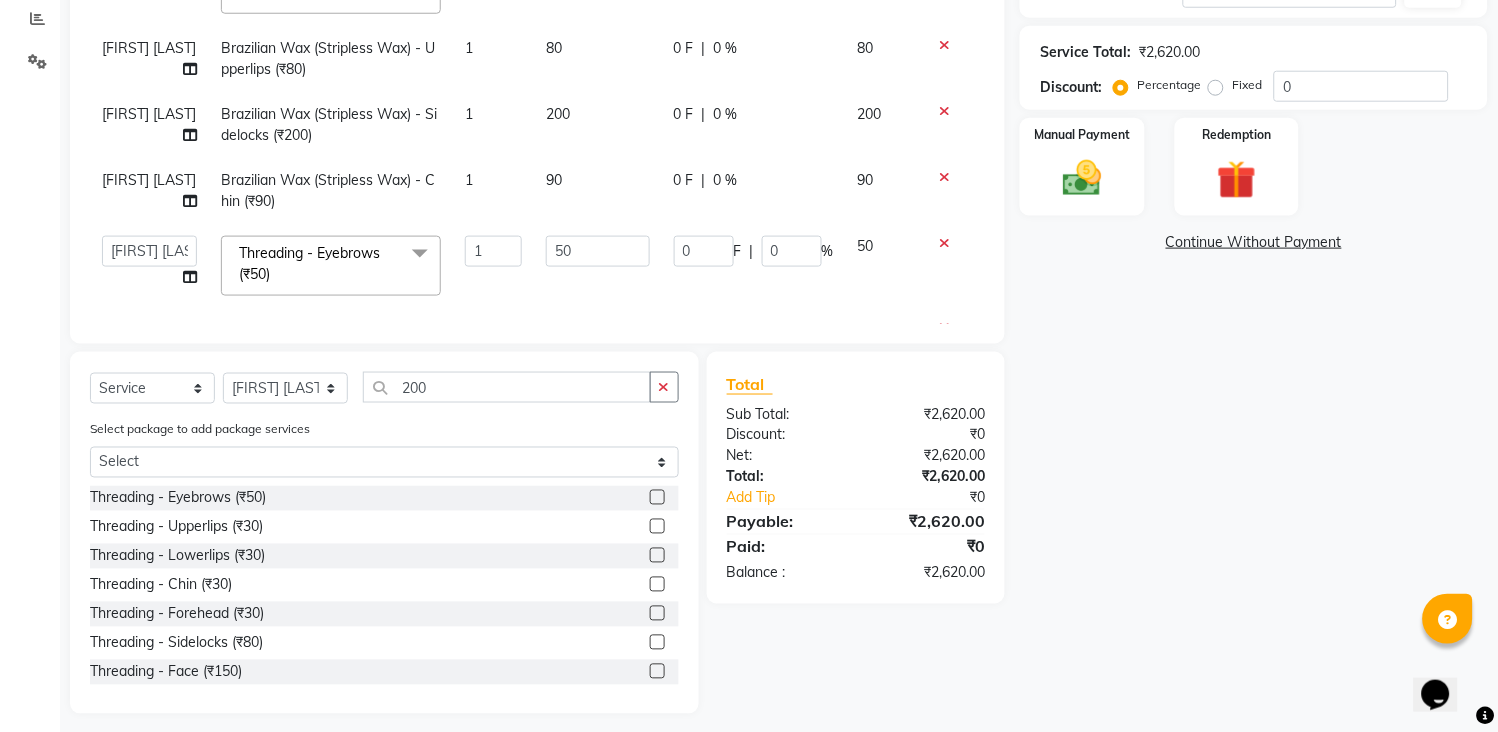 drag, startPoint x: 670, startPoint y: 381, endPoint x: 618, endPoint y: 392, distance: 53.15073 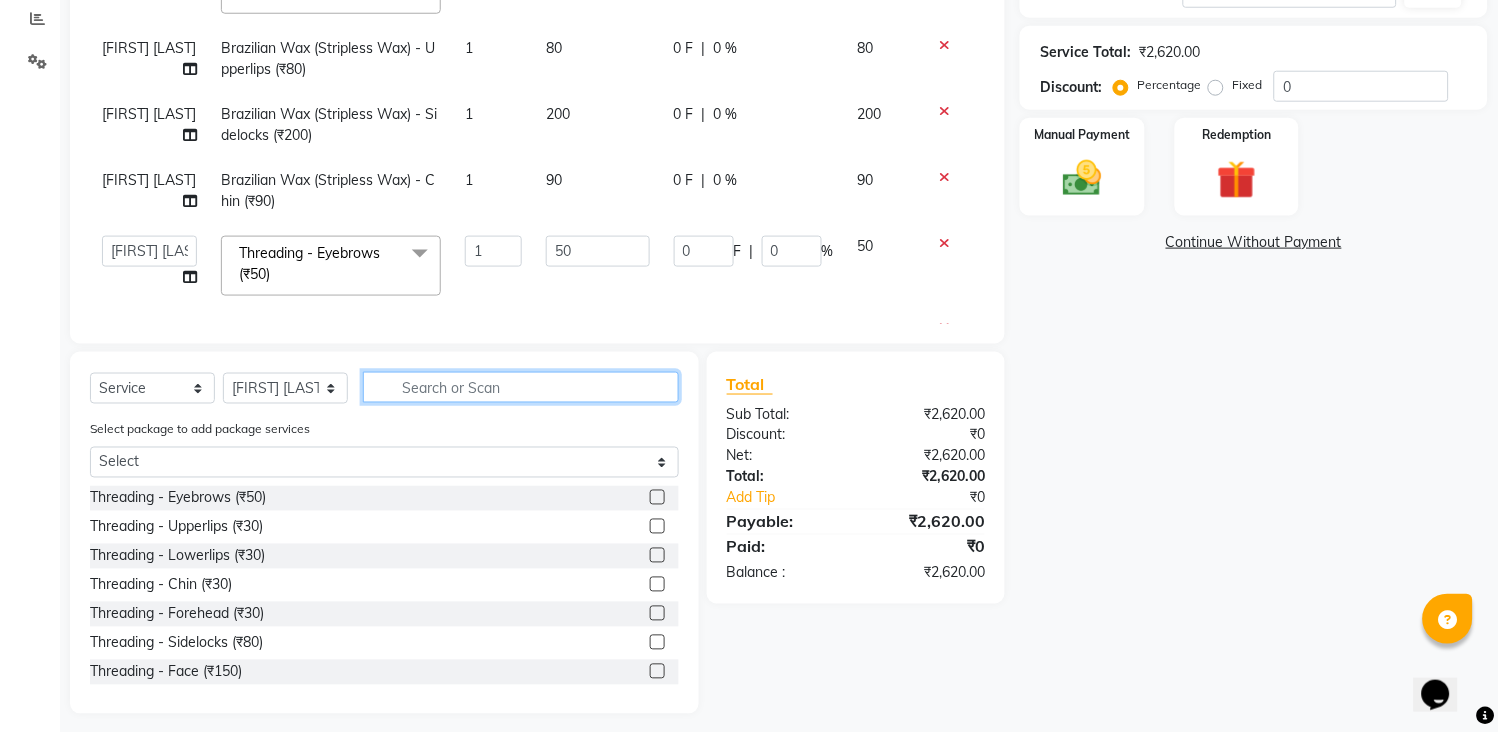 click 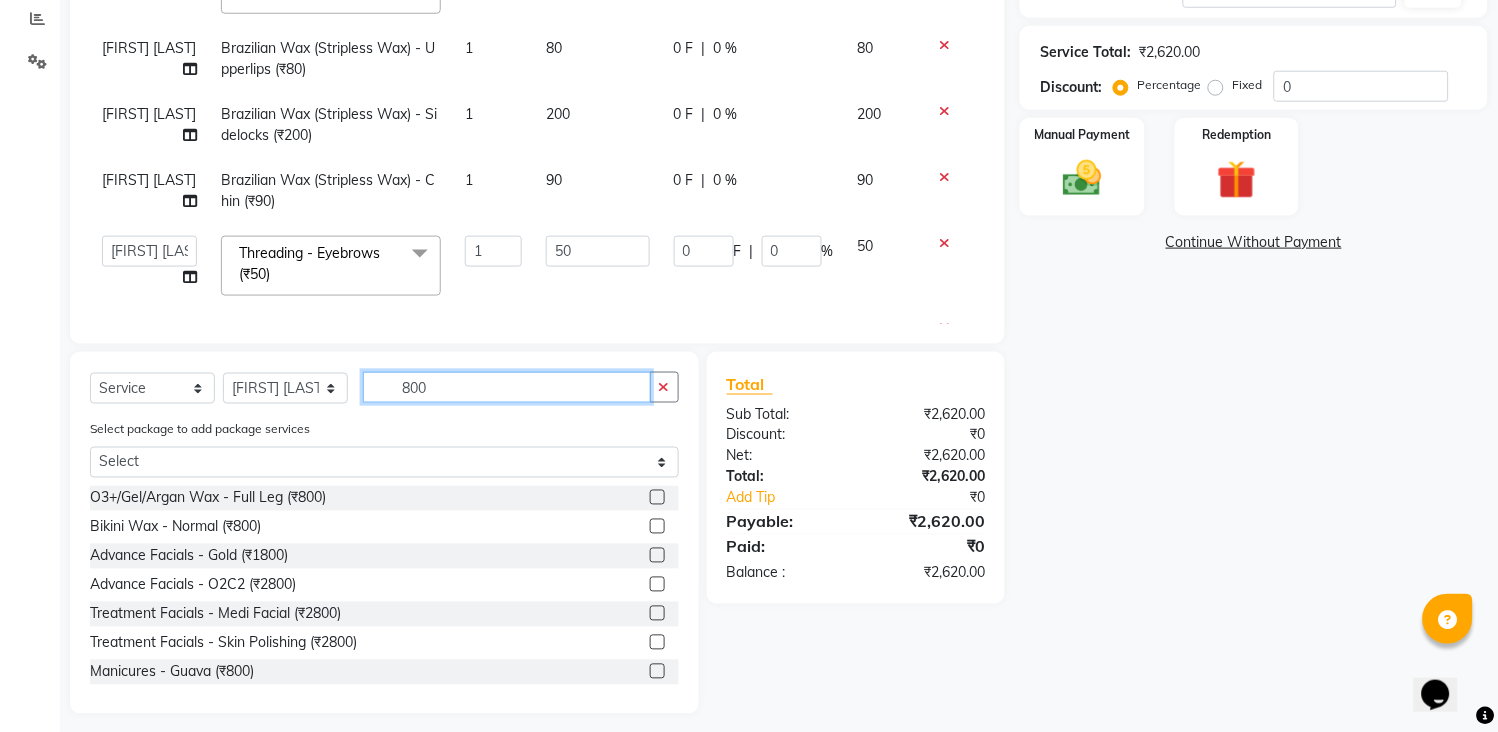 type on "800" 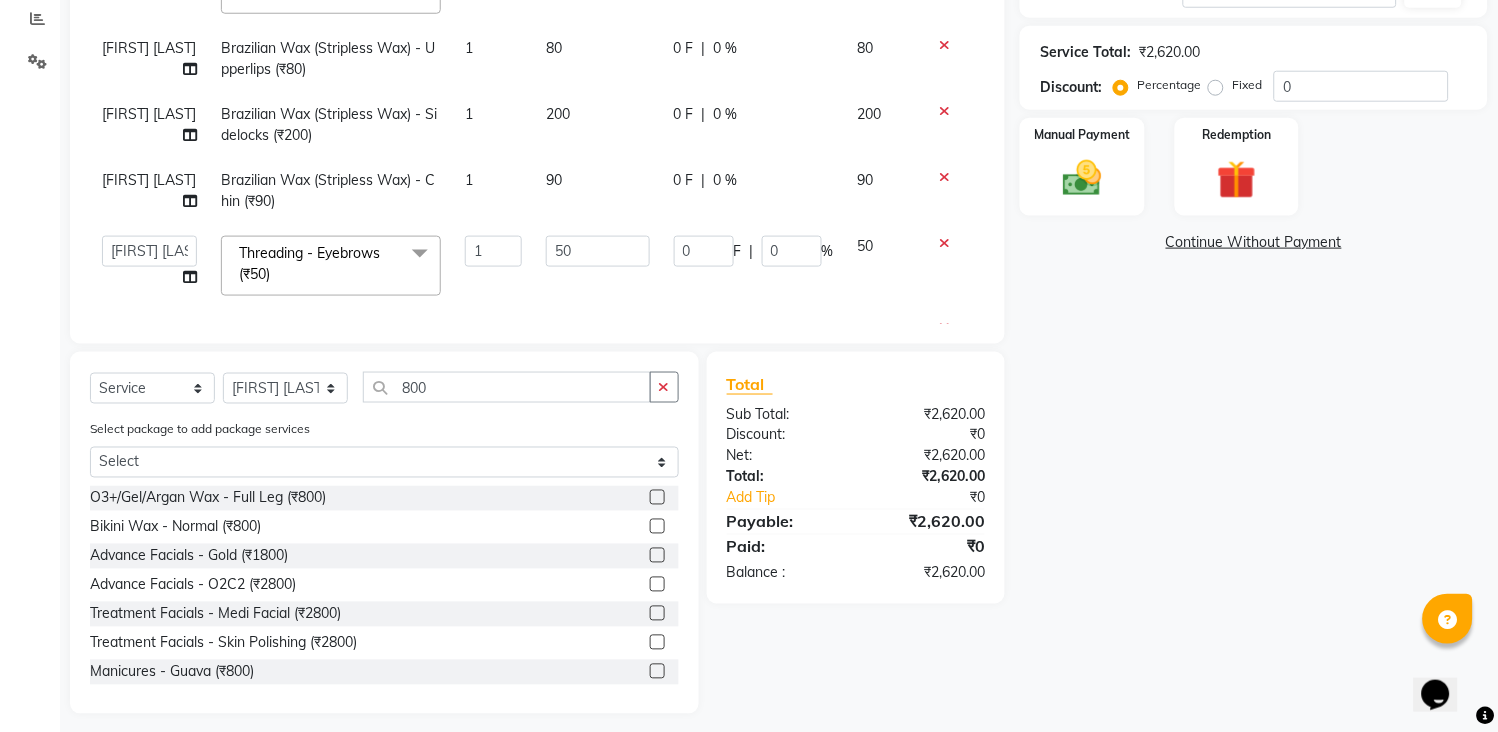 click 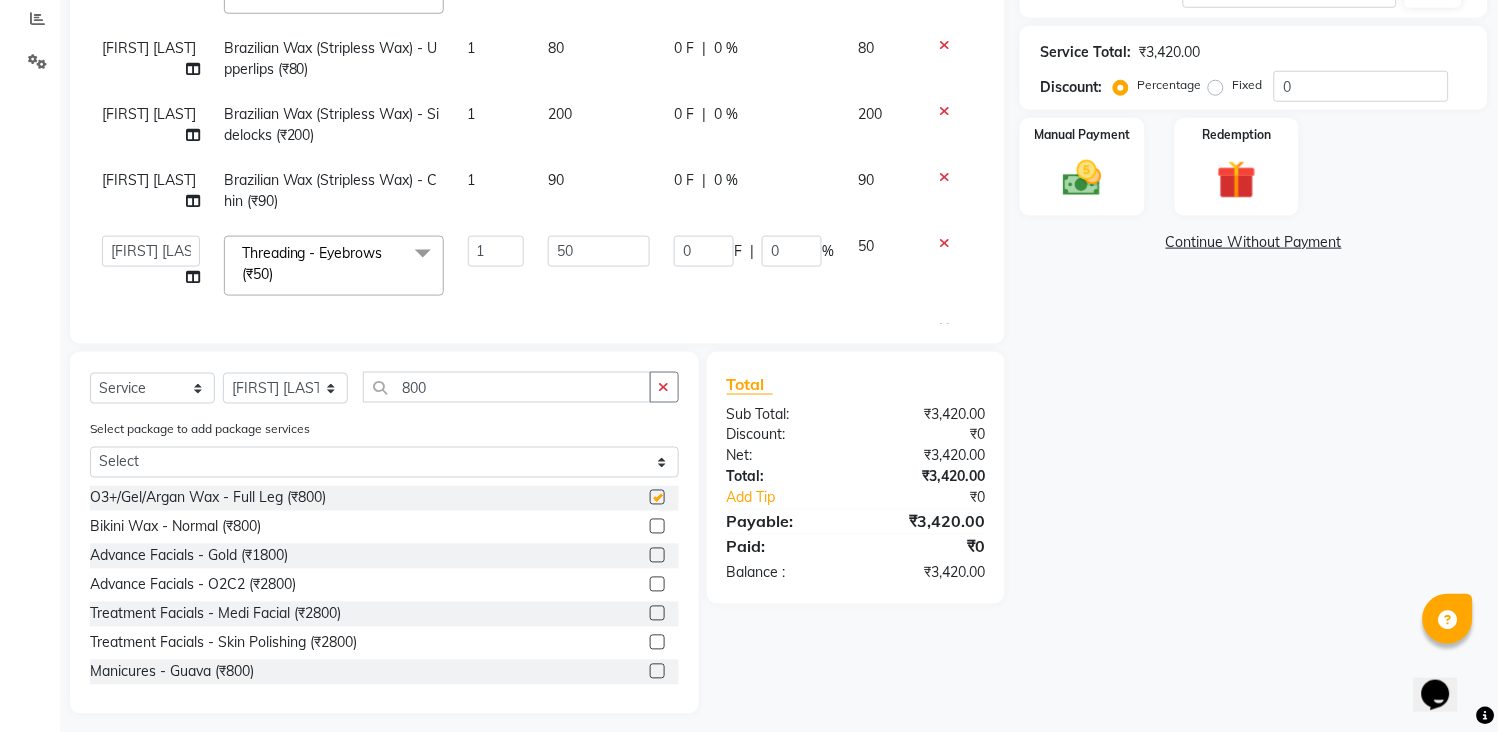 checkbox on "false" 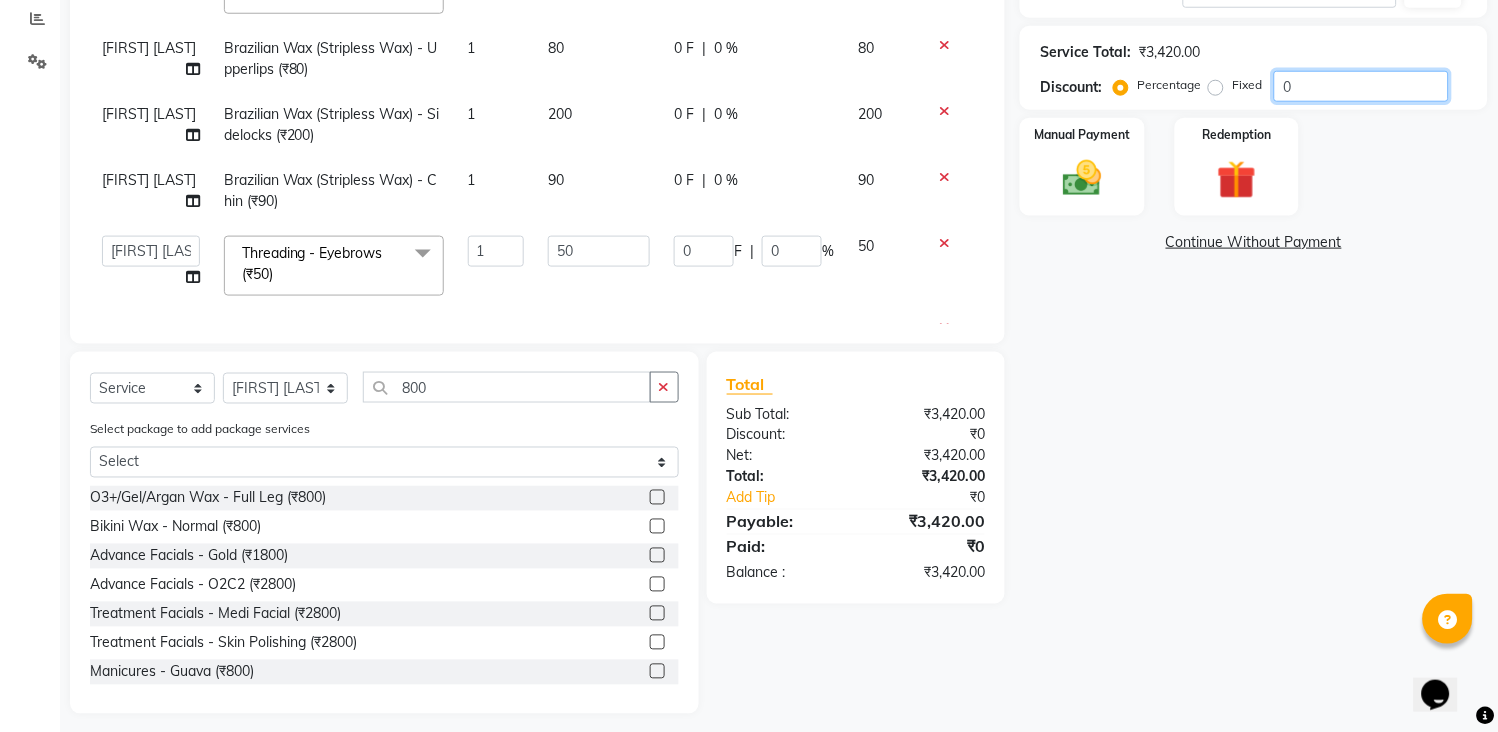 click on "0" 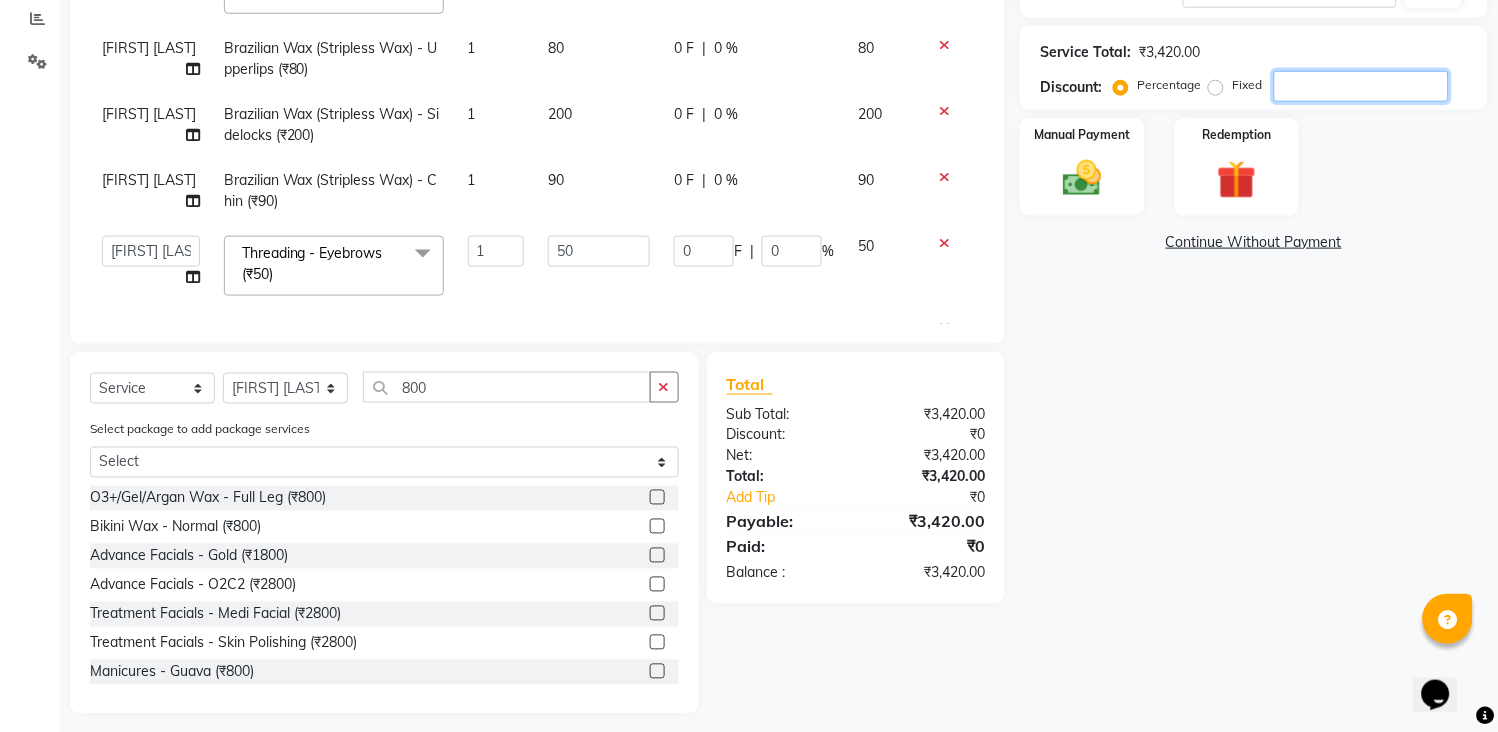type on "1" 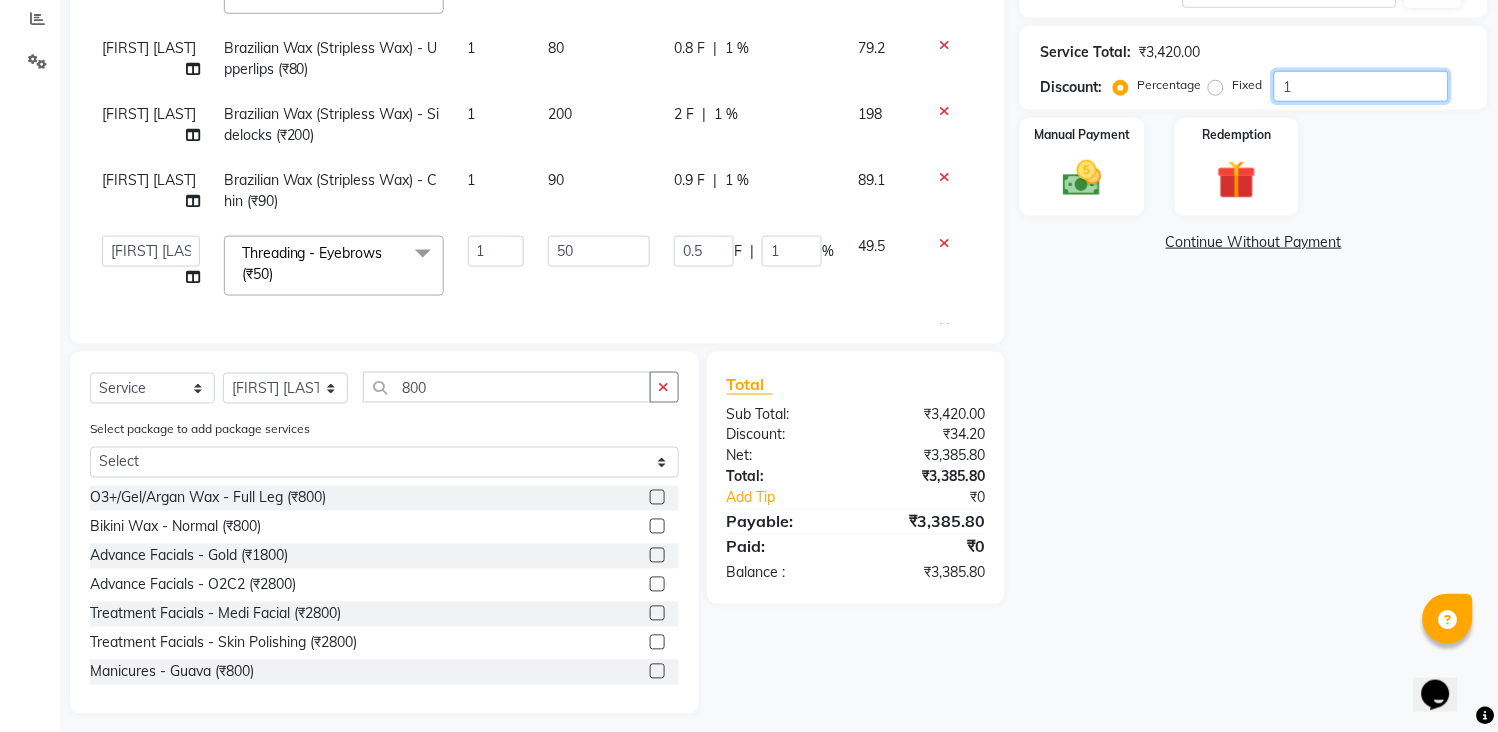 scroll, scrollTop: 423, scrollLeft: 0, axis: vertical 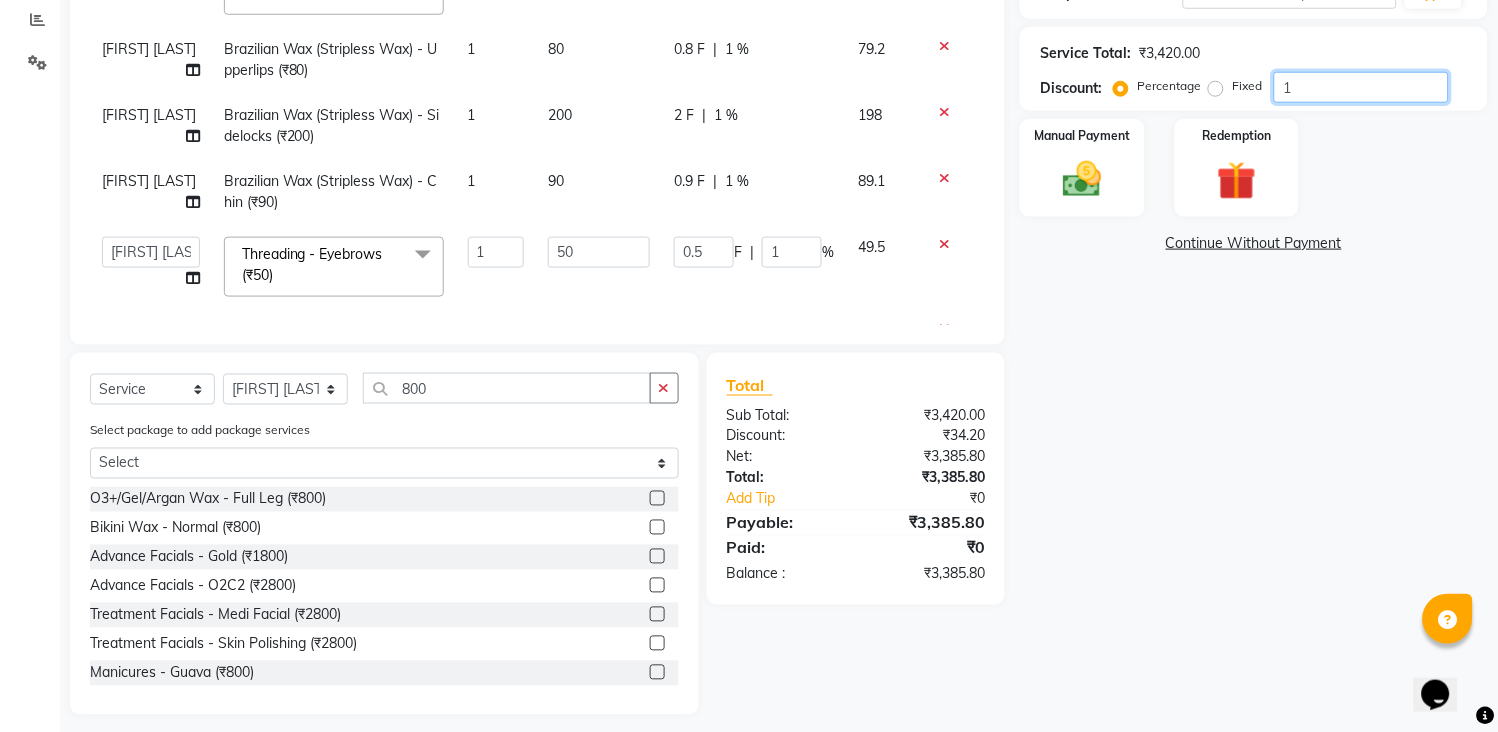 type on "10" 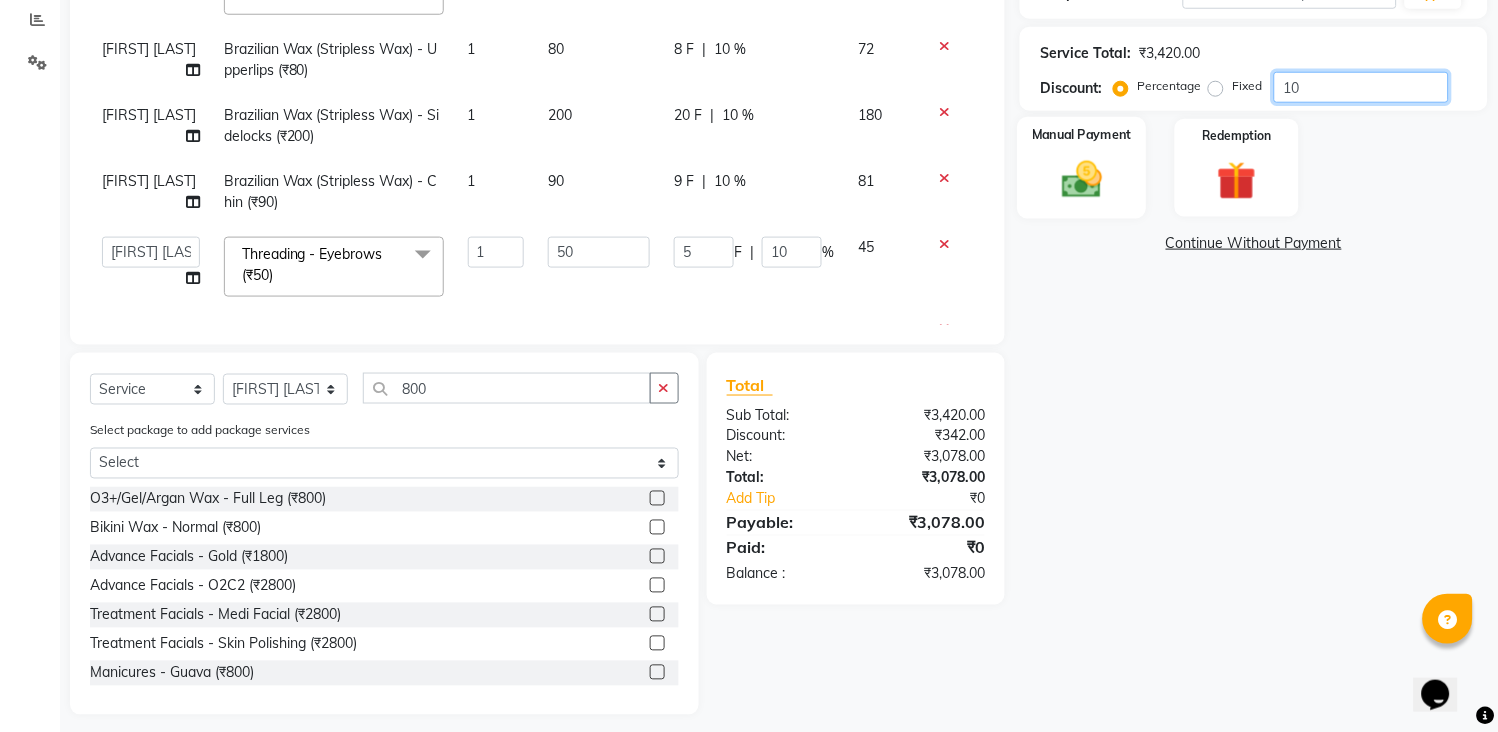 type on "10" 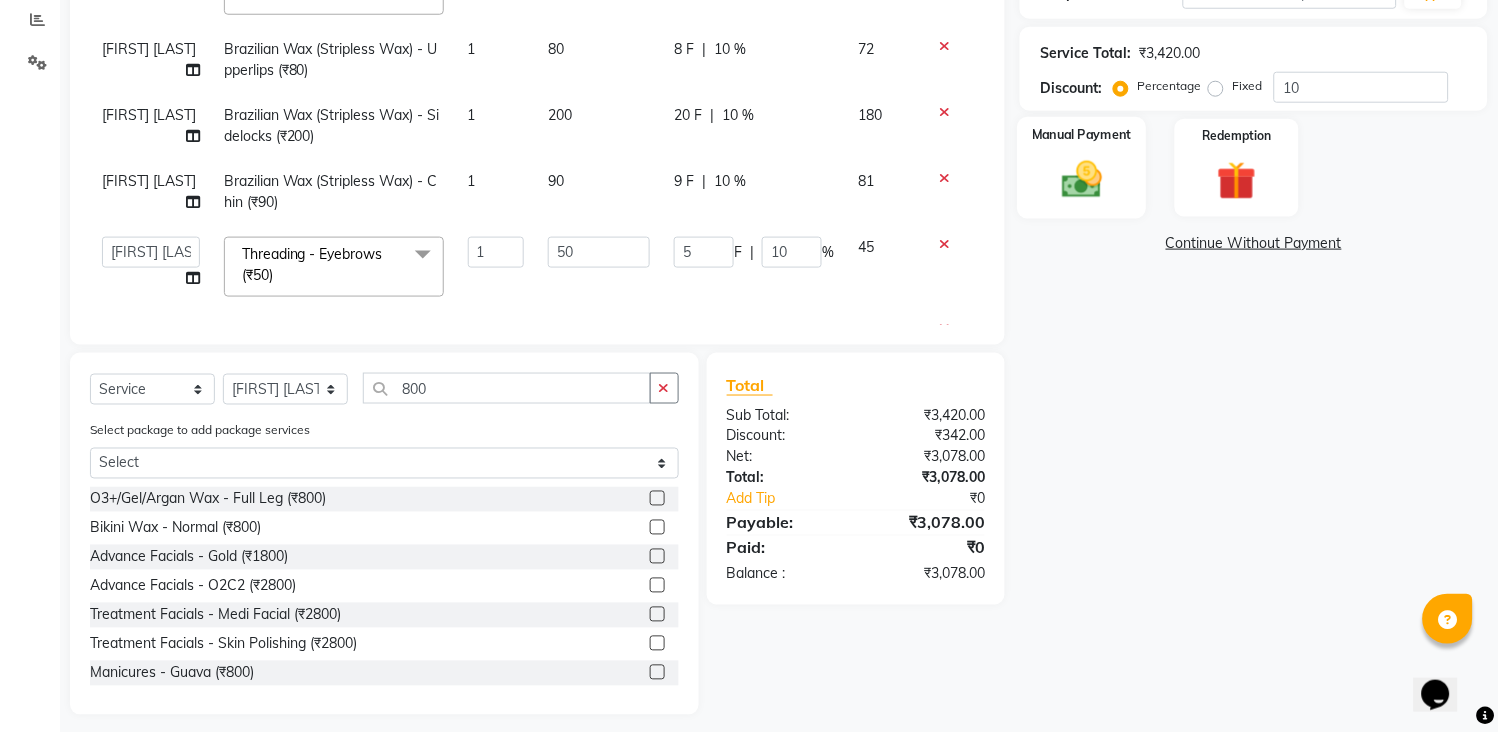click 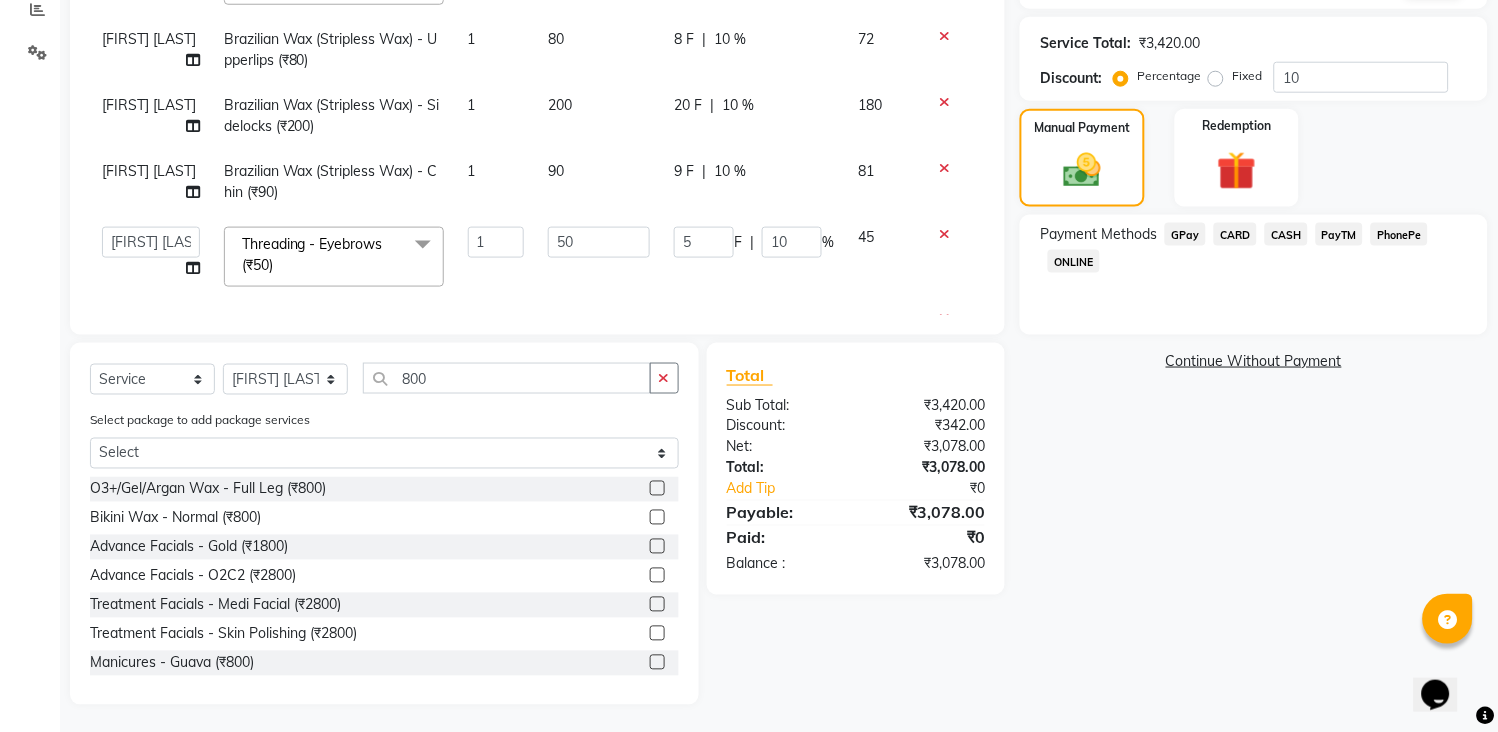 scroll, scrollTop: 436, scrollLeft: 0, axis: vertical 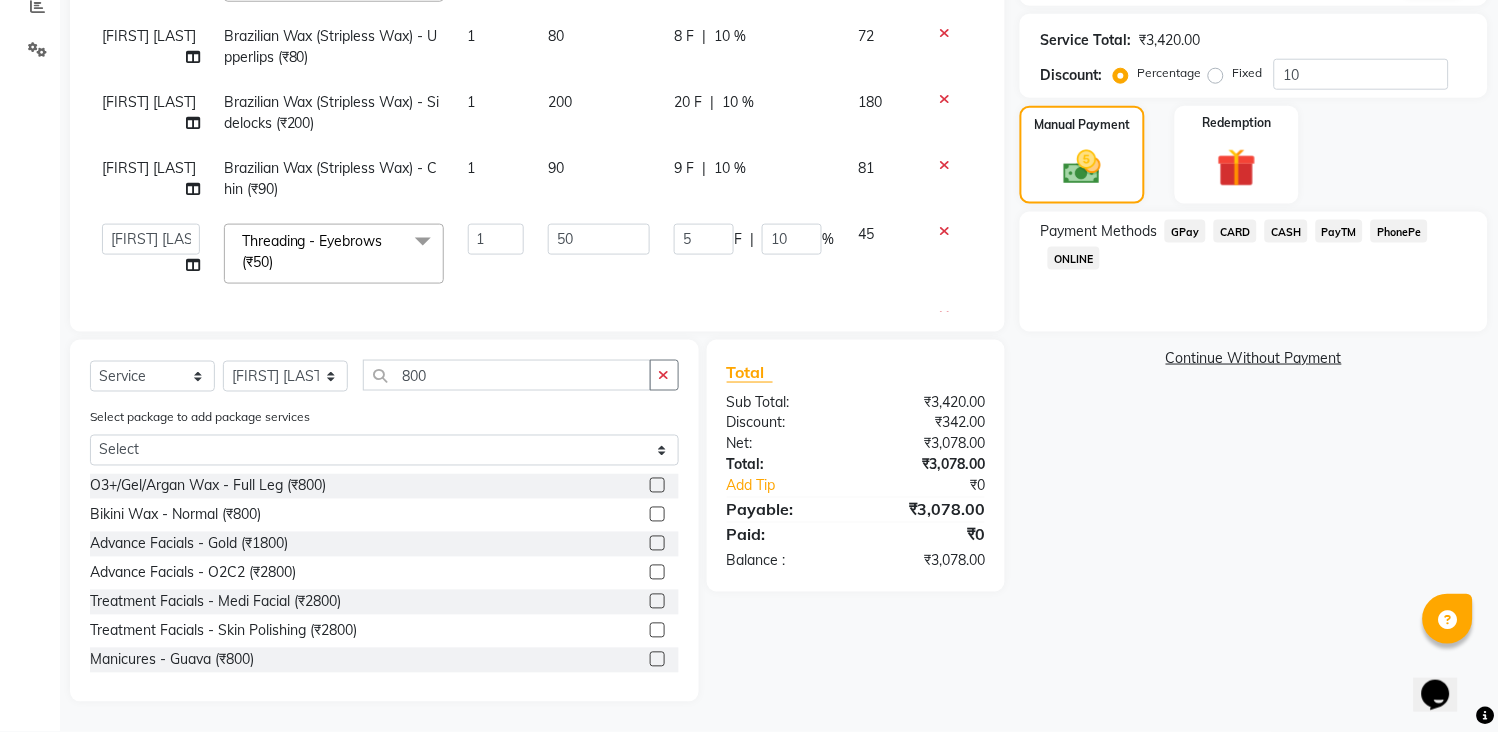 click on "GPay" 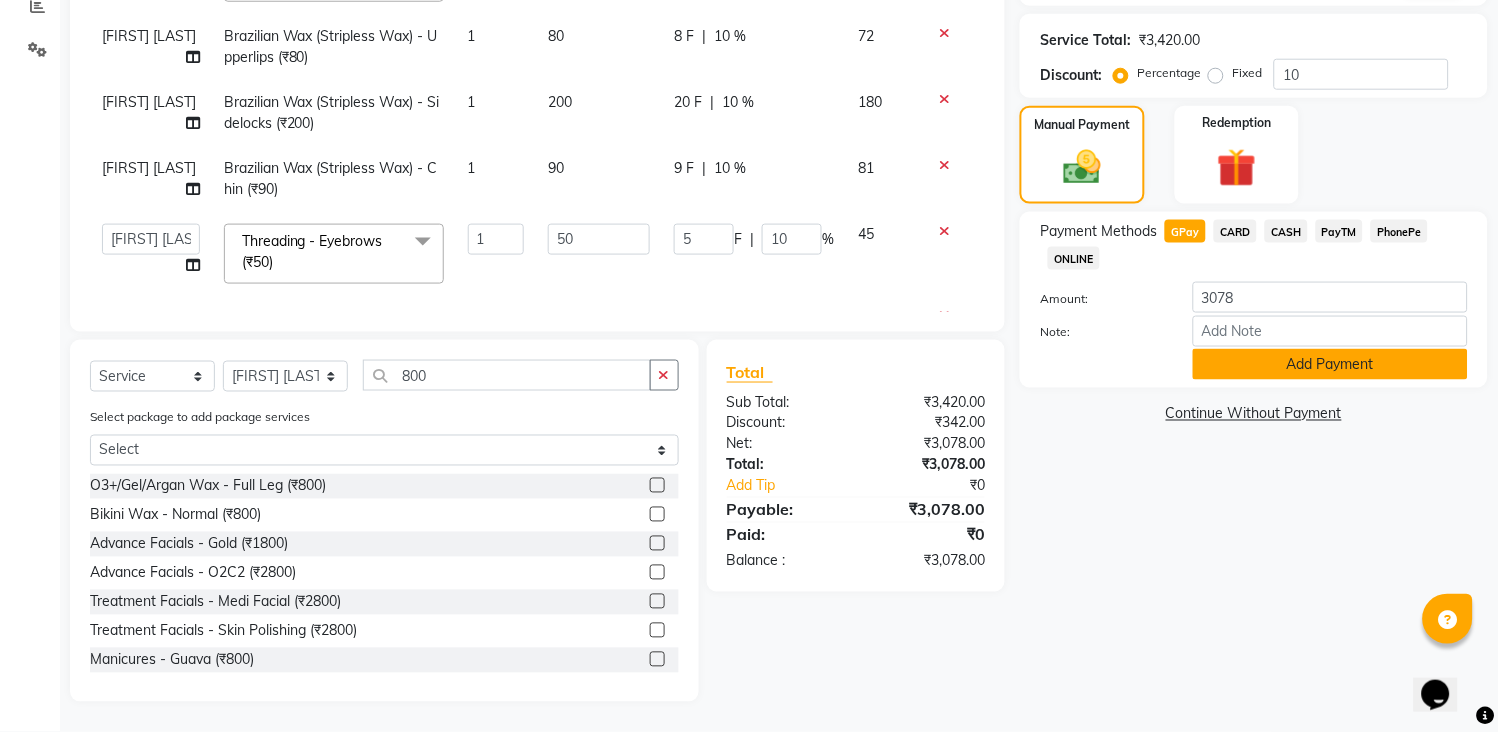 click on "Add Payment" 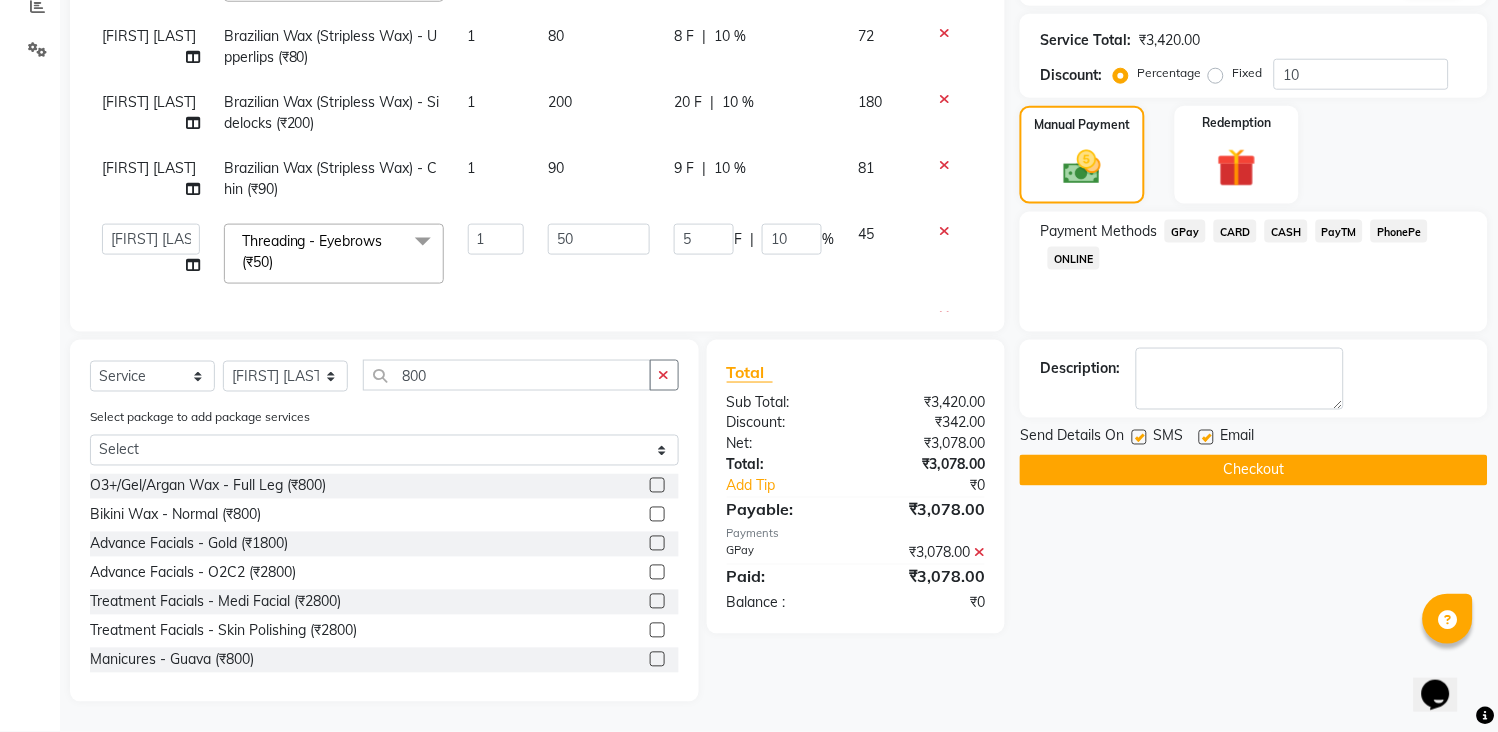 click on "Checkout" 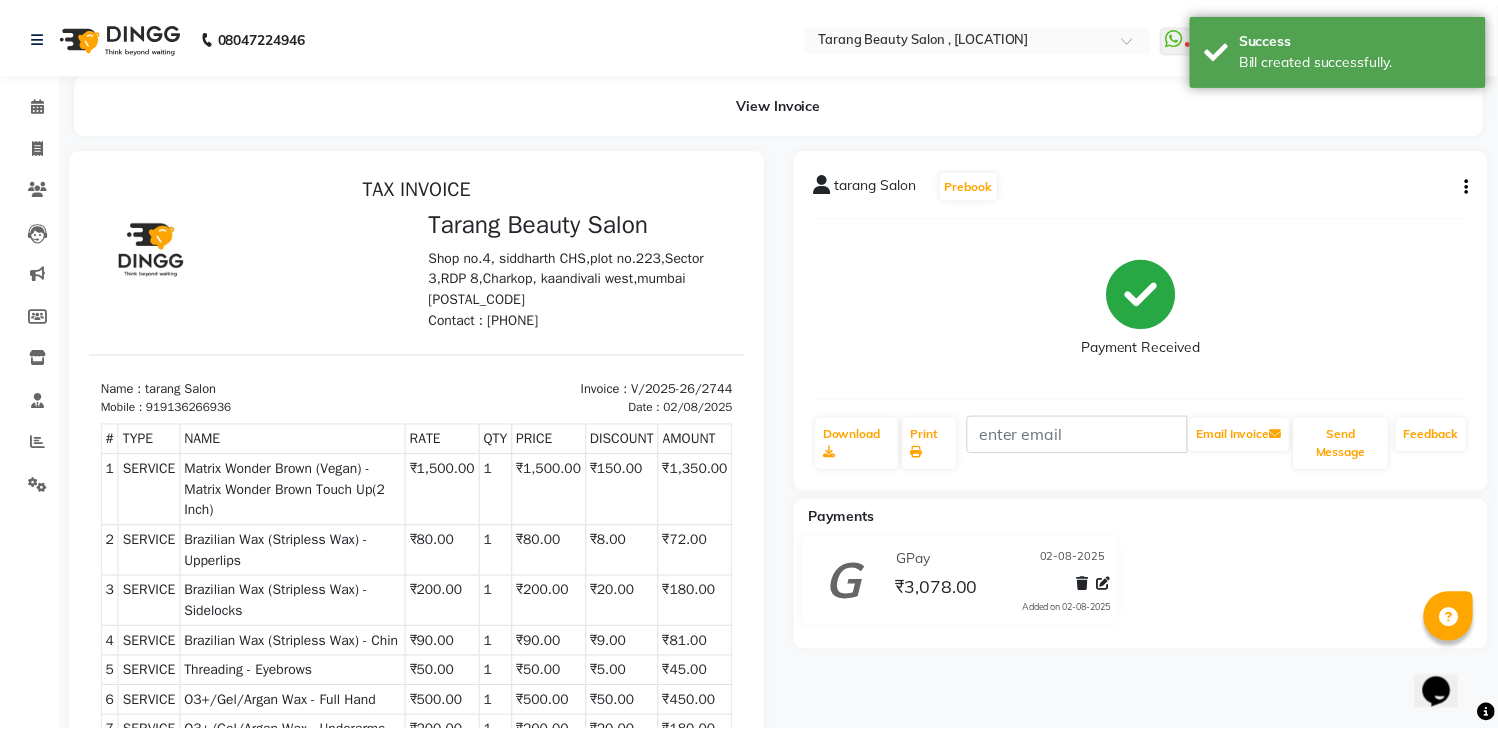 scroll, scrollTop: 0, scrollLeft: 0, axis: both 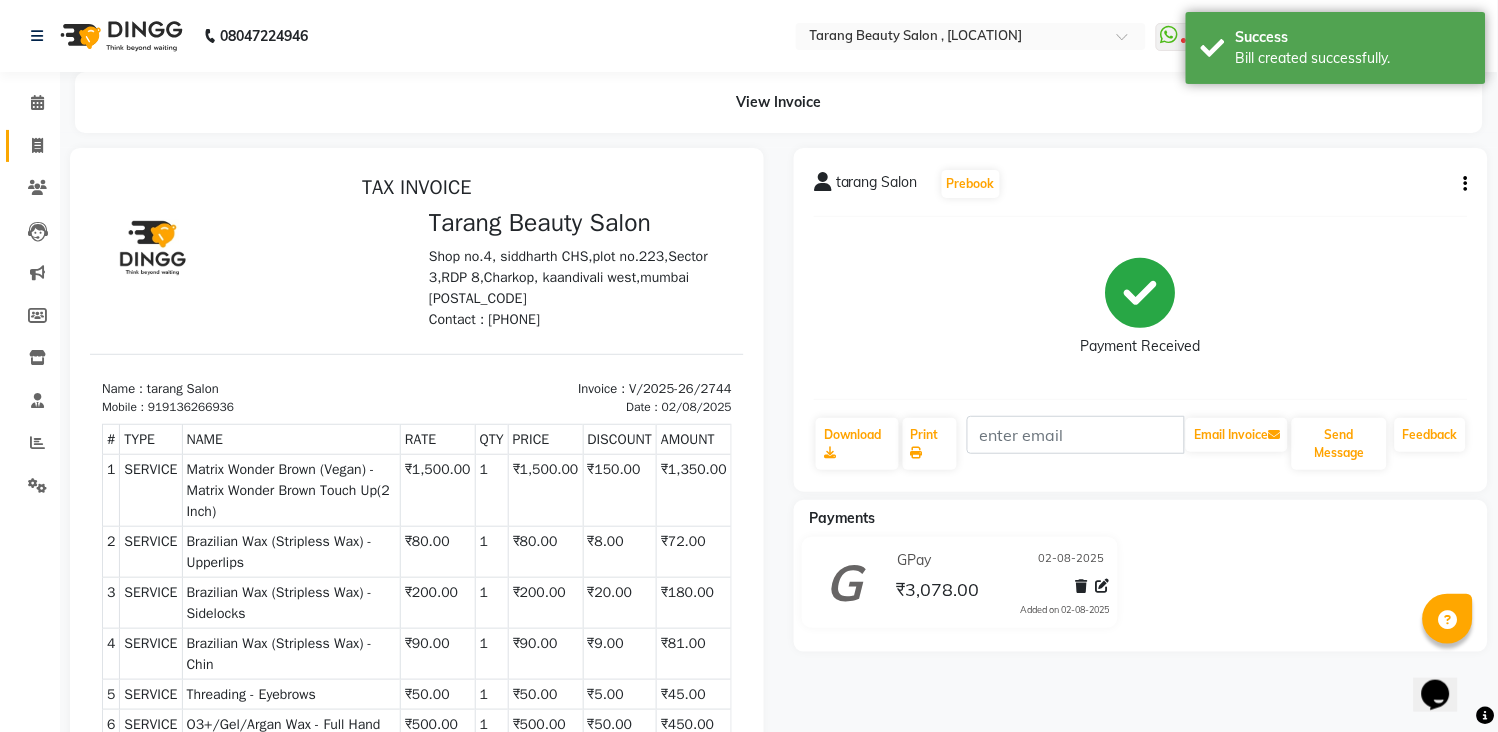 click on "Invoice" 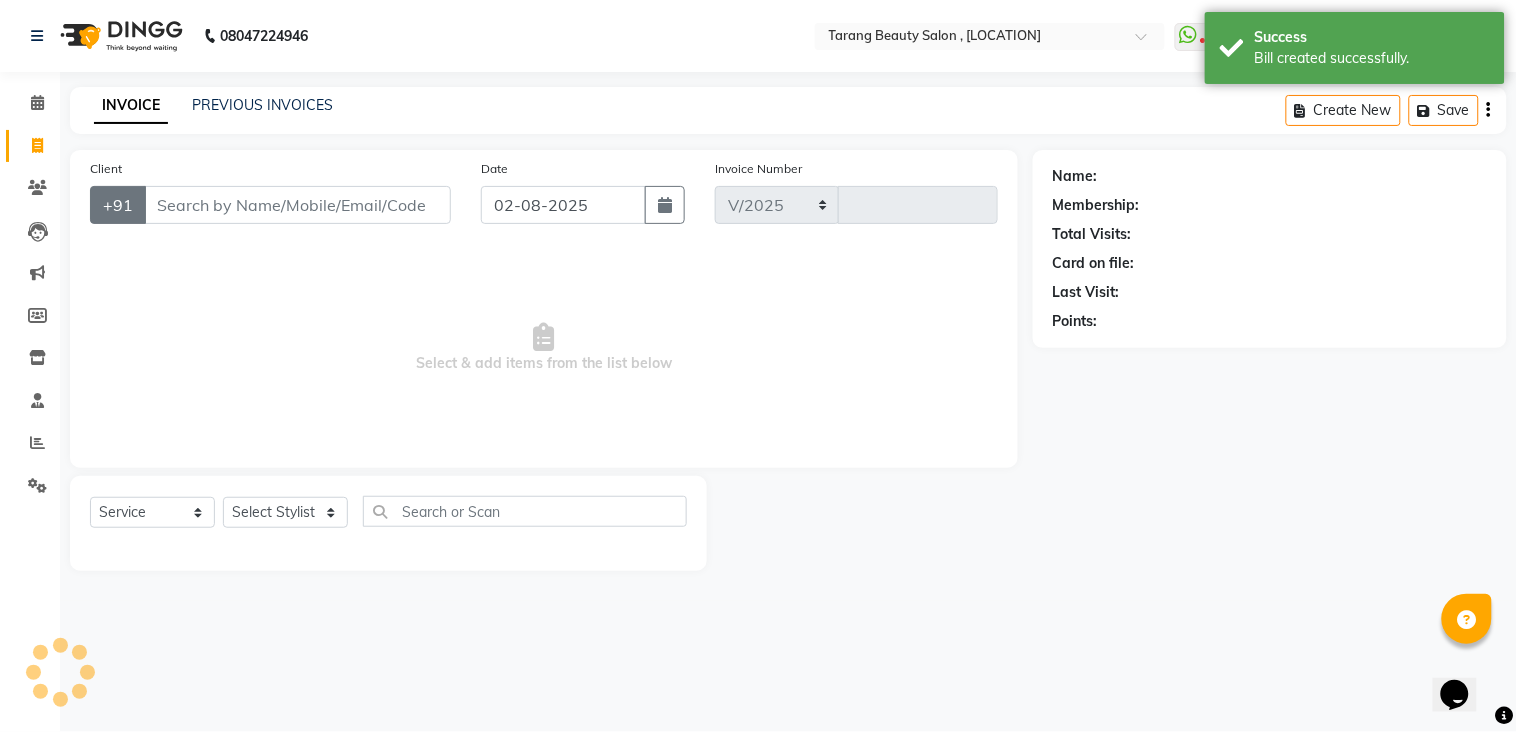 select on "5133" 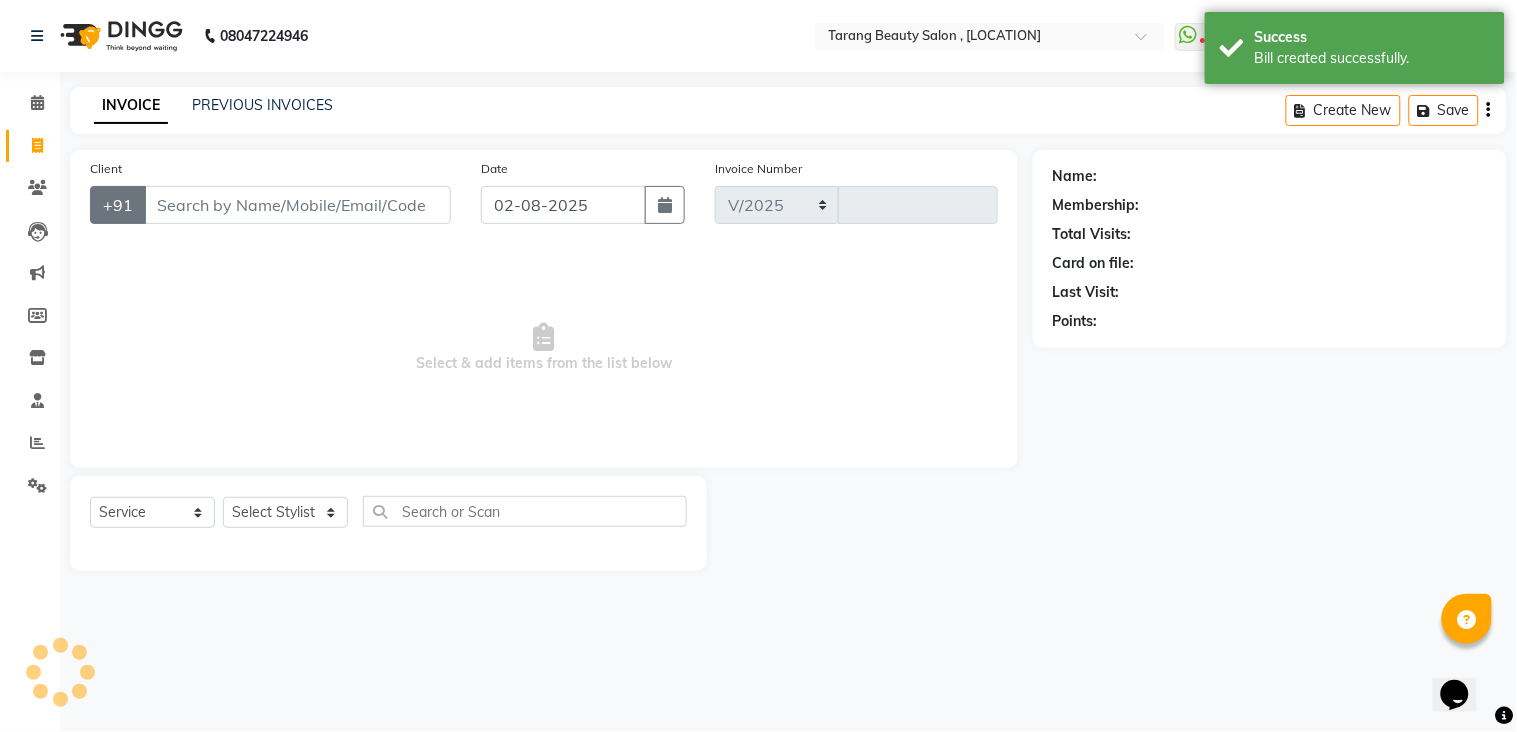 type on "2745" 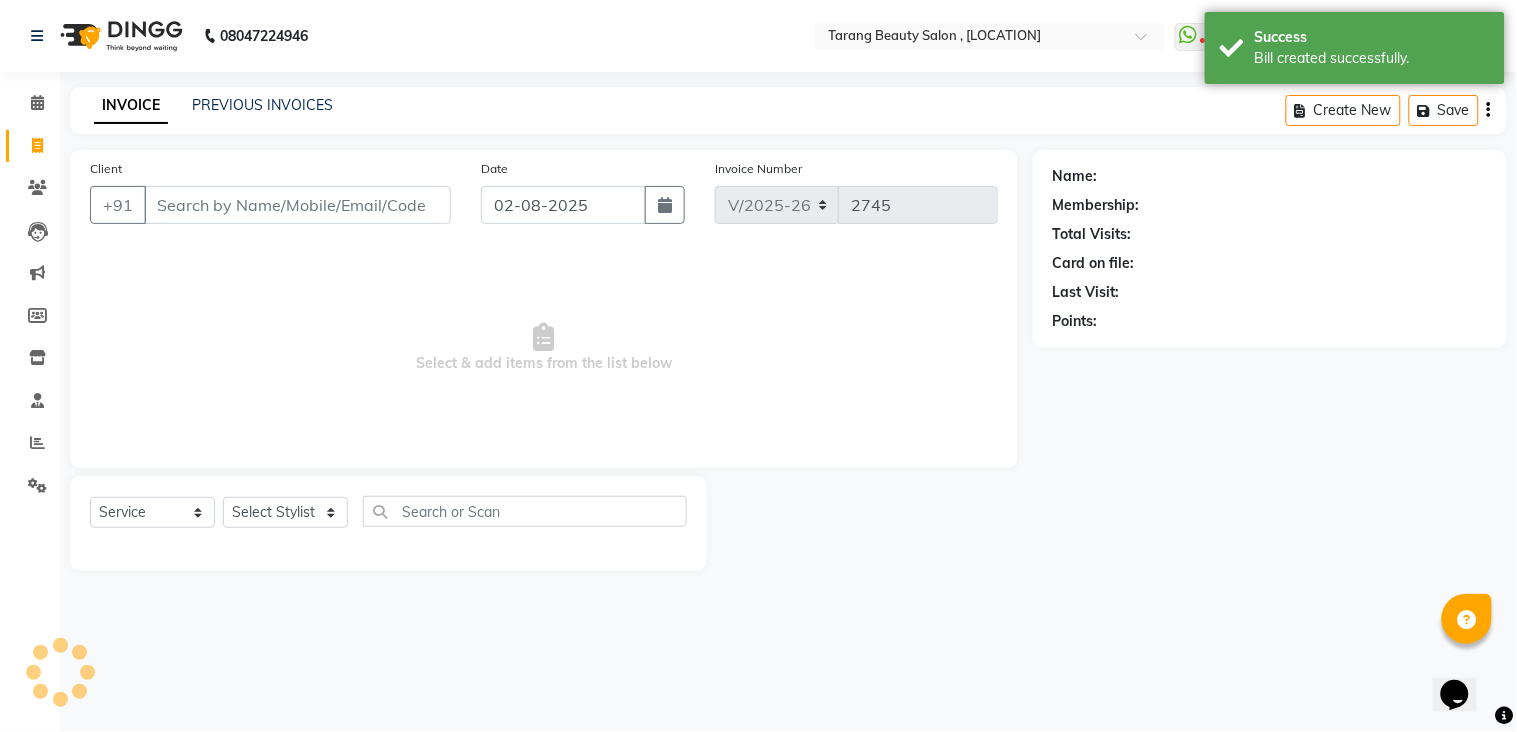 click on "Client" at bounding box center [297, 205] 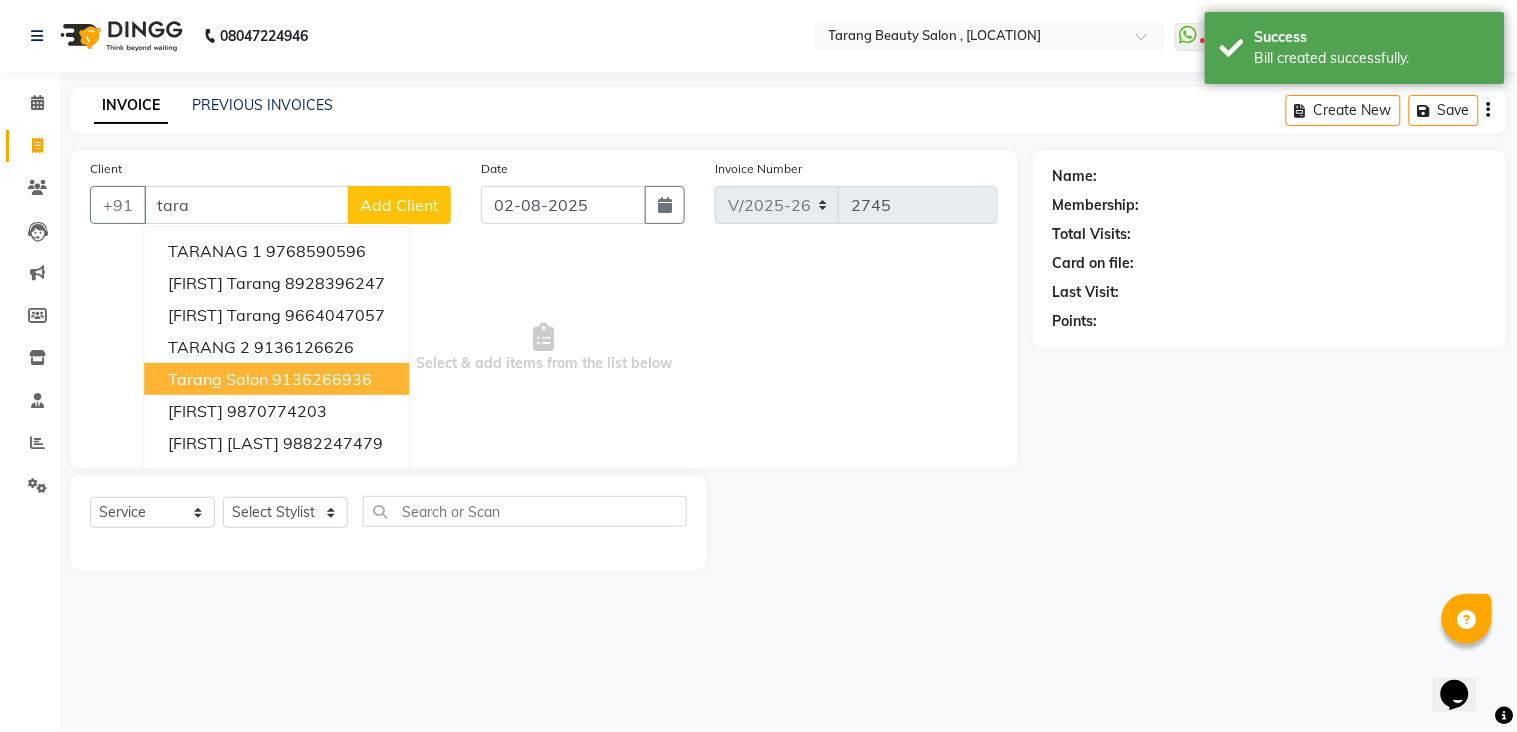 click on "9136266936" at bounding box center (322, 379) 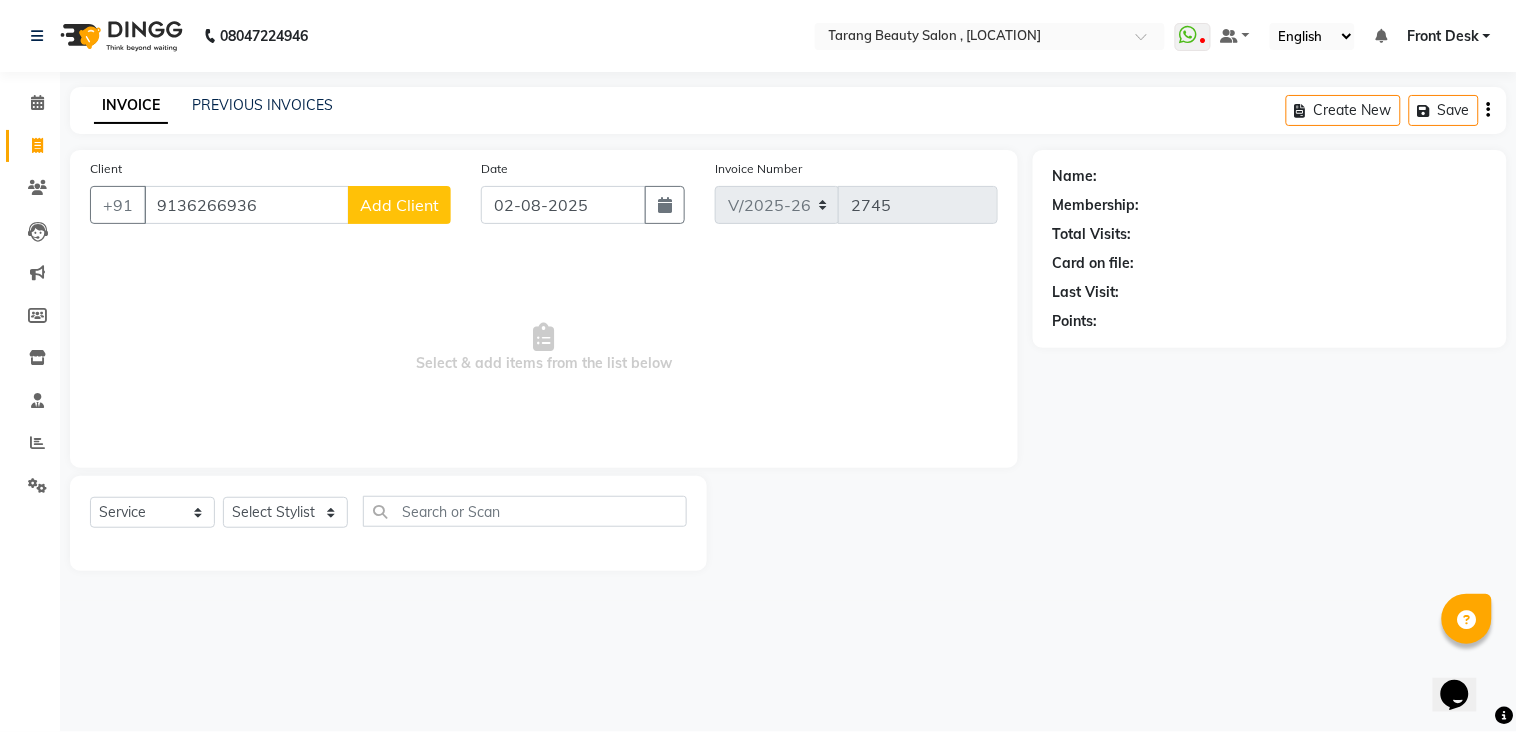 type on "9136266936" 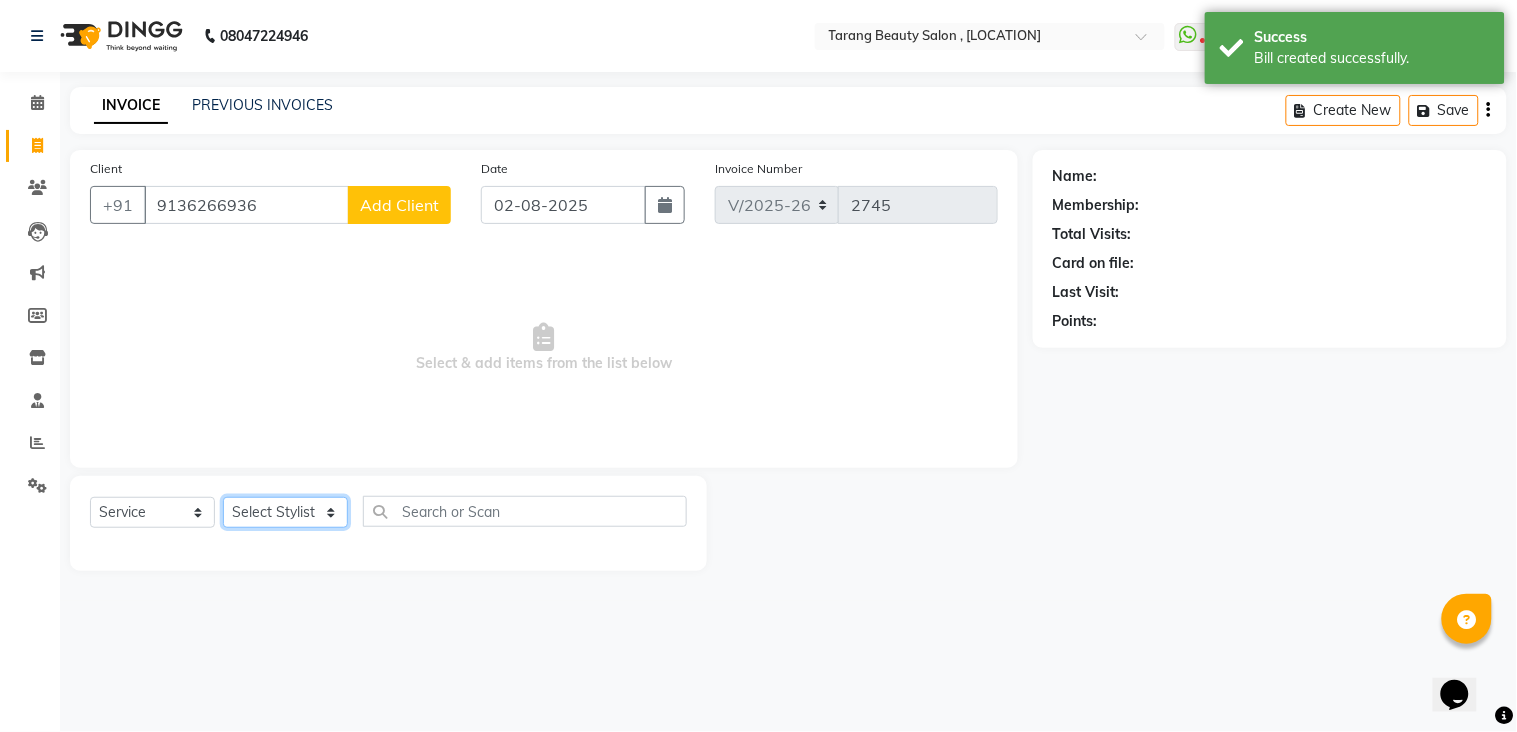click on "Select Stylist [NAME] [NAME] [NAME] [NAME] Front Desk [NAME] [NAME]    [NAME] [NAME] [NAME] [NAME] [NAME] [NAME] [NAME] [NAME] [NAME] [NAME] [NAME] [NAME] [NAME] [NAME] [NAME] [NAME] [NAME]" 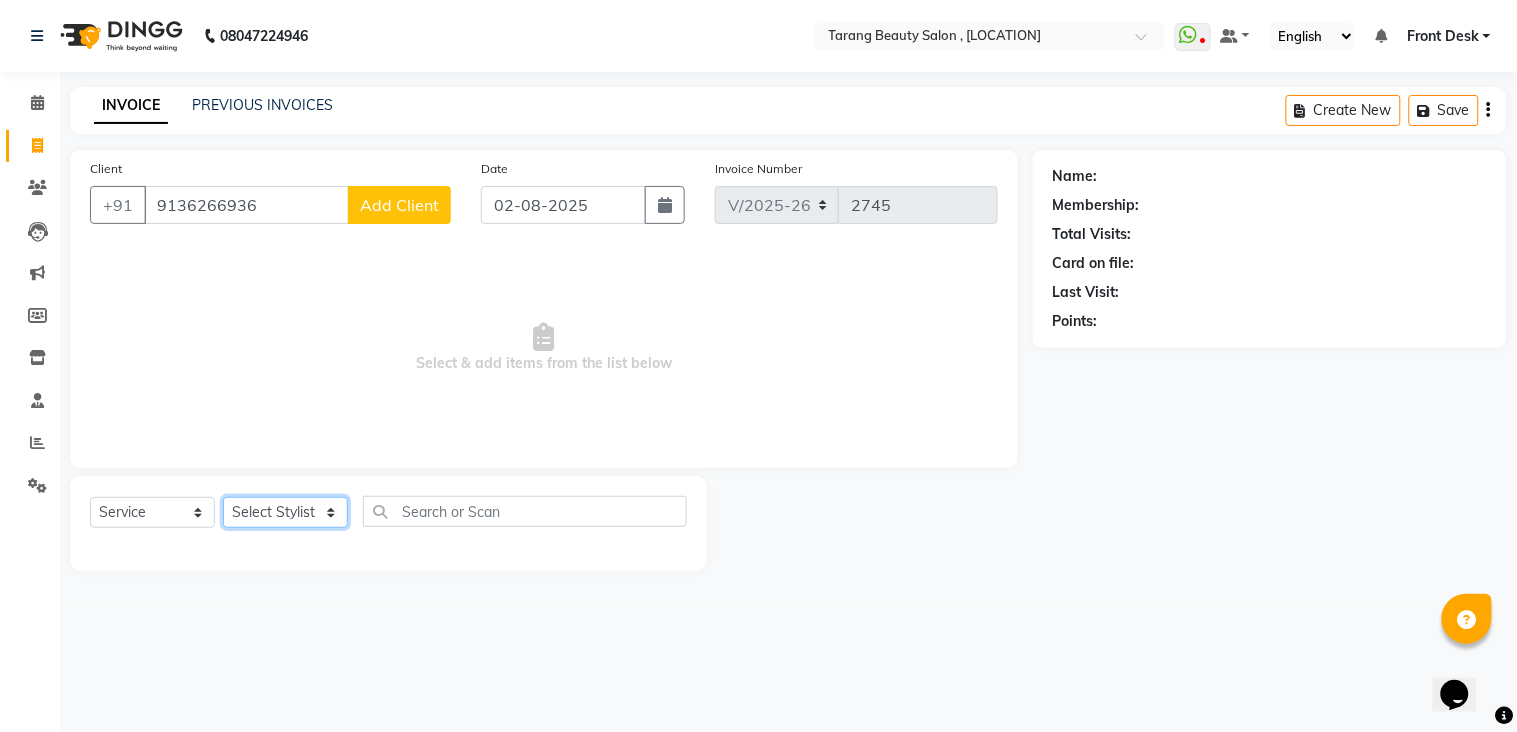 select on "33033" 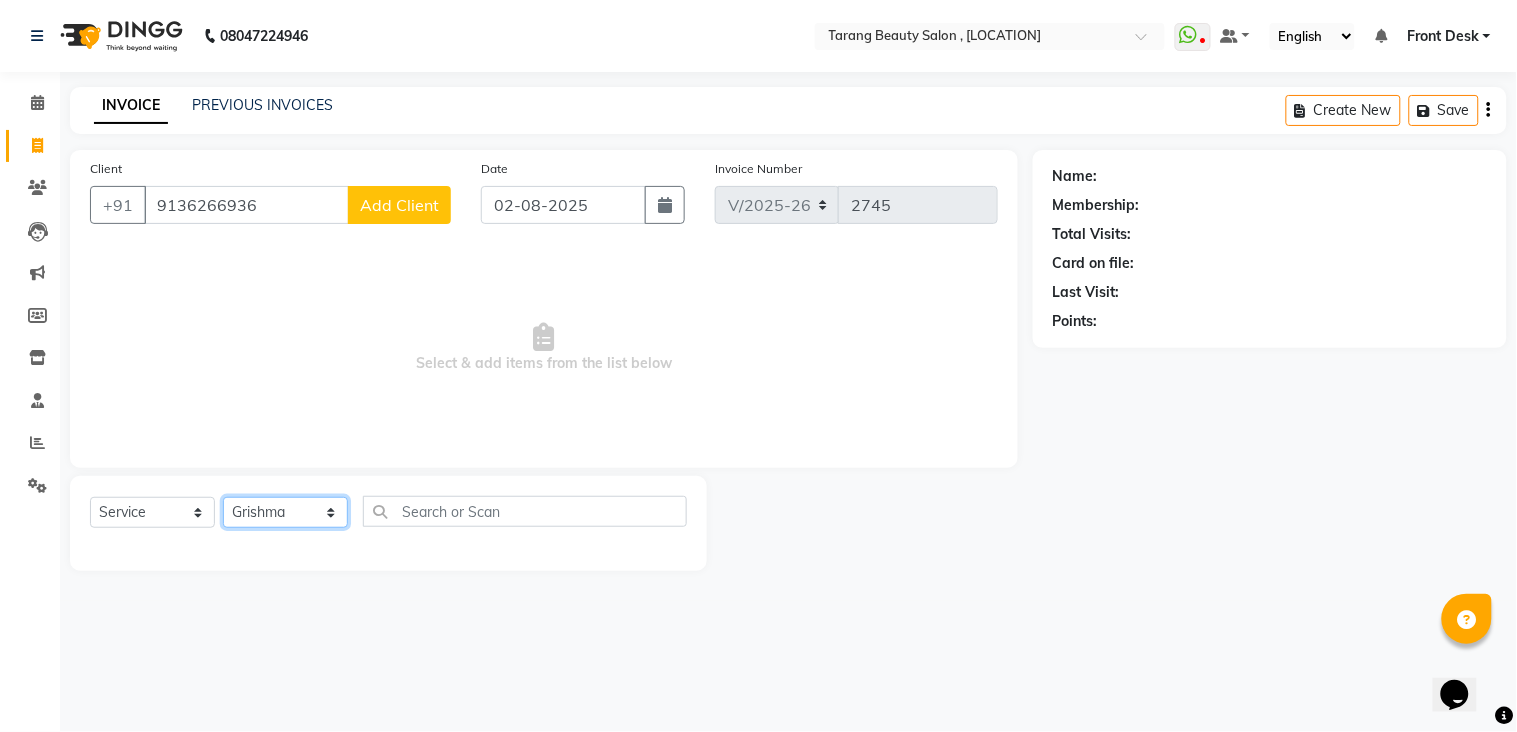 click on "Select Stylist [NAME] [NAME] [NAME] [NAME] Front Desk [NAME] [NAME]    [NAME] [NAME] [NAME] [NAME] [NAME] [NAME] [NAME] [NAME] [NAME] [NAME] [NAME] [NAME] [NAME] [NAME] [NAME] [NAME] [NAME]" 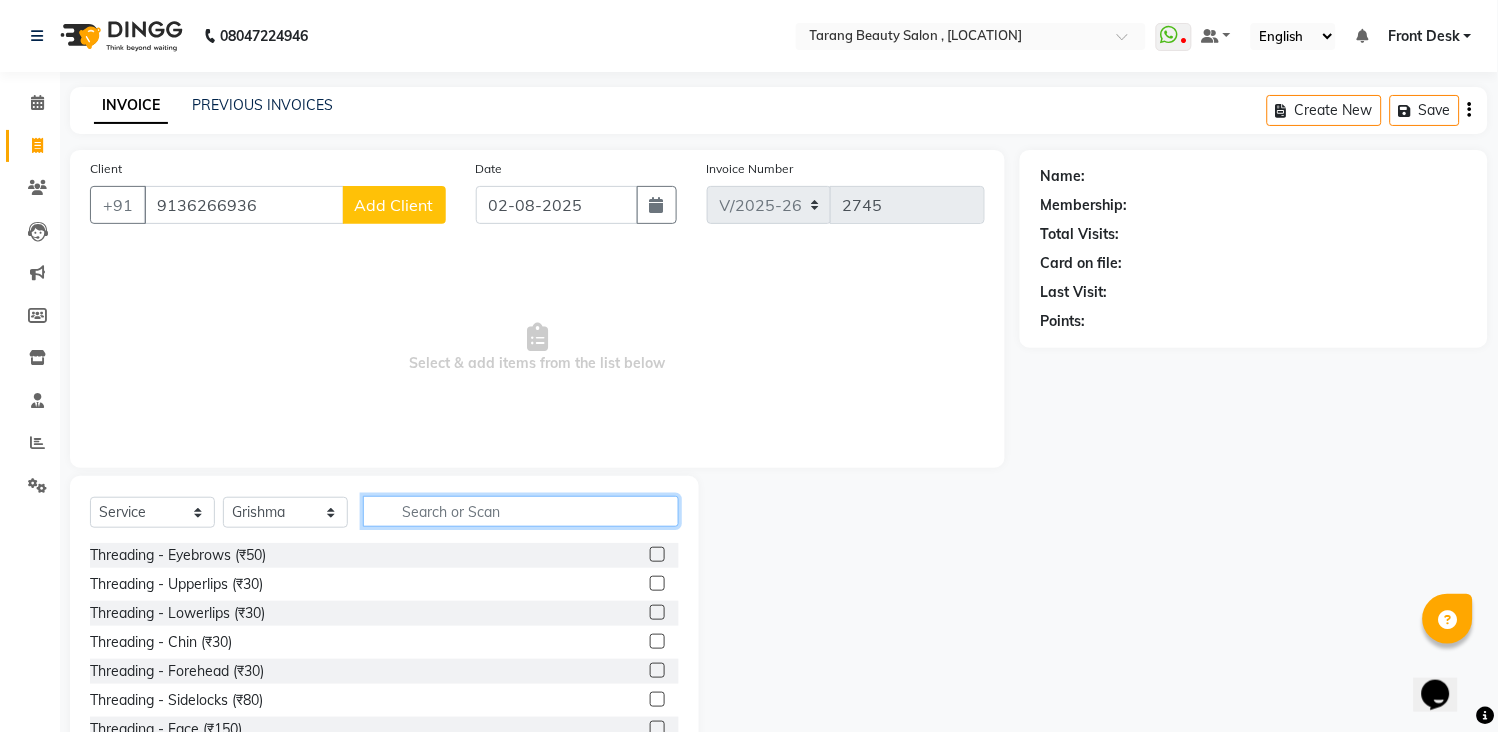 click 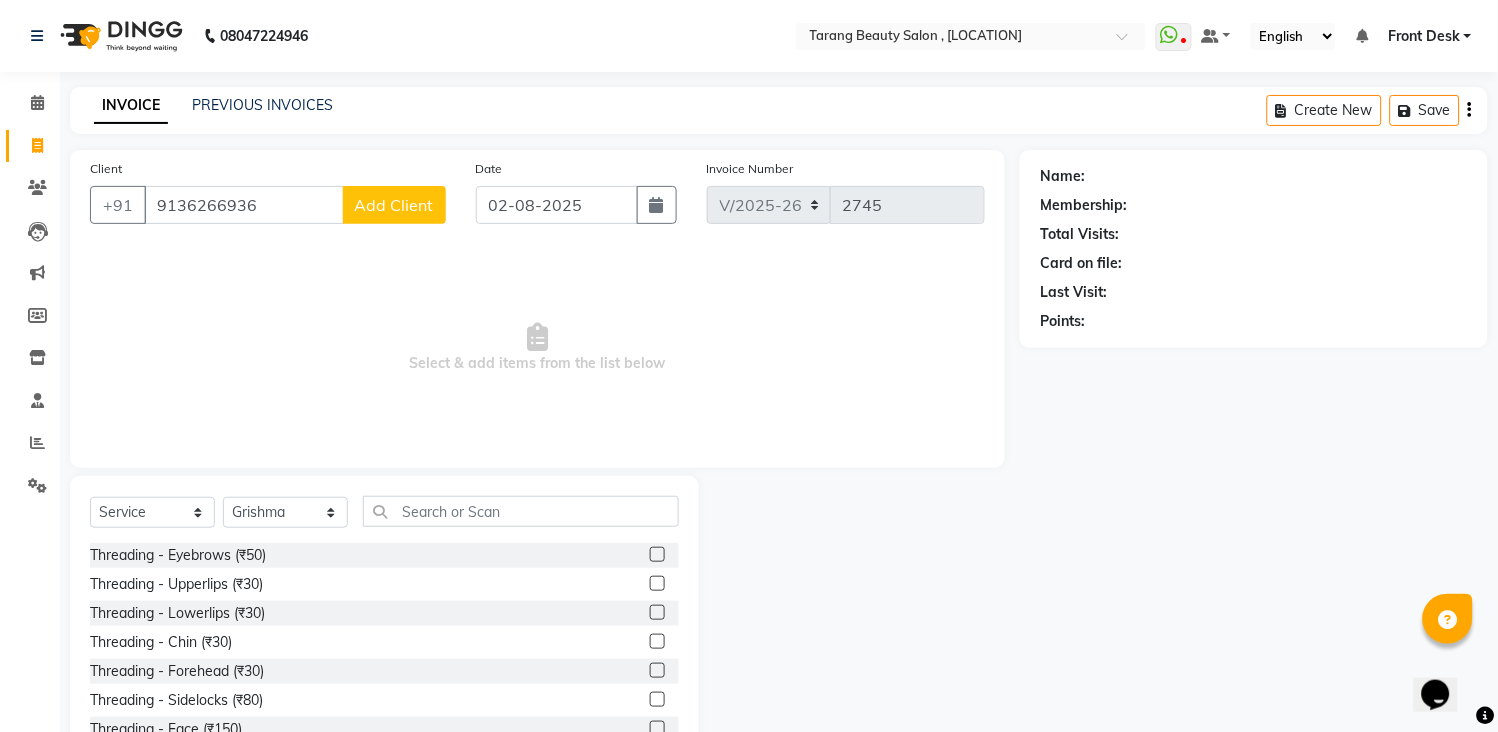 click 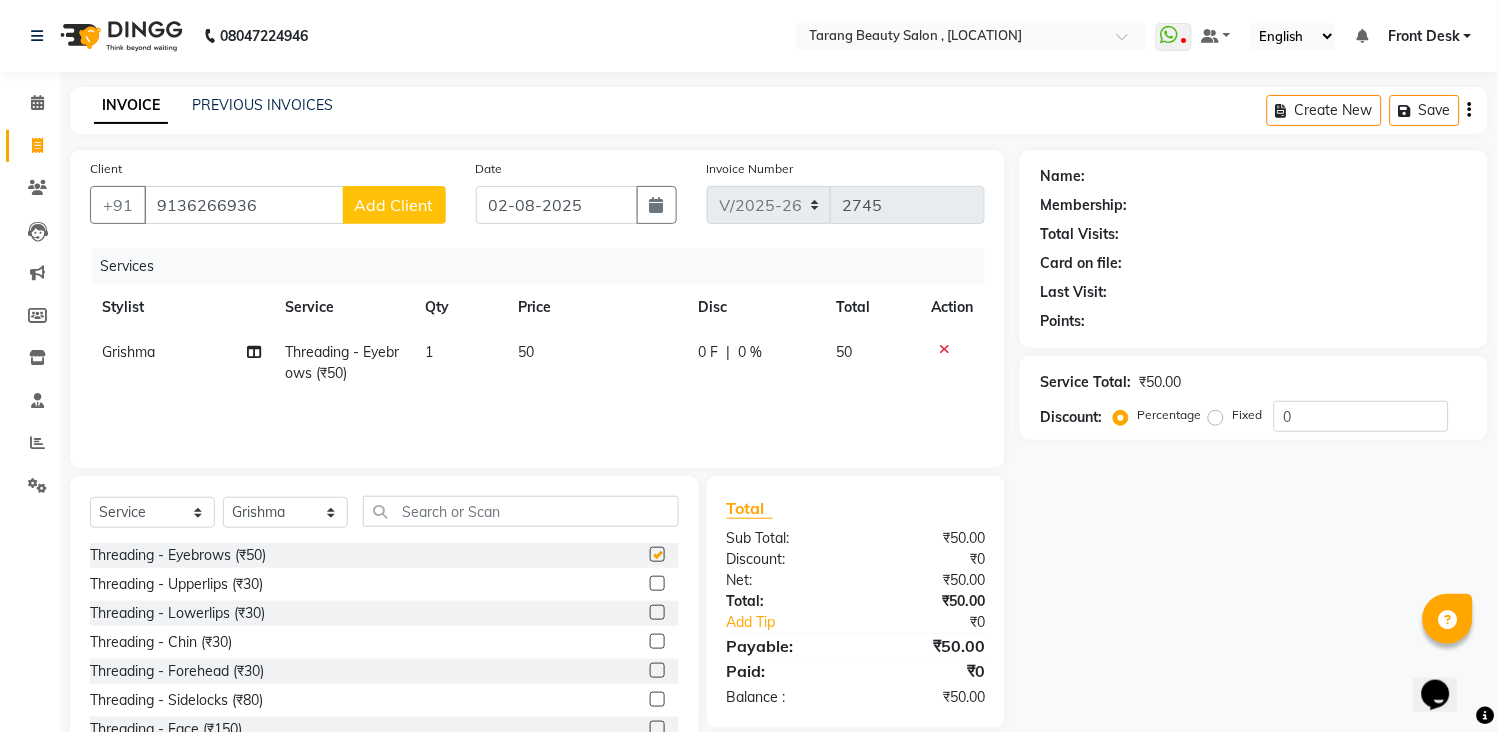 checkbox on "false" 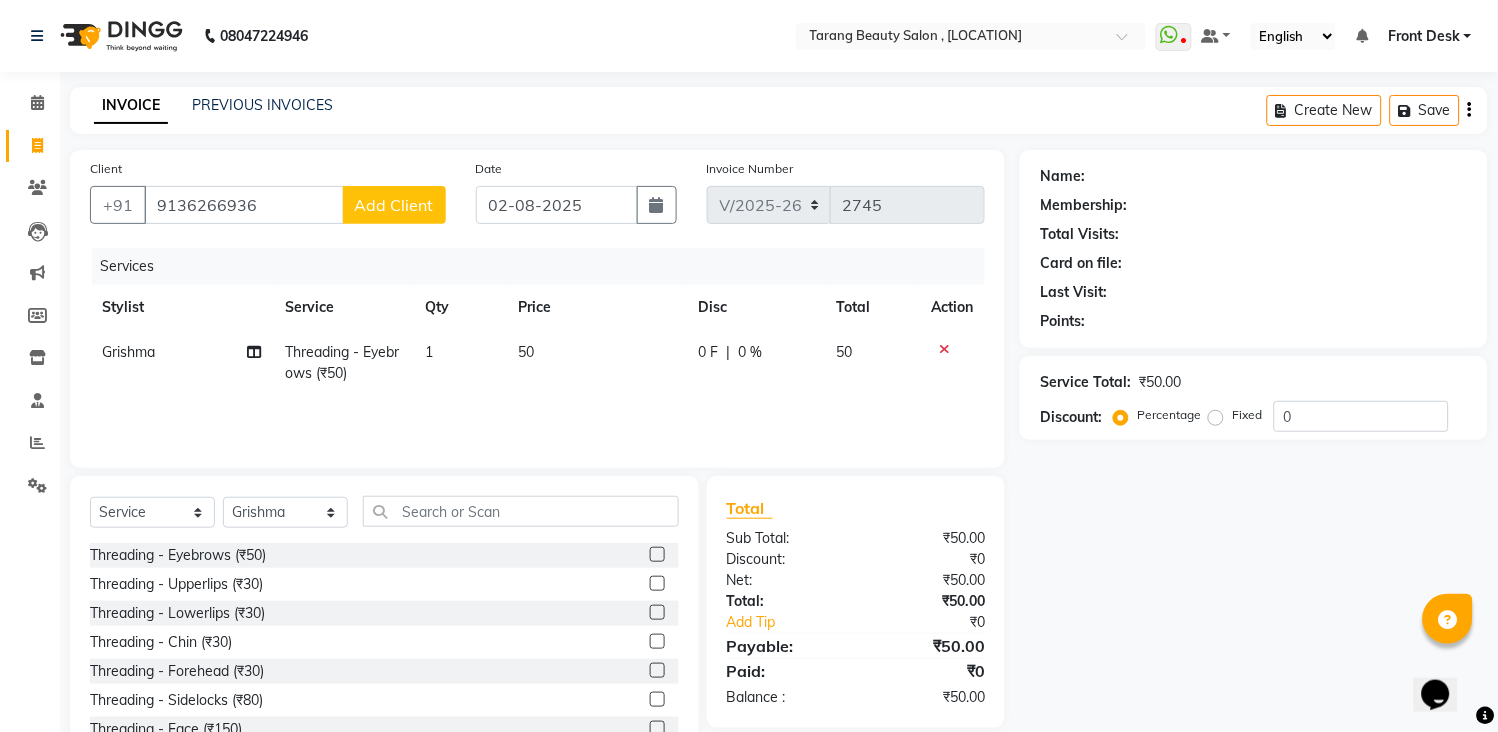 click 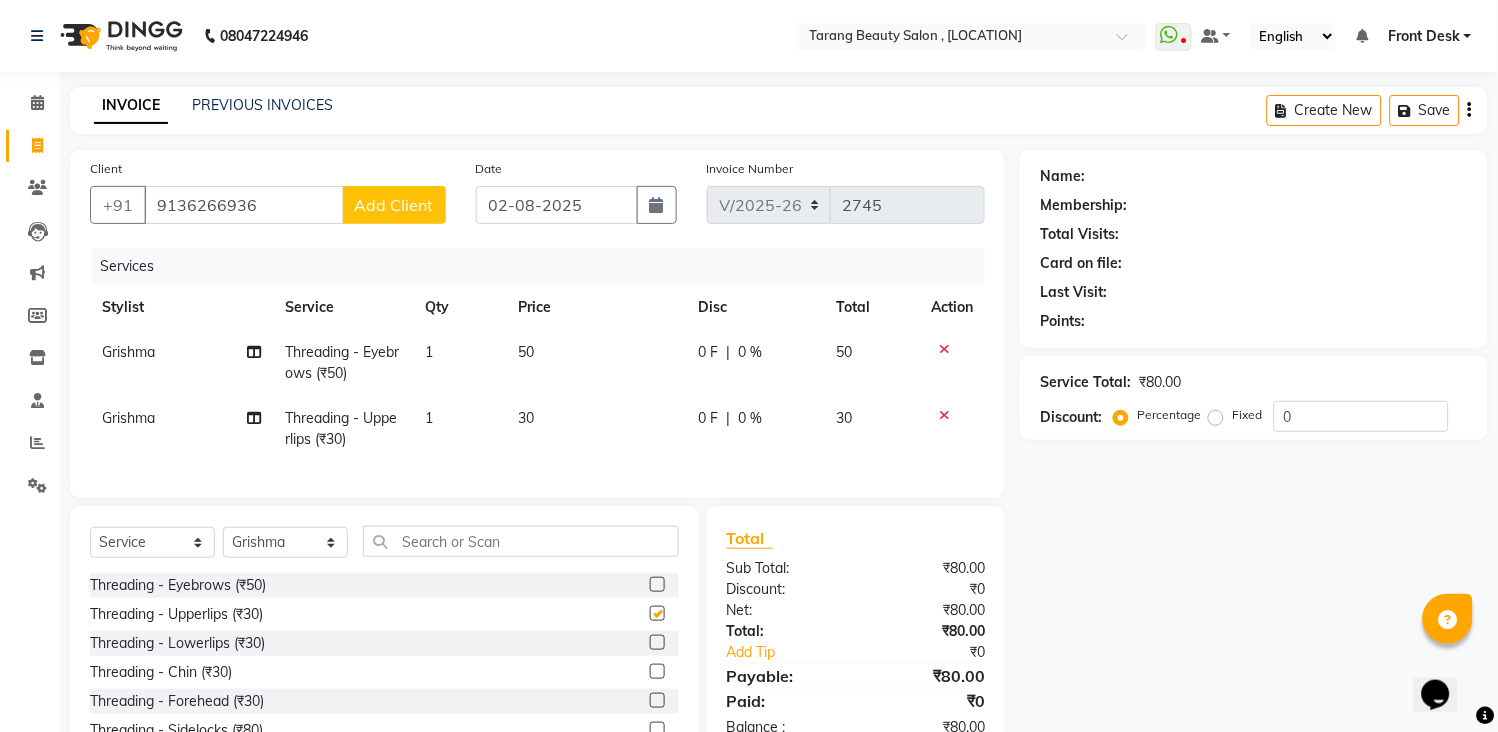 checkbox on "false" 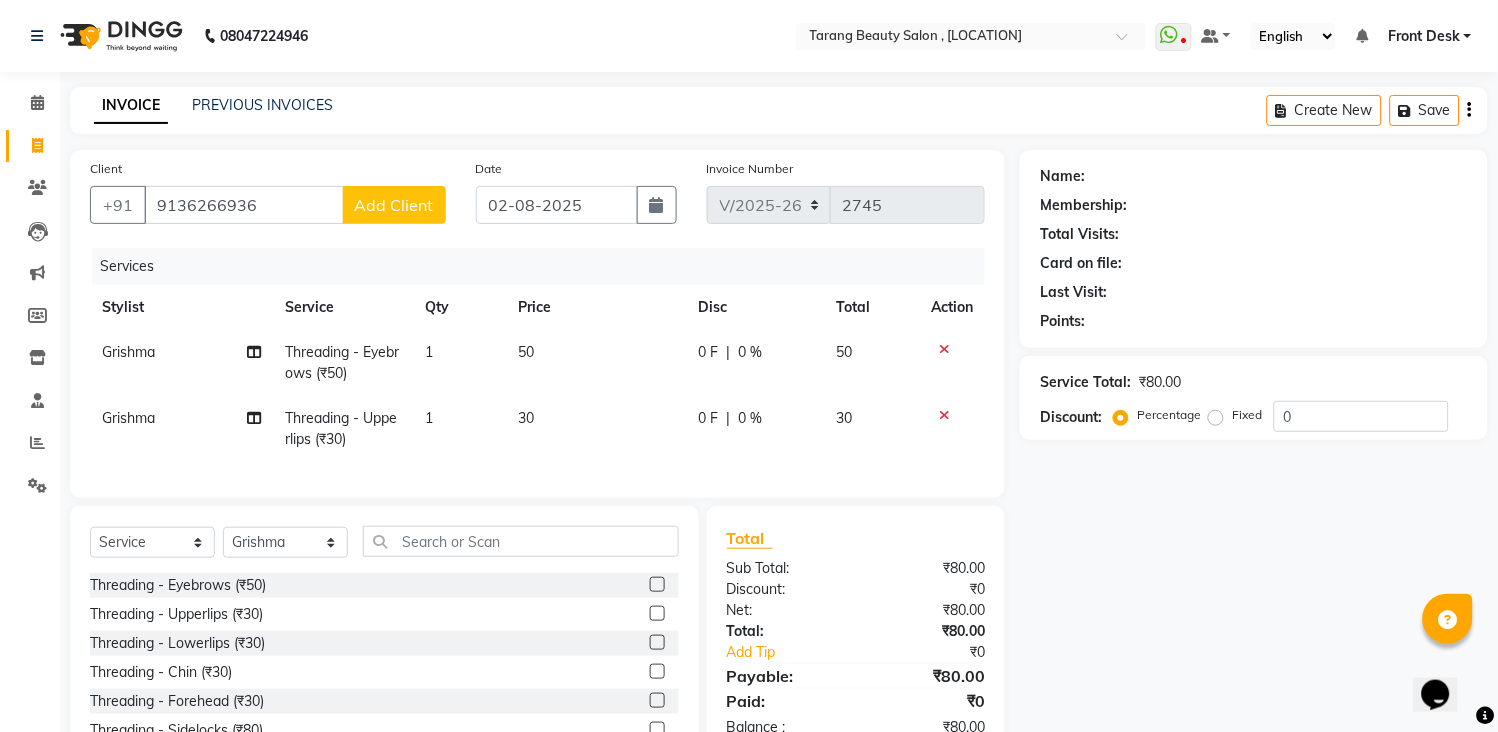 click 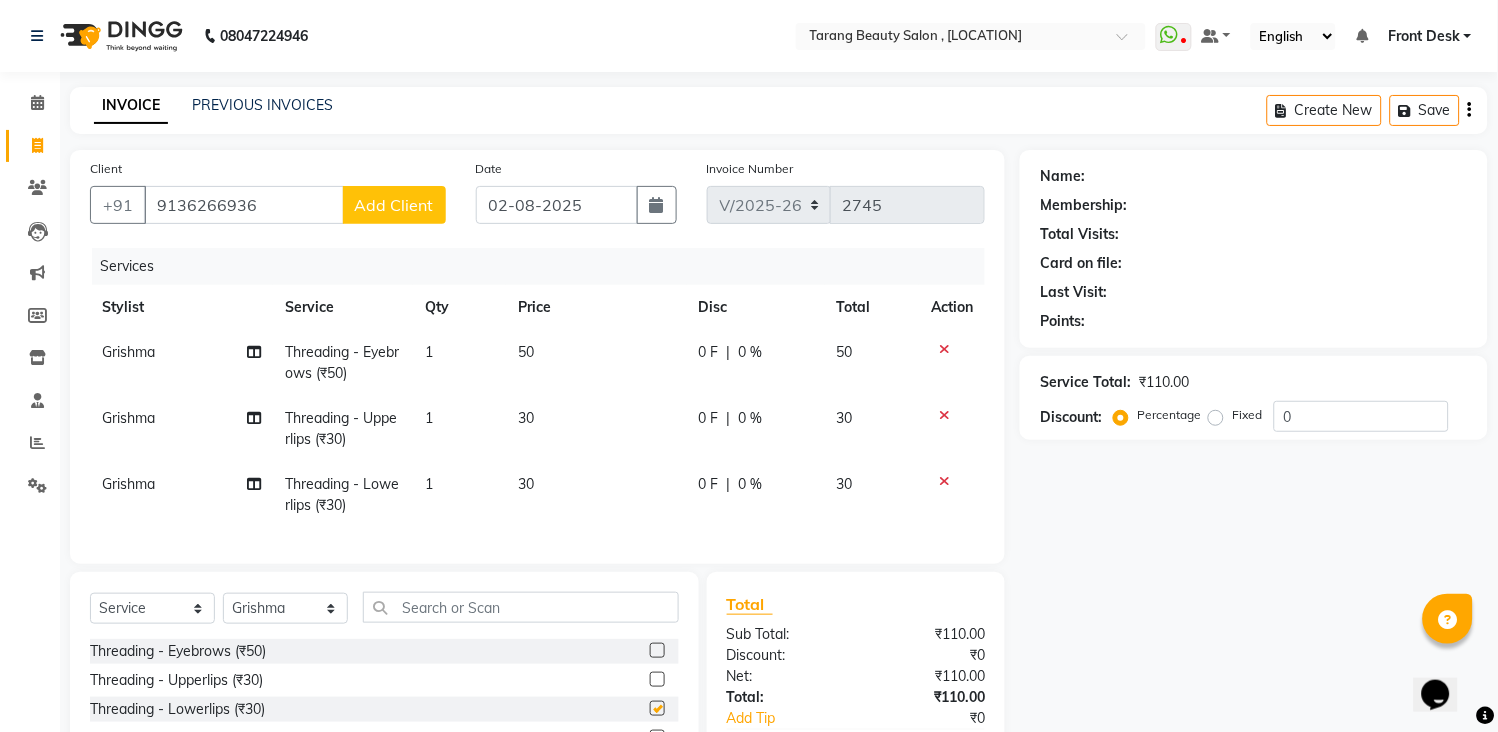checkbox on "false" 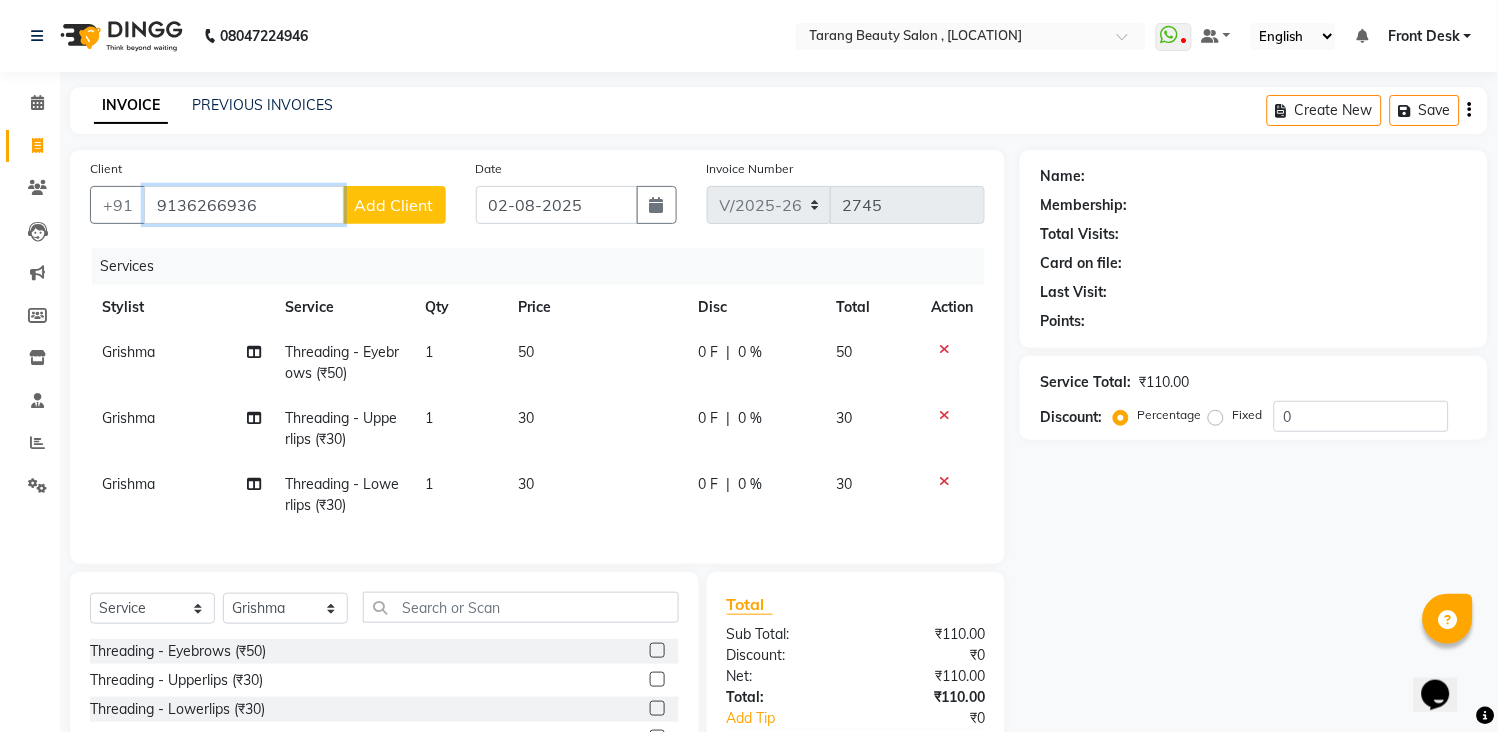 click on "9136266936" at bounding box center (244, 205) 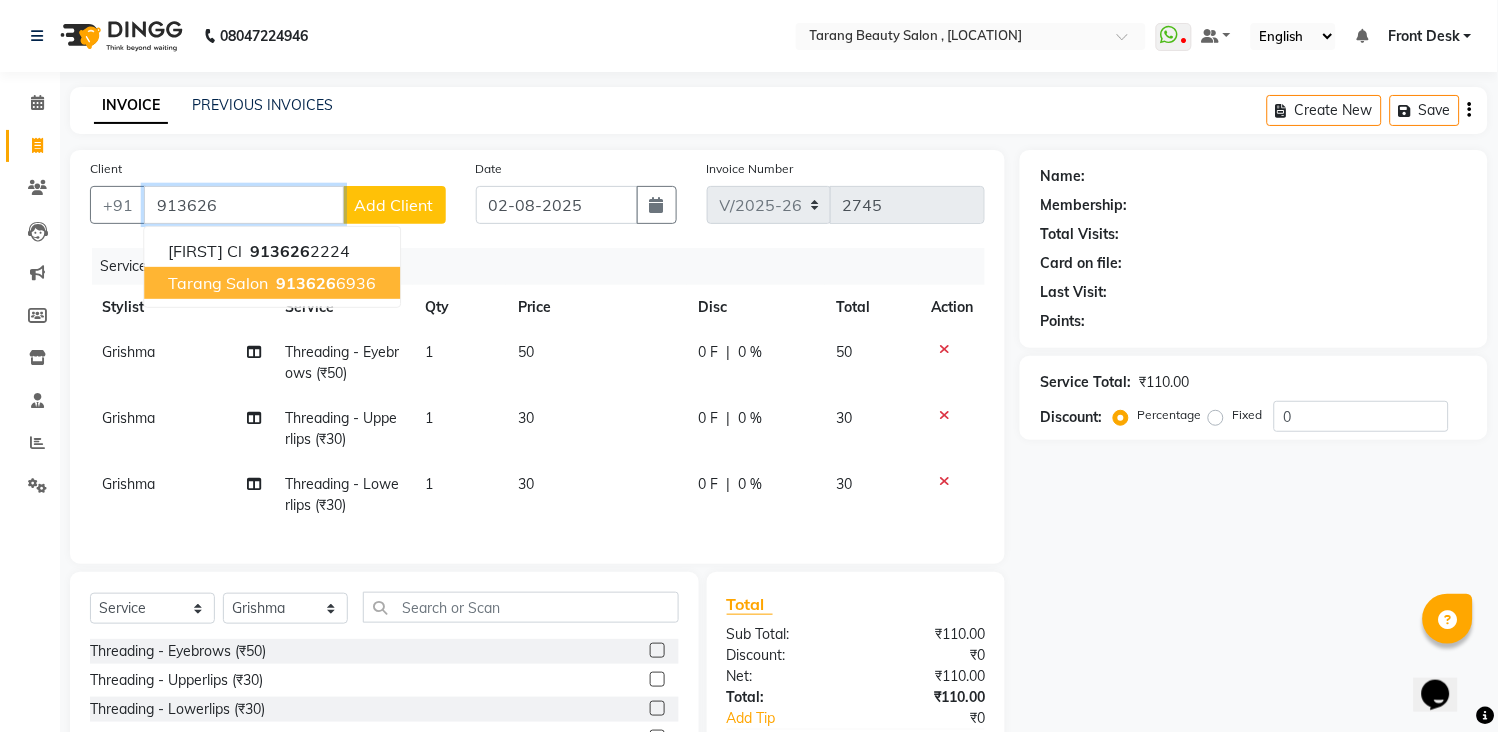 click on "tarang Salon" at bounding box center [218, 283] 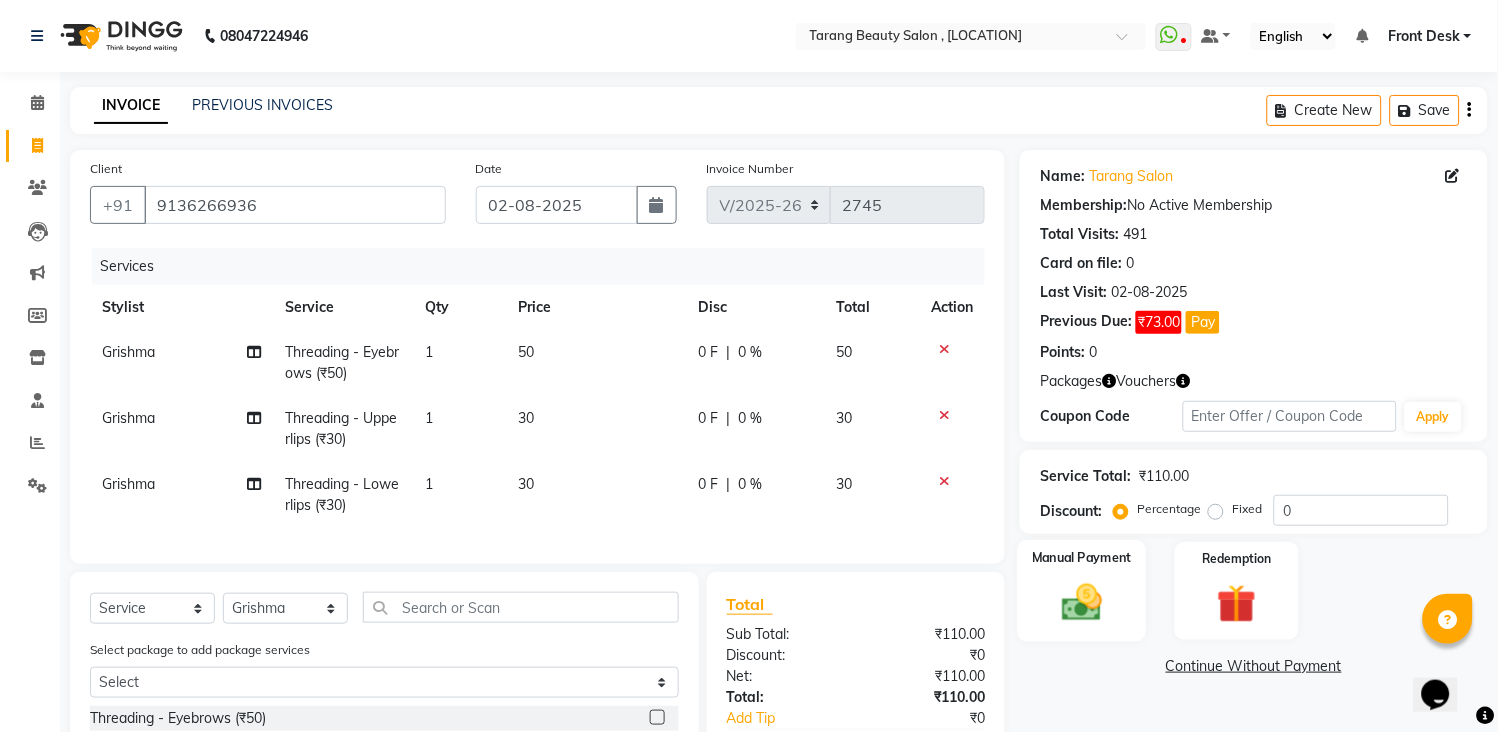 click 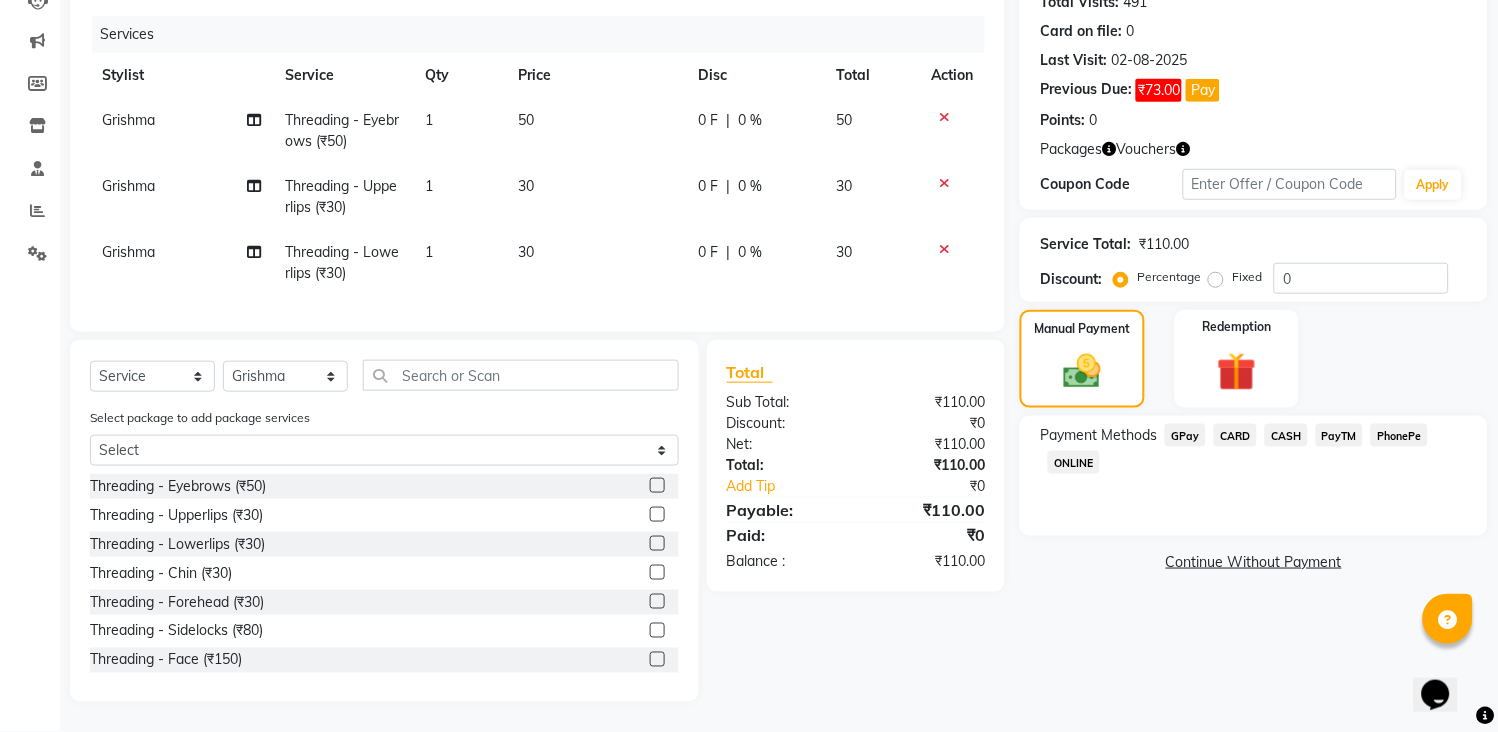 scroll, scrollTop: 251, scrollLeft: 0, axis: vertical 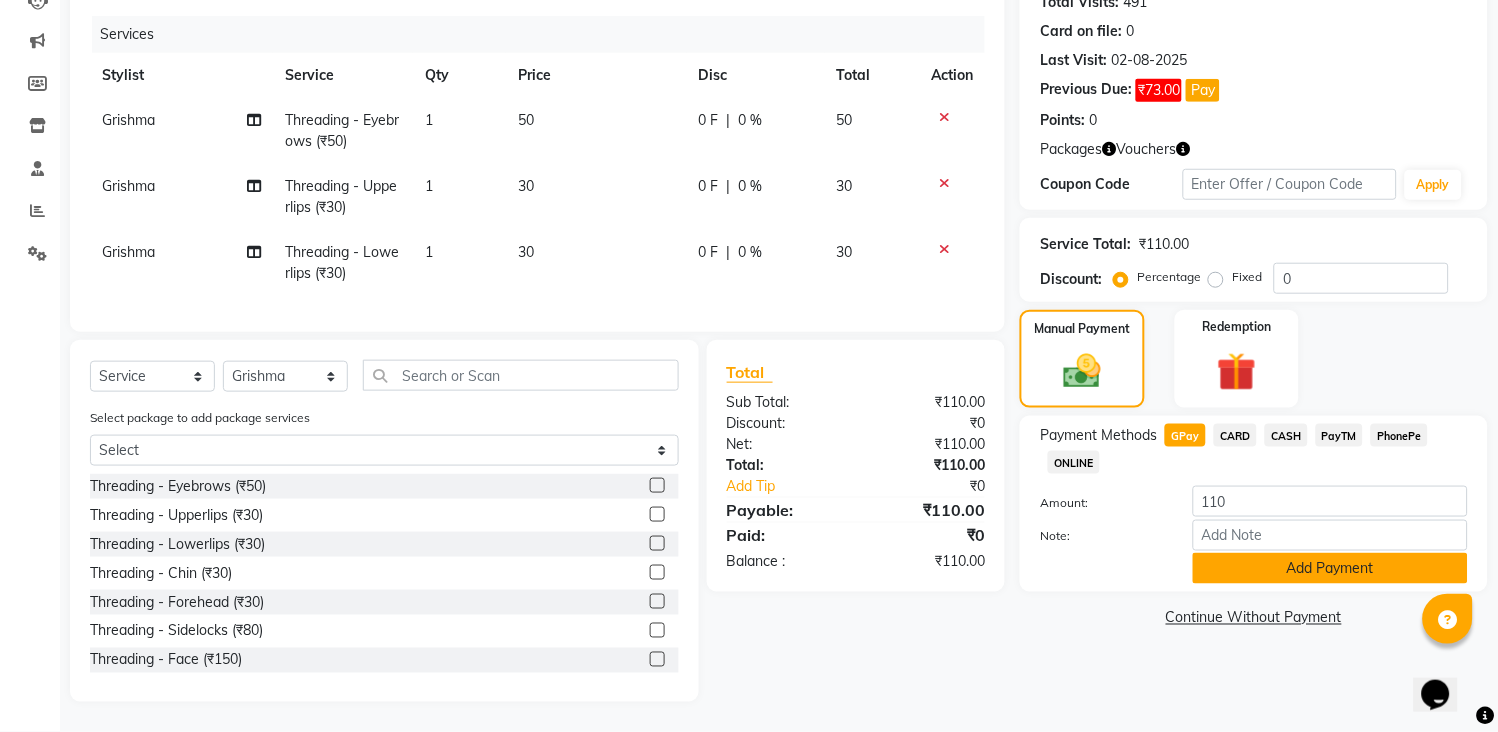 click on "Add Payment" 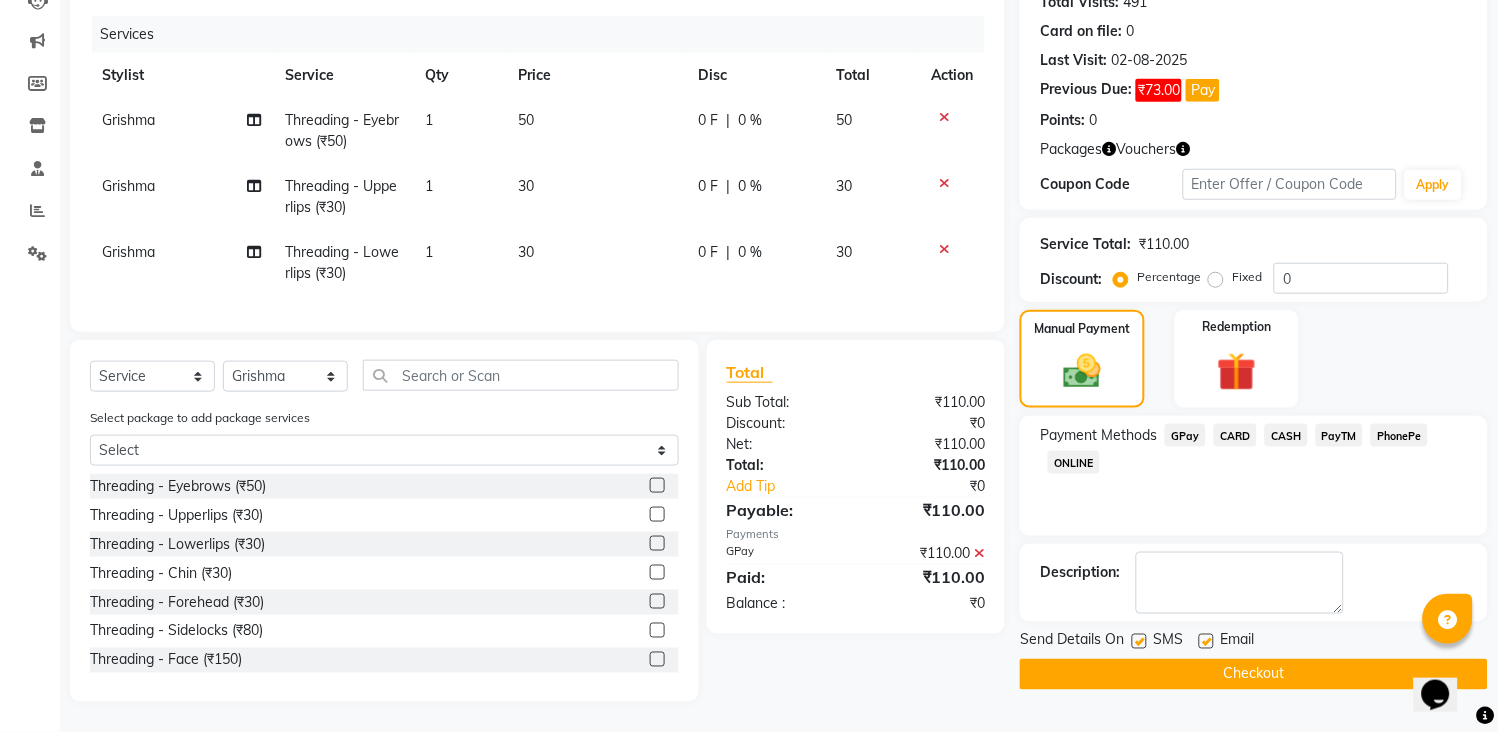 click on "Checkout" 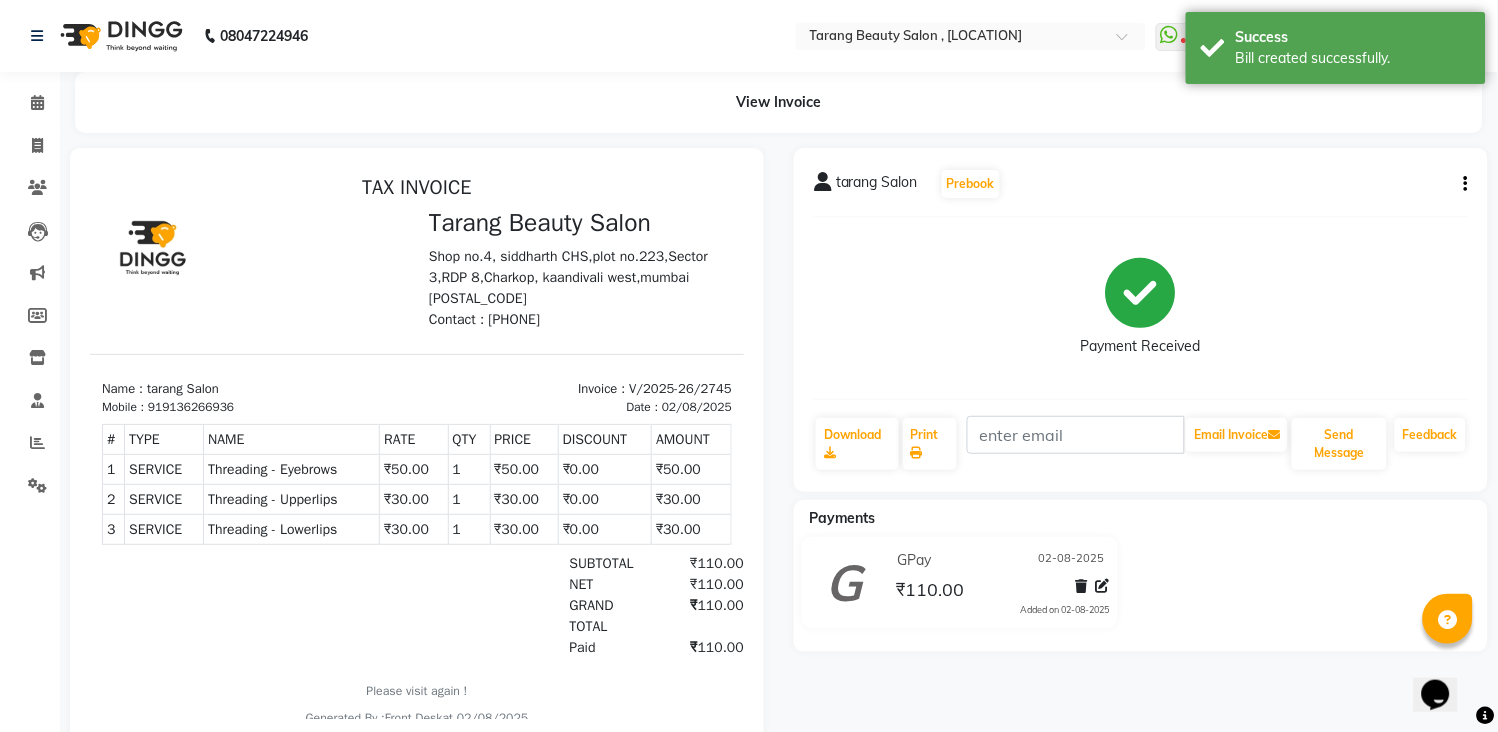 scroll, scrollTop: 0, scrollLeft: 0, axis: both 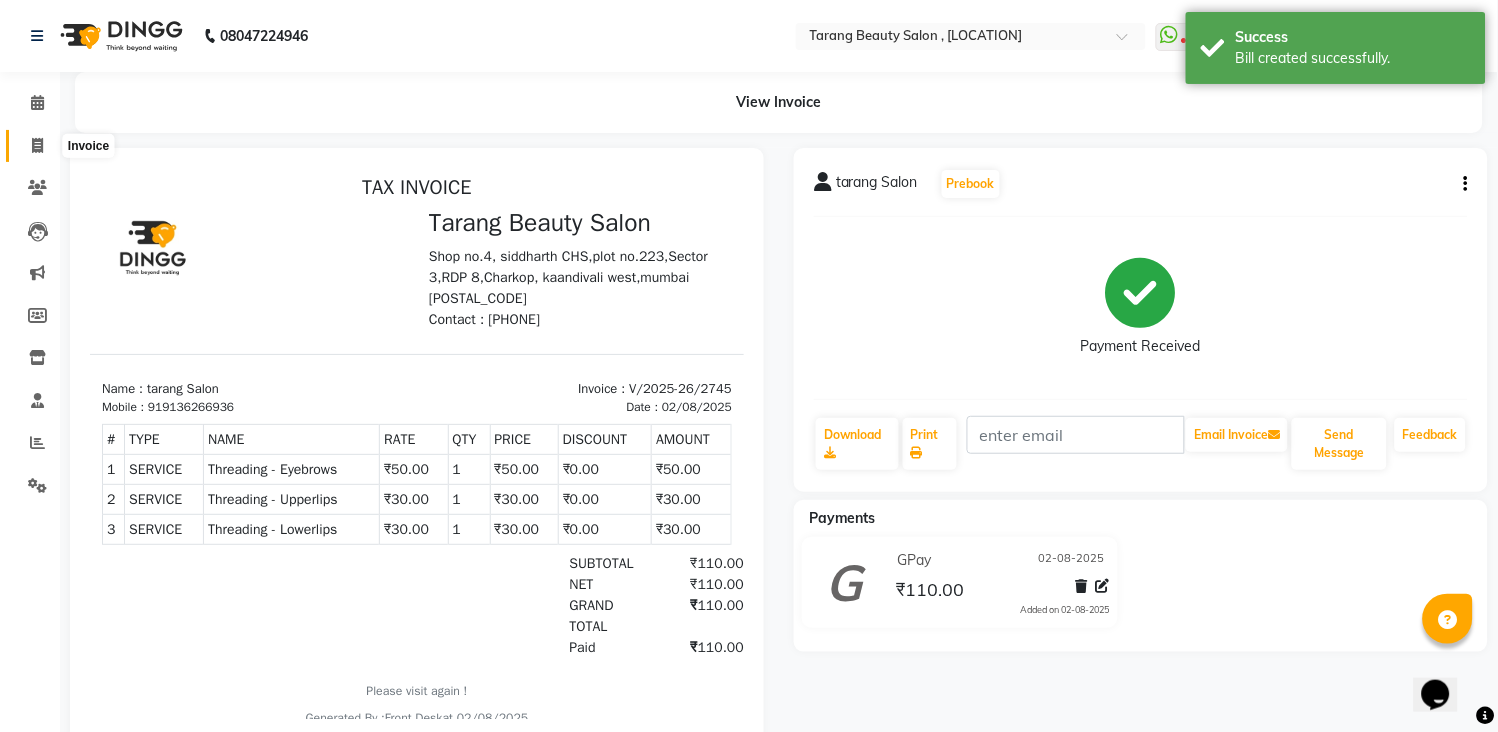 click 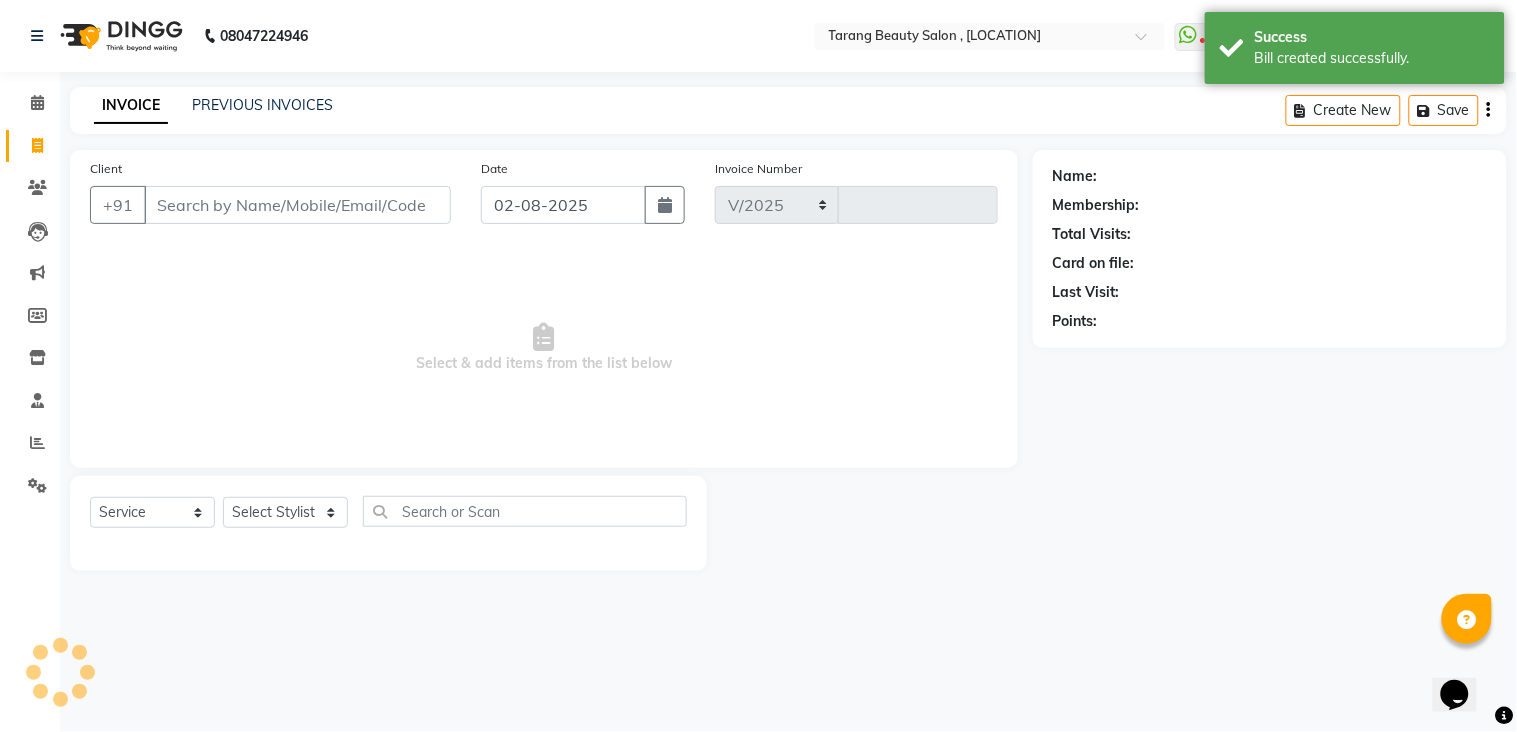 select on "5133" 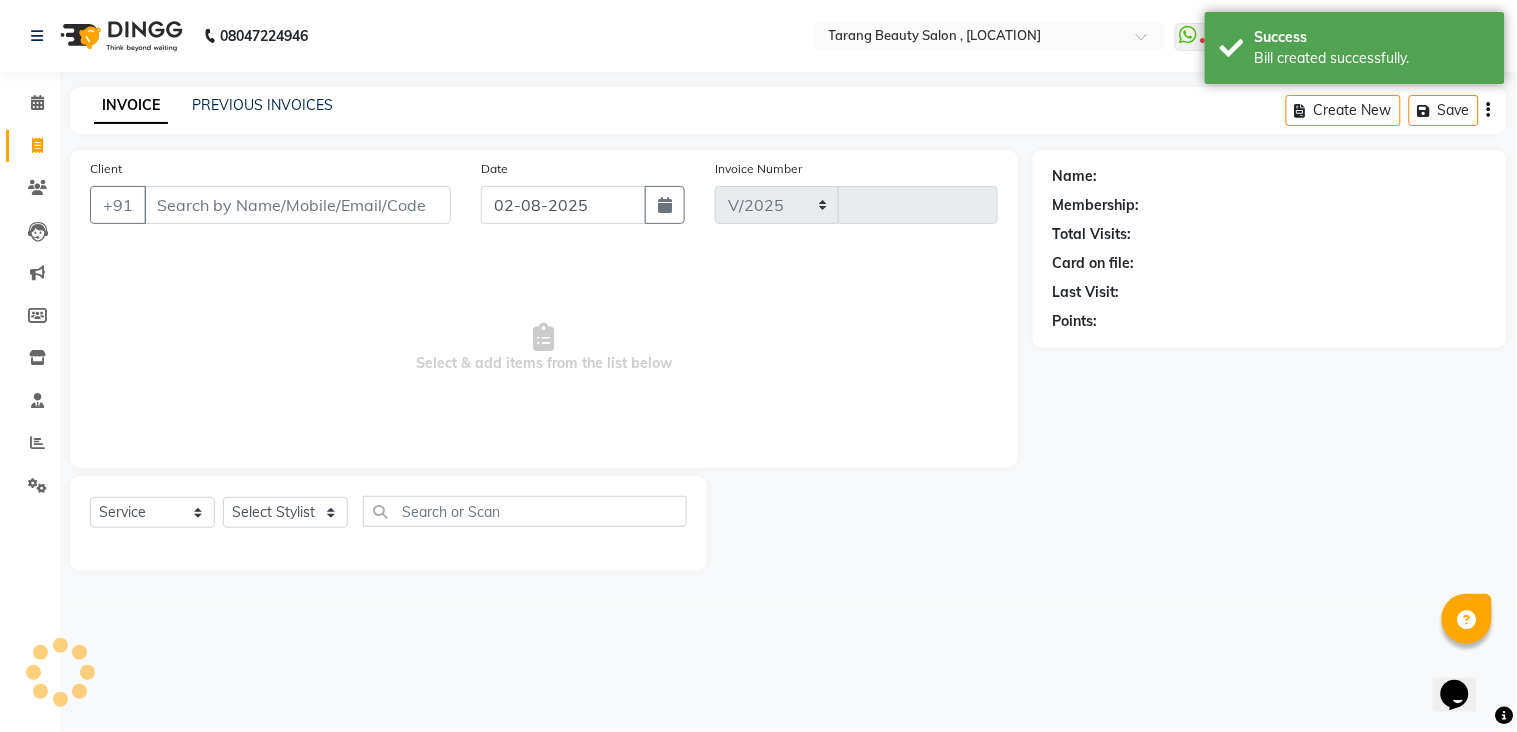 type on "2746" 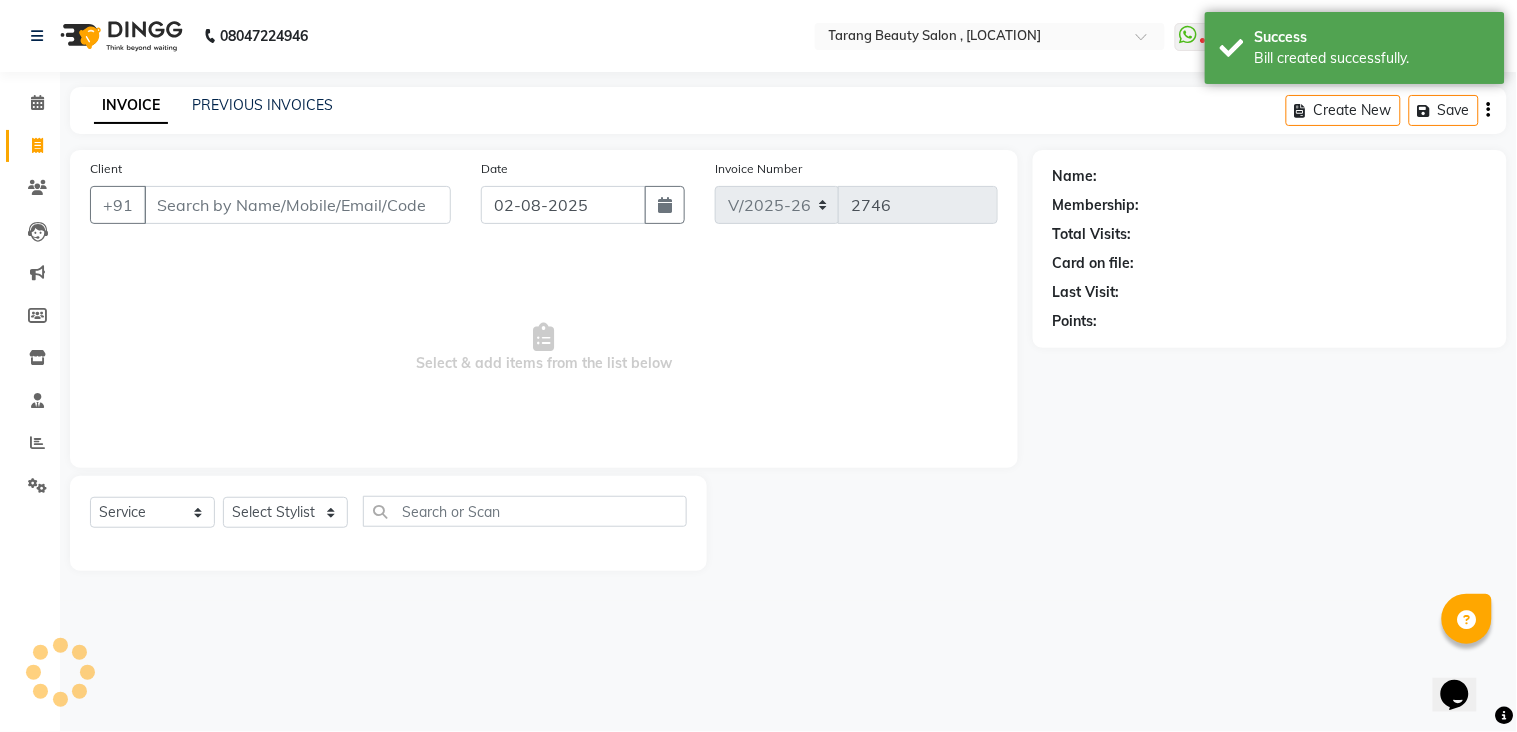 click on "Client" at bounding box center [297, 205] 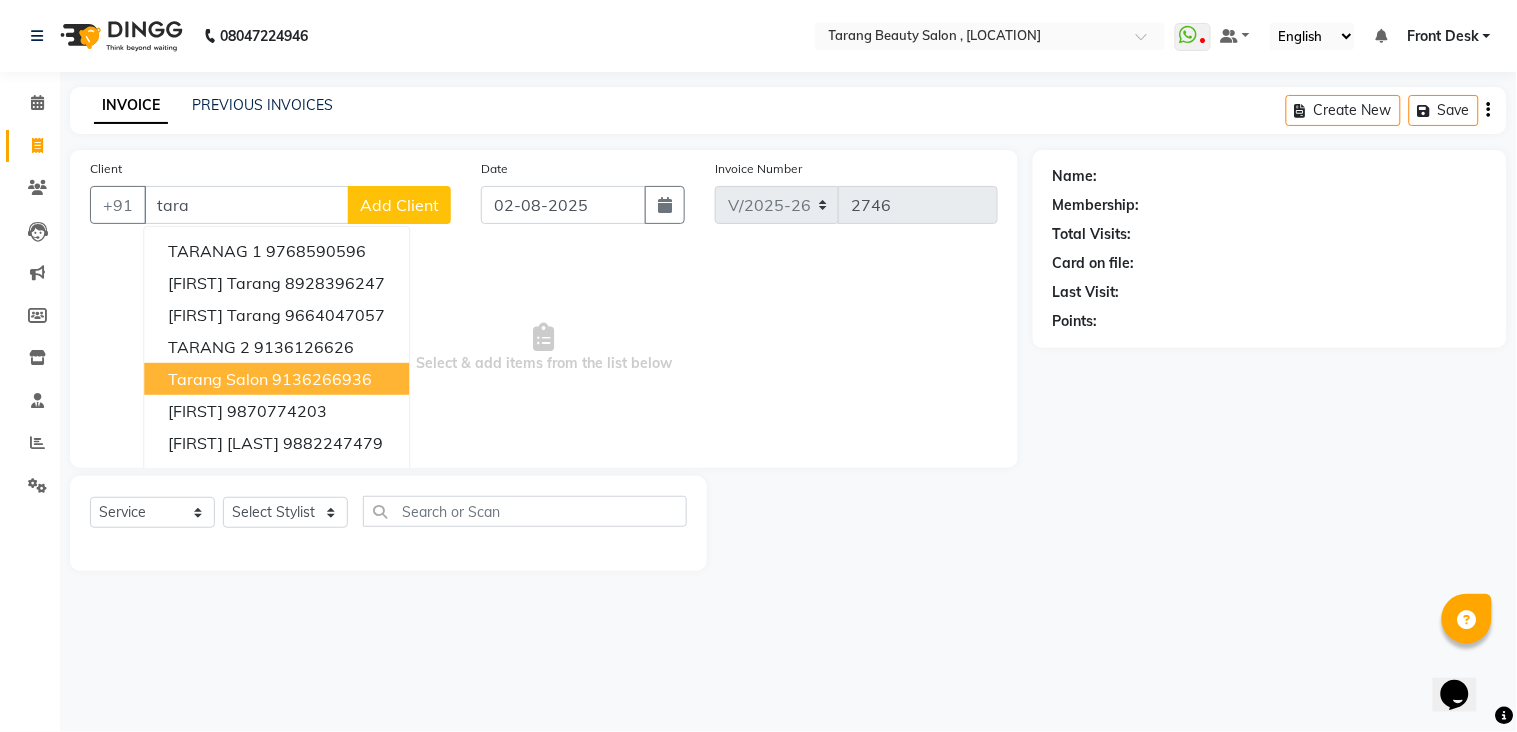 click on "tarang Salon" at bounding box center [218, 379] 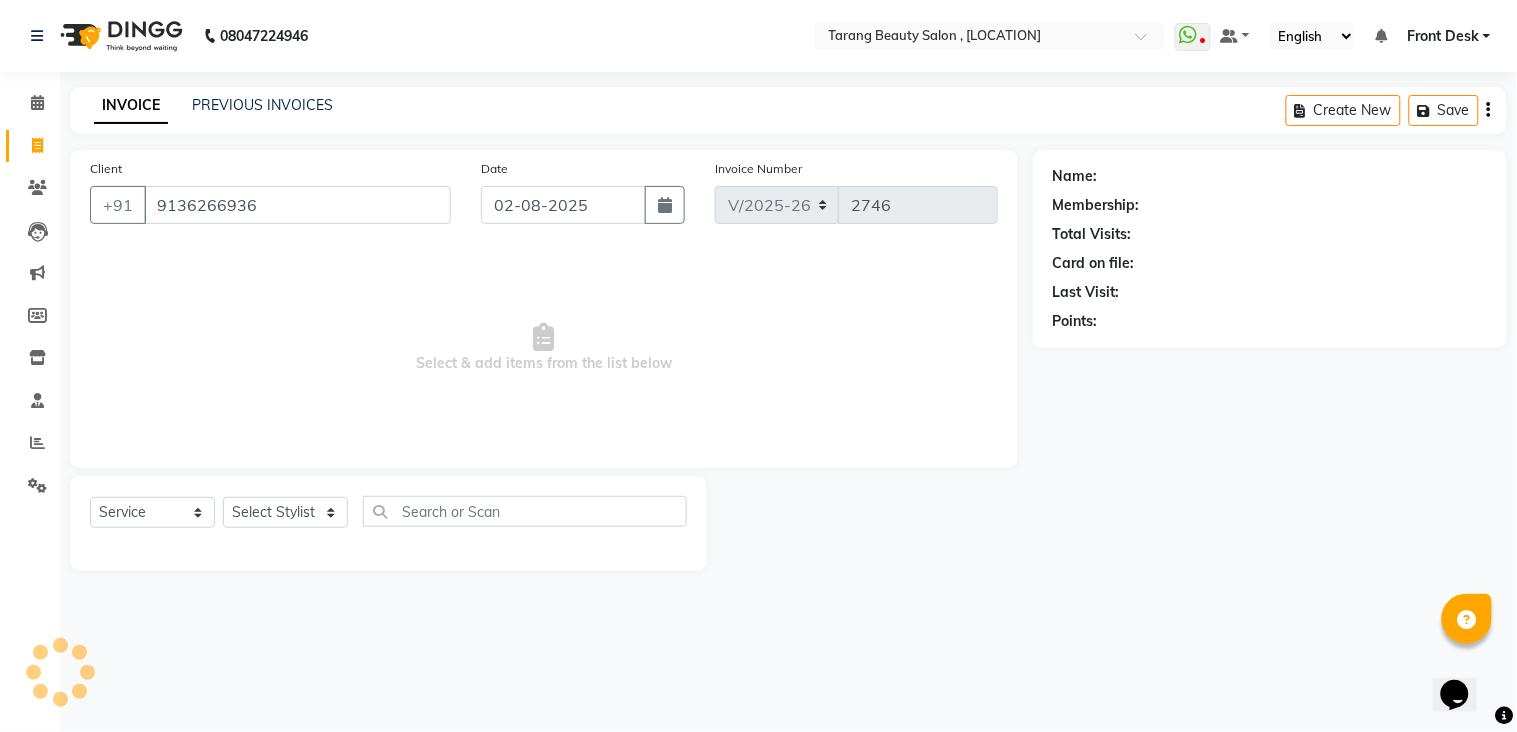 type on "9136266936" 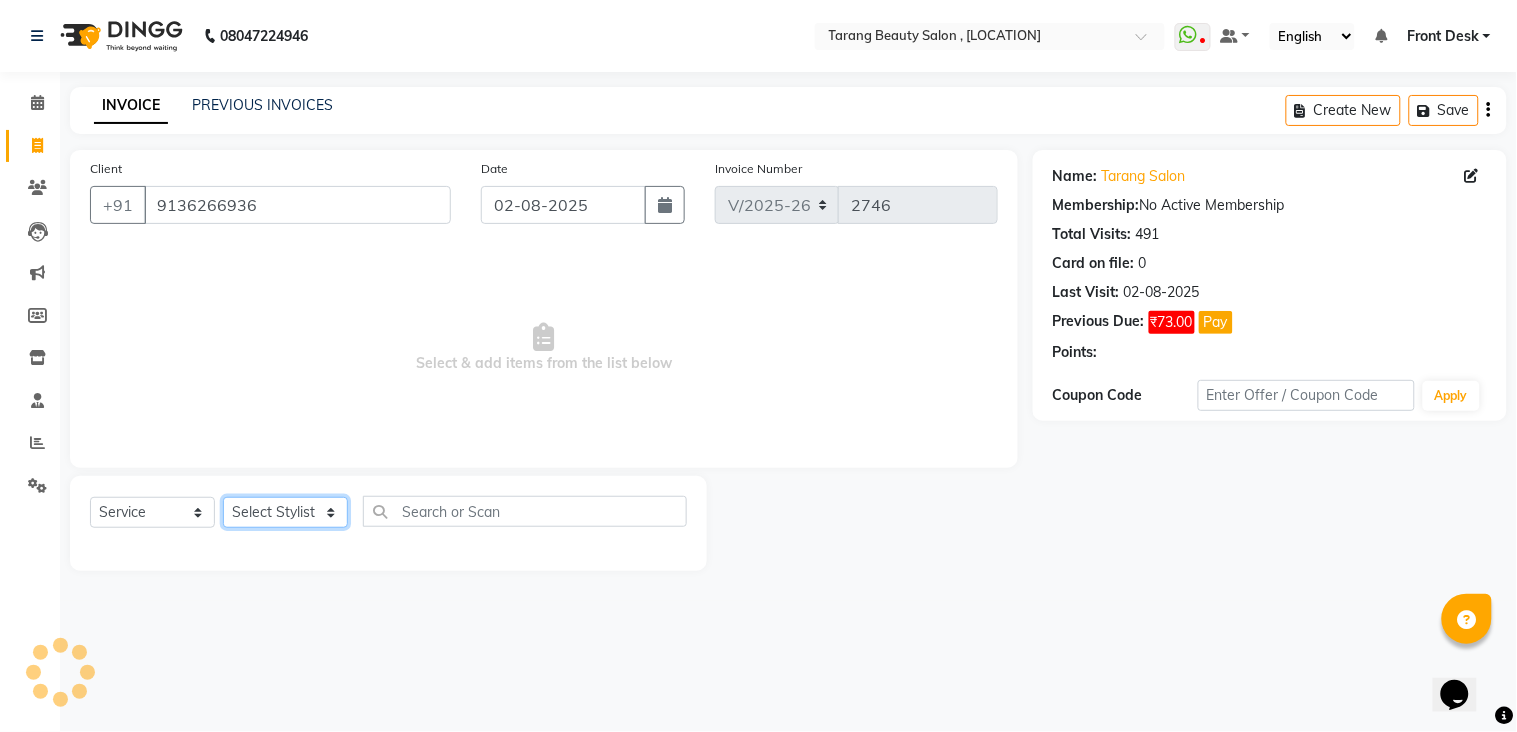 click on "Select Stylist [NAME] [NAME] [NAME] [NAME] Front Desk [NAME] [NAME]    [NAME] [NAME] [NAME] [NAME] [NAME] [NAME] [NAME] [NAME] [NAME] [NAME] [NAME] [NAME] [NAME] [NAME] [NAME] [NAME] [NAME]" 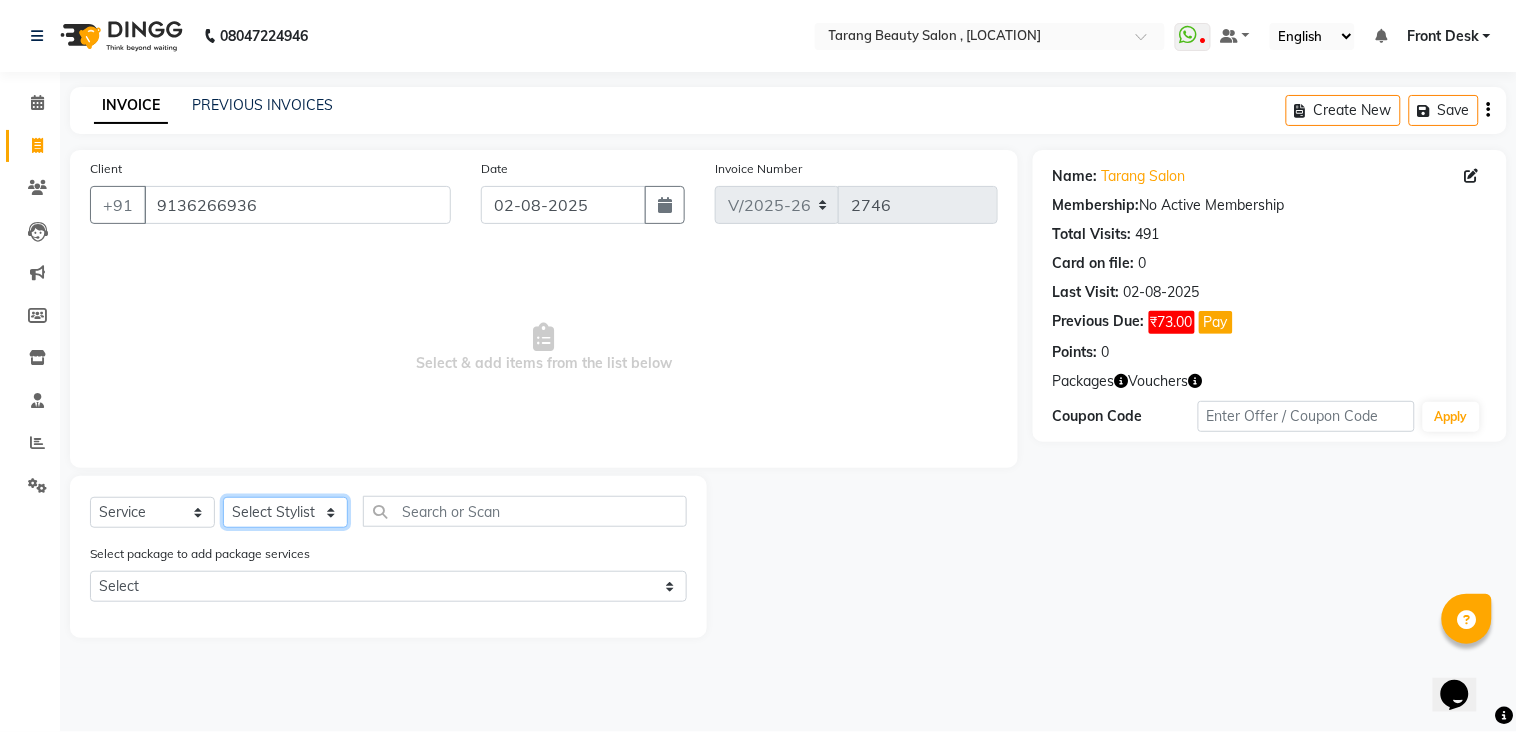 select on "45699" 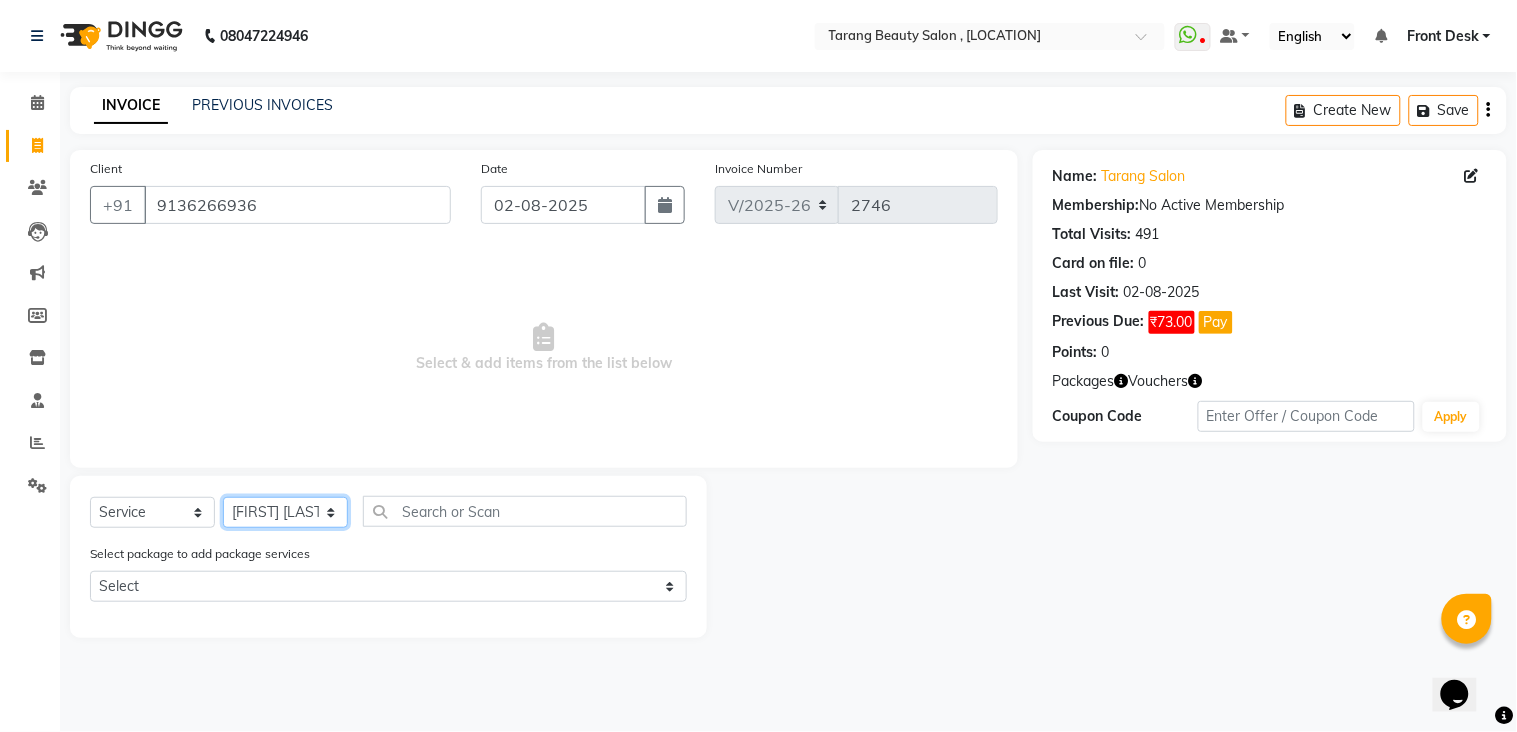 click on "Select Stylist [NAME] [NAME] [NAME] [NAME] Front Desk [NAME] [NAME]    [NAME] [NAME] [NAME] [NAME] [NAME] [NAME] [NAME] [NAME] [NAME] [NAME] [NAME] [NAME] [NAME] [NAME] [NAME] [NAME] [NAME]" 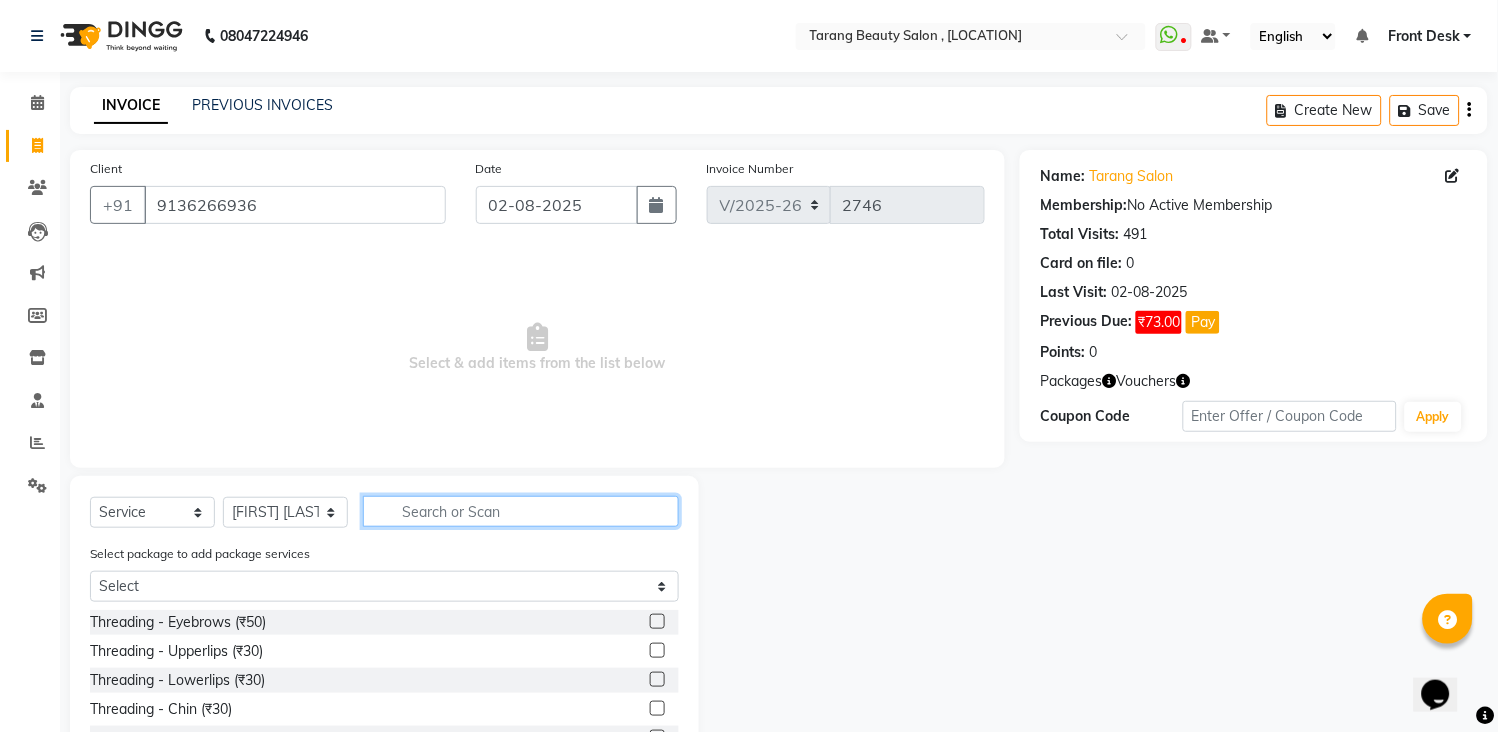click 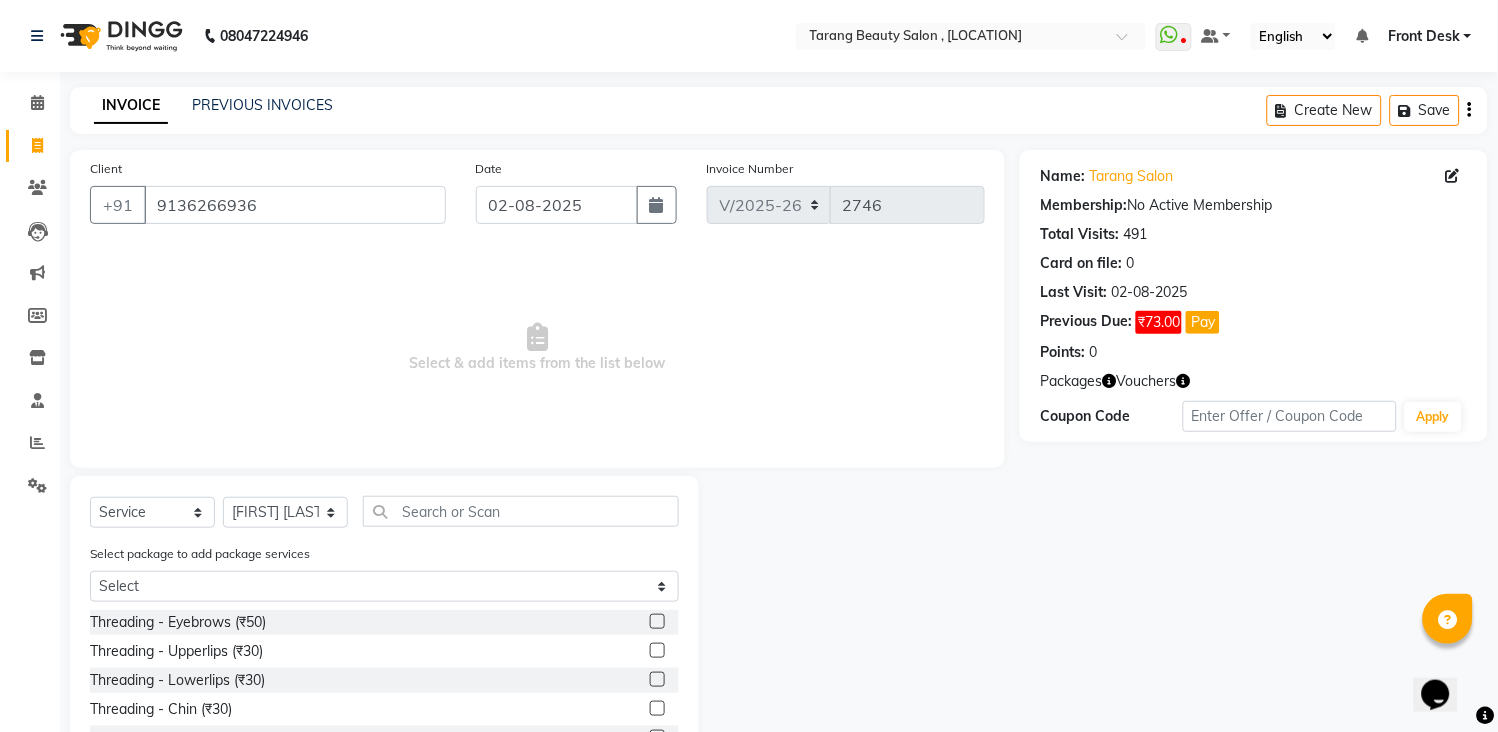 click 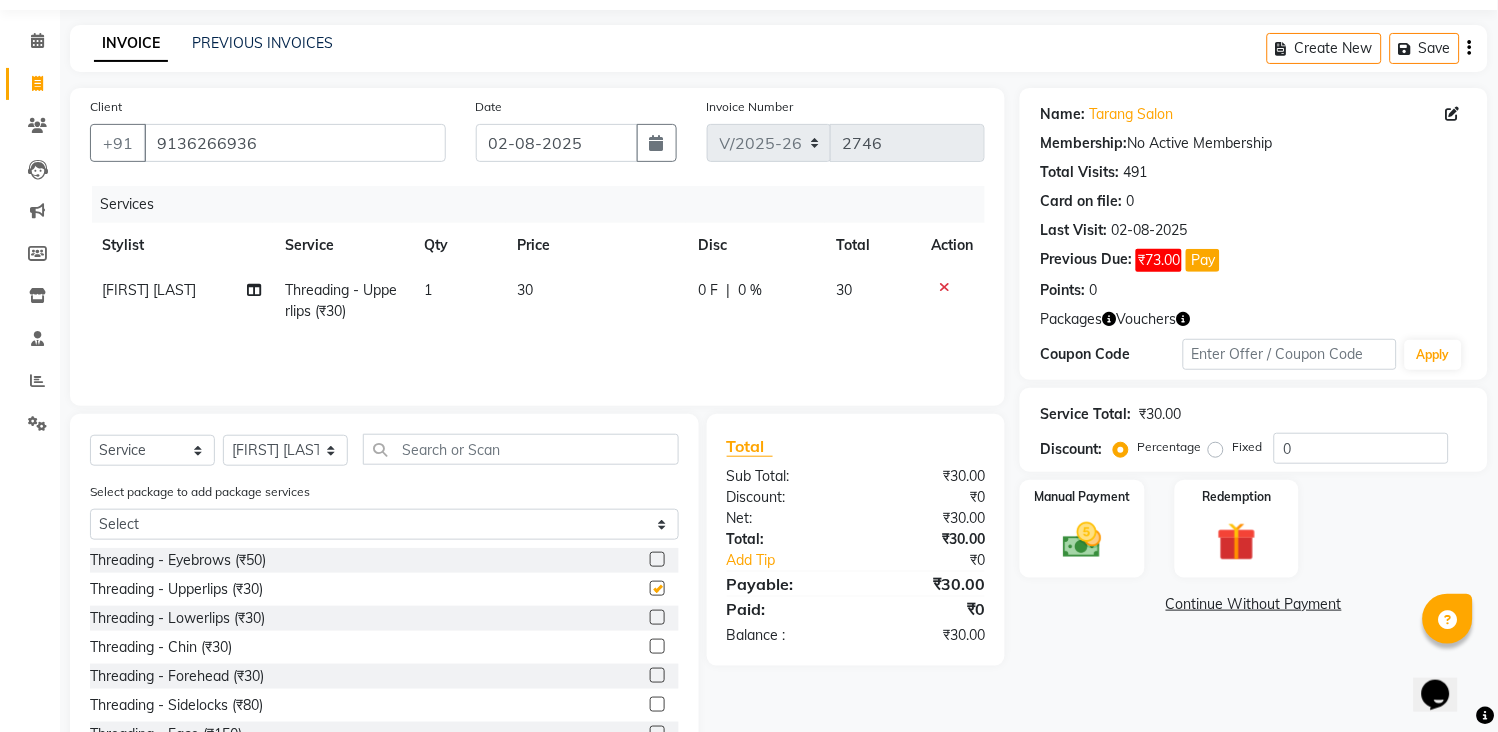 checkbox on "false" 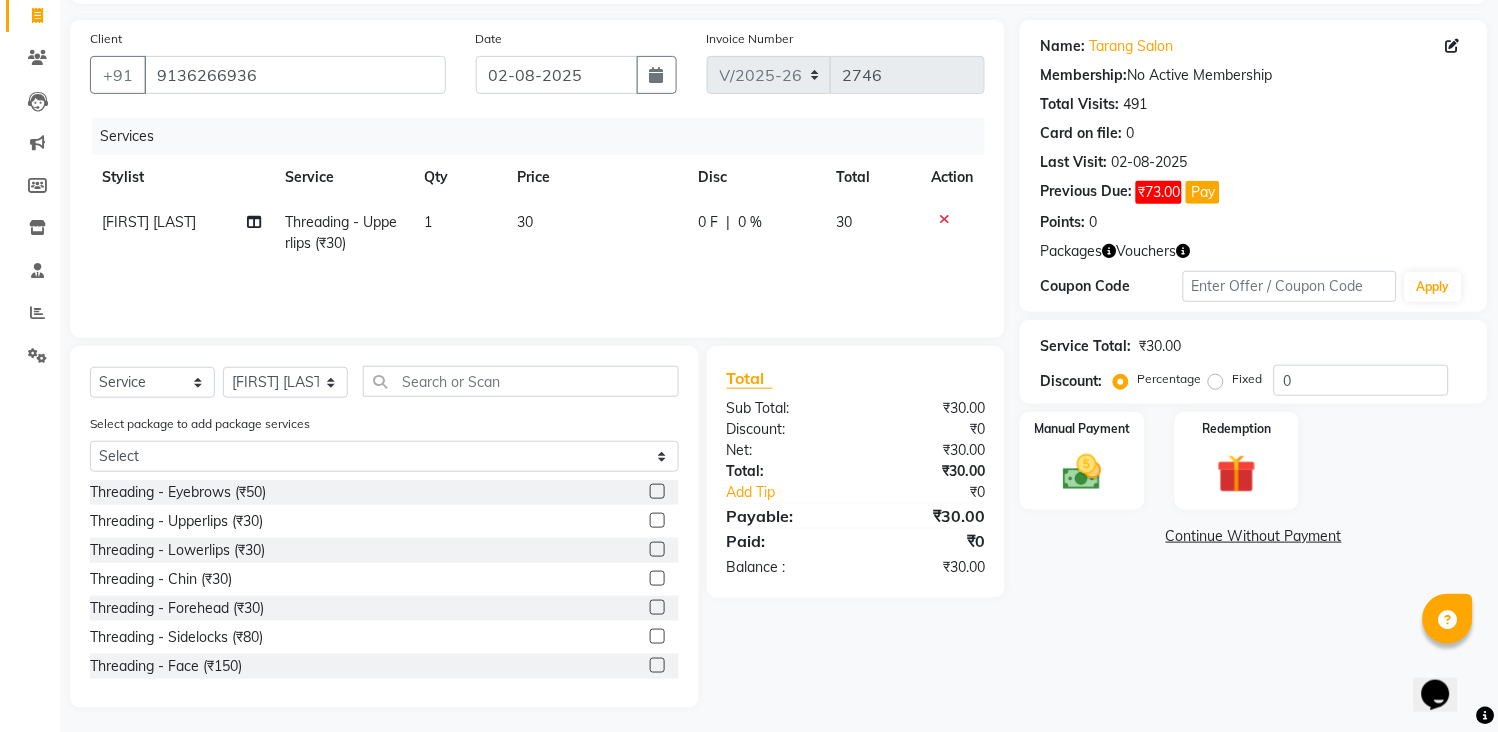 scroll, scrollTop: 136, scrollLeft: 0, axis: vertical 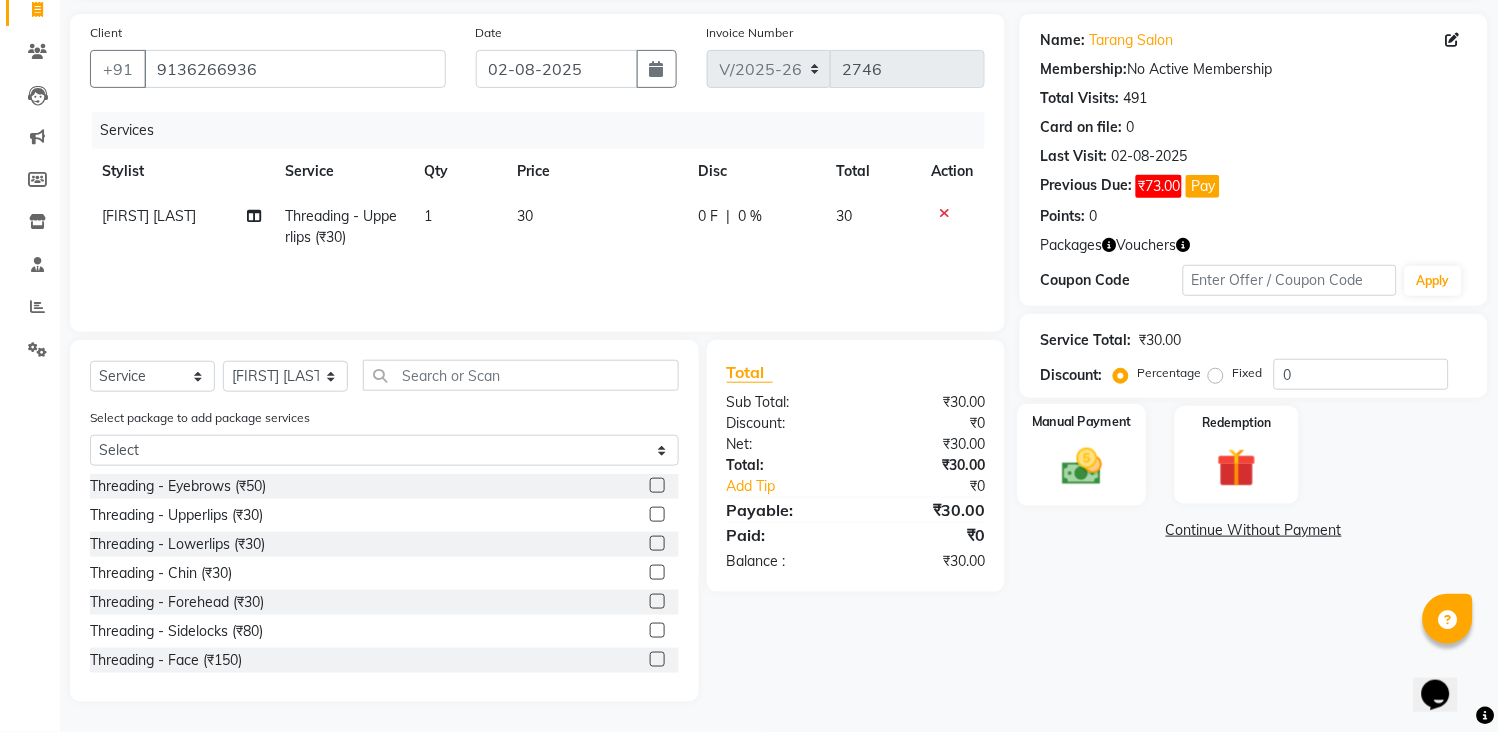 click 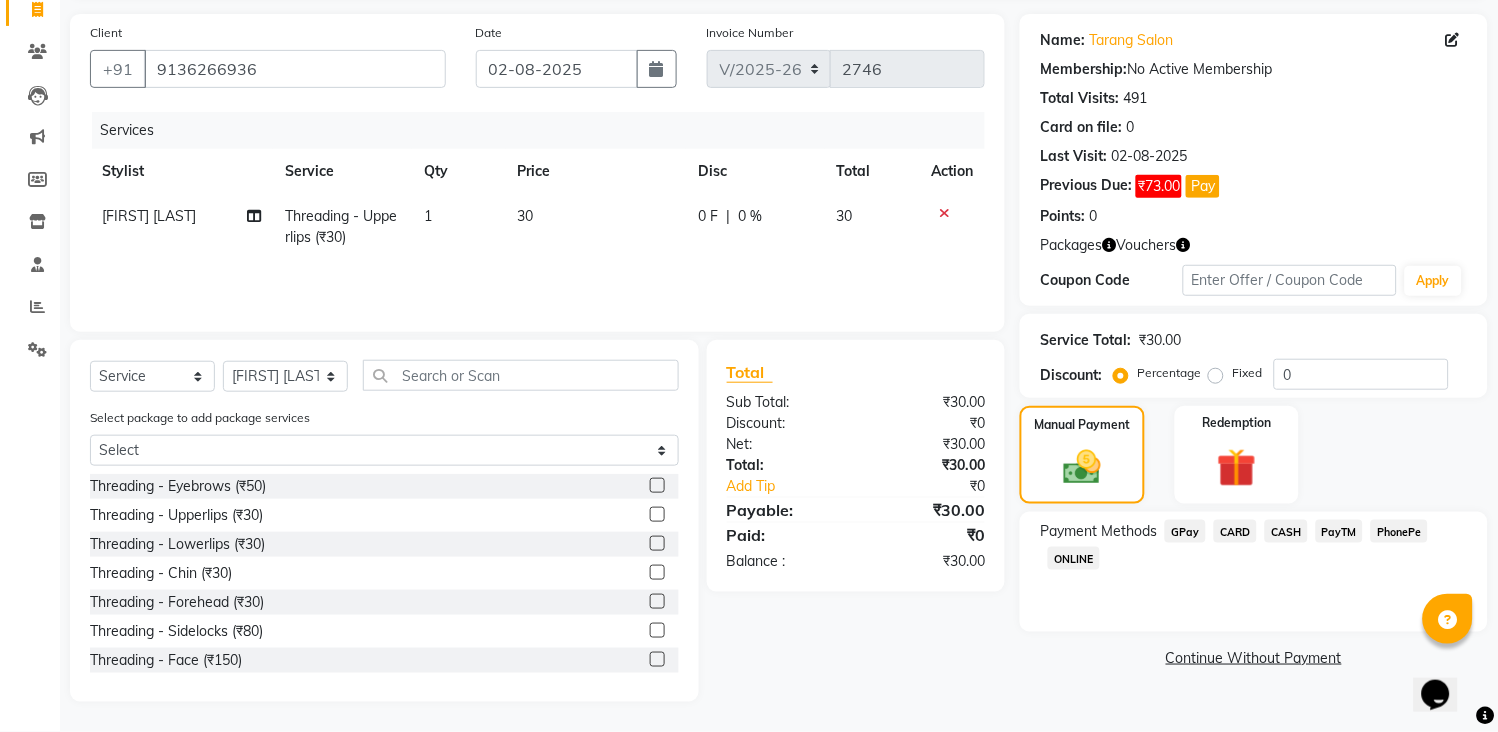 click on "GPay" 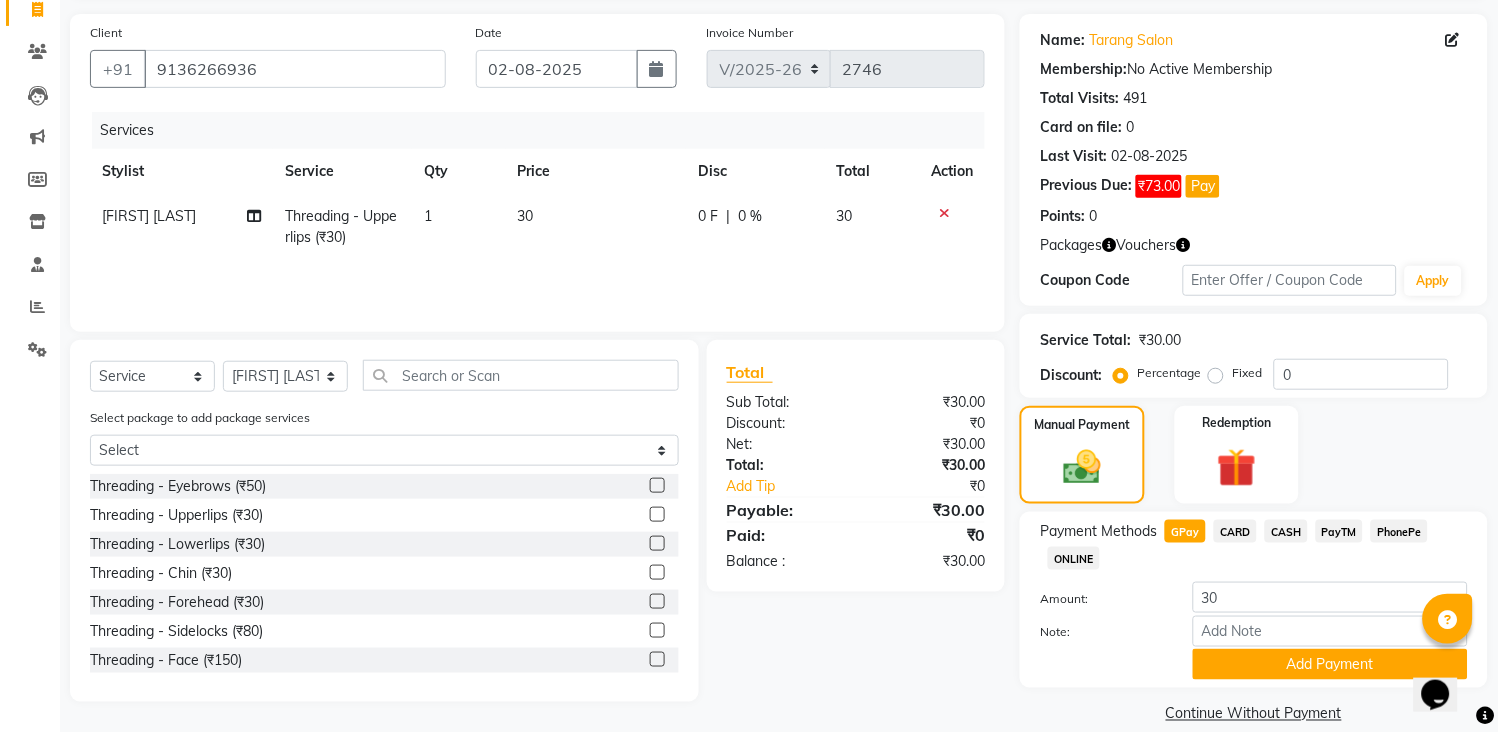 click on "CASH" 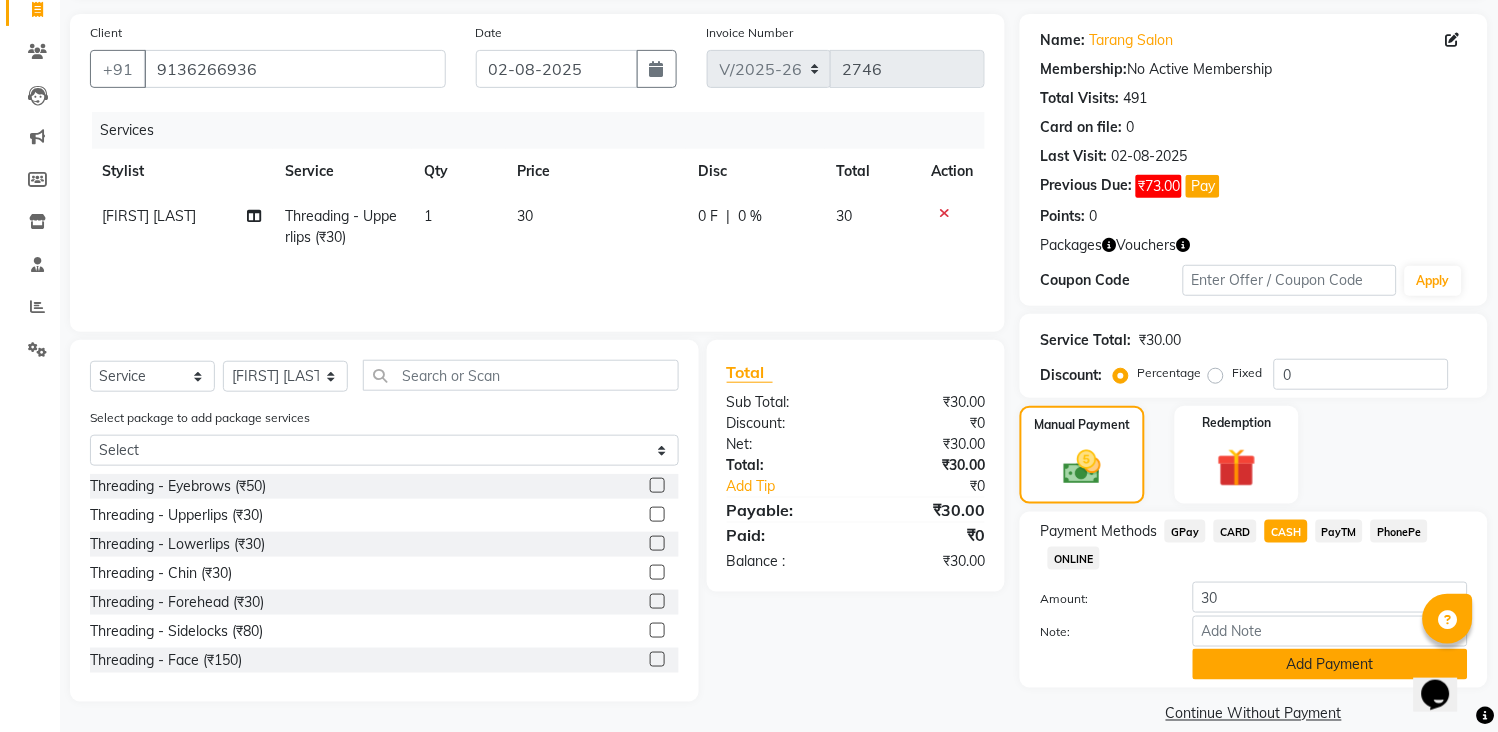 click on "Add Payment" 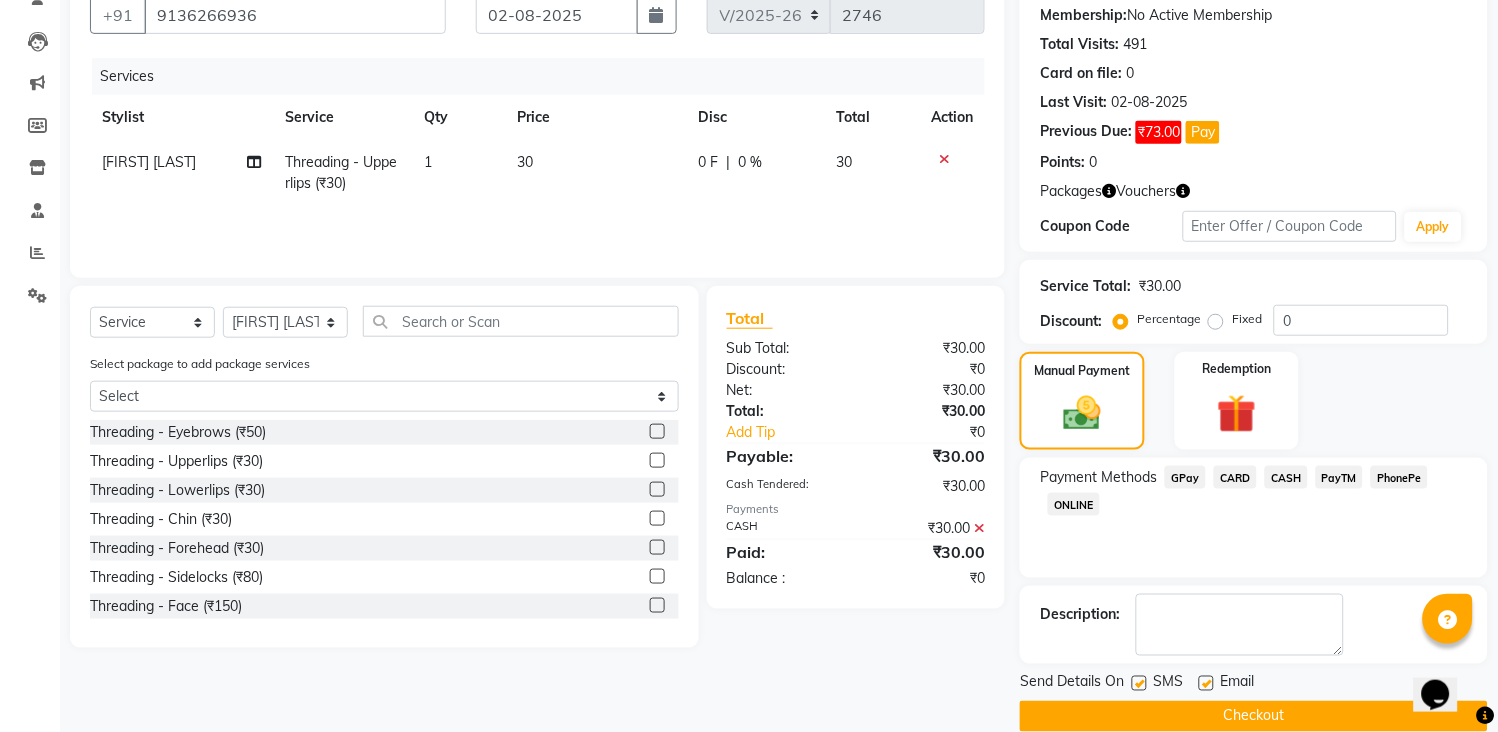 scroll, scrollTop: 220, scrollLeft: 0, axis: vertical 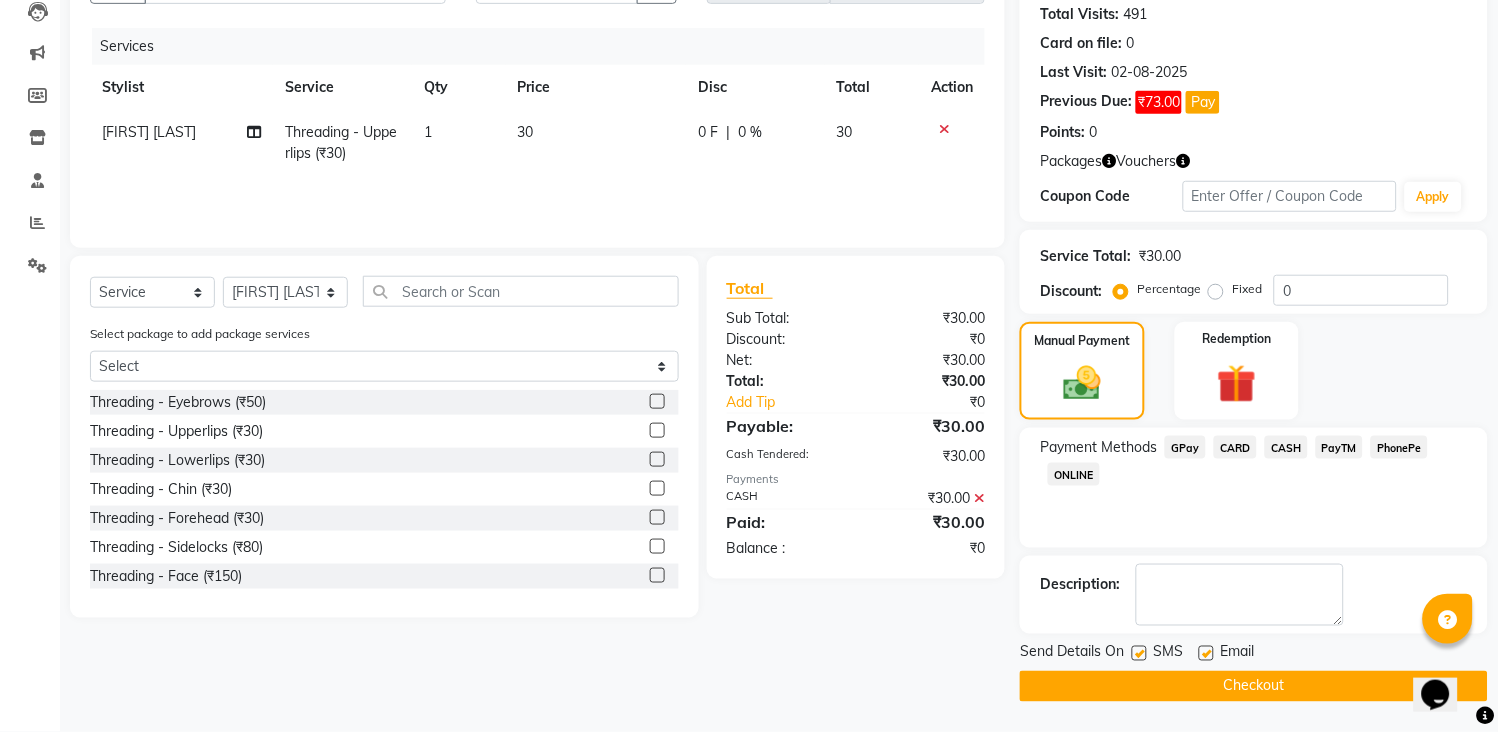 click on "Checkout" 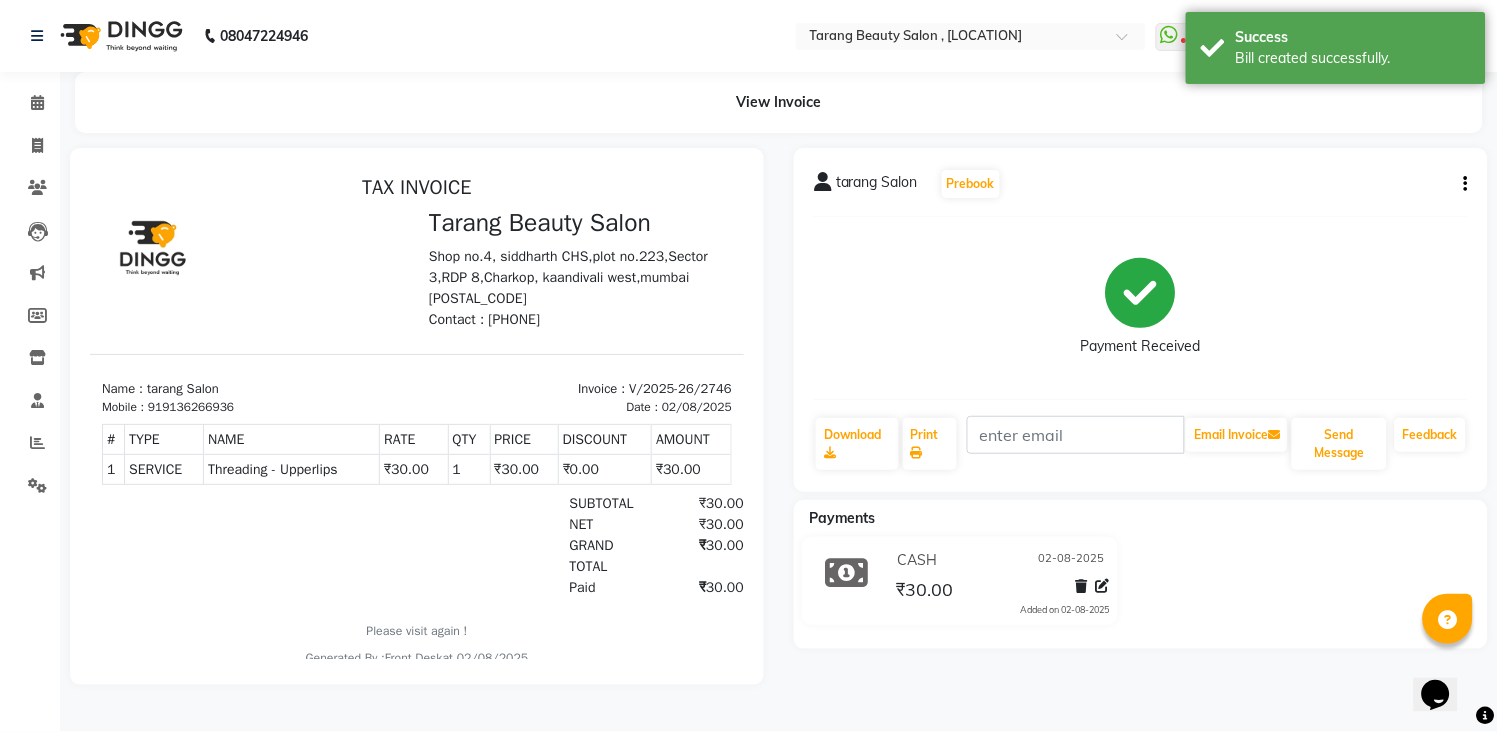 scroll, scrollTop: 0, scrollLeft: 0, axis: both 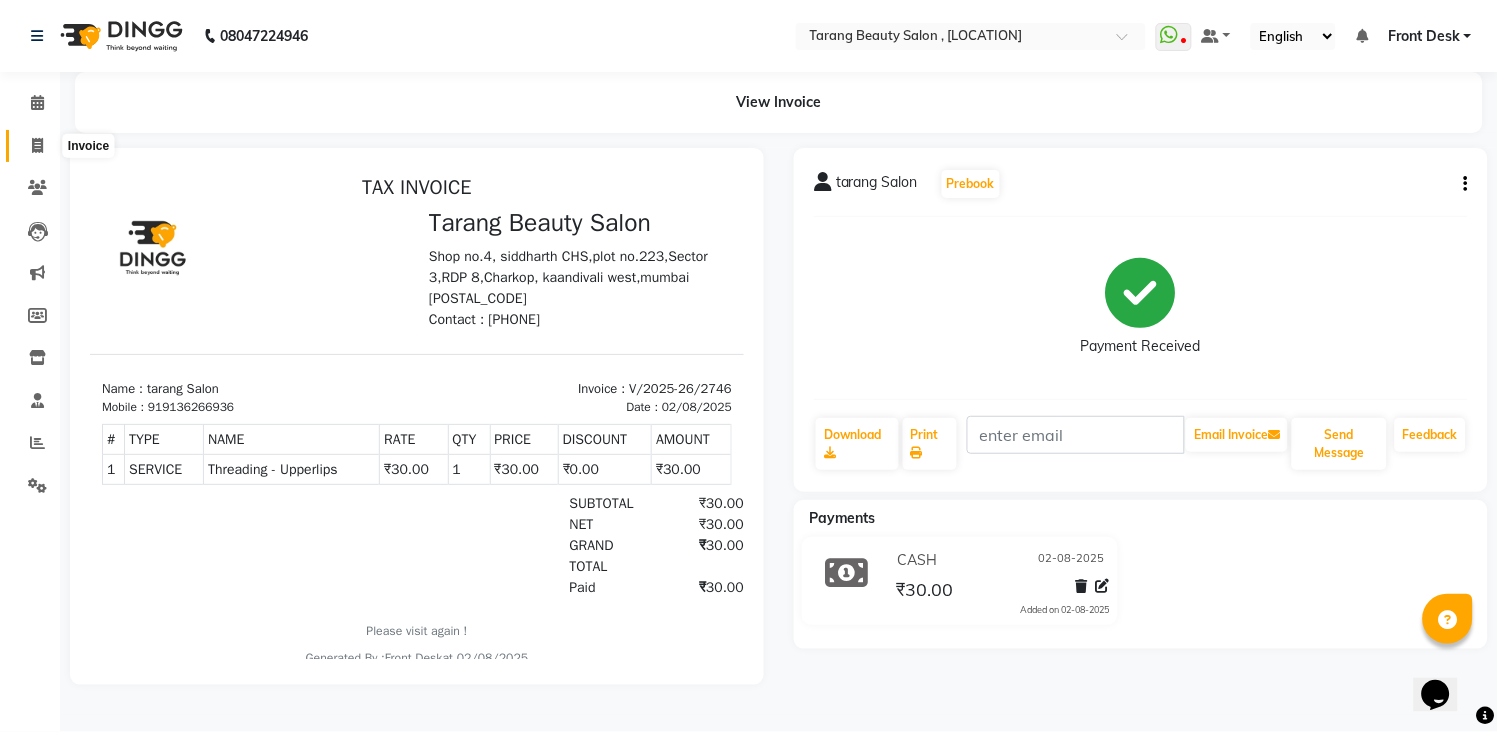 click 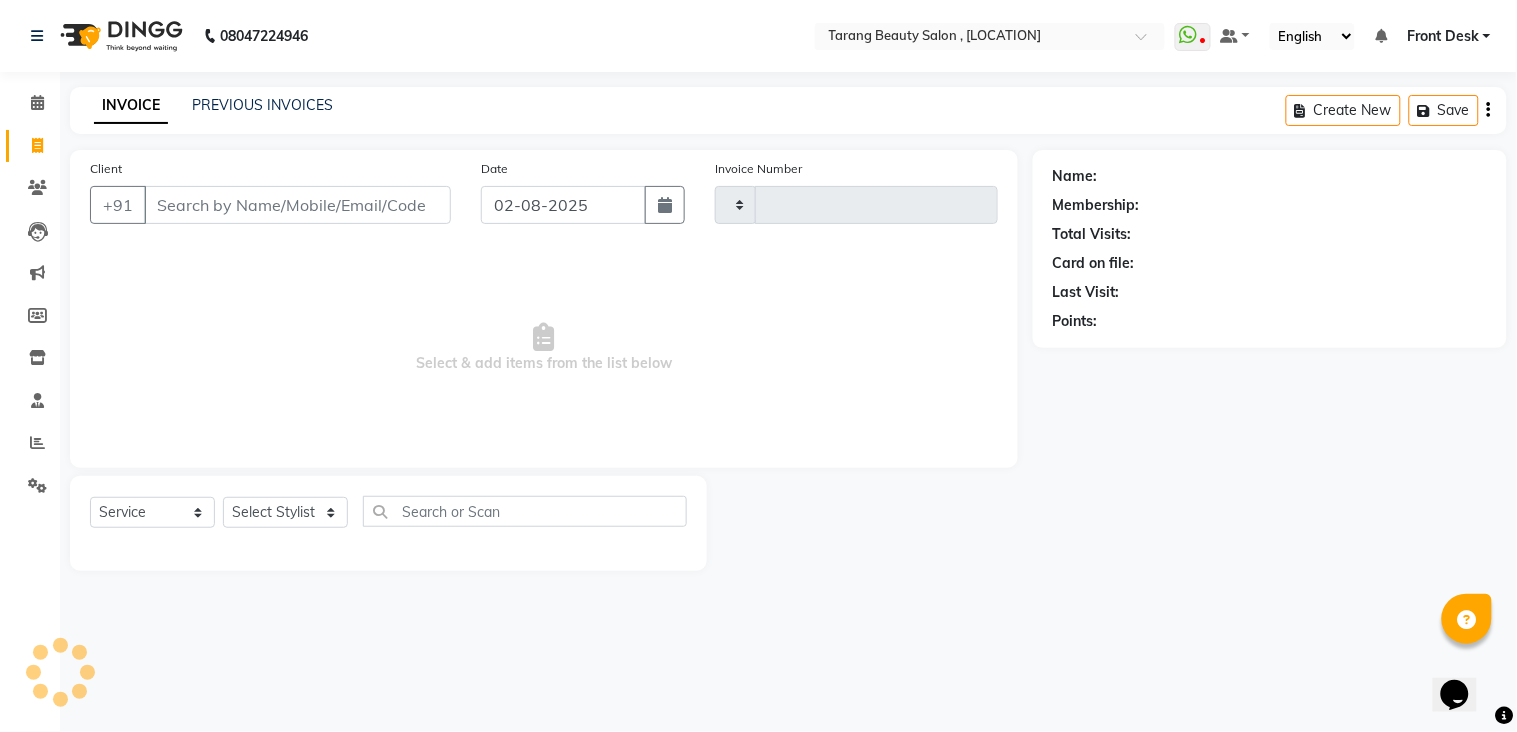 type on "2747" 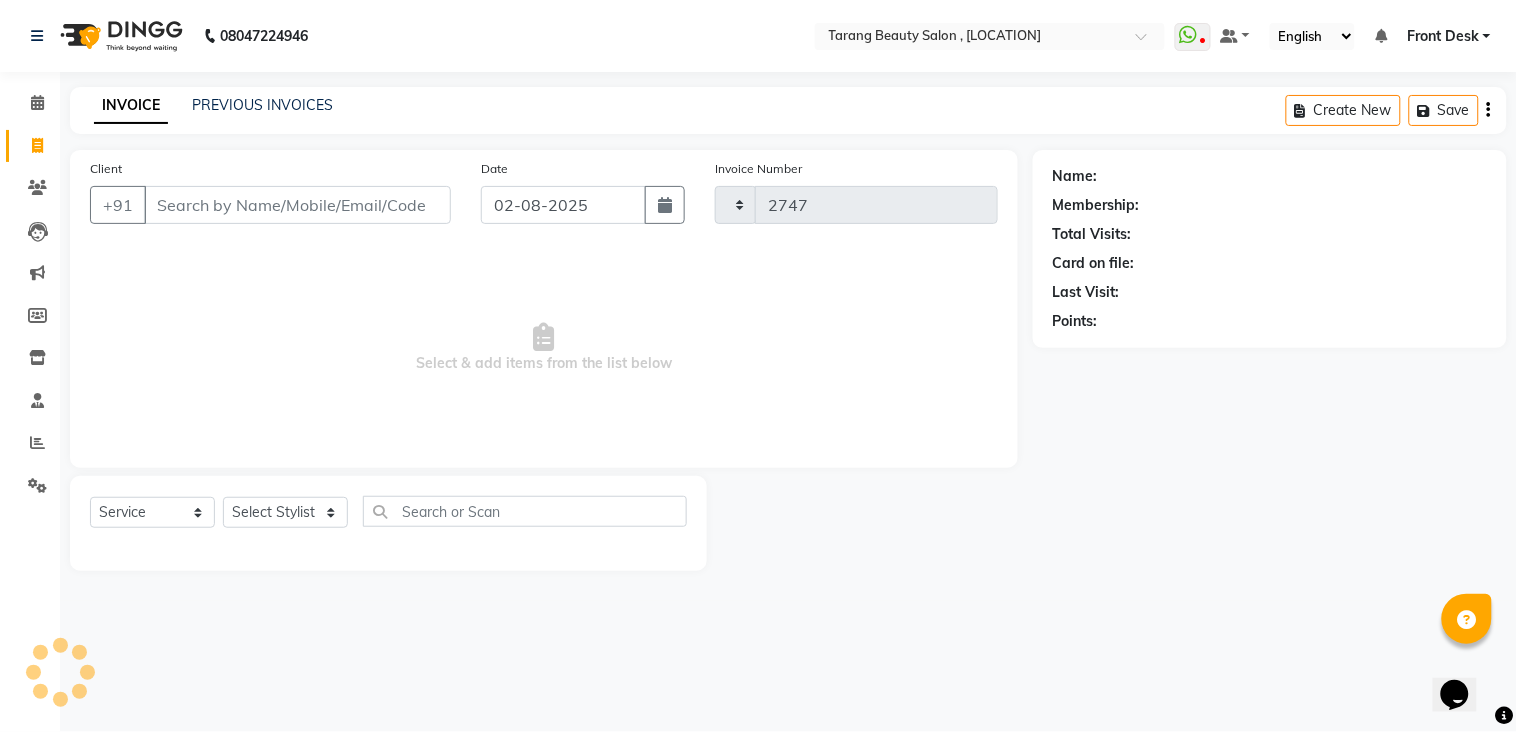 select on "5133" 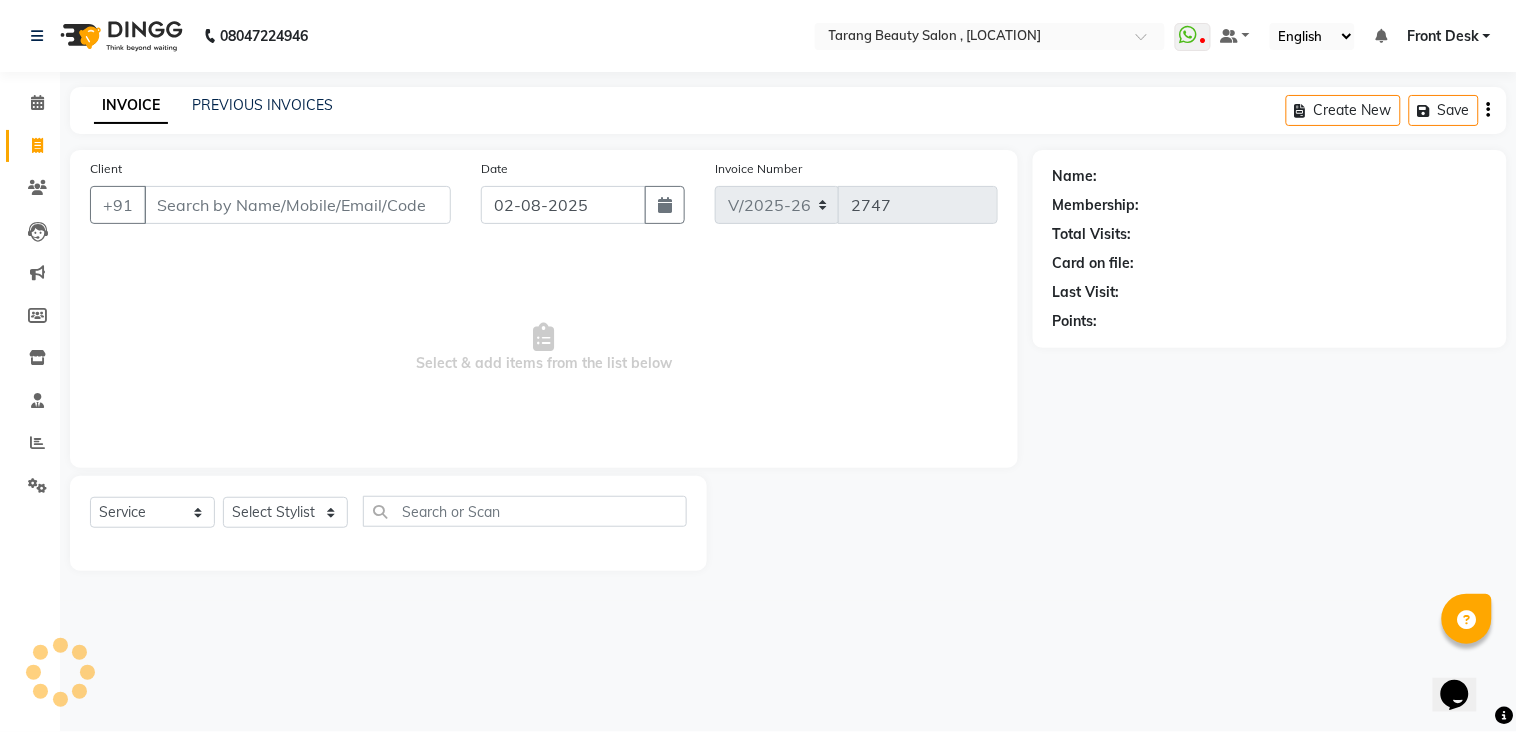 click on "Client" at bounding box center (297, 205) 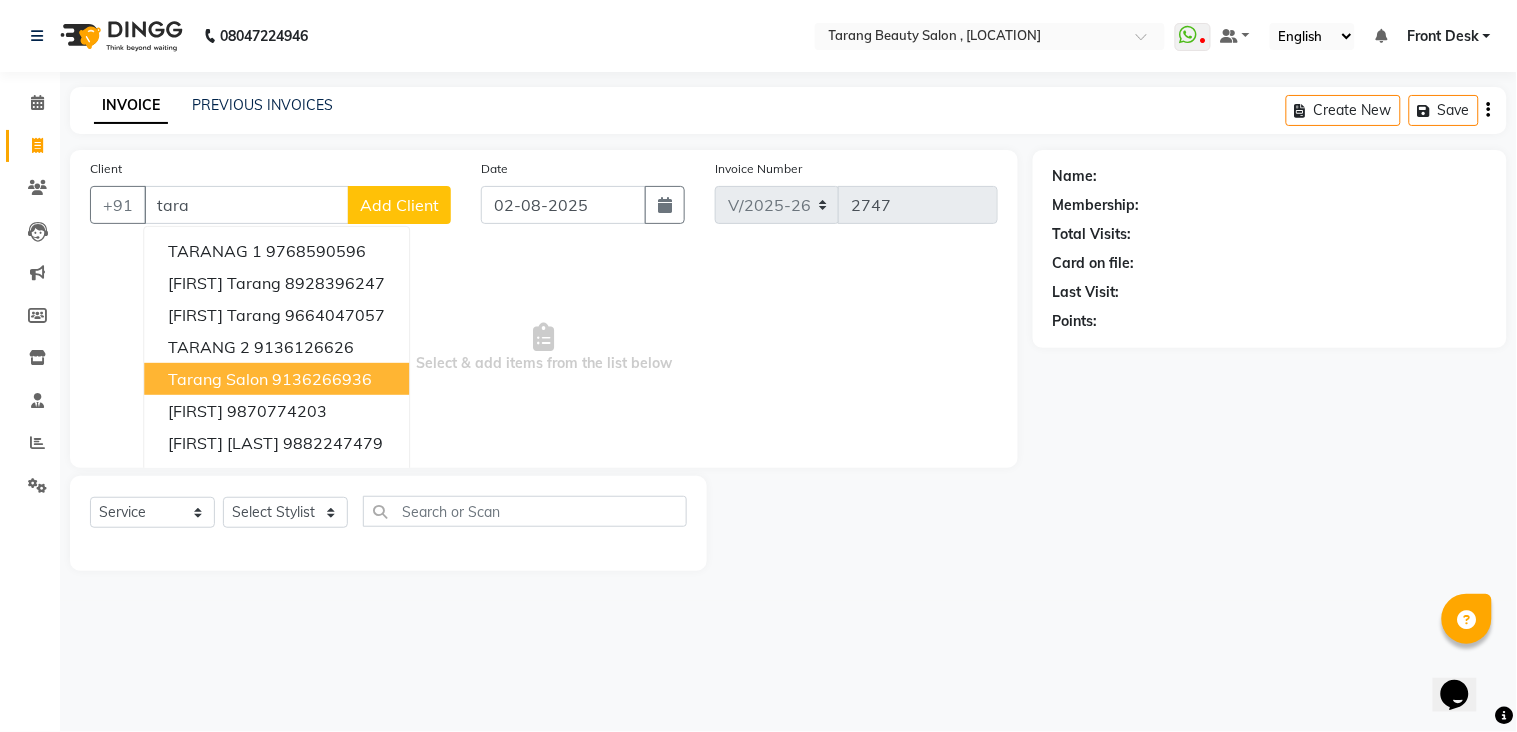 click on "tarang Salon" at bounding box center [218, 379] 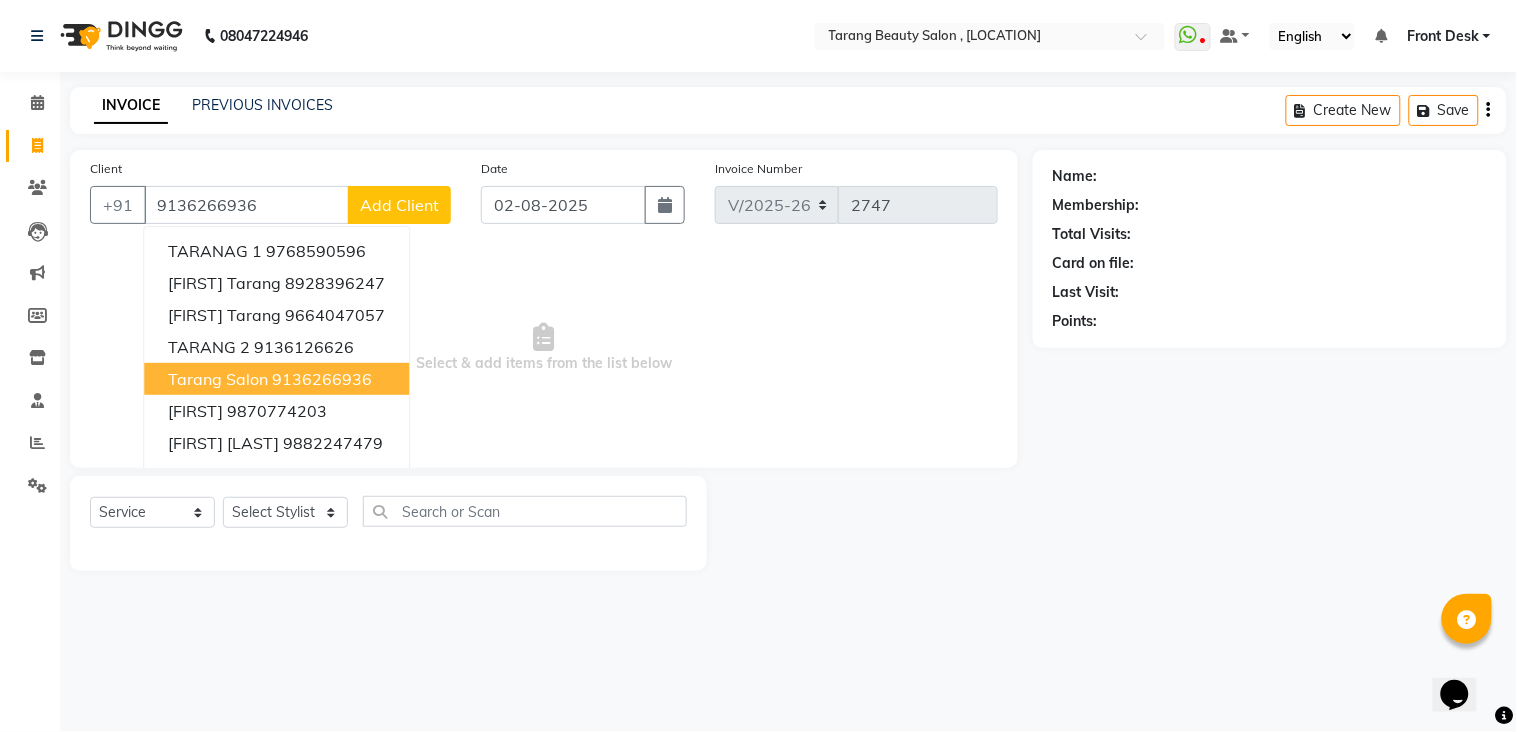 type on "9136266936" 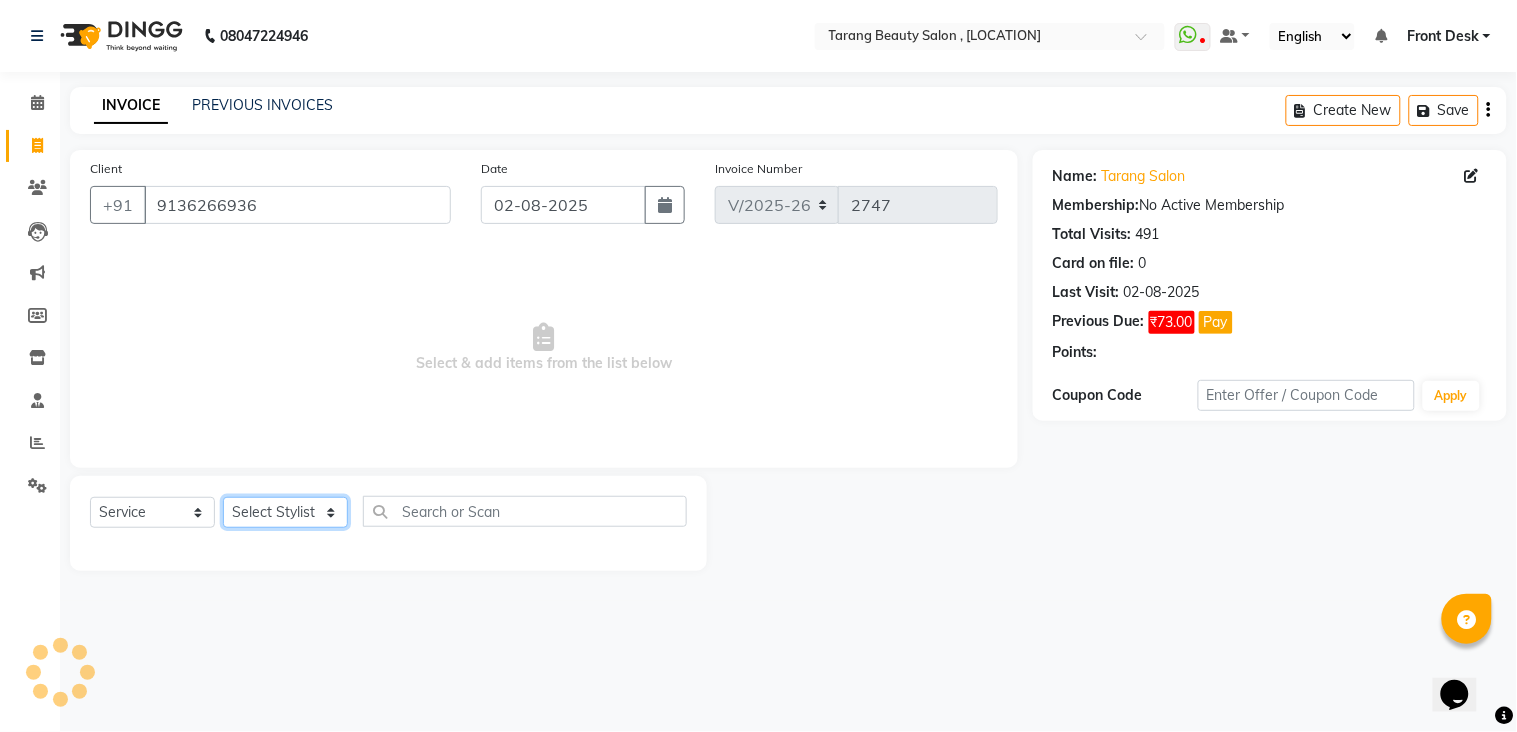 drag, startPoint x: 288, startPoint y: 514, endPoint x: 260, endPoint y: 507, distance: 28.86174 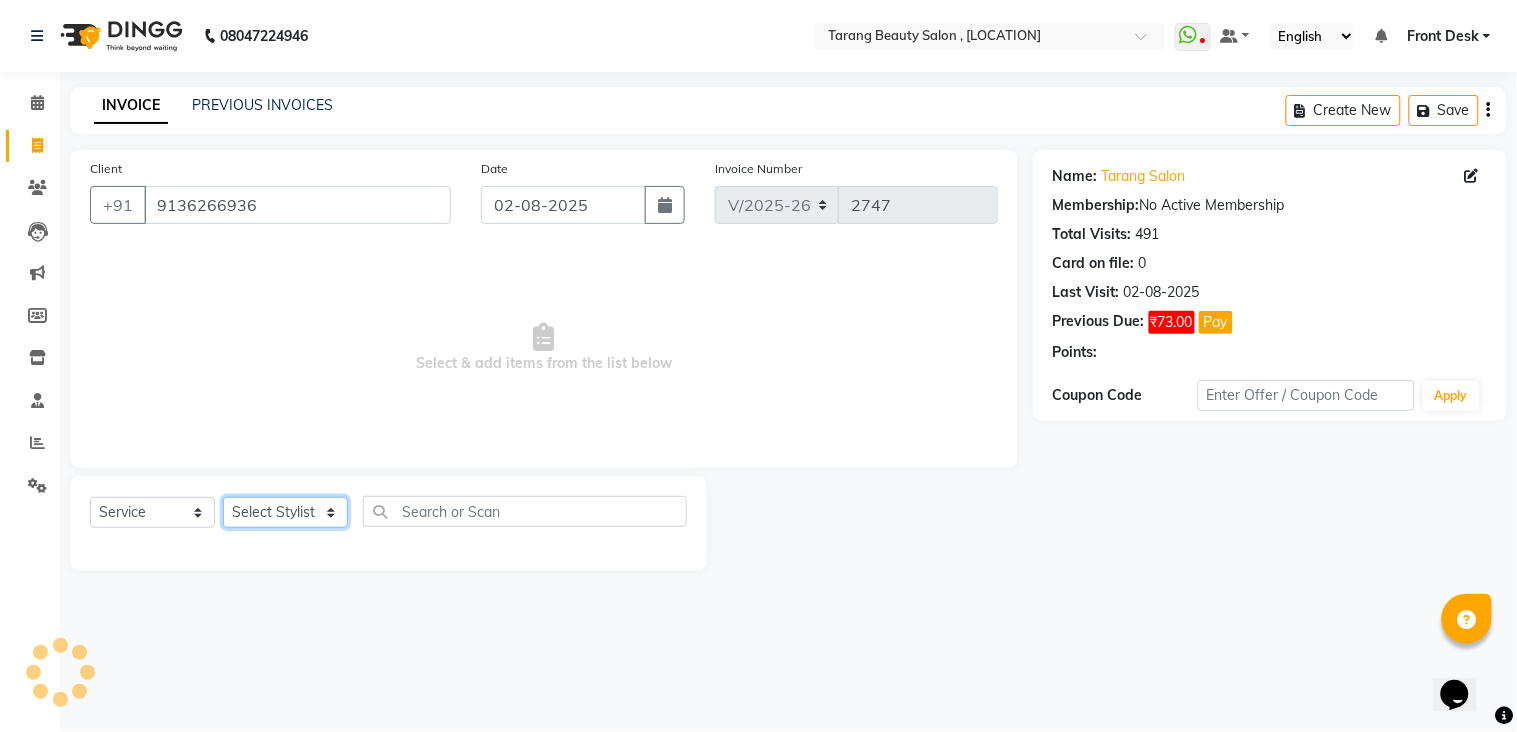 click on "Select Stylist [NAME] [NAME] [NAME] [NAME] Front Desk [NAME] [NAME]    [NAME] [NAME] [NAME] [NAME] [NAME] [NAME] [NAME] [NAME] [NAME] [NAME] [NAME] [NAME] [NAME] [NAME] [NAME] [NAME] [NAME]" 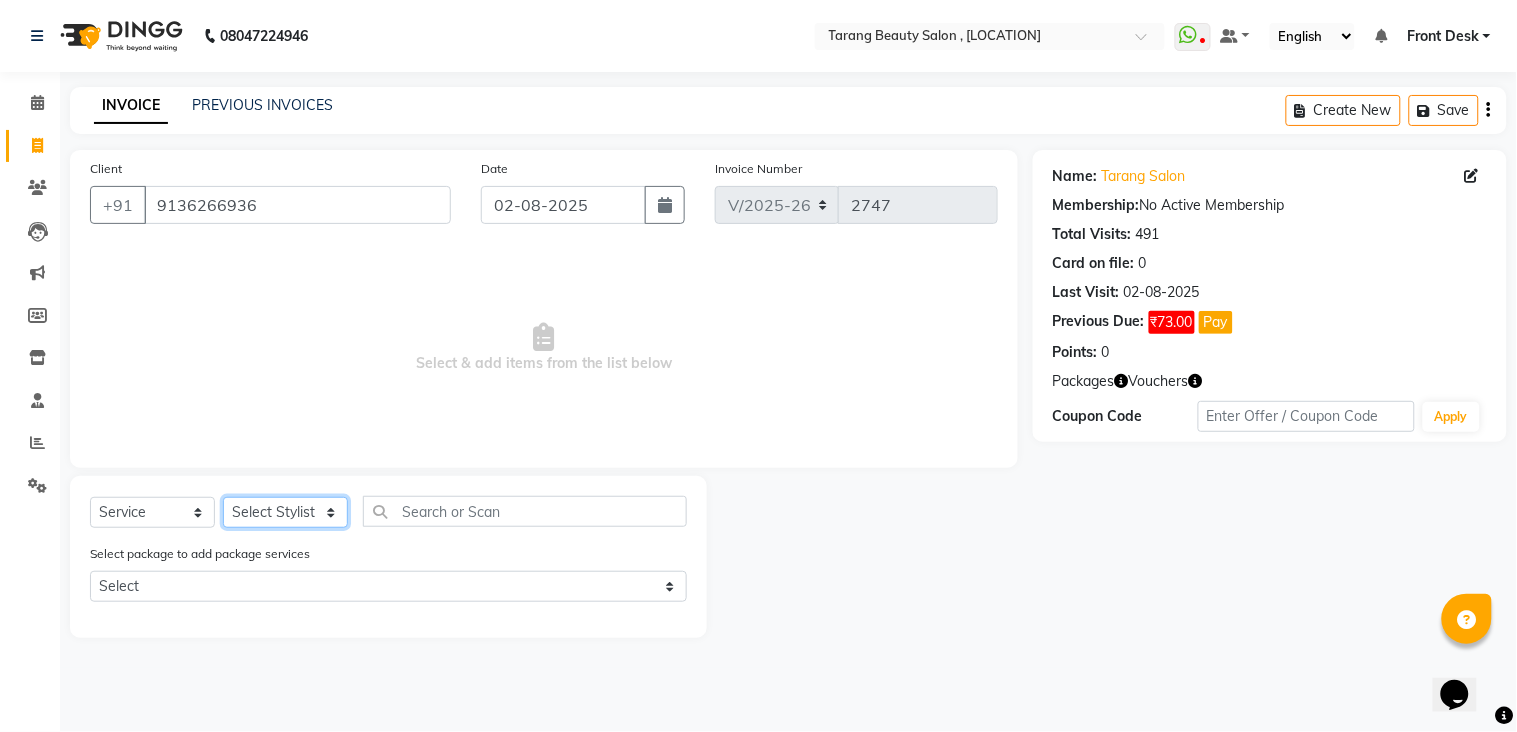 select on "[NUMBER]" 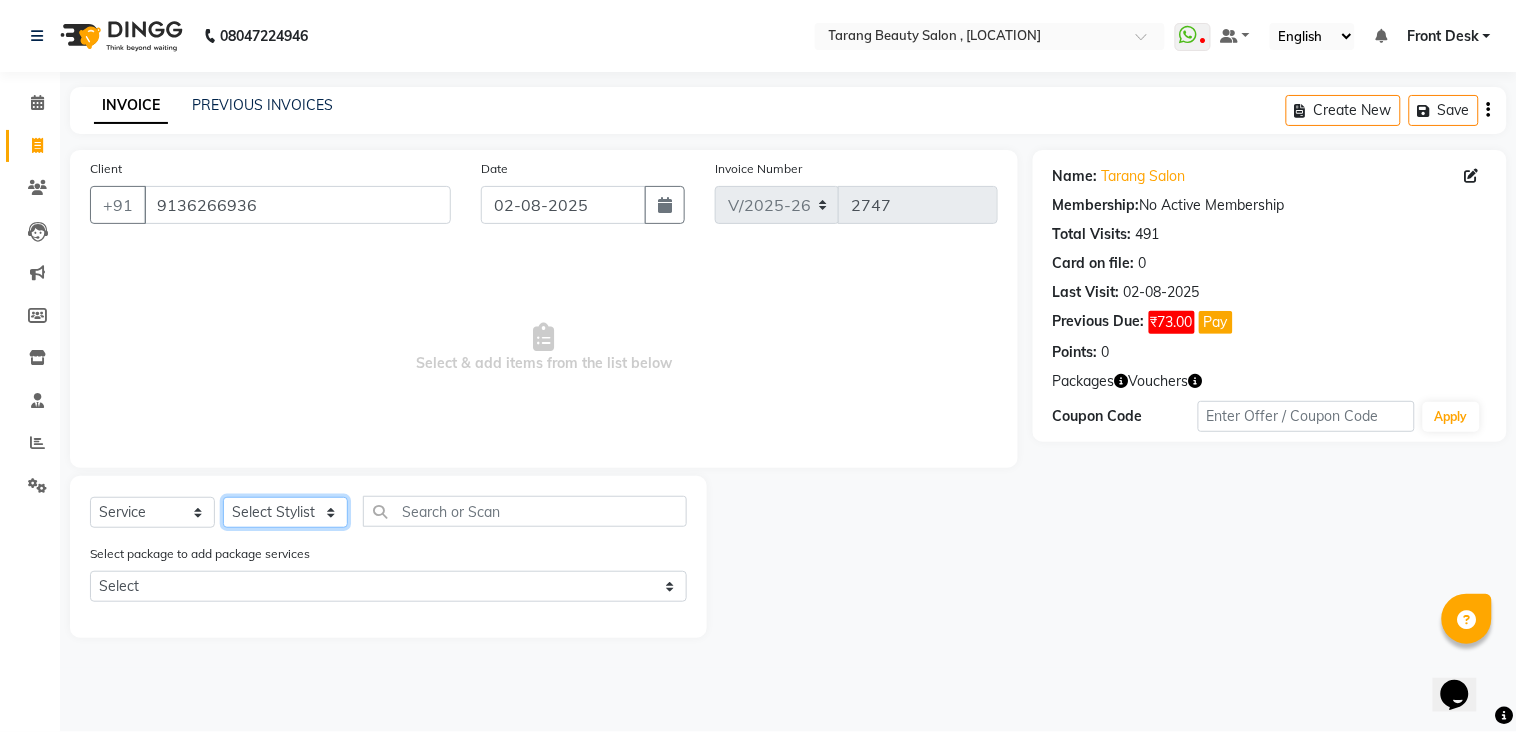 click on "Select Stylist [NAME] [NAME] [NAME] [NAME] Front Desk [NAME] [NAME]    [NAME] [NAME] [NAME] [NAME] [NAME] [NAME] [NAME] [NAME] [NAME] [NAME] [NAME] [NAME] [NAME] [NAME] [NAME] [NAME] [NAME]" 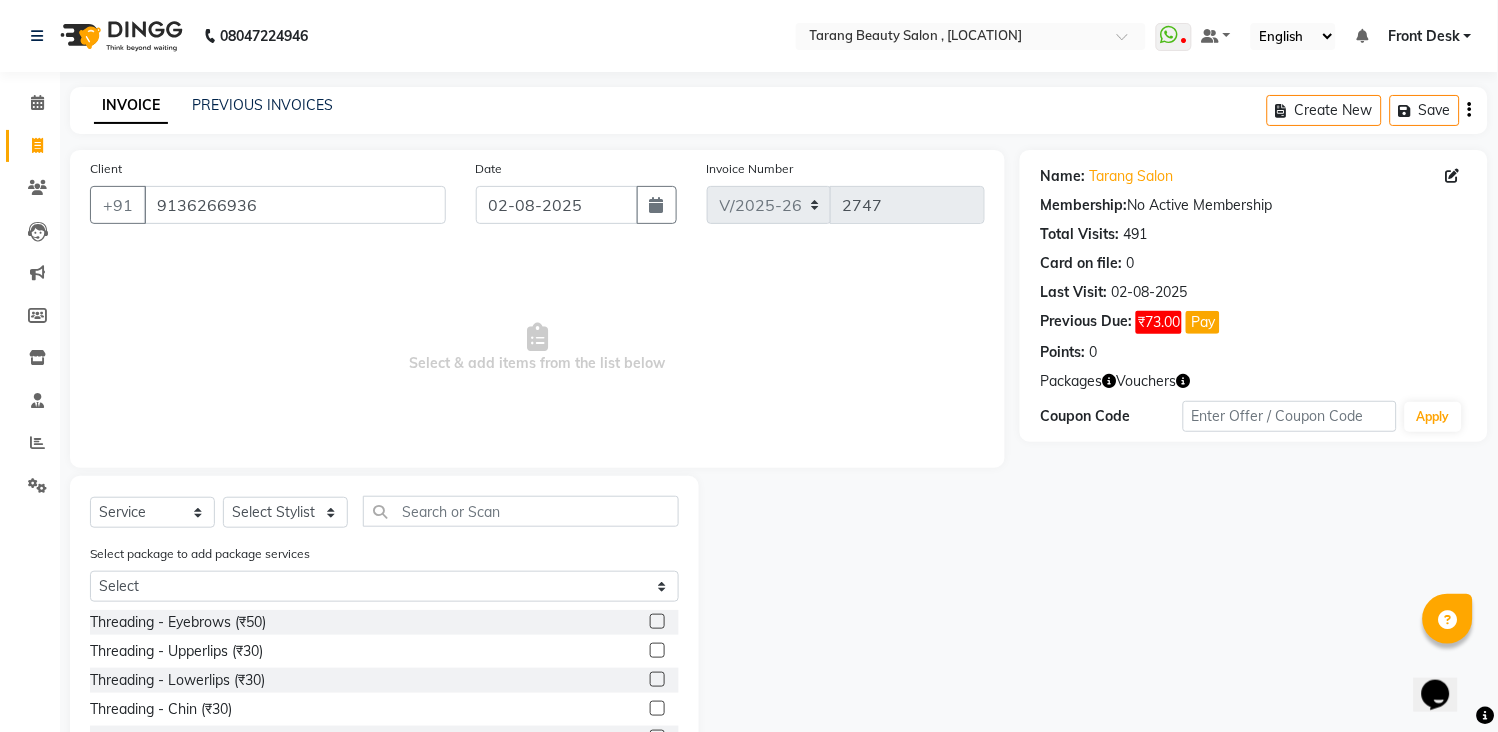 click 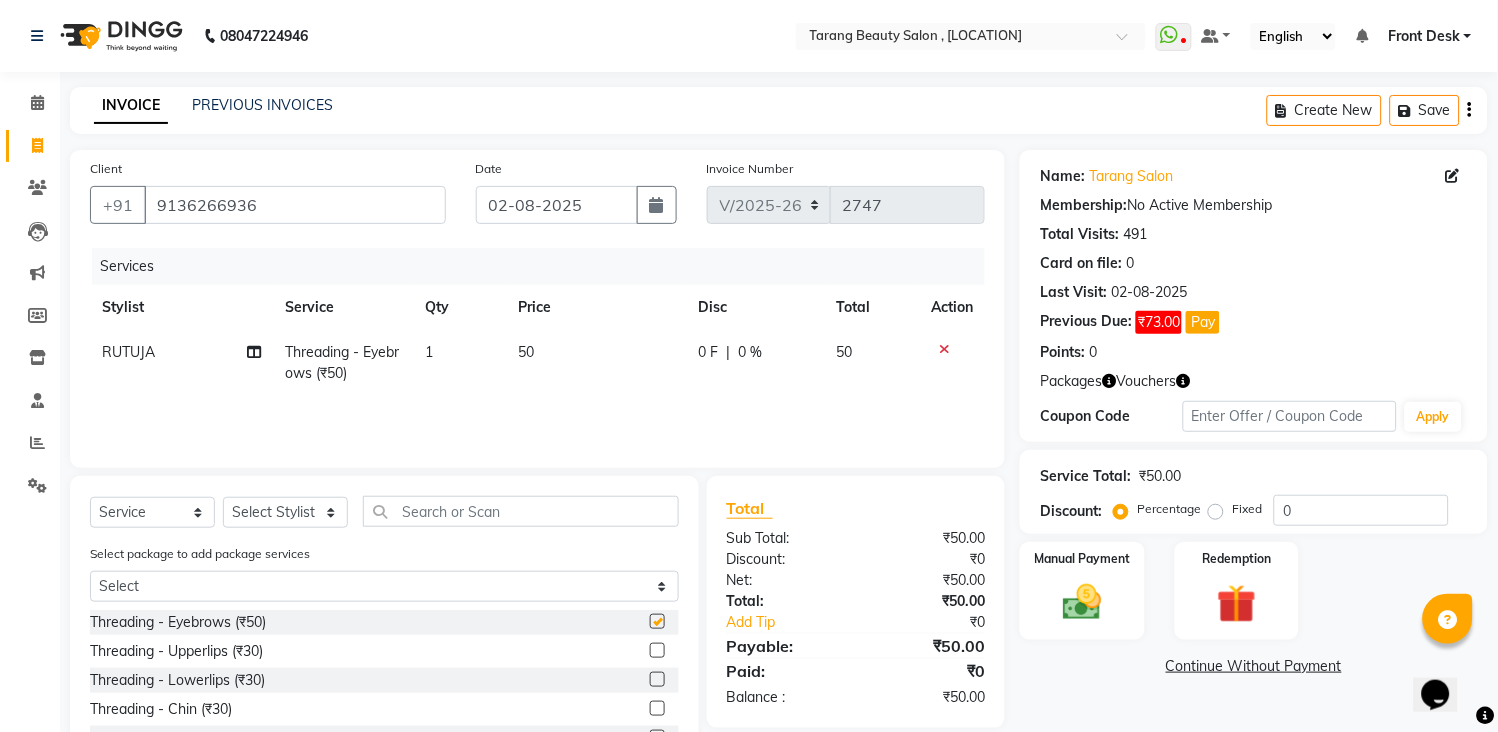 checkbox on "false" 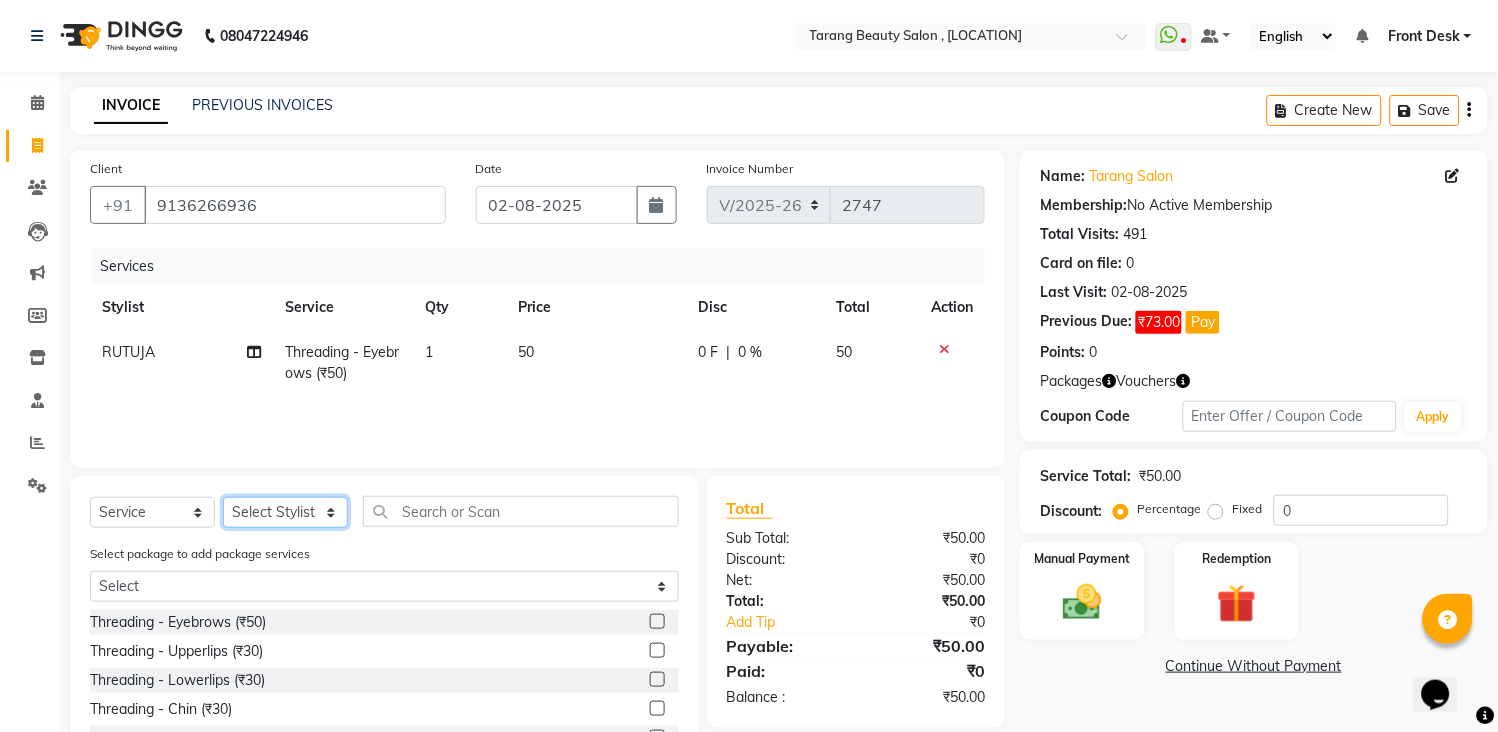 click on "Select Stylist [NAME] [NAME] [NAME] [NAME] Front Desk [NAME] [NAME]    [NAME] [NAME] [NAME] [NAME] [NAME] [NAME] [NAME] [NAME] [NAME] [NAME] [NAME] [NAME] [NAME] [NAME] [NAME] [NAME] [NAME]" 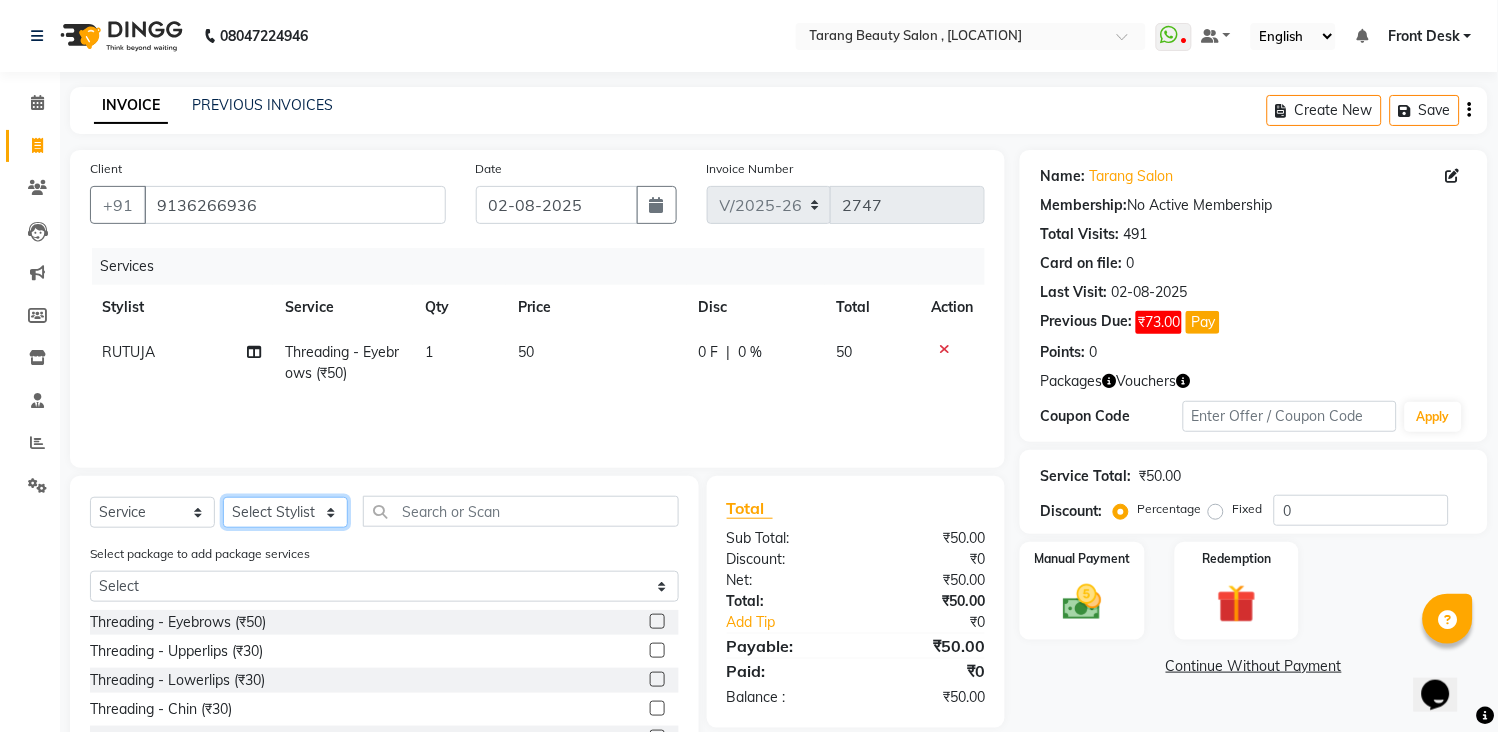 select on "45699" 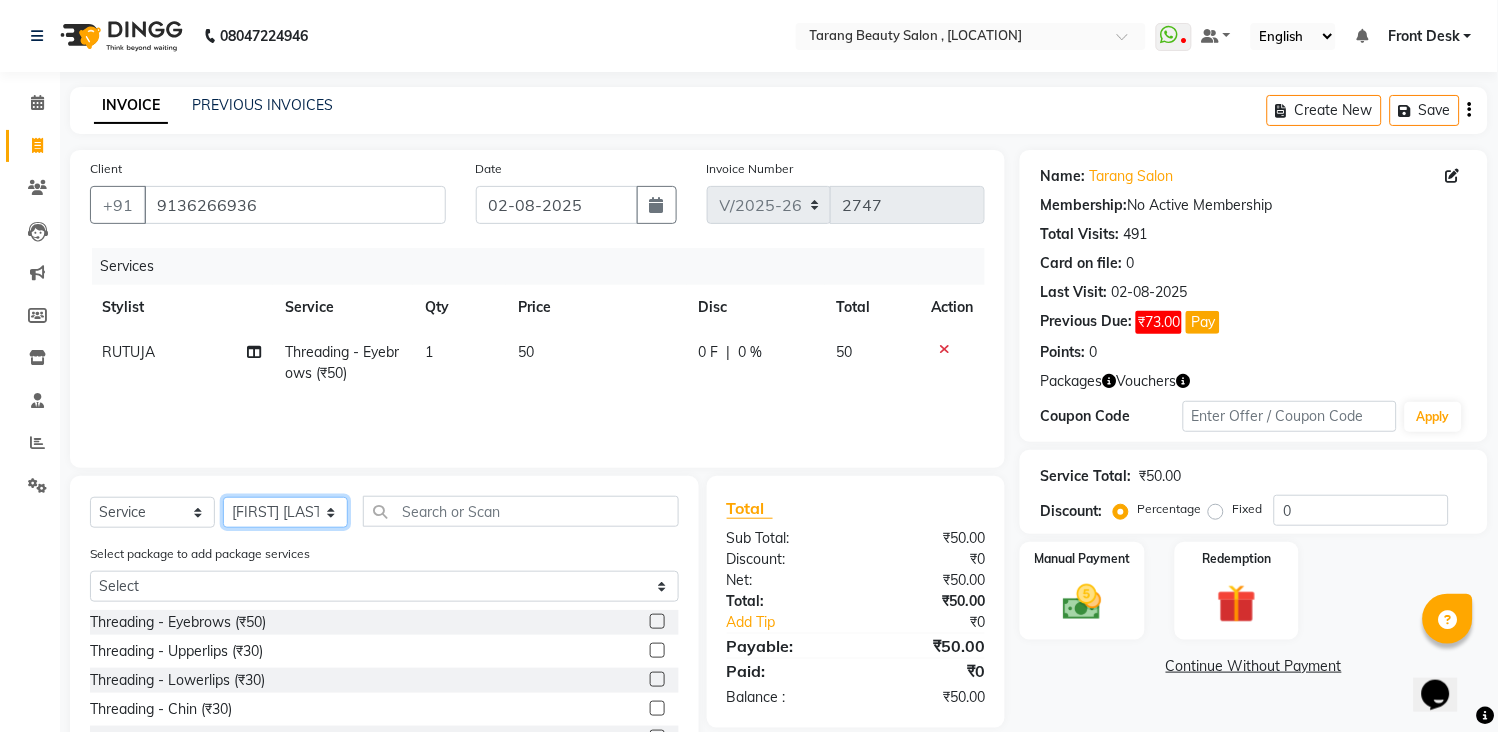 click on "Select Stylist [NAME] [NAME] [NAME] [NAME] Front Desk [NAME] [NAME]    [NAME] [NAME] [NAME] [NAME] [NAME] [NAME] [NAME] [NAME] [NAME] [NAME] [NAME] [NAME] [NAME] [NAME] [NAME] [NAME] [NAME]" 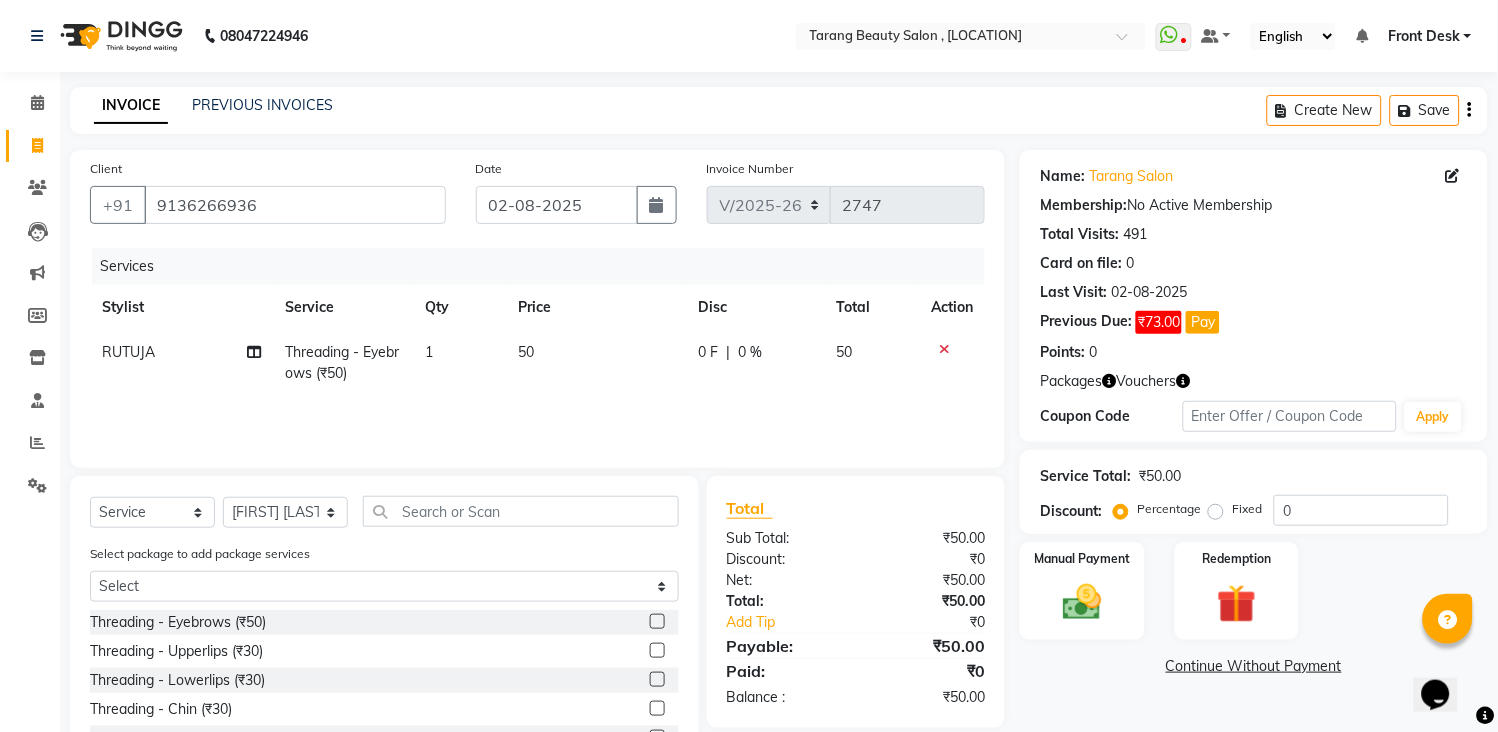 click 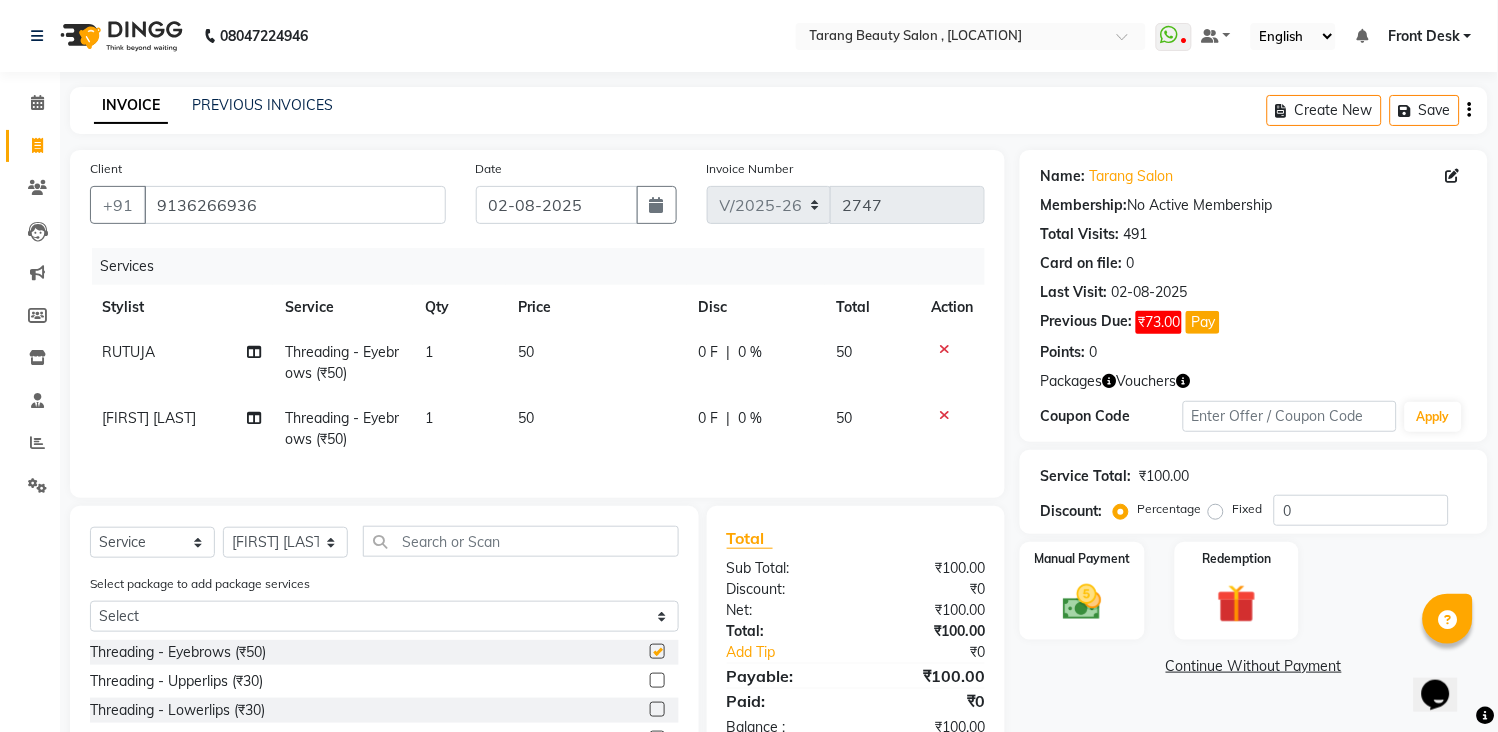 checkbox on "false" 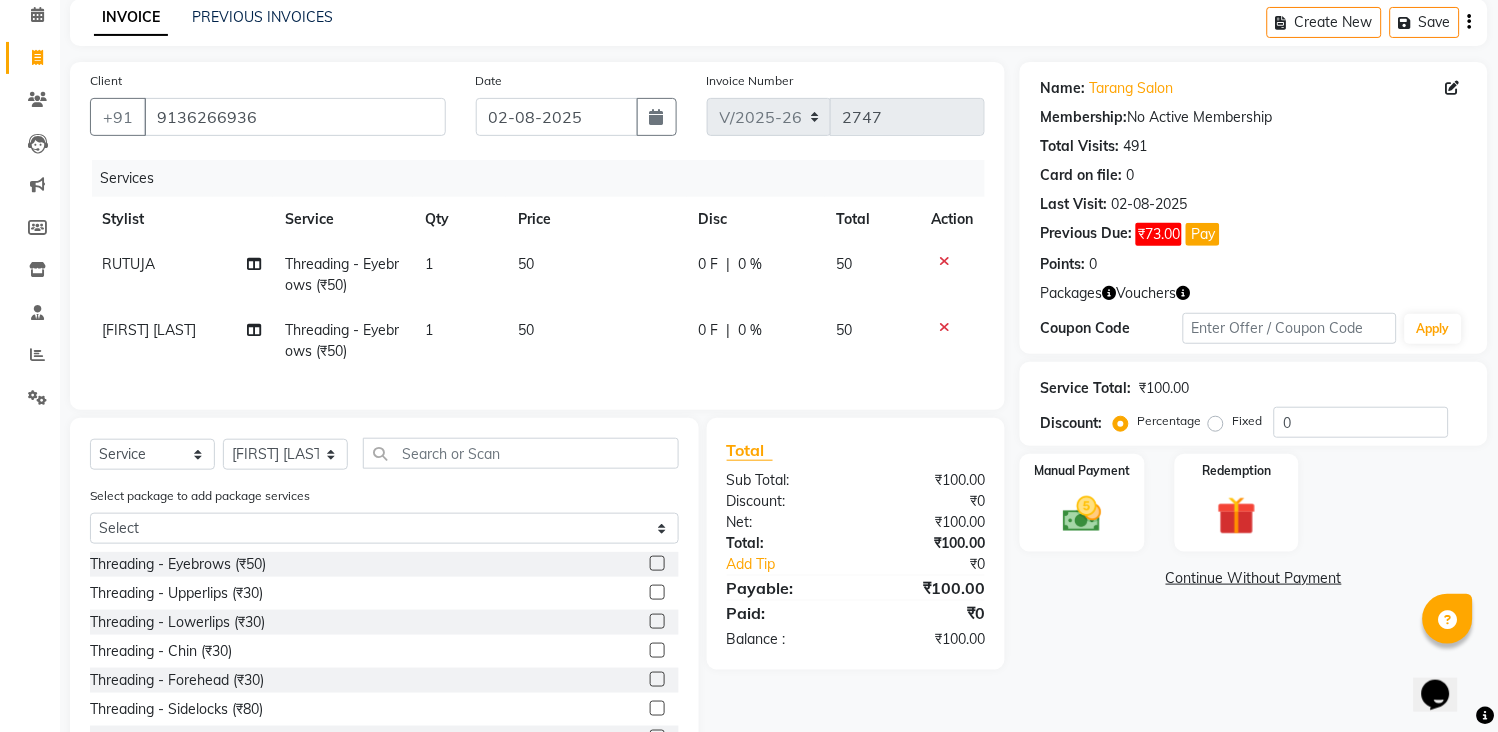 scroll, scrollTop: 184, scrollLeft: 0, axis: vertical 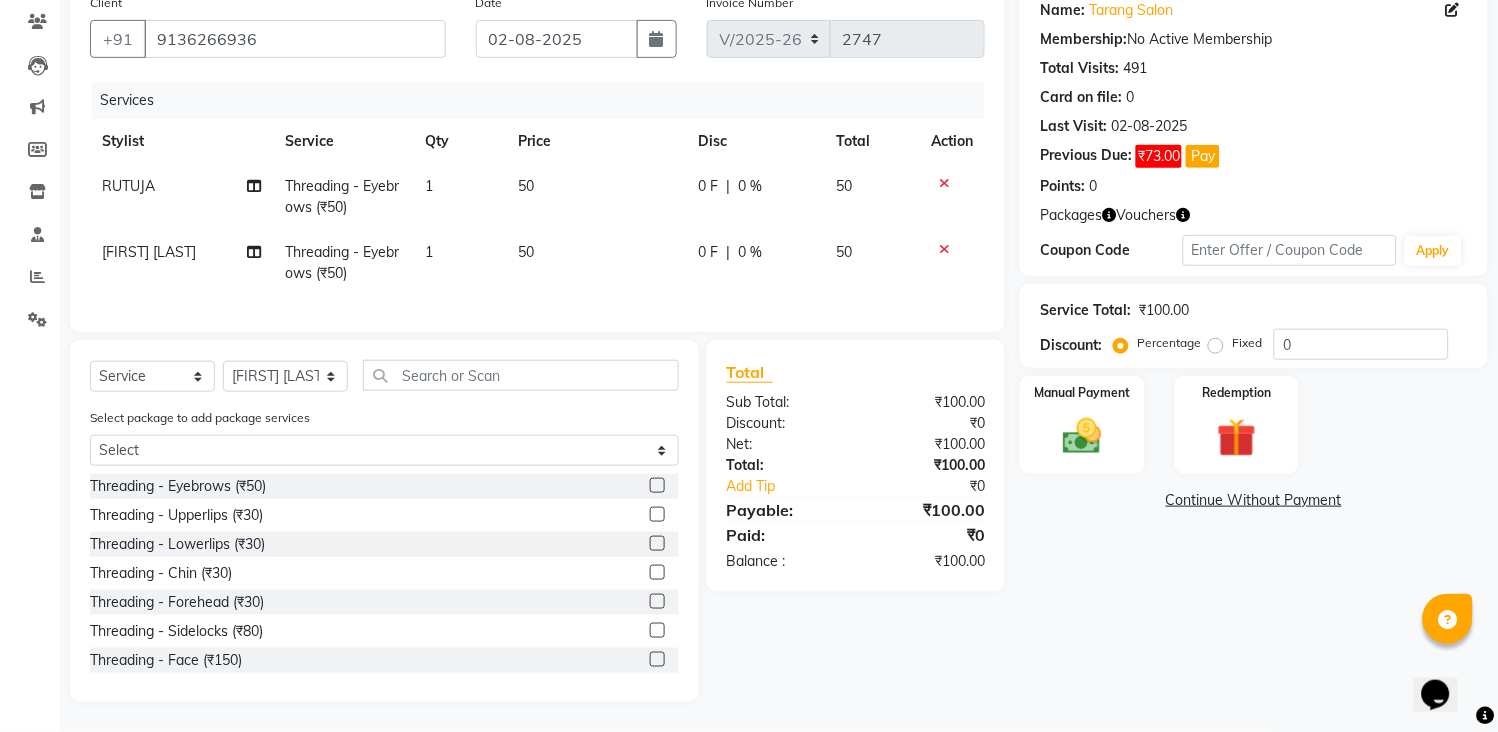click 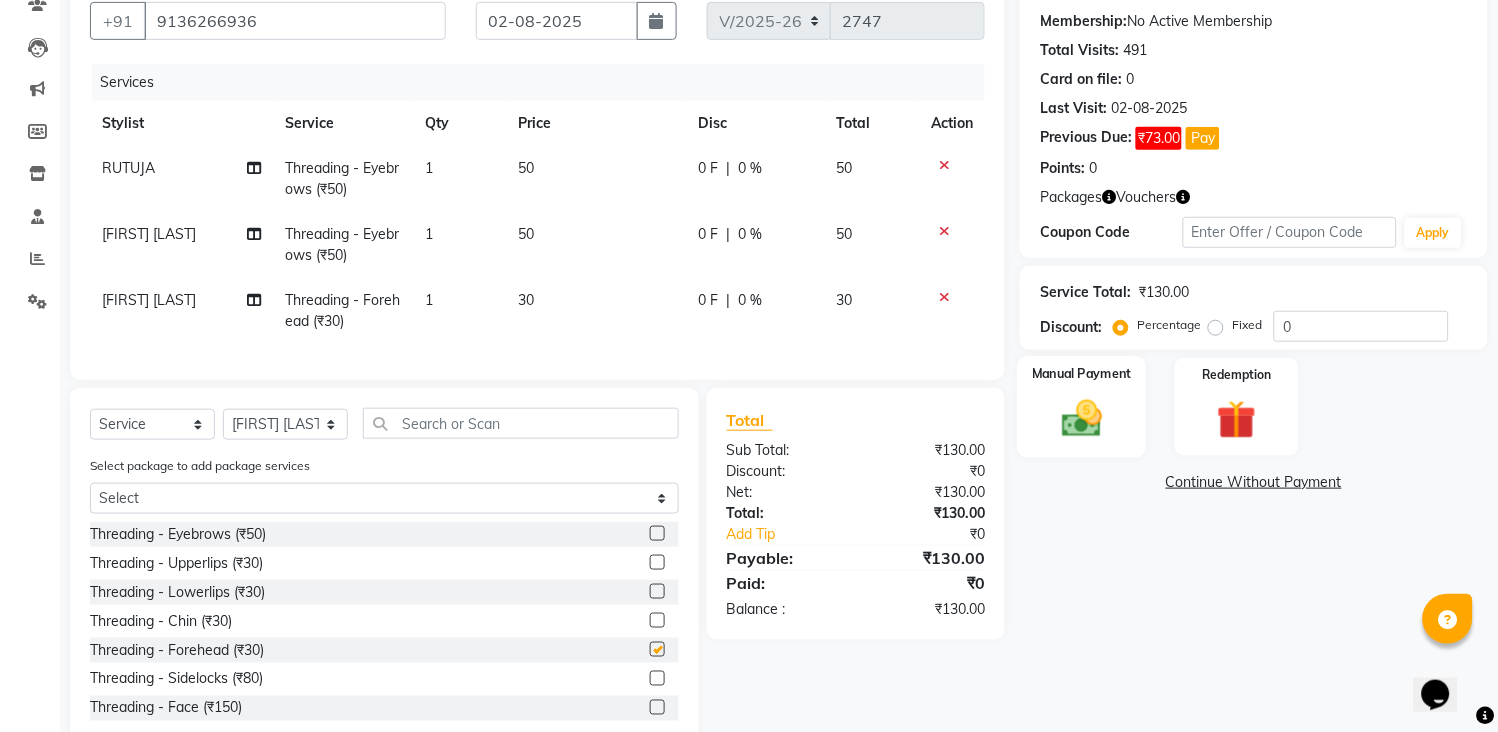 checkbox on "false" 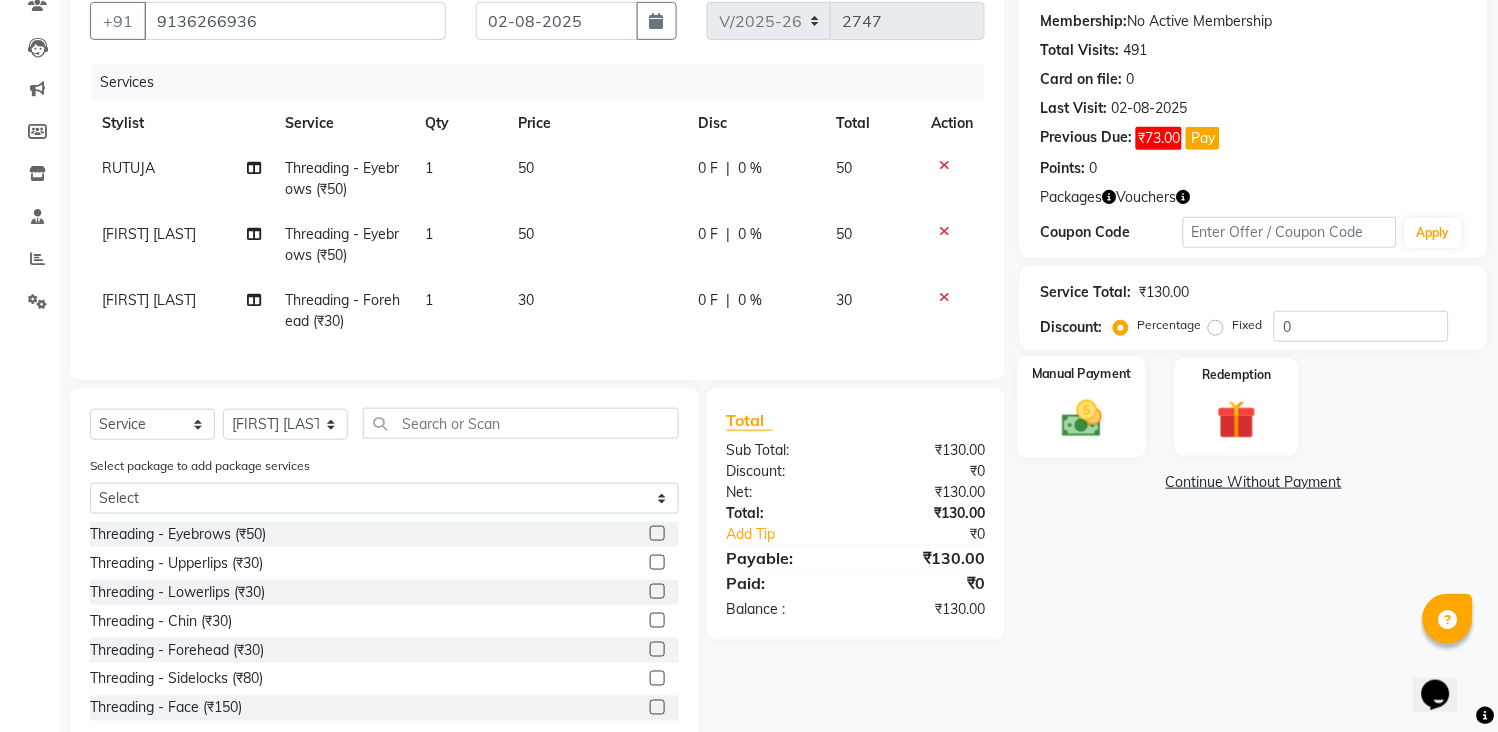 click 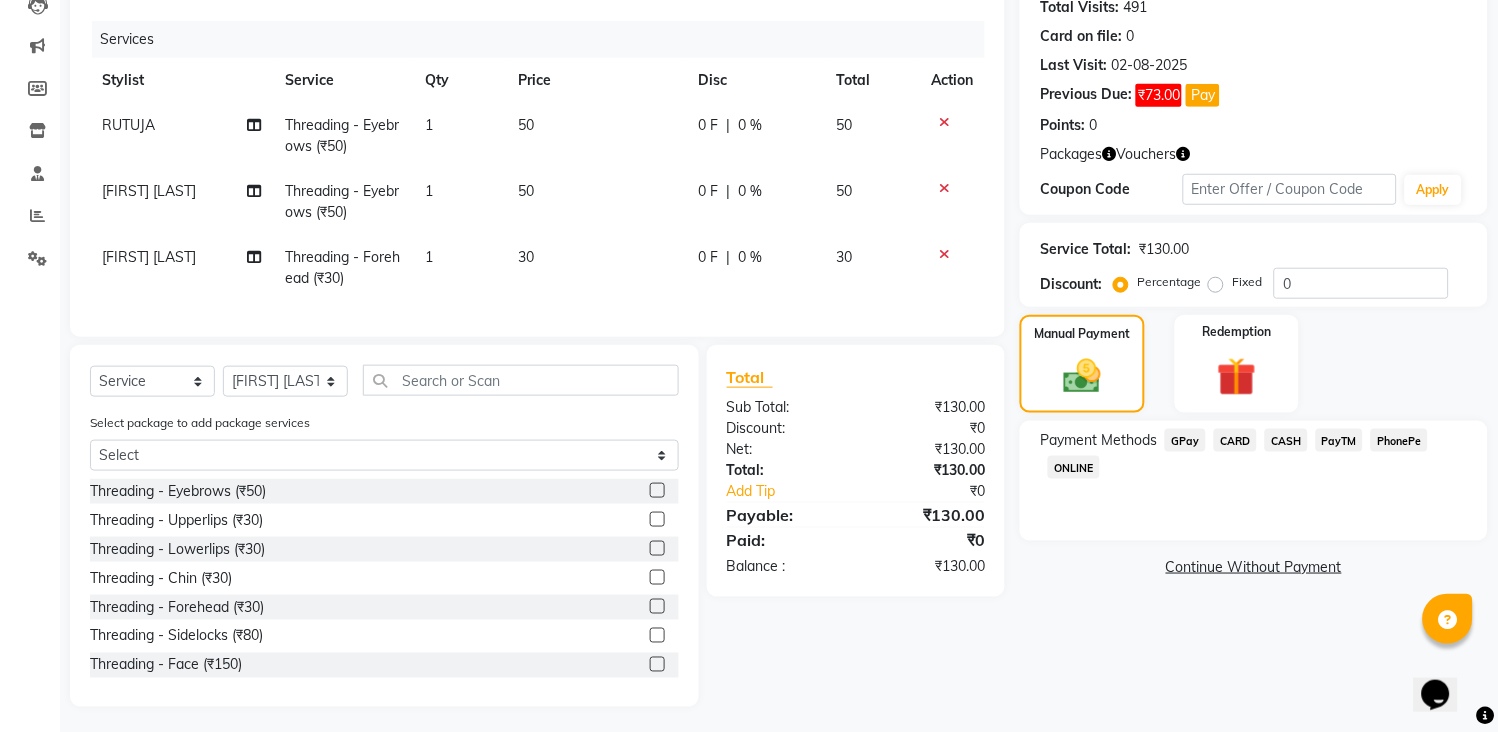 scroll, scrollTop: 251, scrollLeft: 0, axis: vertical 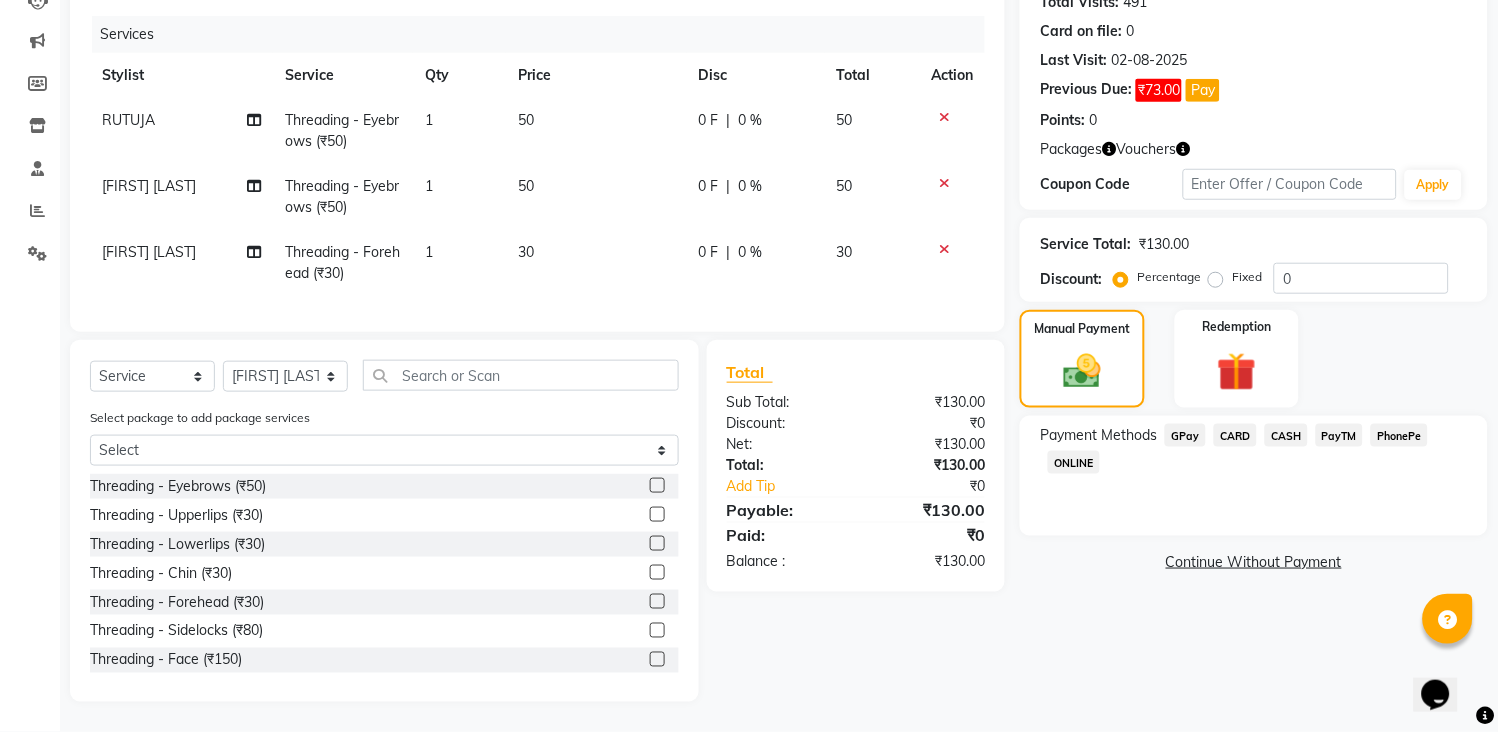 click on "Name: Tarang Salon Membership:  No Active Membership  Total Visits:  491 Card on file:  0 Last Visit:   [DATE] Previous Due:  ₹73.00 Pay Points:   0  Packages Vouchers Coupon Code Apply Service Total:  ₹130.00  Discount:  Percentage   Fixed  0 Manual Payment Redemption  Continue Without Payment" 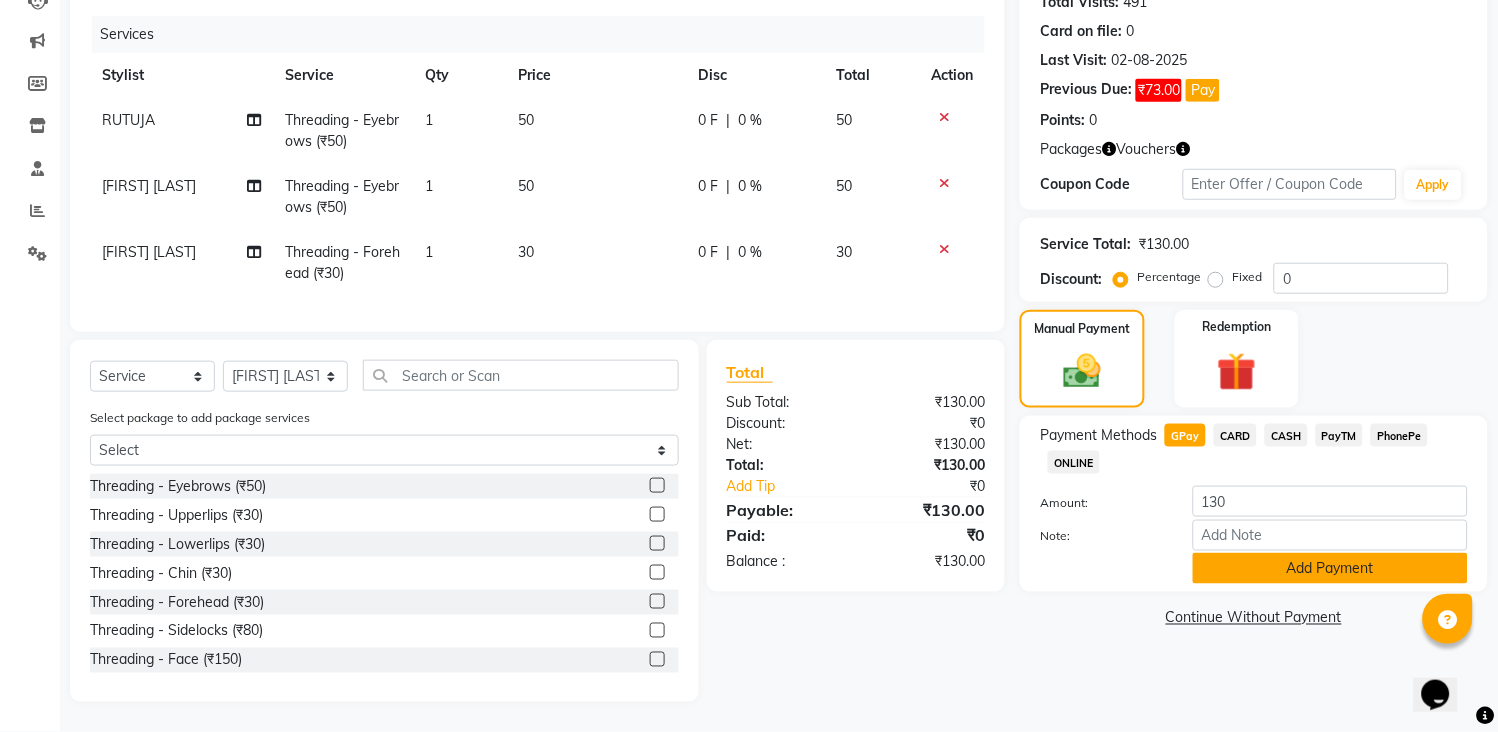 click on "Add Payment" 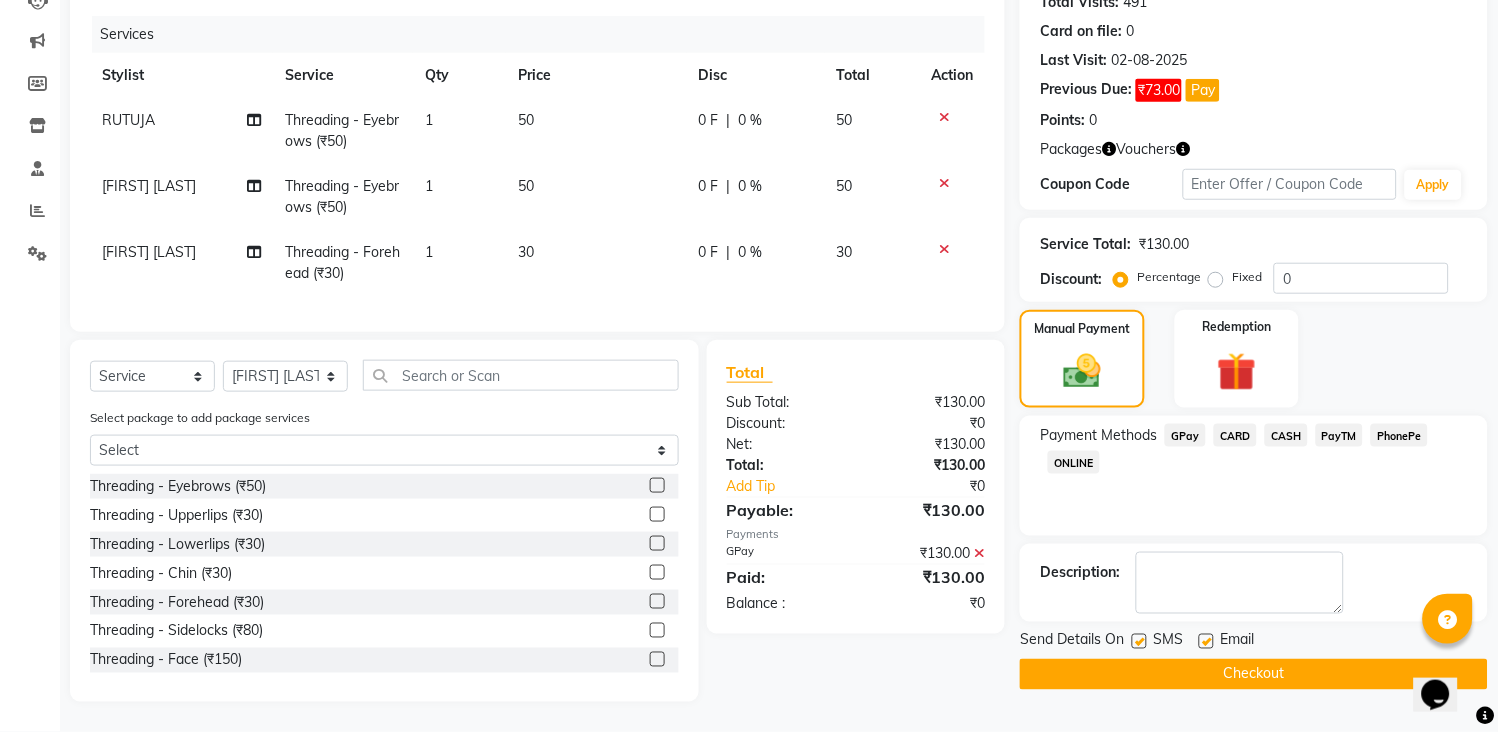 click on "Checkout" 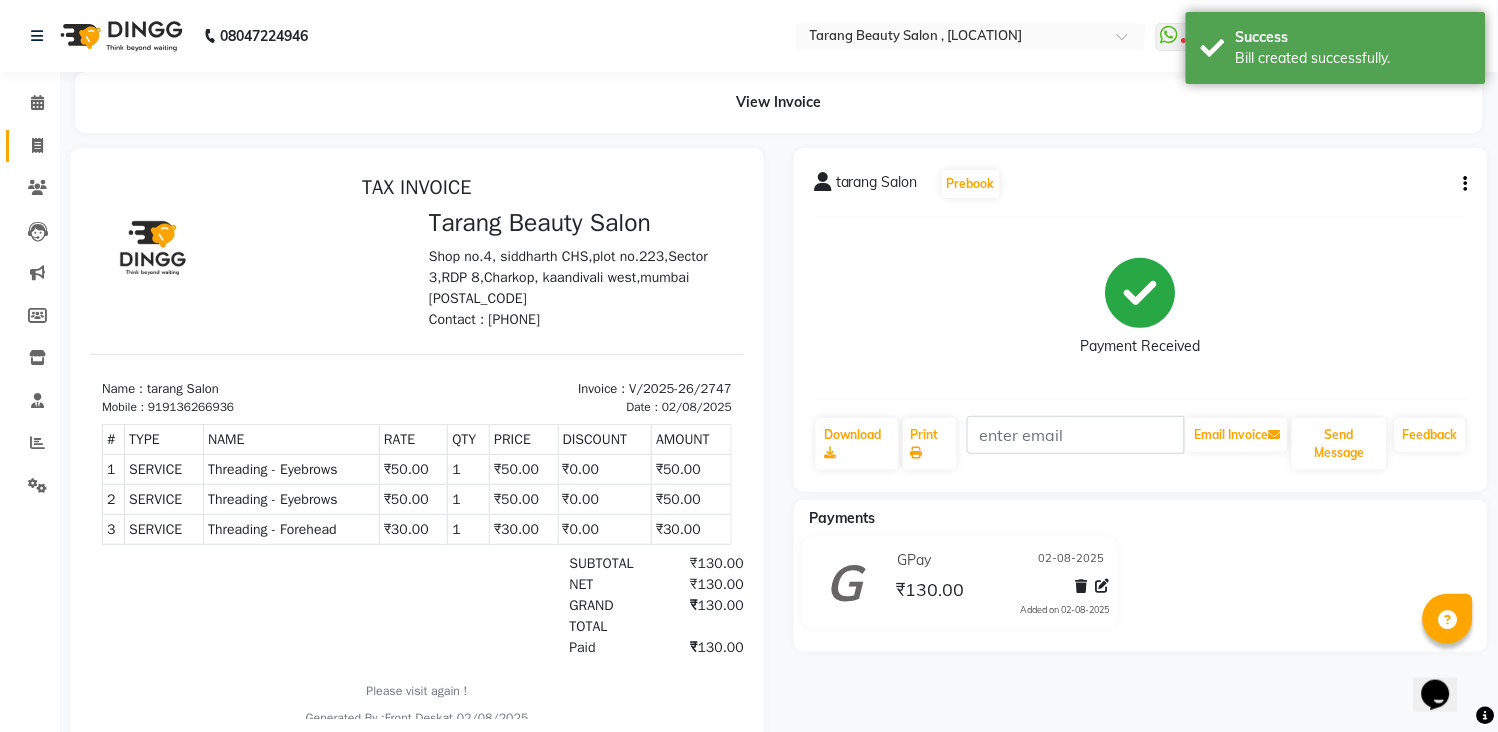 scroll, scrollTop: 0, scrollLeft: 0, axis: both 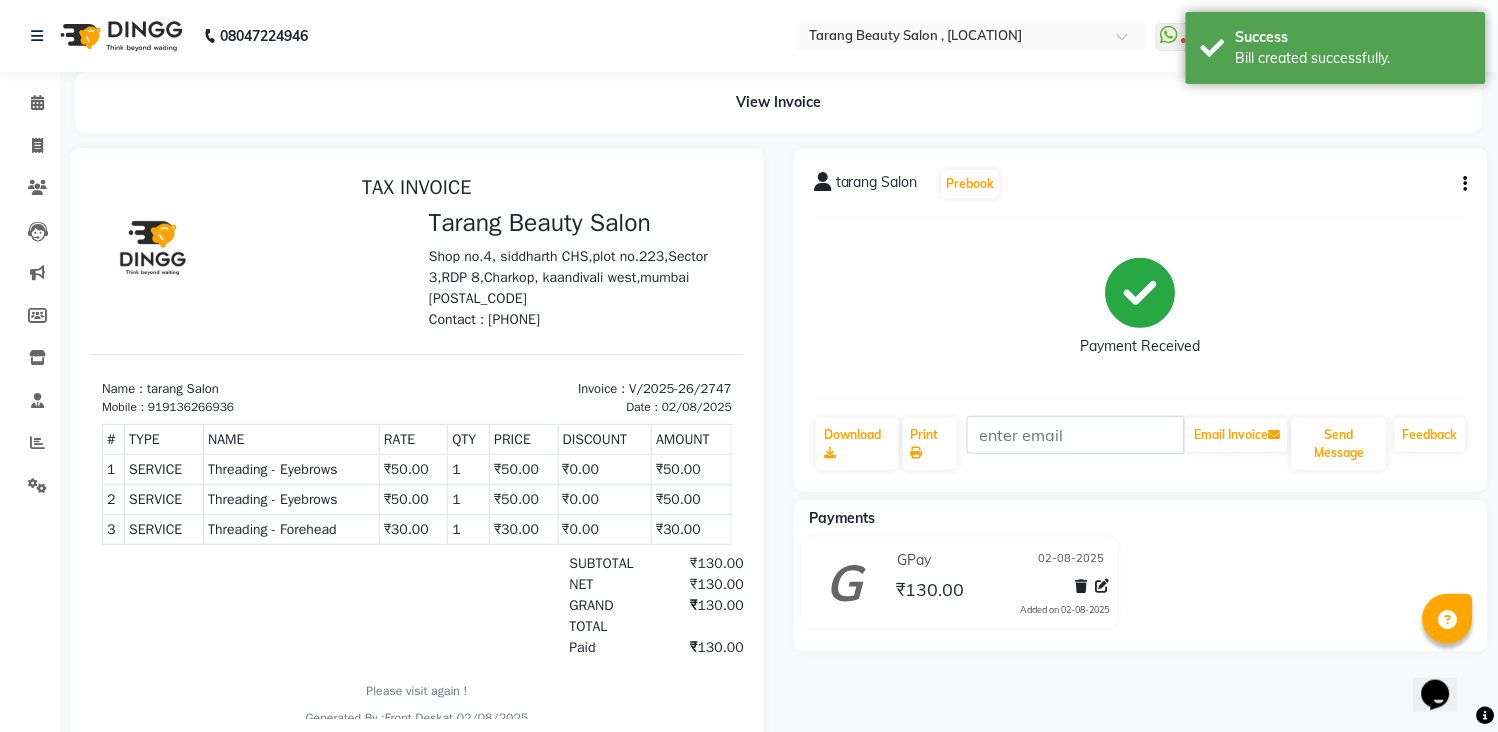 select on "service" 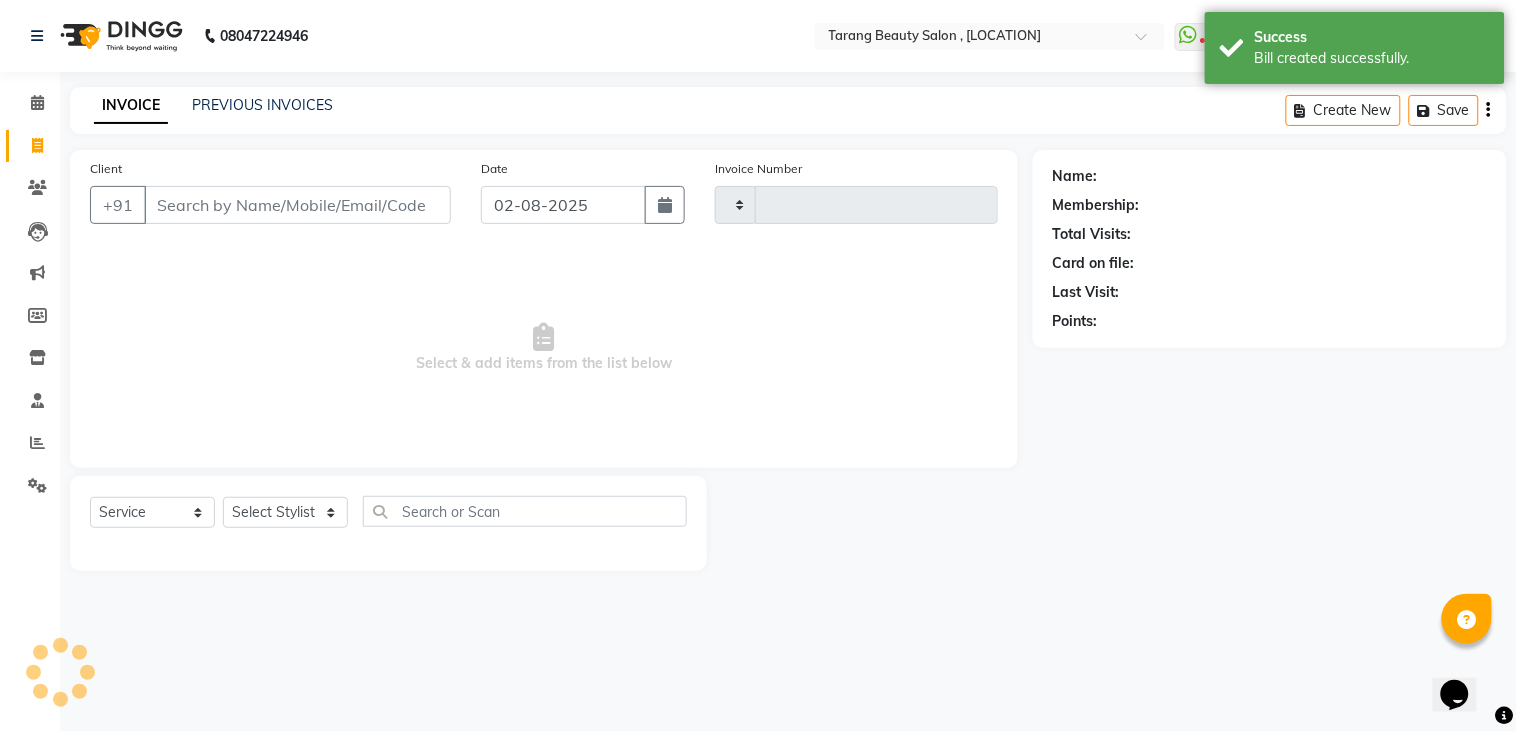 type on "2748" 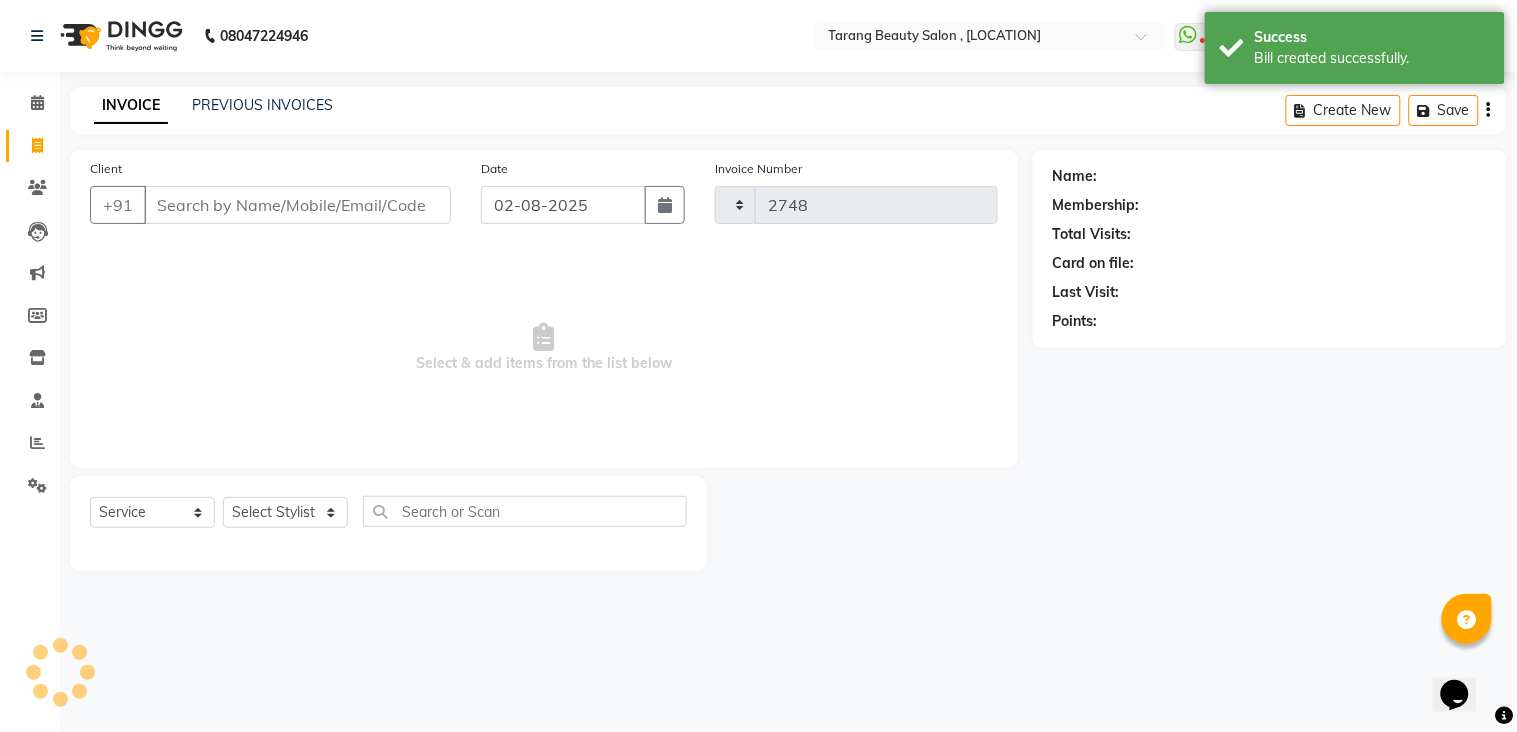 select on "5133" 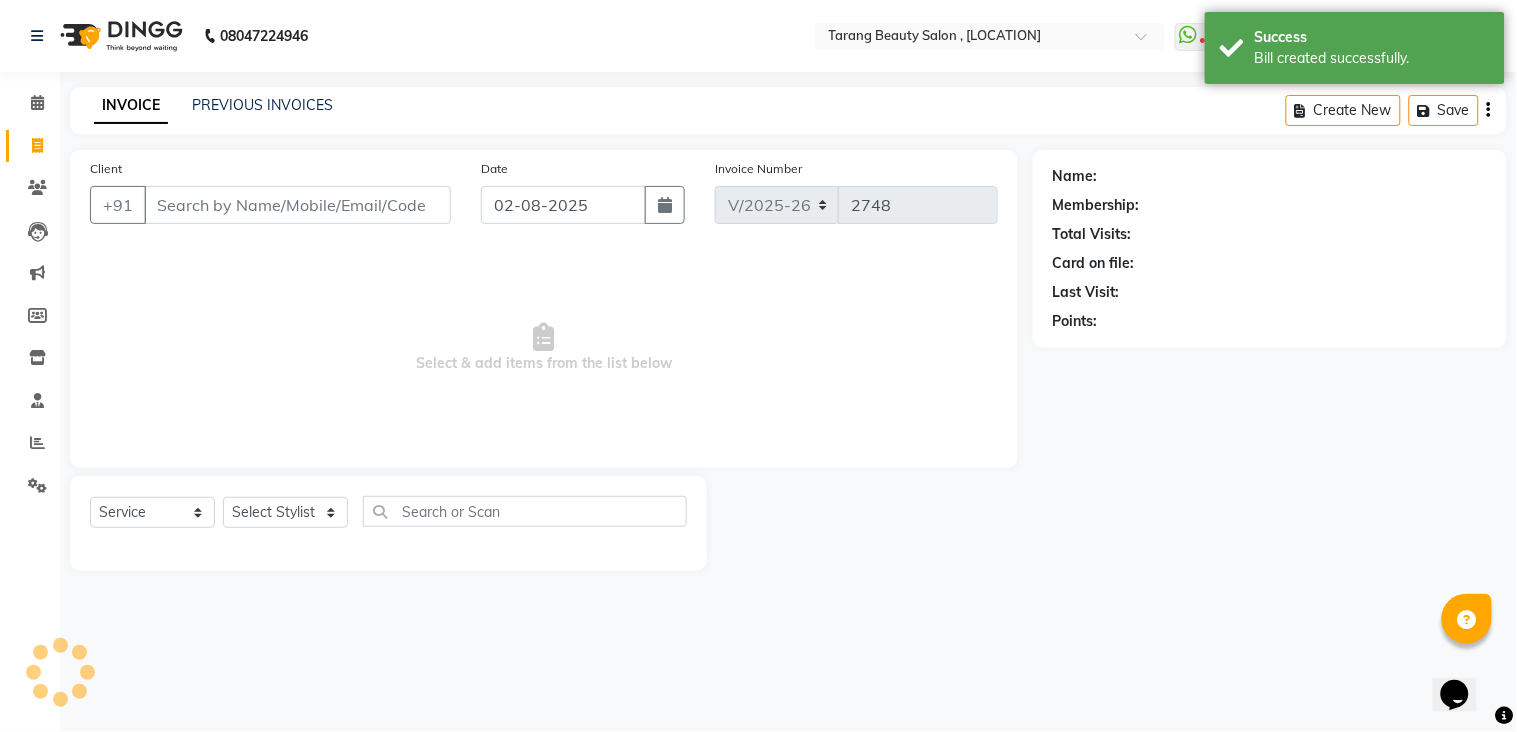 click on "Client" at bounding box center (297, 205) 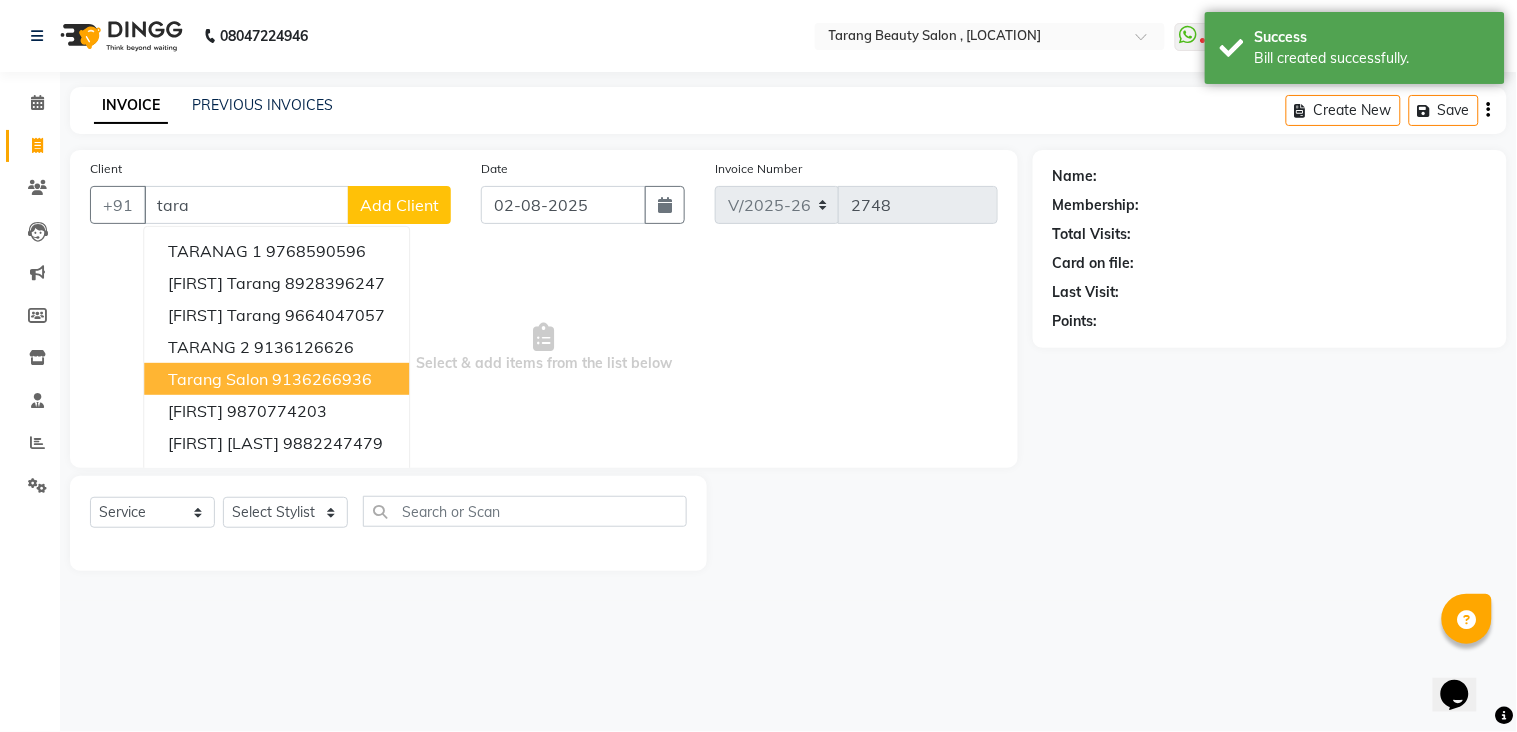 click on "9136266936" at bounding box center (322, 379) 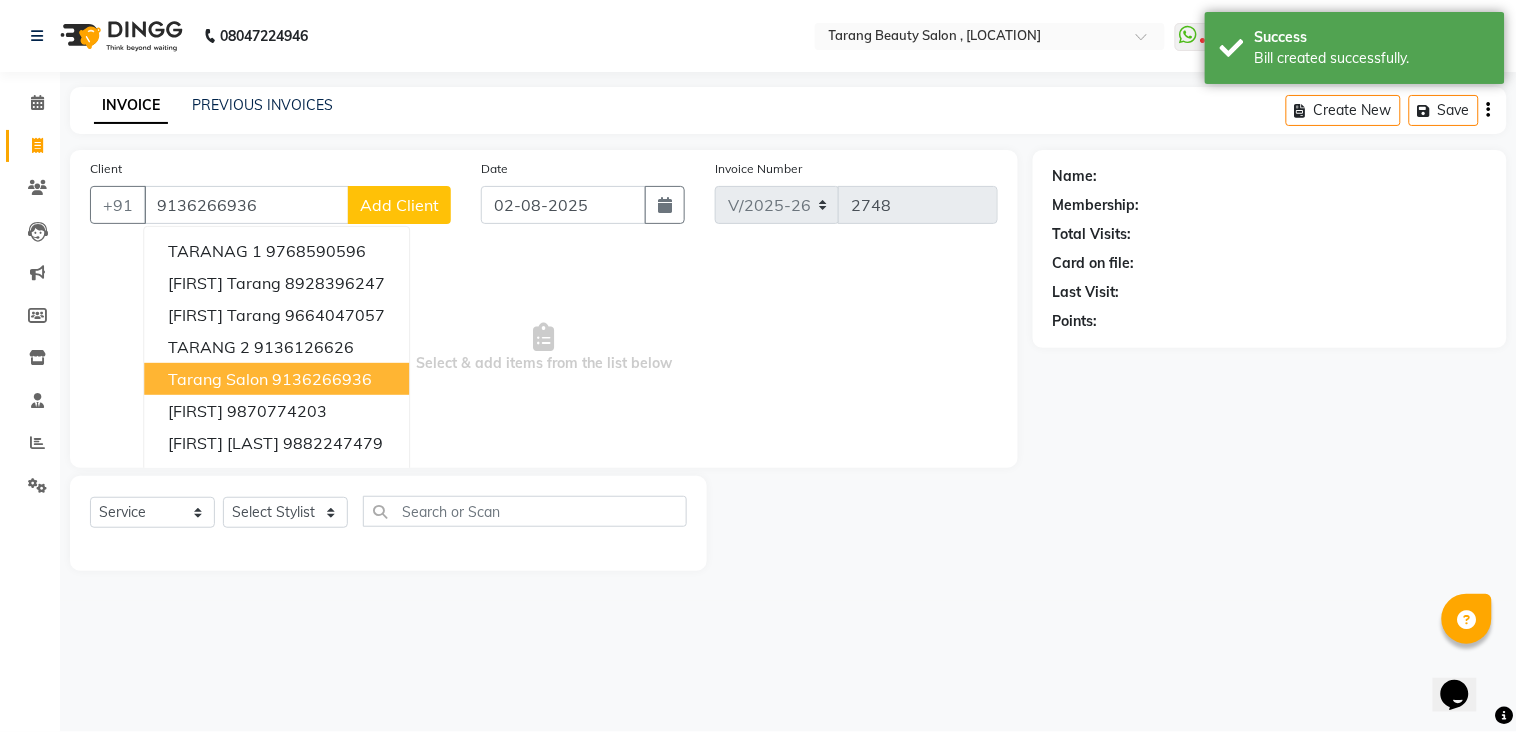 type on "9136266936" 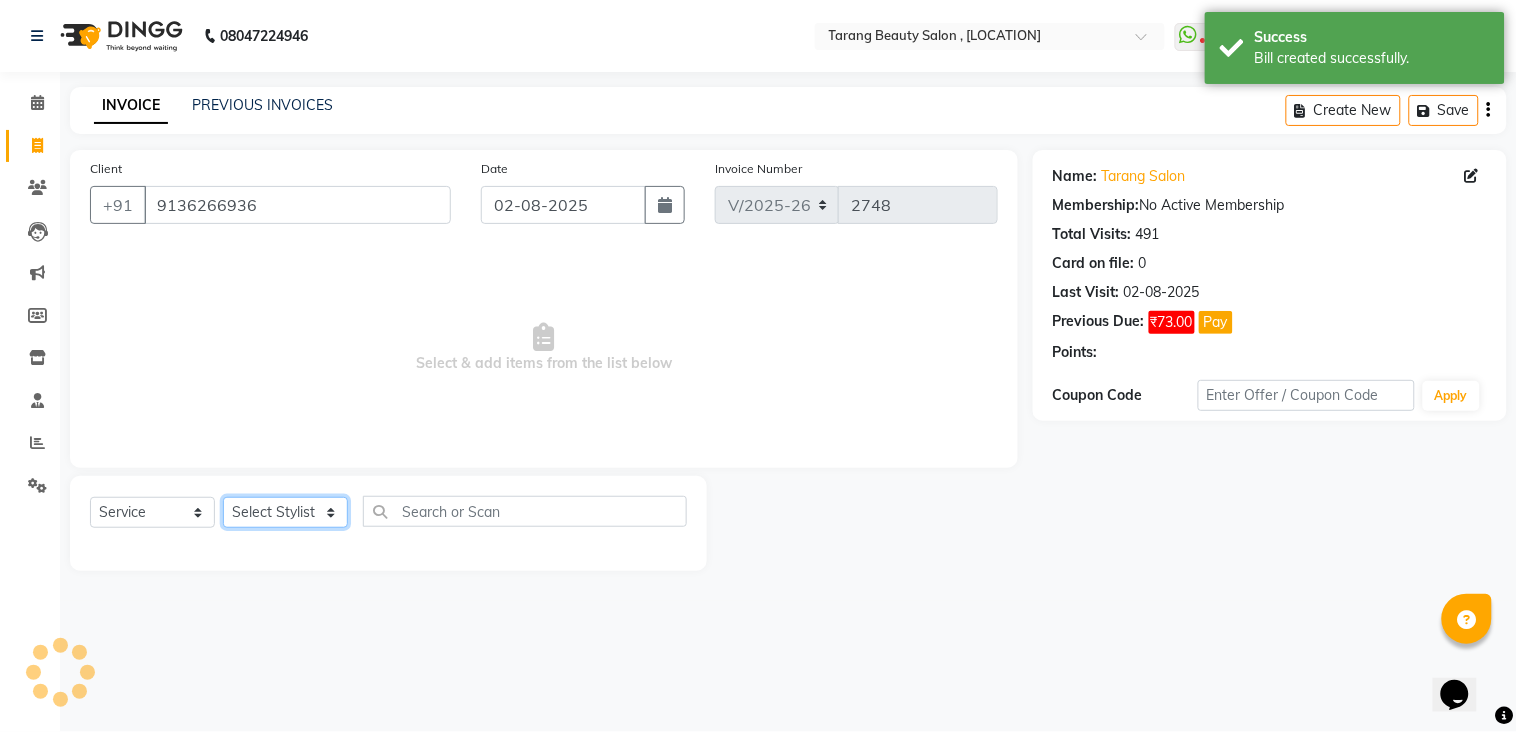 drag, startPoint x: 245, startPoint y: 506, endPoint x: 234, endPoint y: 505, distance: 11.045361 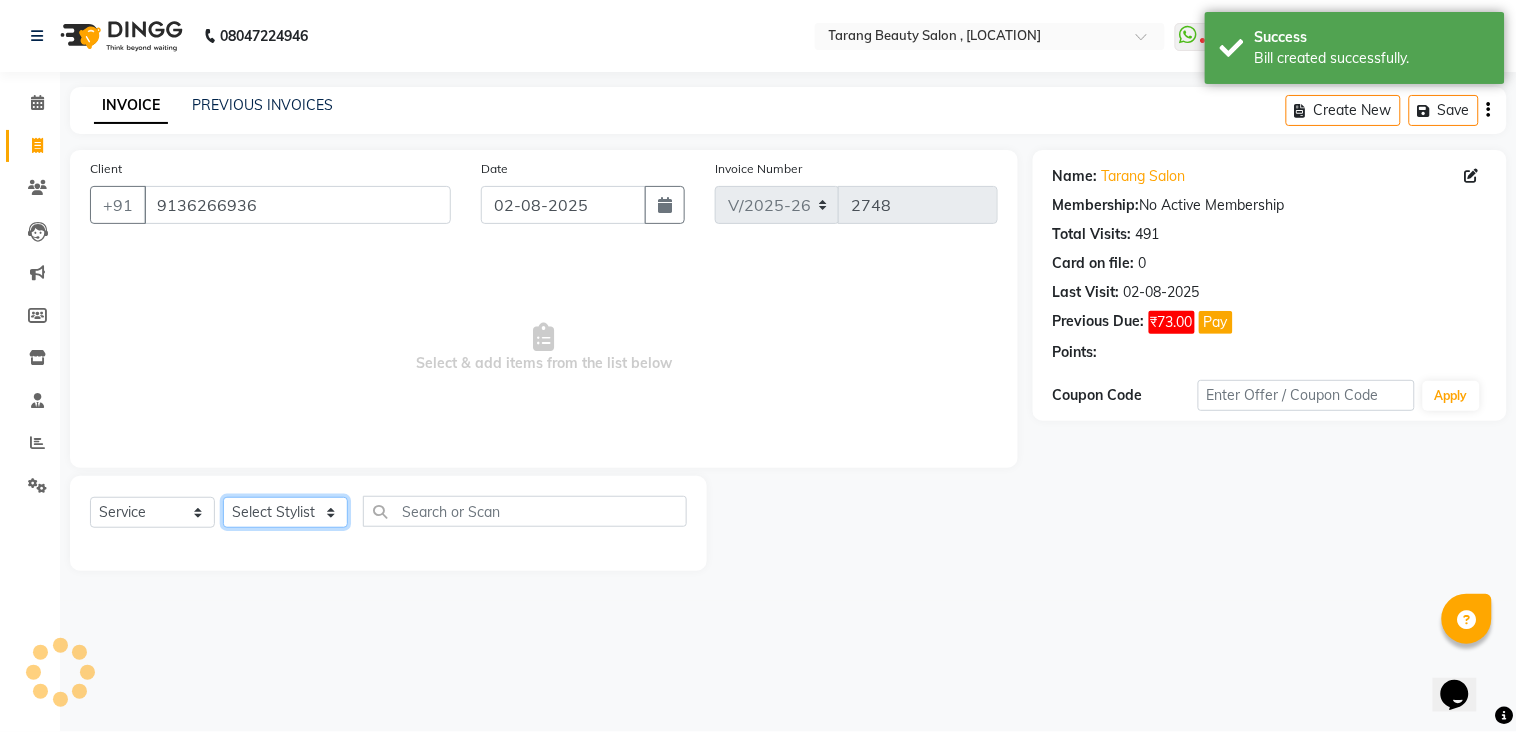 click on "Select Stylist [NAME] [NAME] [NAME] [NAME] Front Desk [NAME] [NAME]    [NAME] [NAME] [NAME] [NAME] [NAME] [NAME] [NAME] [NAME] [NAME] [NAME] [NAME] [NAME] [NAME] [NAME] [NAME] [NAME] [NAME]" 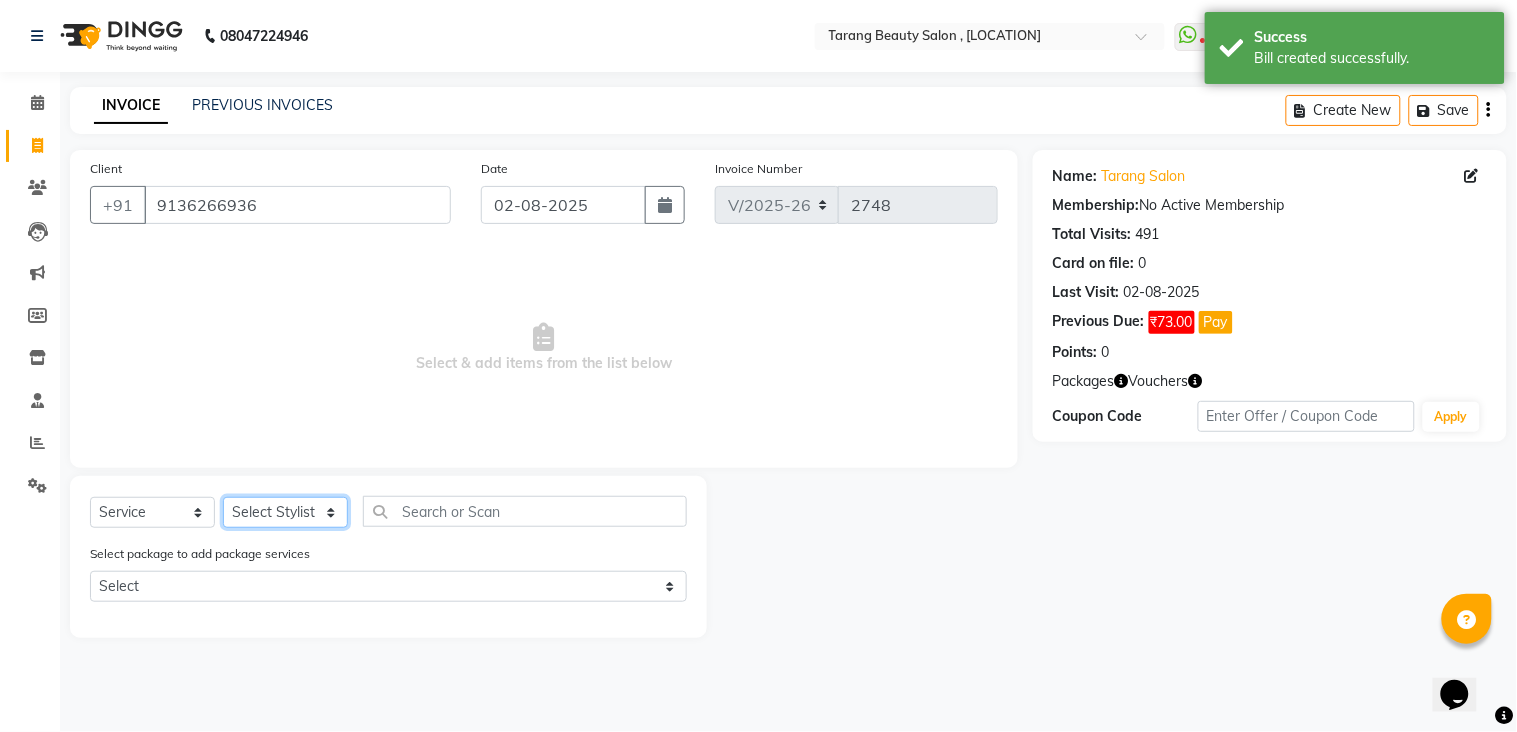select on "33033" 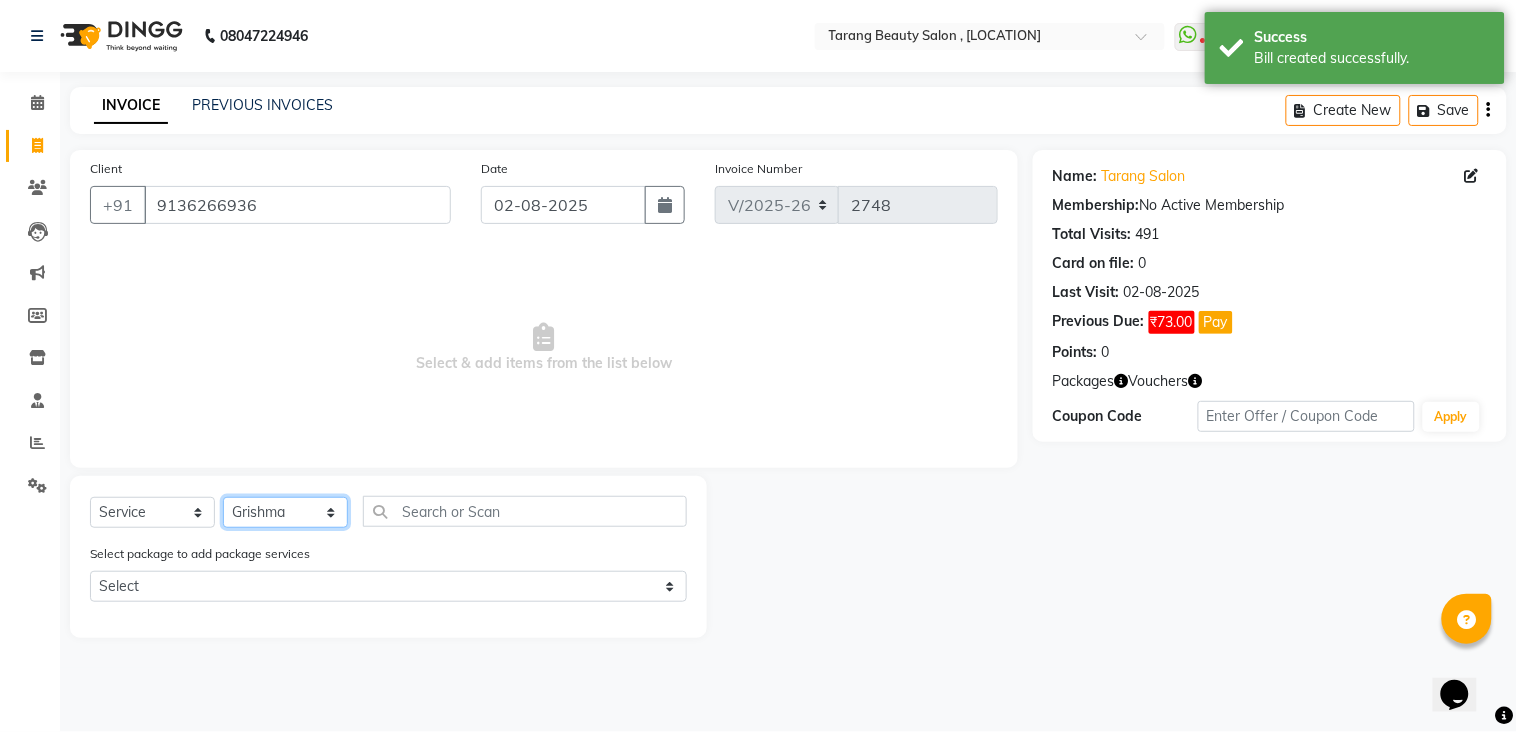 click on "Select Stylist [NAME] [NAME] [NAME] [NAME] Front Desk [NAME] [NAME]    [NAME] [NAME] [NAME] [NAME] [NAME] [NAME] [NAME] [NAME] [NAME] [NAME] [NAME] [NAME] [NAME] [NAME] [NAME] [NAME] [NAME]" 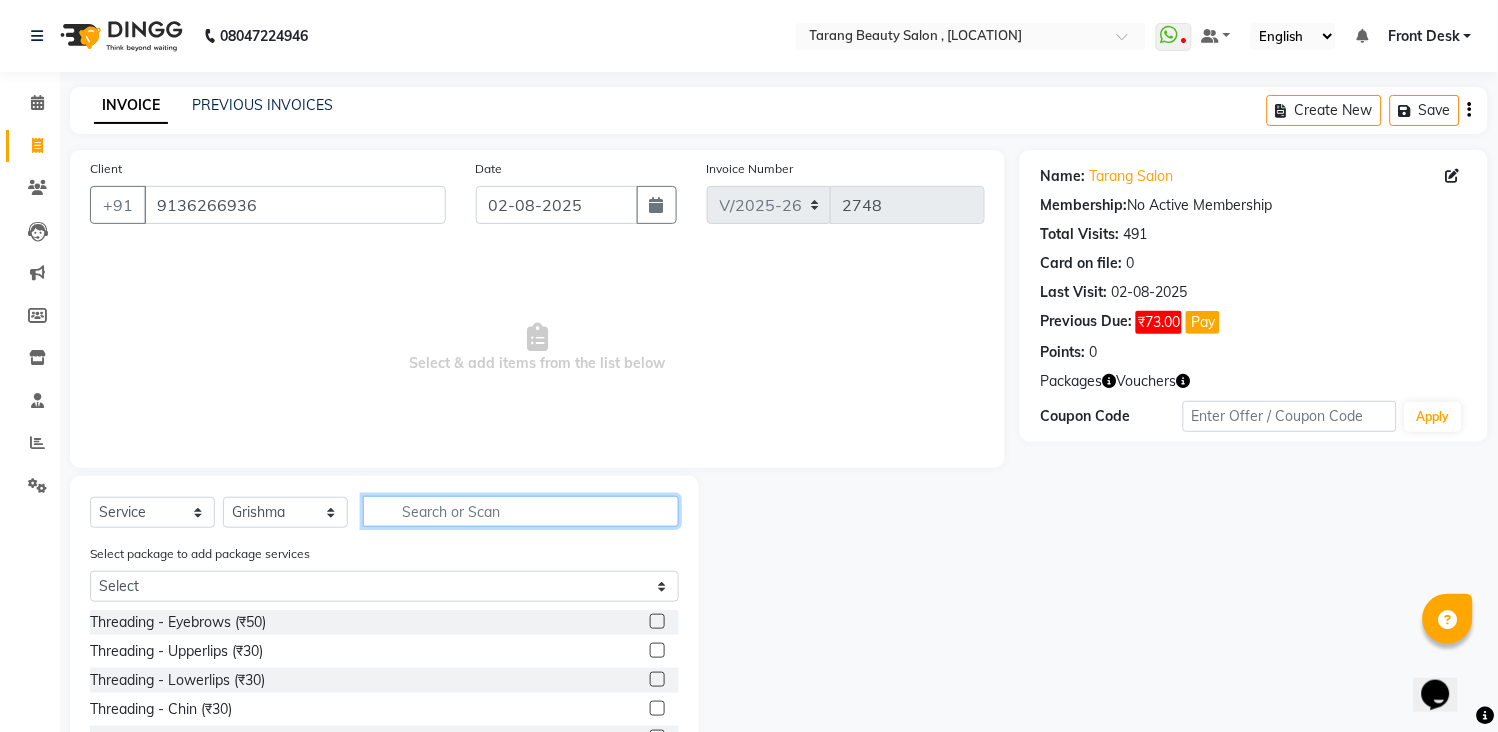 click 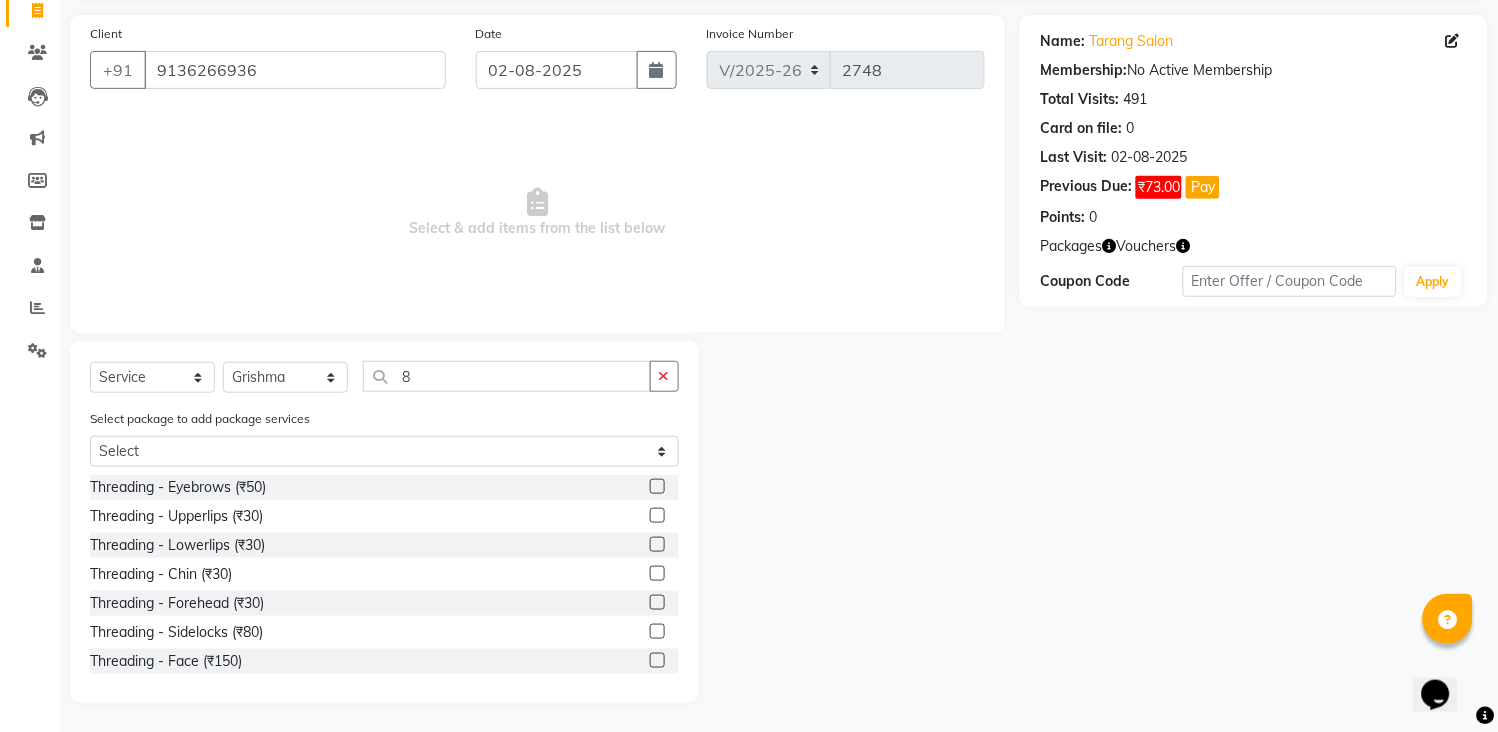 scroll, scrollTop: 136, scrollLeft: 0, axis: vertical 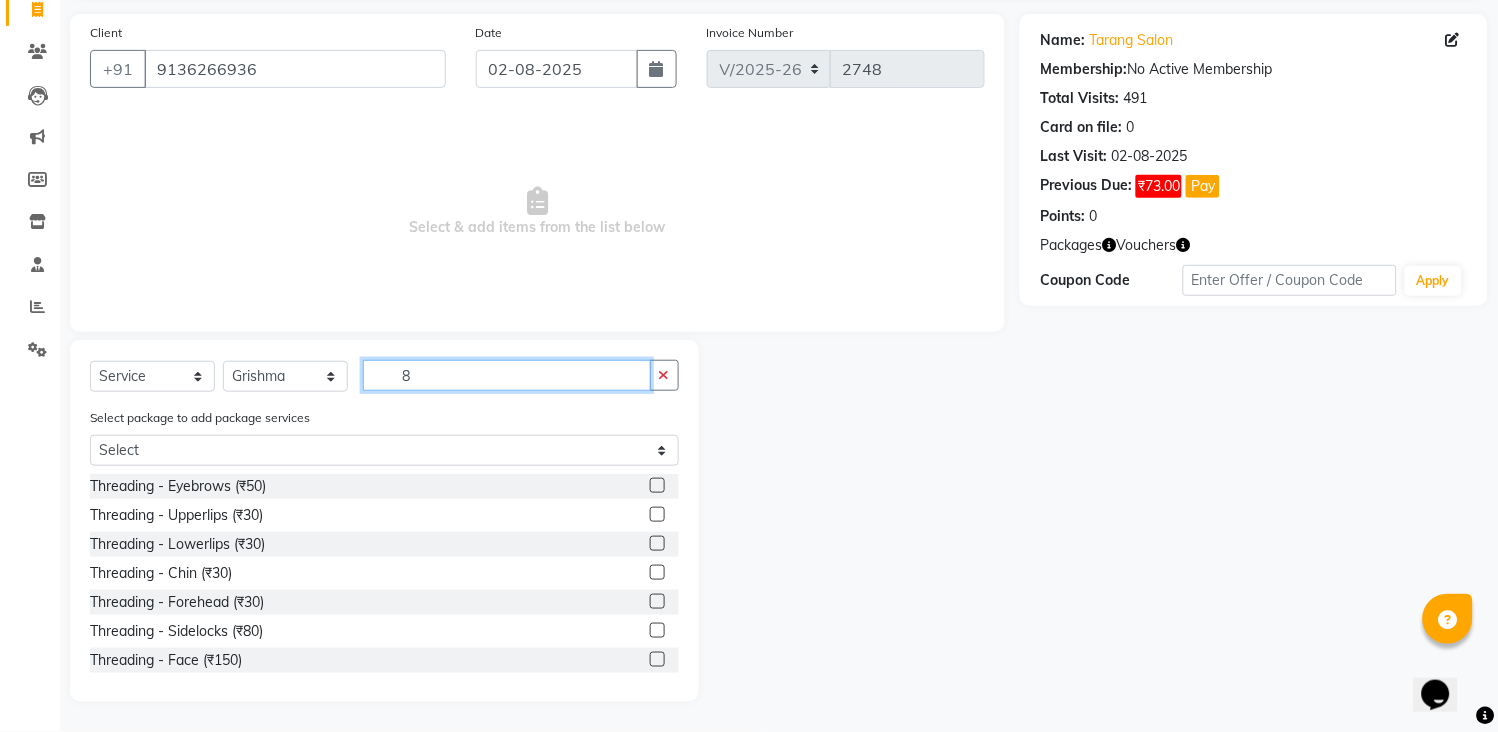 click on "8" 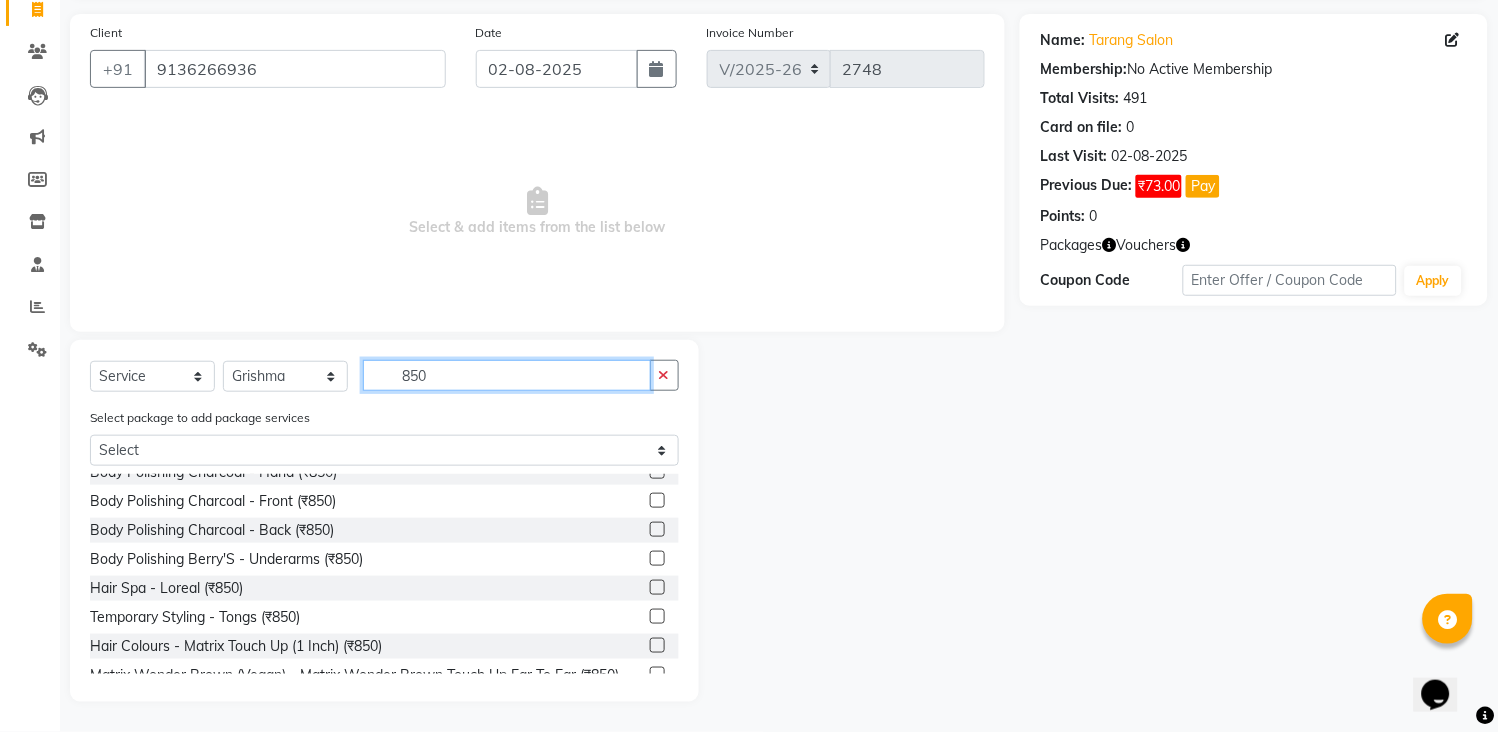 scroll, scrollTop: 111, scrollLeft: 0, axis: vertical 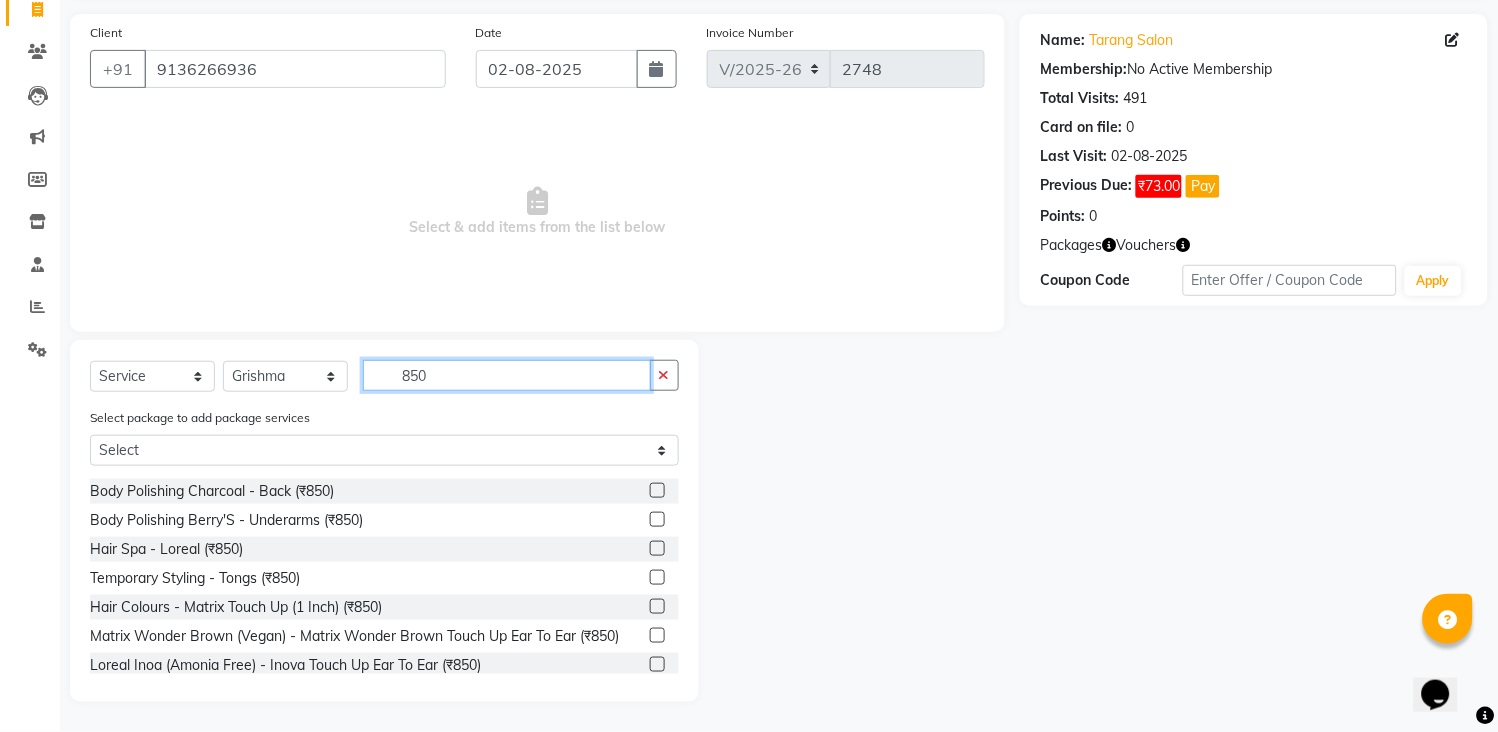 type on "850" 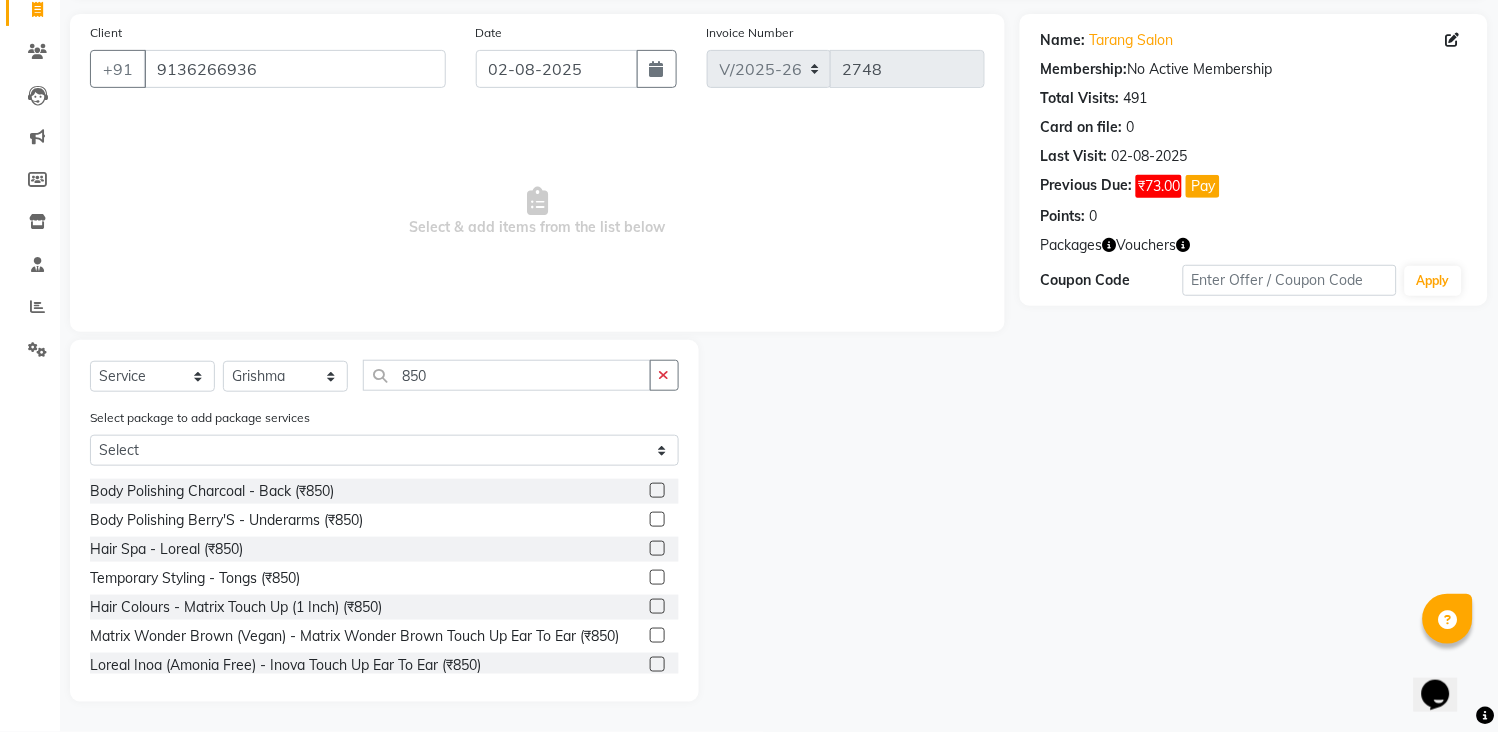 click 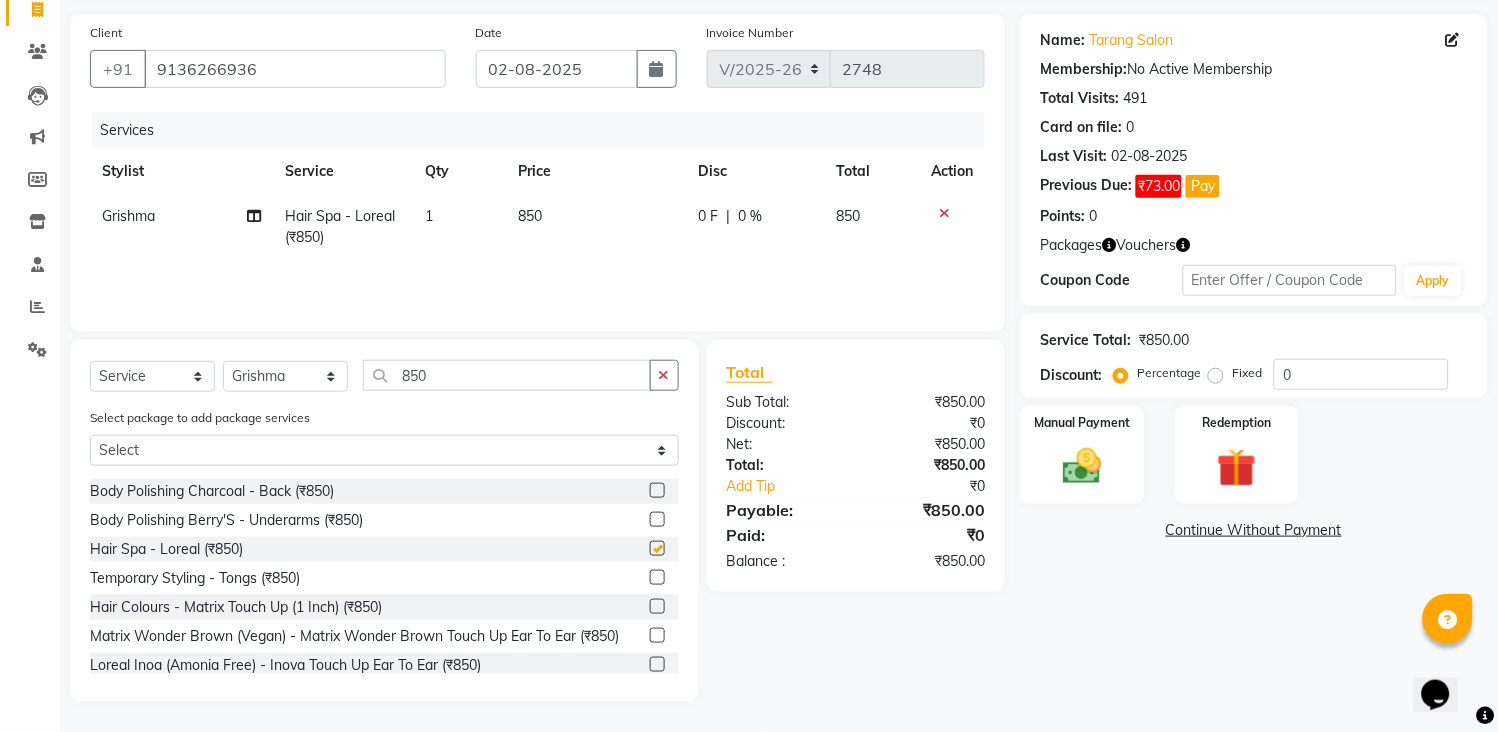 checkbox on "false" 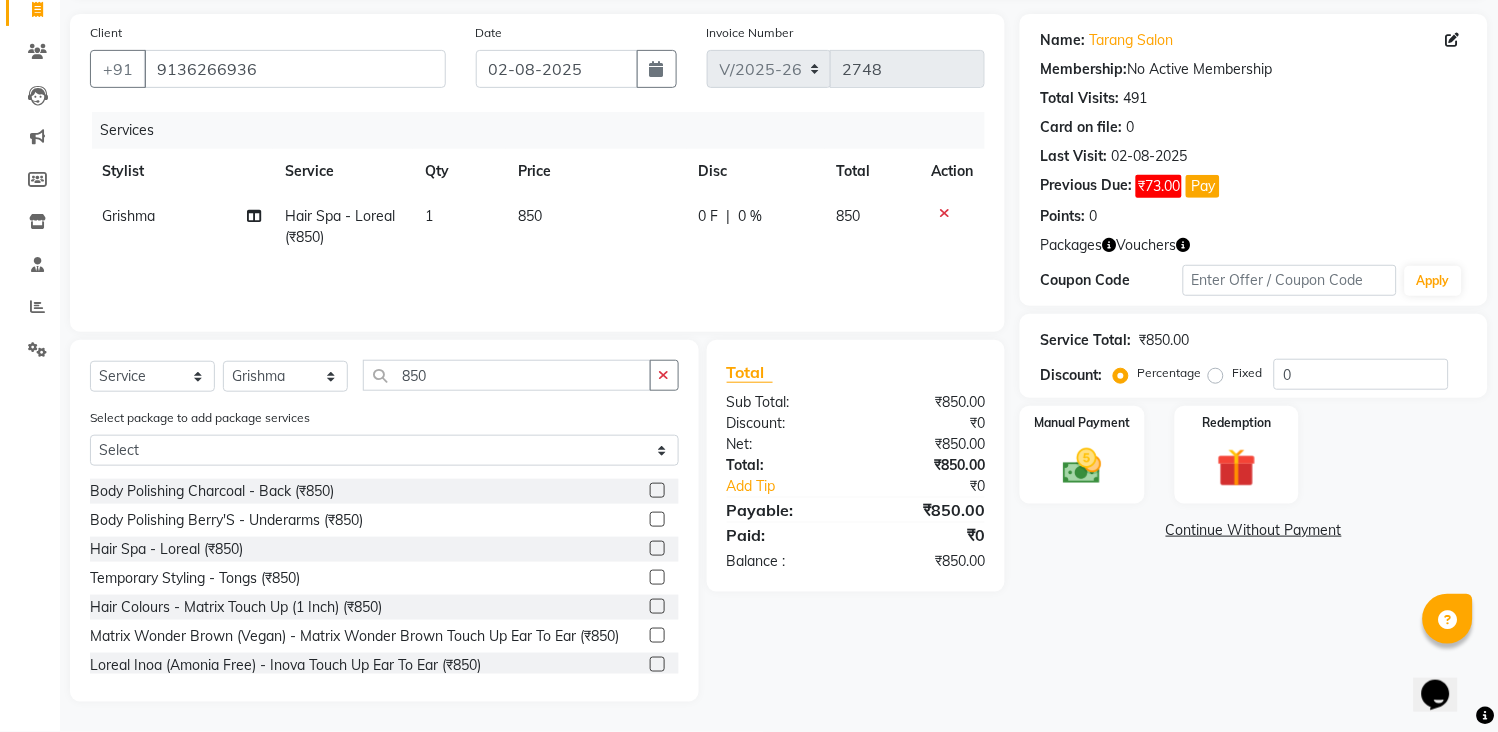 click on "850" 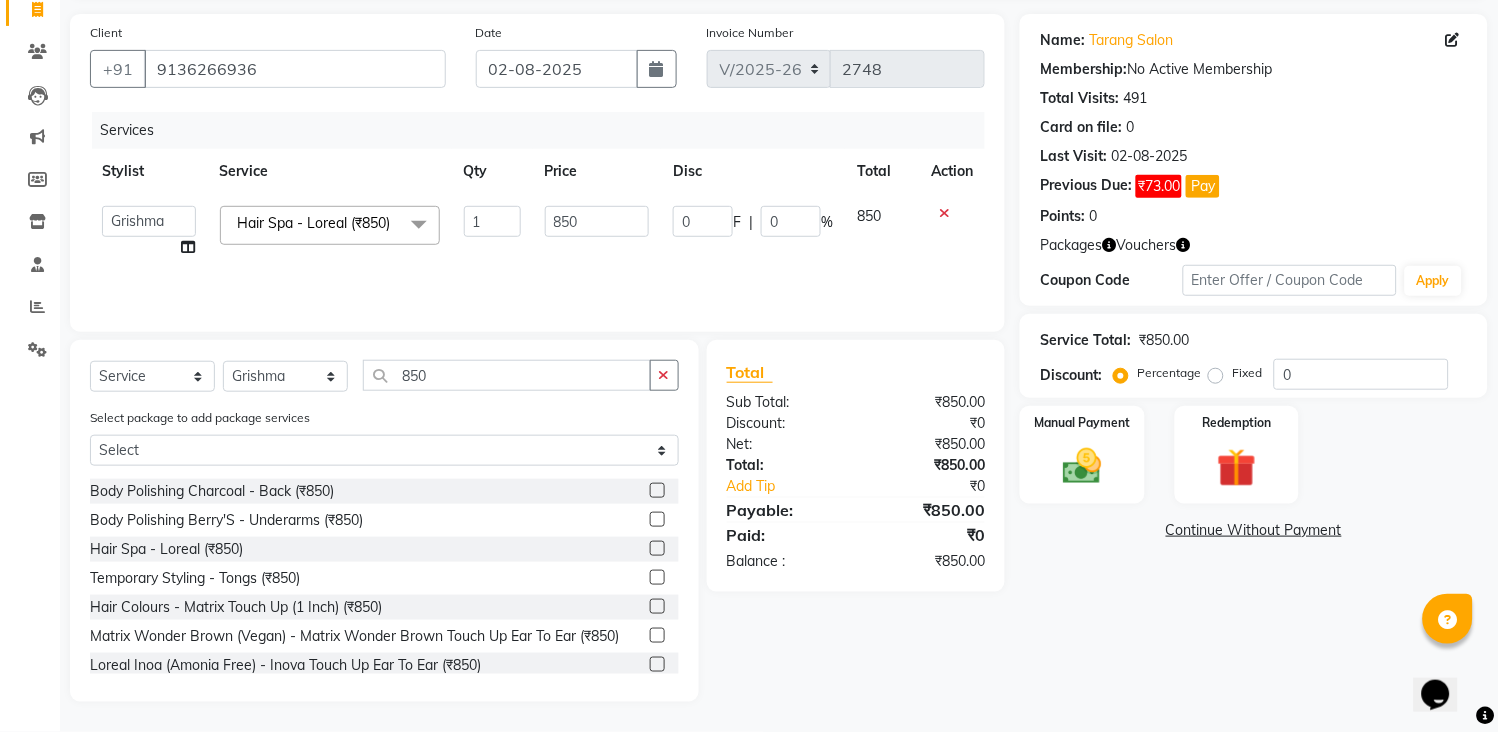 click on "850" 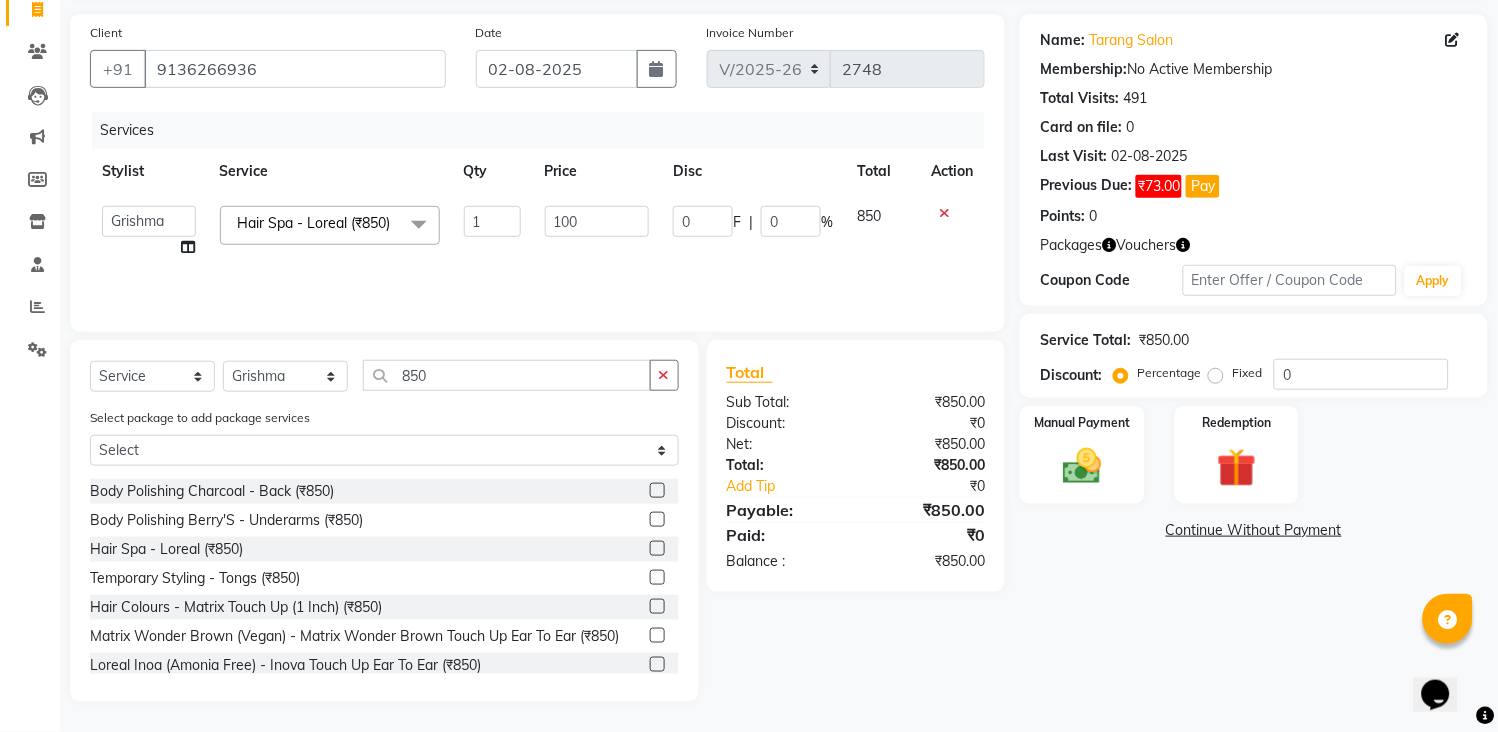 type on "1000" 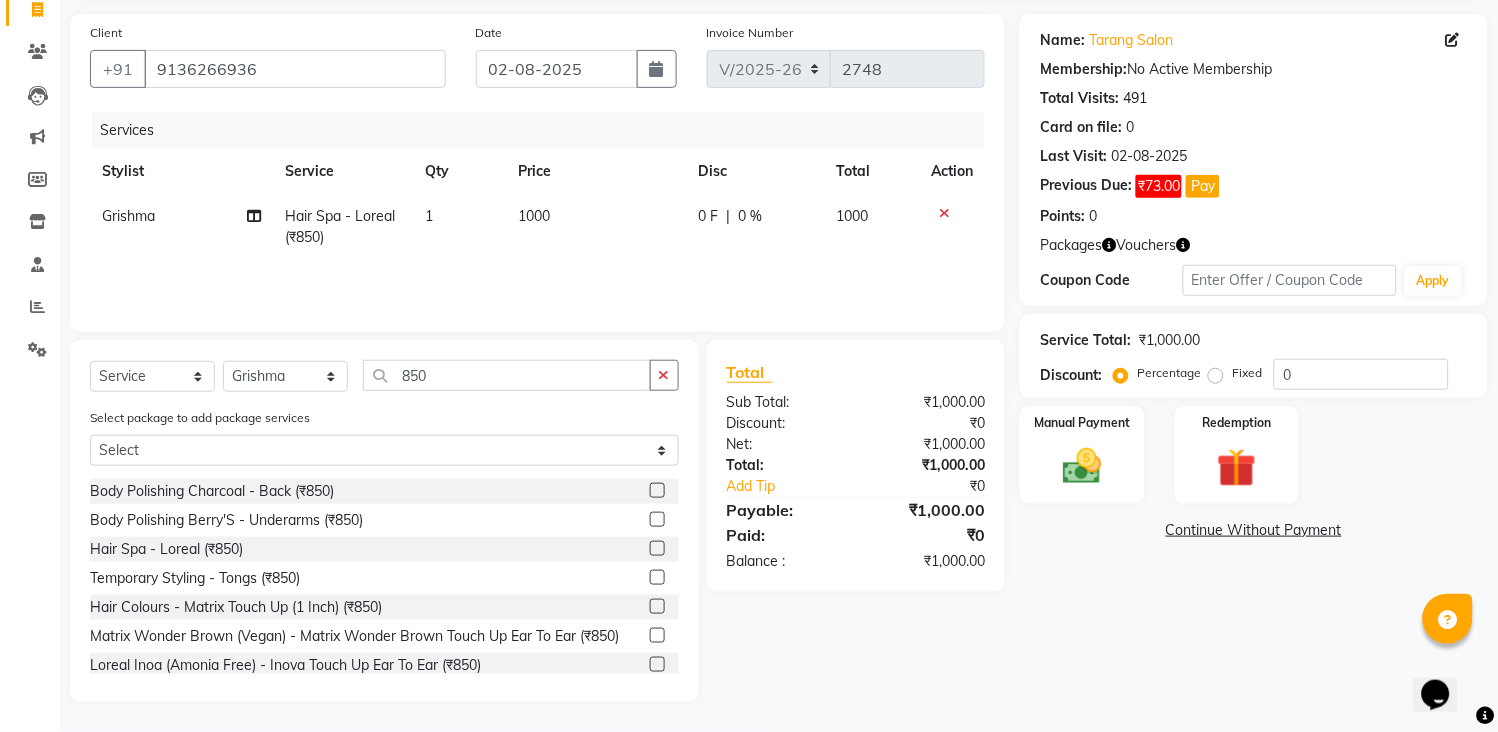 click on "Services Stylist Service Qty Price Disc Total Action [NAME]  Hair Spa - Loreal (₹850) 1 1000 0 F | 0 % 1000" 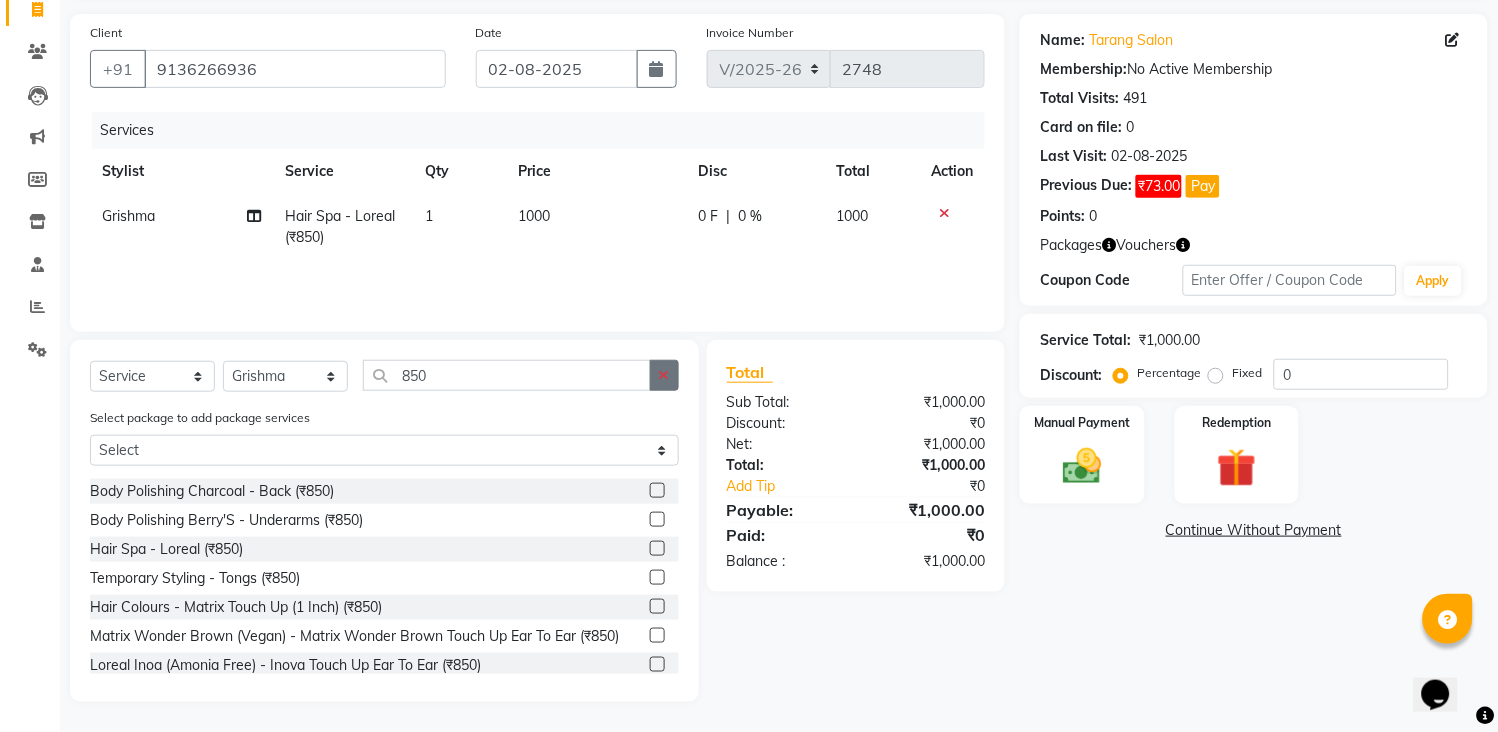 click 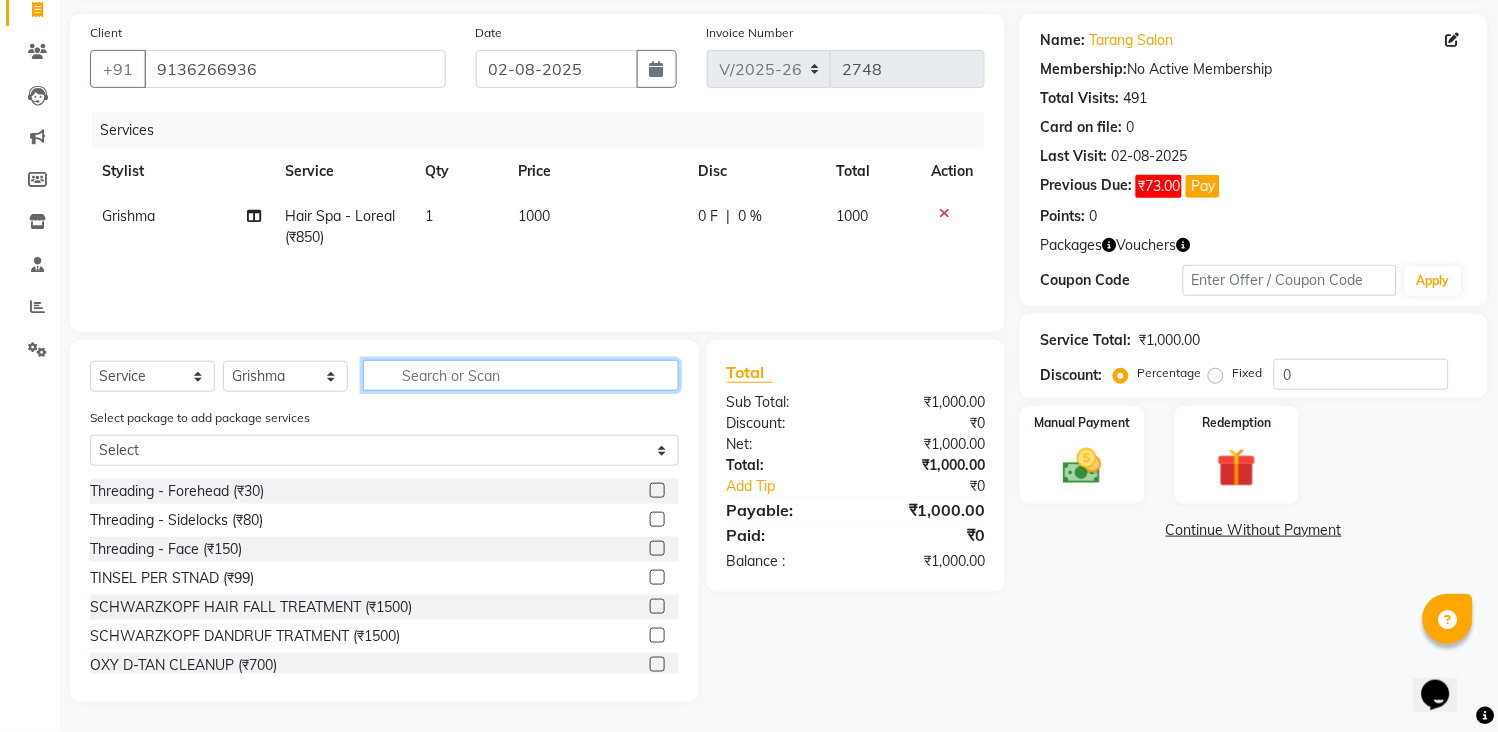 click 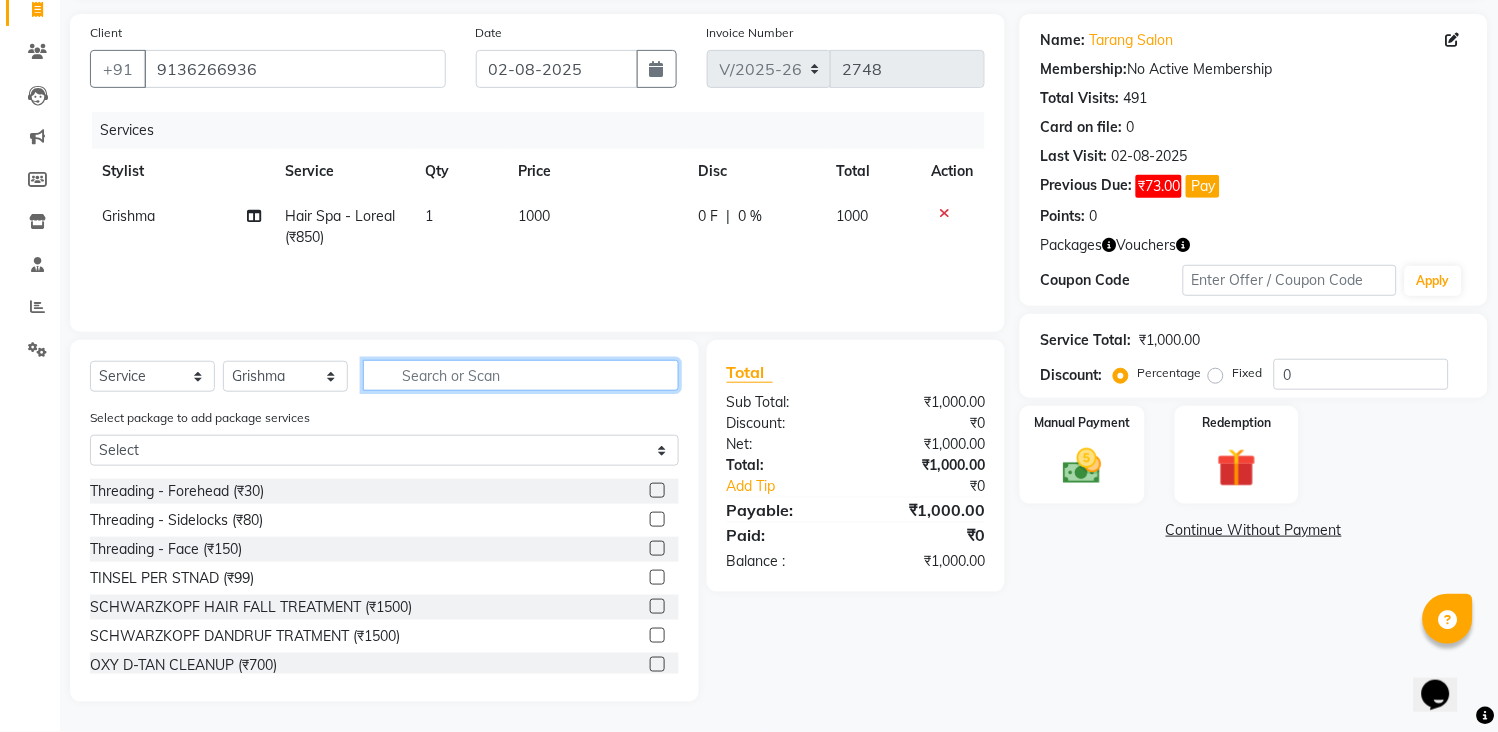 click 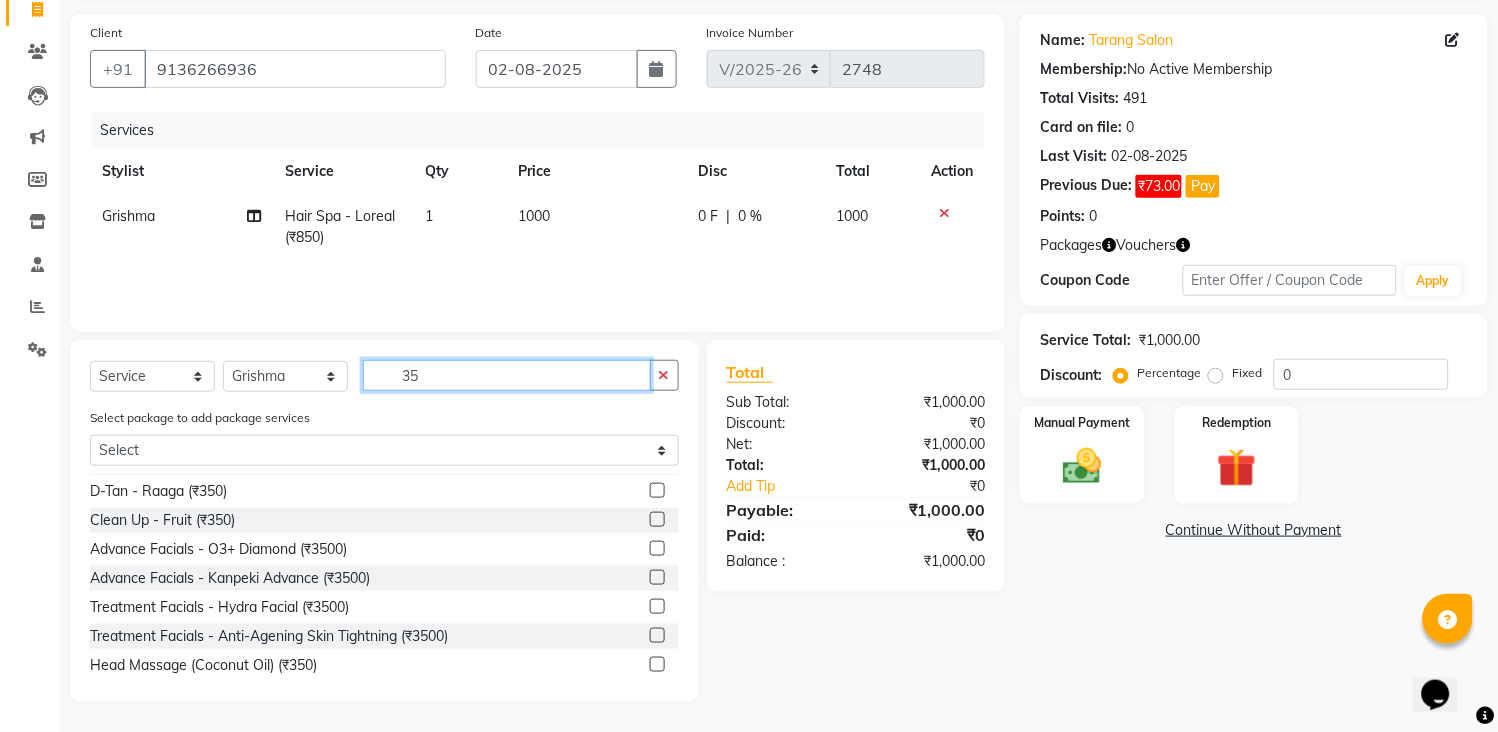 scroll, scrollTop: 0, scrollLeft: 0, axis: both 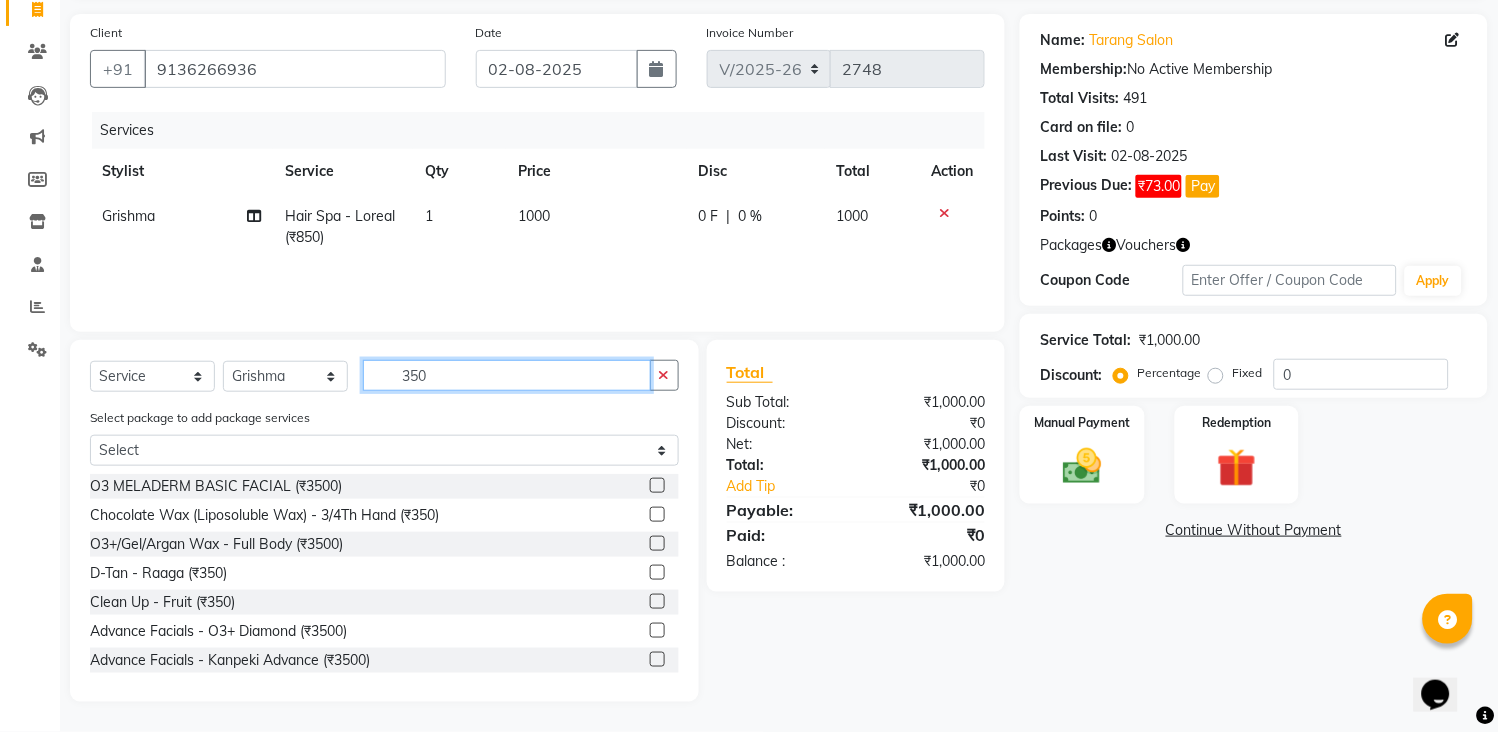 type on "350" 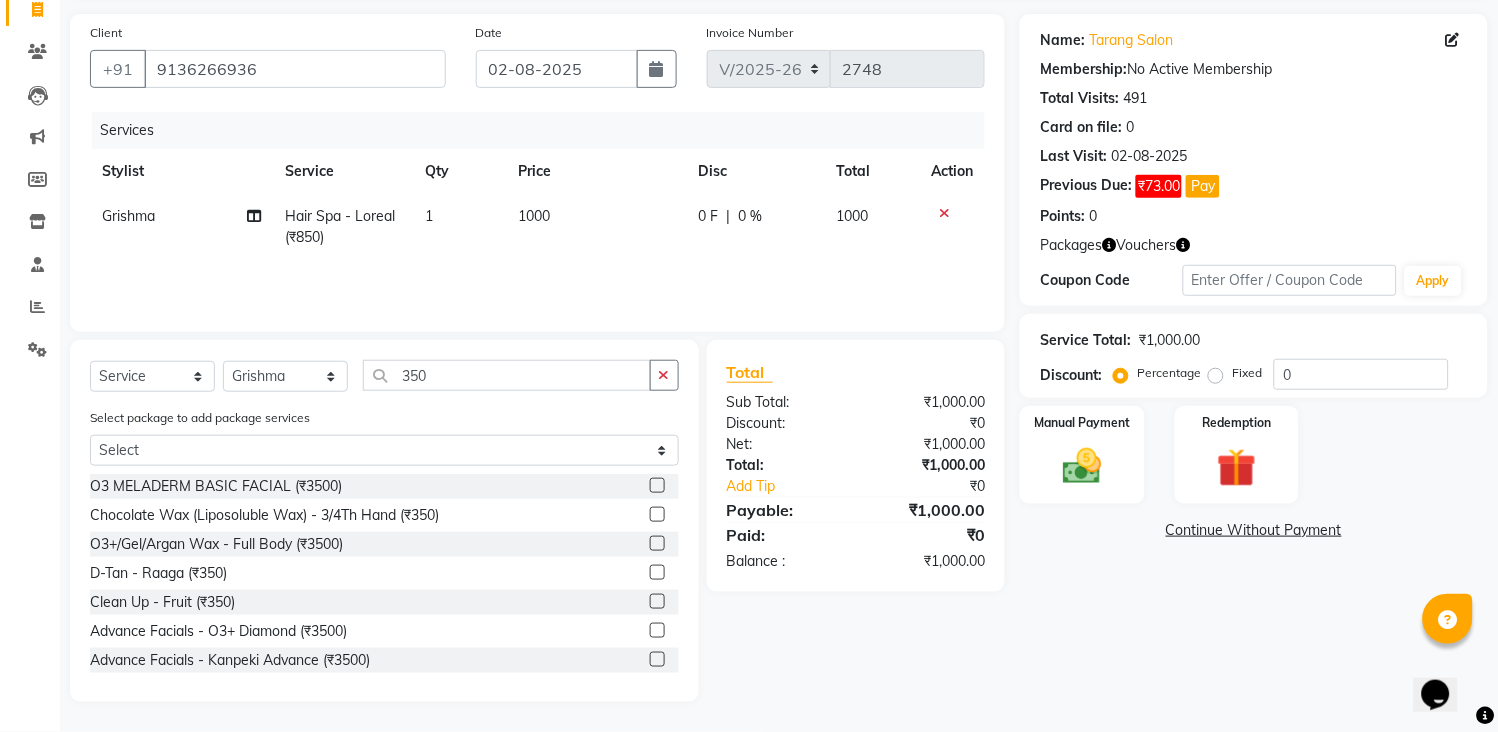 click 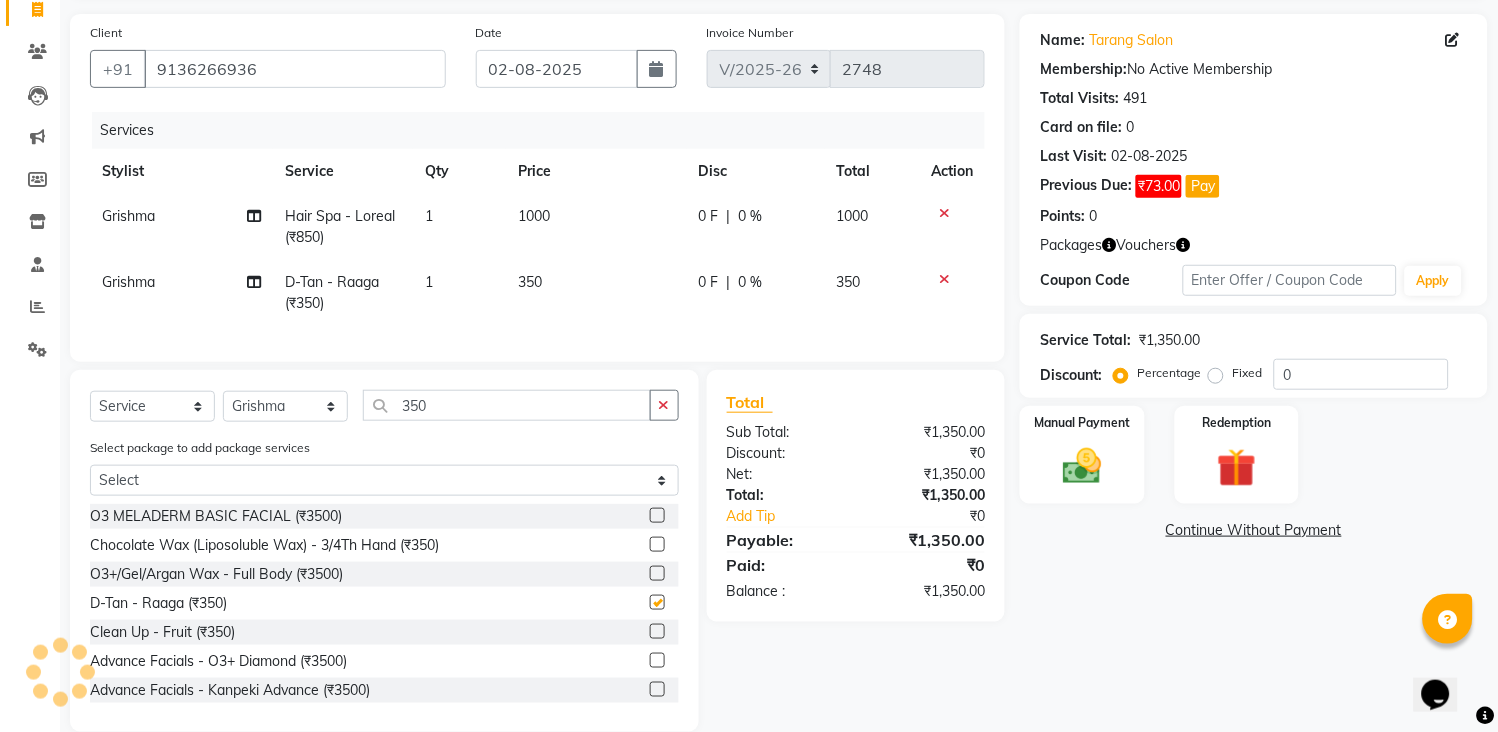 checkbox on "false" 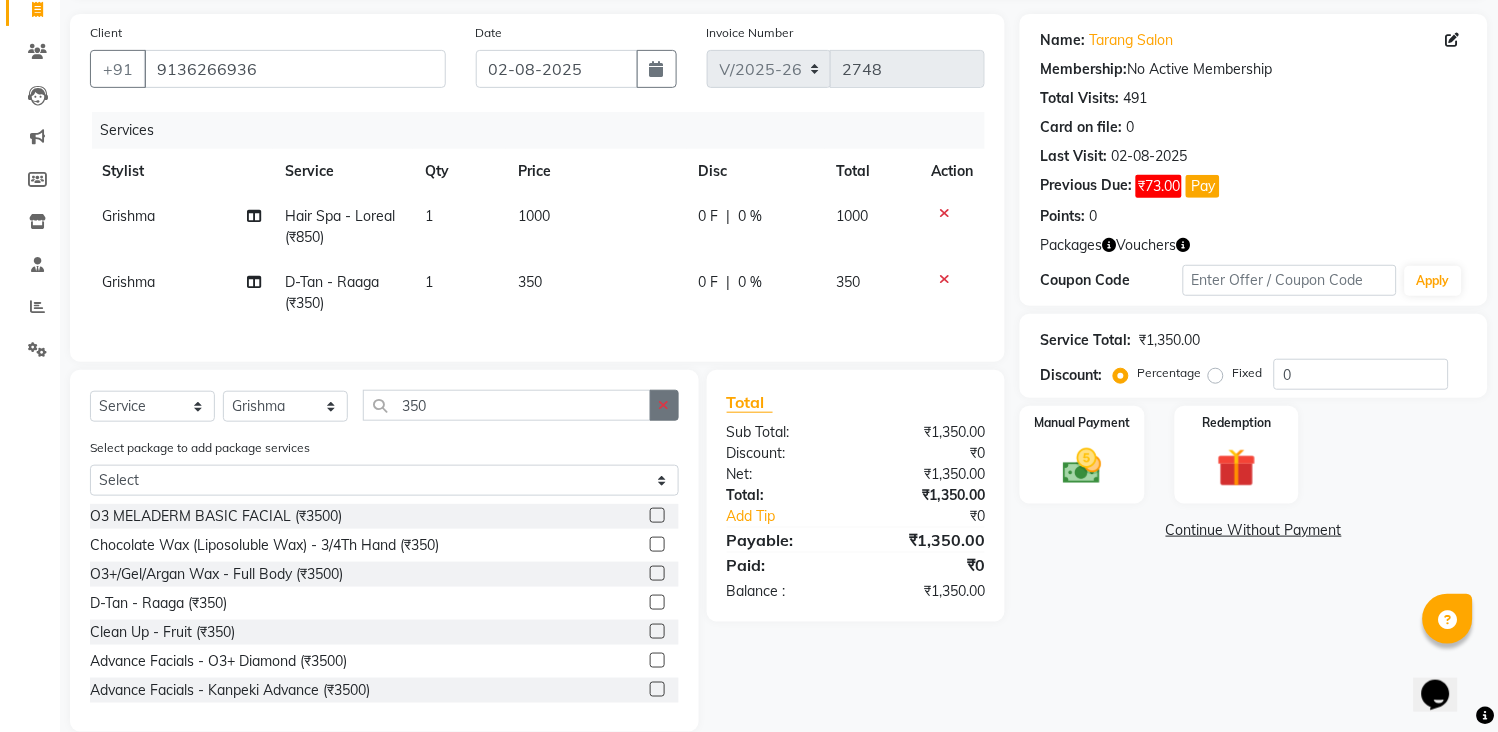 click 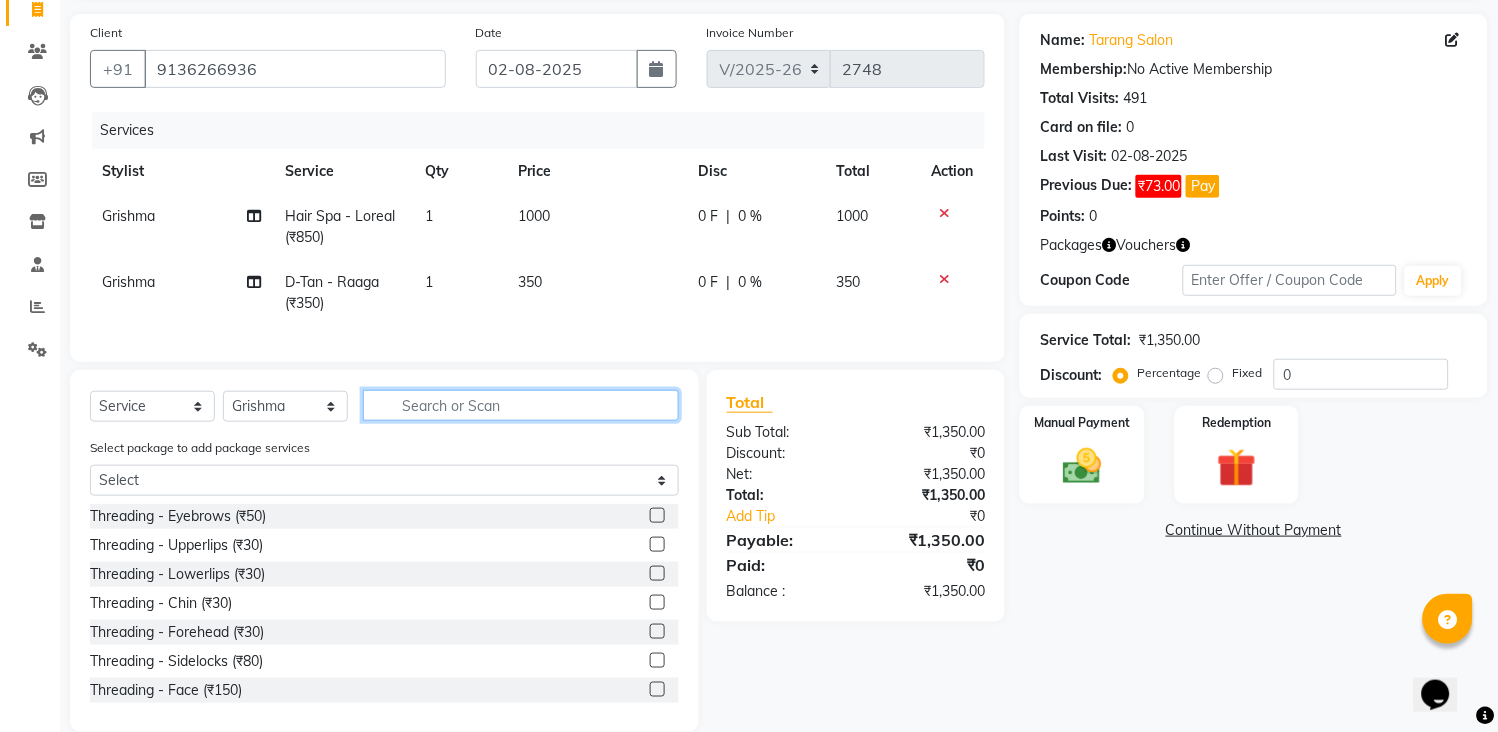 click 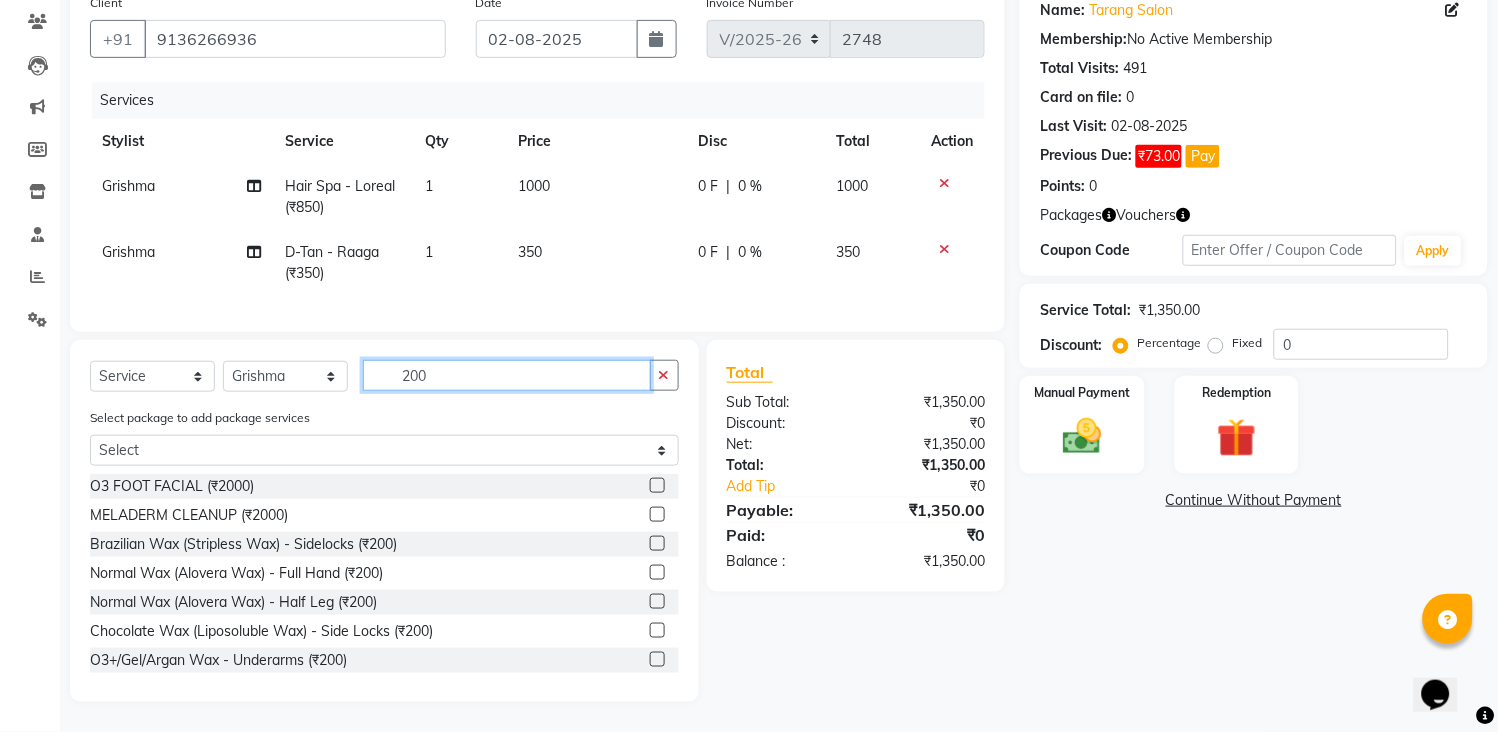 scroll, scrollTop: 185, scrollLeft: 0, axis: vertical 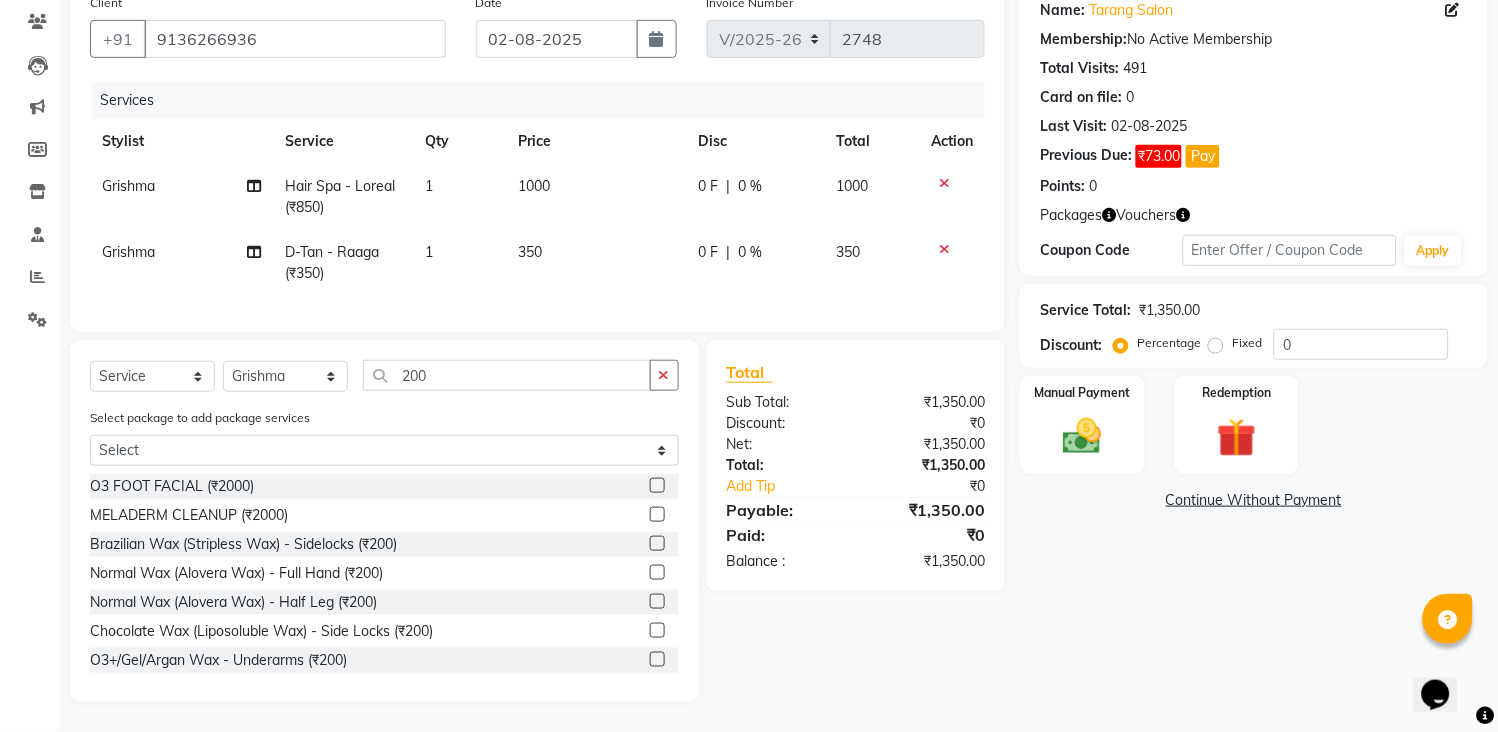 click 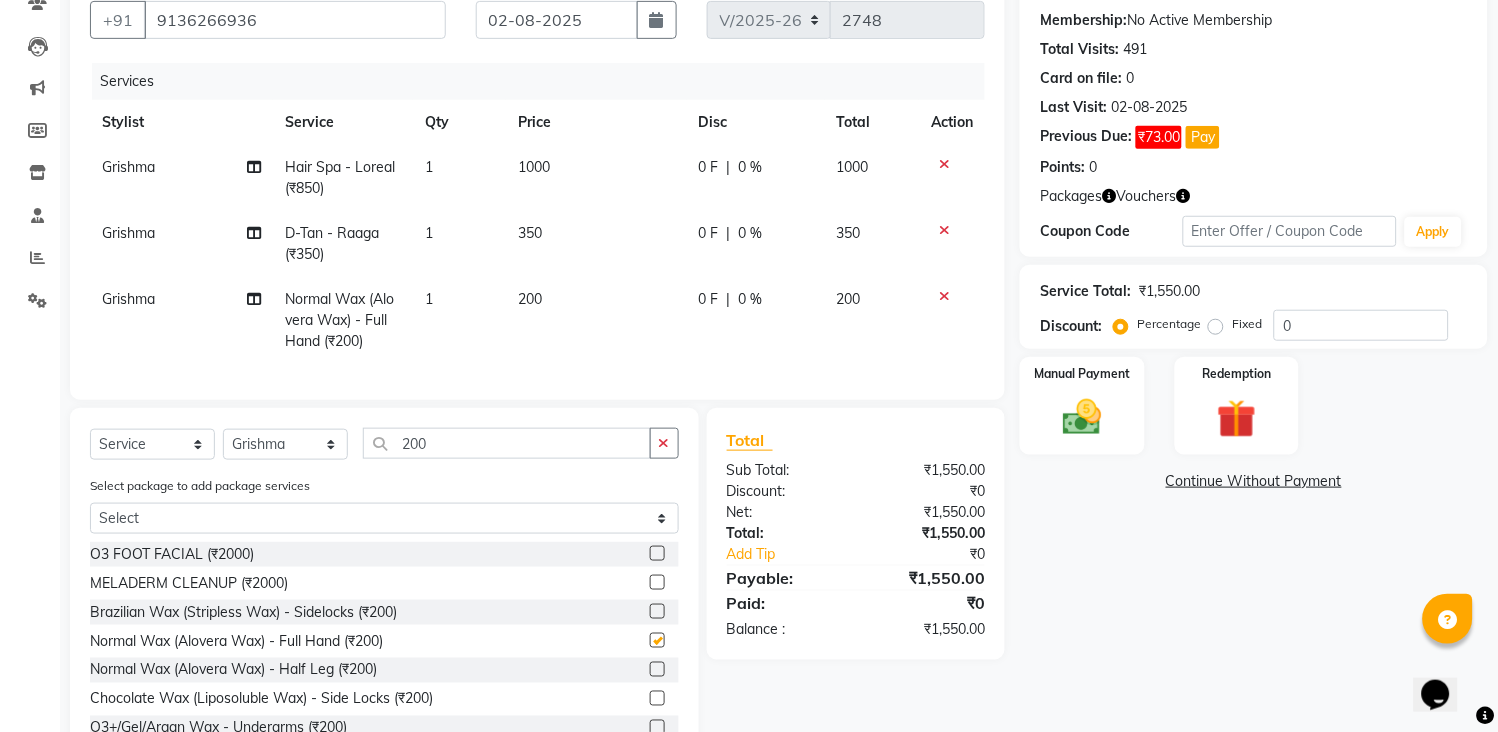 checkbox on "false" 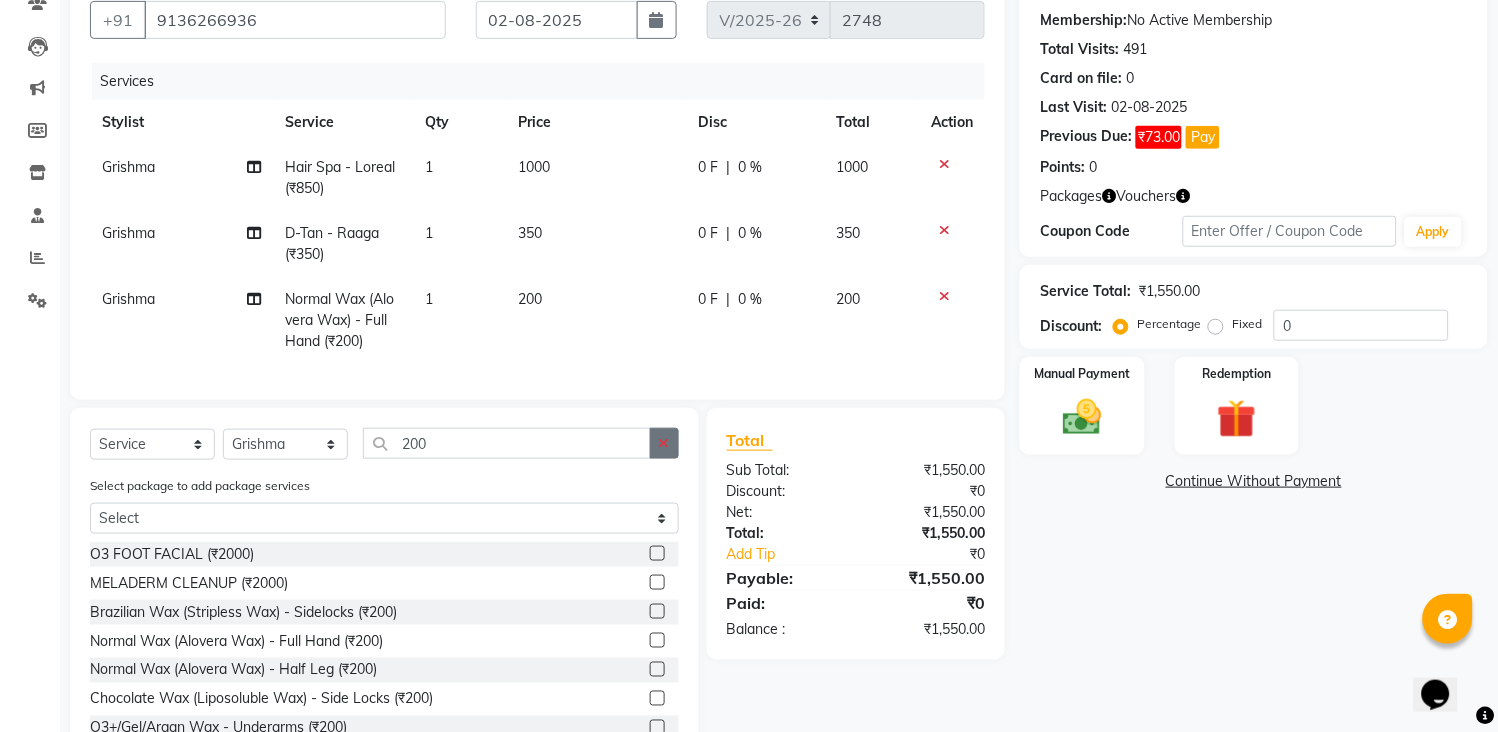click 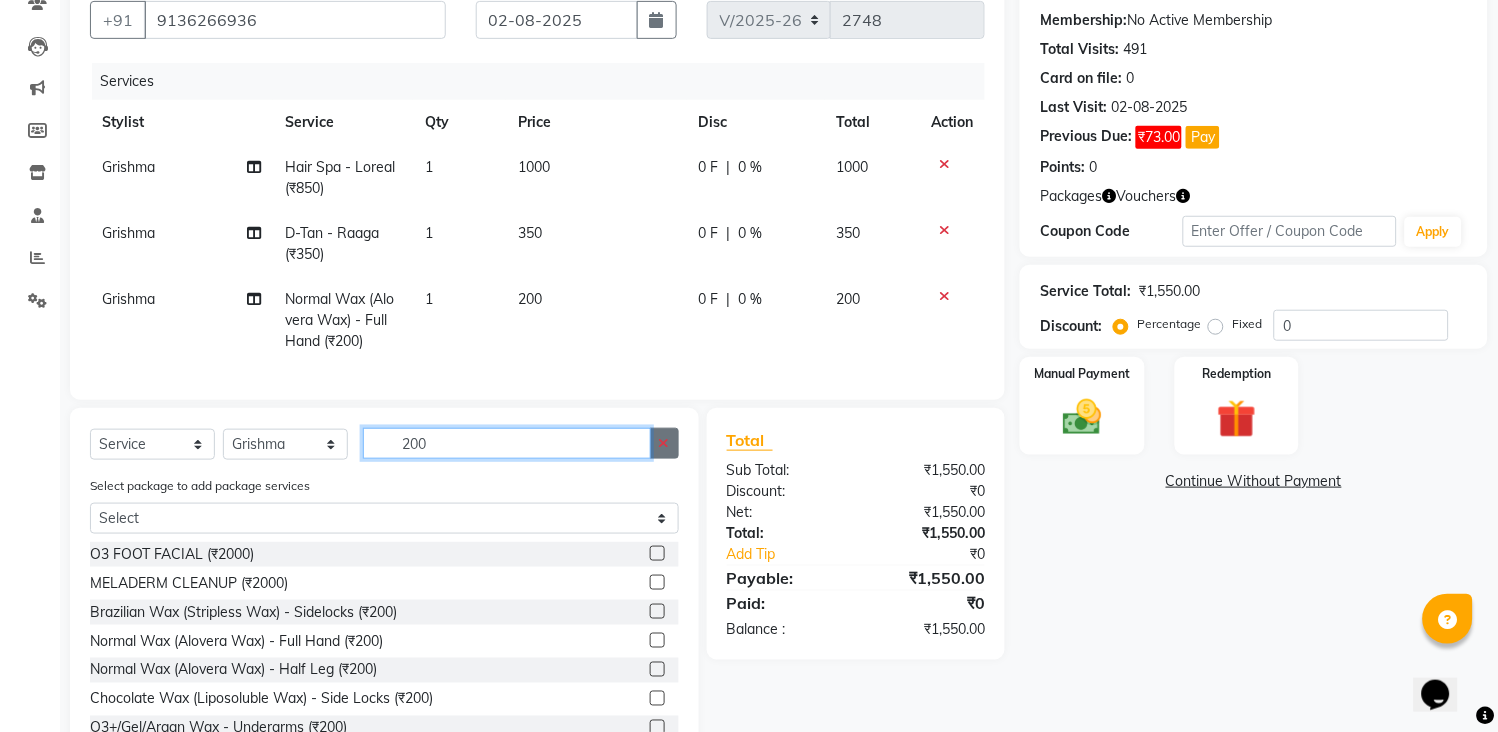 type 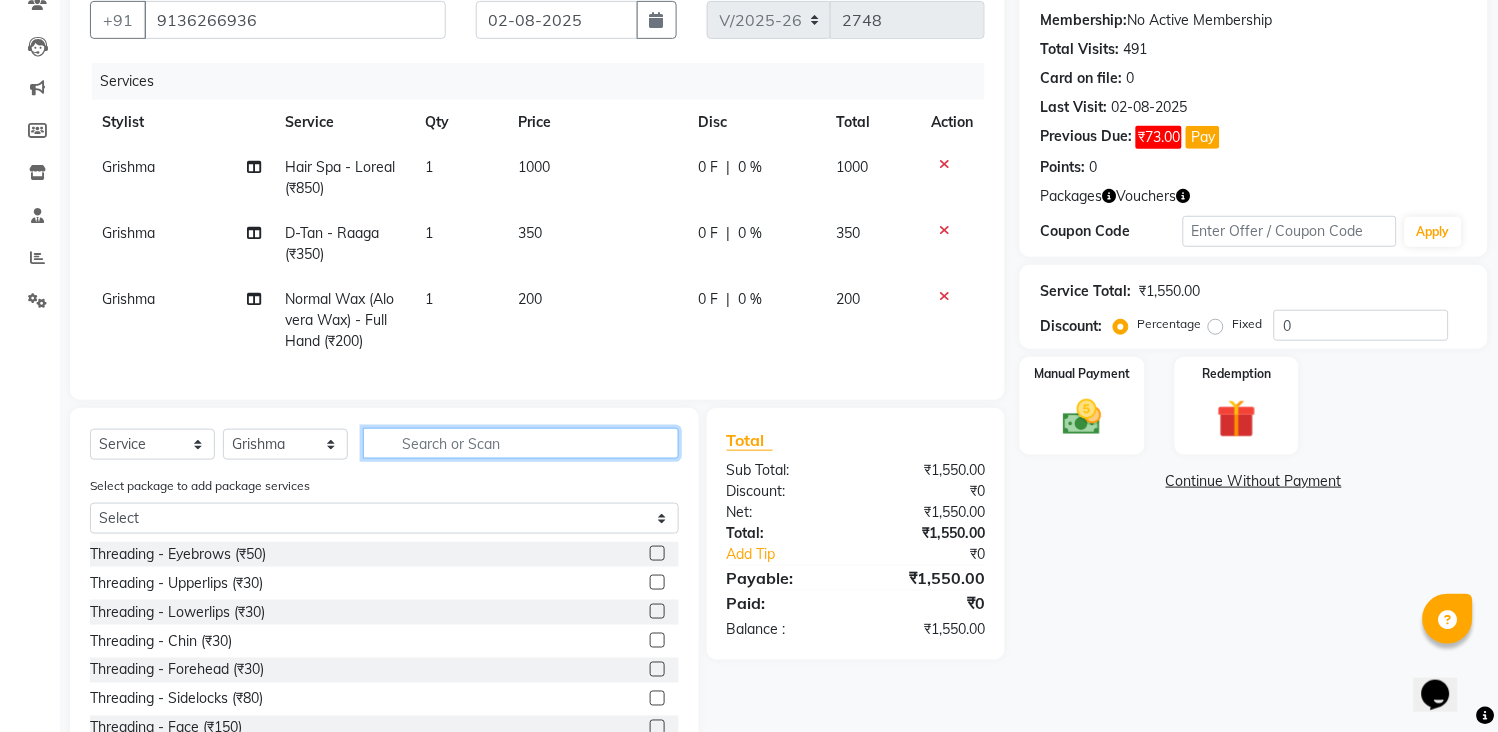 click 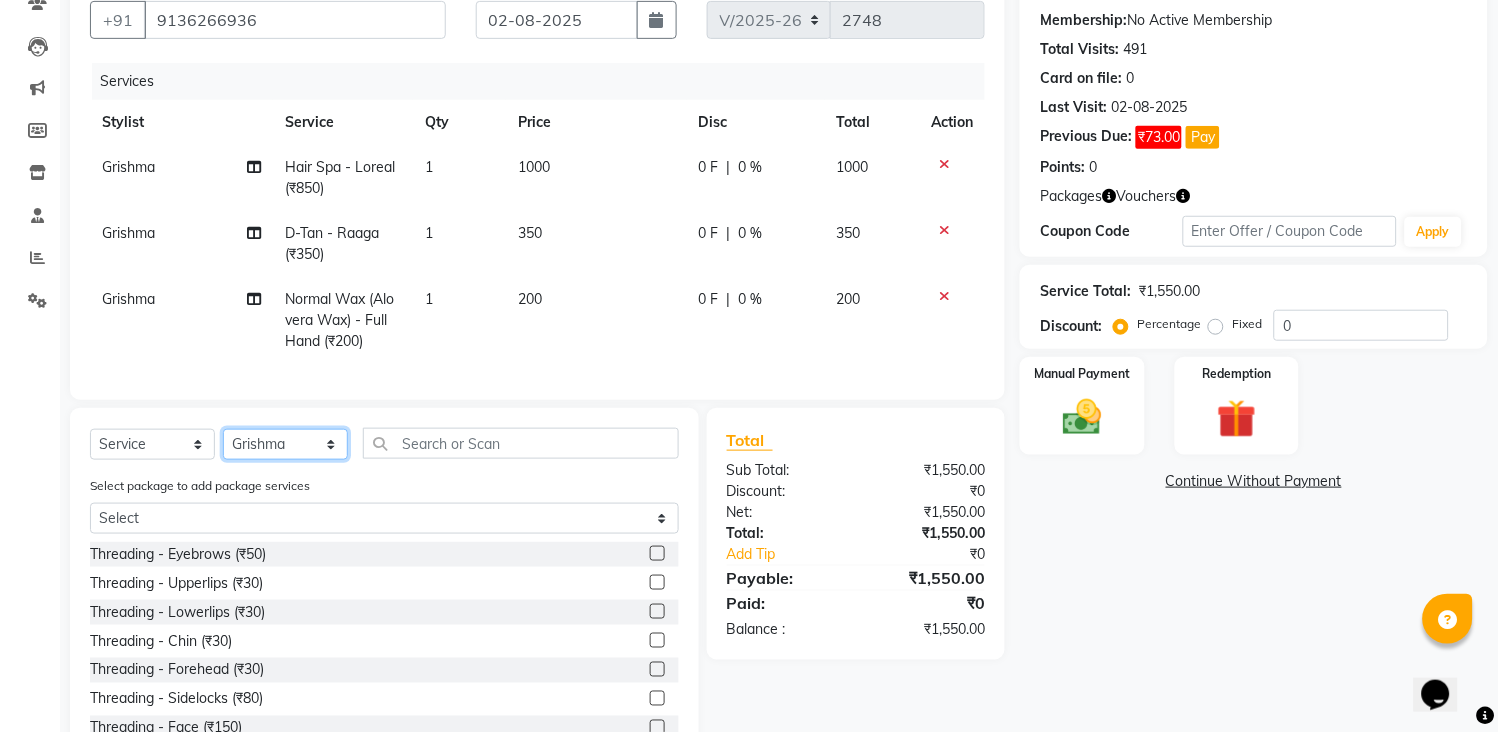 click on "Select Stylist [NAME] [NAME] [NAME] [NAME] Front Desk [NAME] [NAME]    [NAME] [NAME] [NAME] [NAME] [NAME] [NAME] [NAME] [NAME] [NAME] [NAME] [NAME] [NAME] [NAME] [NAME] [NAME] [NAME] [NAME]" 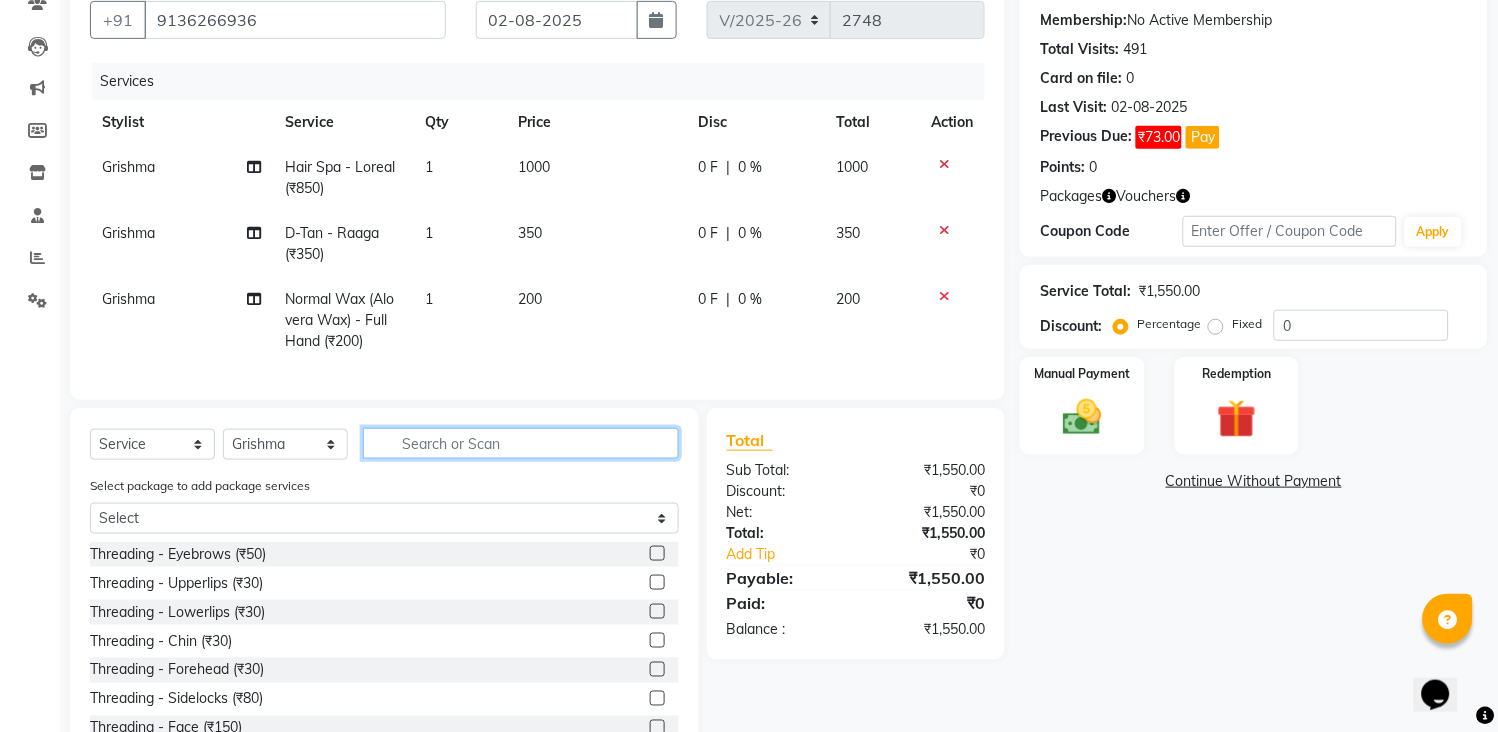 click 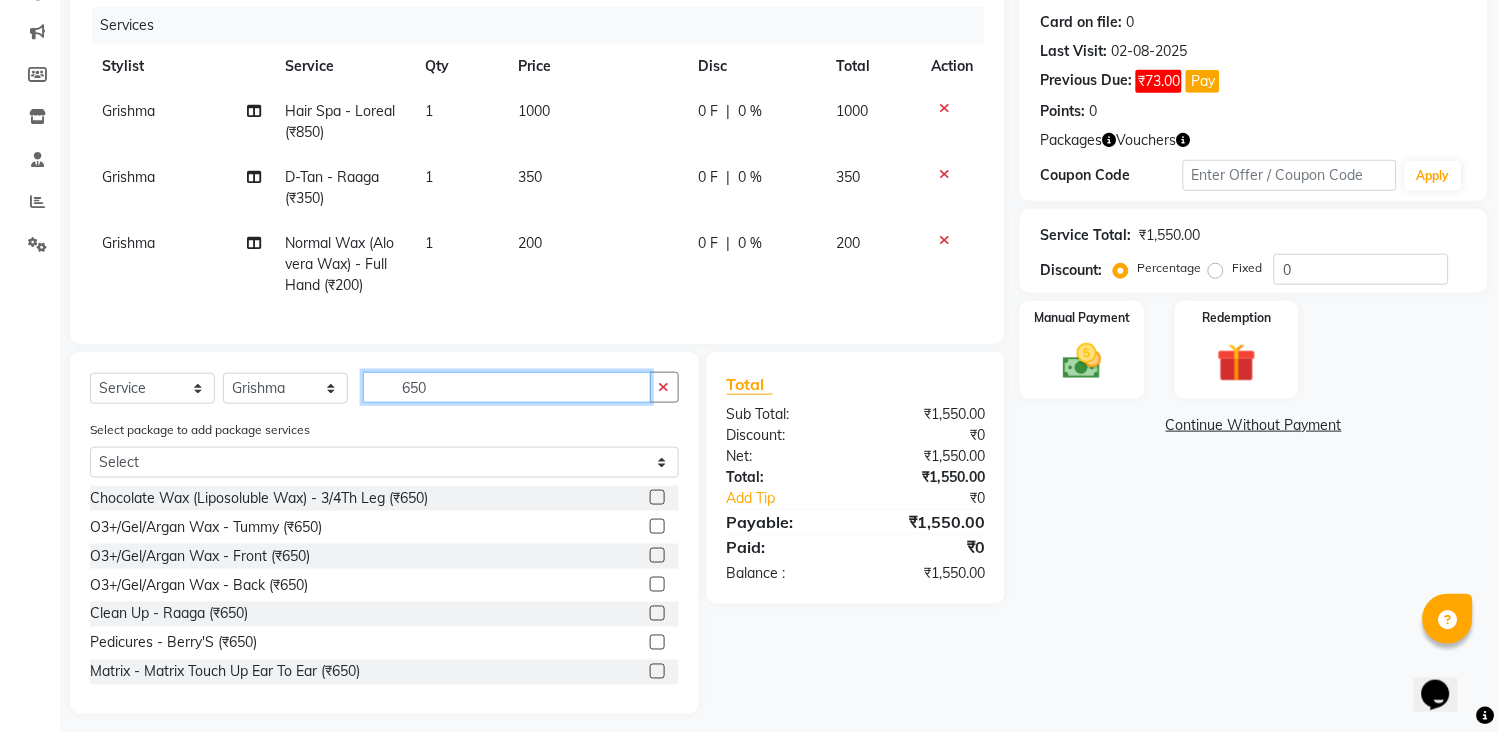 scroll, scrollTop: 272, scrollLeft: 0, axis: vertical 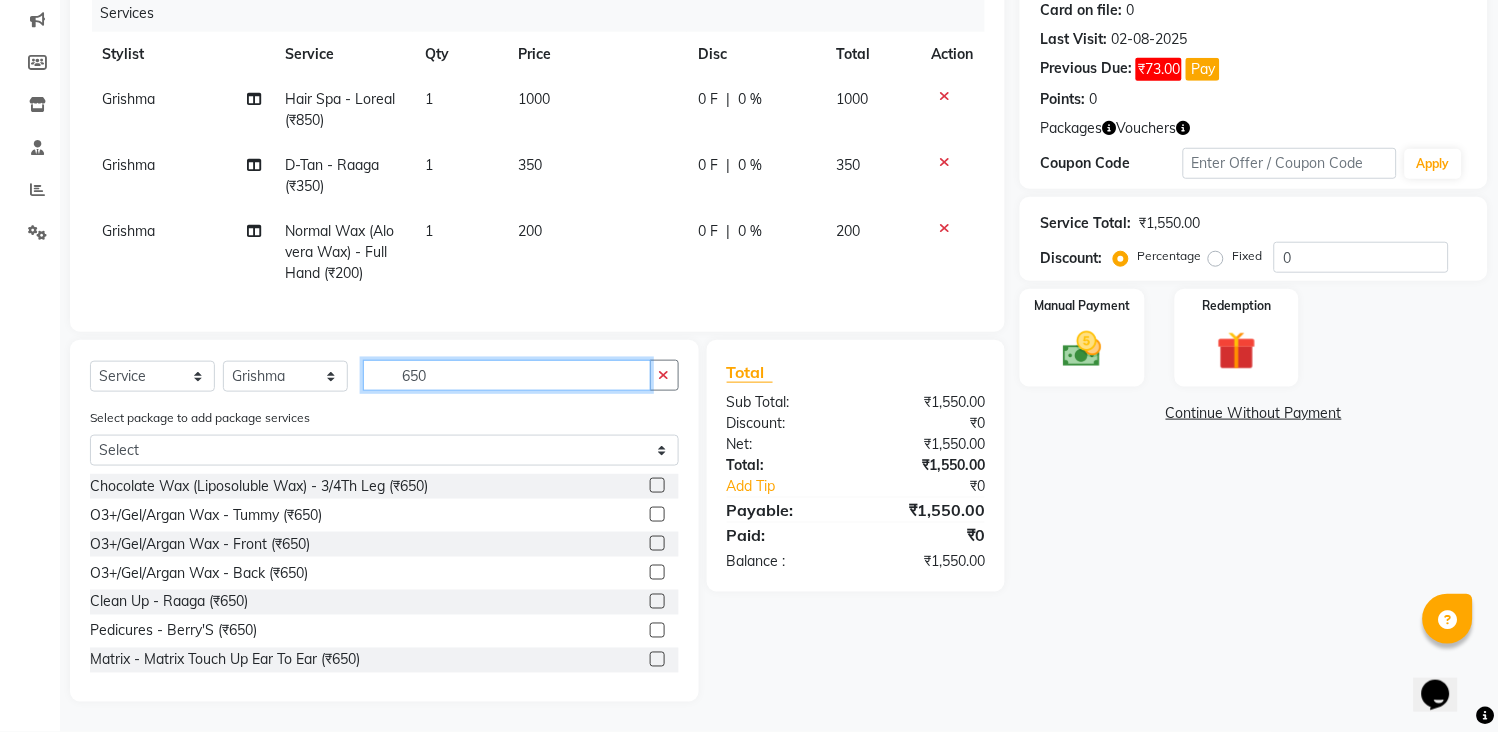 type on "650" 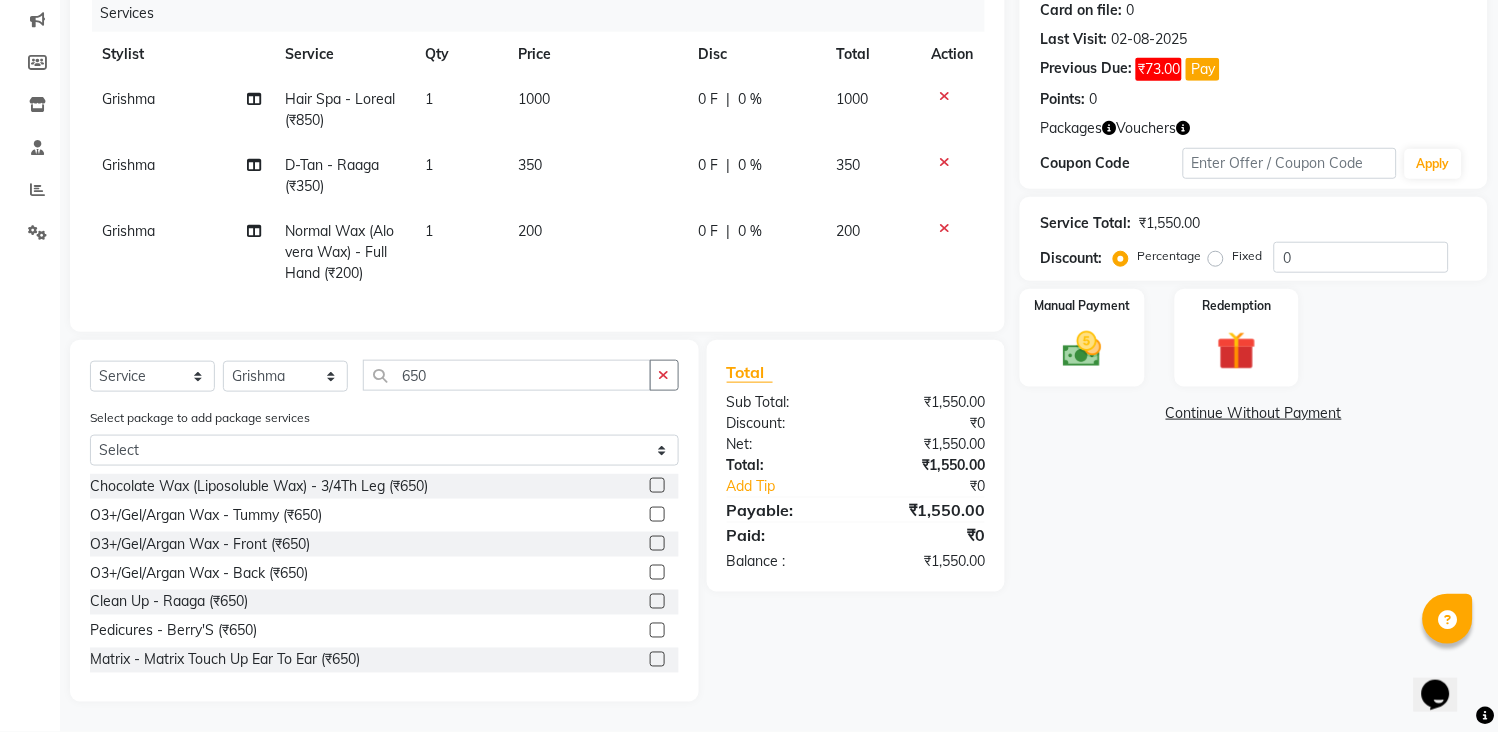 click 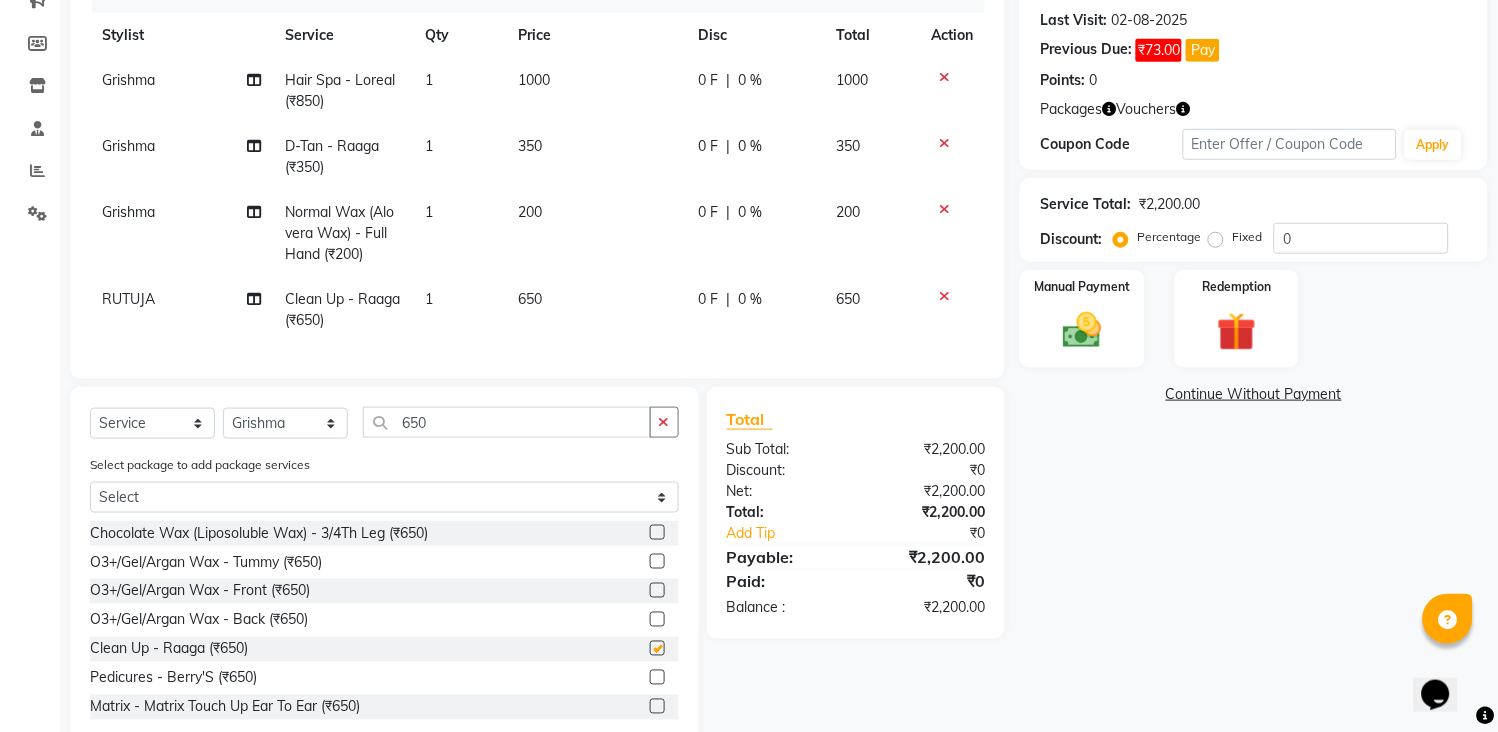 checkbox on "false" 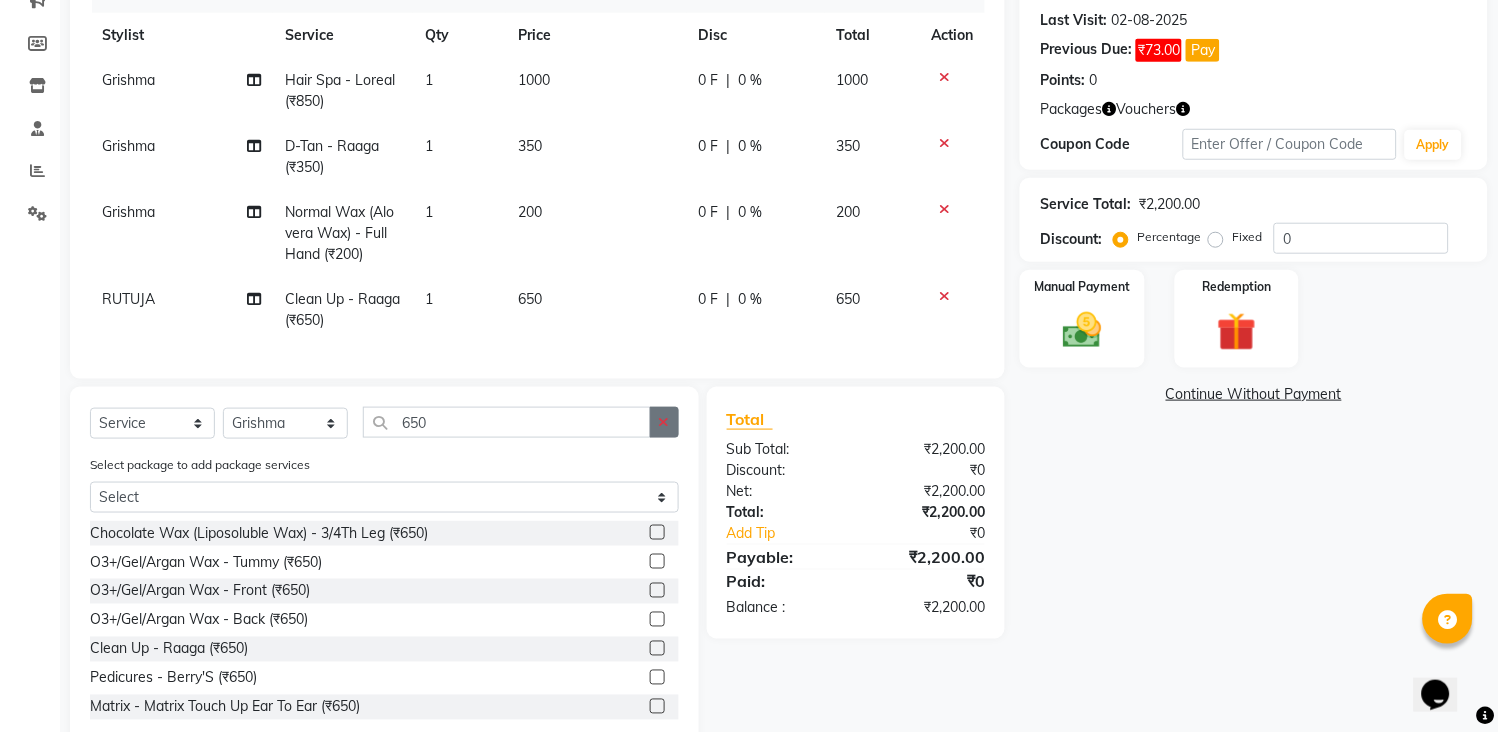 click 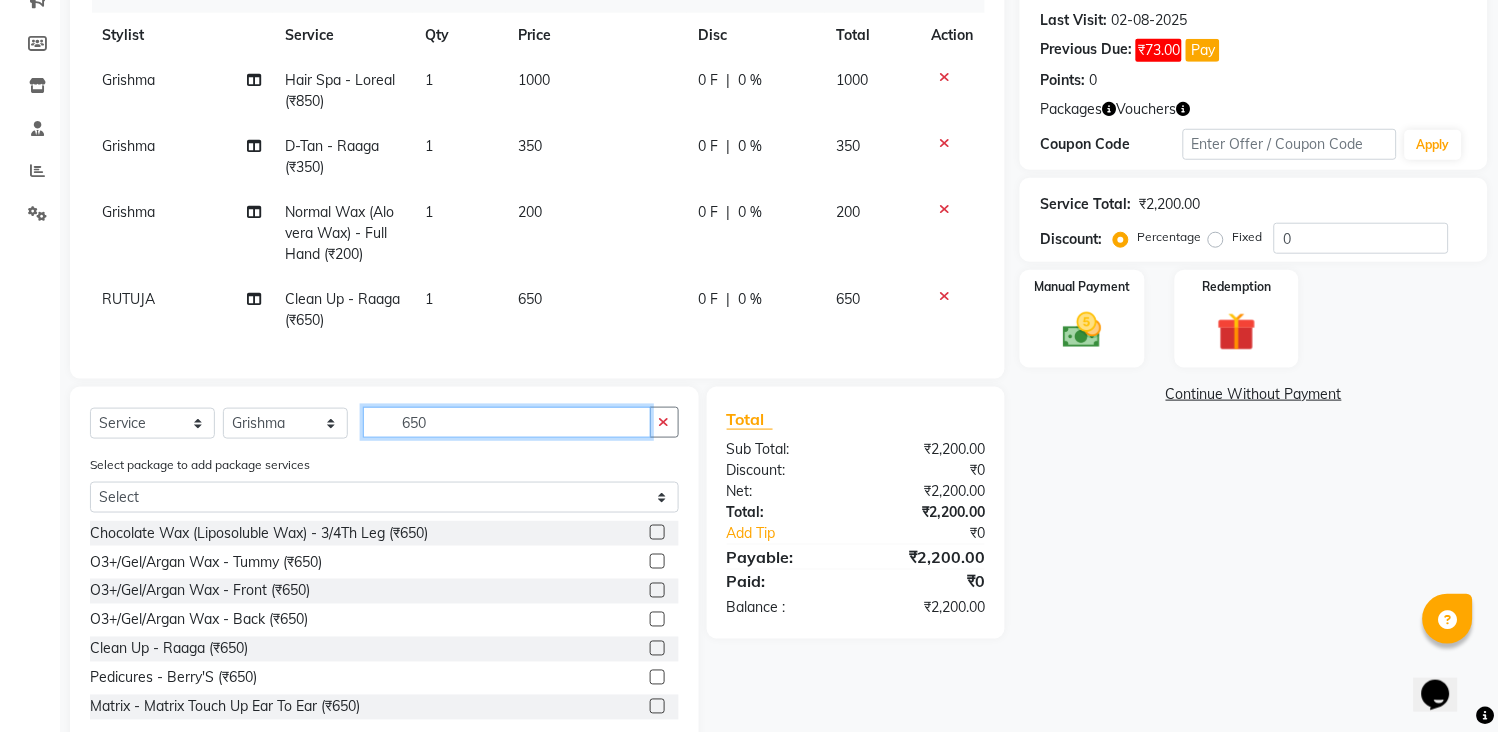 type 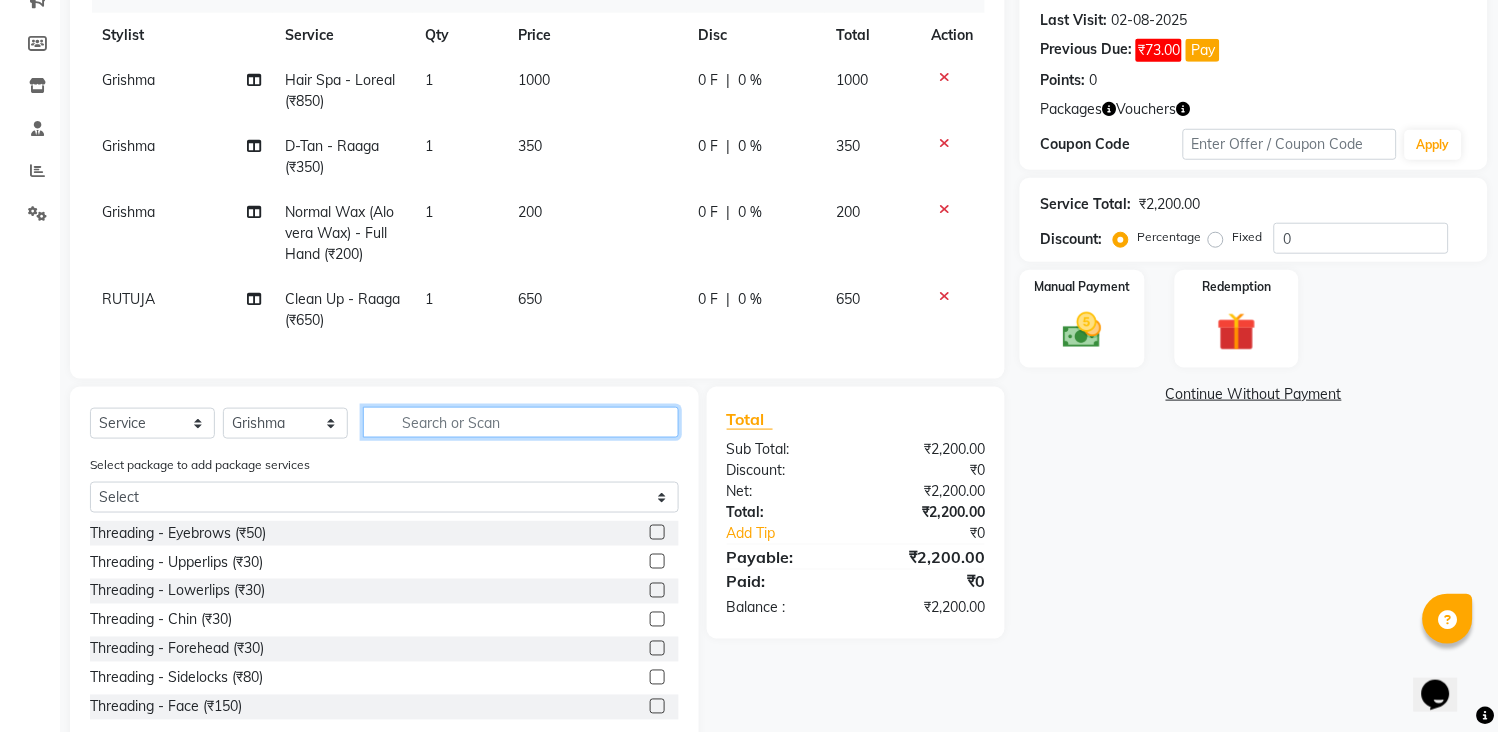 click 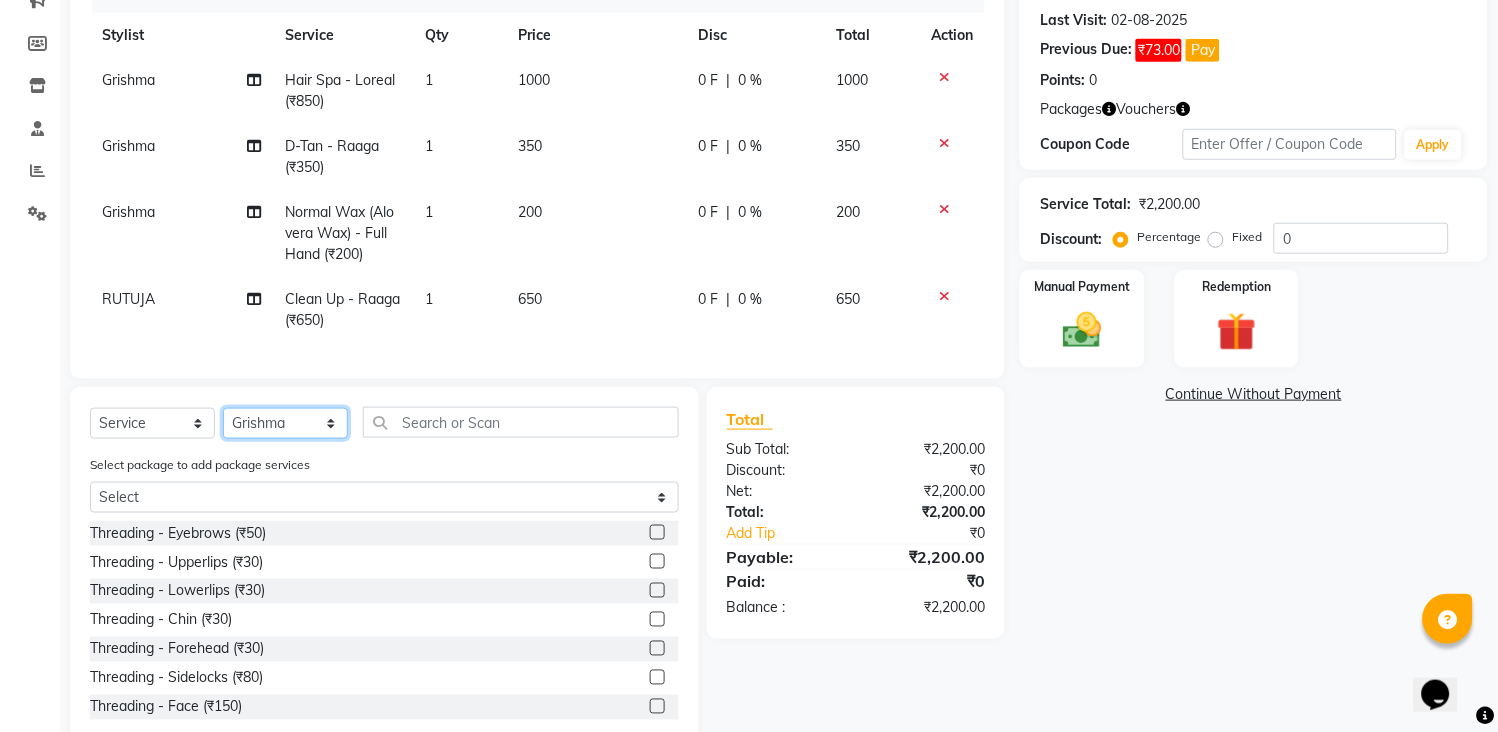 click on "Select Stylist [NAME] [NAME] [NAME] [NAME] Front Desk [NAME] [NAME]    [NAME] [NAME] [NAME] [NAME] [NAME] [NAME] [NAME] [NAME] [NAME] [NAME] [NAME] [NAME] [NAME] [NAME] [NAME] [NAME] [NAME]" 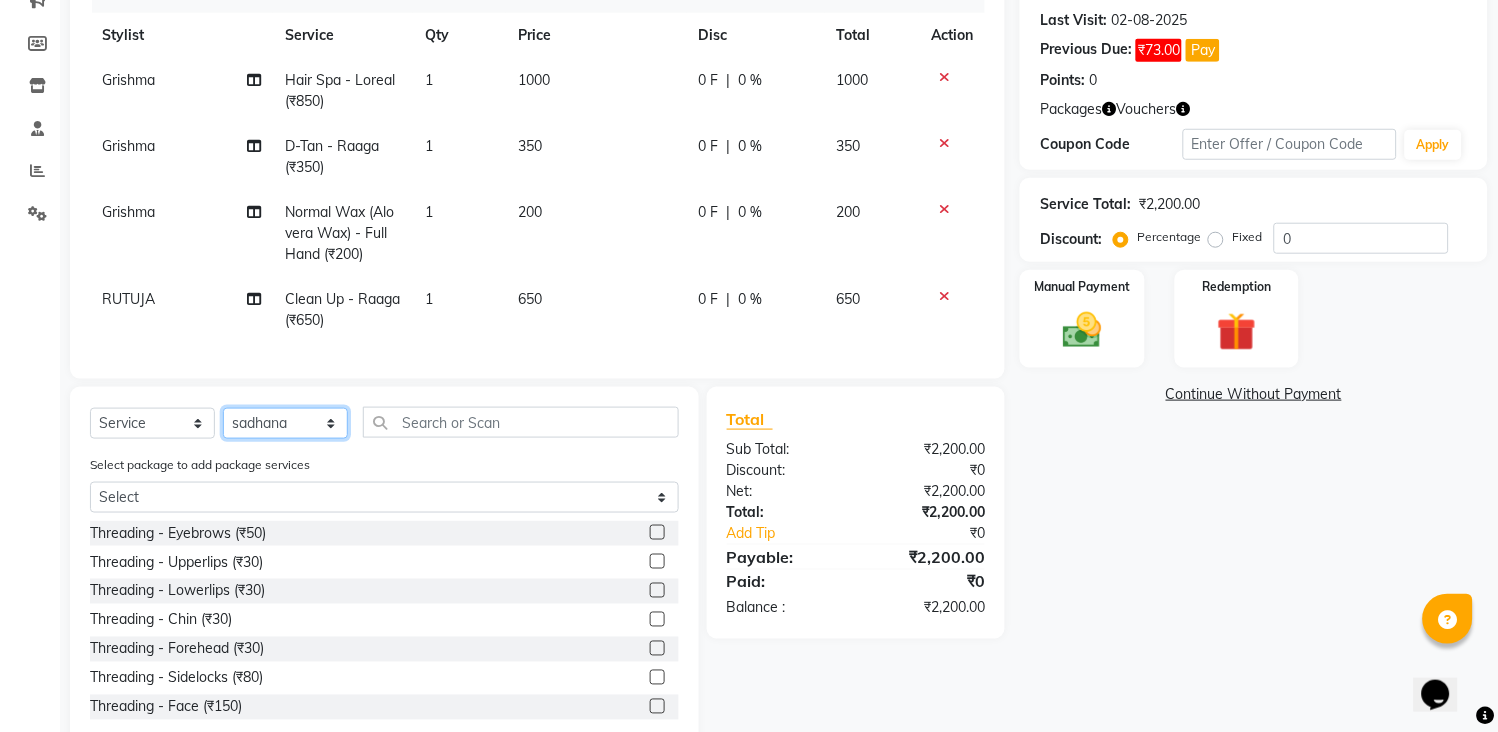 click on "Select Stylist [NAME] [NAME] [NAME] [NAME] Front Desk [NAME] [NAME]    [NAME] [NAME] [NAME] [NAME] [NAME] [NAME] [NAME] [NAME] [NAME] [NAME] [NAME] [NAME] [NAME] [NAME] [NAME] [NAME] [NAME]" 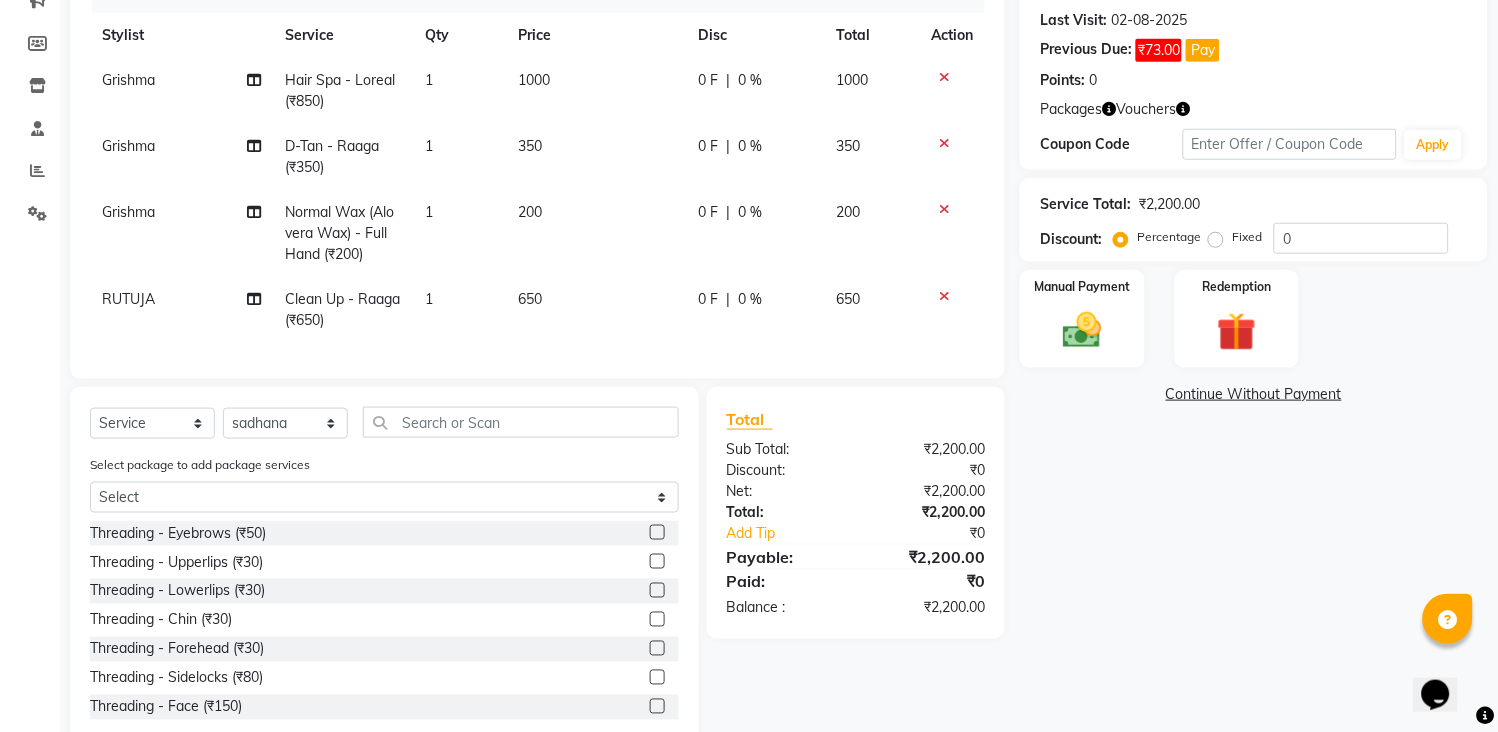 click 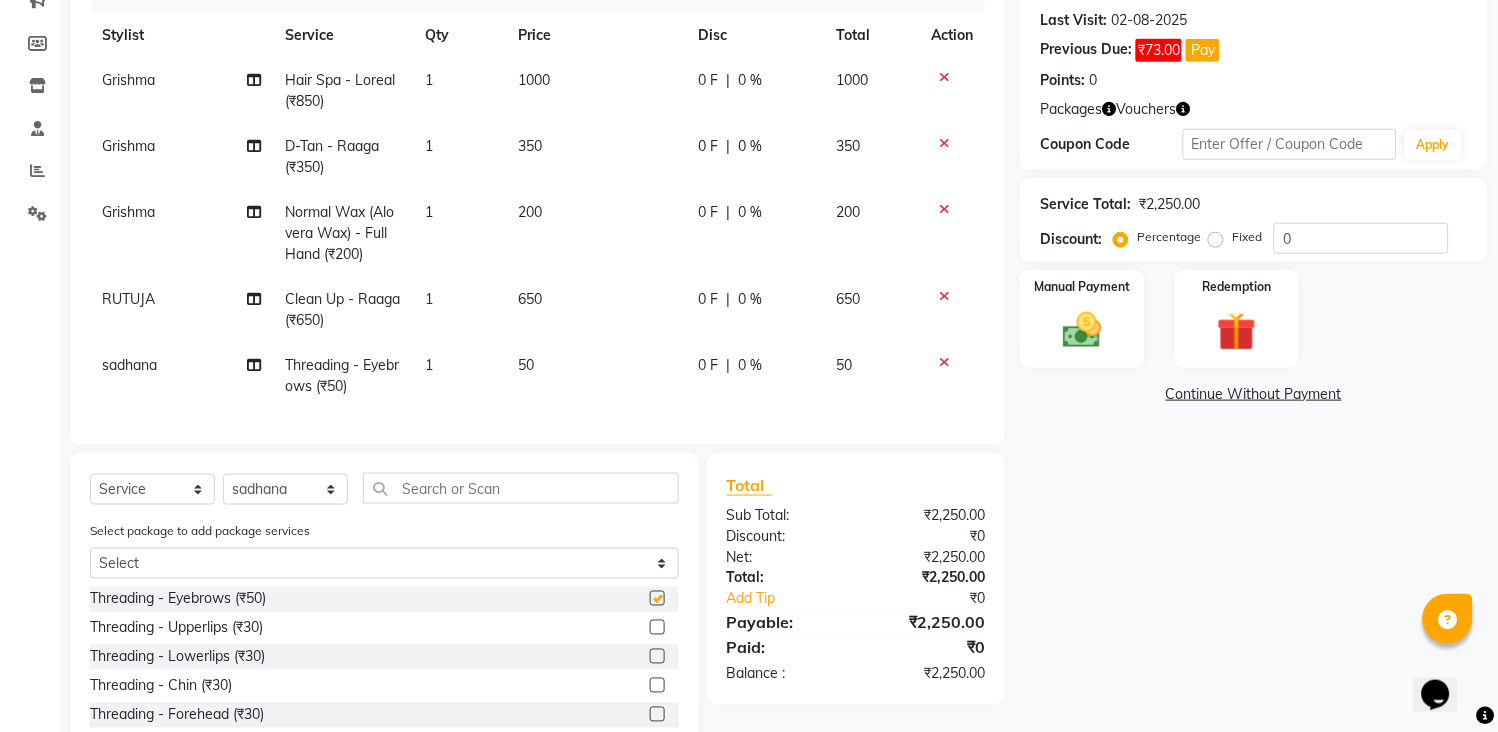 checkbox on "false" 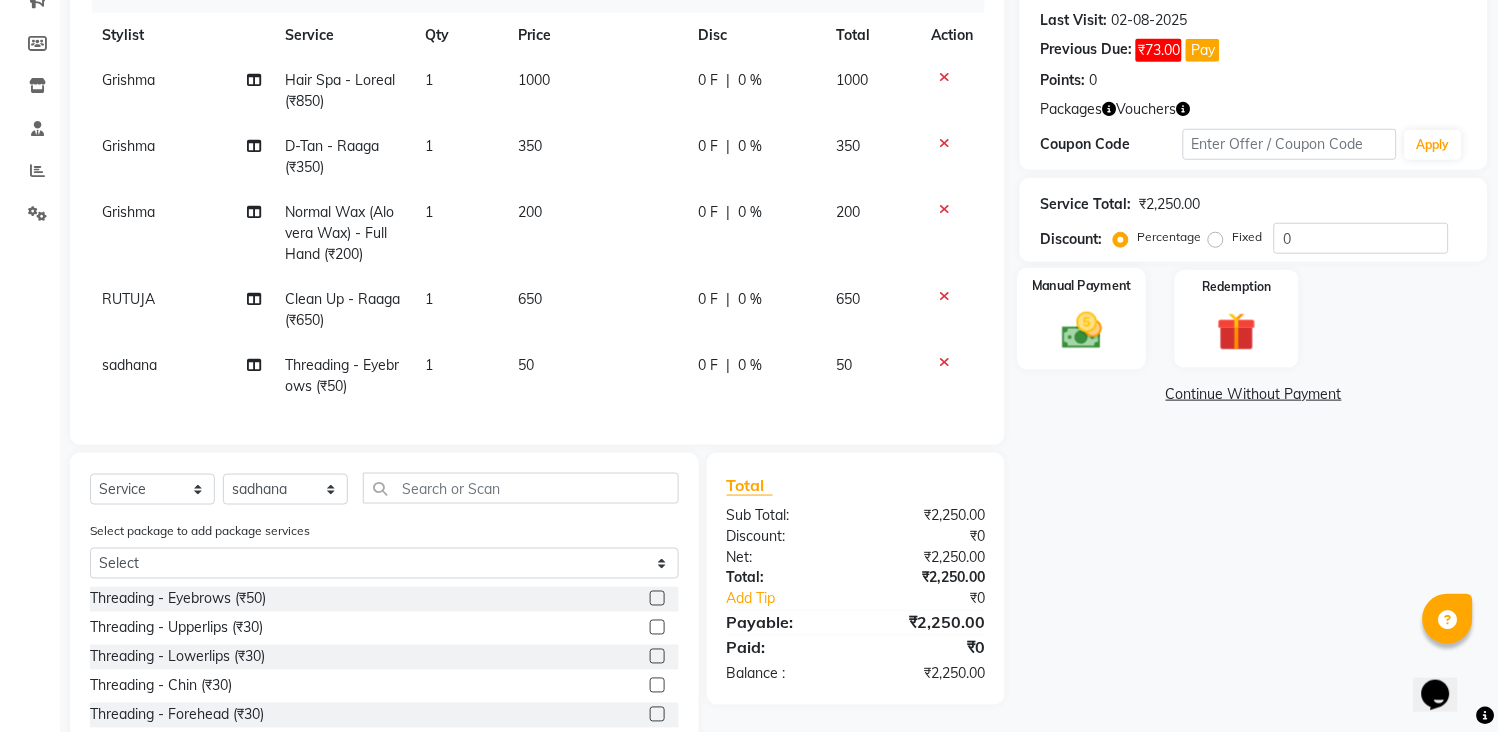 click 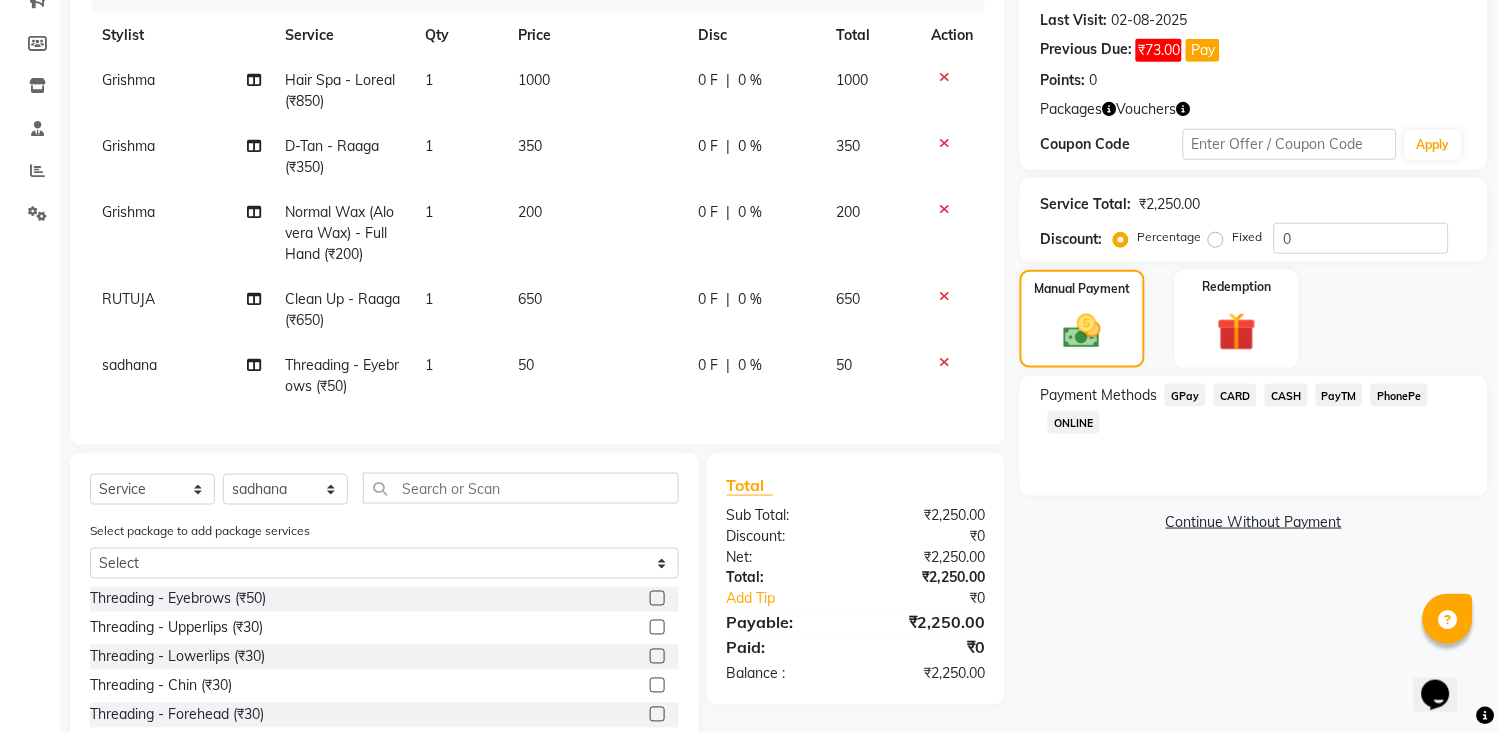 drag, startPoint x: 1173, startPoint y: 391, endPoint x: 1184, endPoint y: 421, distance: 31.95309 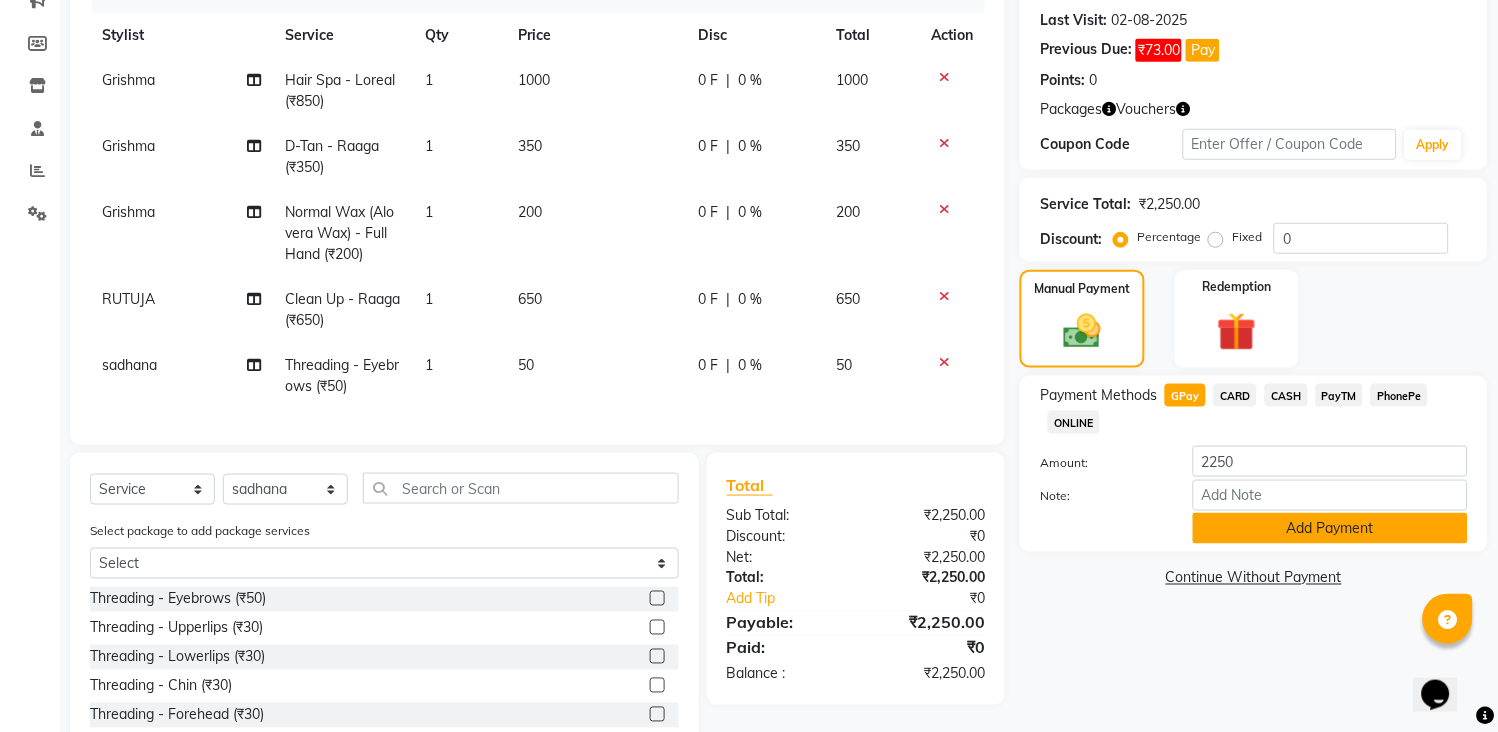 click on "Add Payment" 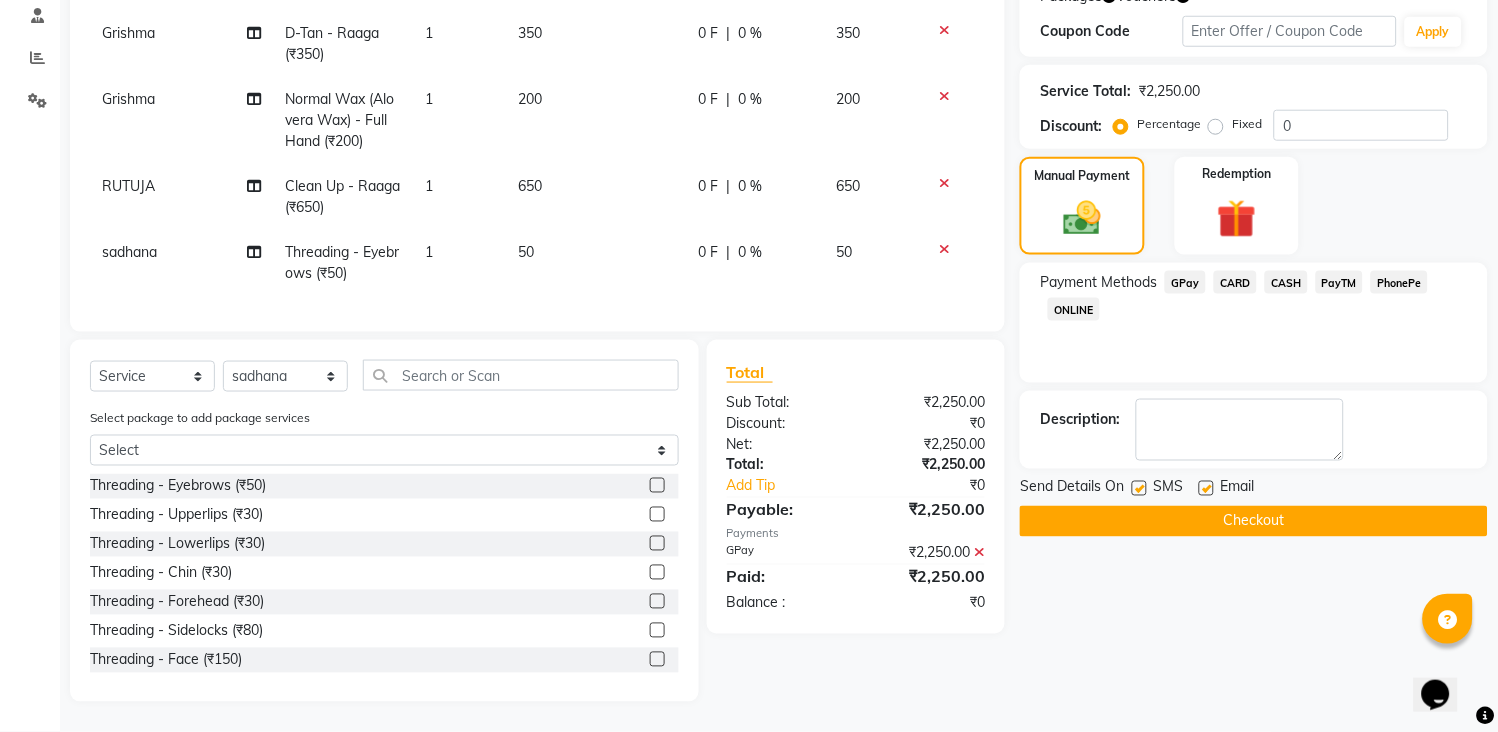 scroll, scrollTop: 403, scrollLeft: 0, axis: vertical 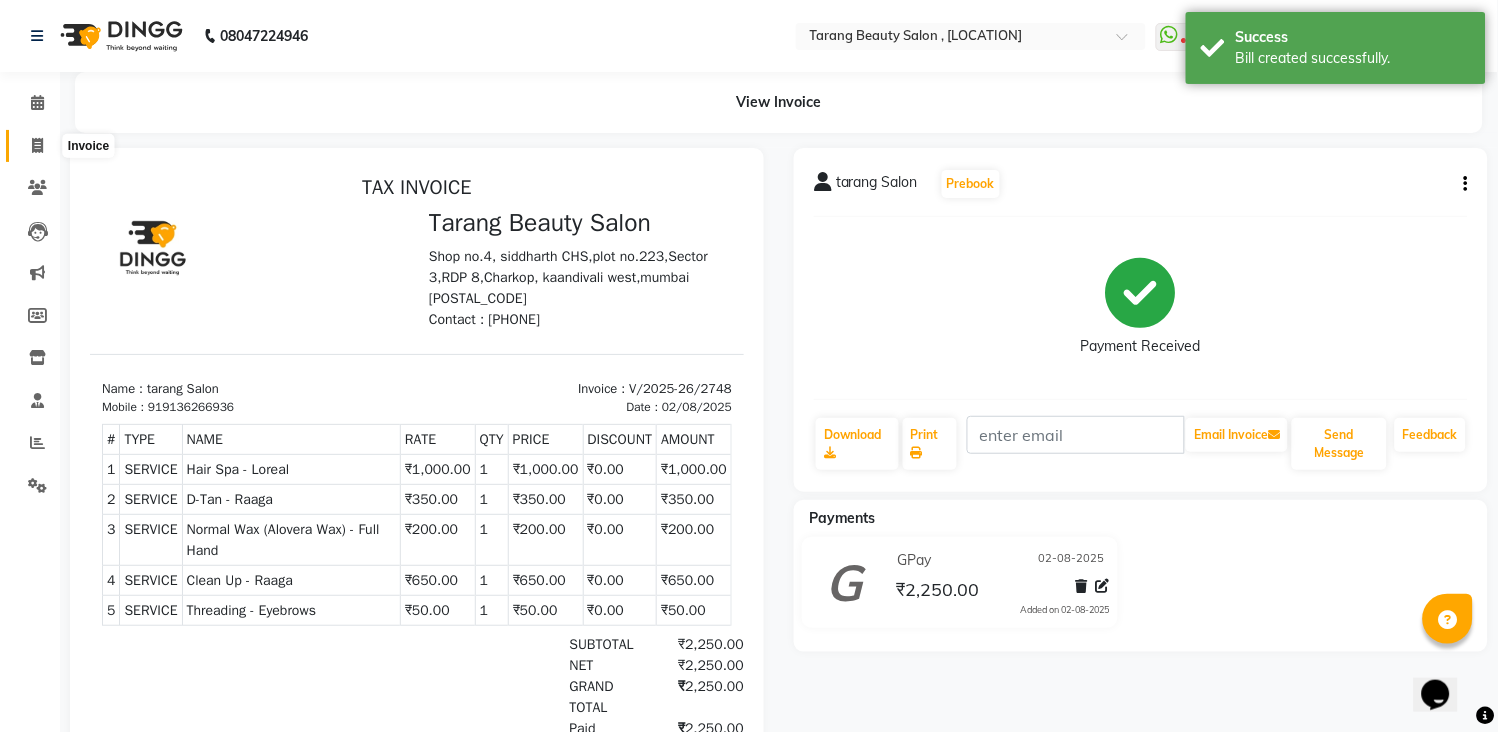 click 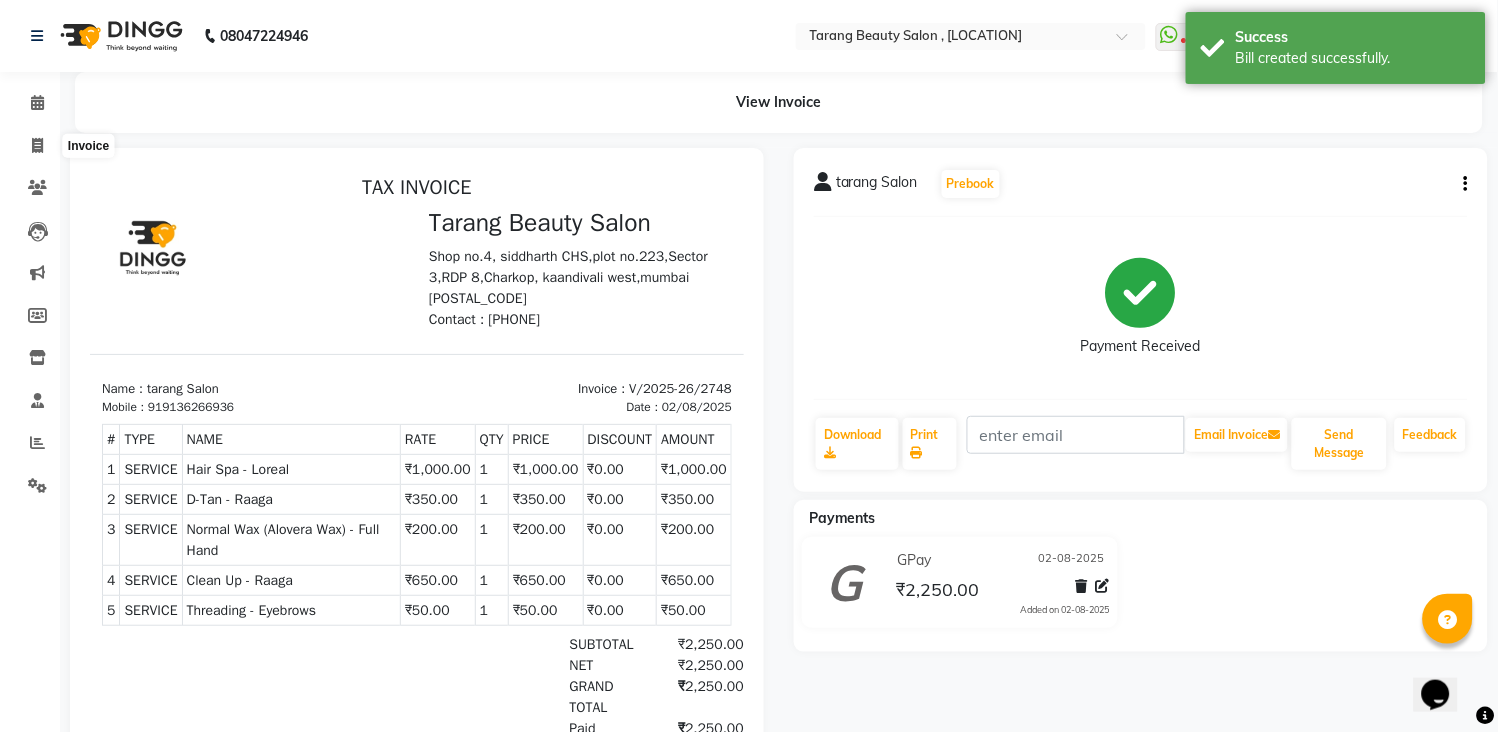 select on "service" 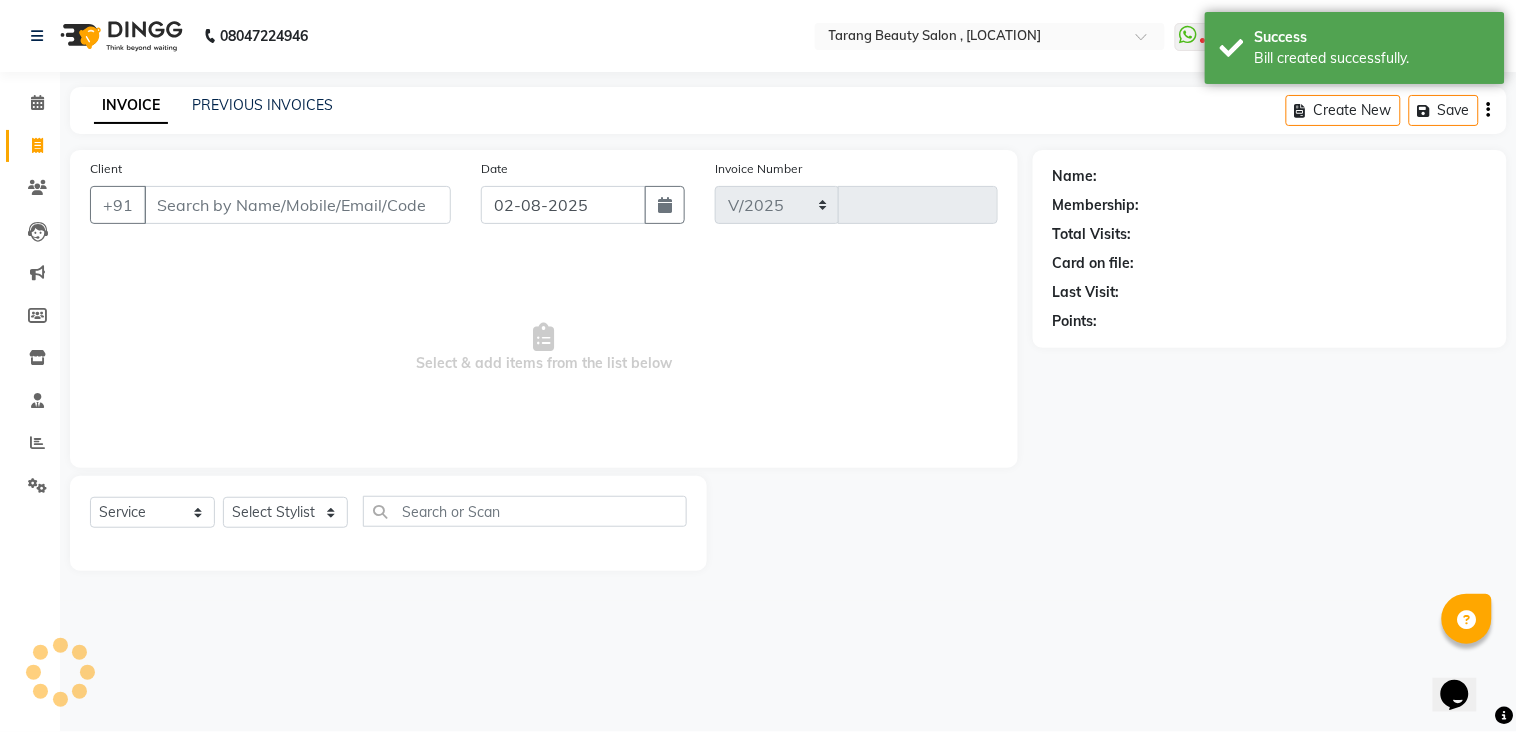 select on "5133" 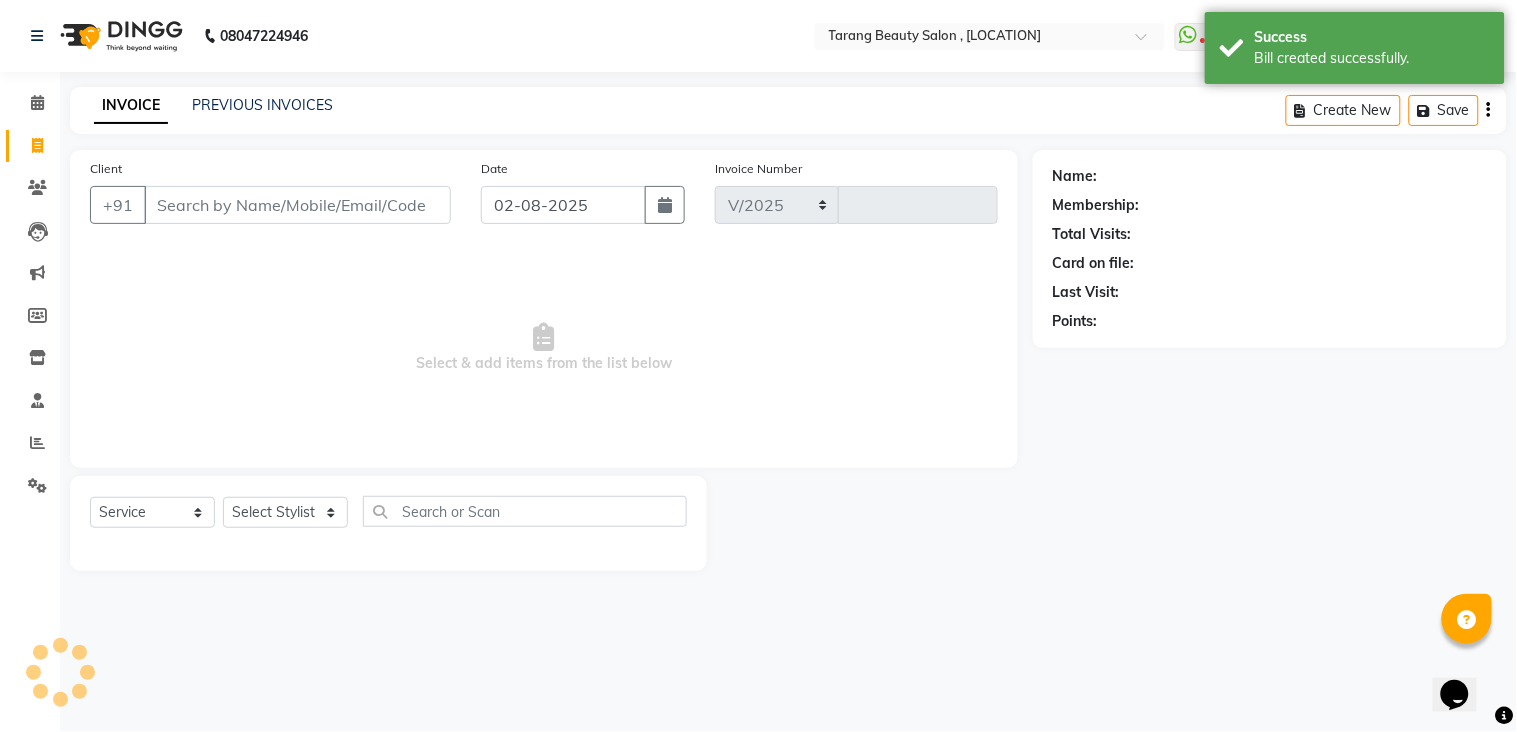 type on "2749" 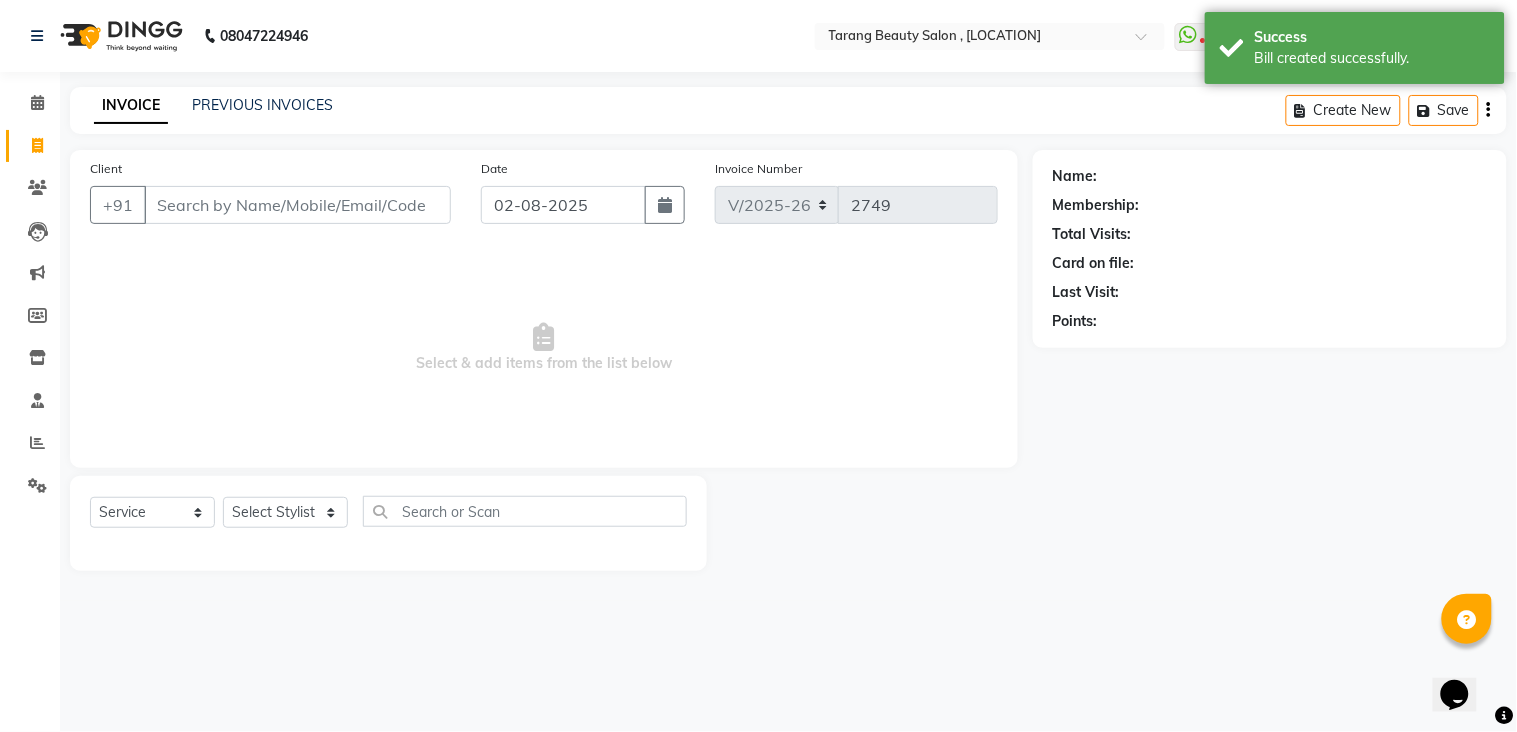 click on "Client" at bounding box center (297, 205) 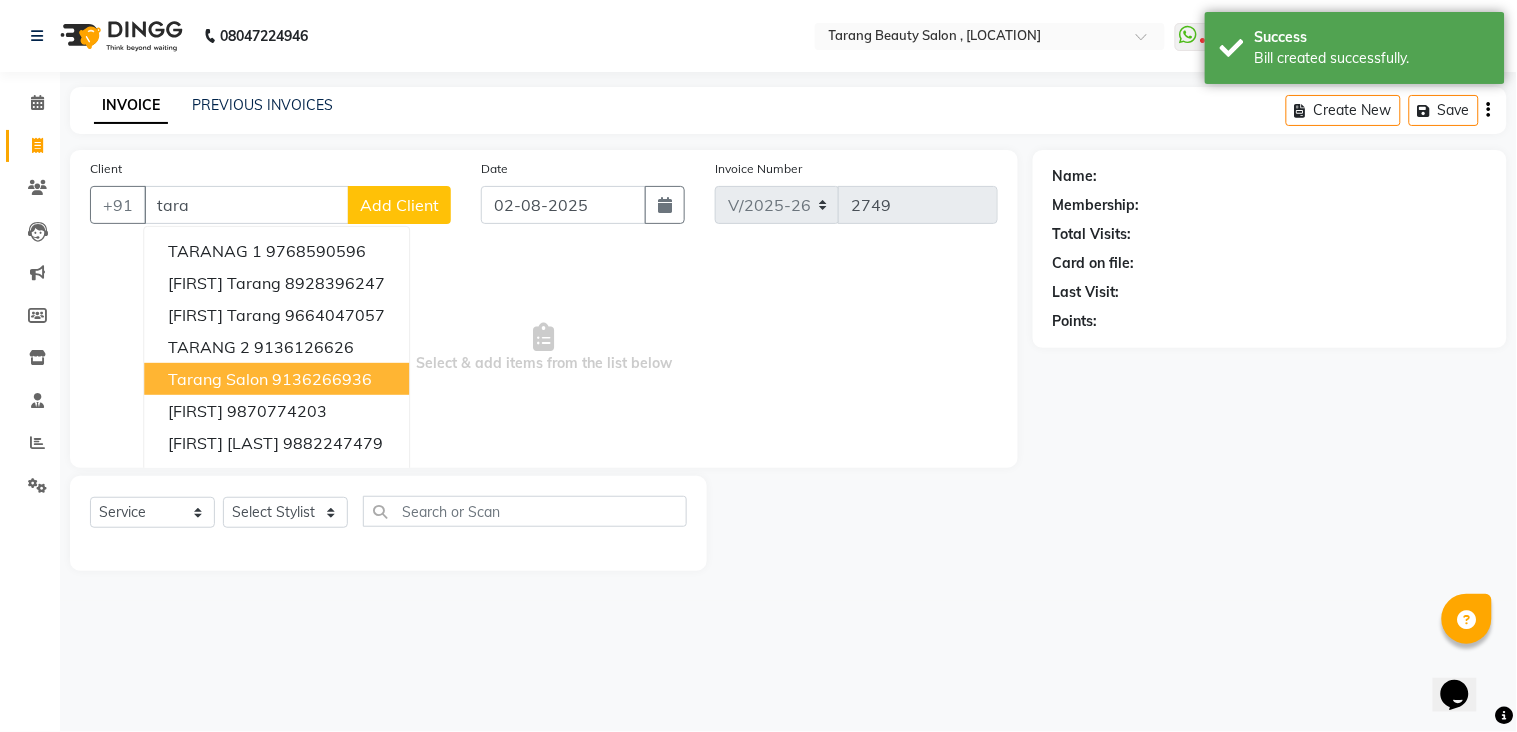 click on "9136266936" at bounding box center [322, 379] 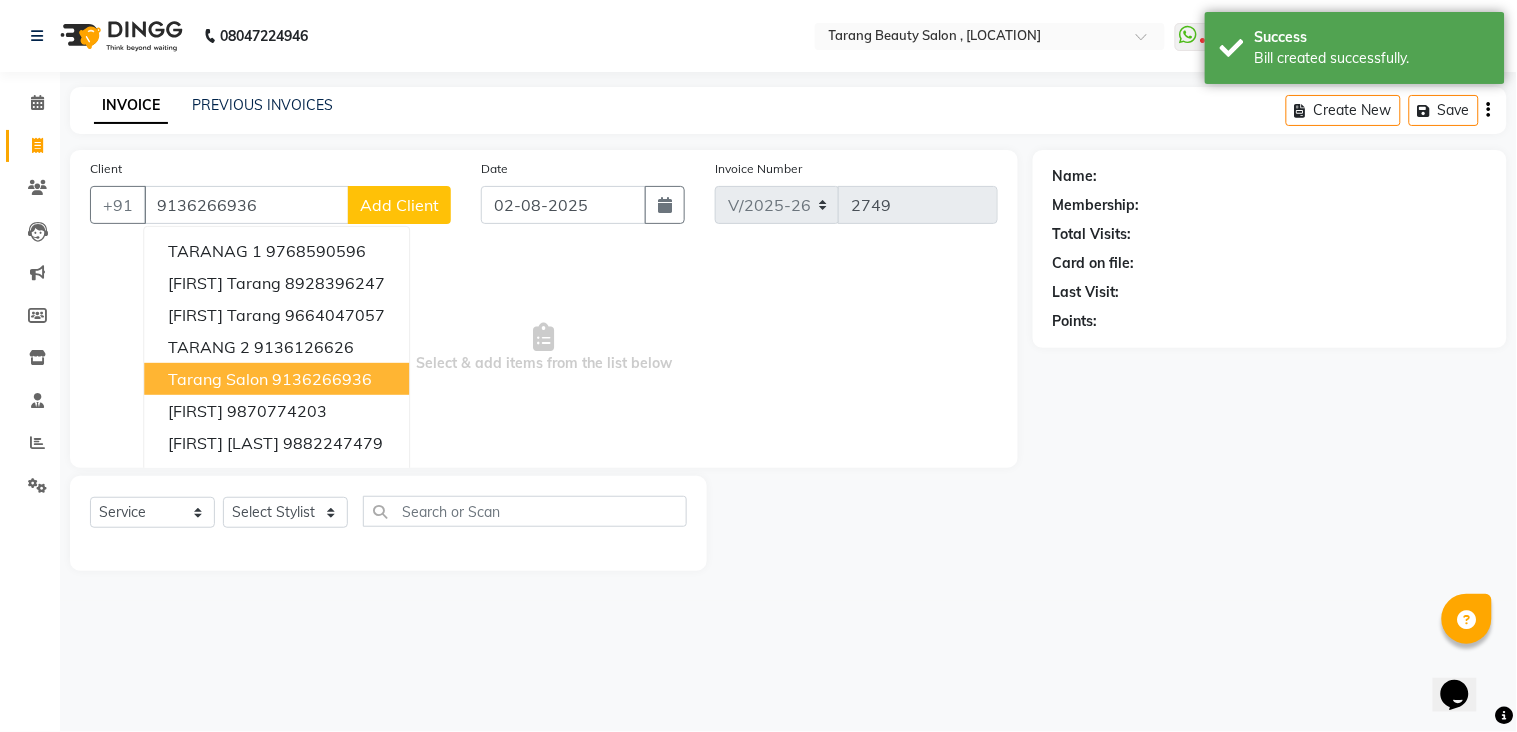 type on "9136266936" 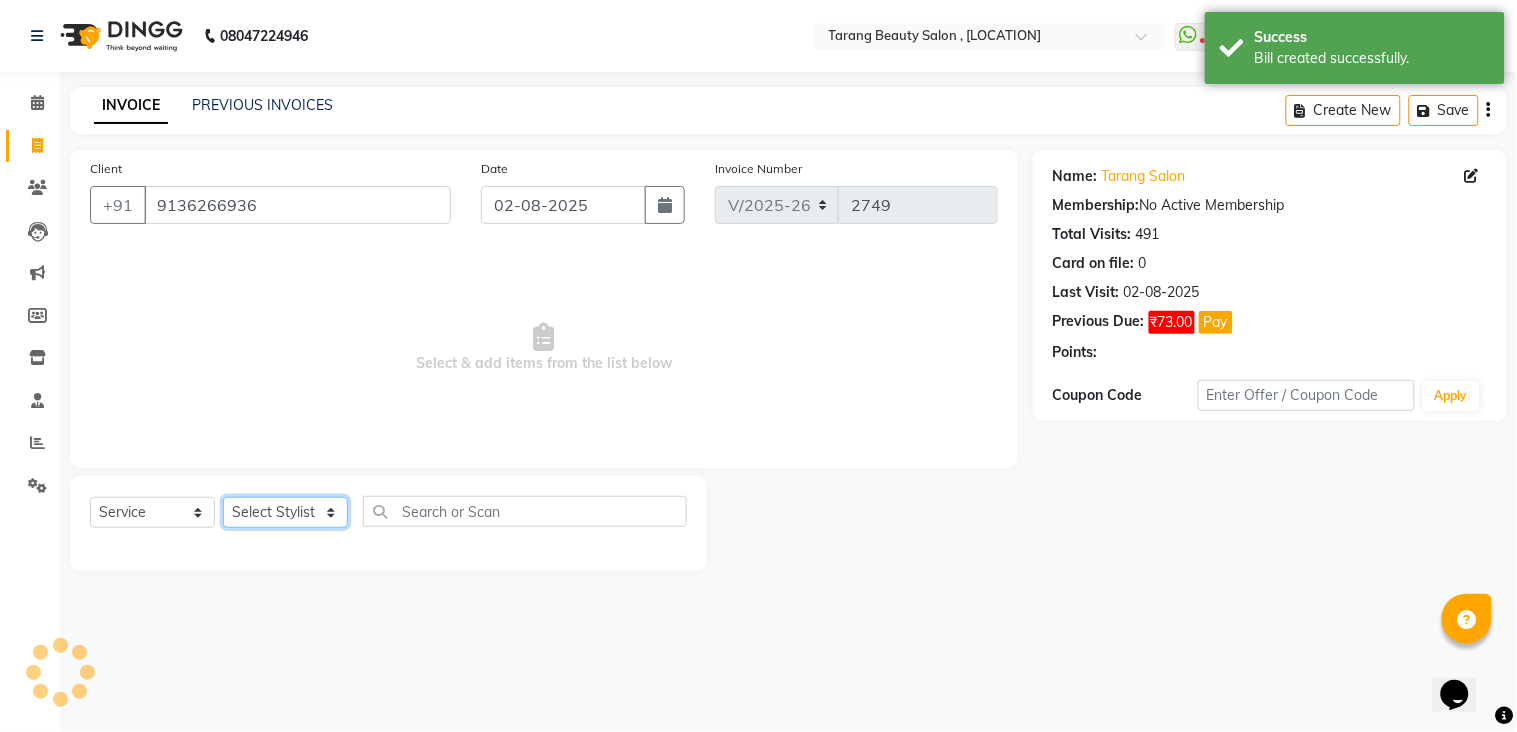 click on "Select Stylist [NAME] [NAME] [NAME] [NAME] Front Desk [NAME] [NAME]    [NAME] [NAME] [NAME] [NAME] [NAME] [NAME] [NAME] [NAME] [NAME] [NAME] [NAME] [NAME] [NAME] [NAME] [NAME] [NAME] [NAME]" 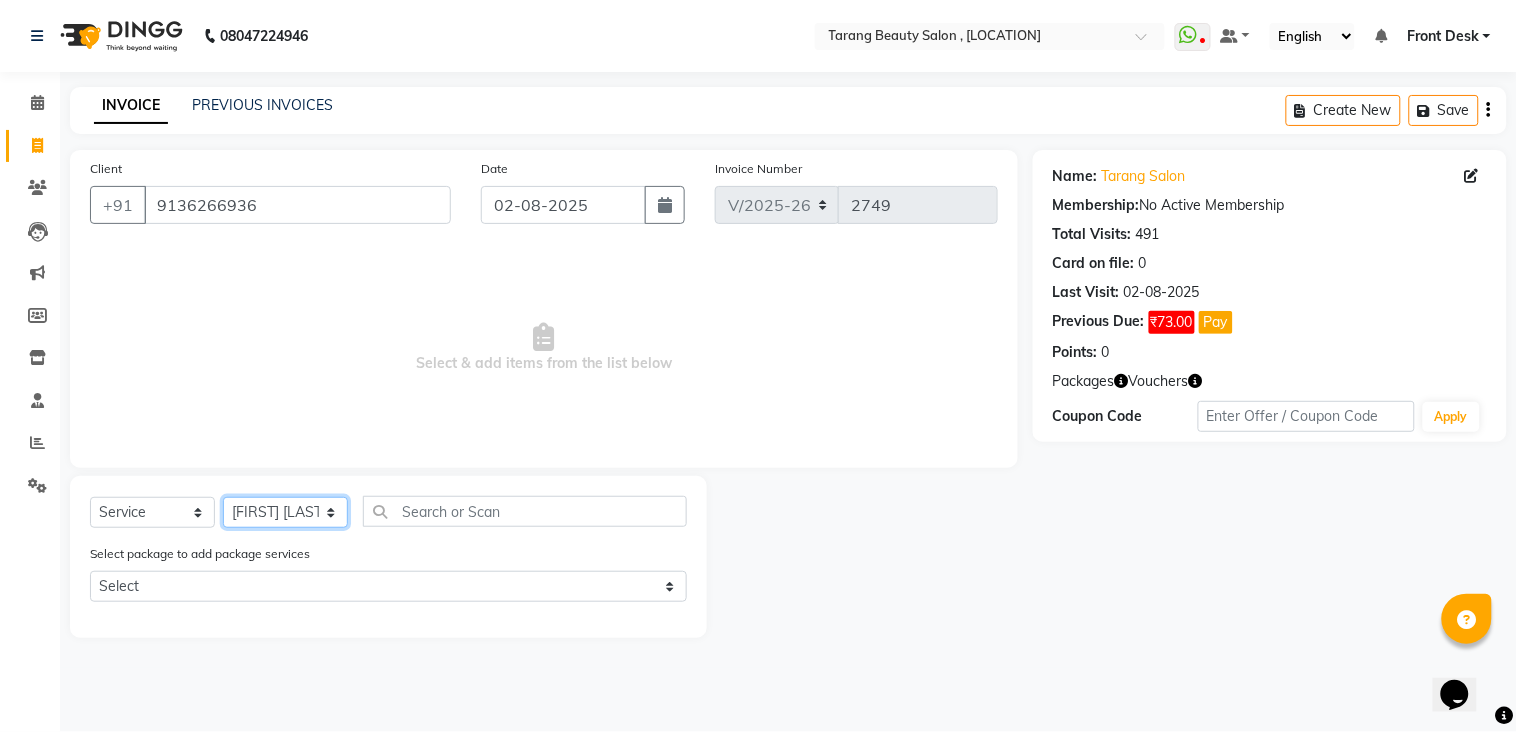 click on "Select Stylist [NAME] [NAME] [NAME] [NAME] Front Desk [NAME] [NAME]    [NAME] [NAME] [NAME] [NAME] [NAME] [NAME] [NAME] [NAME] [NAME] [NAME] [NAME] [NAME] [NAME] [NAME] [NAME] [NAME] [NAME]" 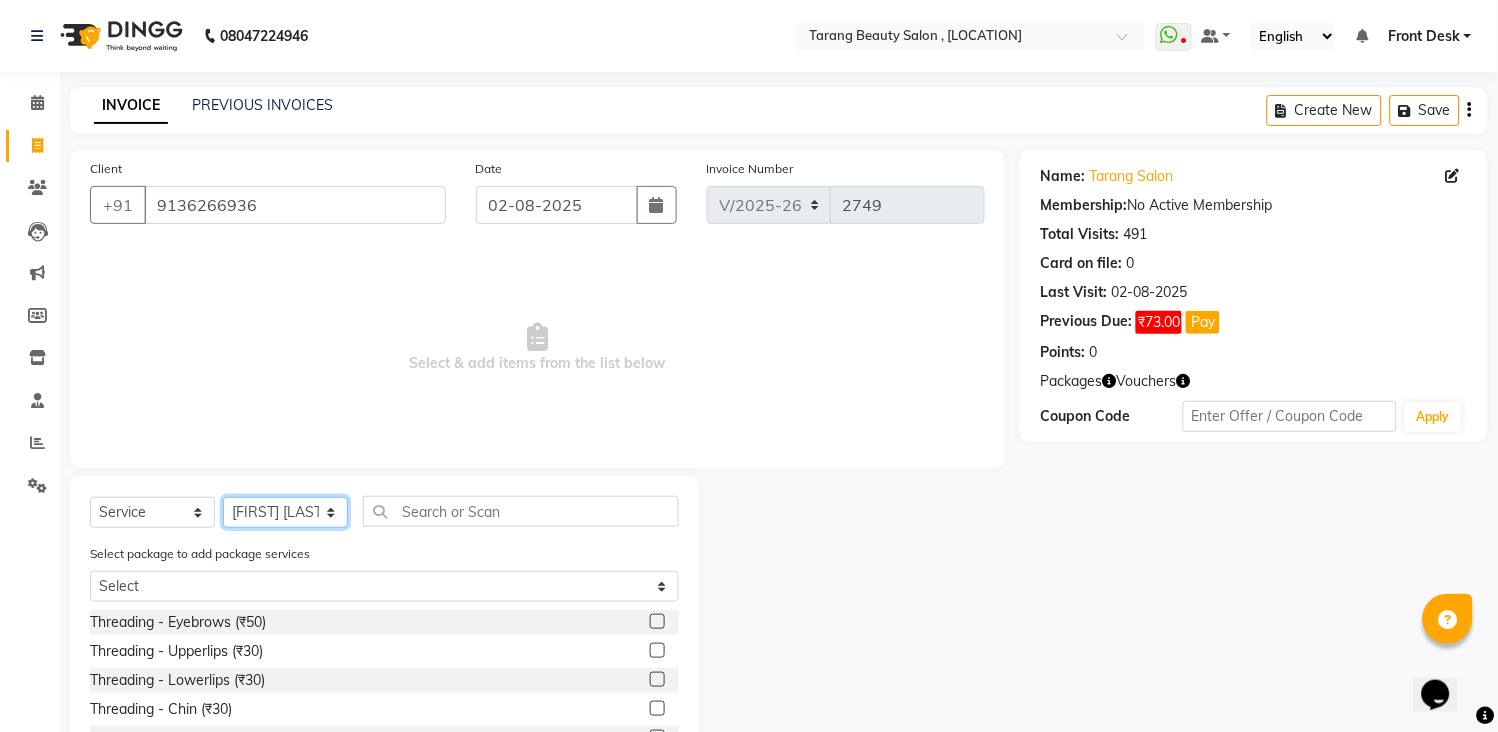 drag, startPoint x: 304, startPoint y: 515, endPoint x: 302, endPoint y: 498, distance: 17.117243 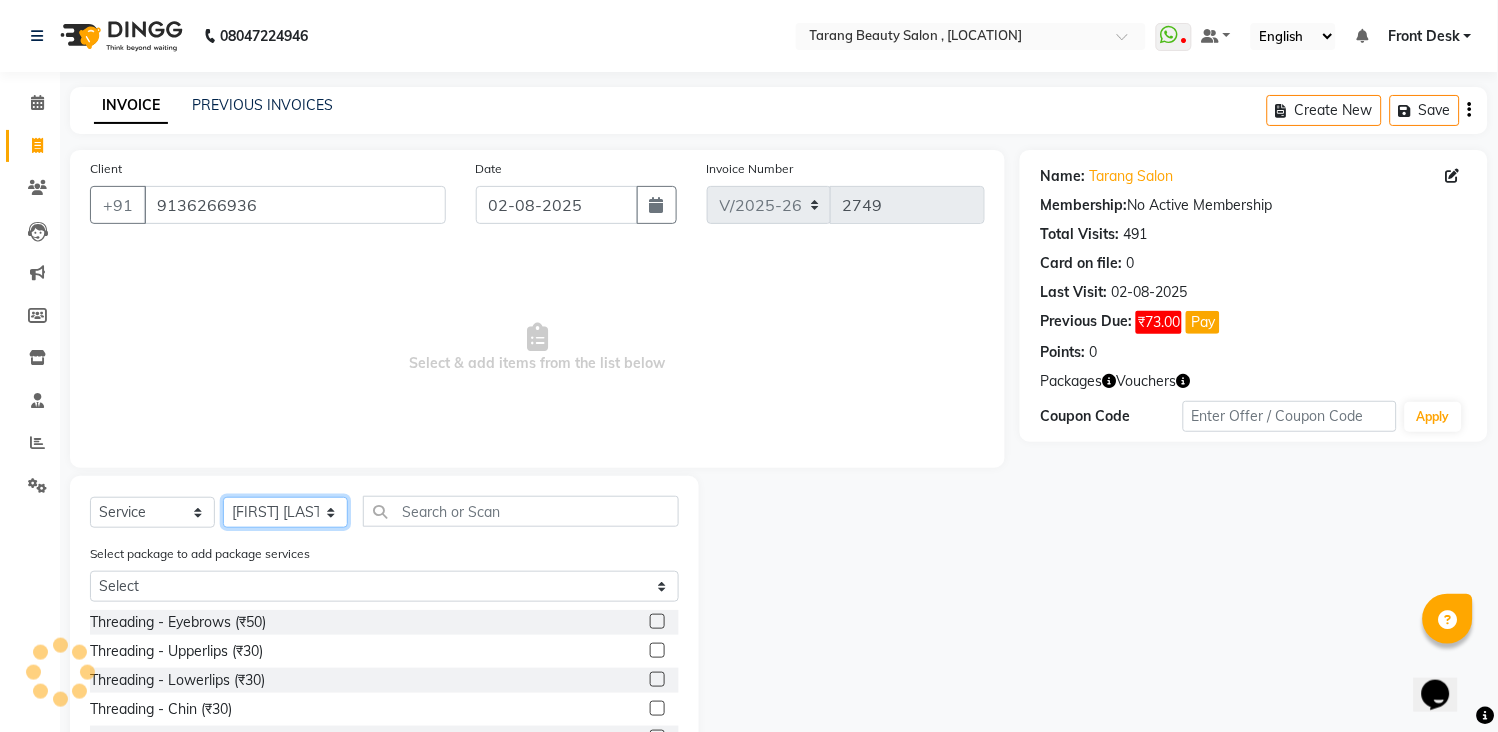 select on "47114" 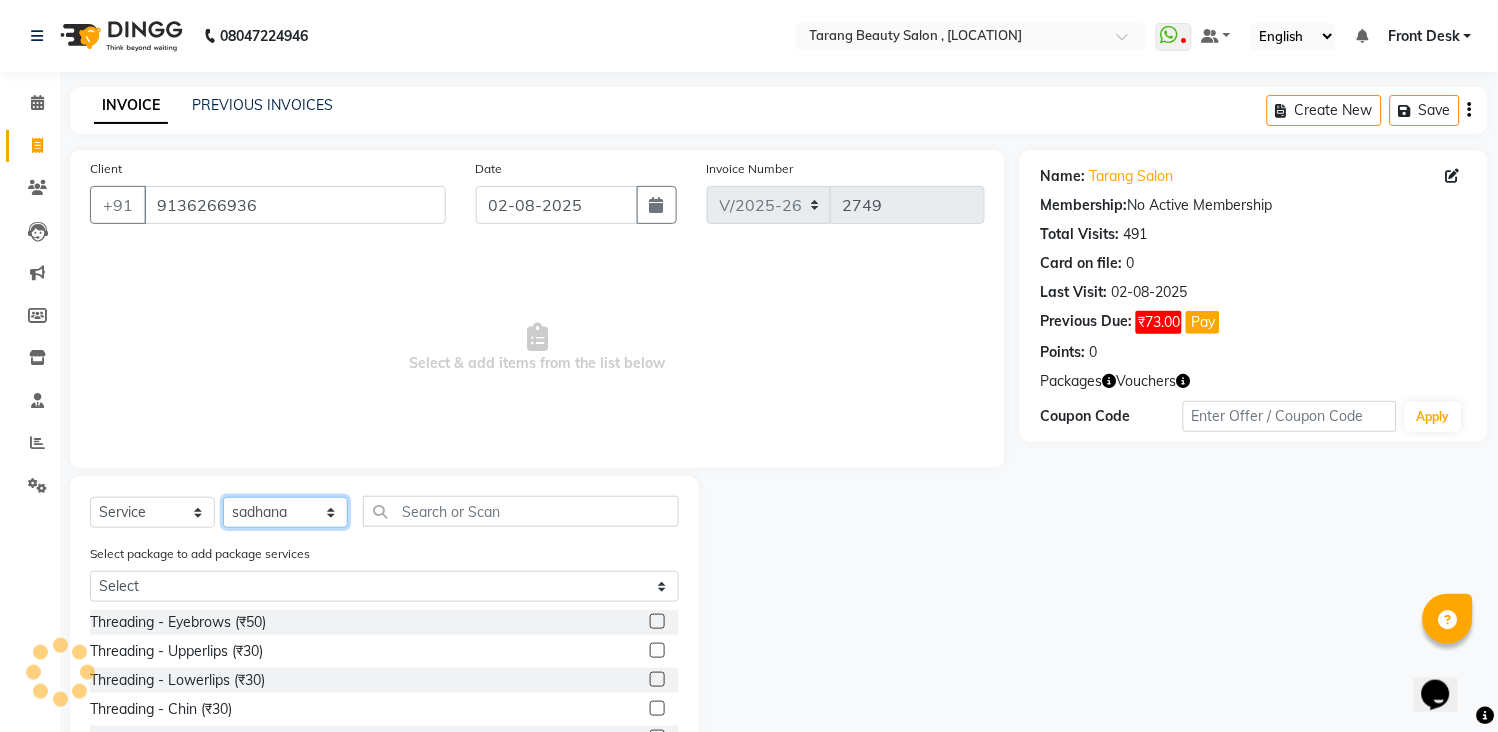 click on "Select Stylist [NAME] [NAME] [NAME] [NAME] Front Desk [NAME] [NAME]    [NAME] [NAME] [NAME] [NAME] [NAME] [NAME] [NAME] [NAME] [NAME] [NAME] [NAME] [NAME] [NAME] [NAME] [NAME] [NAME] [NAME]" 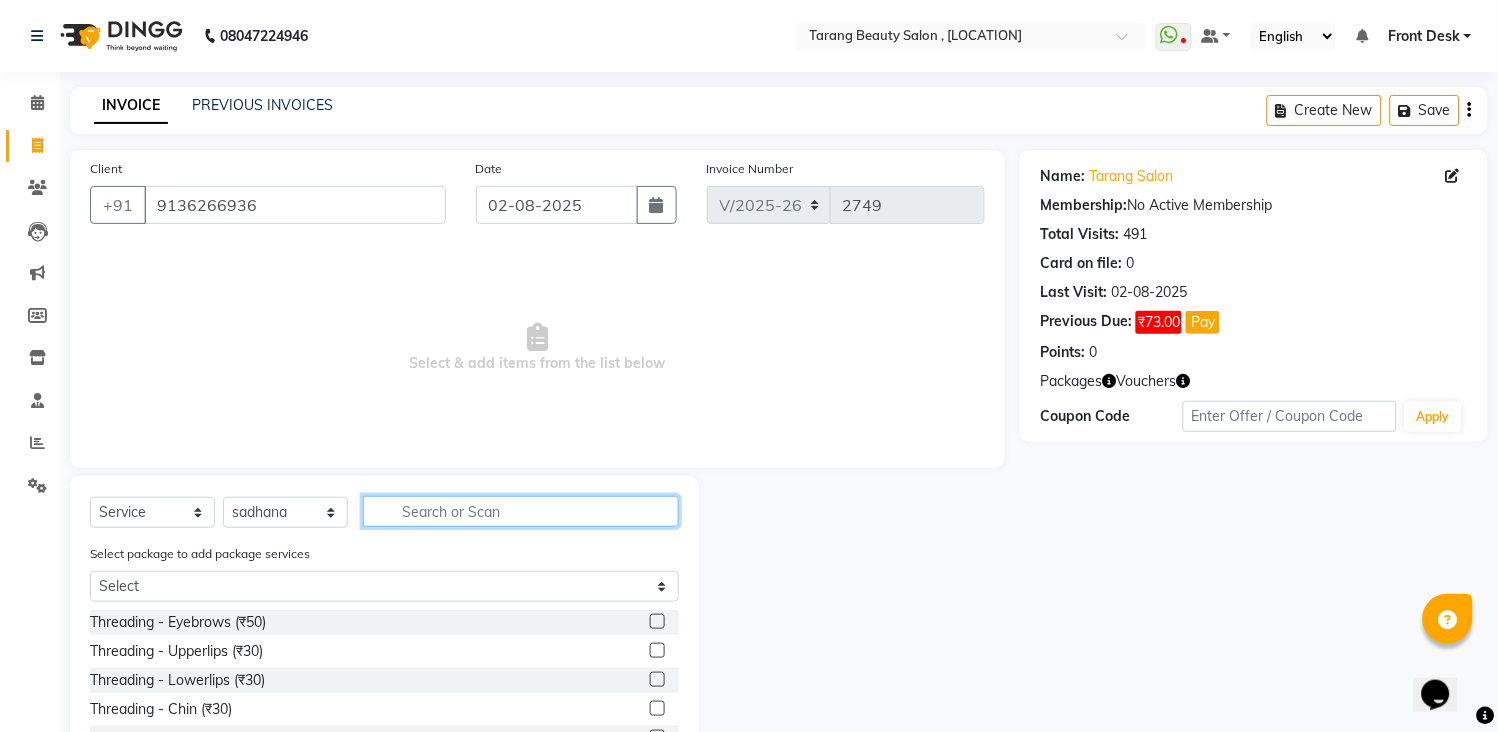 click 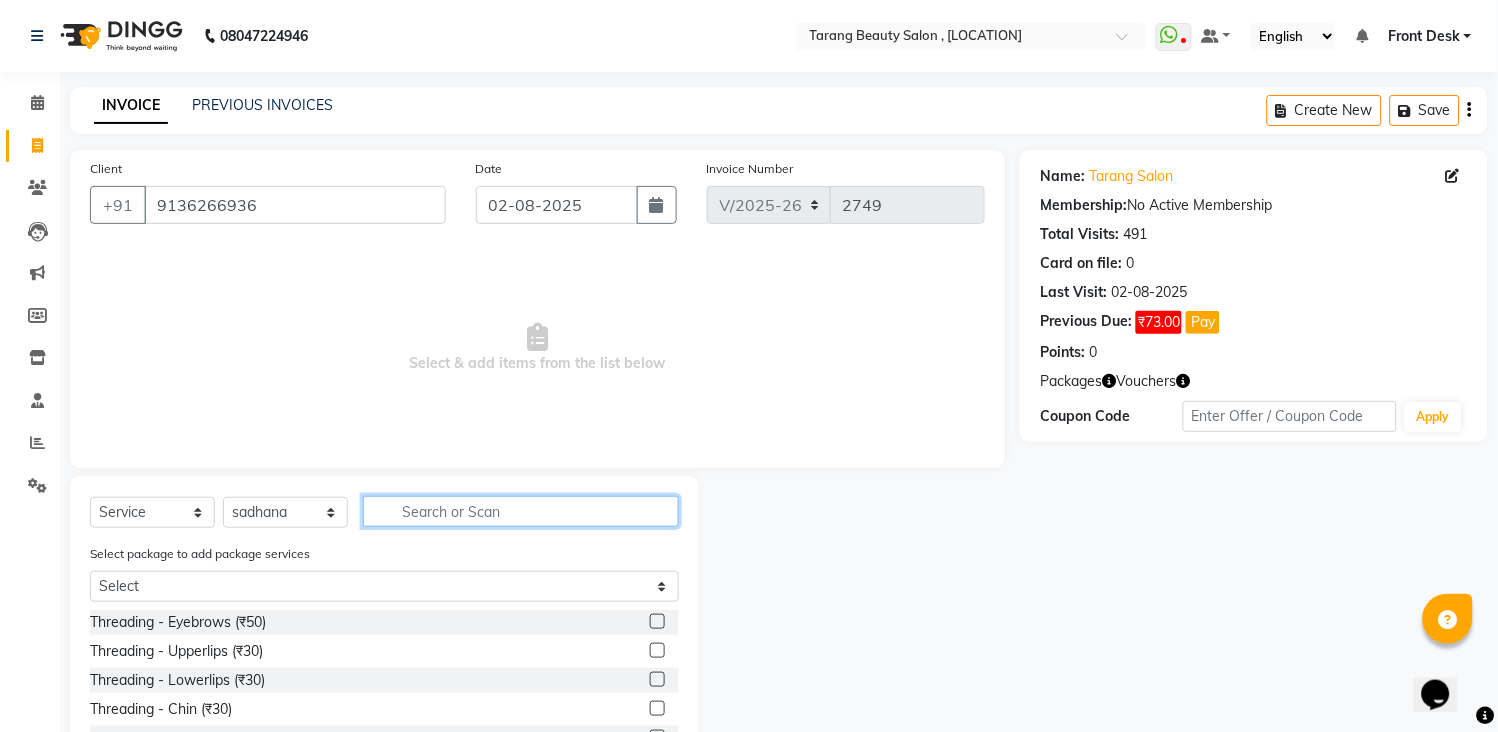 click 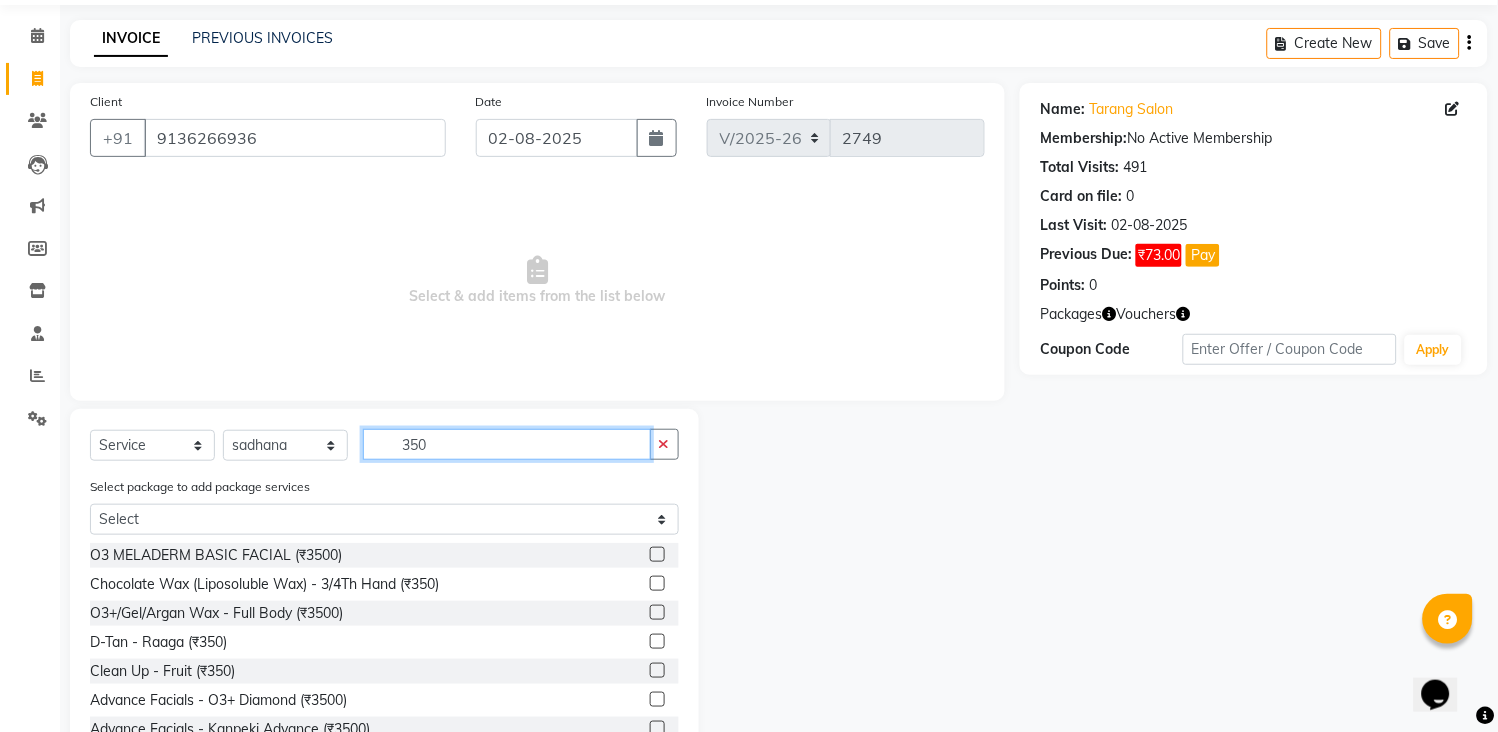 scroll, scrollTop: 136, scrollLeft: 0, axis: vertical 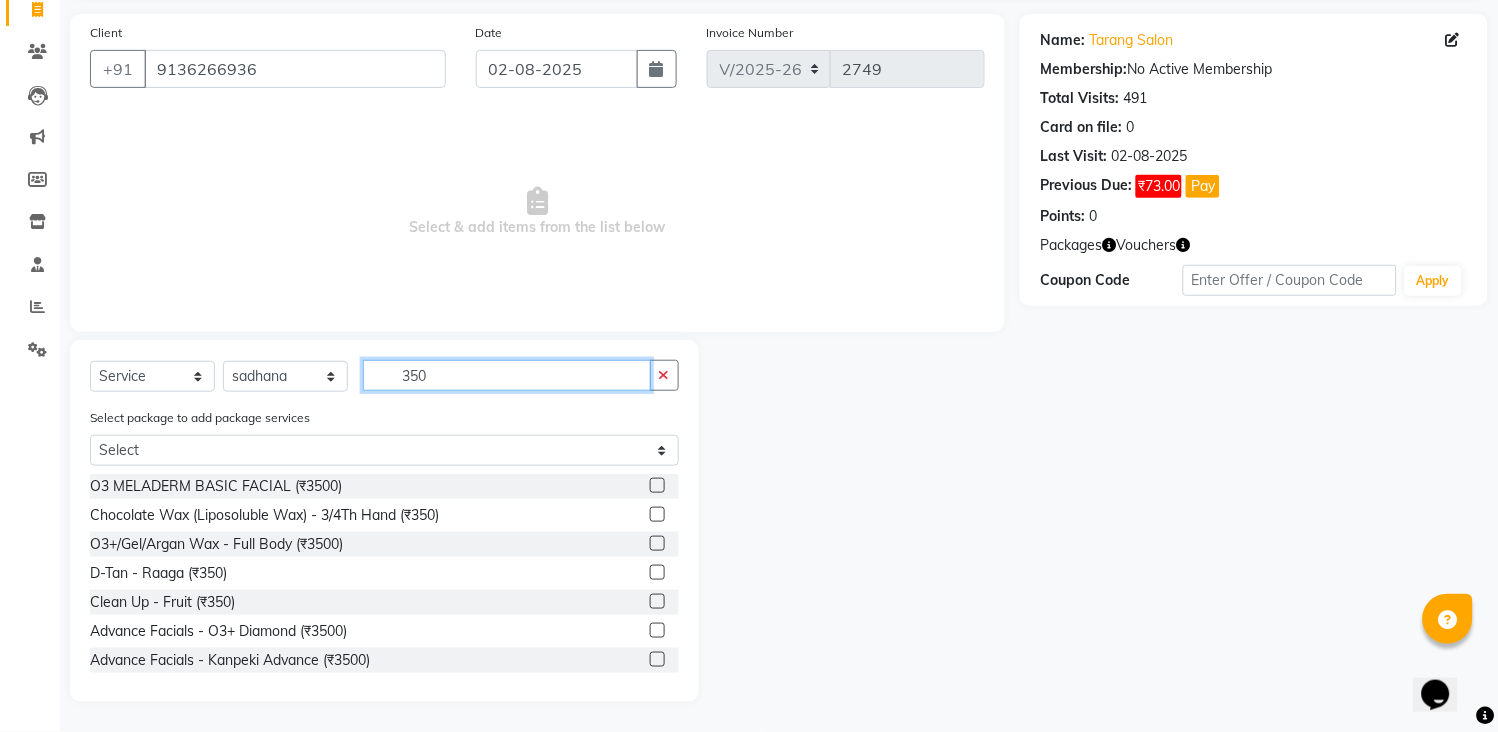 type on "350" 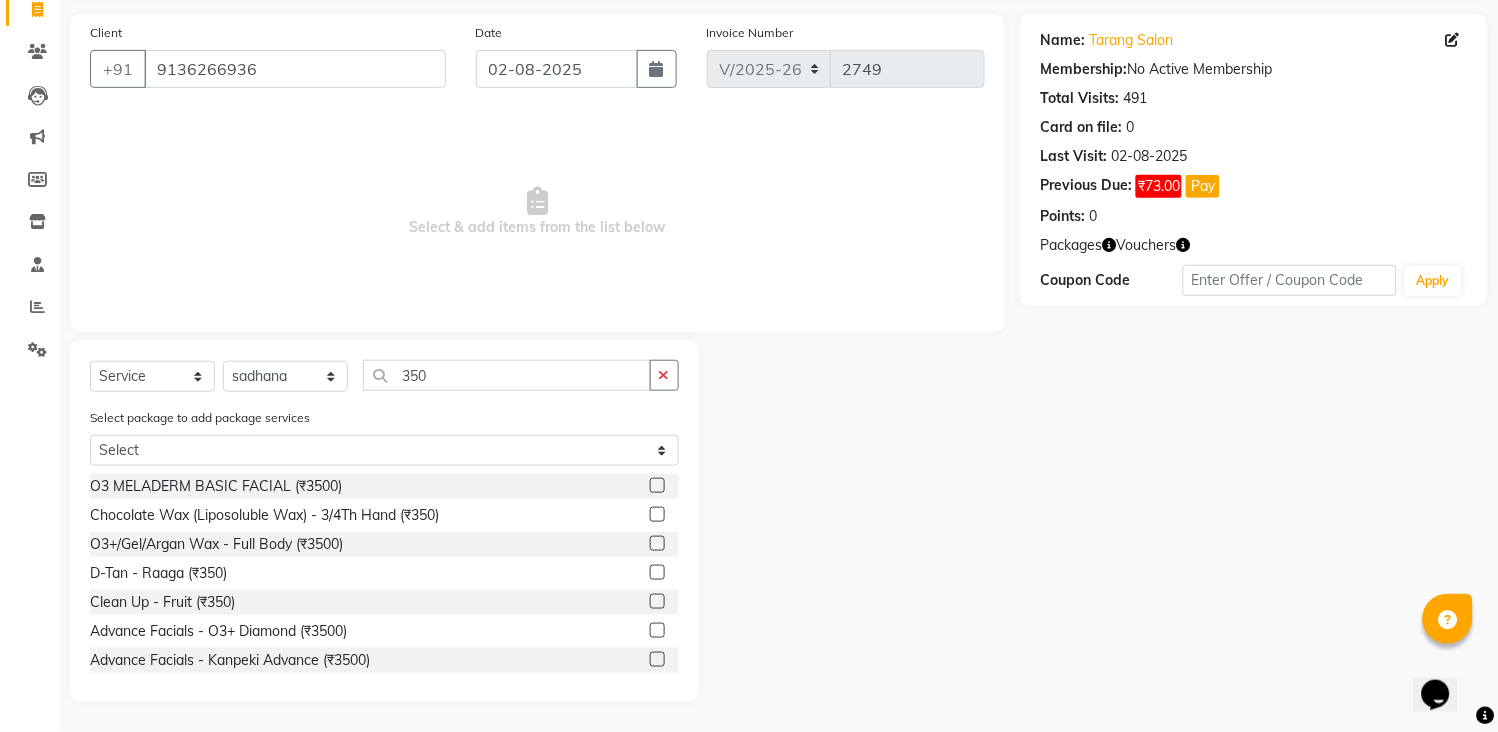 click on "D-Tan  - Raaga (₹350)" 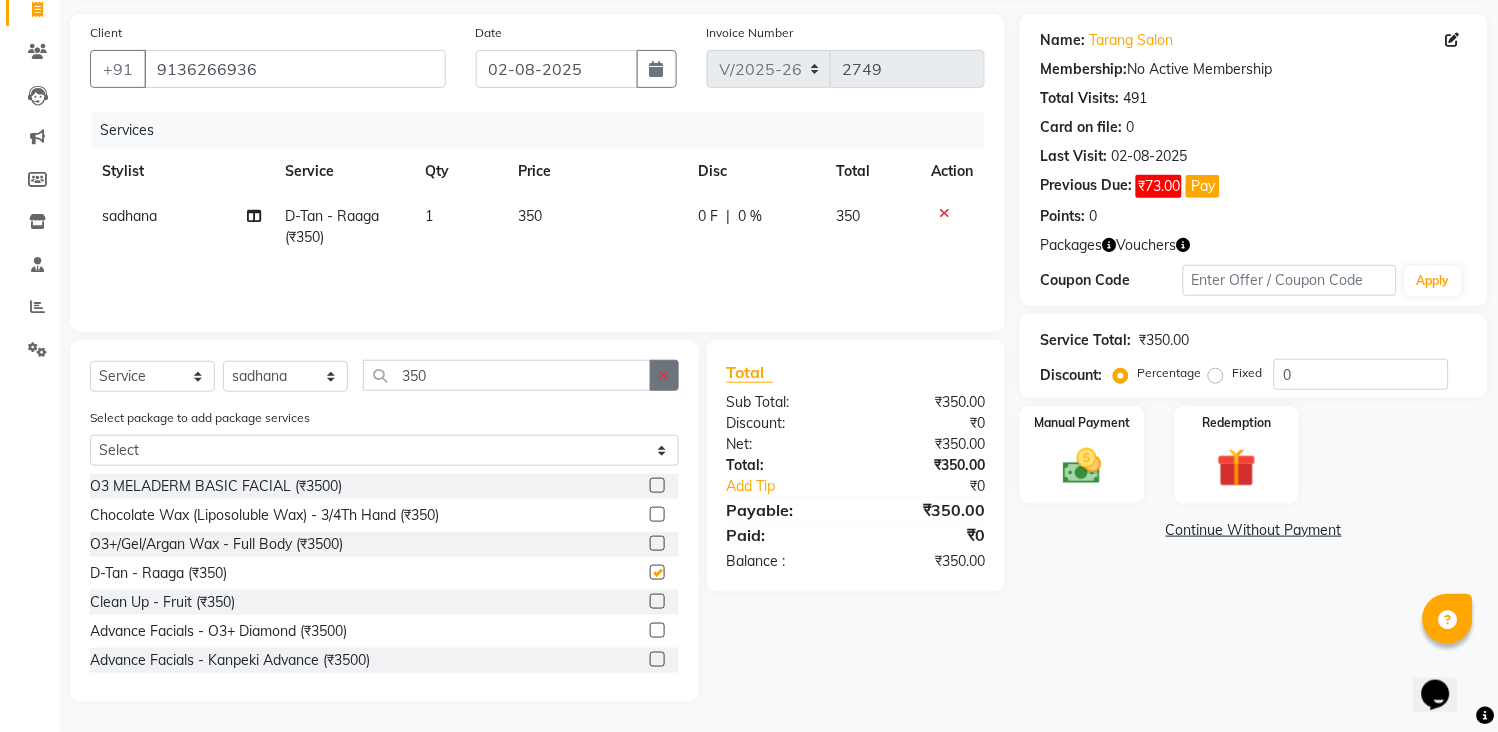 checkbox on "false" 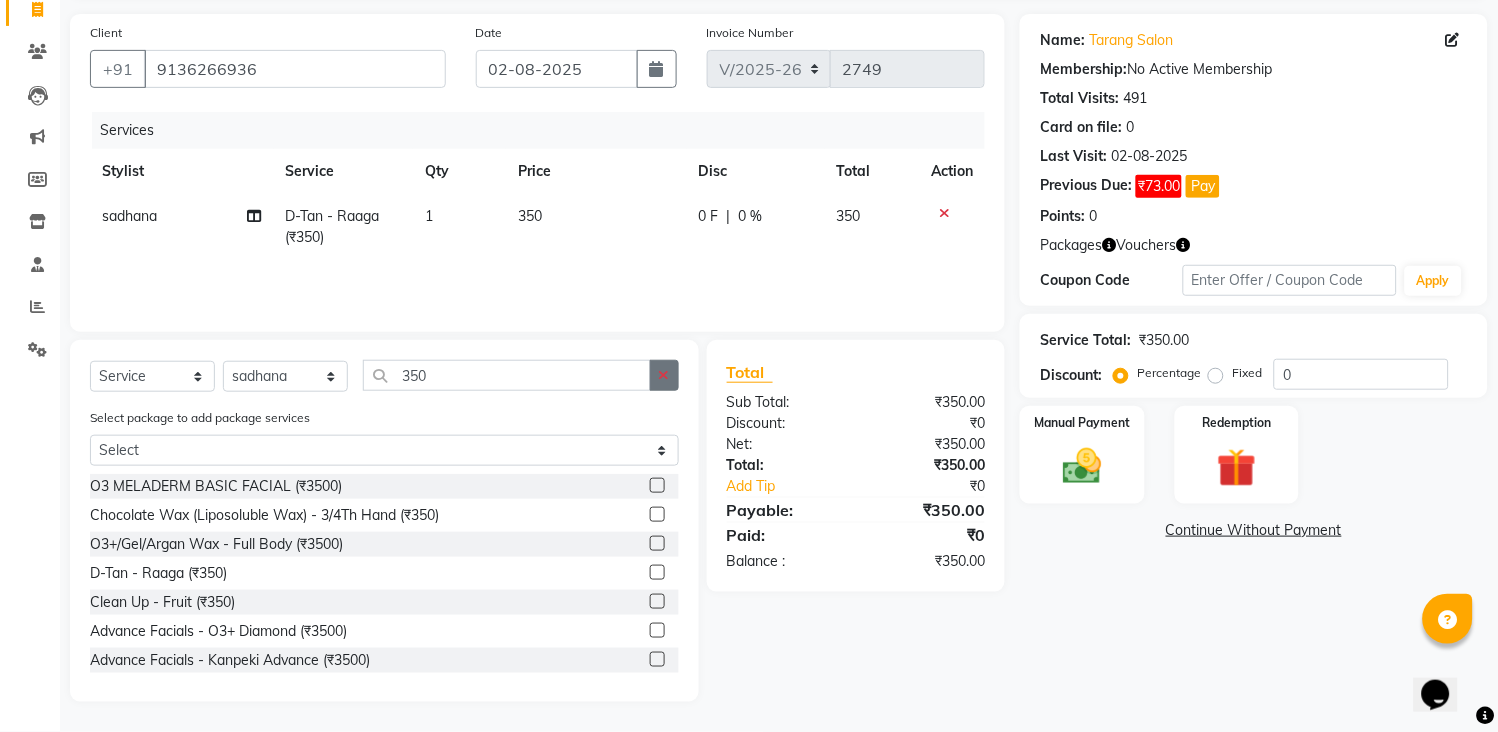 click 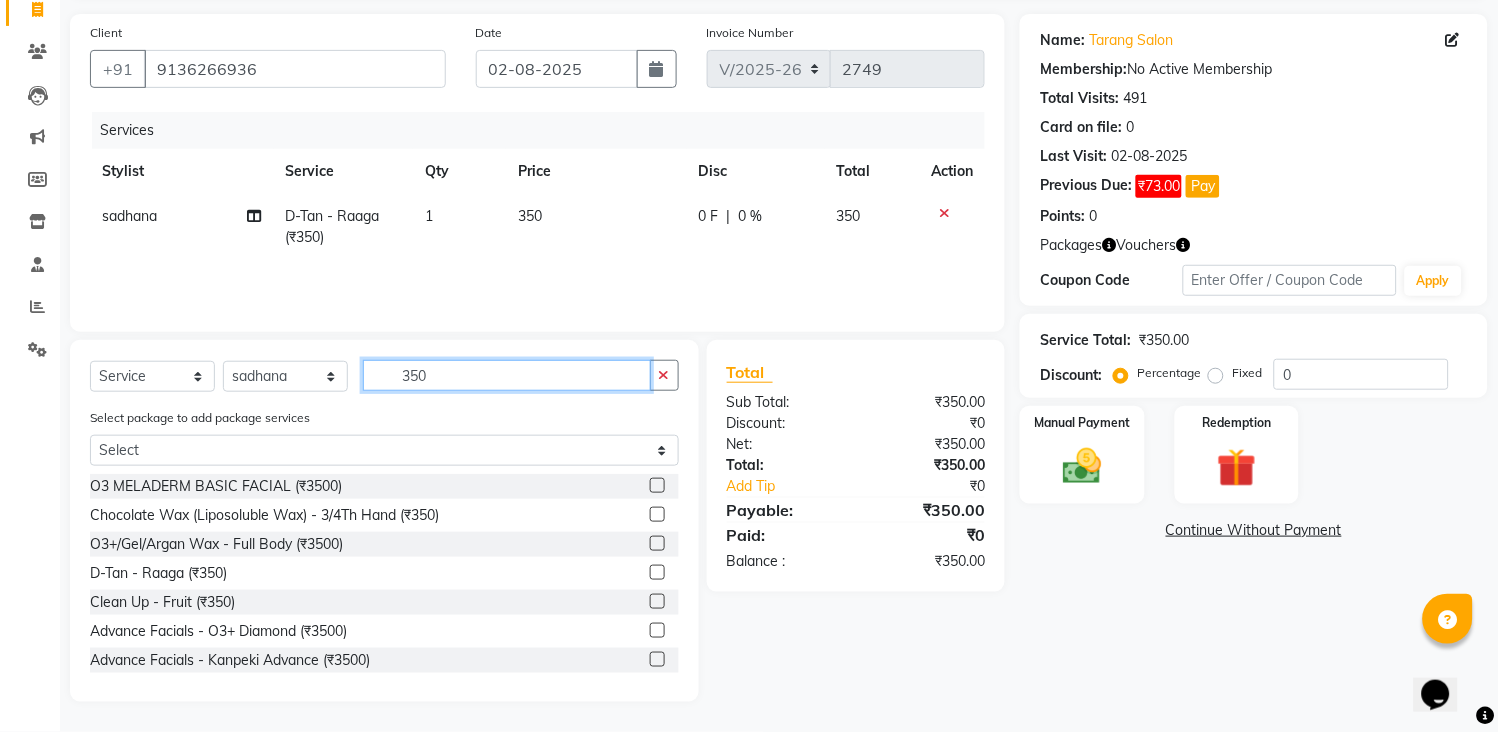 type 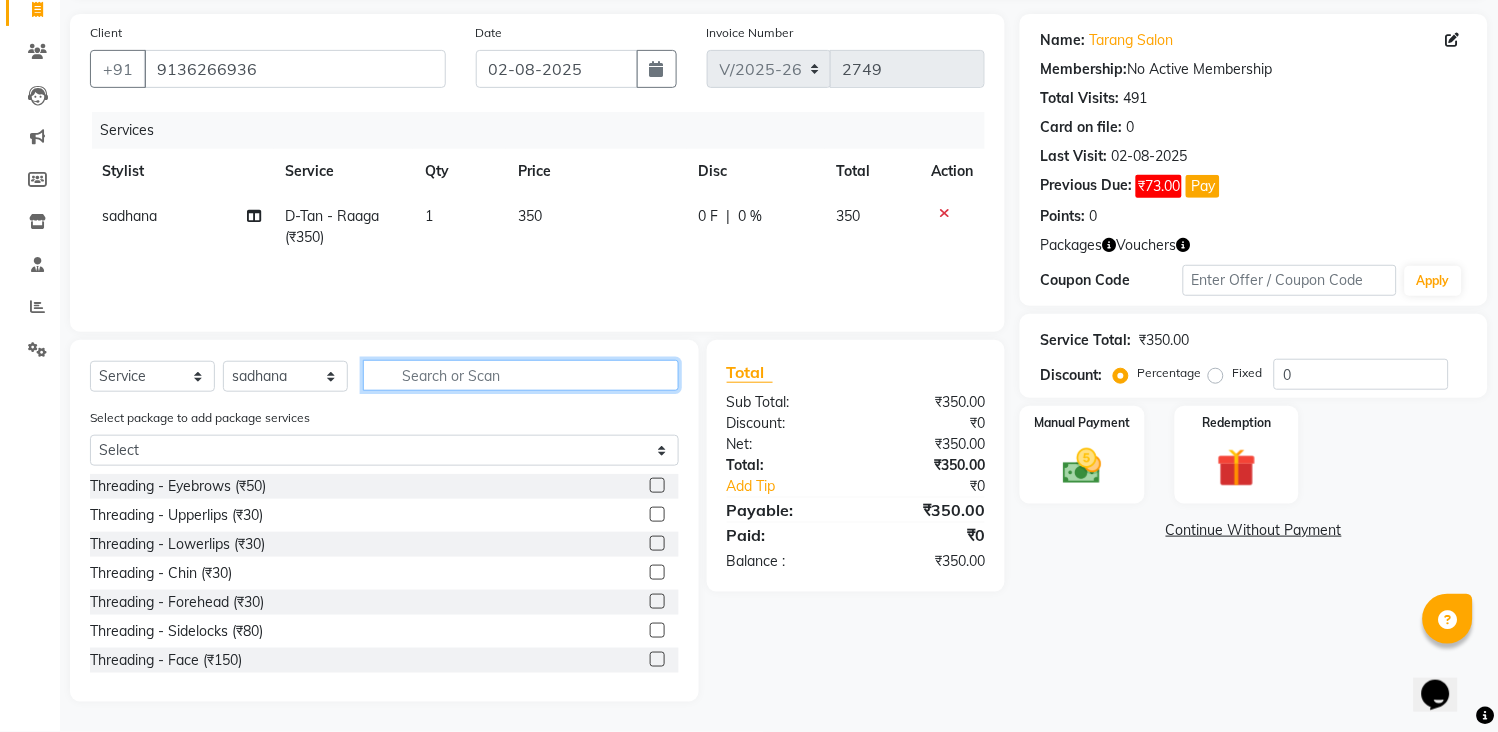 click 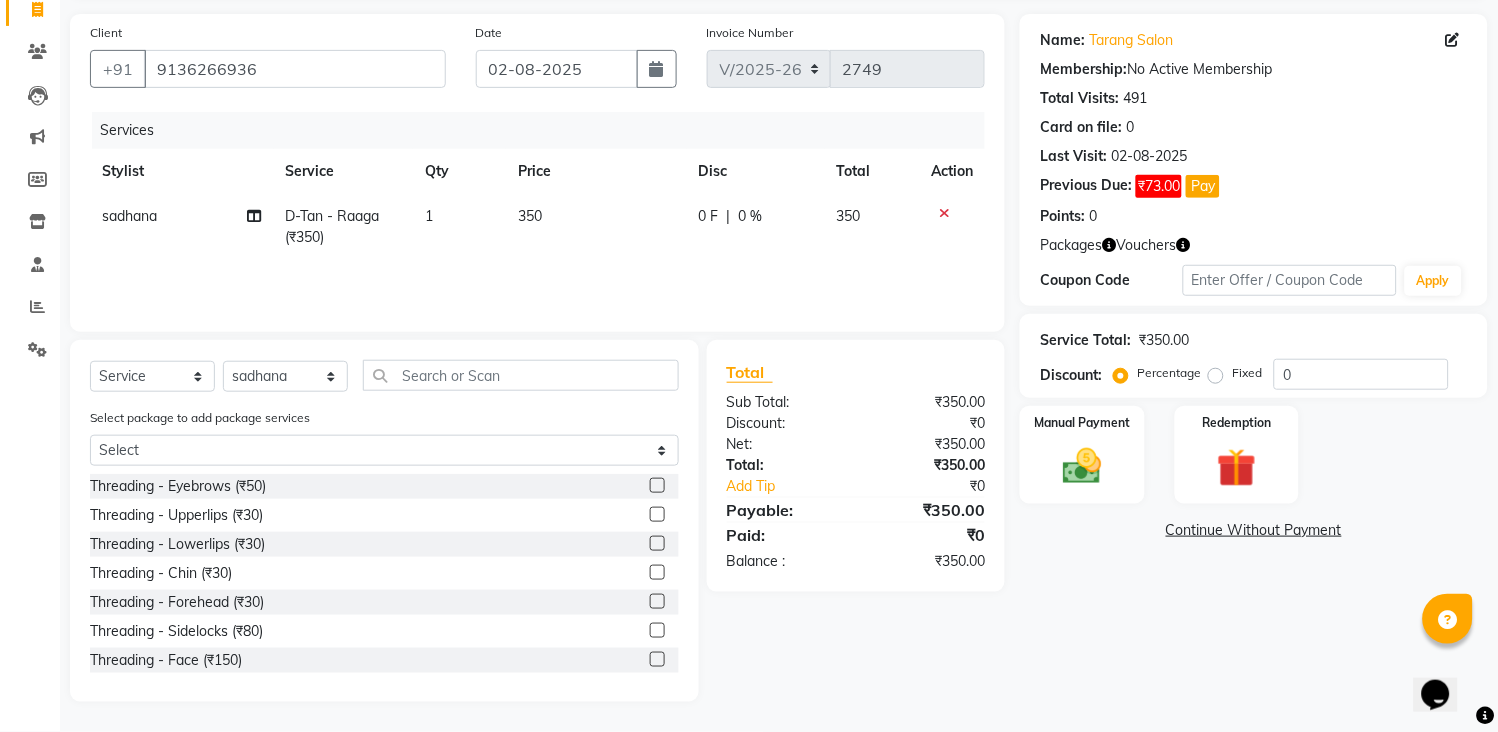 click 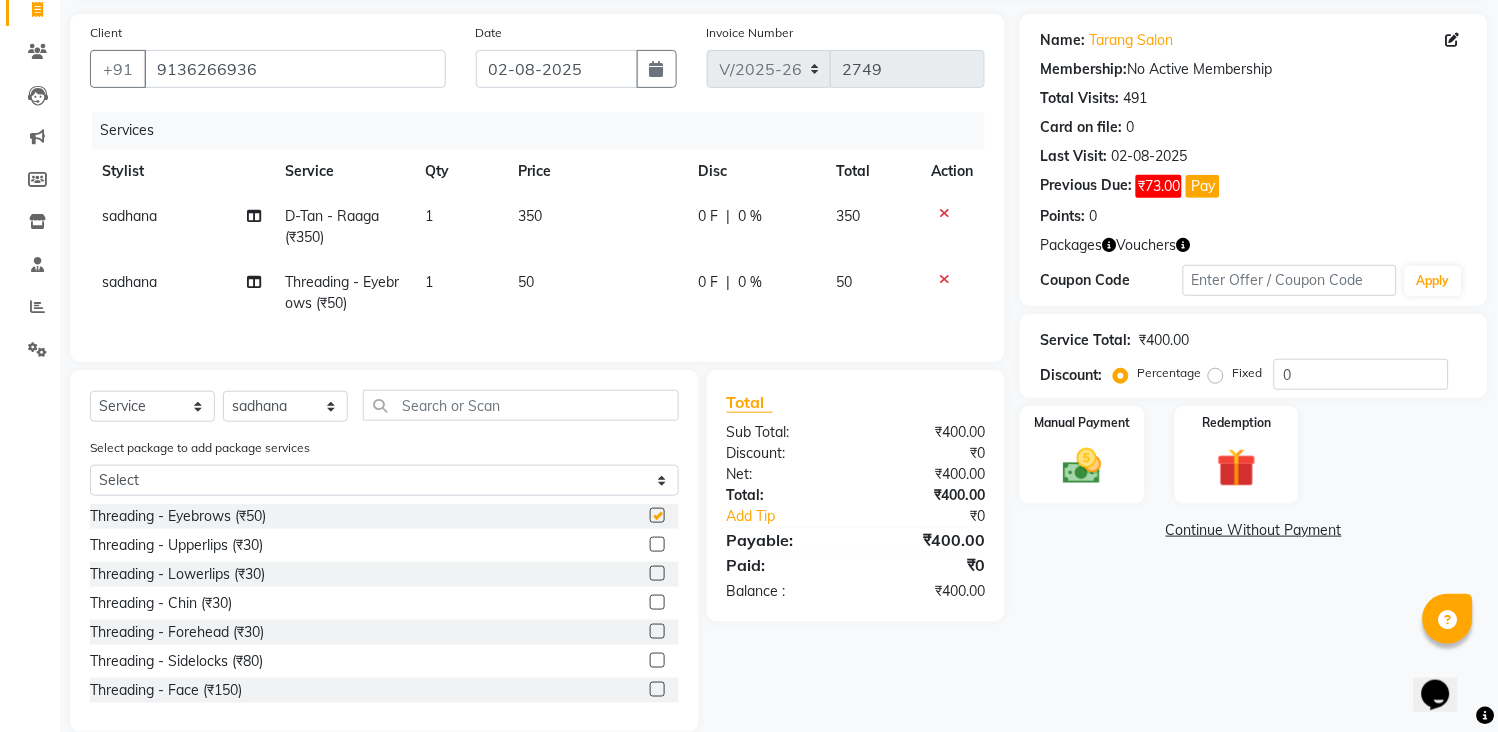 checkbox on "false" 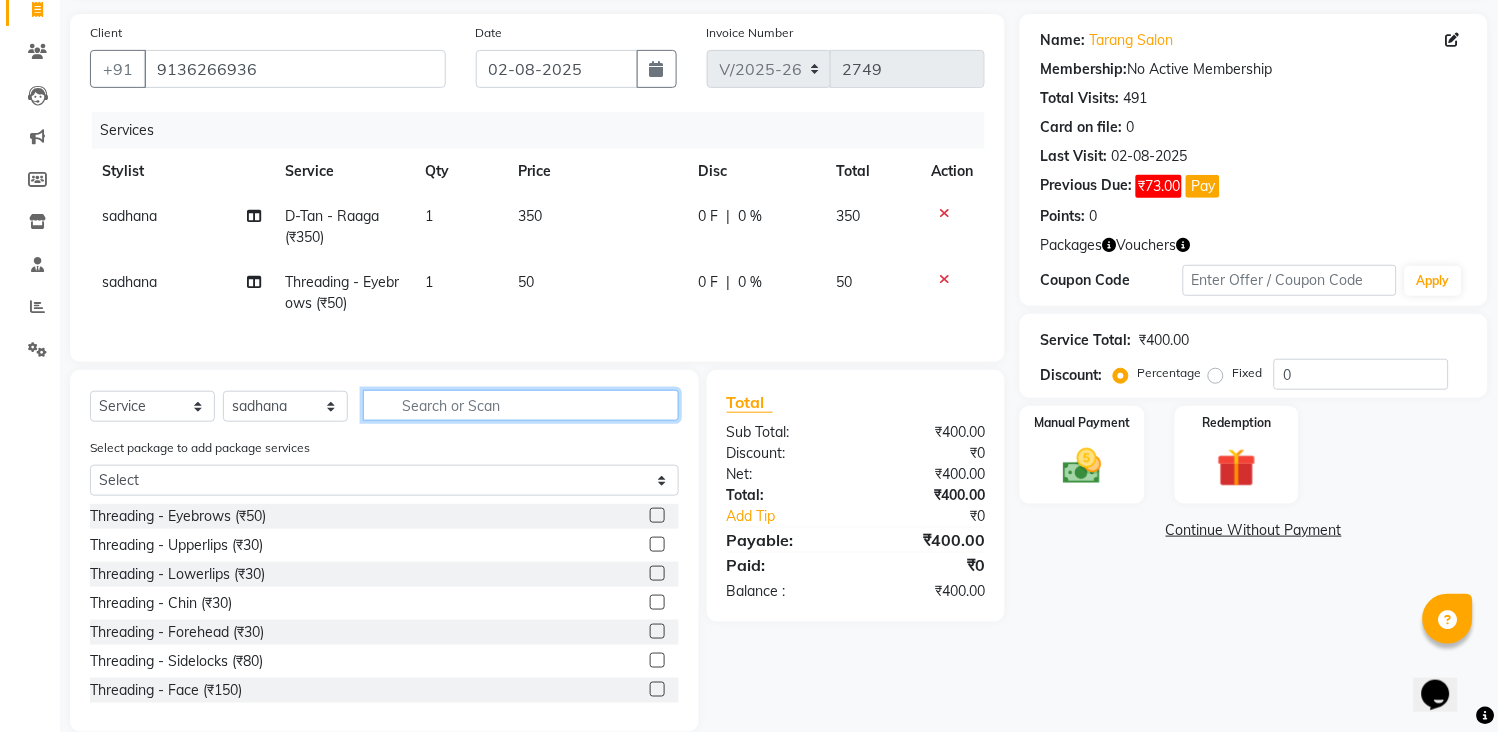 click 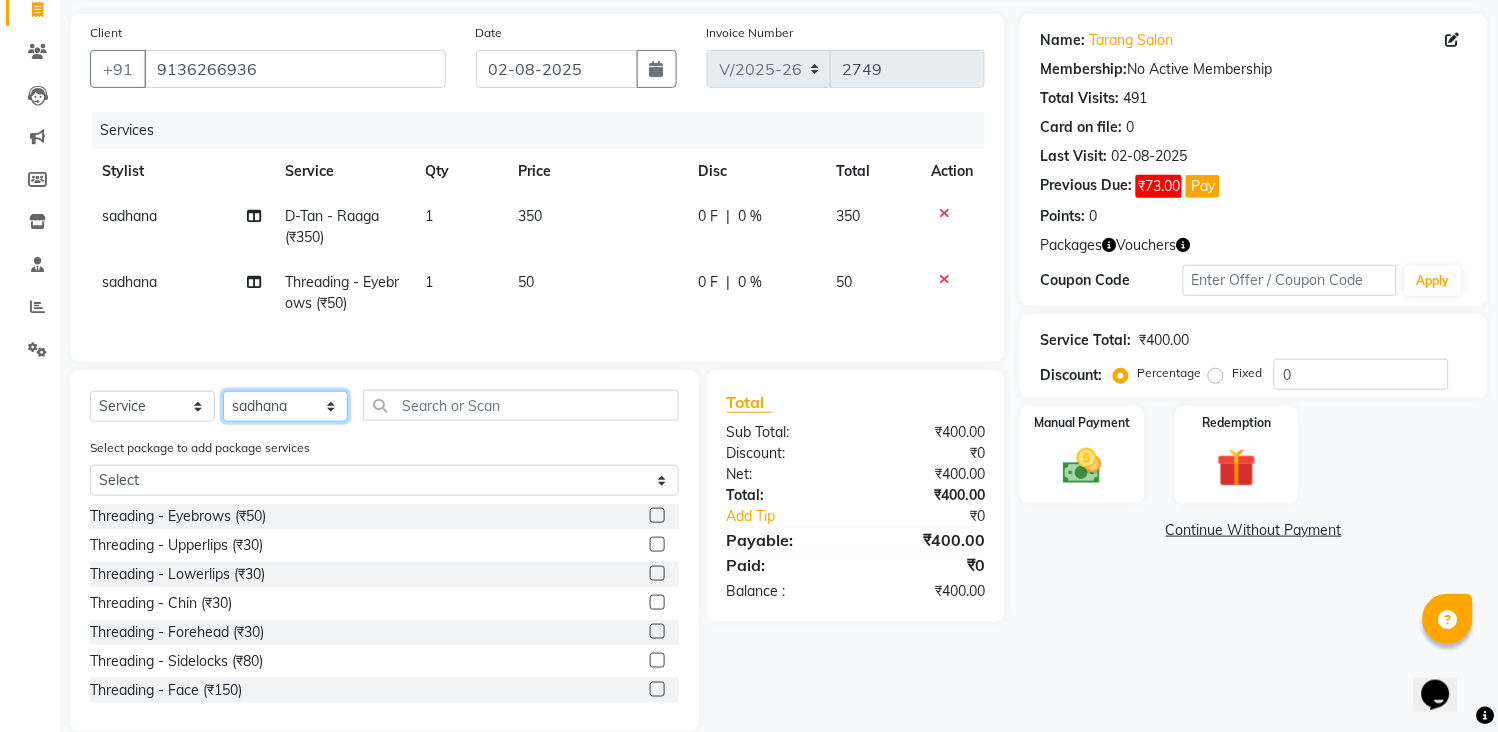 click on "Select Stylist [NAME] [NAME] [NAME] [NAME] Front Desk [NAME] [NAME]    [NAME] [NAME] [NAME] [NAME] [NAME] [NAME] [NAME] [NAME] [NAME] [NAME] [NAME] [NAME] [NAME] [NAME] [NAME] [NAME] [NAME]" 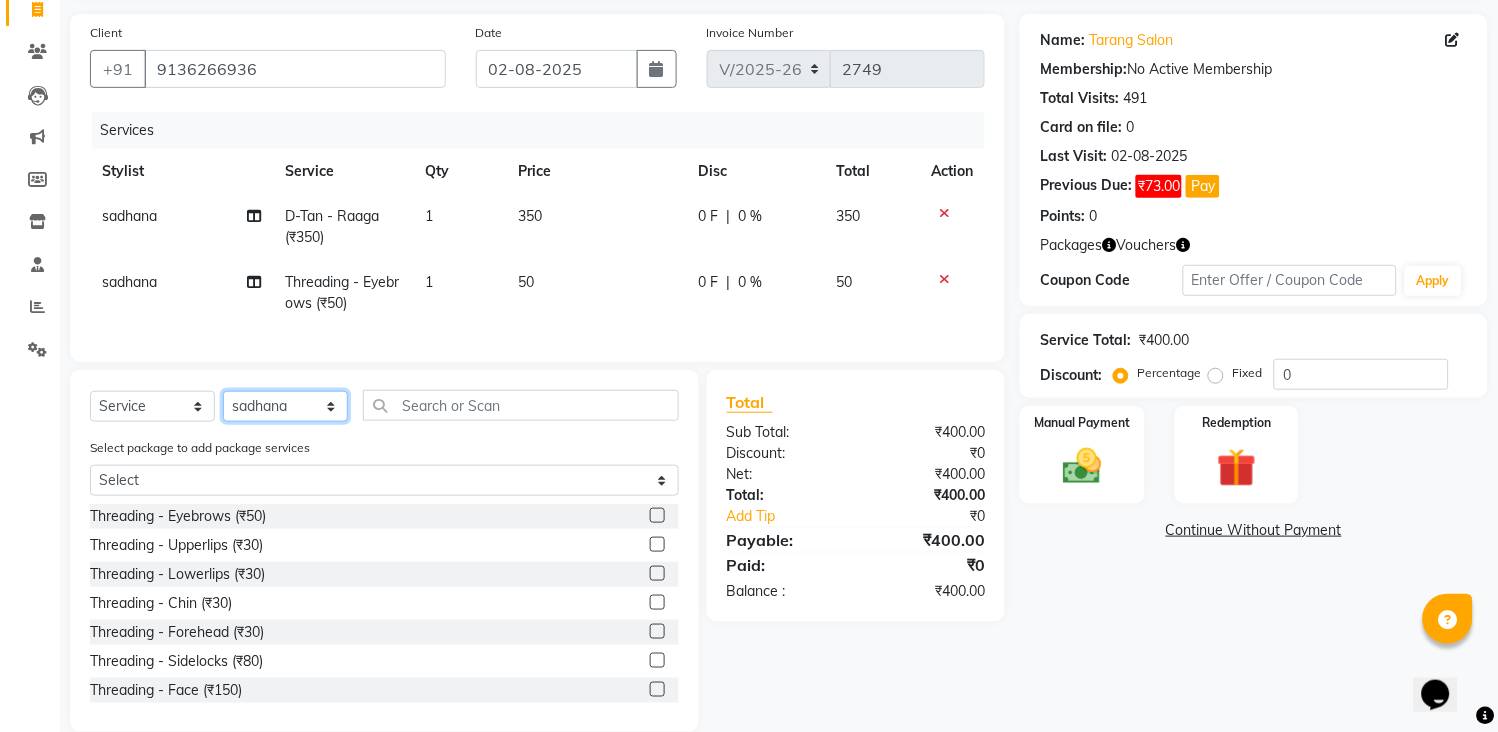 select on "45699" 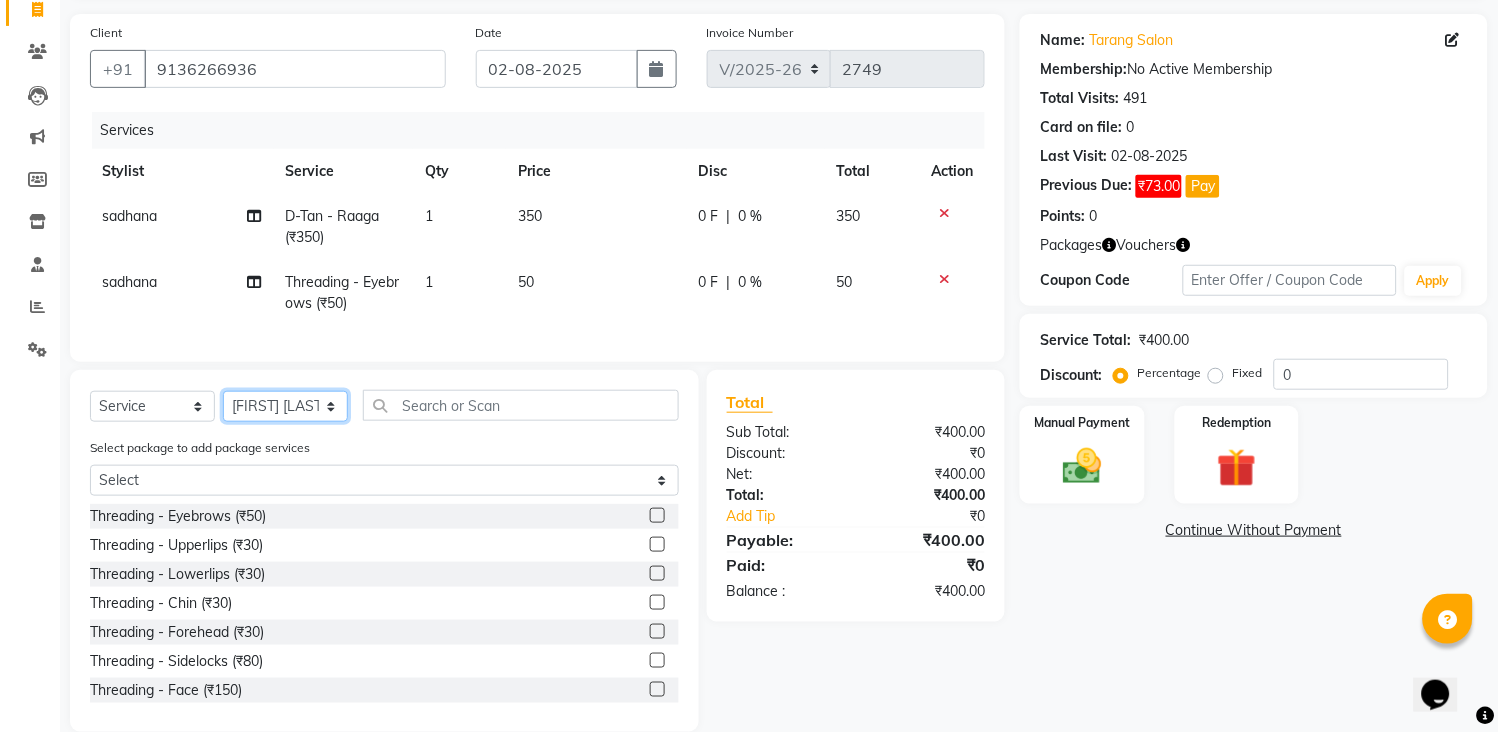 click on "Select Stylist [NAME] [NAME] [NAME] [NAME] Front Desk [NAME] [NAME]    [NAME] [NAME] [NAME] [NAME] [NAME] [NAME] [NAME] [NAME] [NAME] [NAME] [NAME] [NAME] [NAME] [NAME] [NAME] [NAME] [NAME]" 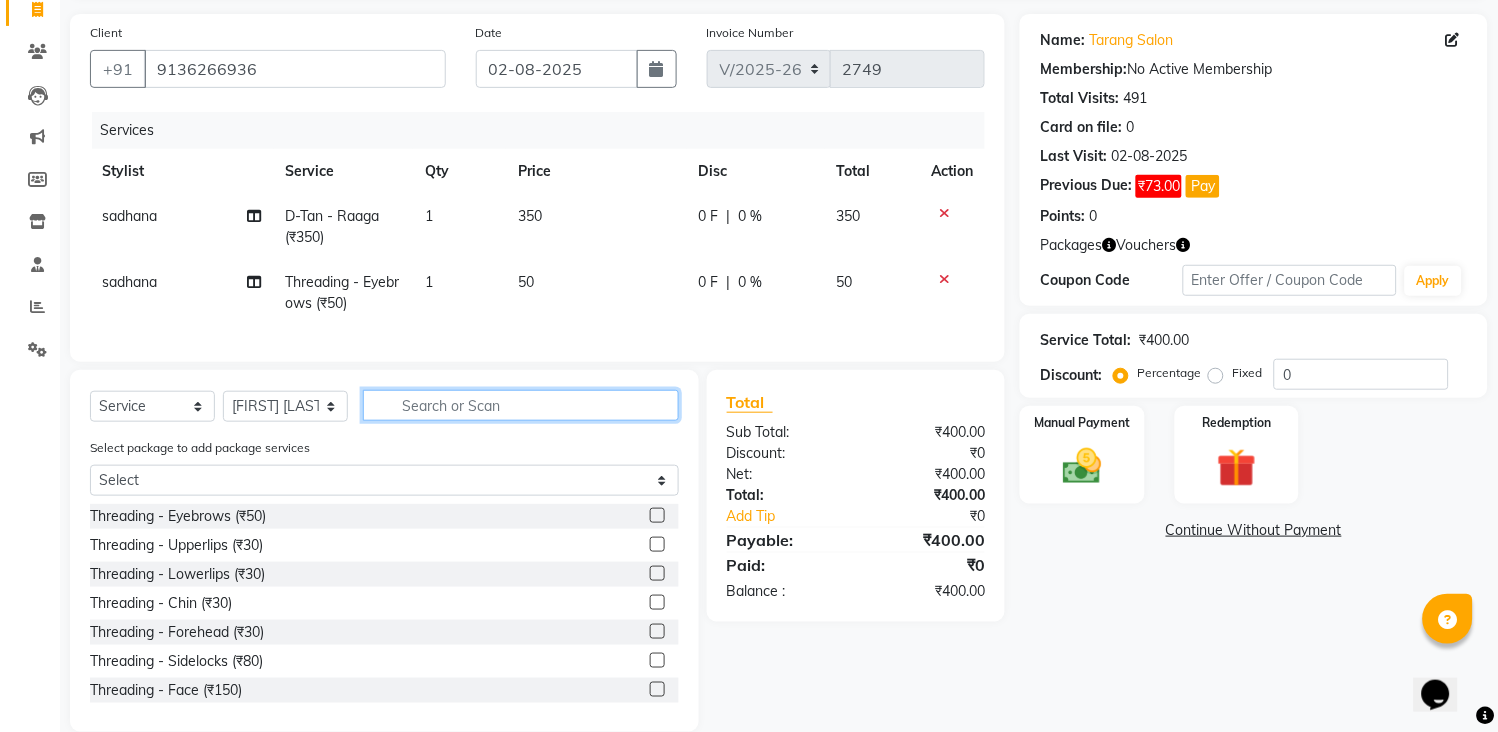 click 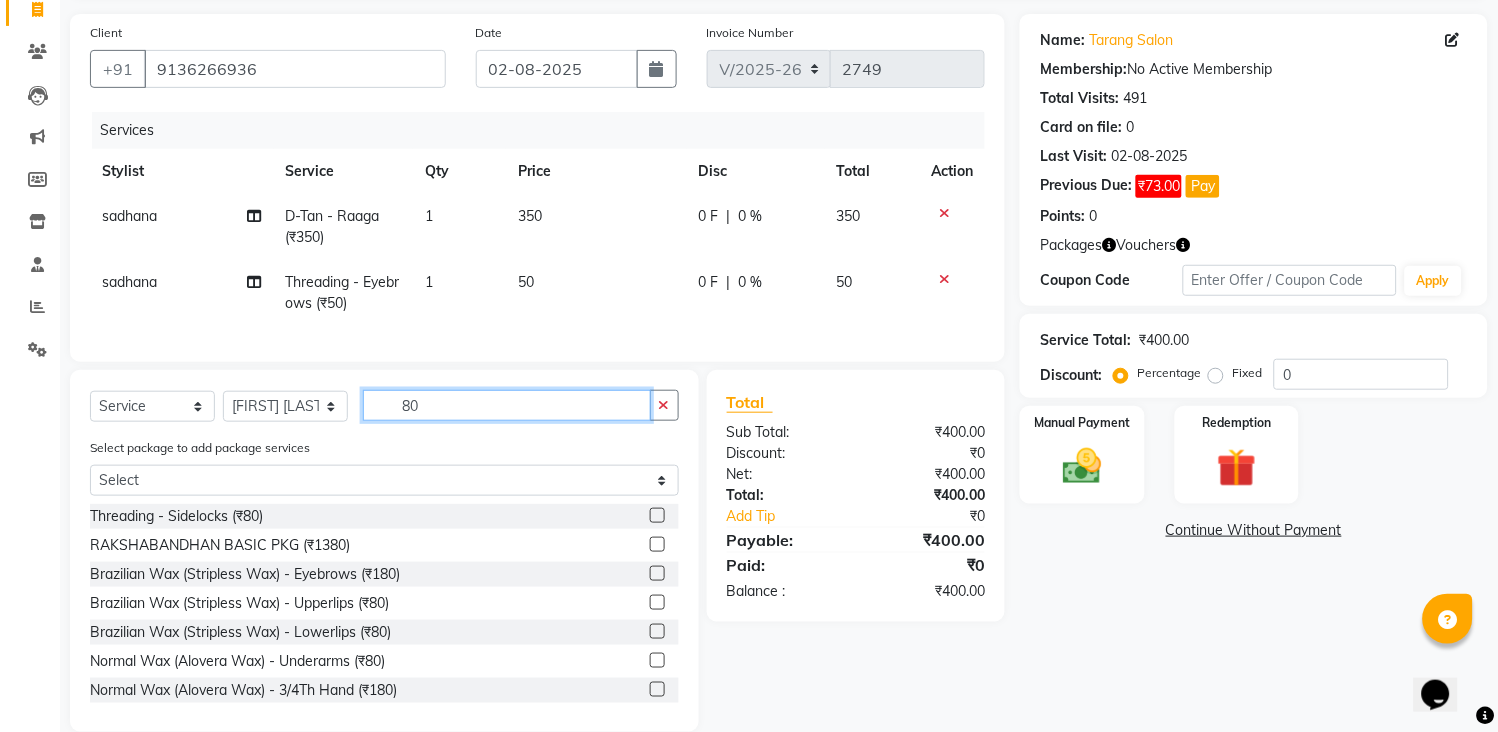 type on "80" 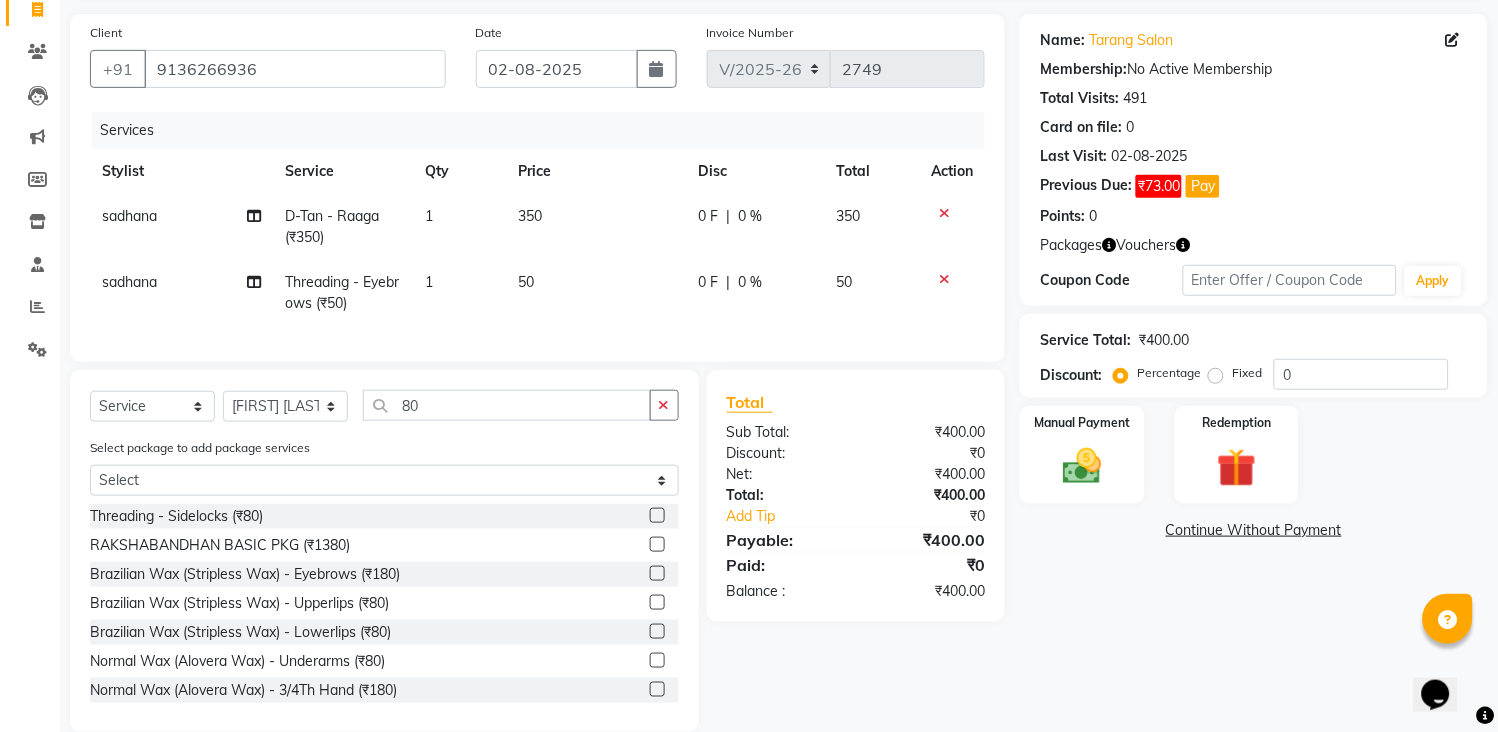 click 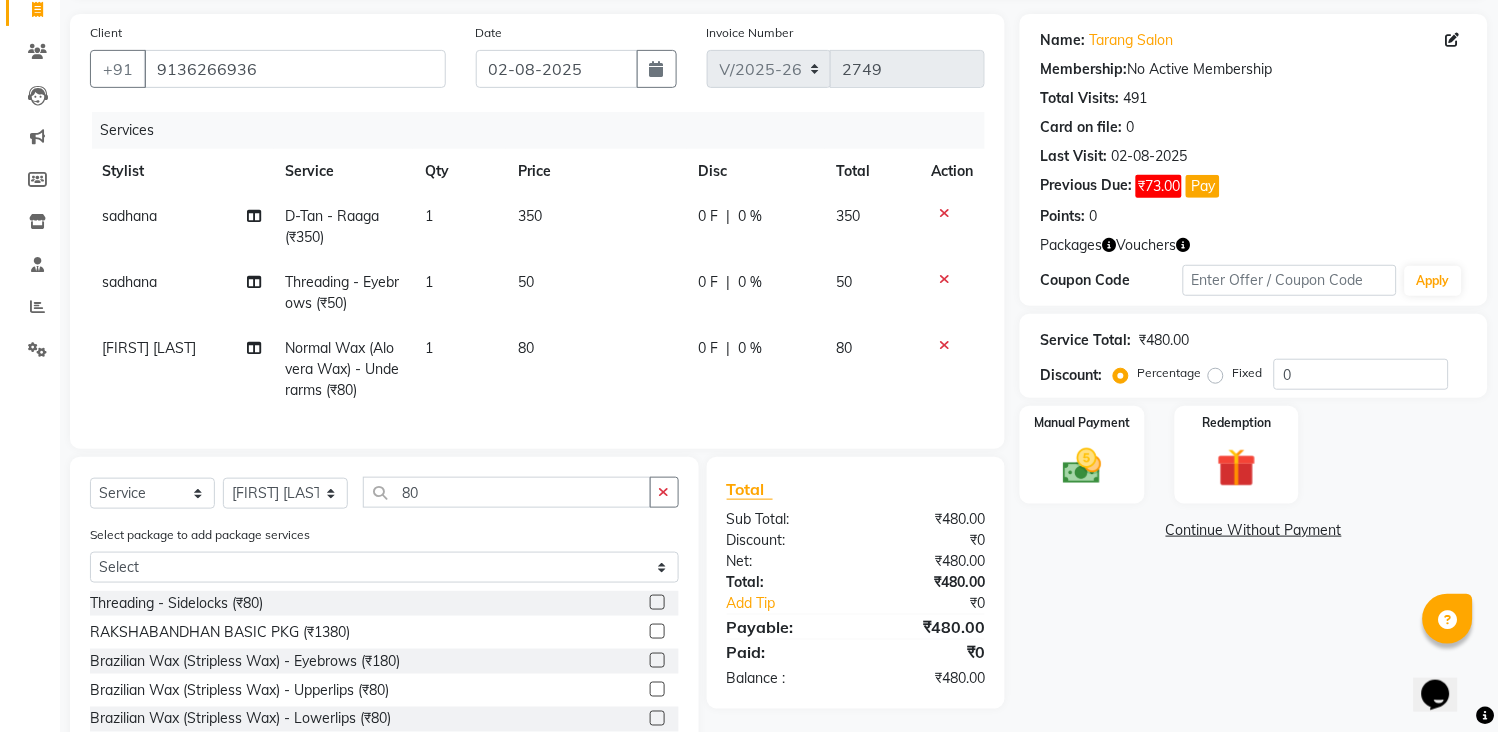 checkbox on "false" 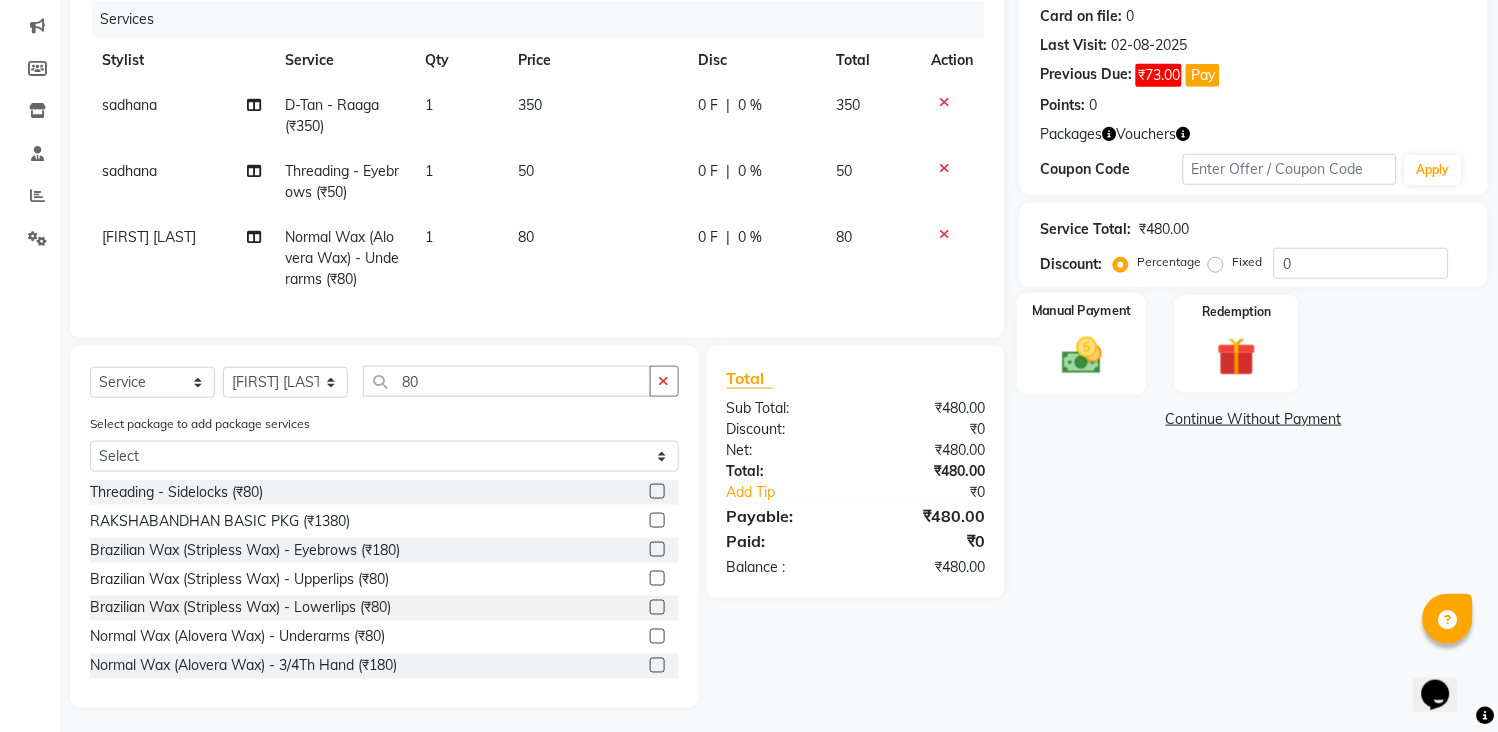 click 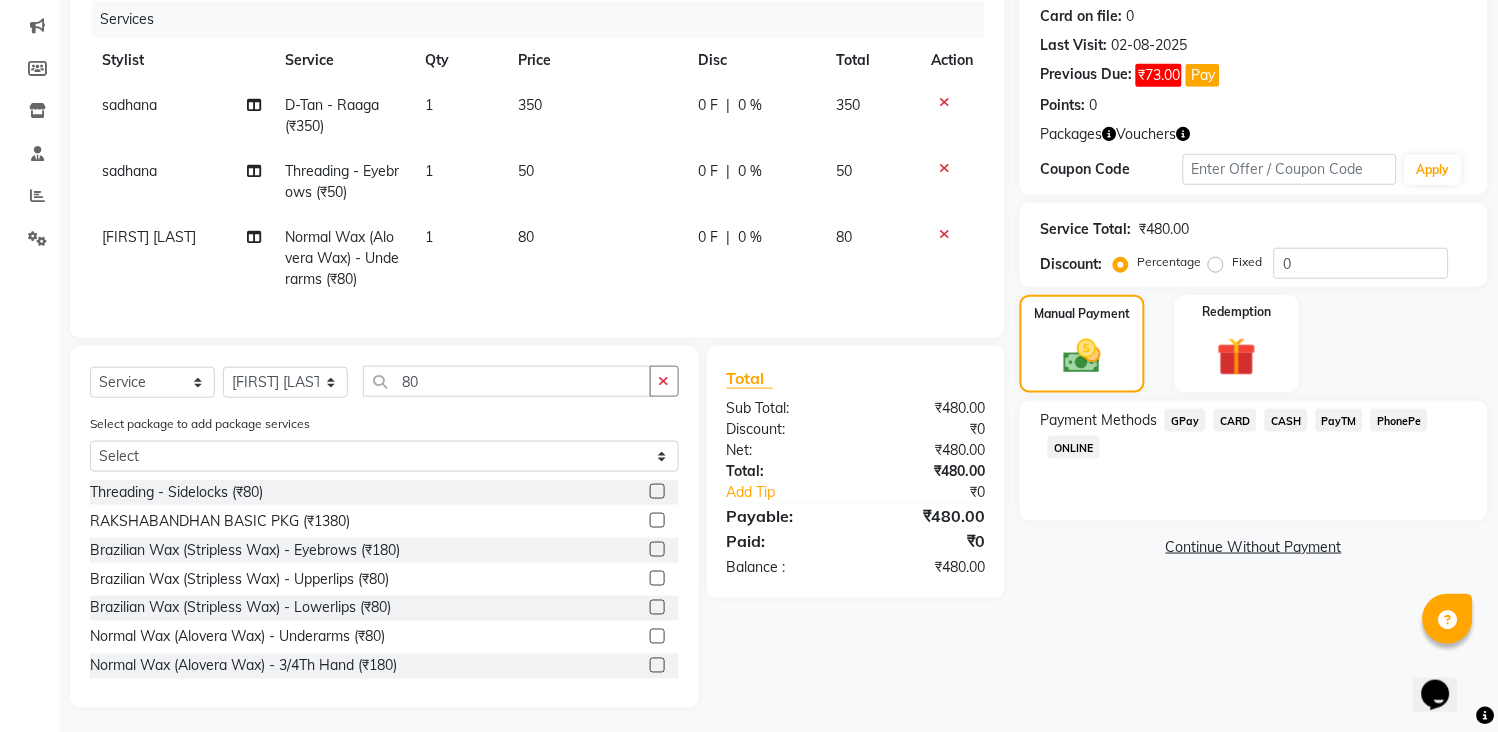click on "GPay" 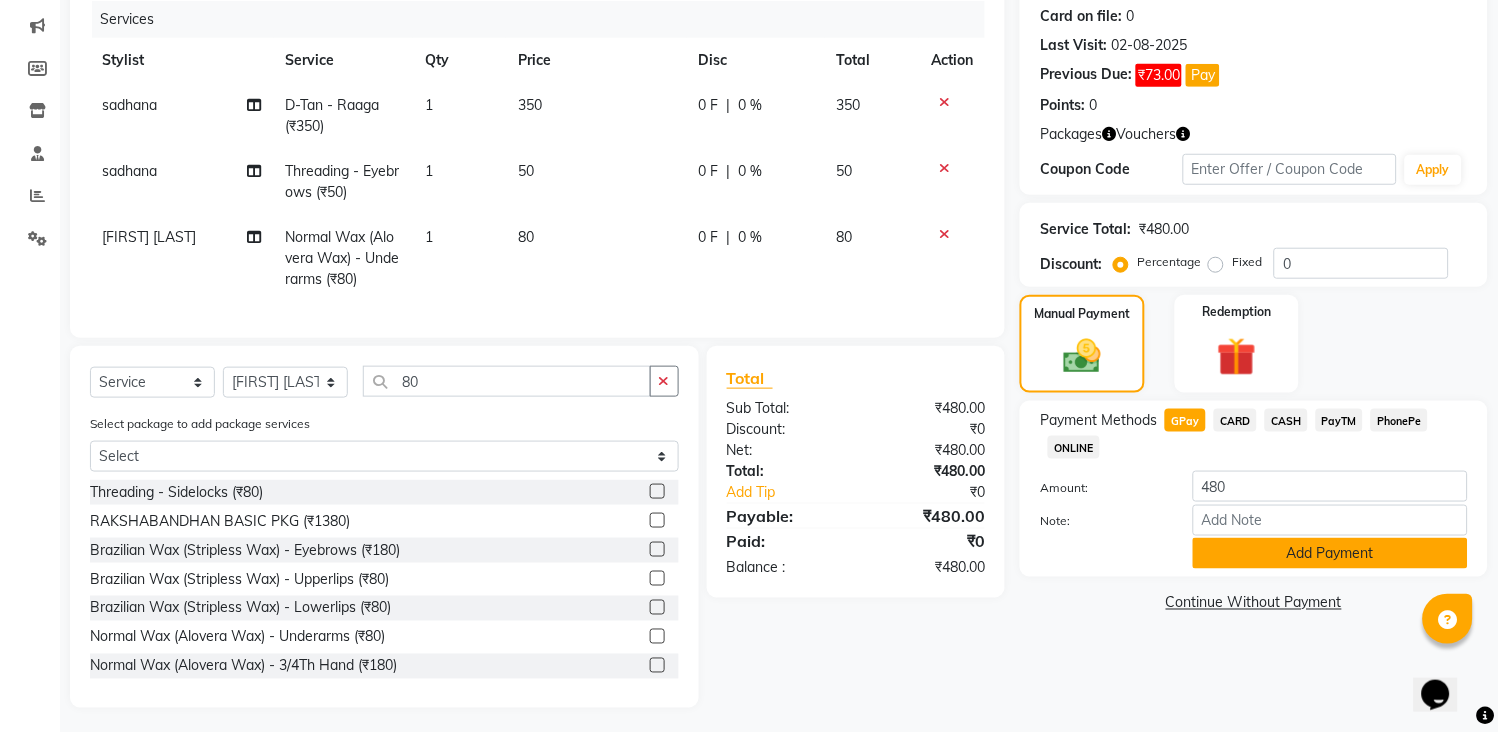 click on "Add Payment" 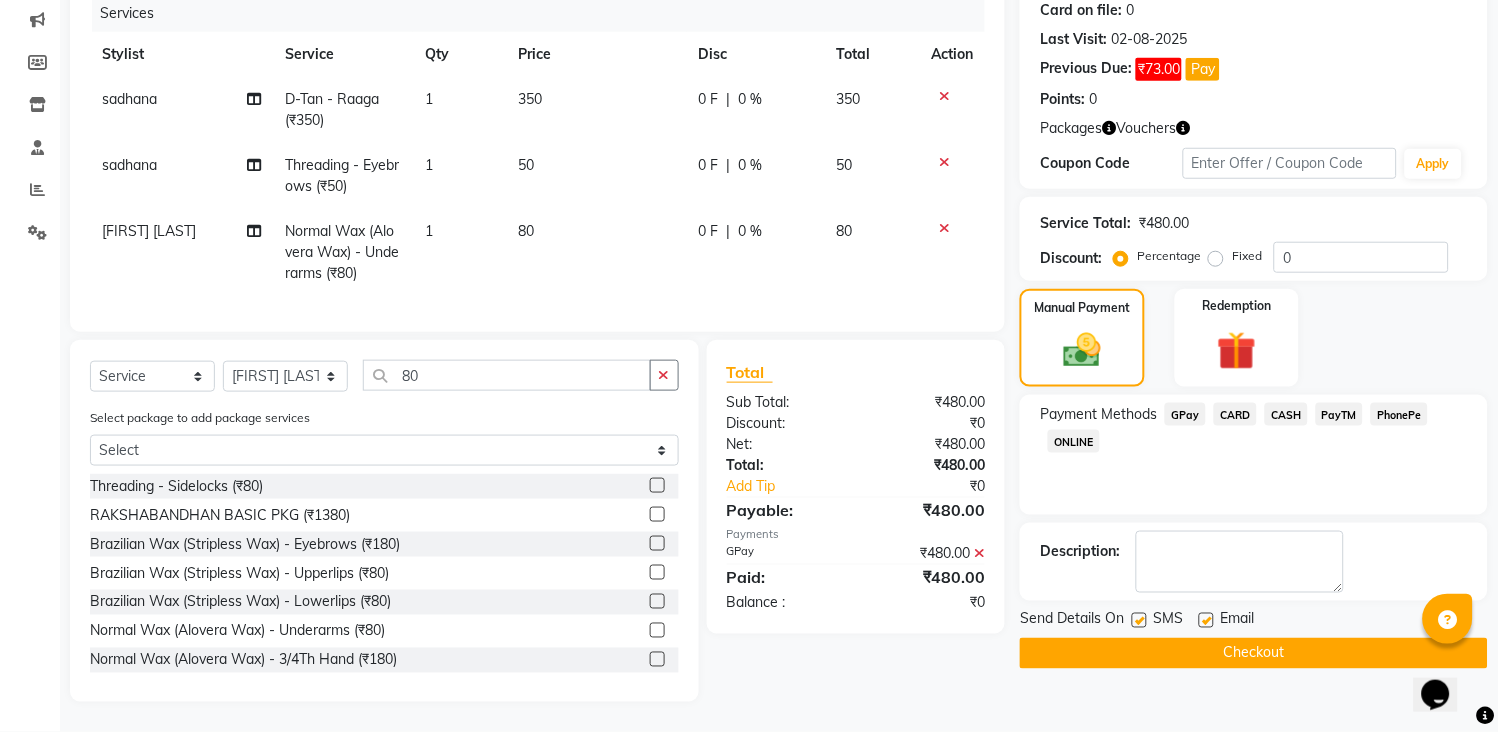 scroll, scrollTop: 272, scrollLeft: 0, axis: vertical 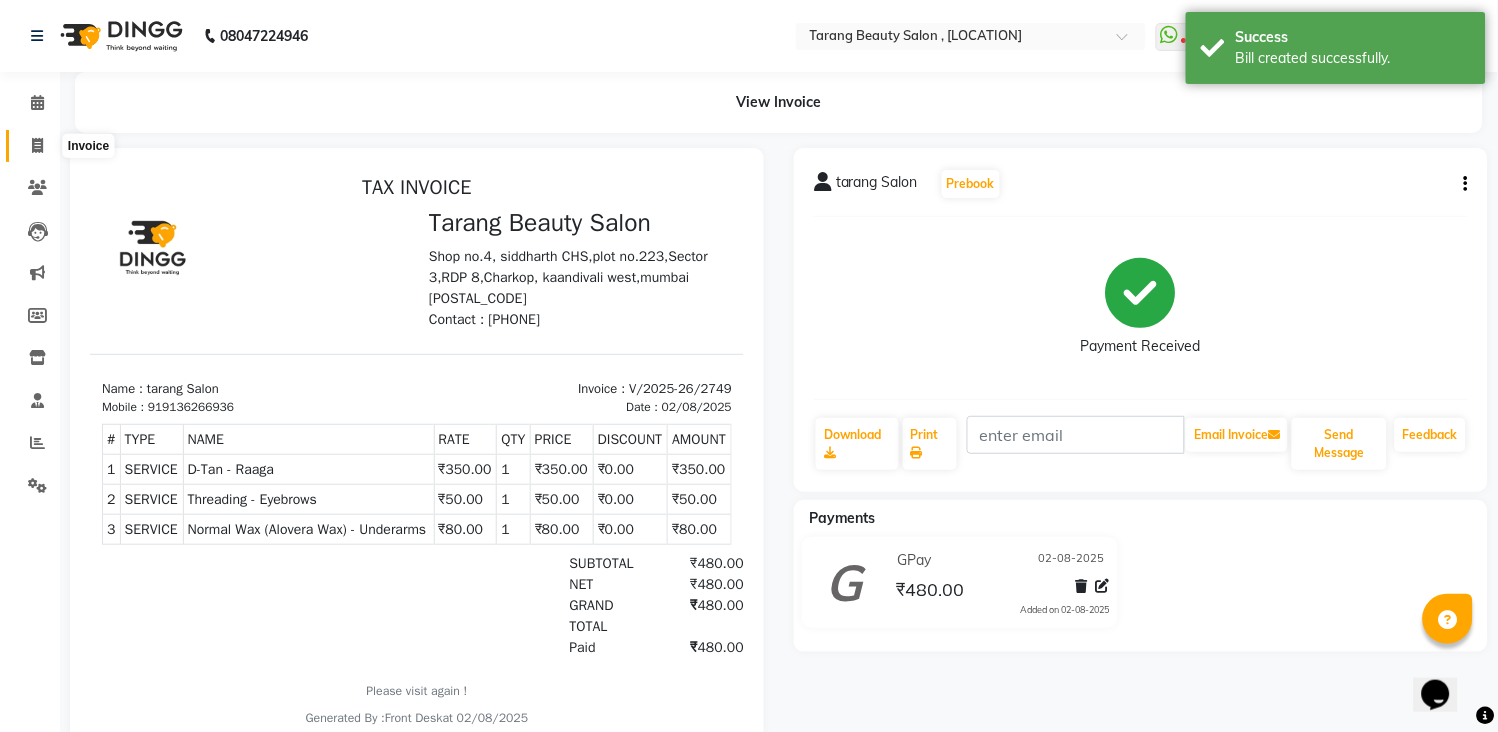 click 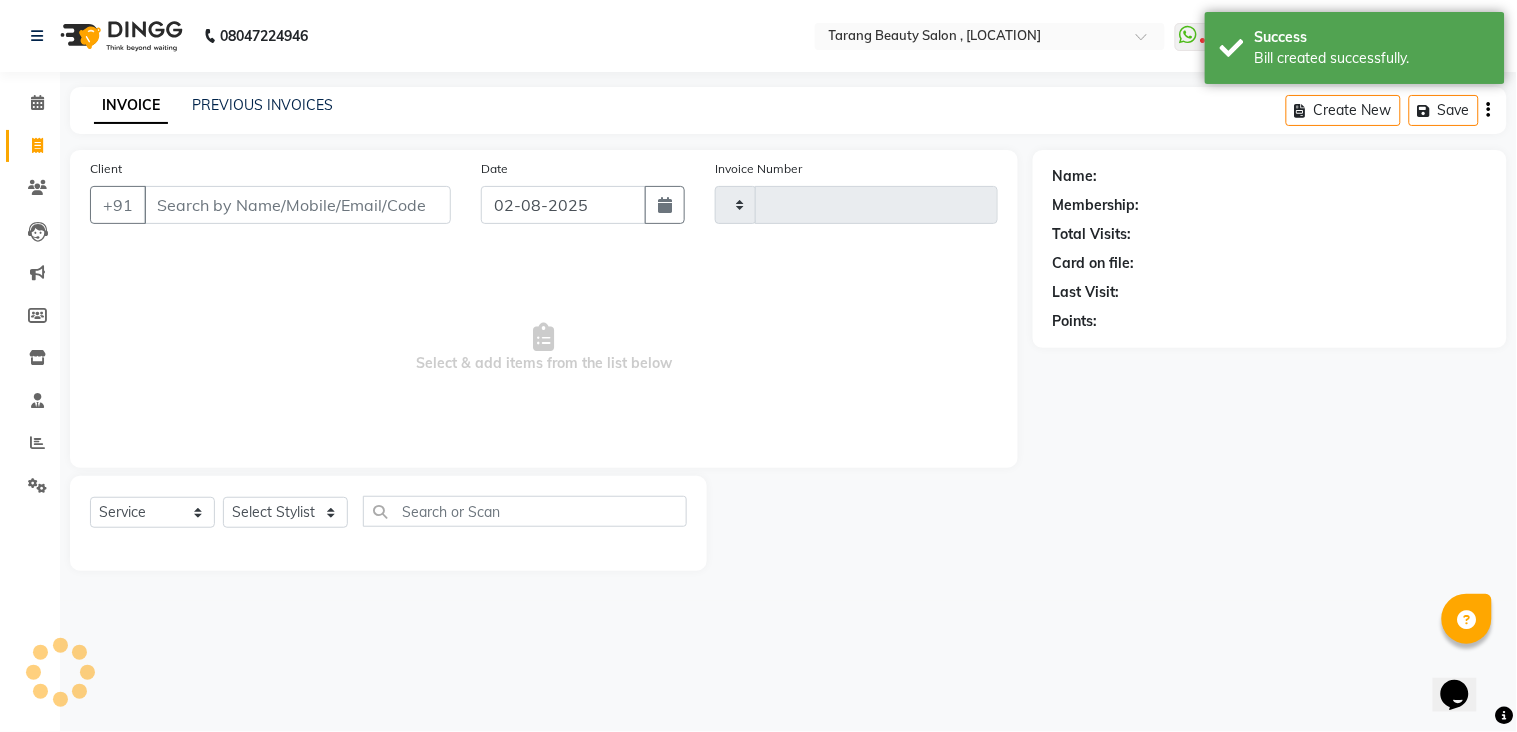 drag, startPoint x: 255, startPoint y: 200, endPoint x: 254, endPoint y: 218, distance: 18.027756 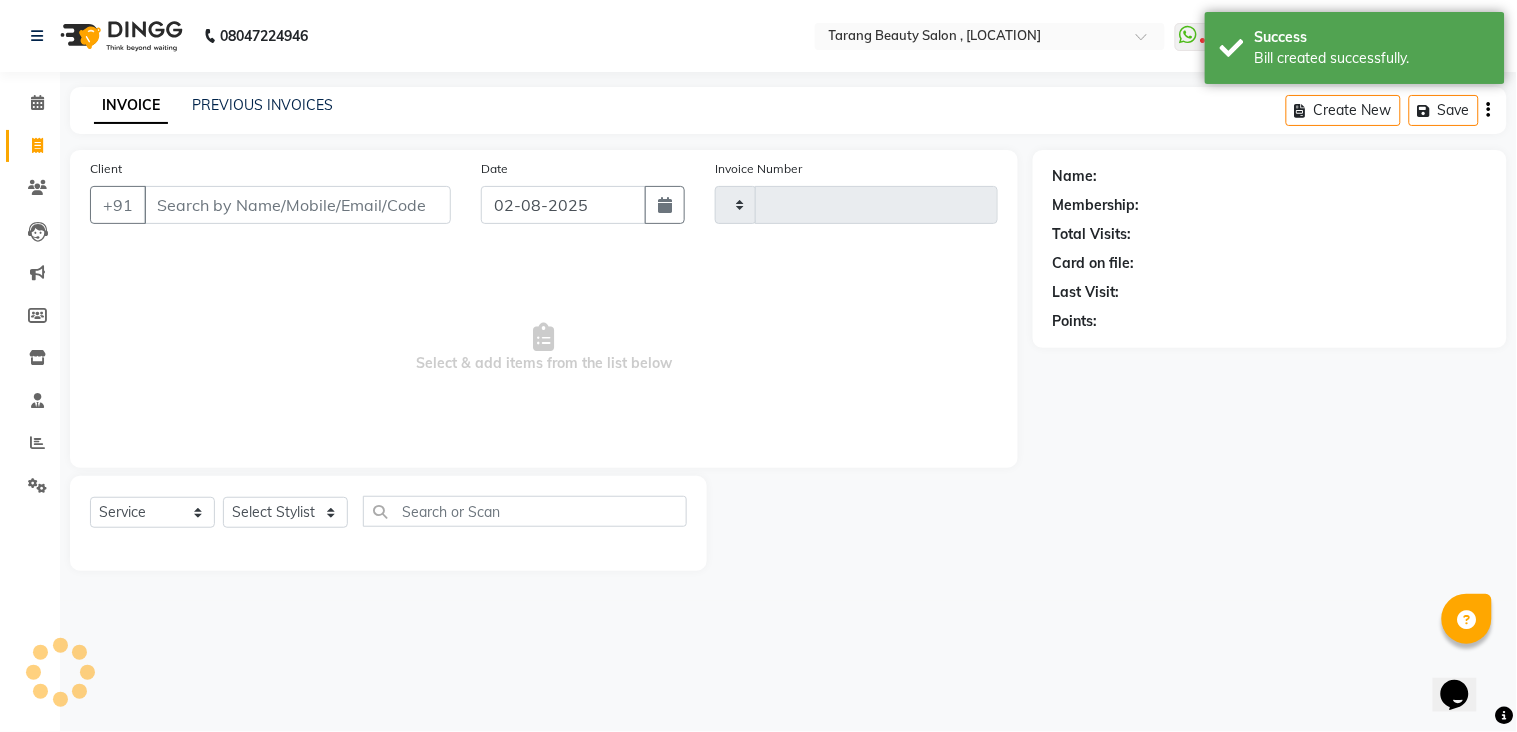 click on "Client" at bounding box center [297, 205] 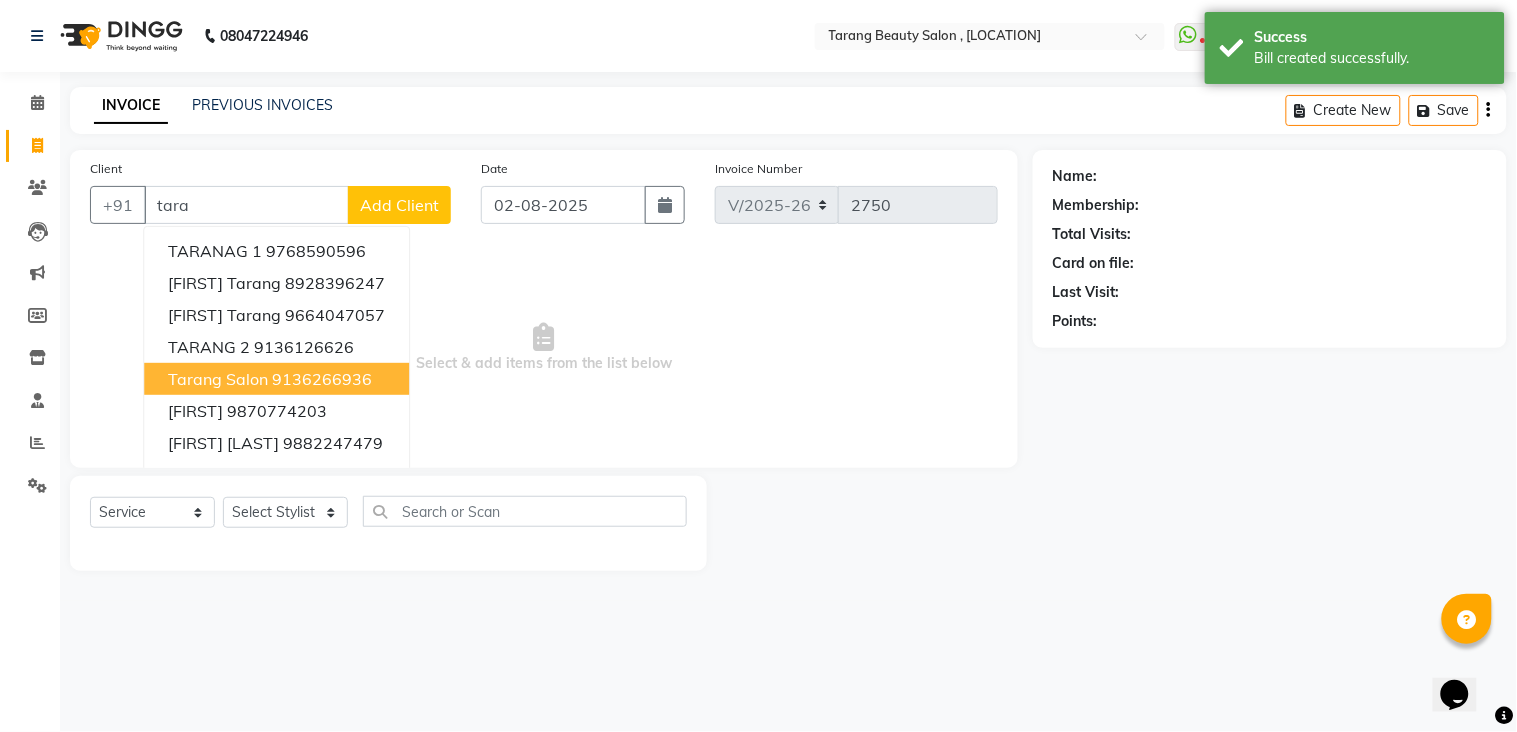 click on "9136266936" at bounding box center (322, 379) 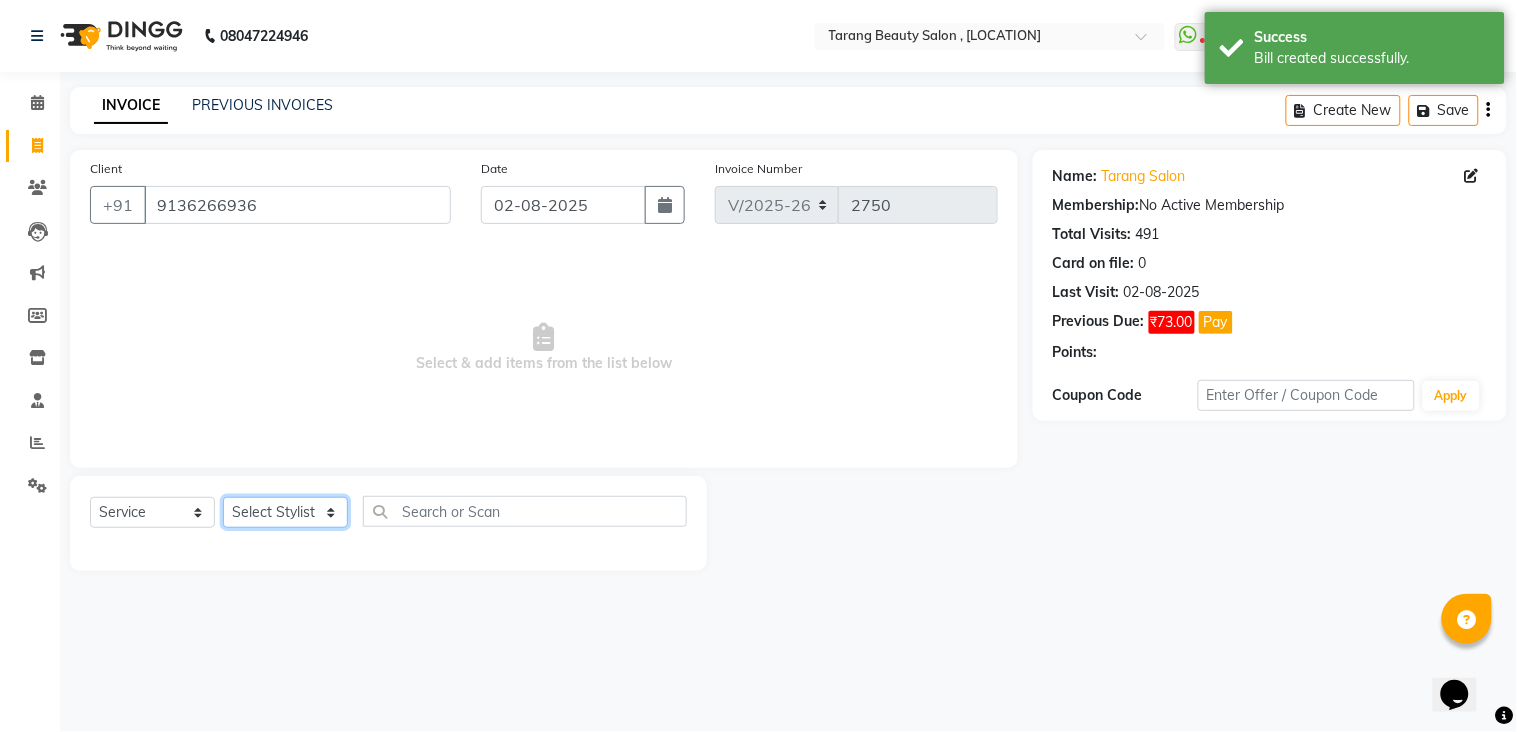 click on "Select Stylist [NAME] [NAME] [NAME] [NAME] Front Desk [NAME] [NAME]    [NAME] [NAME] [NAME] [NAME] [NAME] [NAME] [NAME] [NAME] [NAME] [NAME] [NAME] [NAME] [NAME] [NAME] [NAME] [NAME] [NAME]" 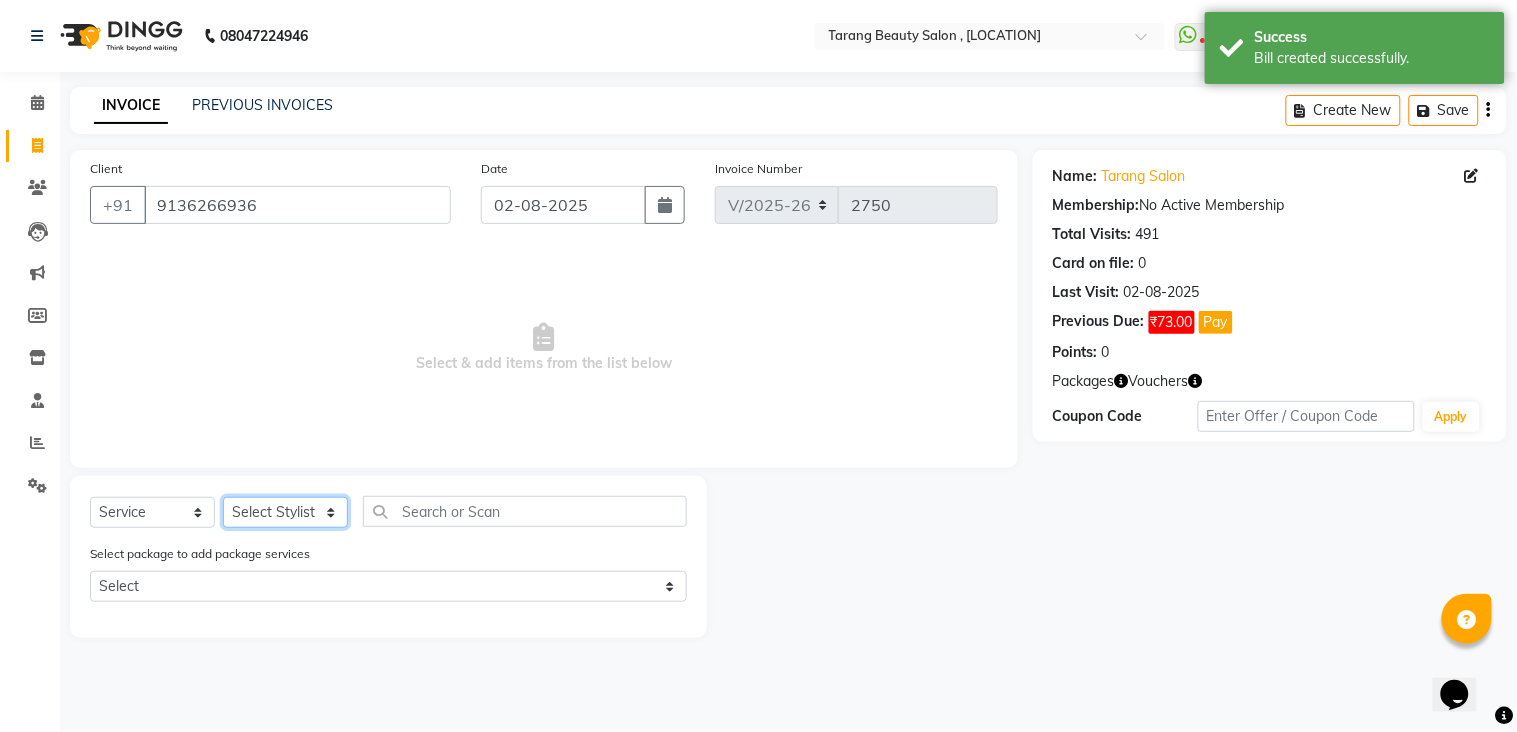 click on "Select Stylist [NAME] [NAME] [NAME] [NAME] Front Desk [NAME] [NAME]    [NAME] [NAME] [NAME] [NAME] [NAME] [NAME] [NAME] [NAME] [NAME] [NAME] [NAME] [NAME] [NAME] [NAME] [NAME] [NAME] [NAME]" 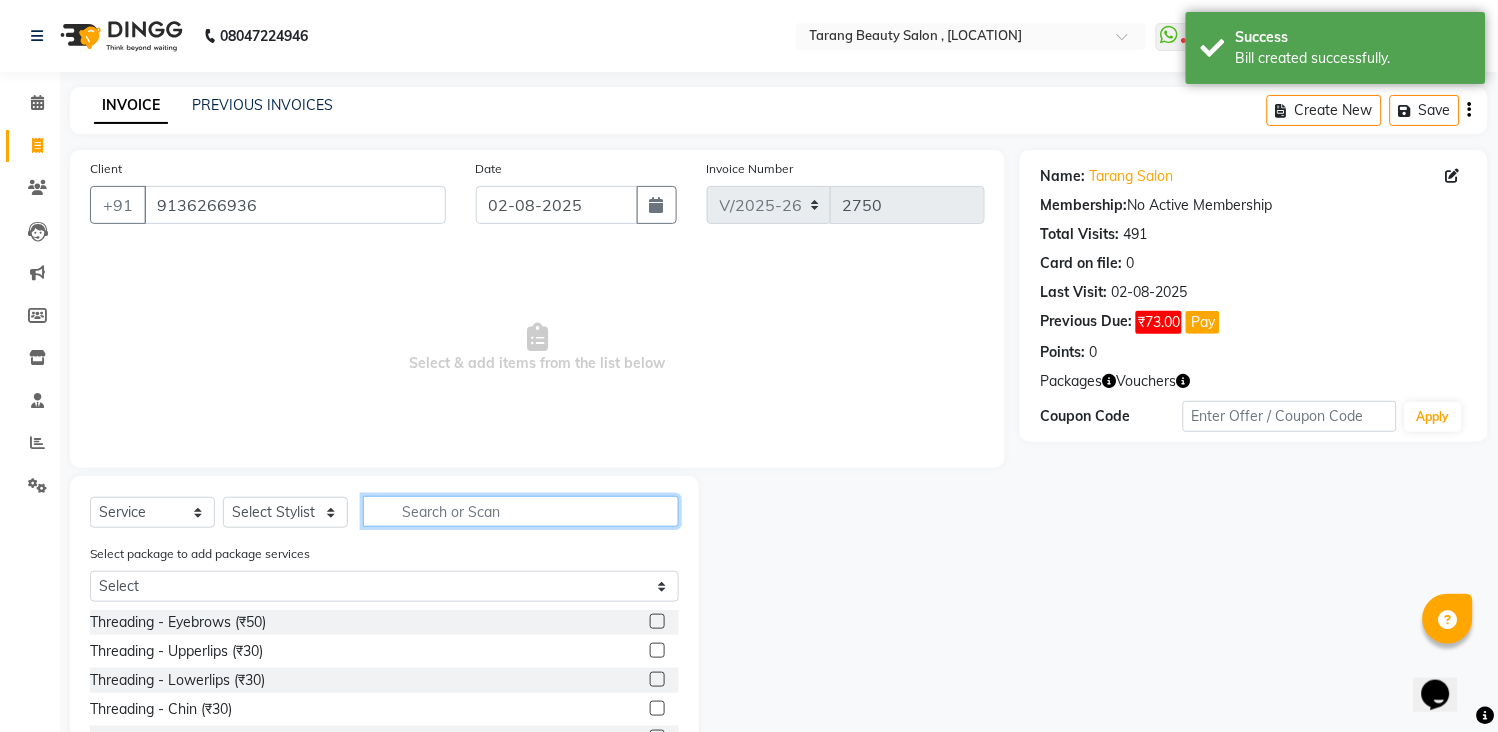 click 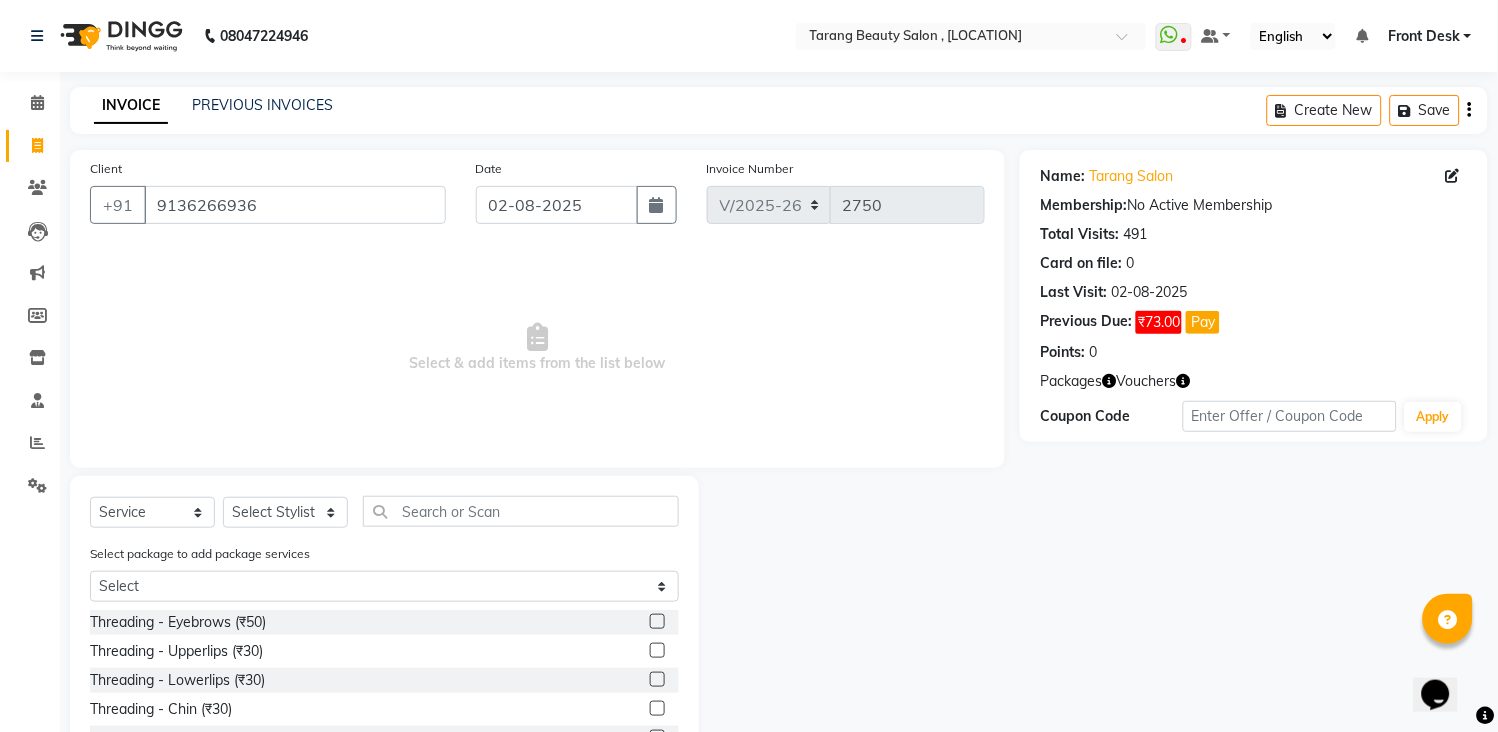 click 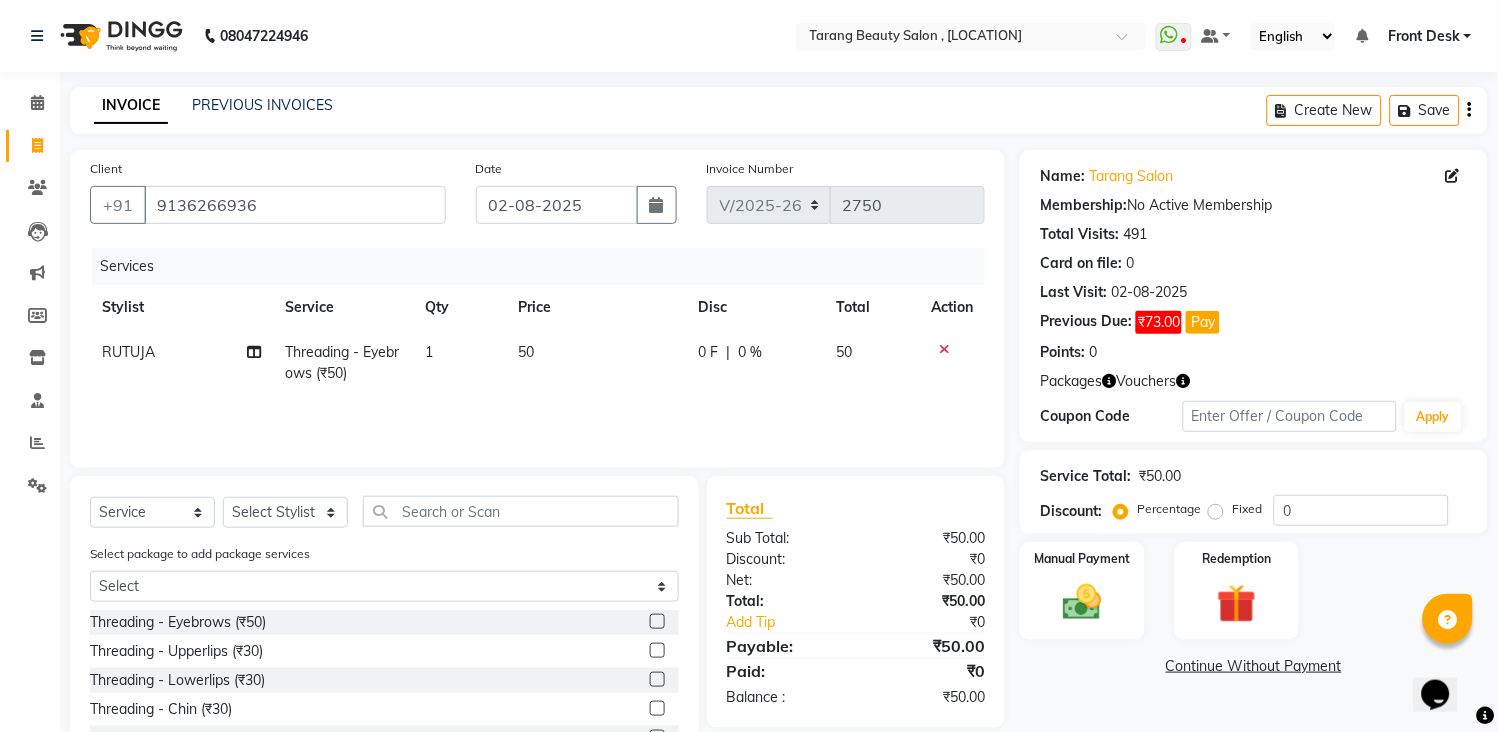 click 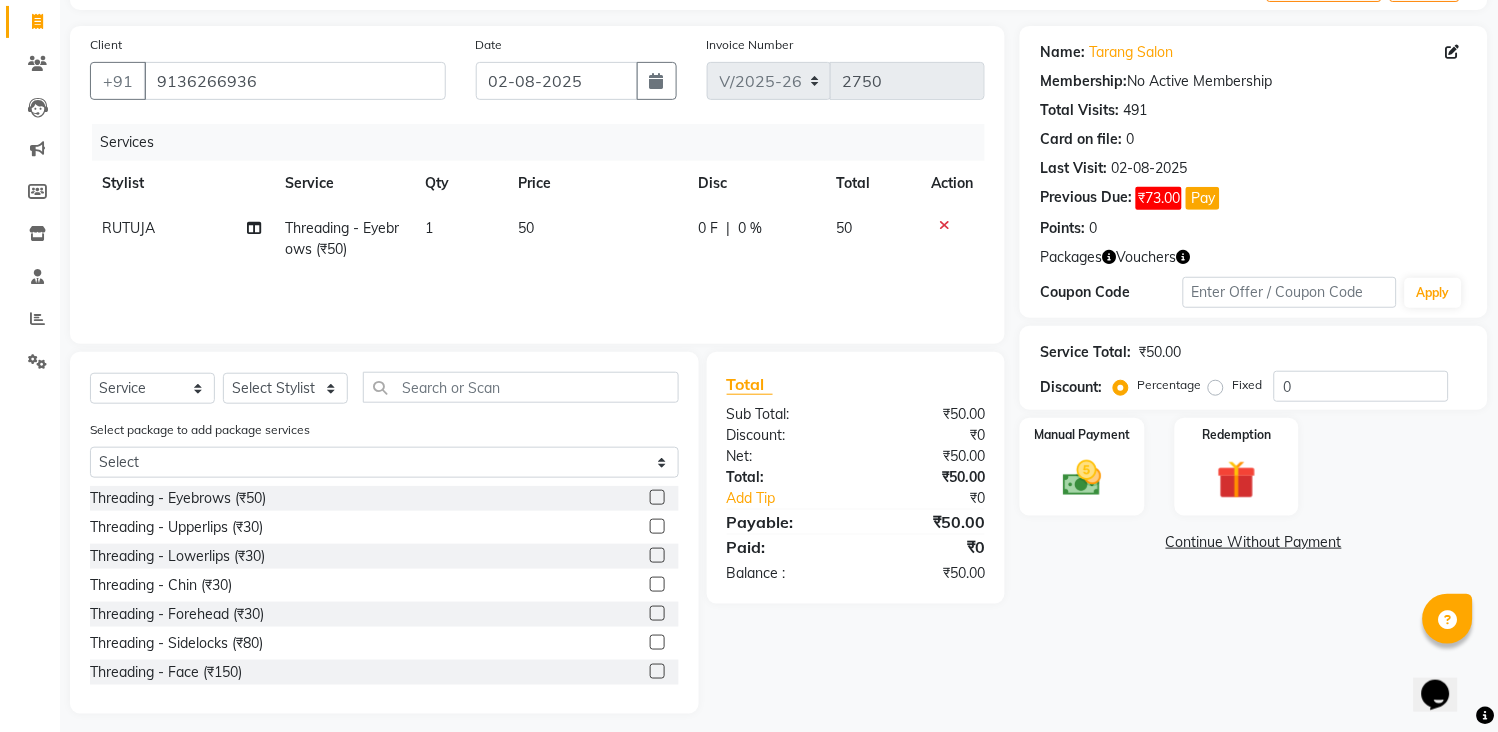 scroll, scrollTop: 136, scrollLeft: 0, axis: vertical 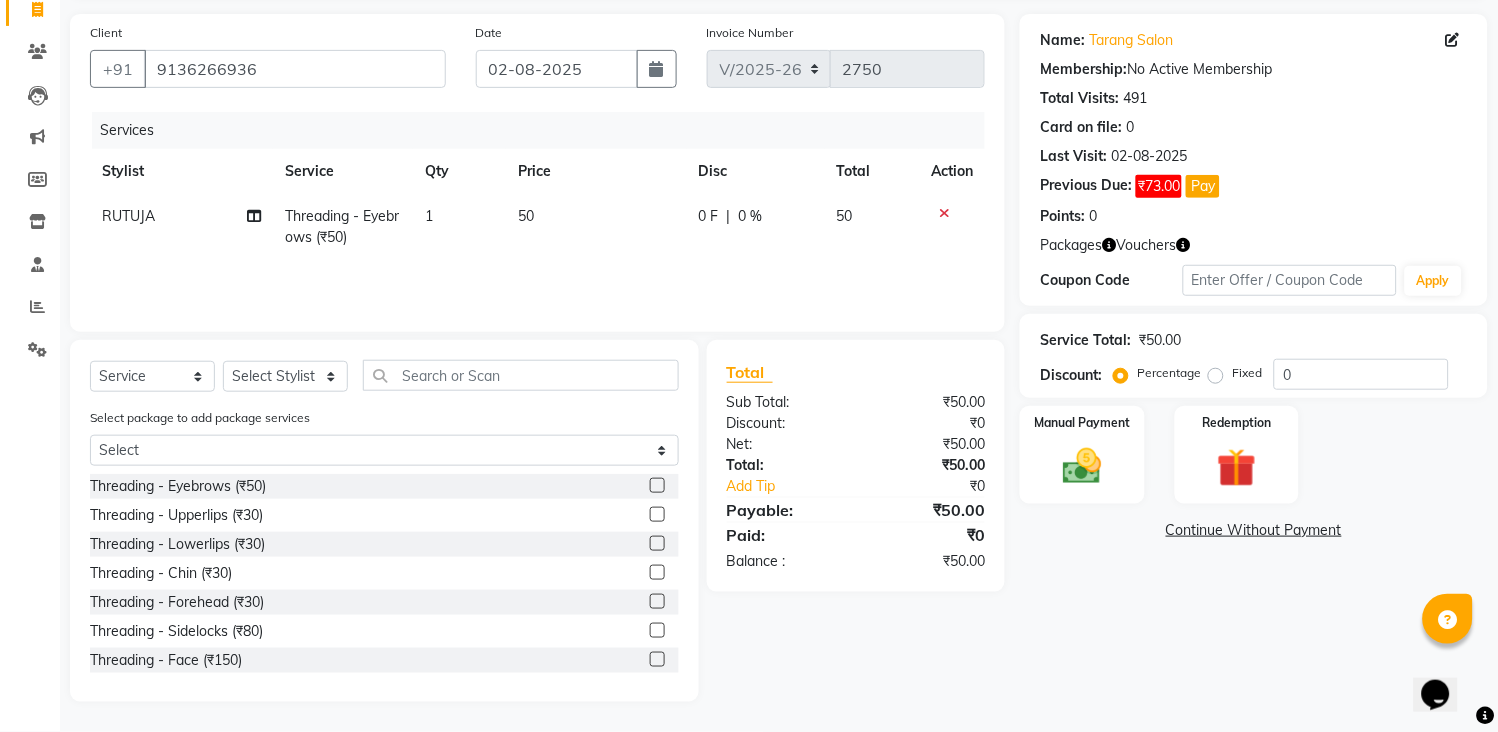 click 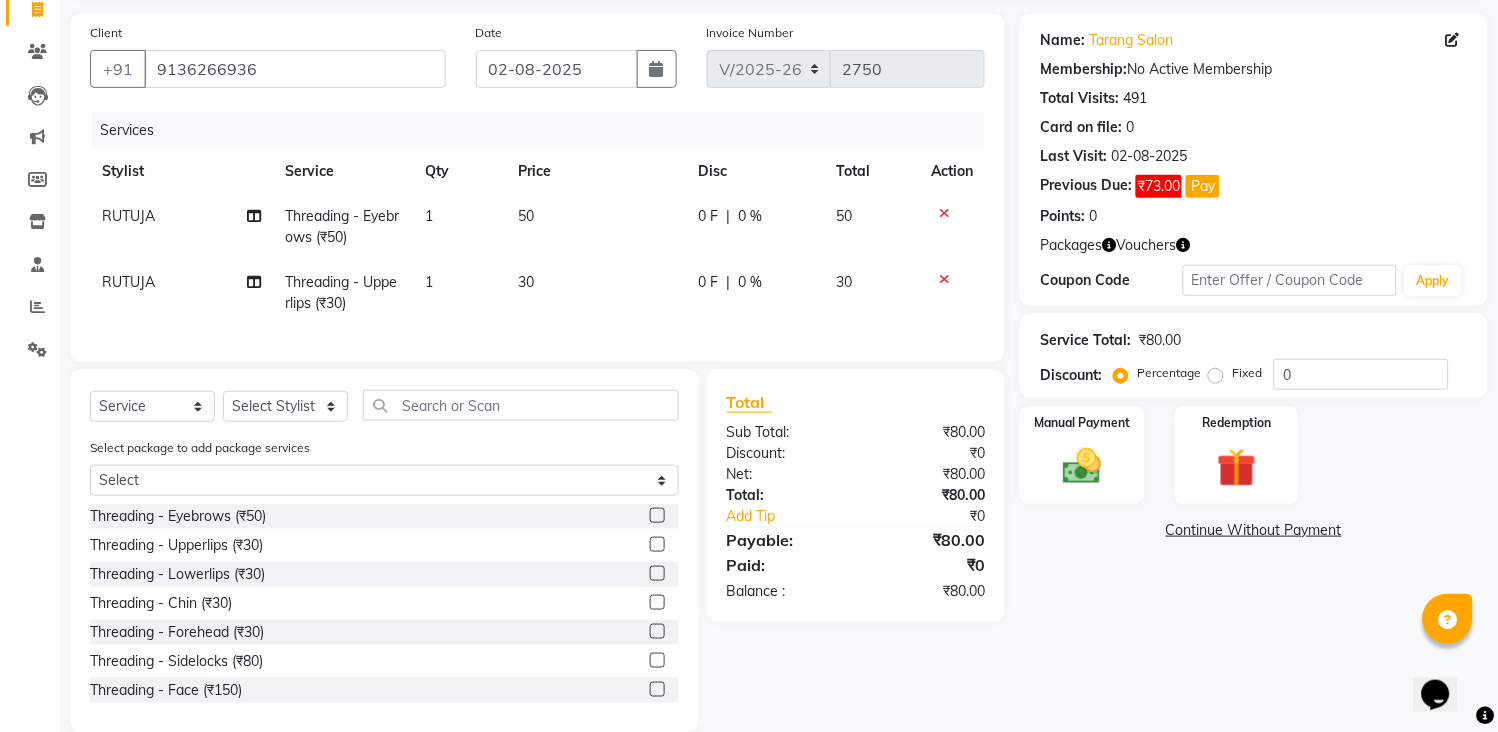 click 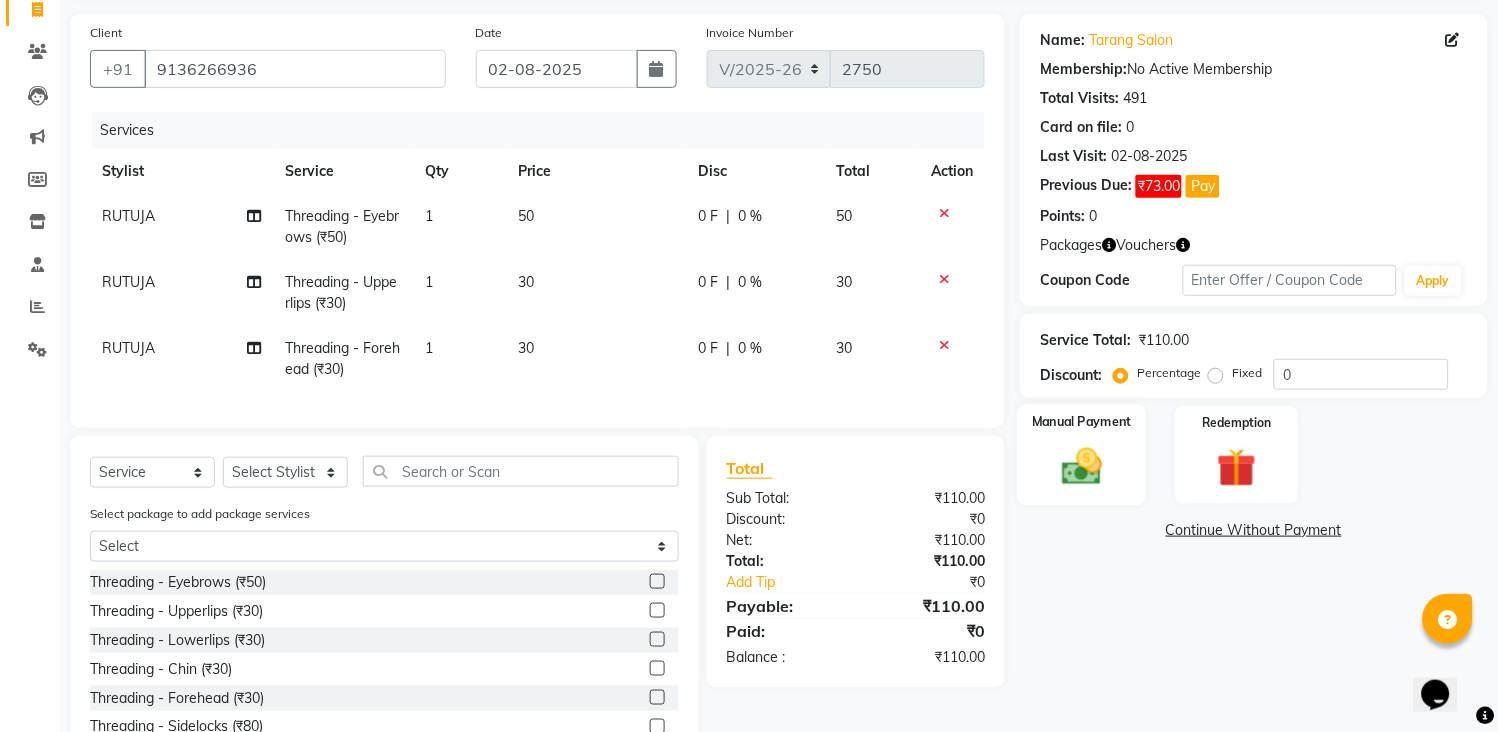 click on "Manual Payment" 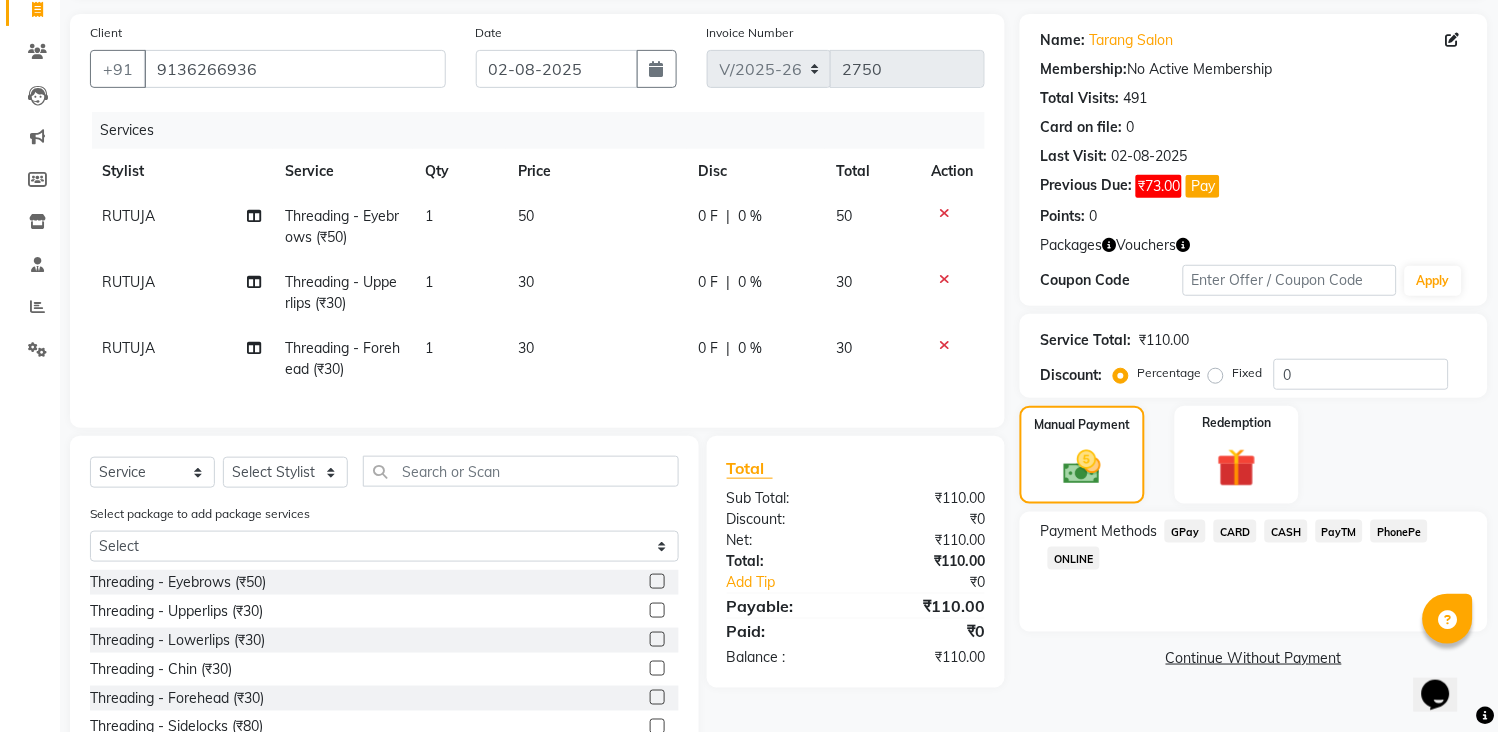 click on "CASH" 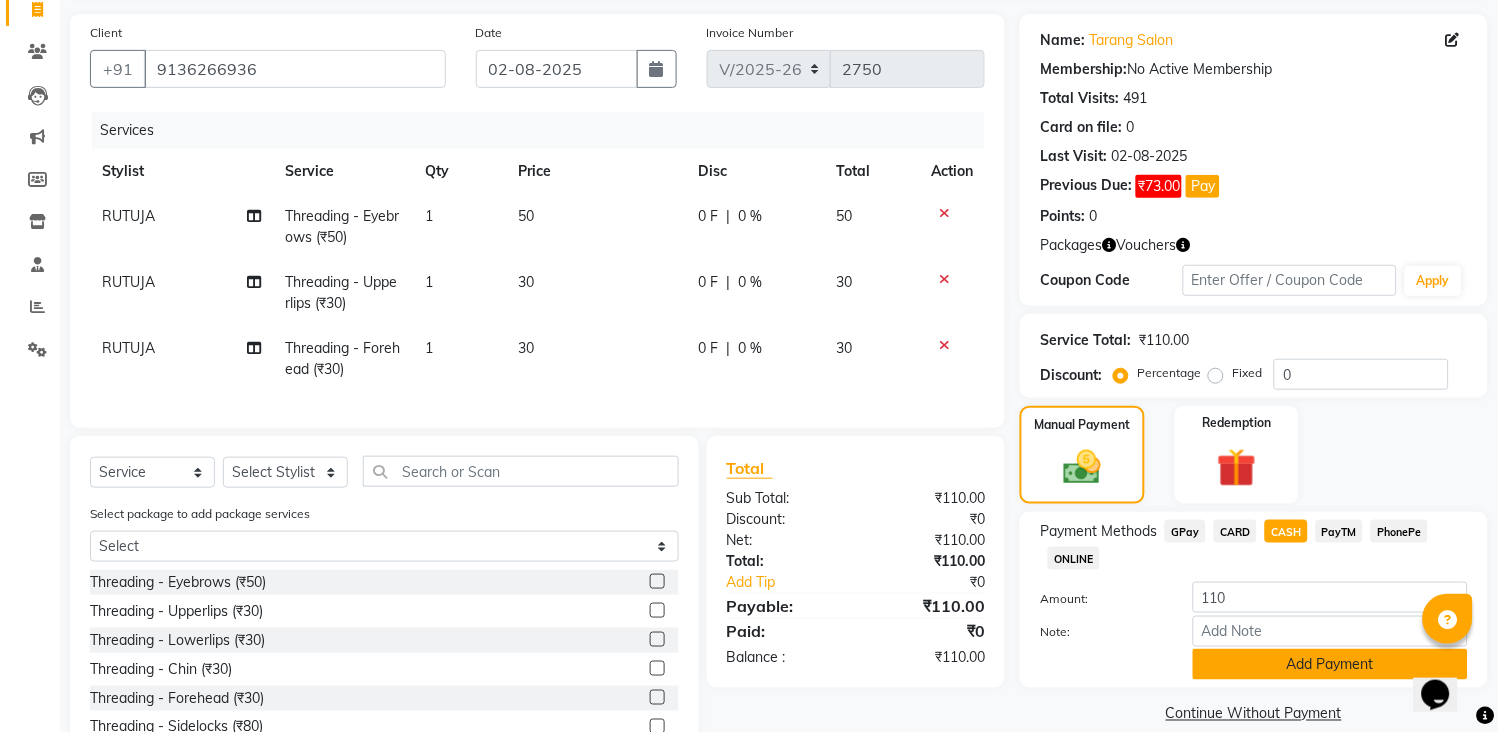 click on "Add Payment" 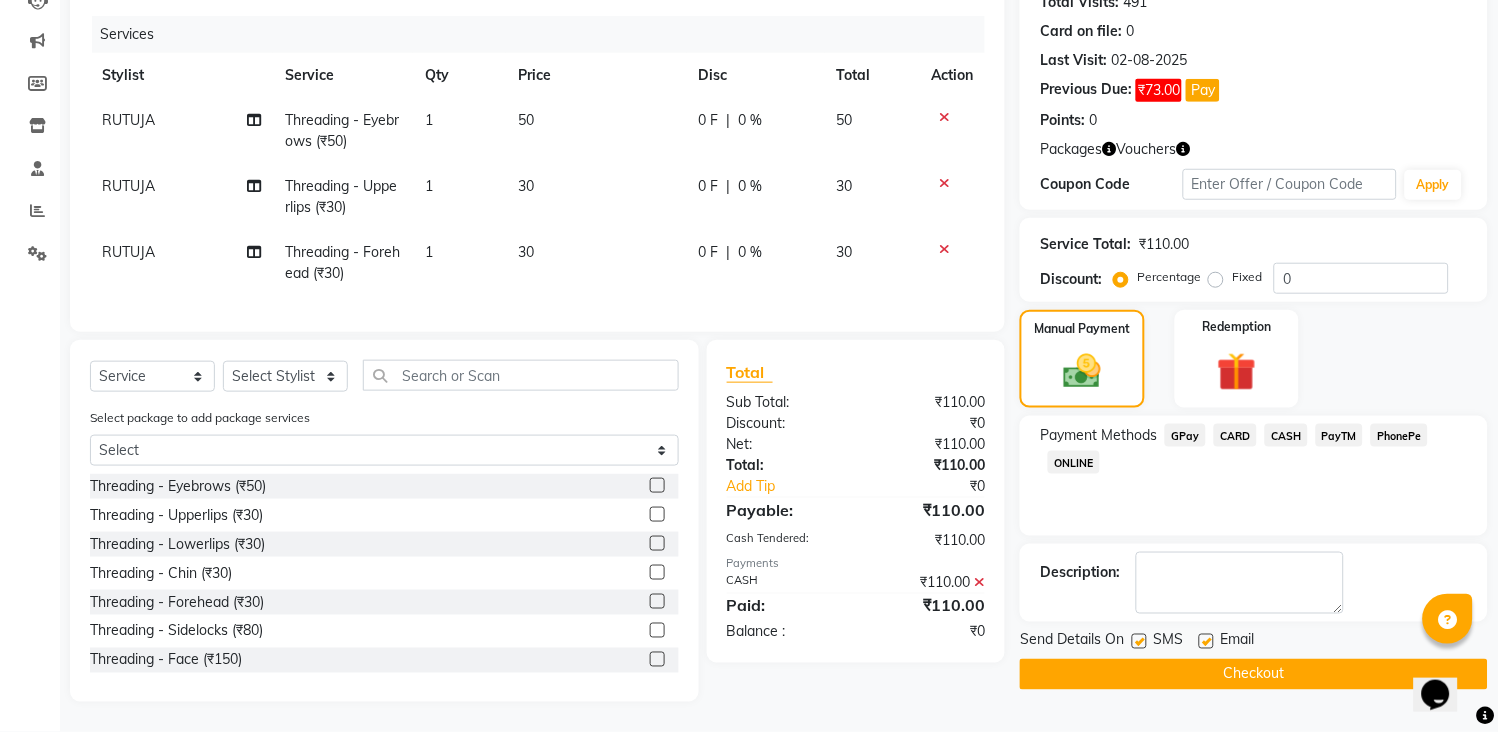 scroll, scrollTop: 251, scrollLeft: 0, axis: vertical 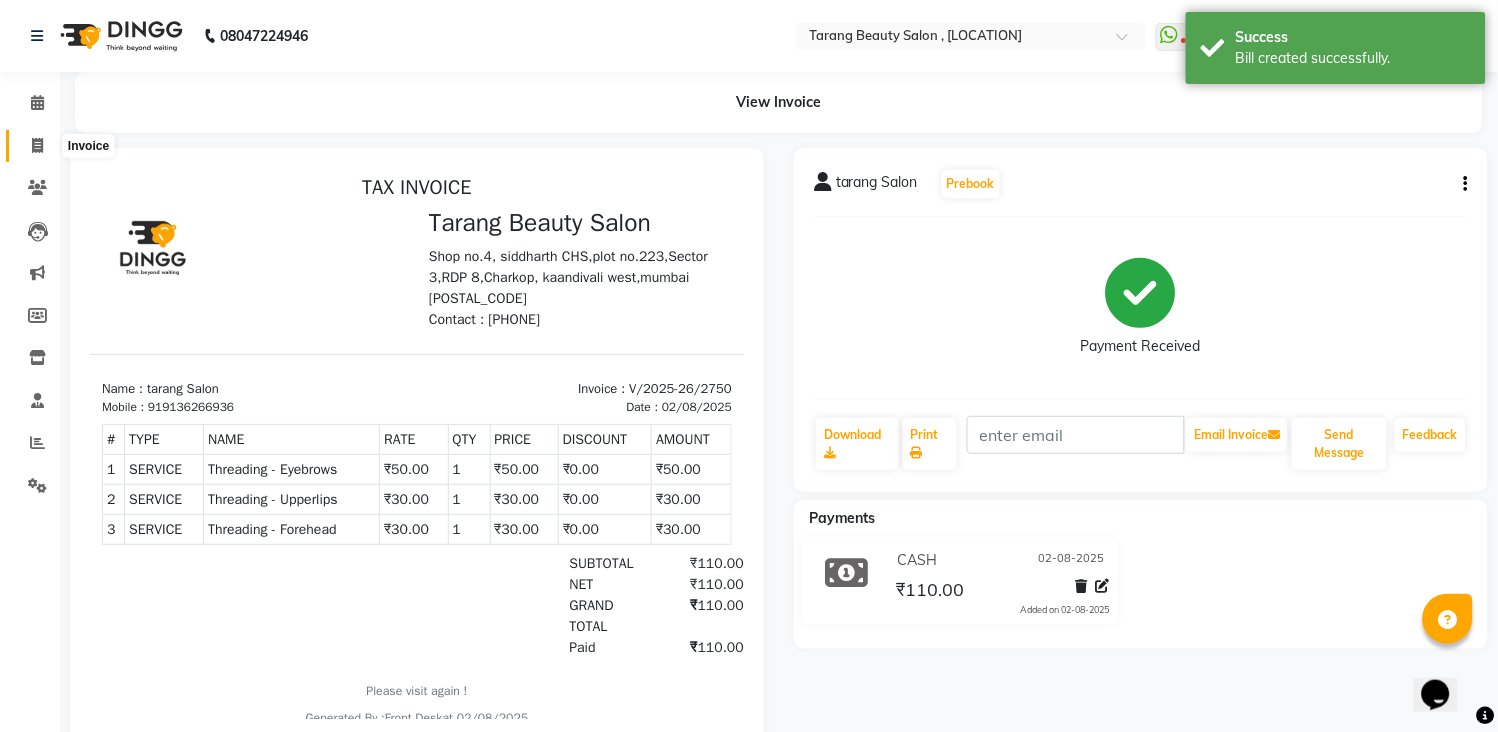 click 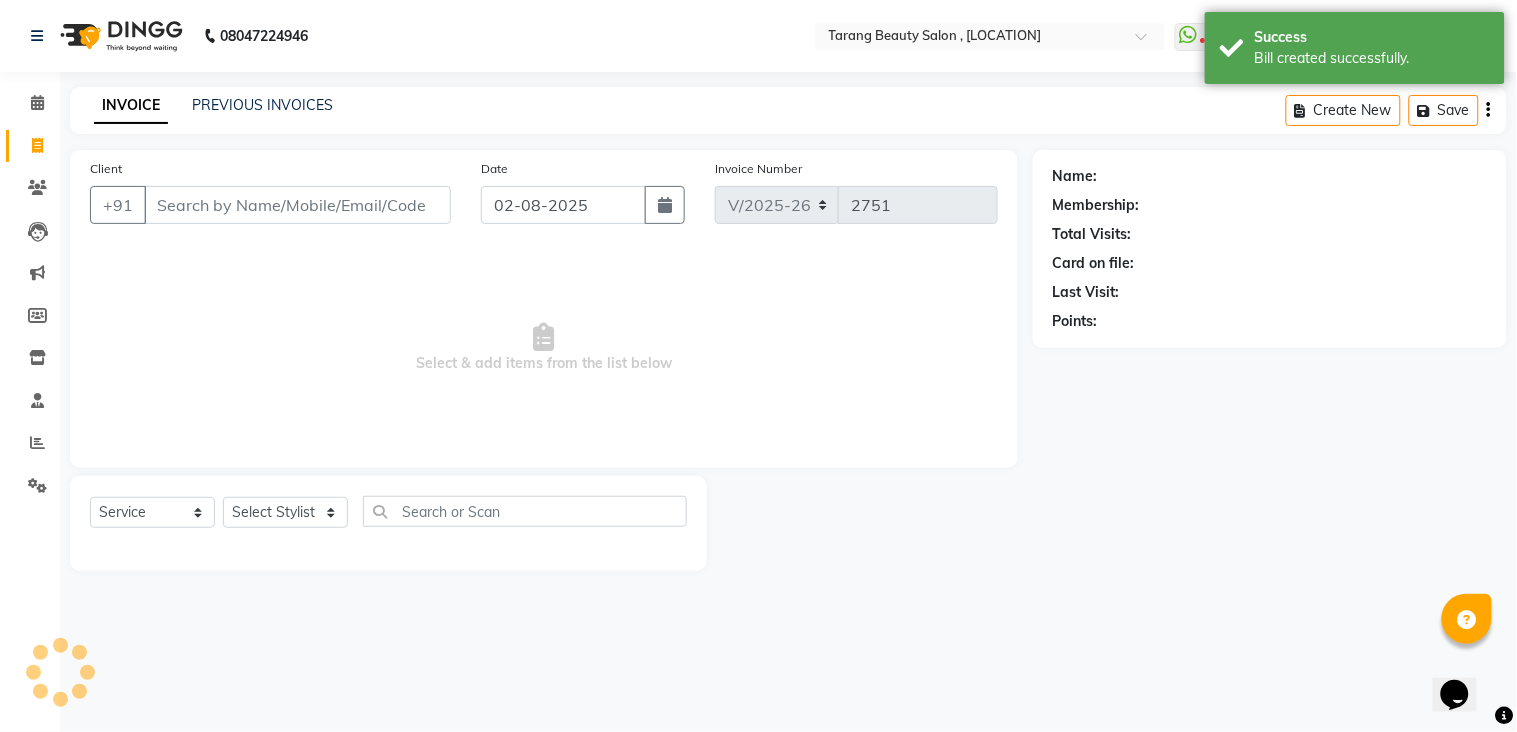 click on "Client" at bounding box center (297, 205) 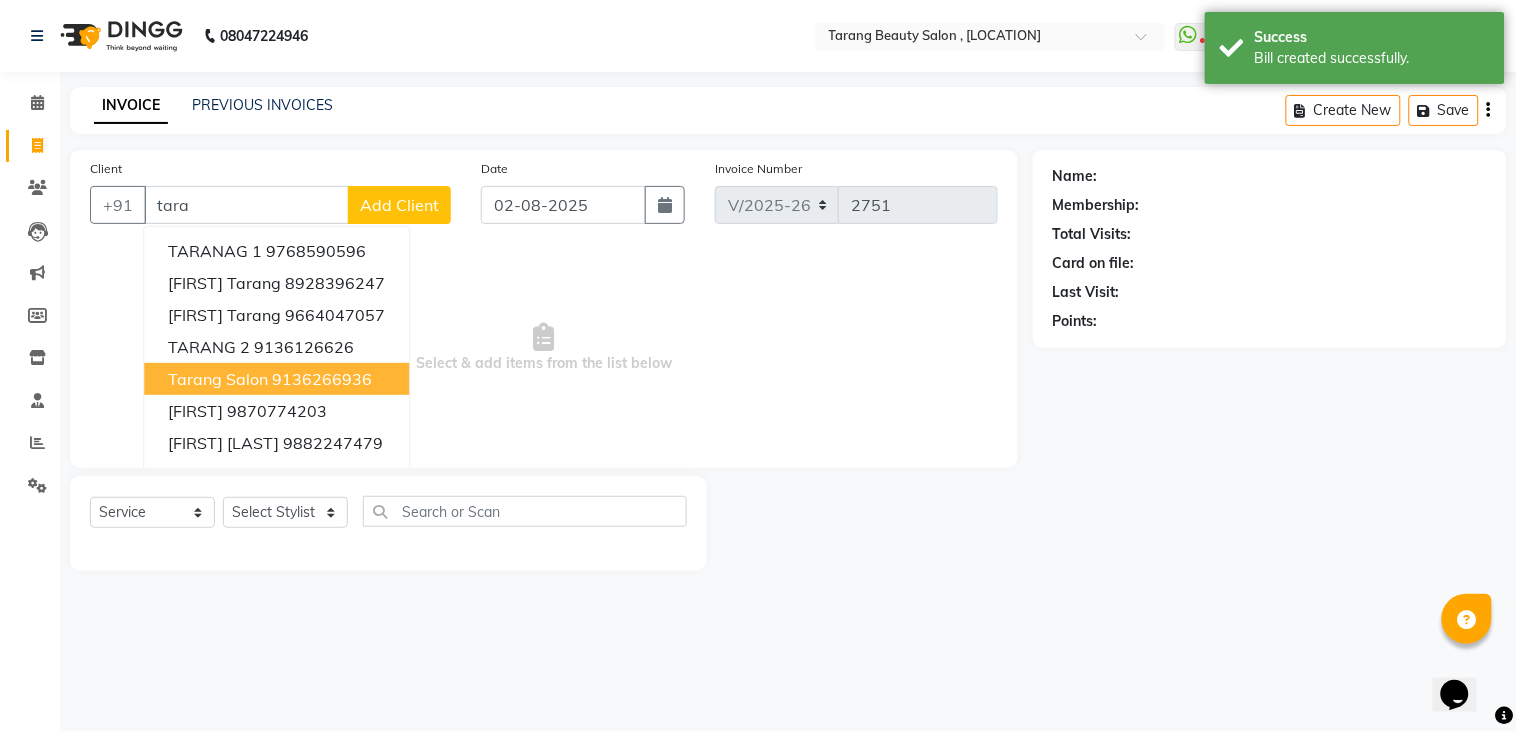 click on "9136266936" at bounding box center (322, 379) 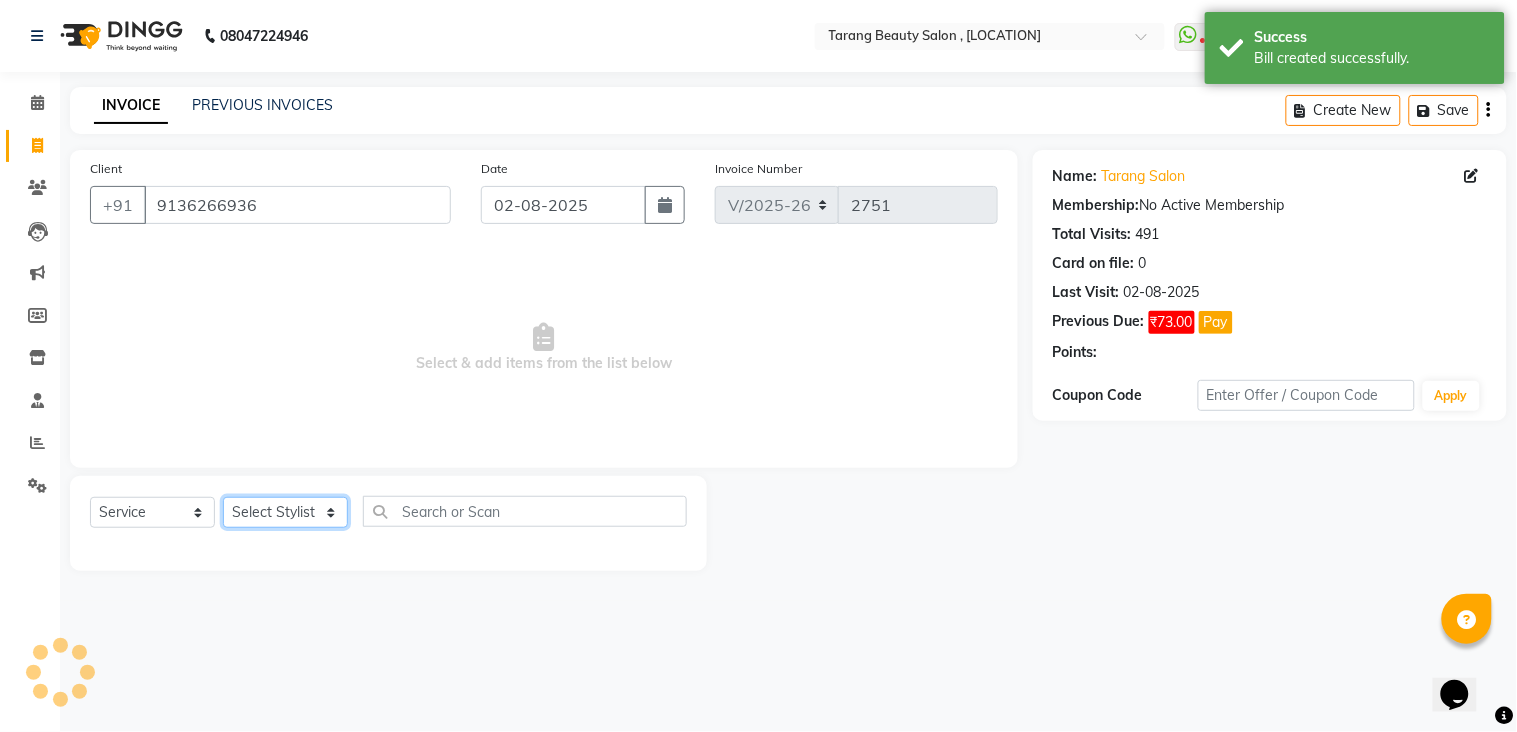 click on "Select Stylist [NAME] [NAME] [NAME] [NAME] Front Desk [NAME] [NAME]    [NAME] [NAME] [NAME] [NAME] [NAME] [NAME] [NAME] [NAME] [NAME] [NAME] [NAME] [NAME] [NAME] [NAME] [NAME] [NAME] [NAME]" 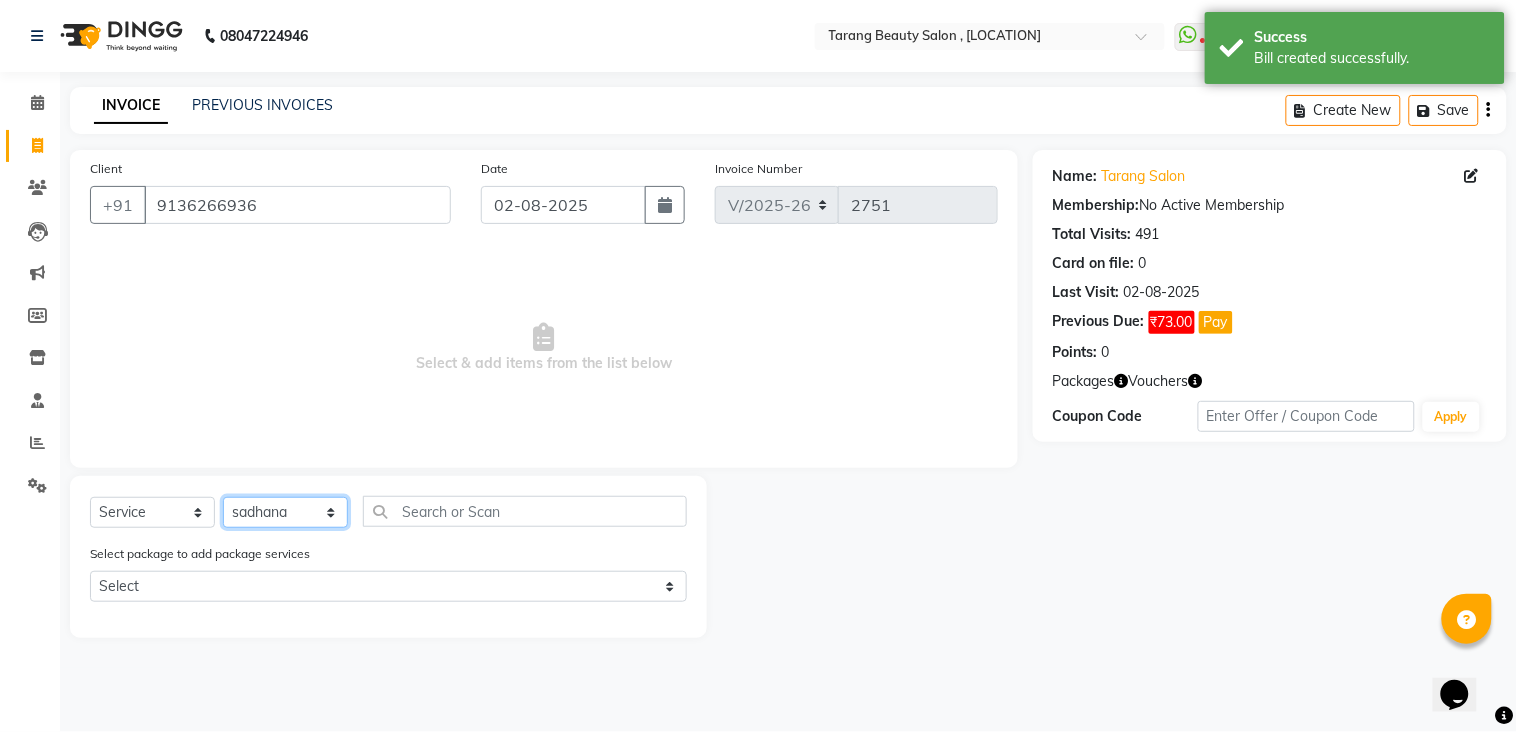 click on "Select Stylist [NAME] [NAME] [NAME] [NAME] Front Desk [NAME] [NAME]    [NAME] [NAME] [NAME] [NAME] [NAME] [NAME] [NAME] [NAME] [NAME] [NAME] [NAME] [NAME] [NAME] [NAME] [NAME] [NAME] [NAME]" 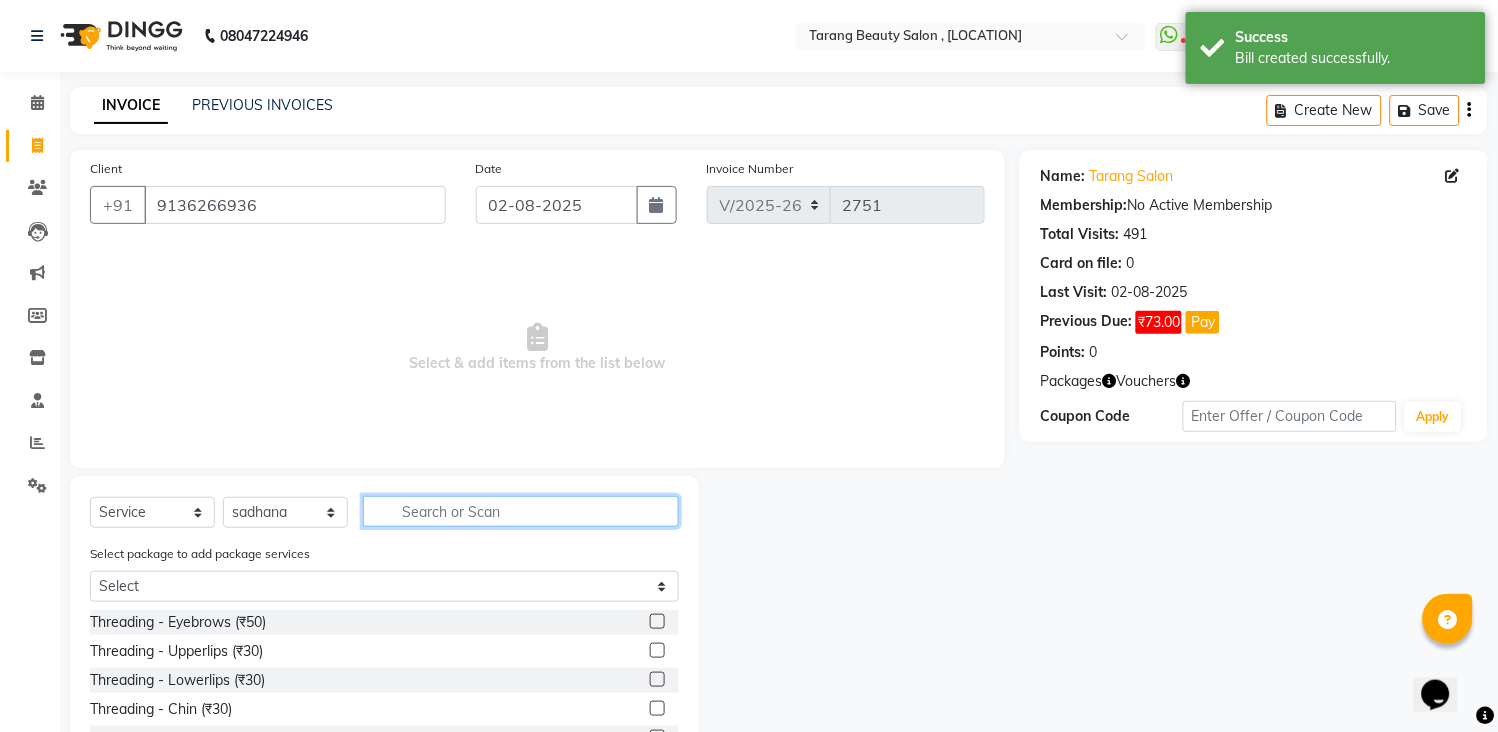 click 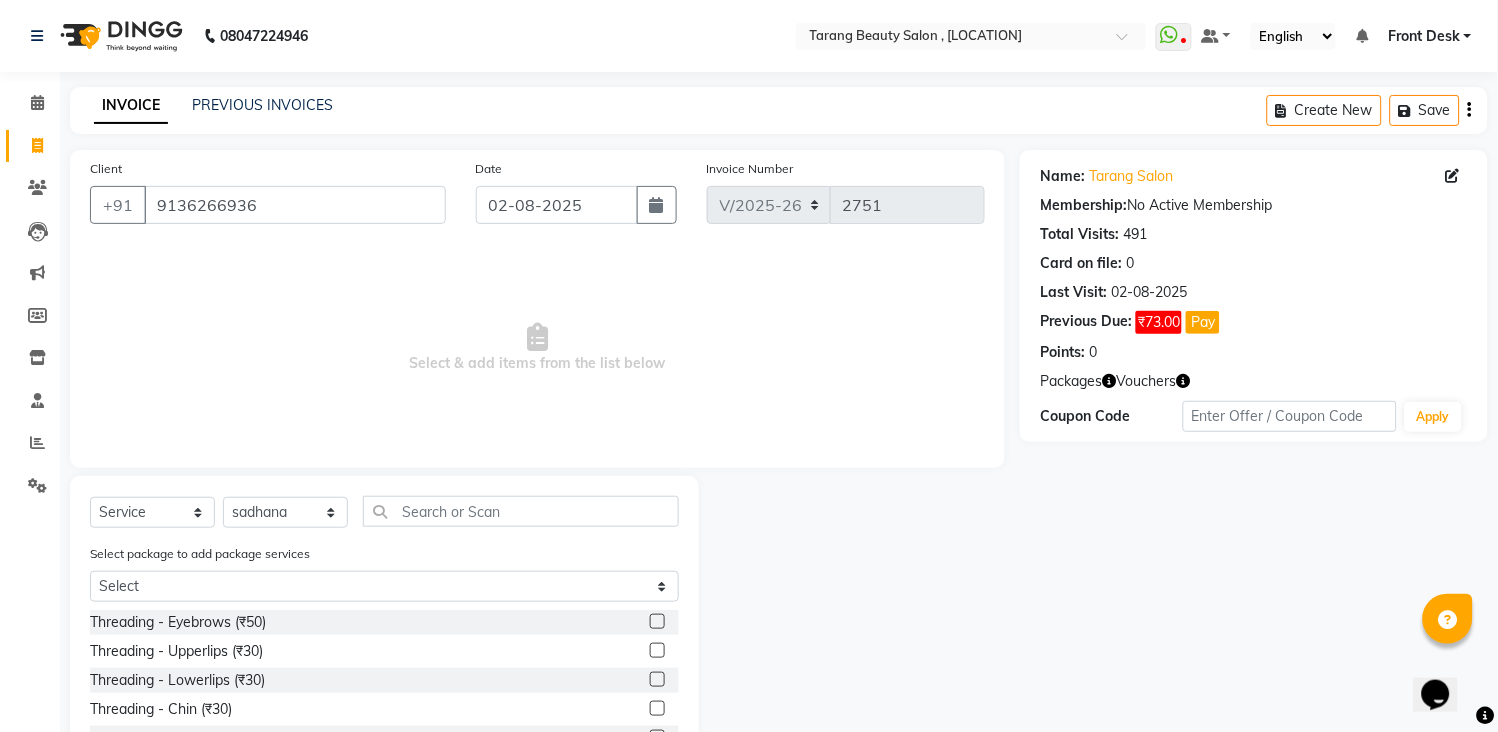 click 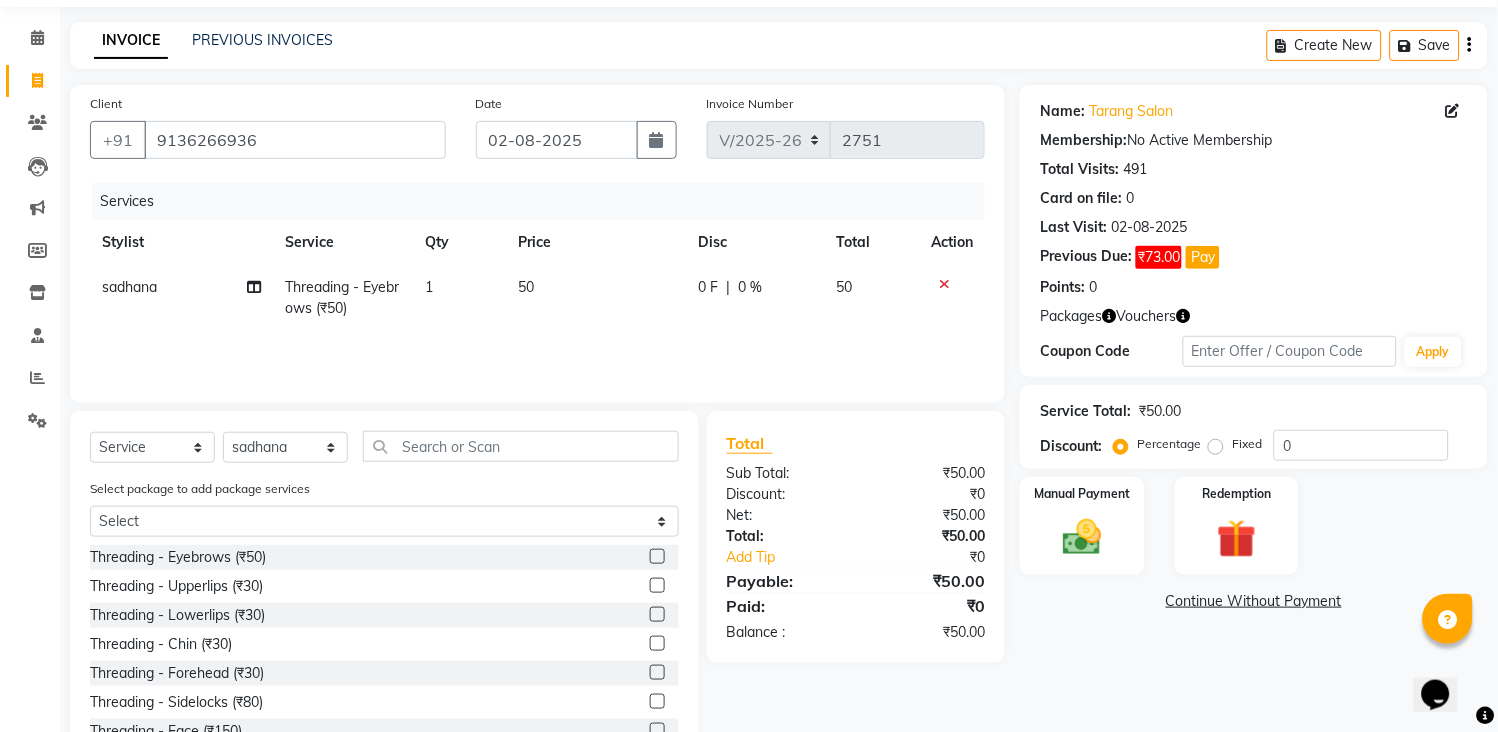 scroll, scrollTop: 136, scrollLeft: 0, axis: vertical 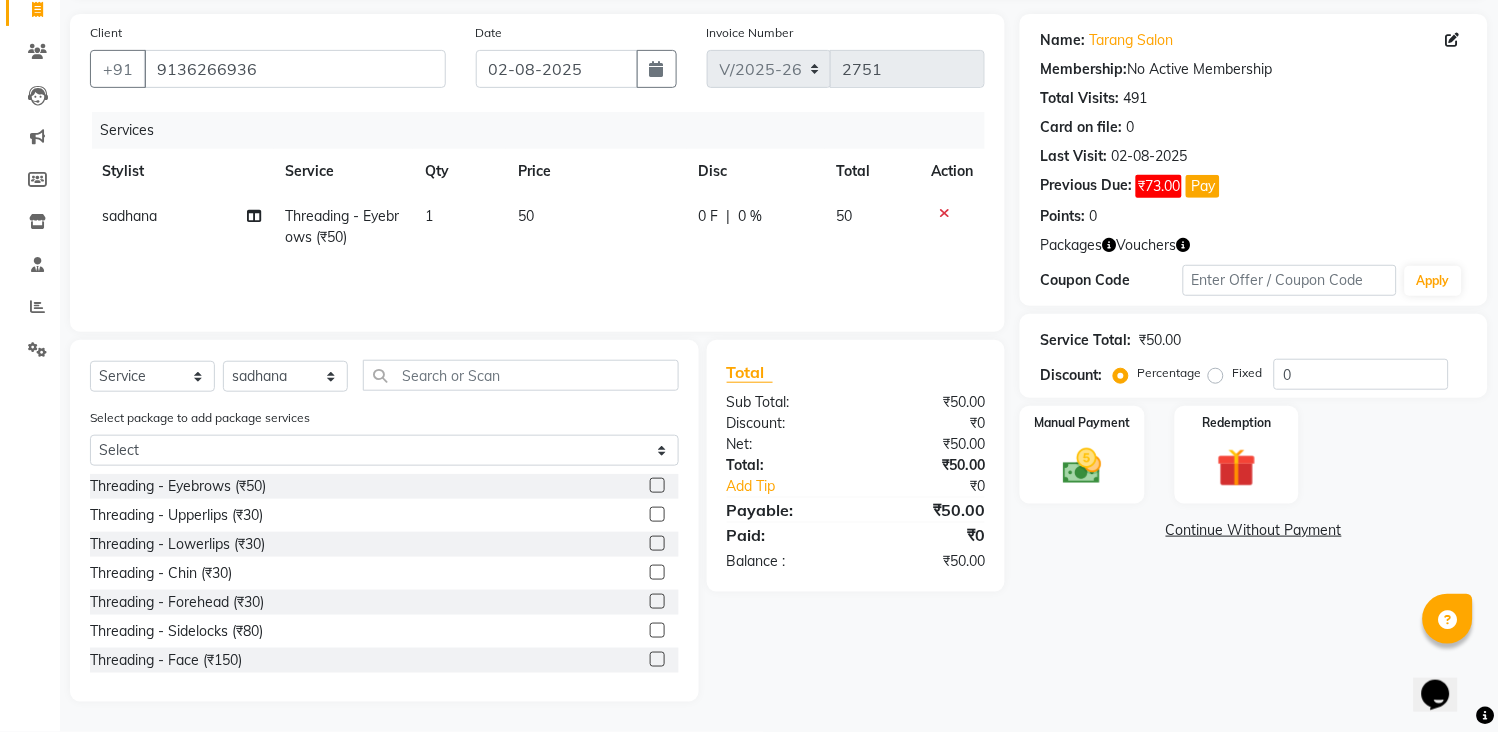 click 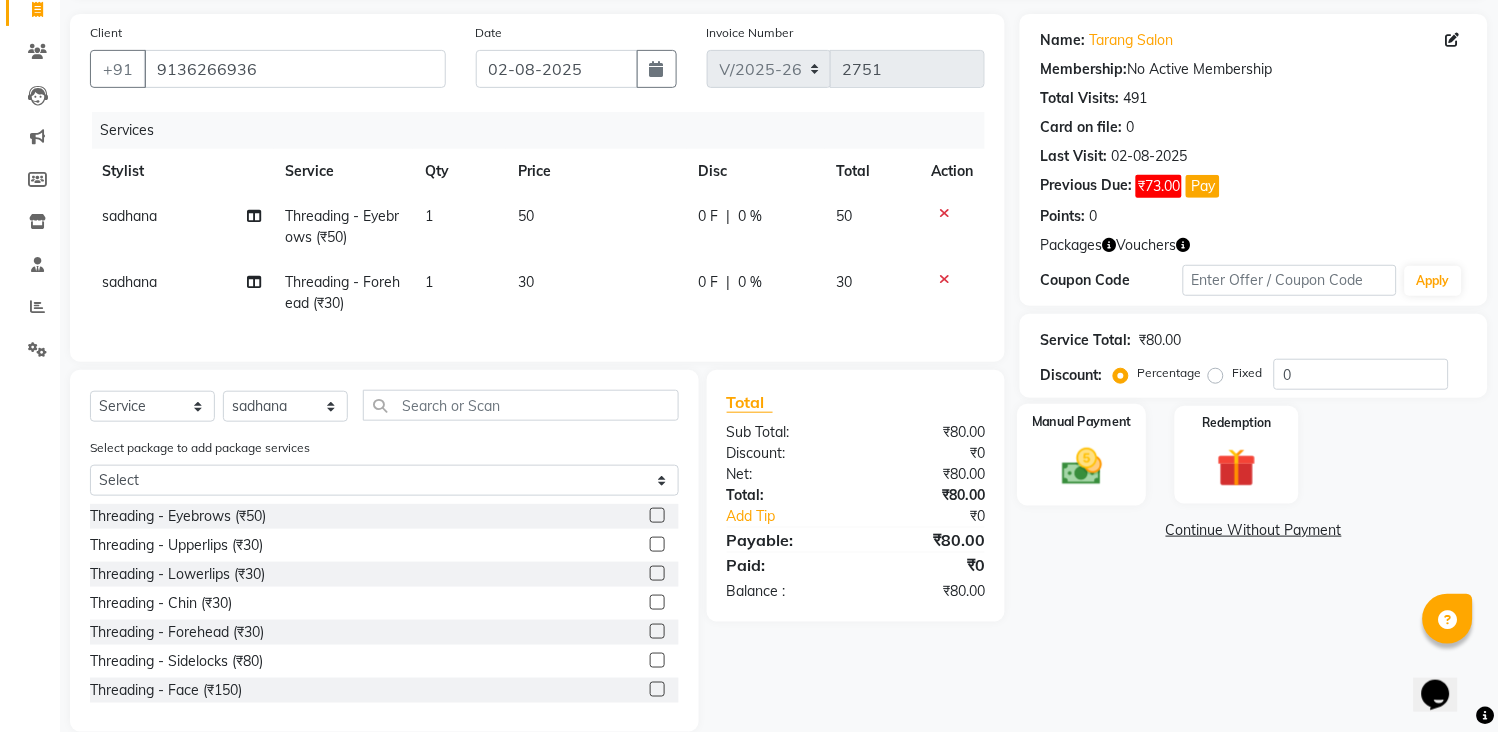 click 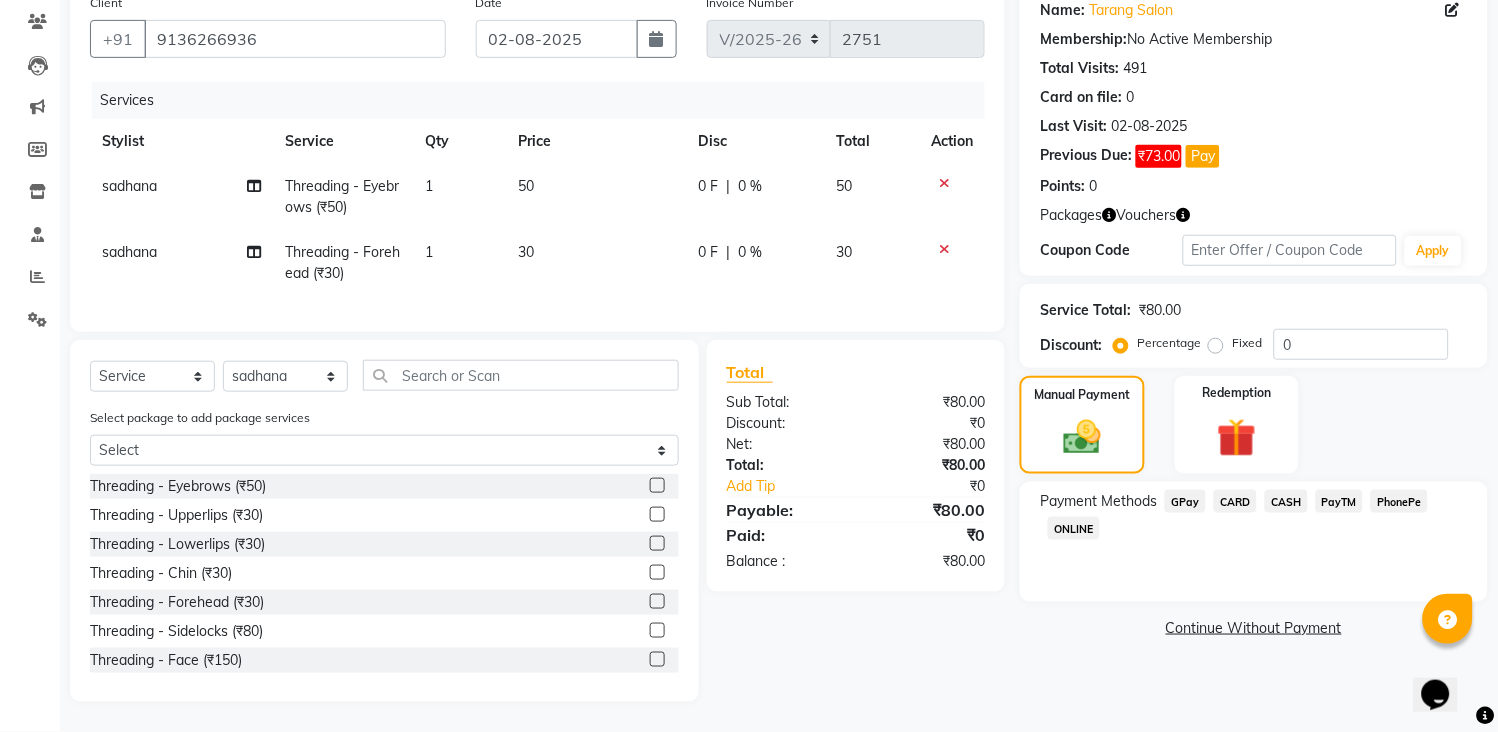scroll, scrollTop: 184, scrollLeft: 0, axis: vertical 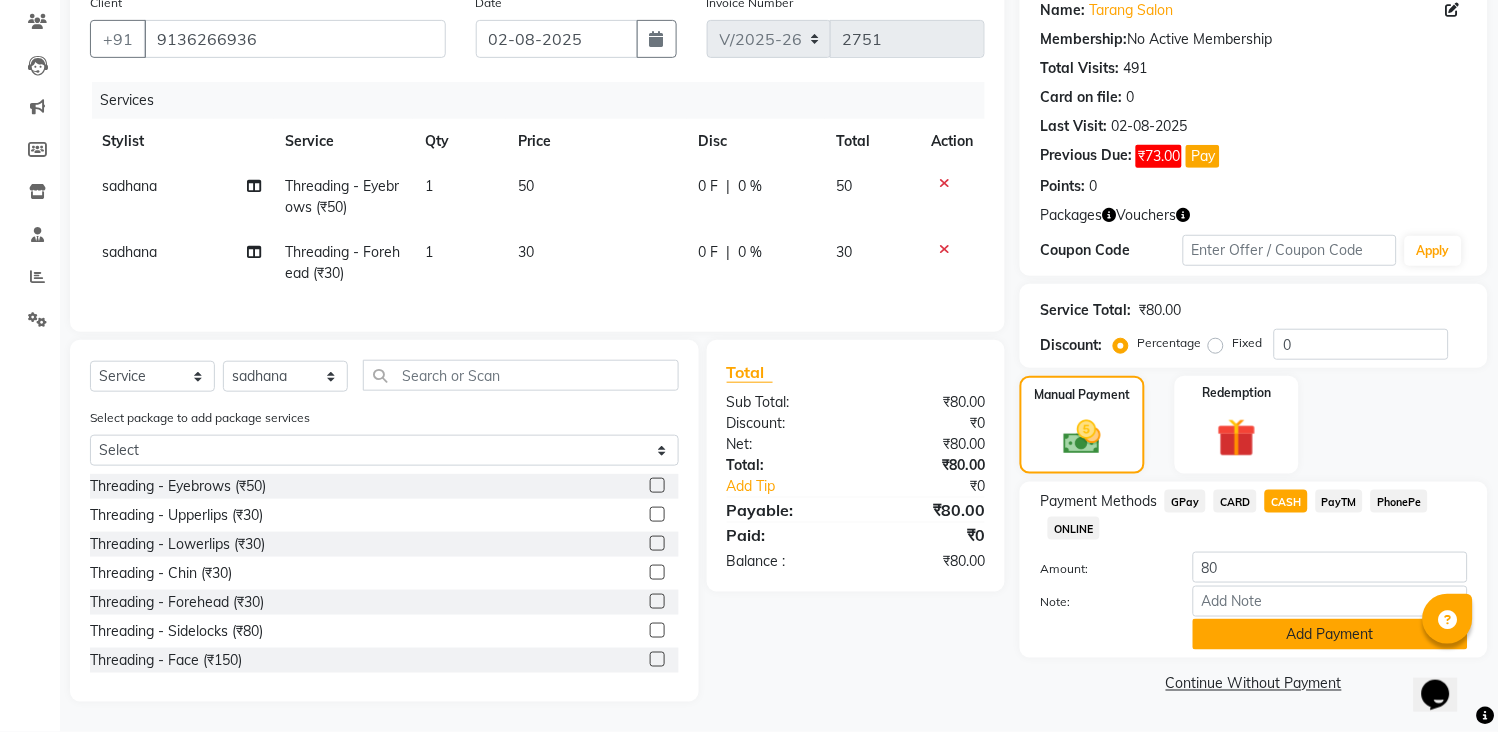 click on "Add Payment" 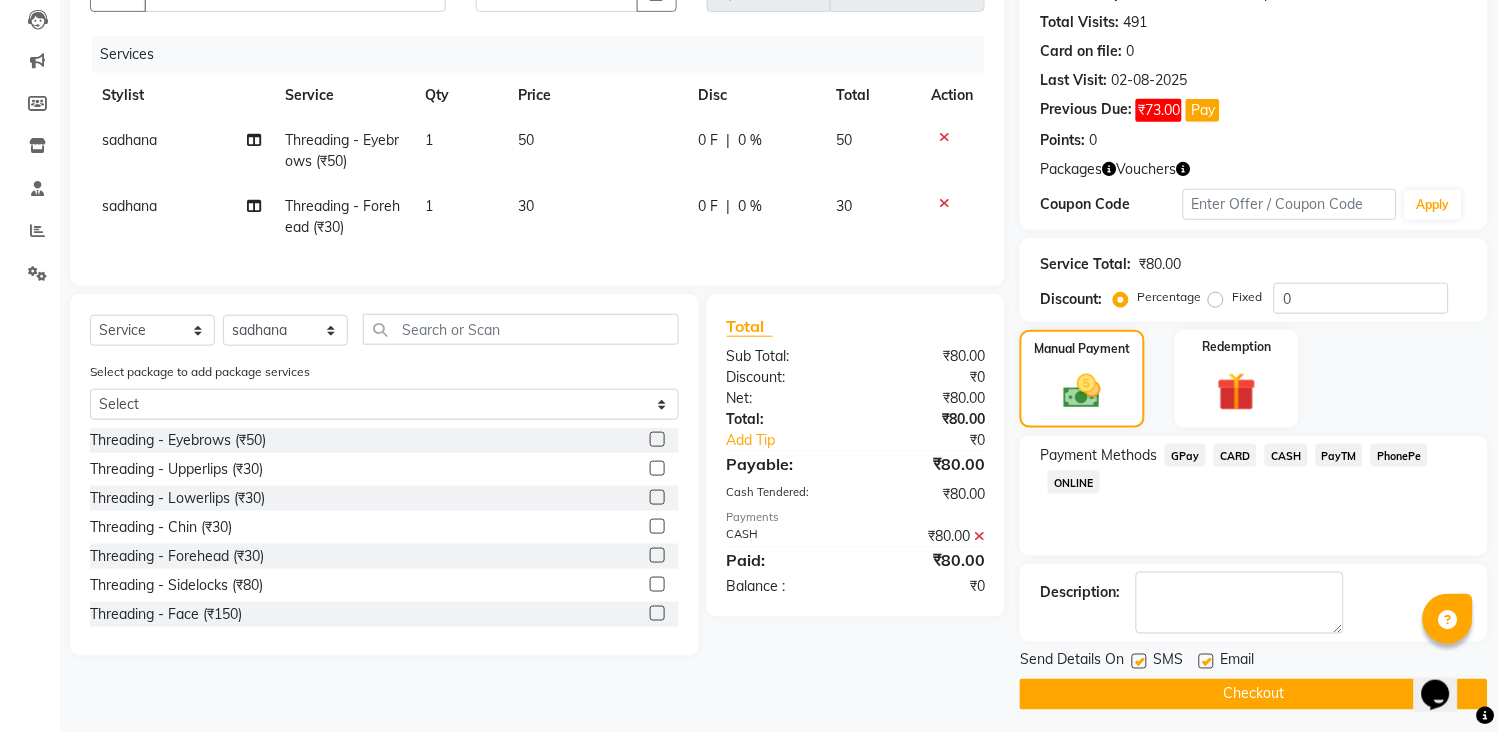 scroll, scrollTop: 220, scrollLeft: 0, axis: vertical 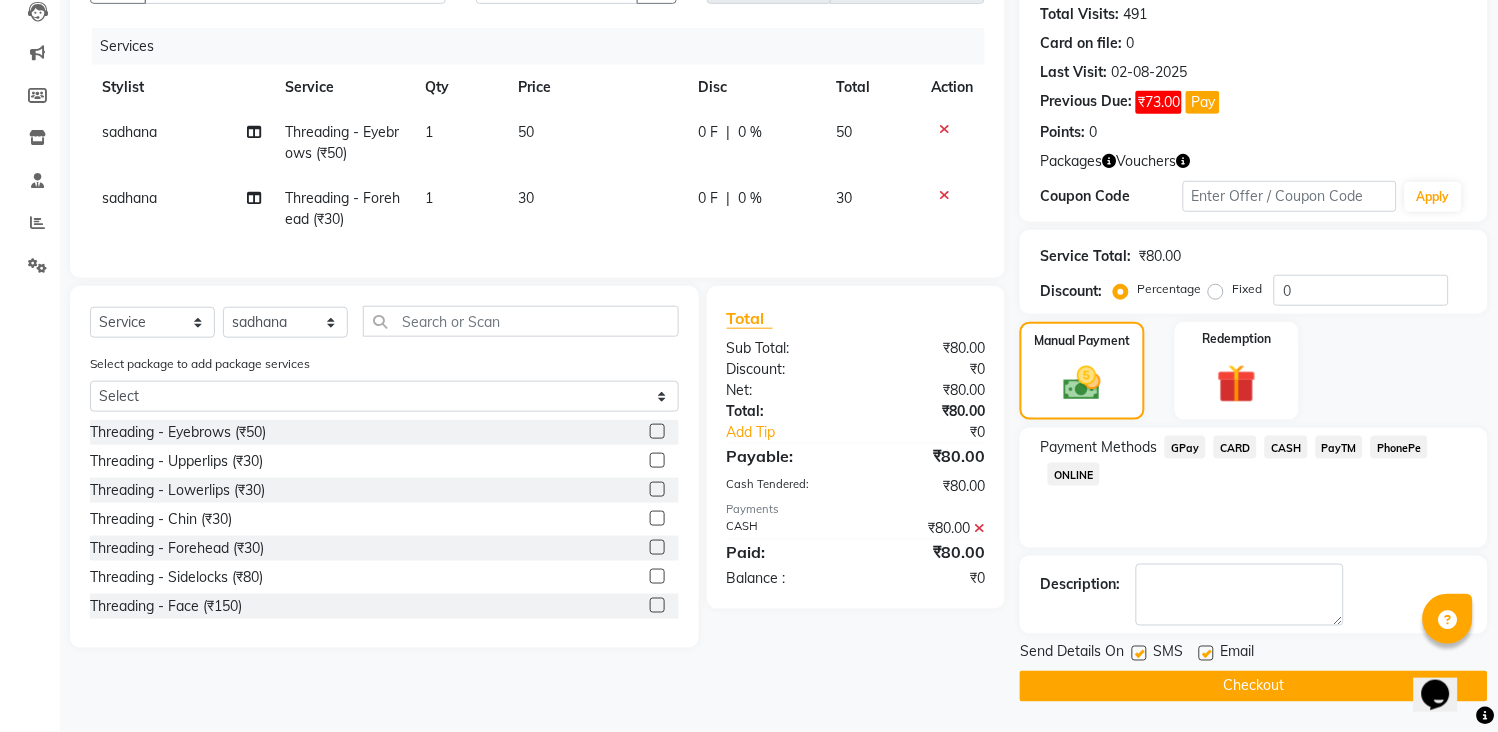 click on "Checkout" 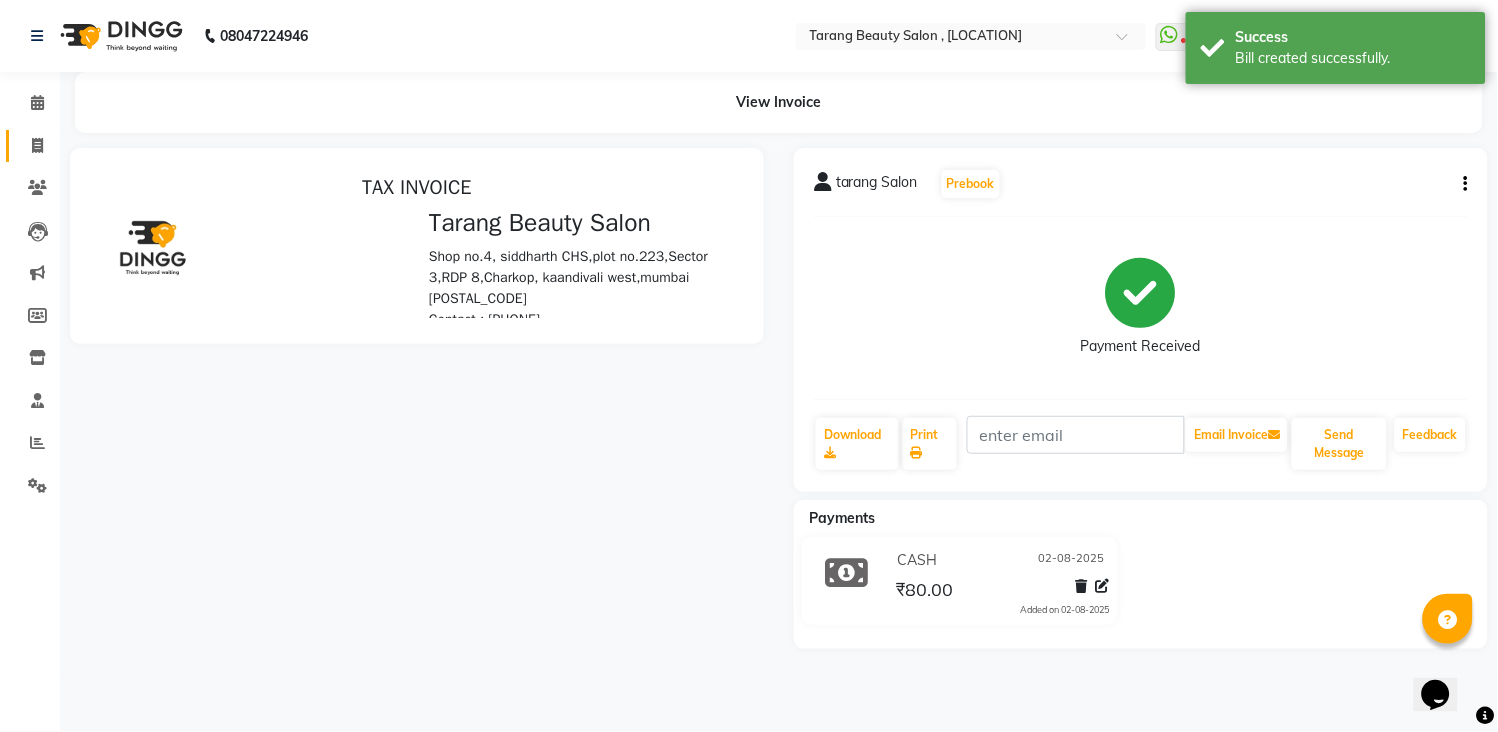 scroll, scrollTop: 0, scrollLeft: 0, axis: both 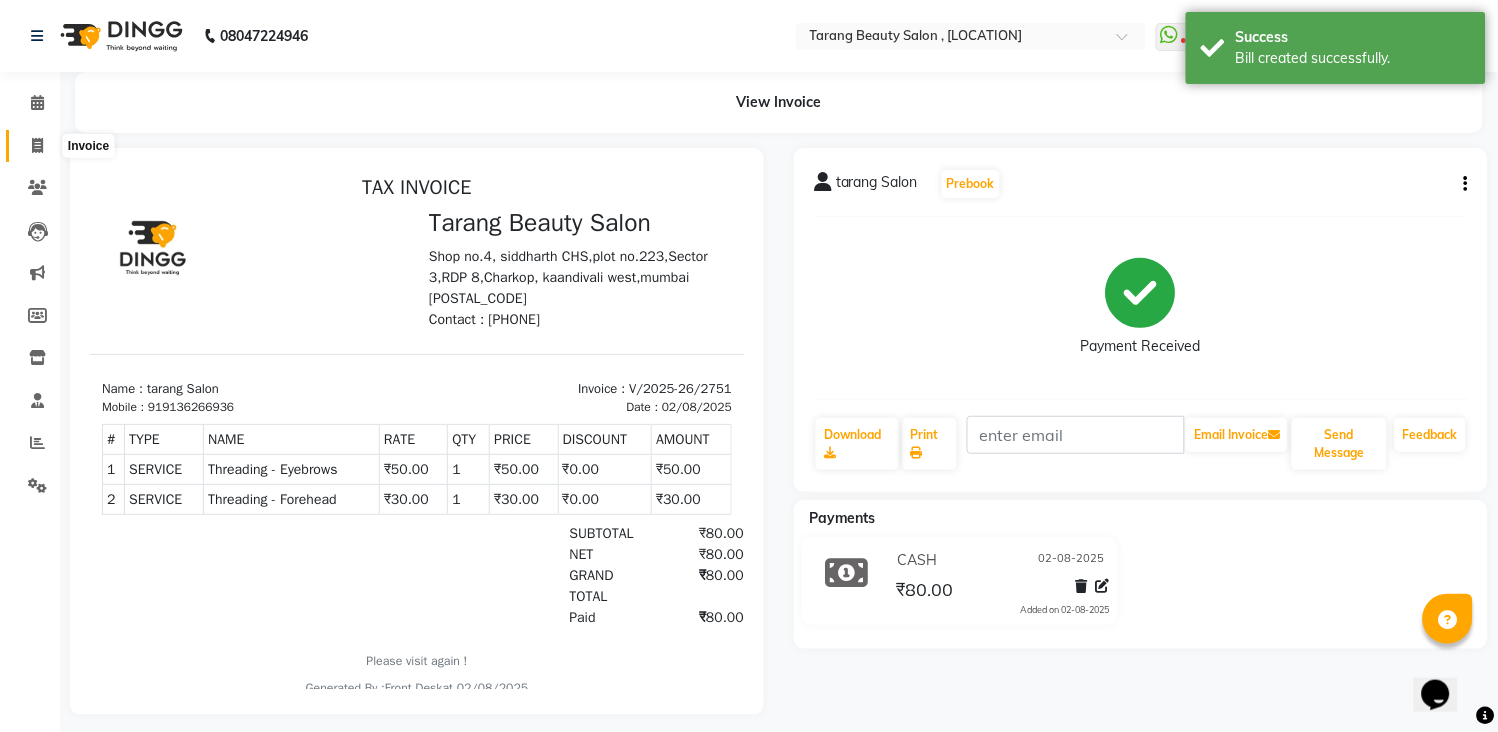 click 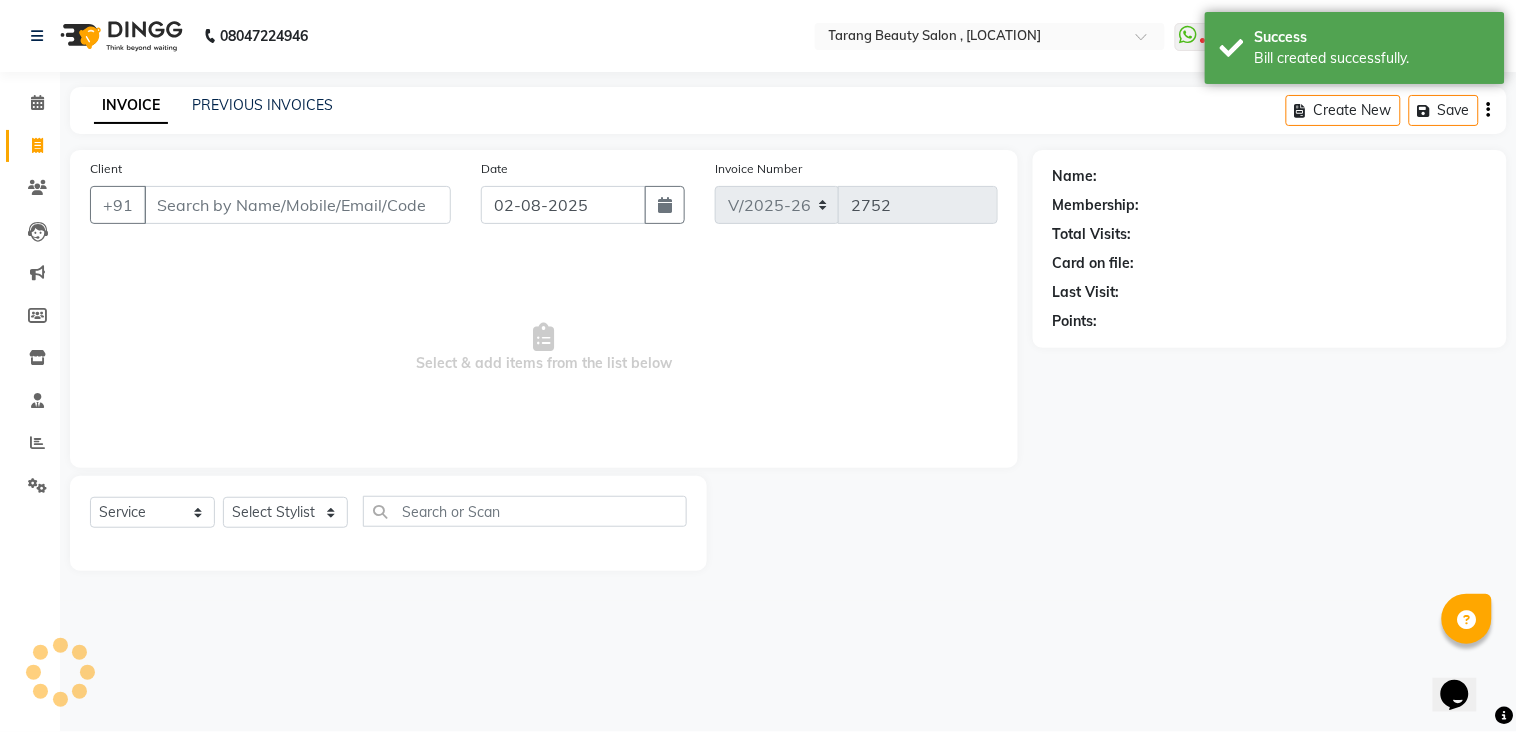 click on "Client" at bounding box center [297, 205] 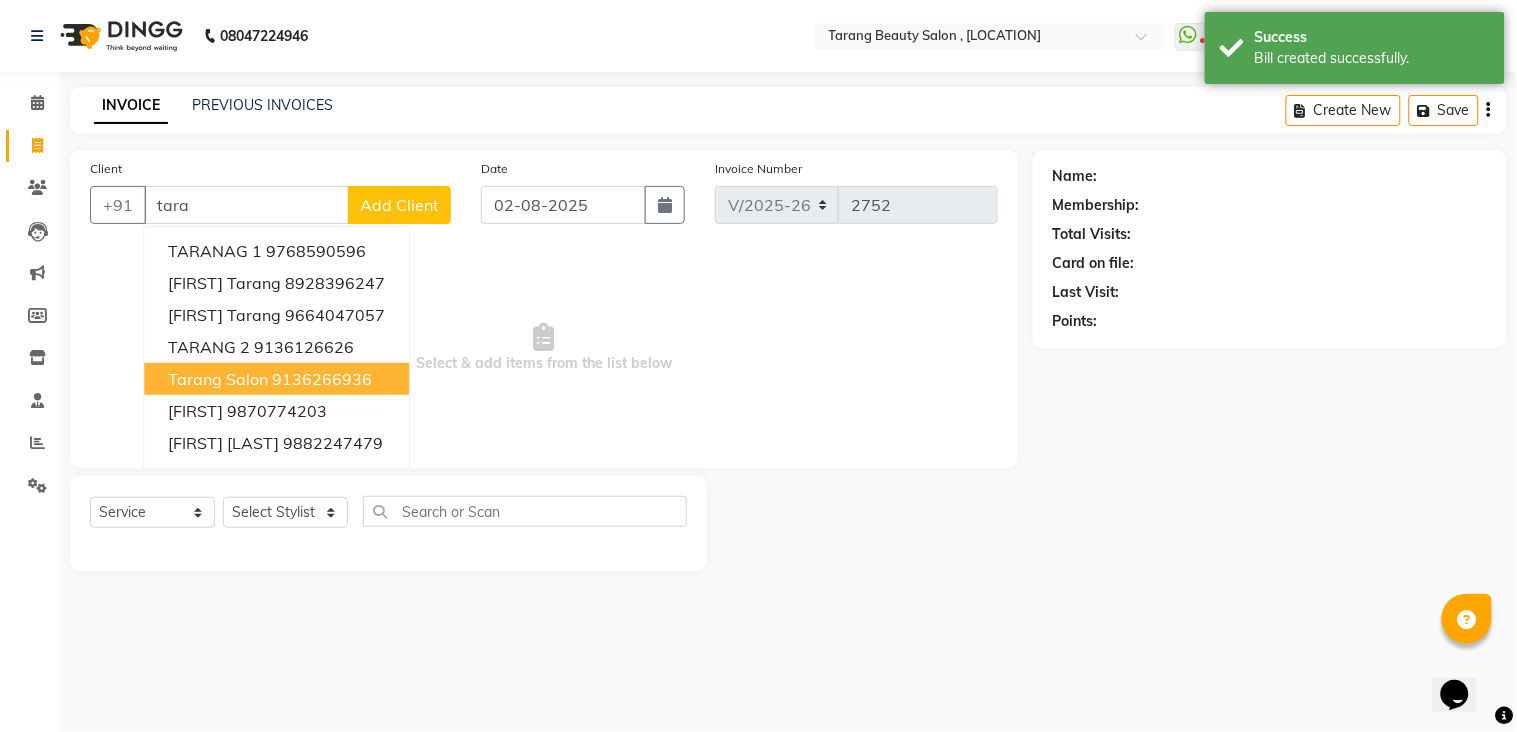 click on "tarang Salon  9136266936" at bounding box center (276, 379) 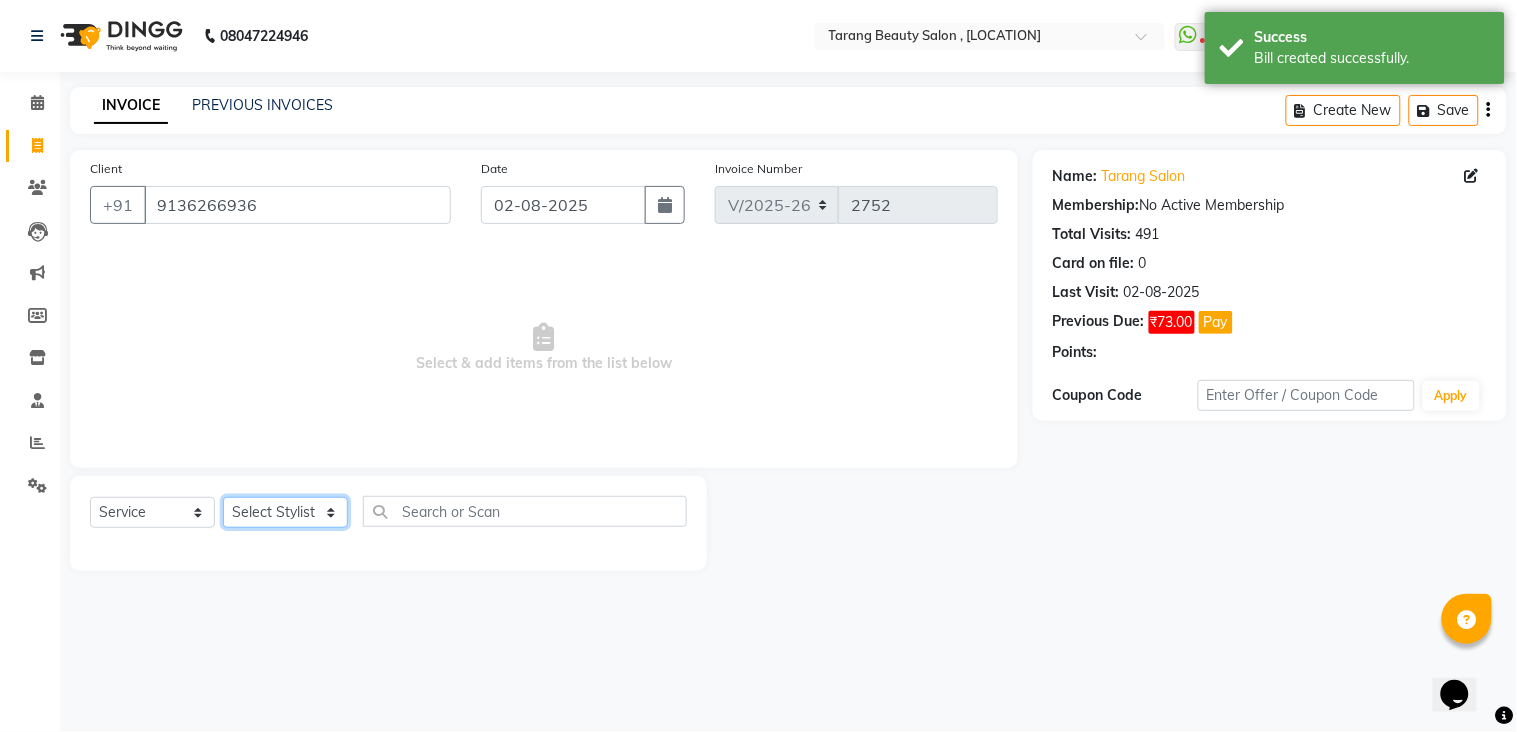 click on "Select Stylist [NAME] [NAME] [NAME] [NAME] Front Desk [NAME] [NAME]    [NAME] [NAME] [NAME] [NAME] [NAME] [NAME] [NAME] [NAME] [NAME] [NAME] [NAME] [NAME] [NAME] [NAME] [NAME] [NAME] [NAME]" 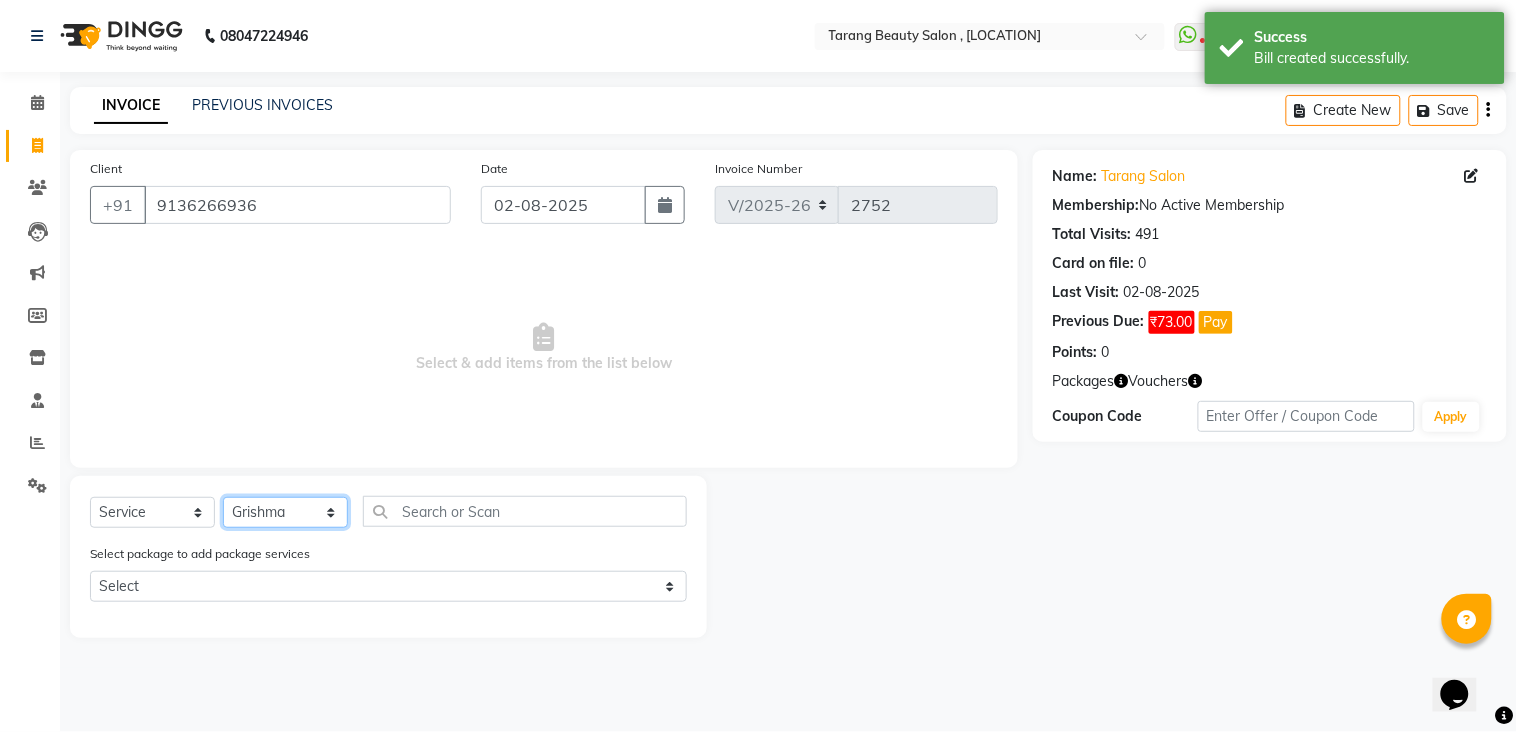 click on "Select Stylist [NAME] [NAME] [NAME] [NAME] Front Desk [NAME] [NAME]    [NAME] [NAME] [NAME] [NAME] [NAME] [NAME] [NAME] [NAME] [NAME] [NAME] [NAME] [NAME] [NAME] [NAME] [NAME] [NAME] [NAME]" 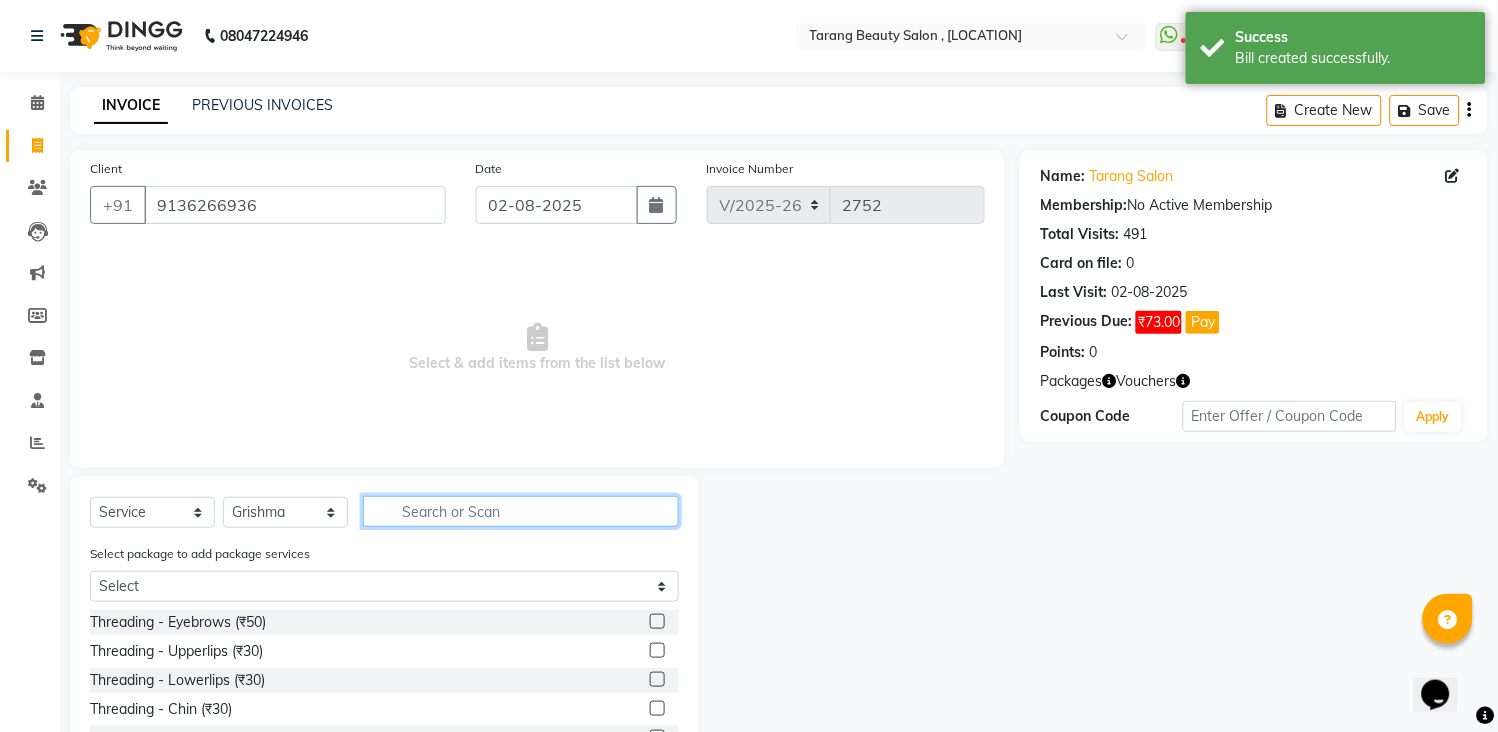 click 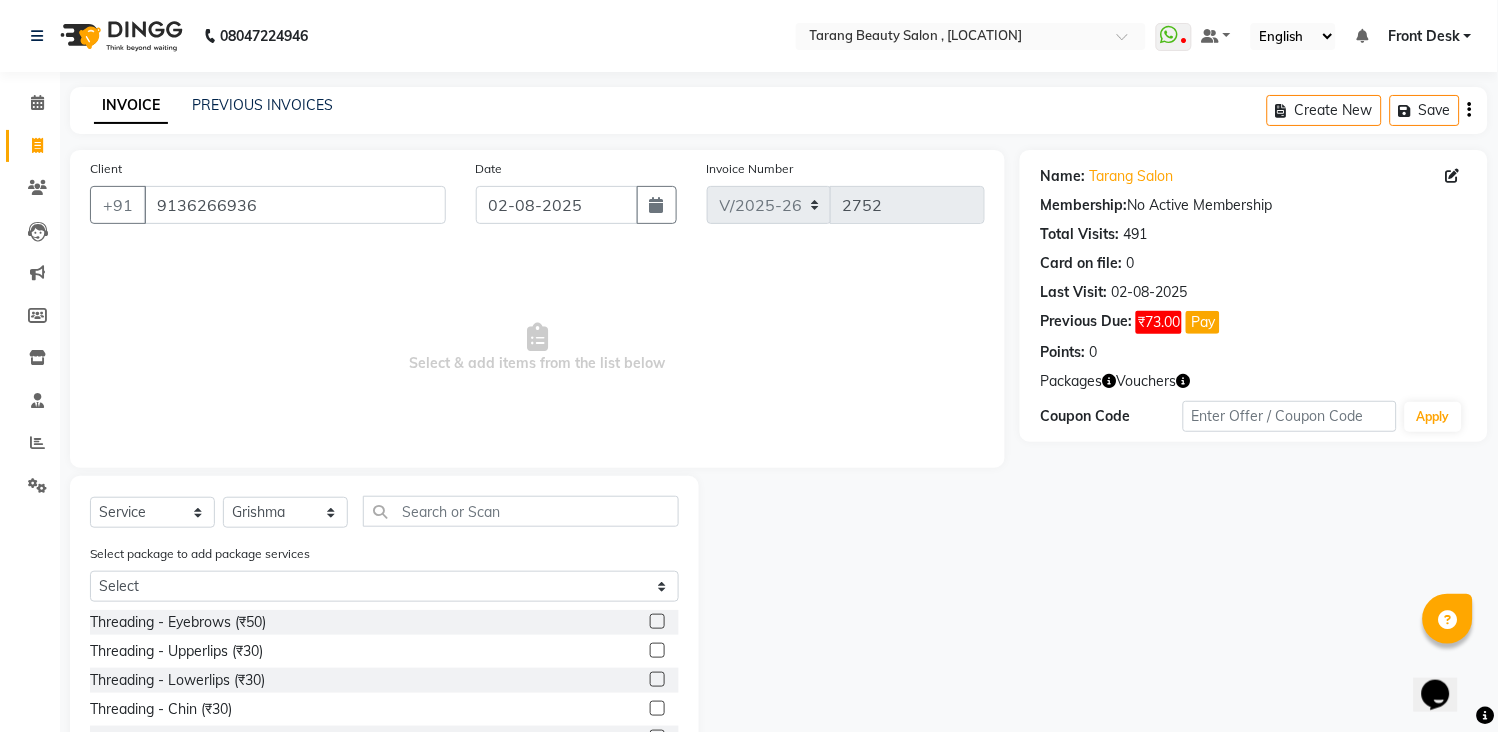 click 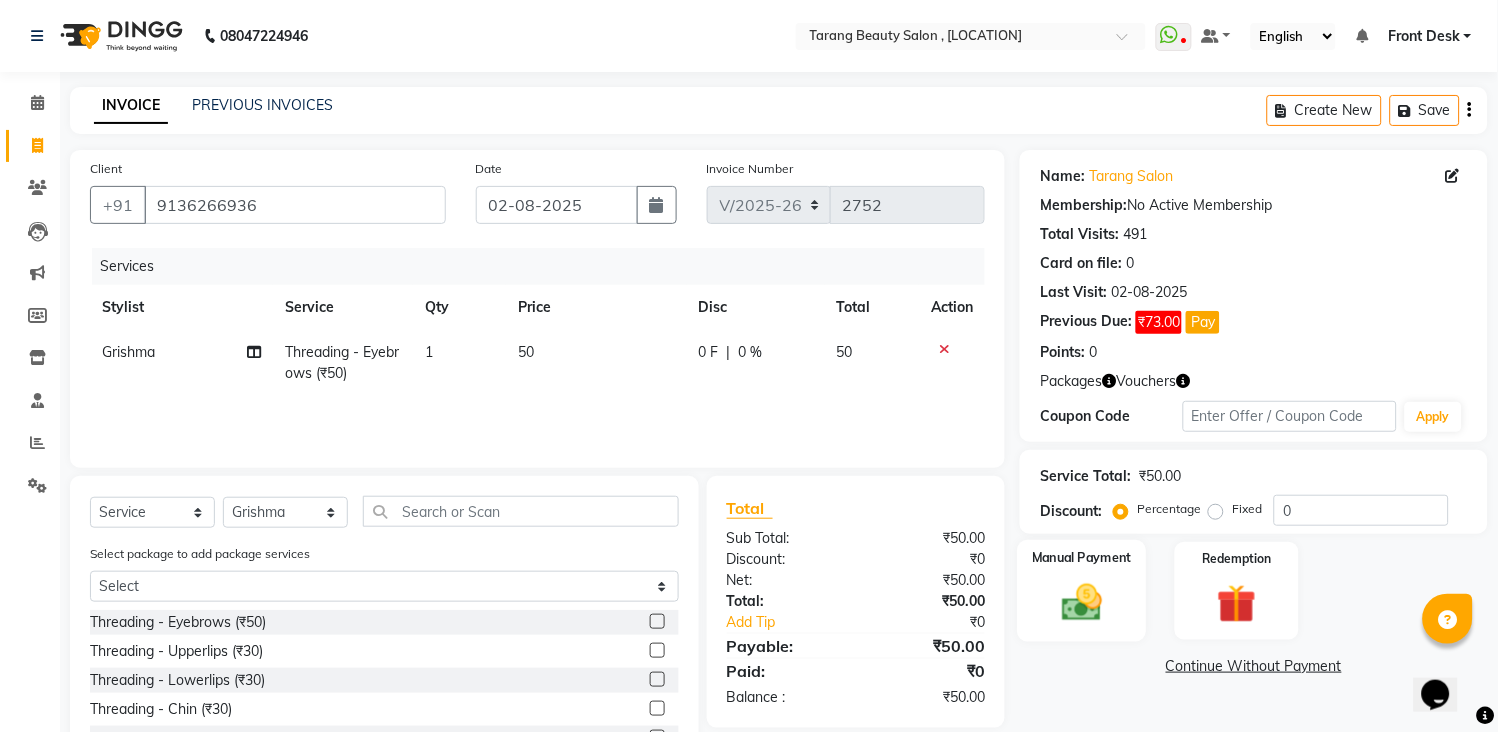 click on "Manual Payment" 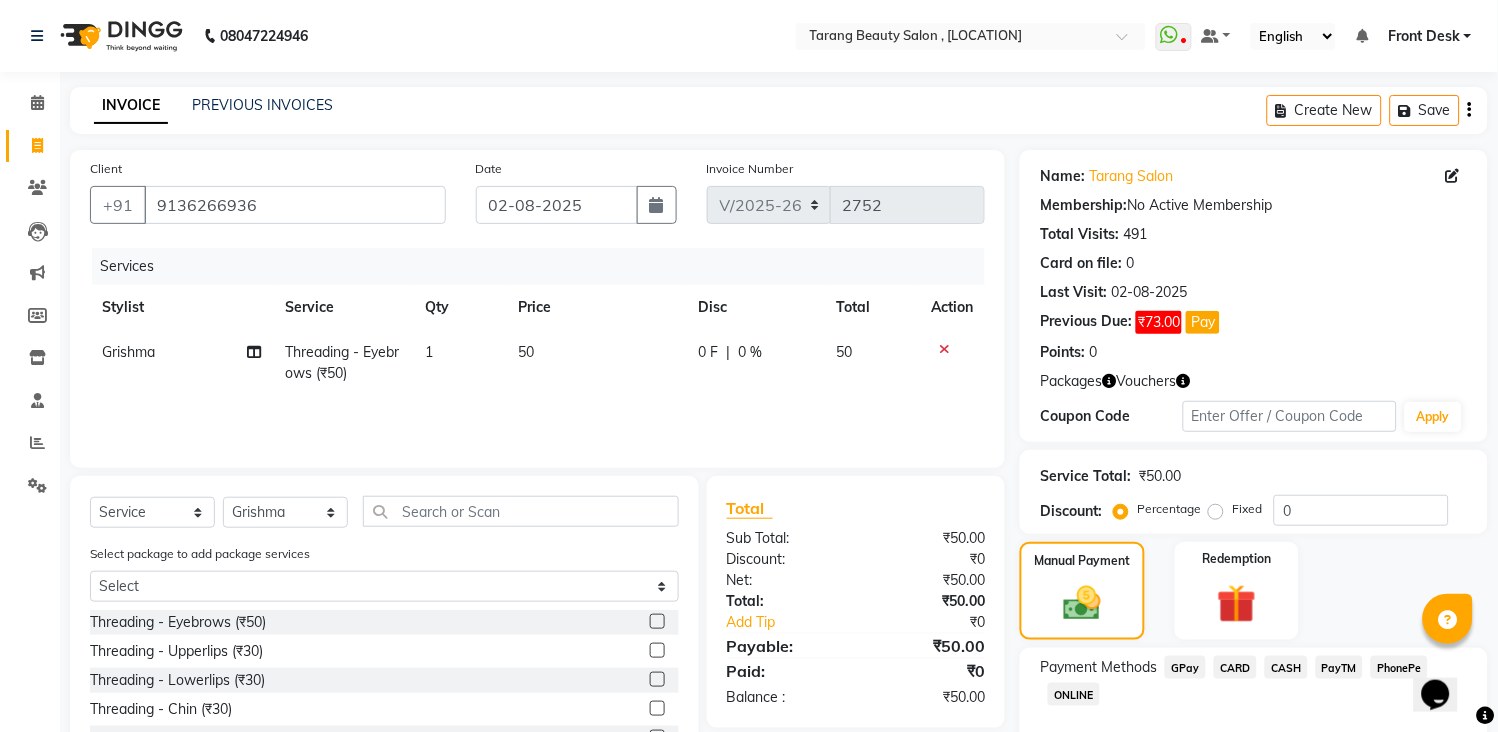 click on "Payment Methods" 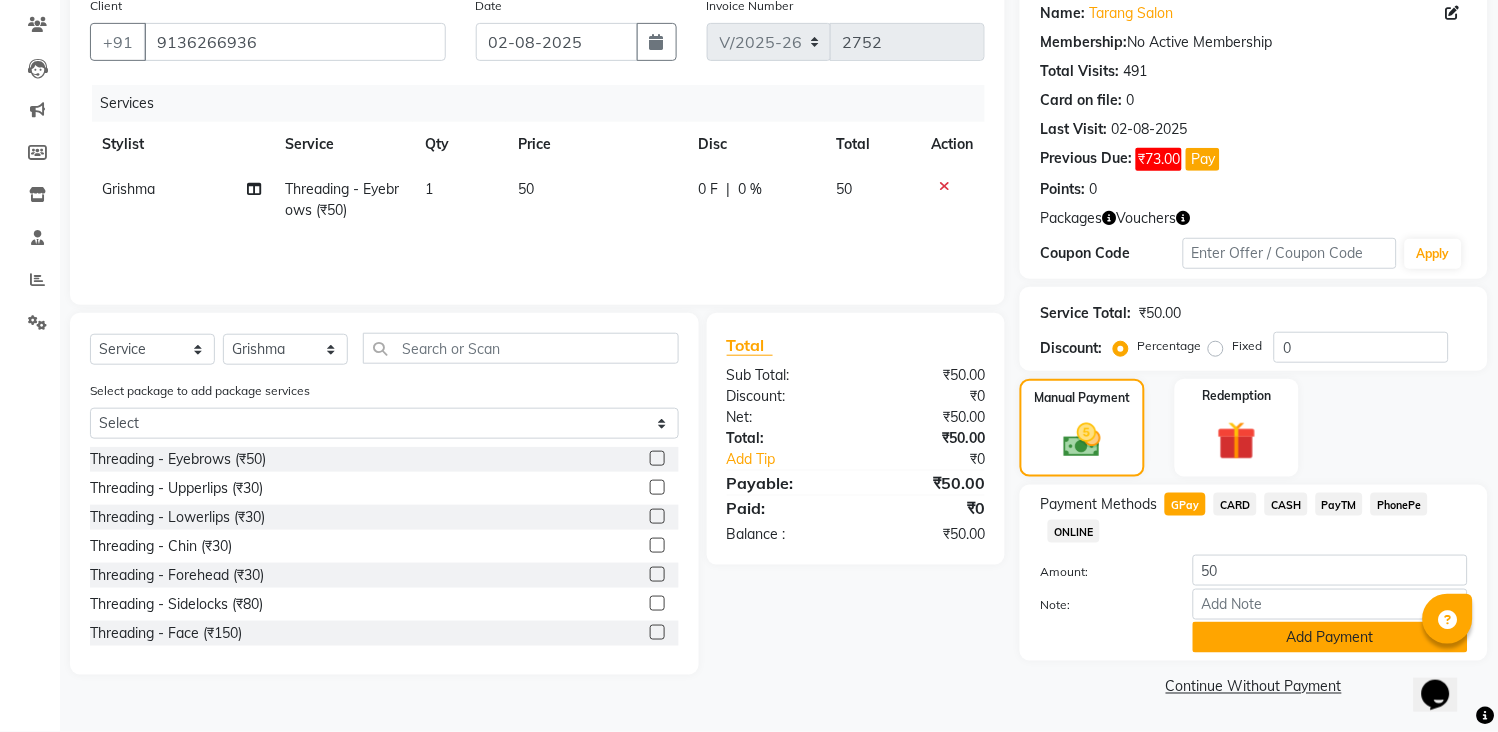 click on "Add Payment" 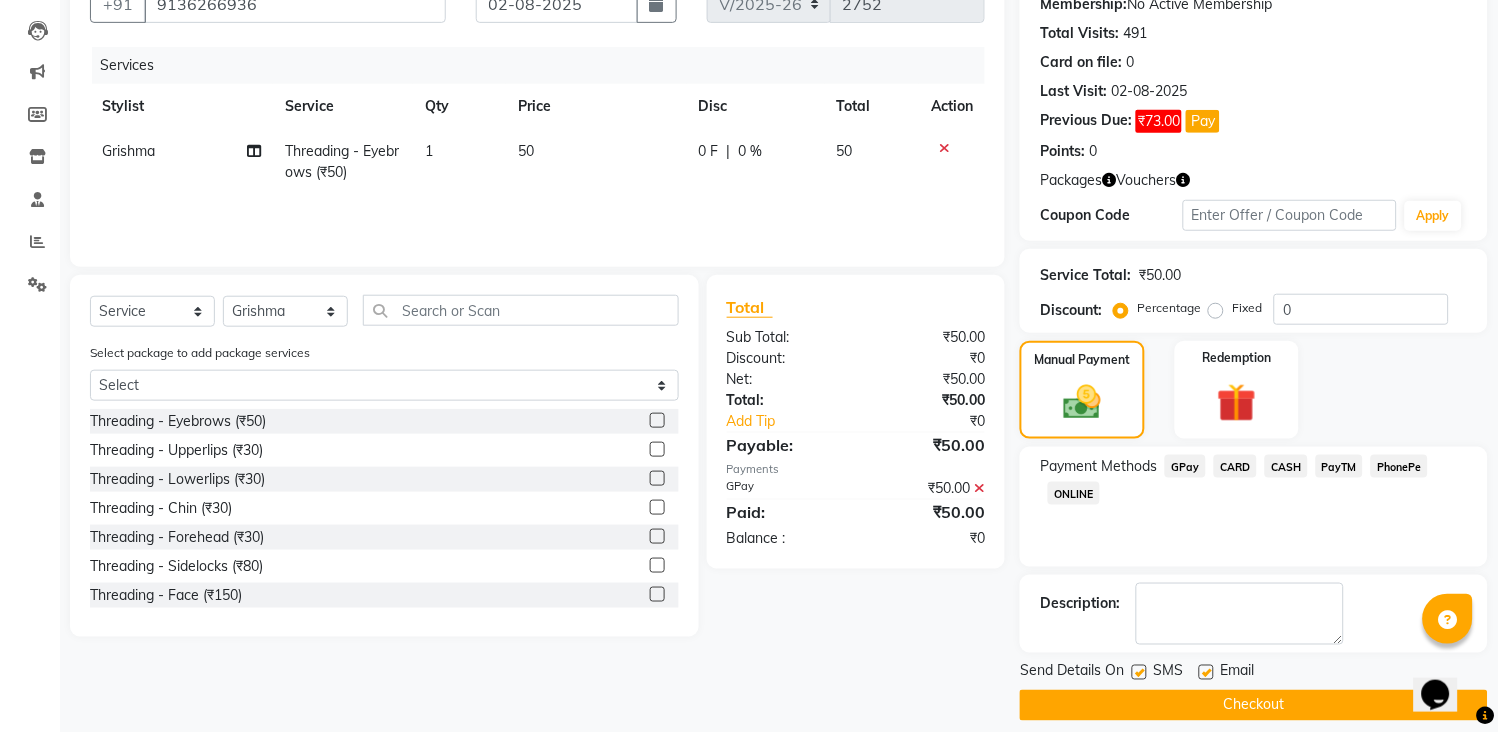 scroll, scrollTop: 220, scrollLeft: 0, axis: vertical 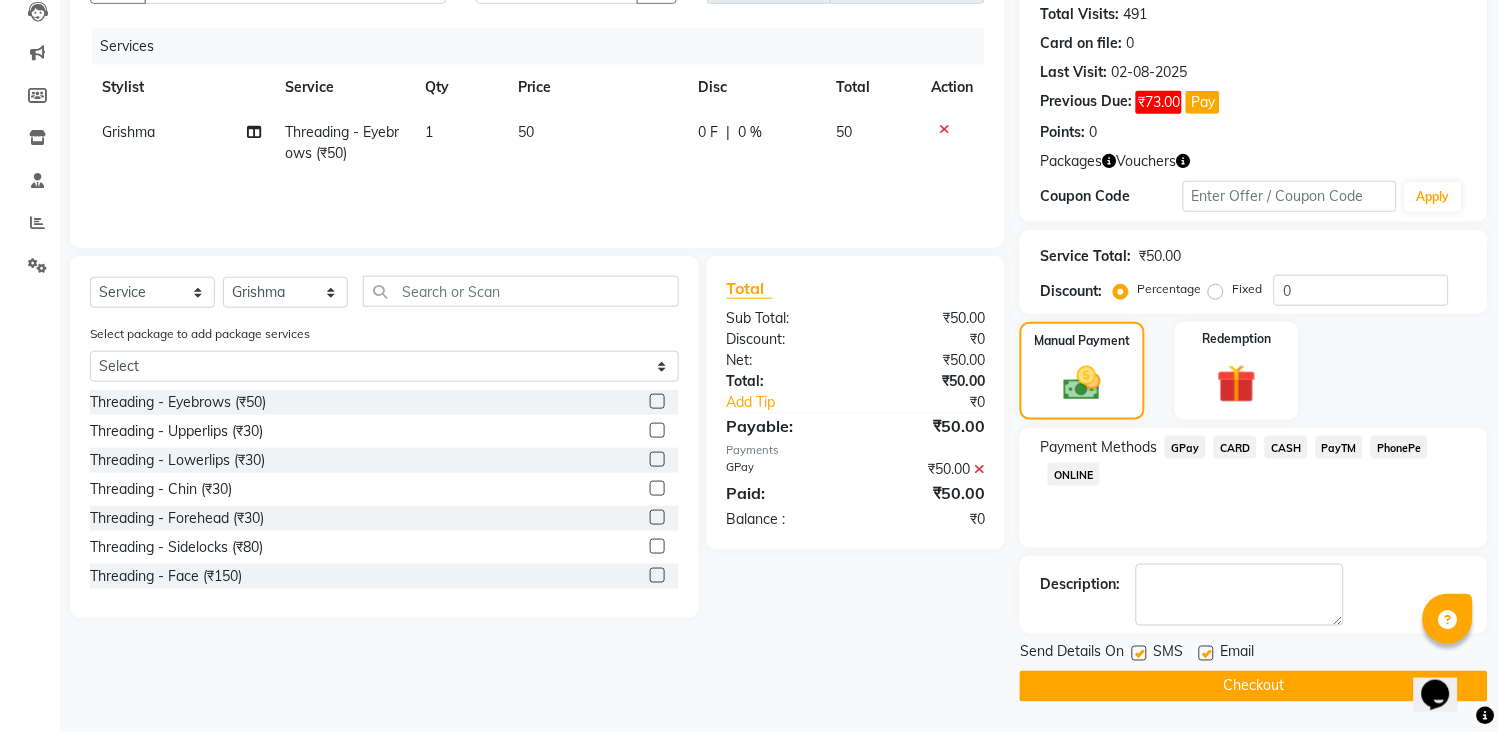 click on "Checkout" 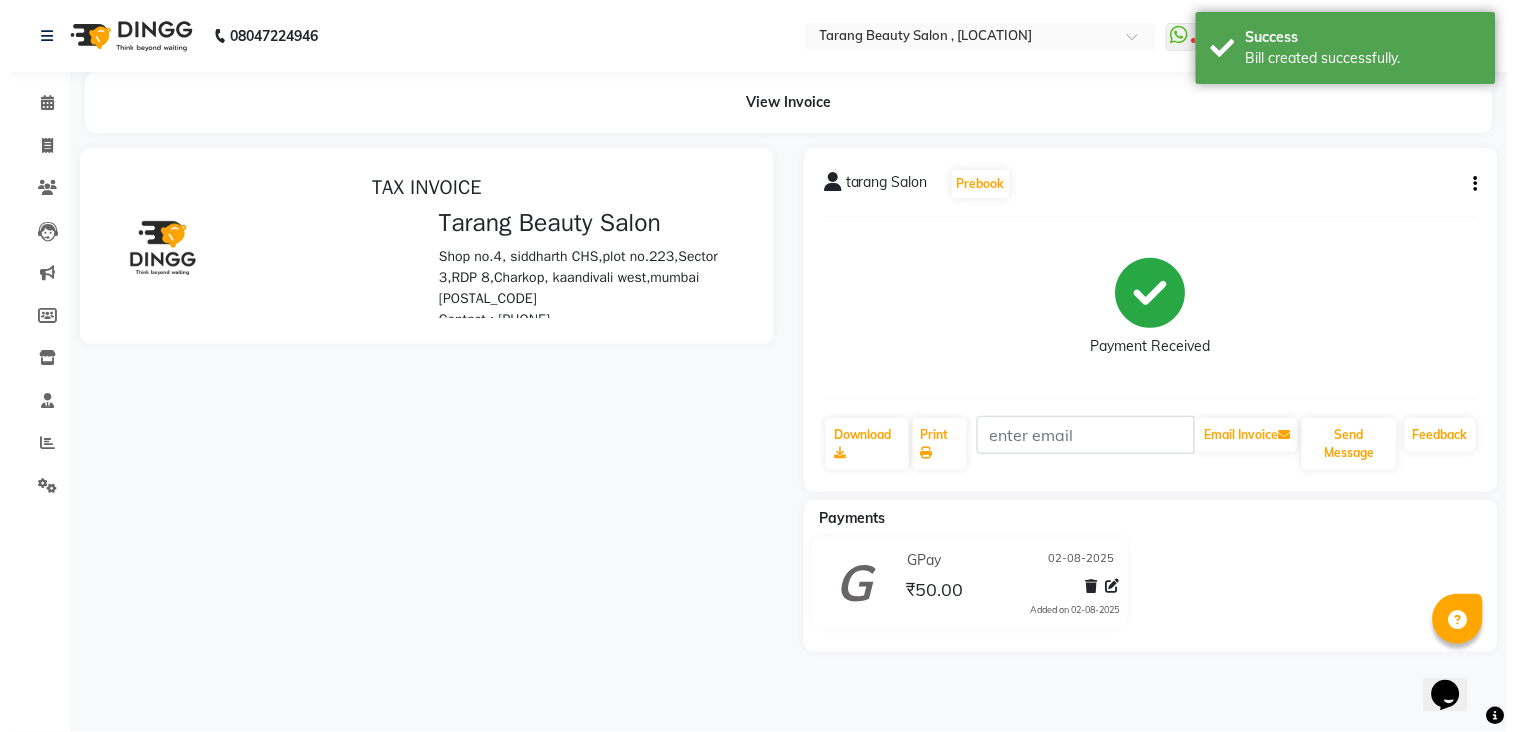 scroll, scrollTop: 0, scrollLeft: 0, axis: both 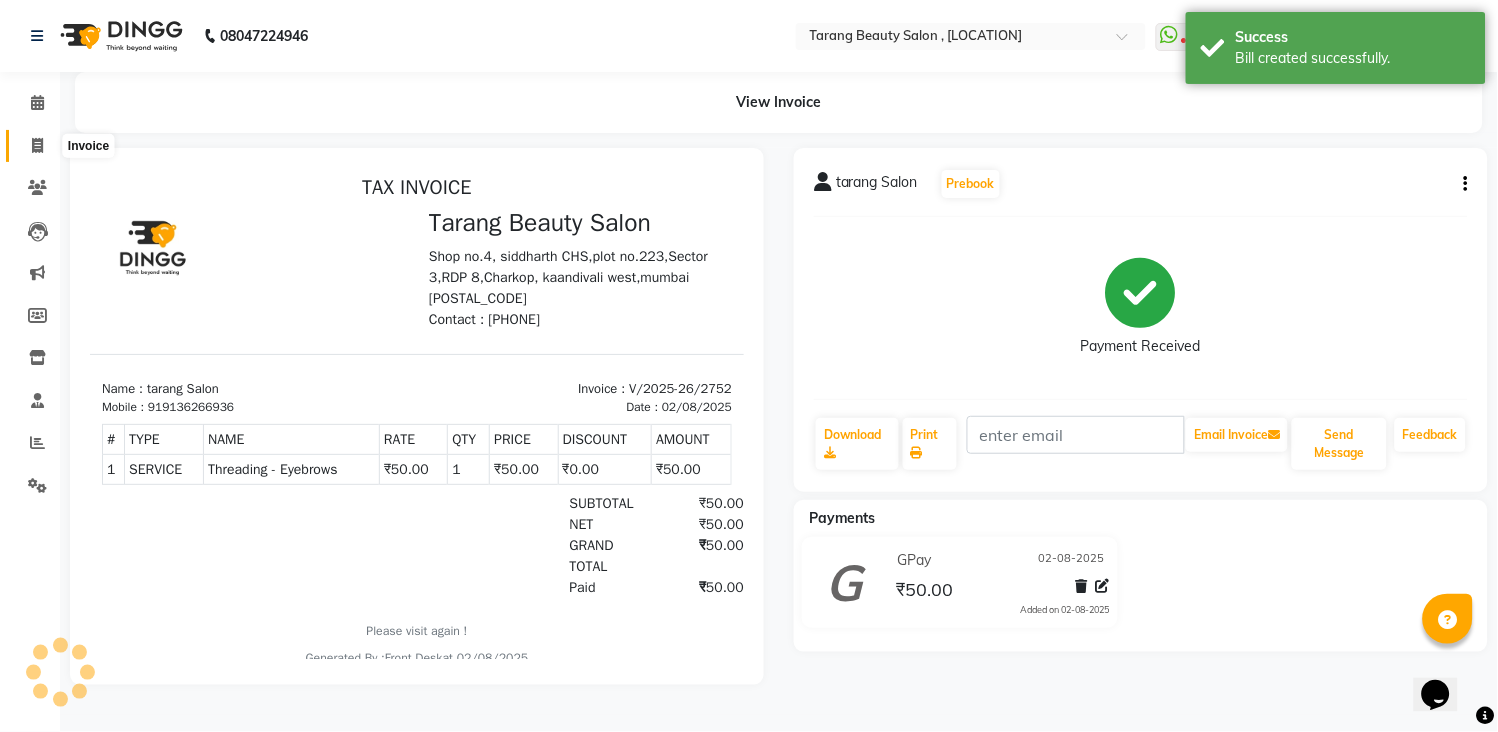 click 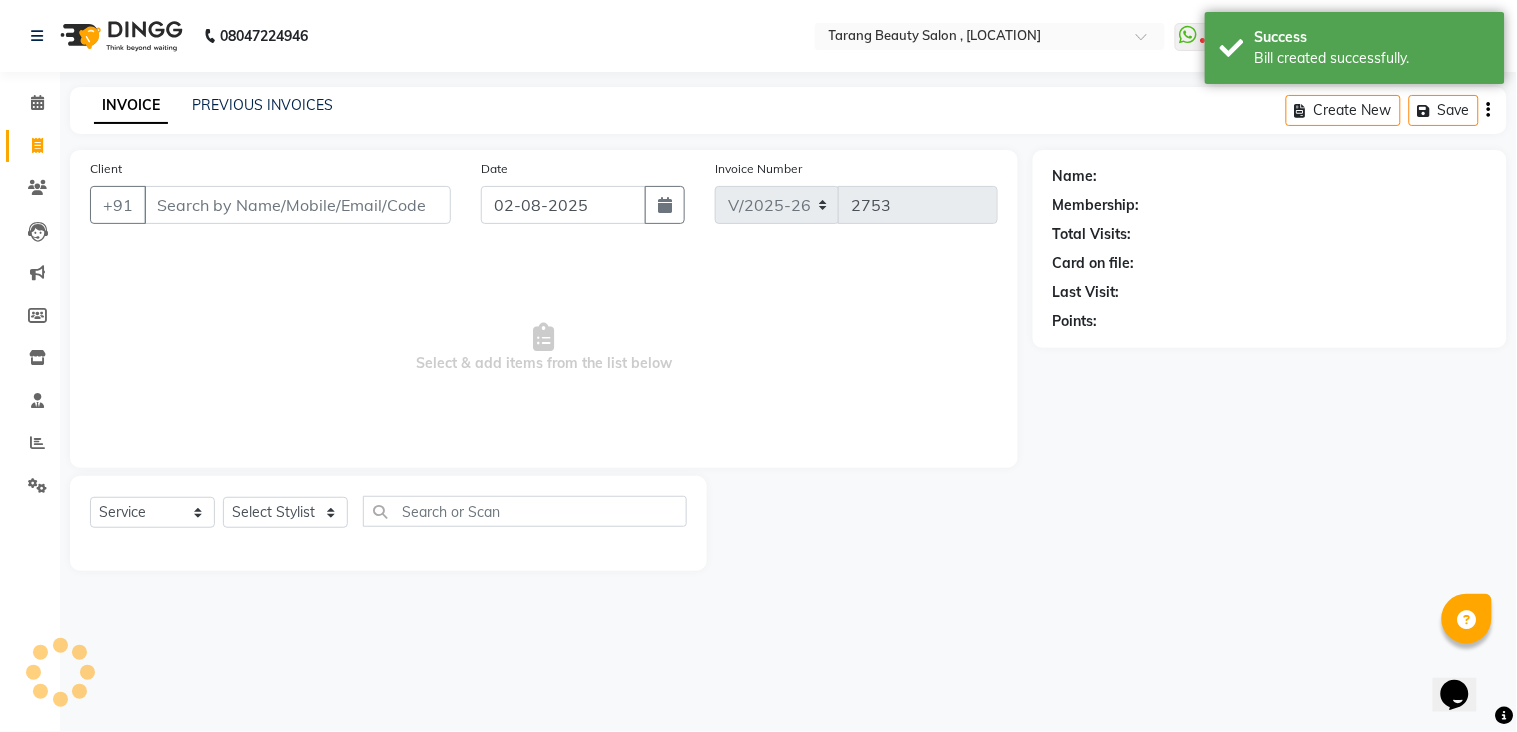 click on "Client" at bounding box center (297, 205) 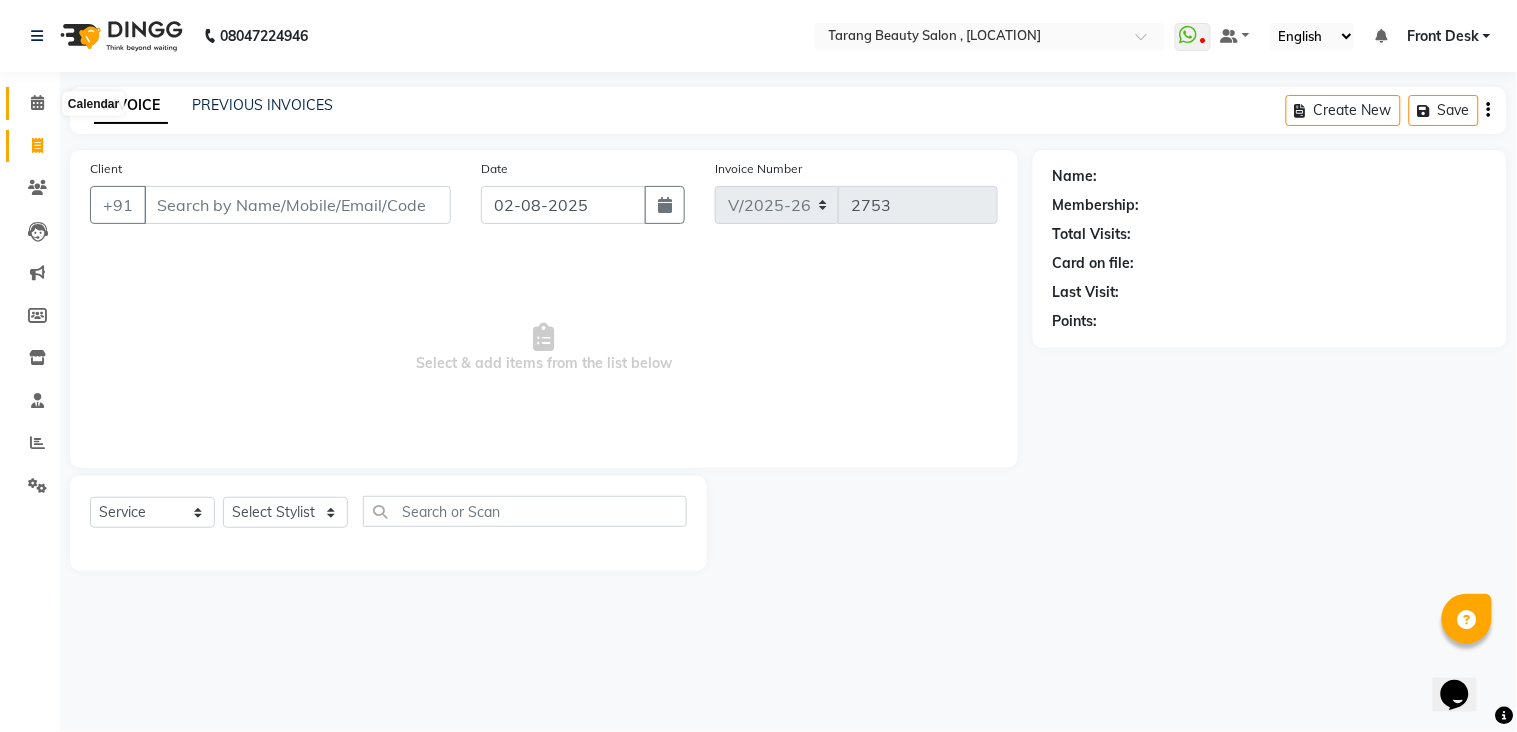 click 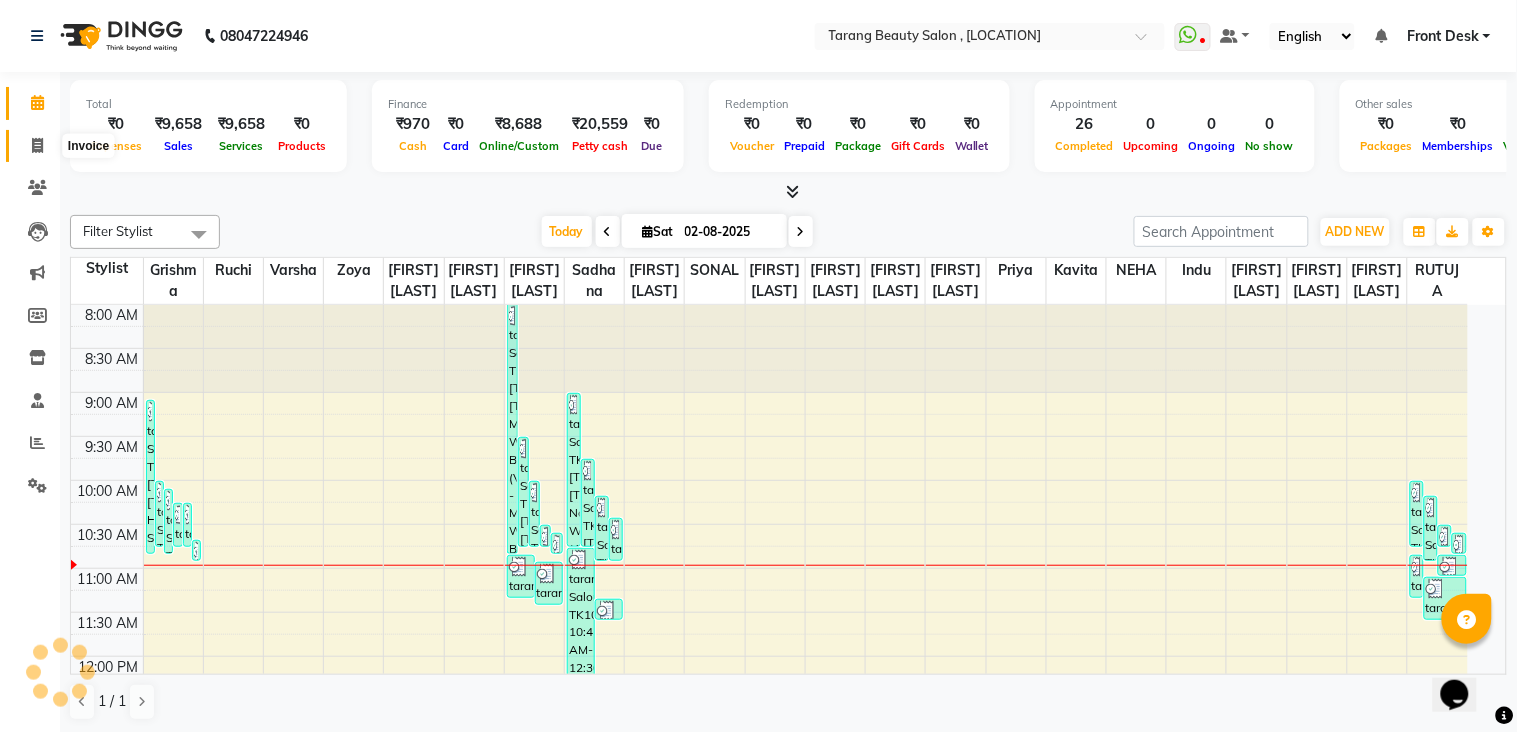 click 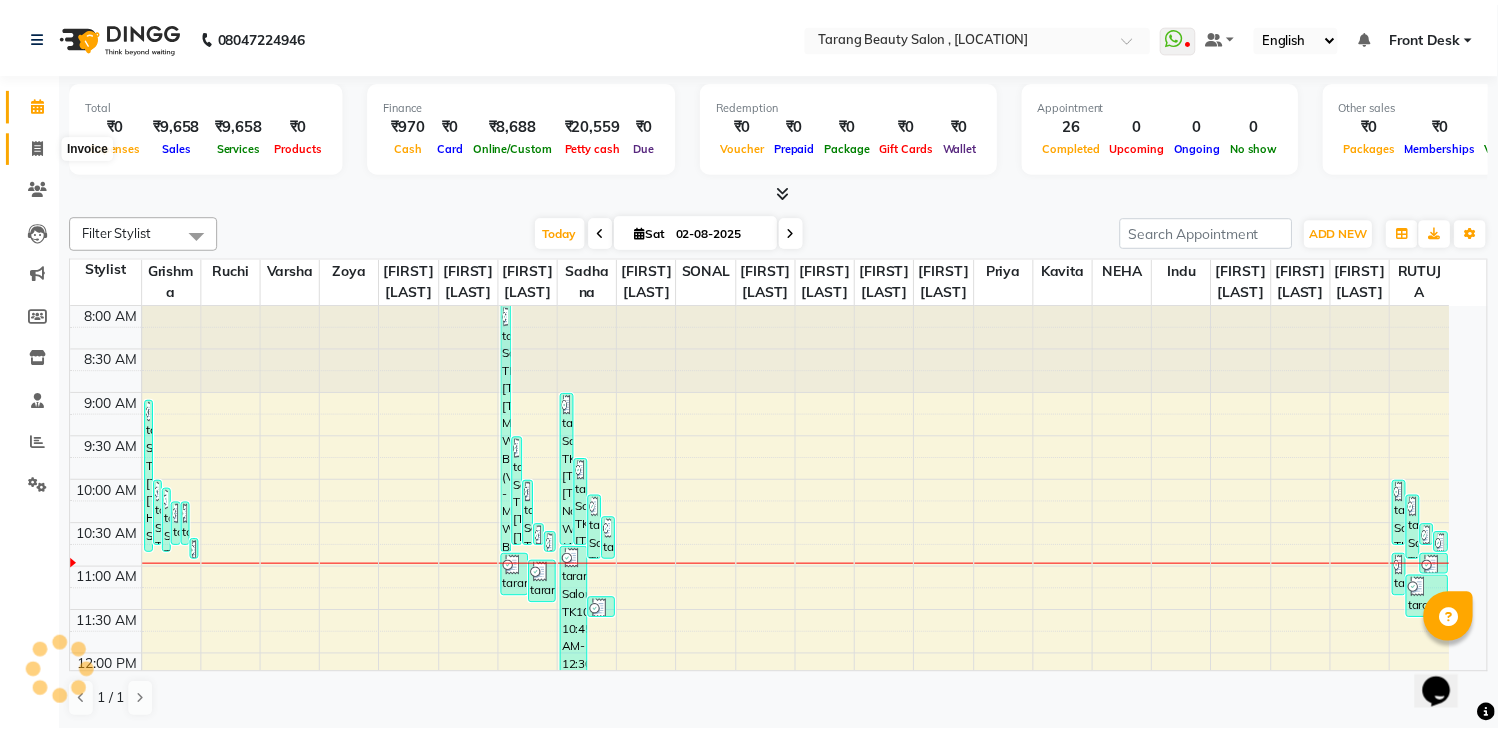 scroll, scrollTop: 0, scrollLeft: 0, axis: both 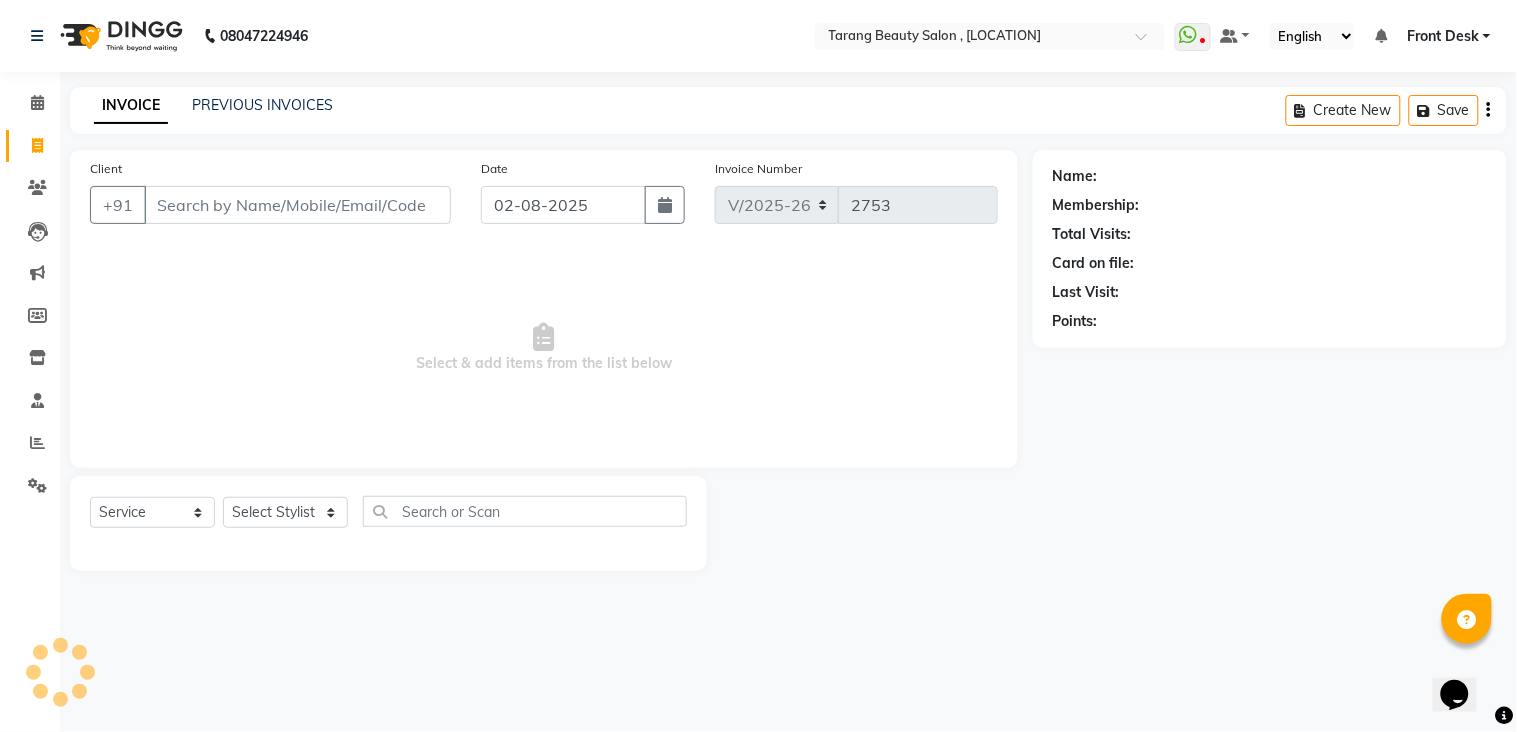 click on "Client" at bounding box center [297, 205] 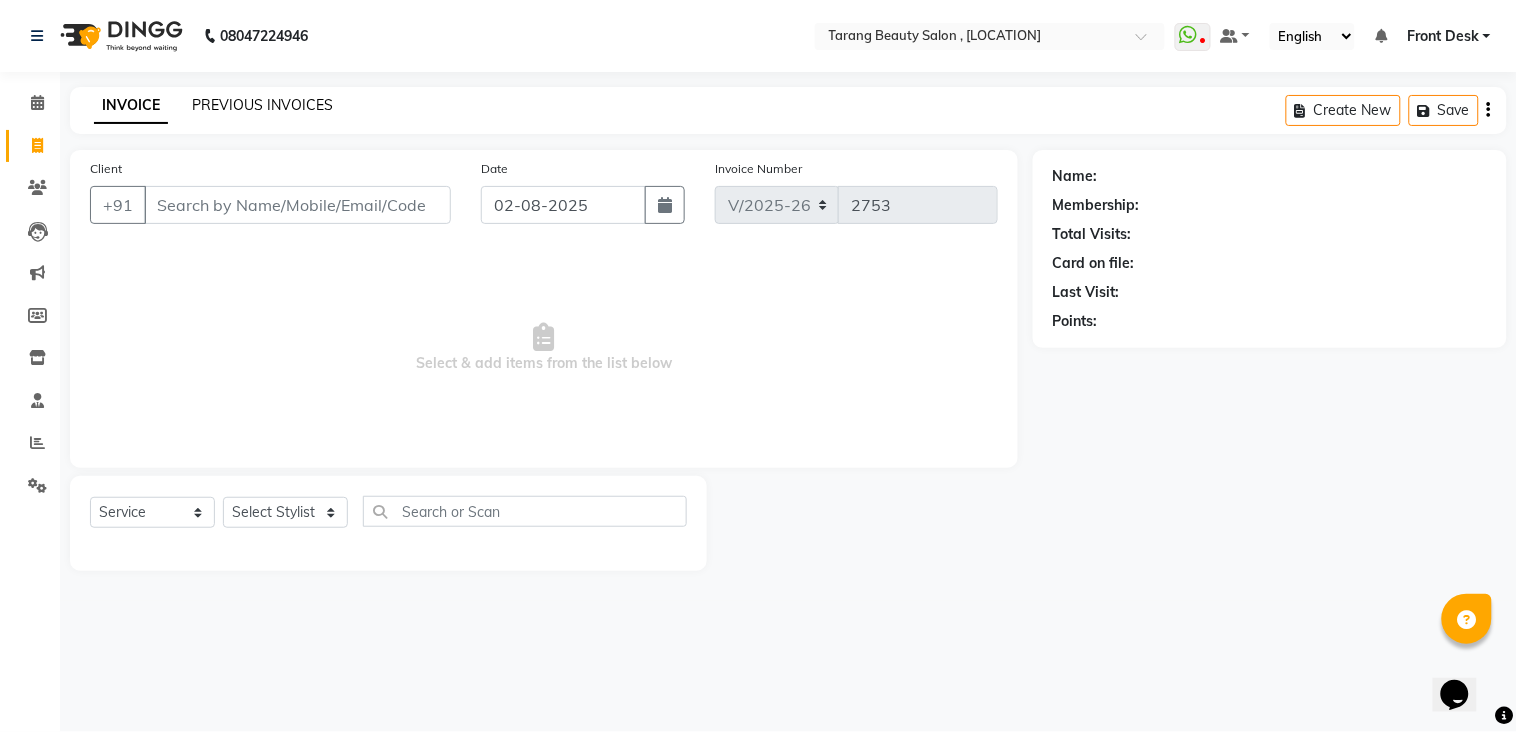 click on "PREVIOUS INVOICES" 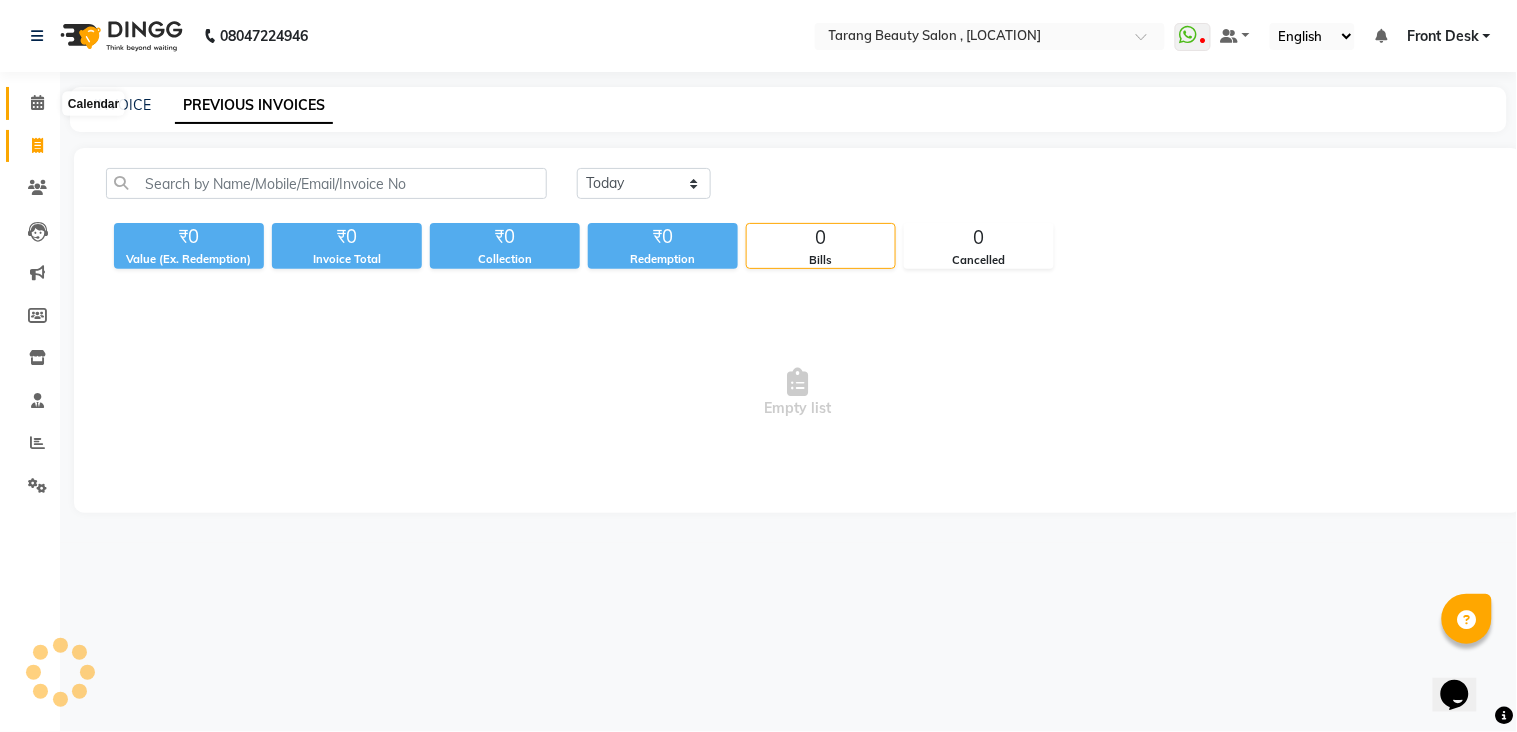 click 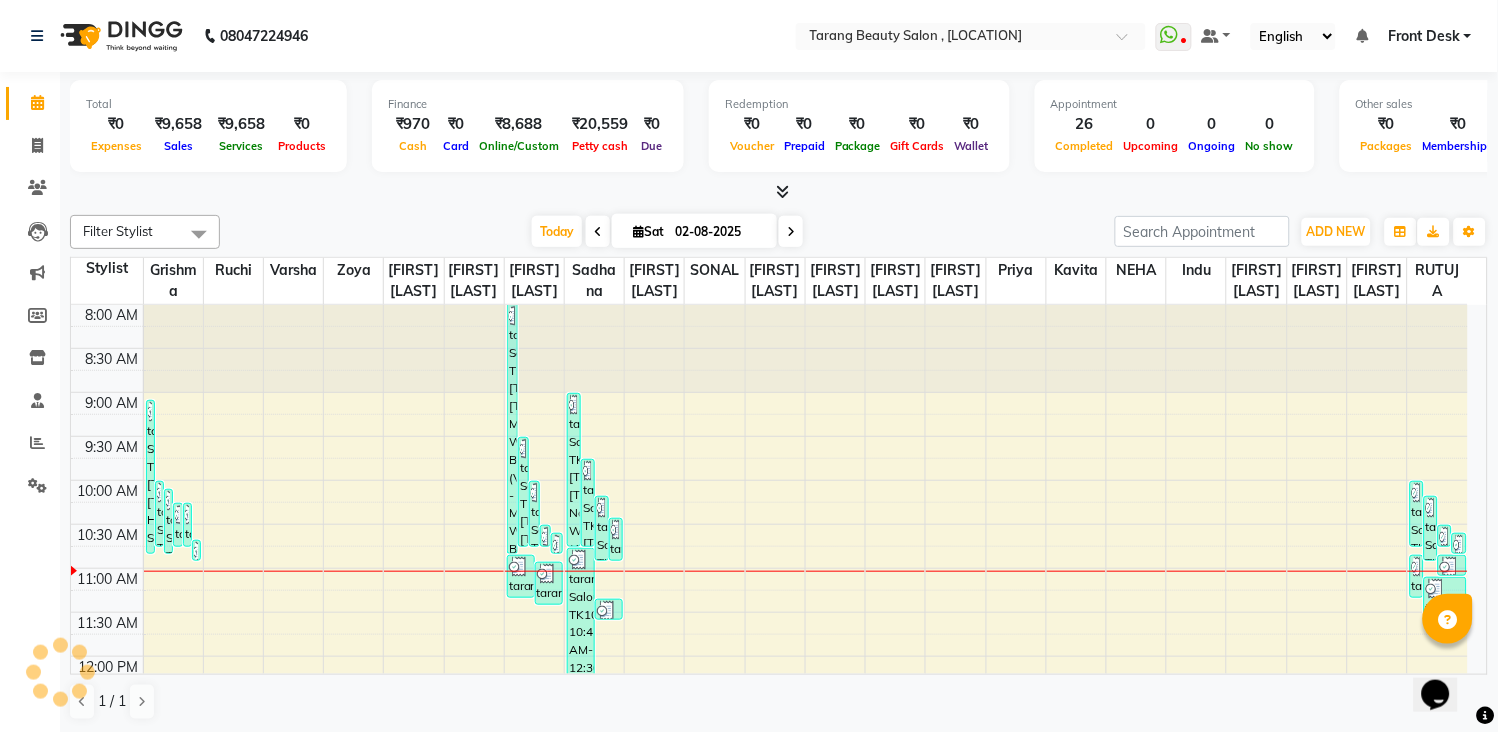 scroll, scrollTop: 0, scrollLeft: 0, axis: both 